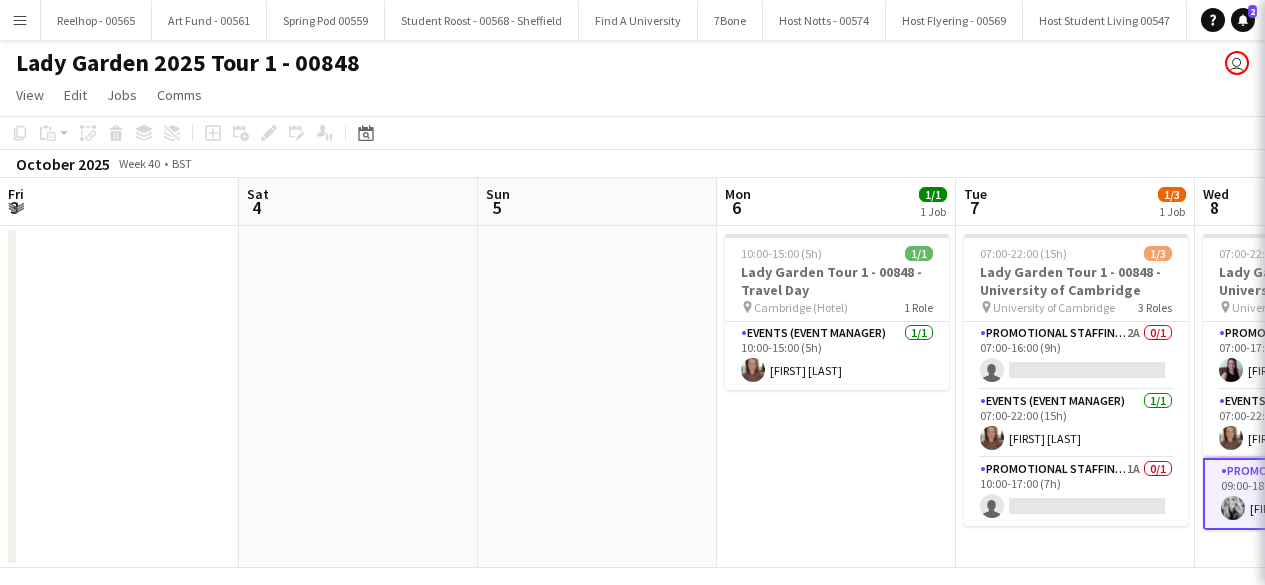 scroll, scrollTop: 0, scrollLeft: 0, axis: both 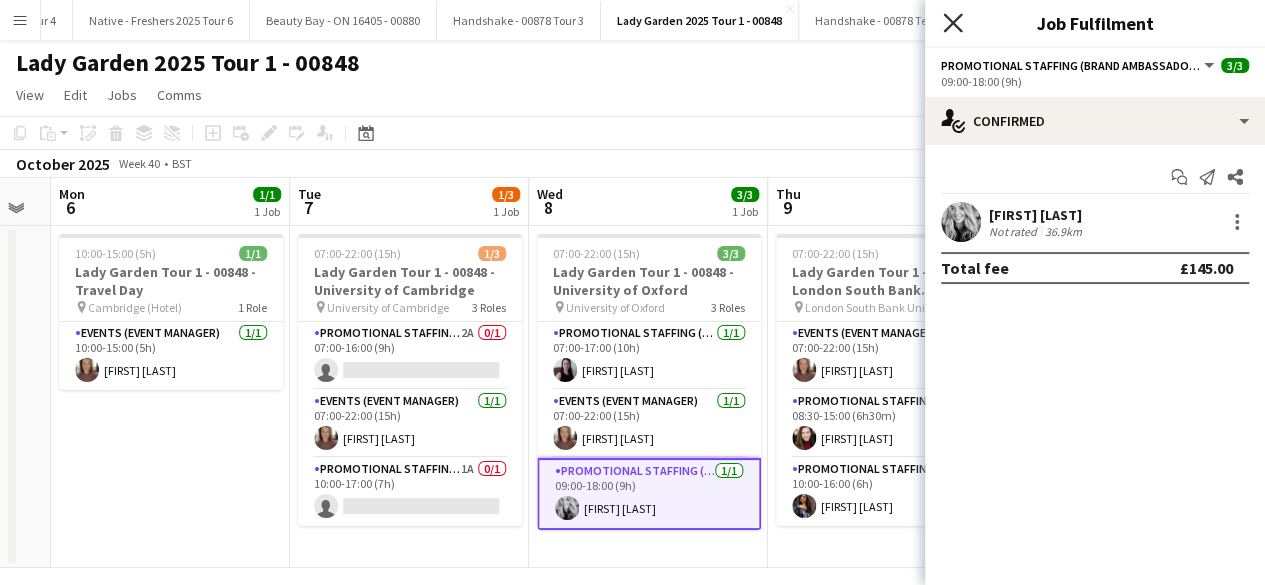click on "Close pop-in" 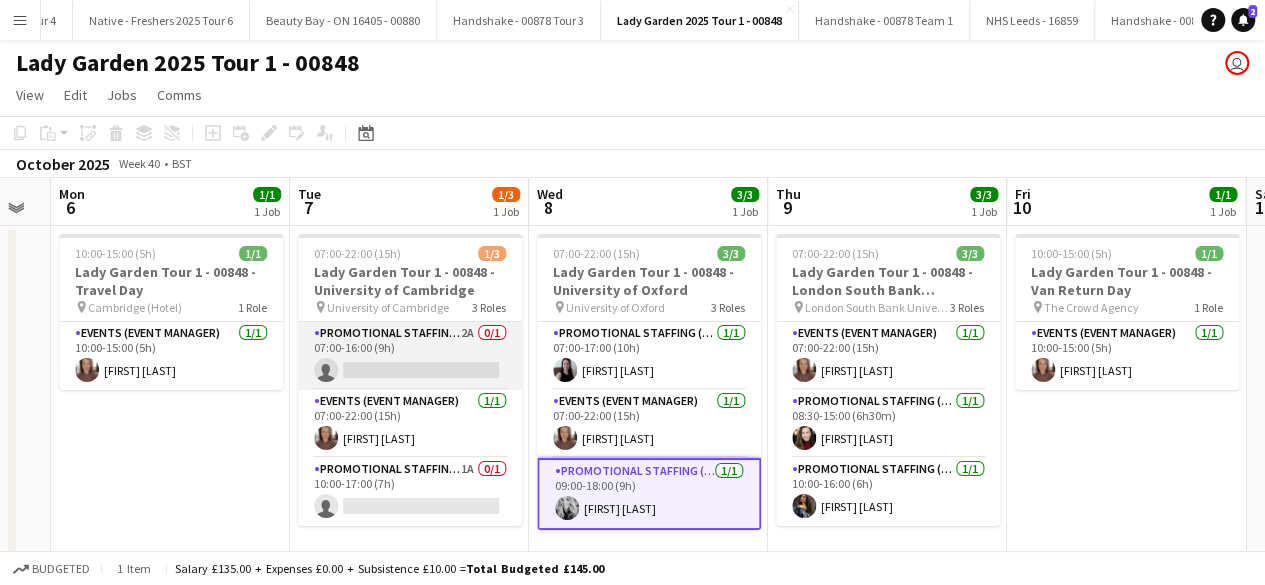 click on "Promotional Staffing (Brand Ambassadors)   2A   0/1   07:00-16:00 (9h)
single-neutral-actions" at bounding box center (410, 356) 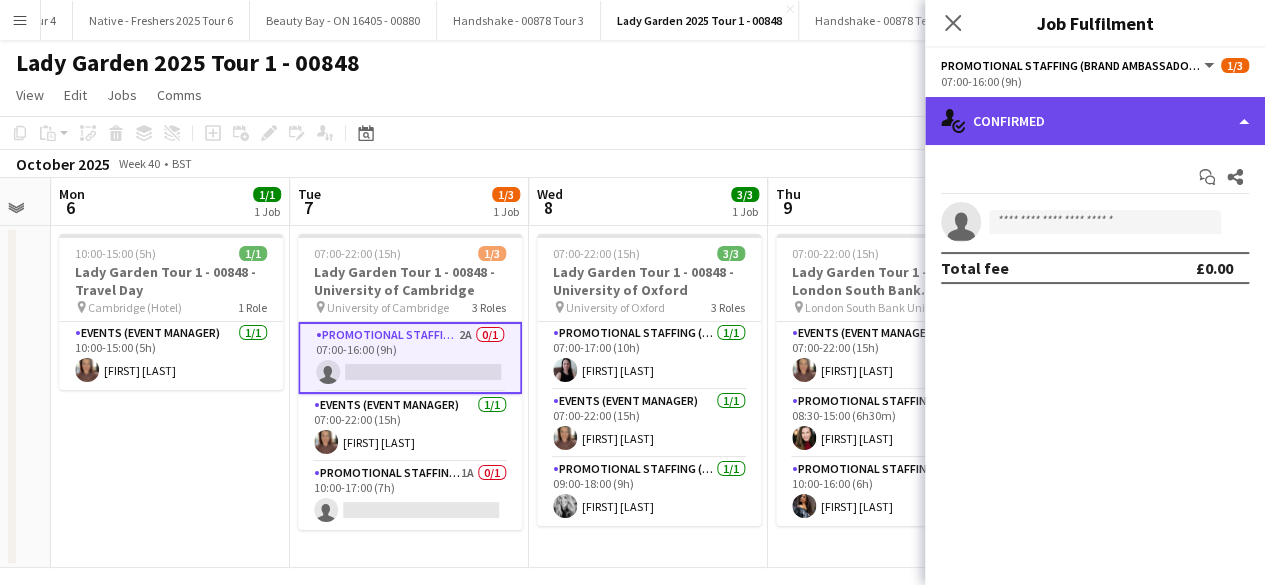 click on "single-neutral-actions-check-2
Confirmed" 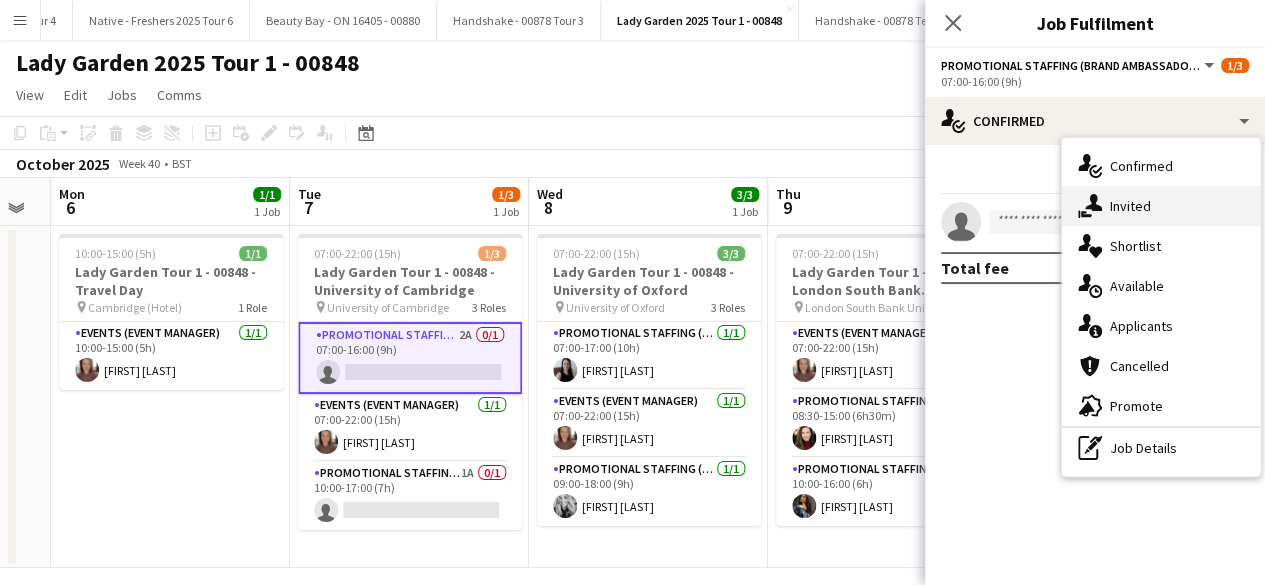 click on "single-neutral-actions-share-1
Invited" at bounding box center (1161, 206) 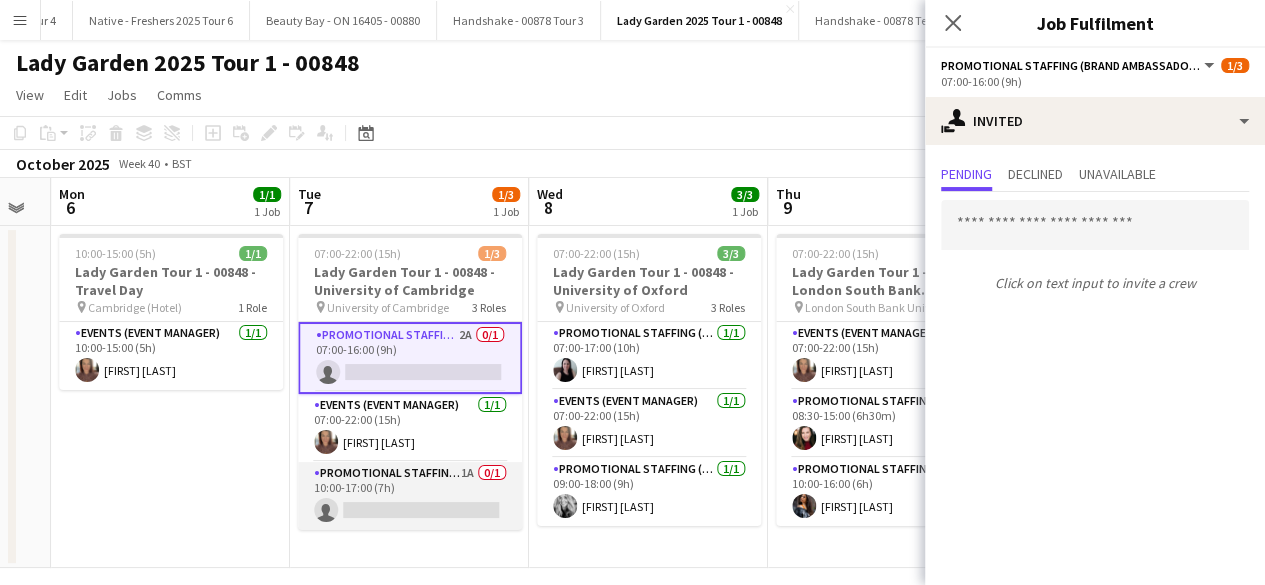 click on "Promotional Staffing (Brand Ambassadors)   1A   0/1   10:00-17:00 (7h)
single-neutral-actions" at bounding box center (410, 496) 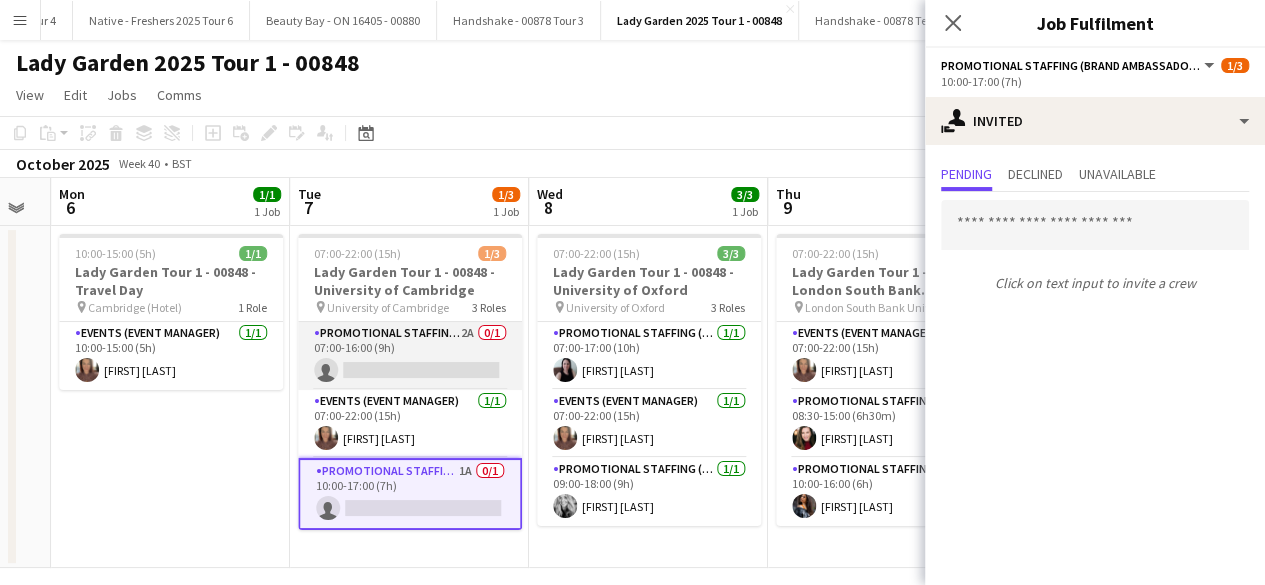 click on "Promotional Staffing (Brand Ambassadors)   2A   0/1   07:00-16:00 (9h)
single-neutral-actions" at bounding box center (410, 356) 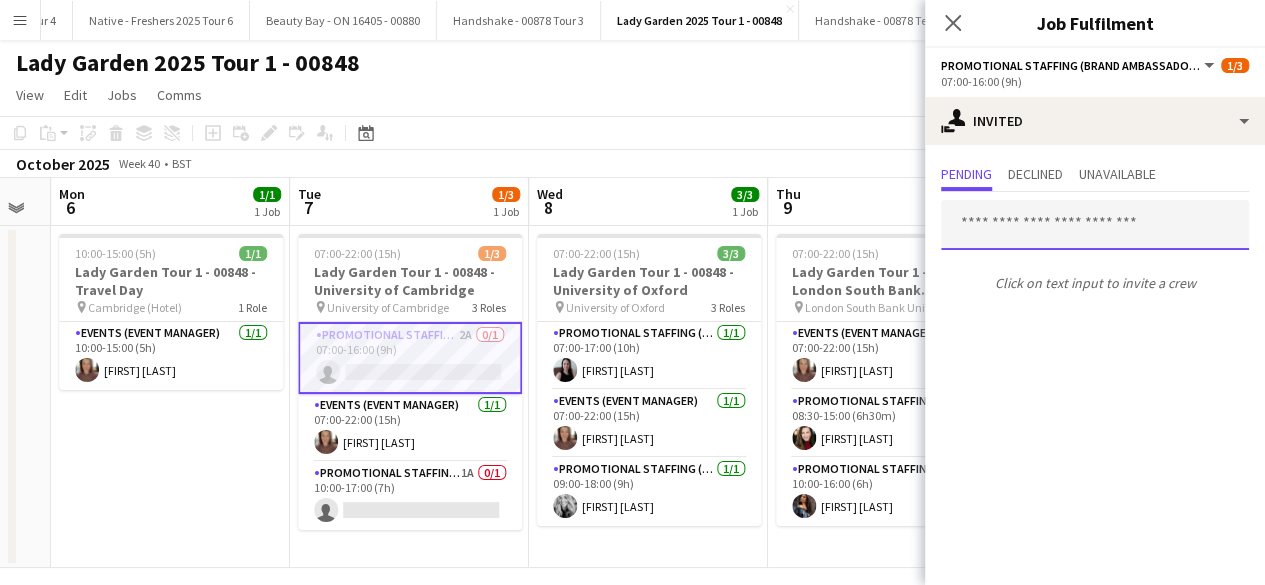 click at bounding box center (1095, 225) 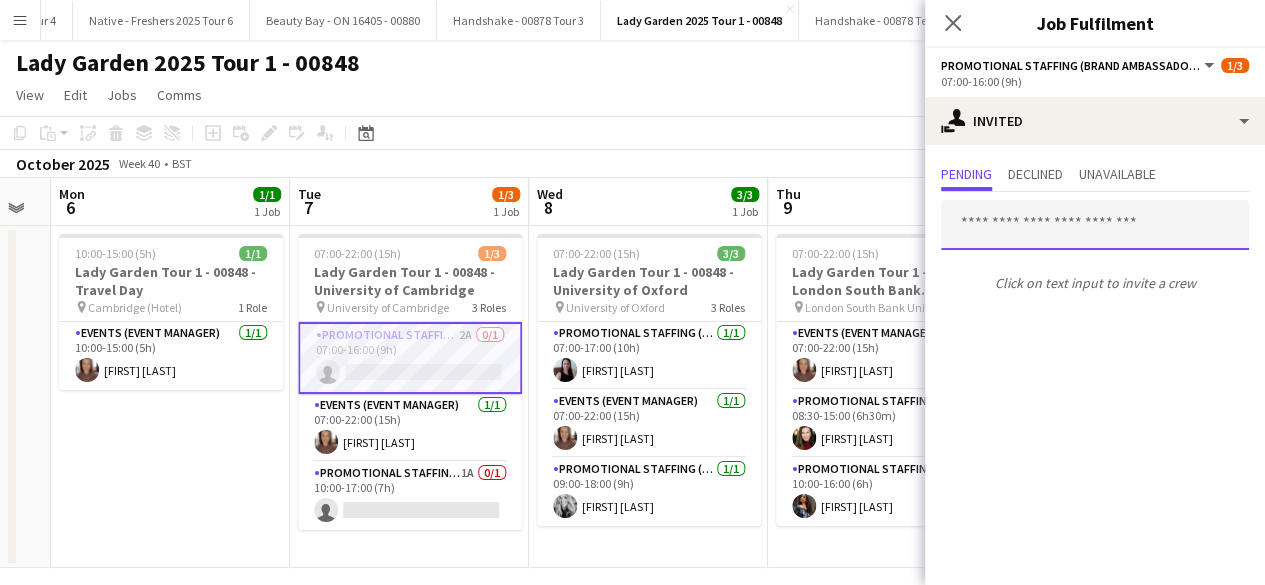 type on "*" 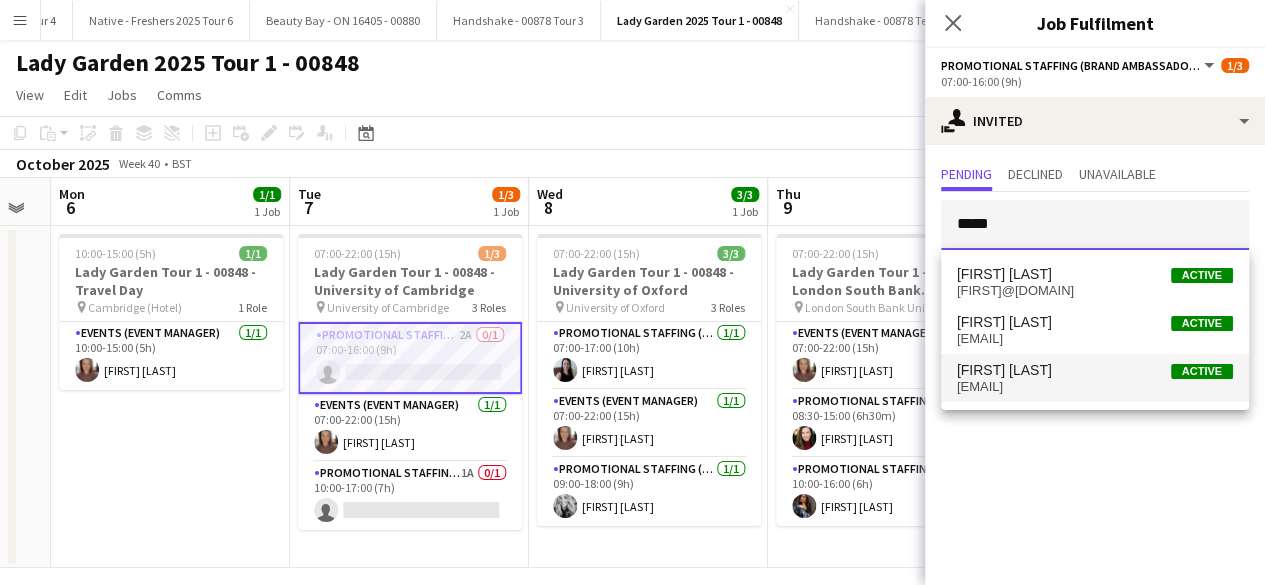 type on "*****" 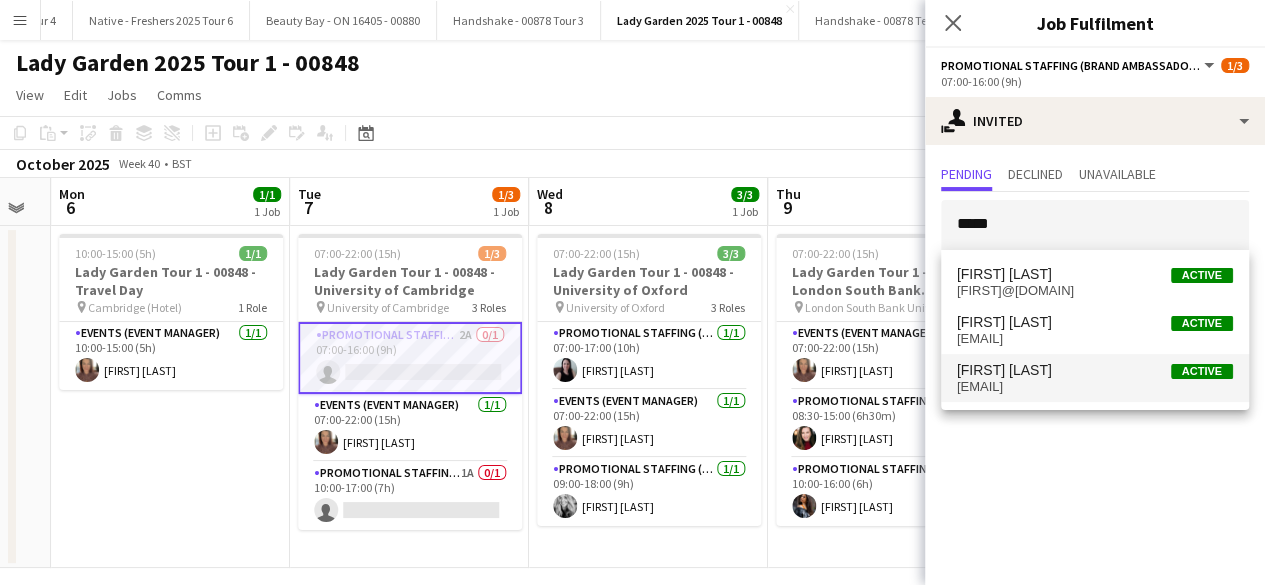 click on "[FIRST] [LAST]" at bounding box center [1004, 370] 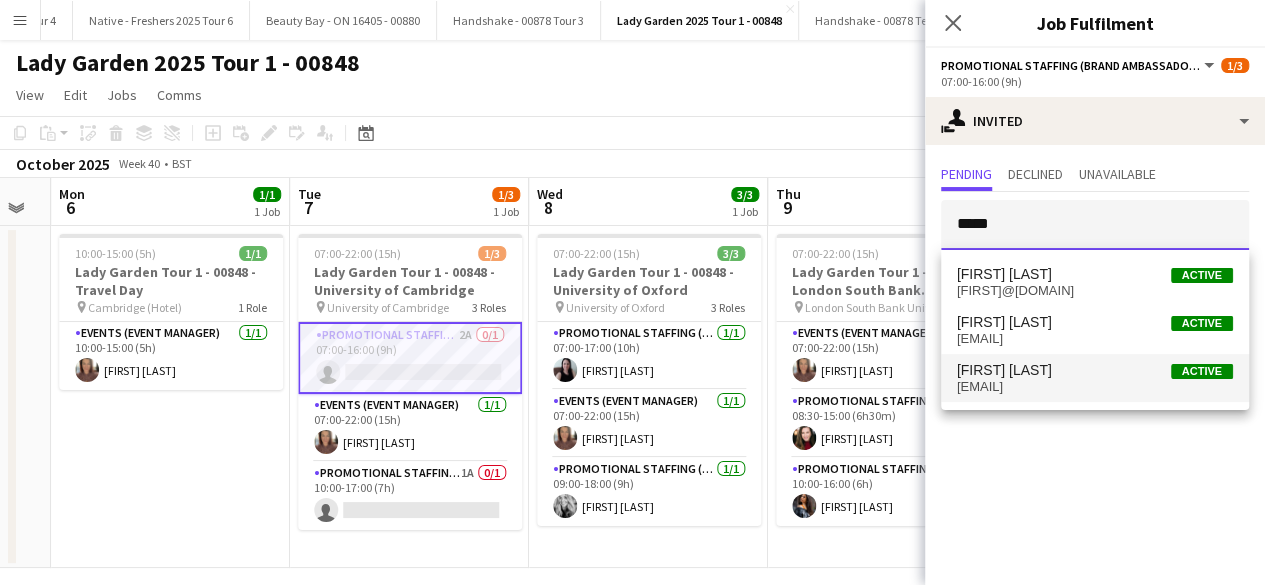 type 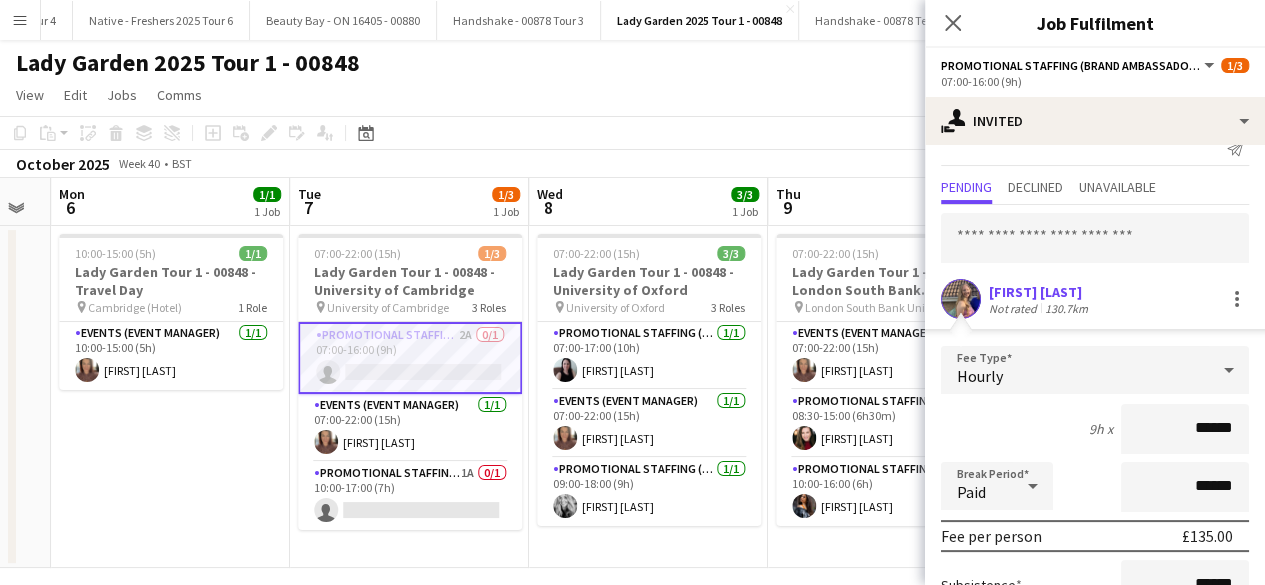 scroll, scrollTop: 26, scrollLeft: 0, axis: vertical 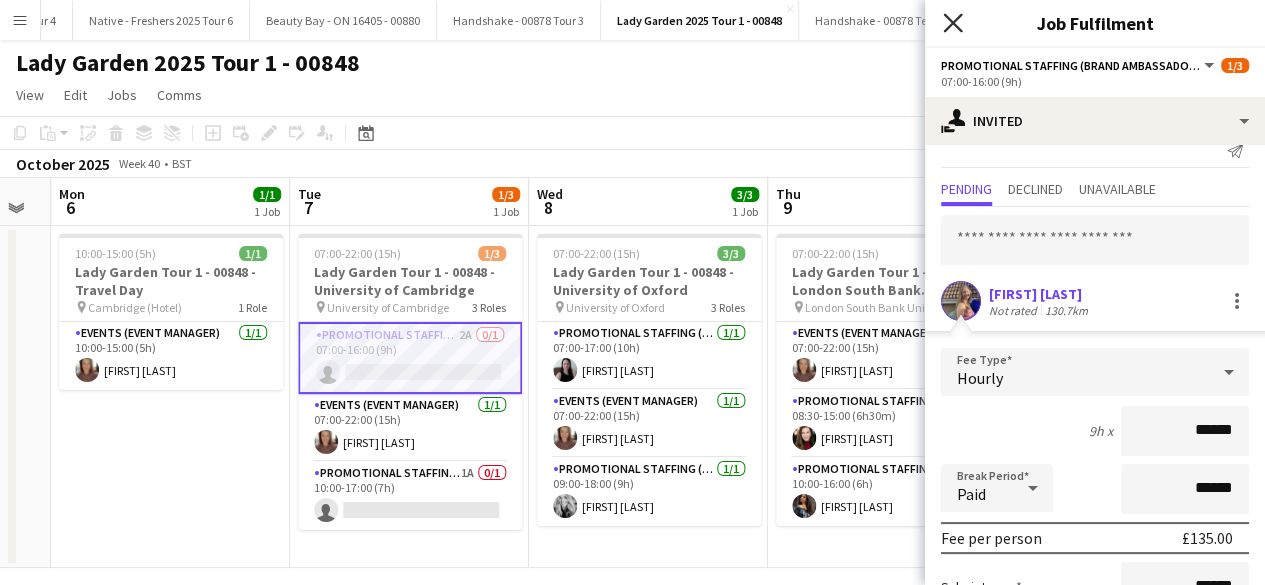 click on "Close pop-in" 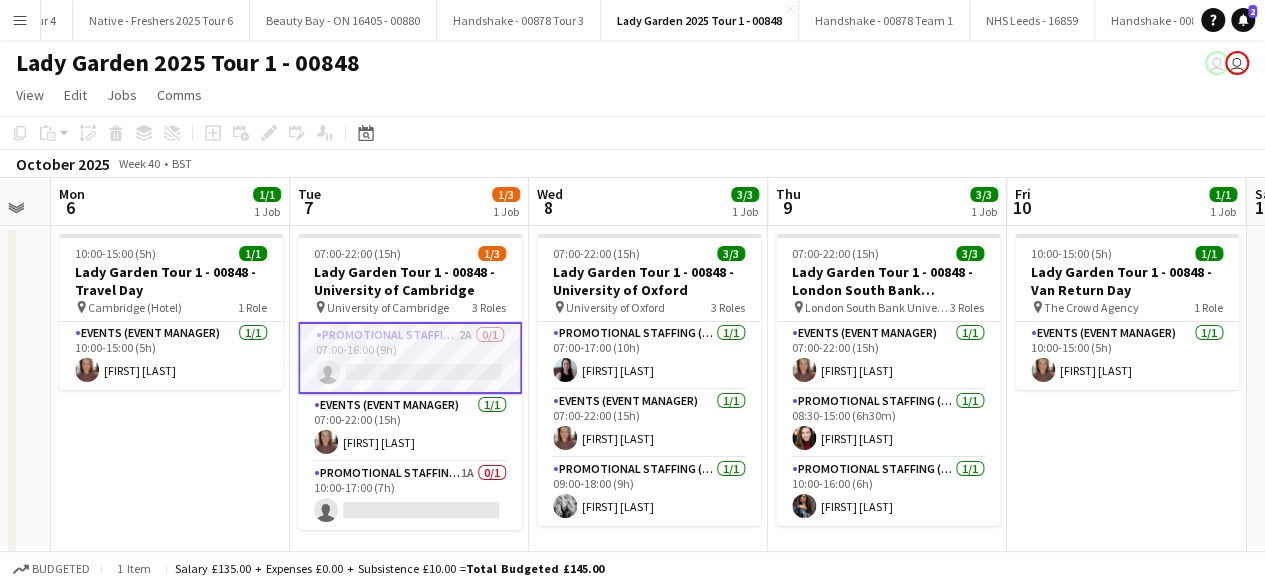 click on "Promotional Staffing (Brand Ambassadors)   2A   0/1   07:00-16:00 (9h)
single-neutral-actions" at bounding box center (410, 358) 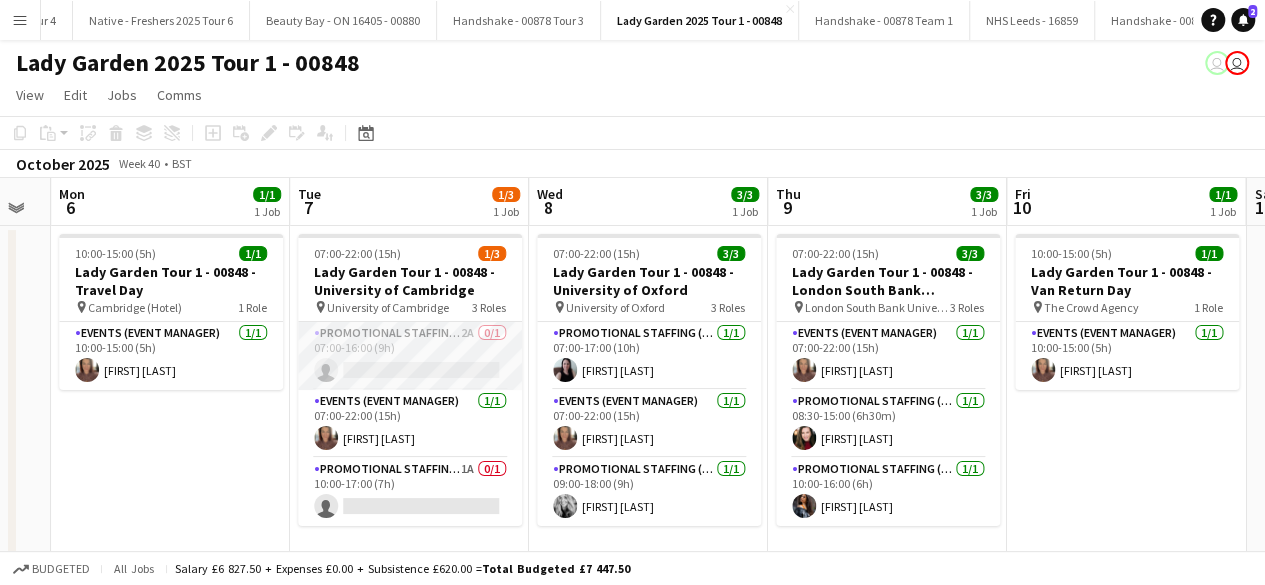 click on "Promotional Staffing (Brand Ambassadors)   2A   0/1   07:00-16:00 (9h)
single-neutral-actions" at bounding box center [410, 356] 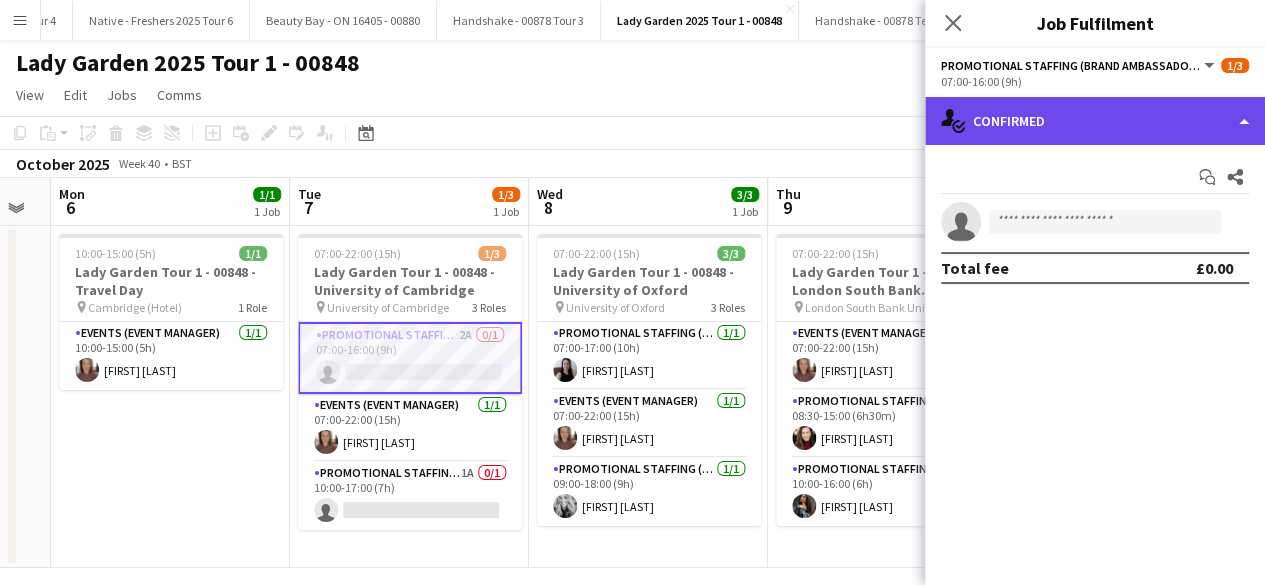 click on "single-neutral-actions-check-2
Confirmed" 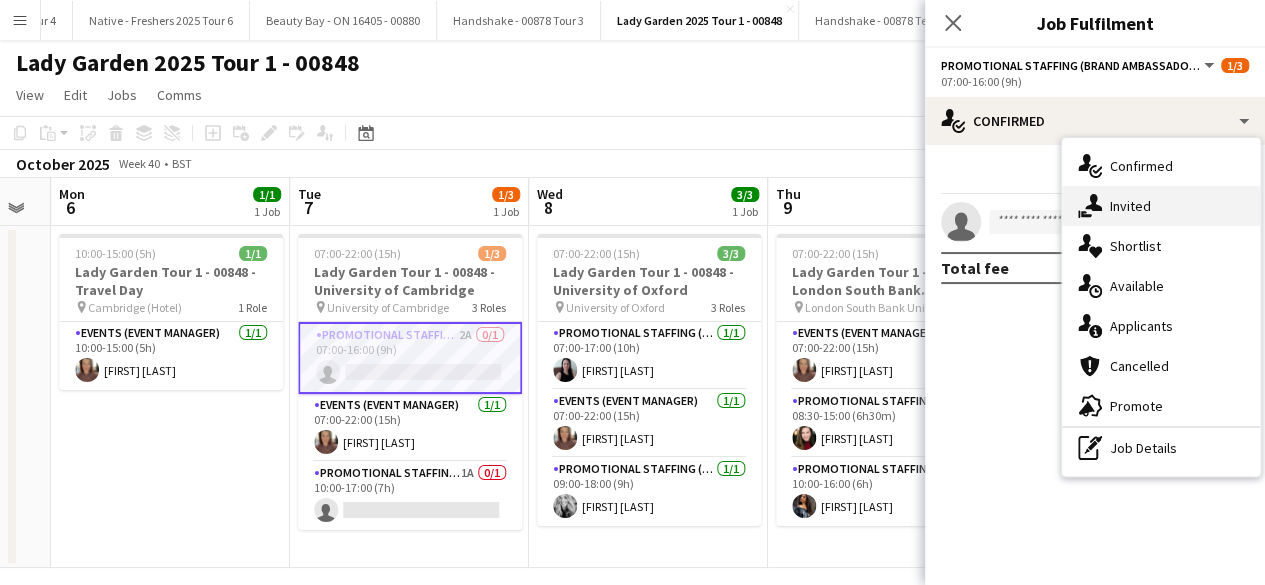 click on "single-neutral-actions-share-1
Invited" at bounding box center [1161, 206] 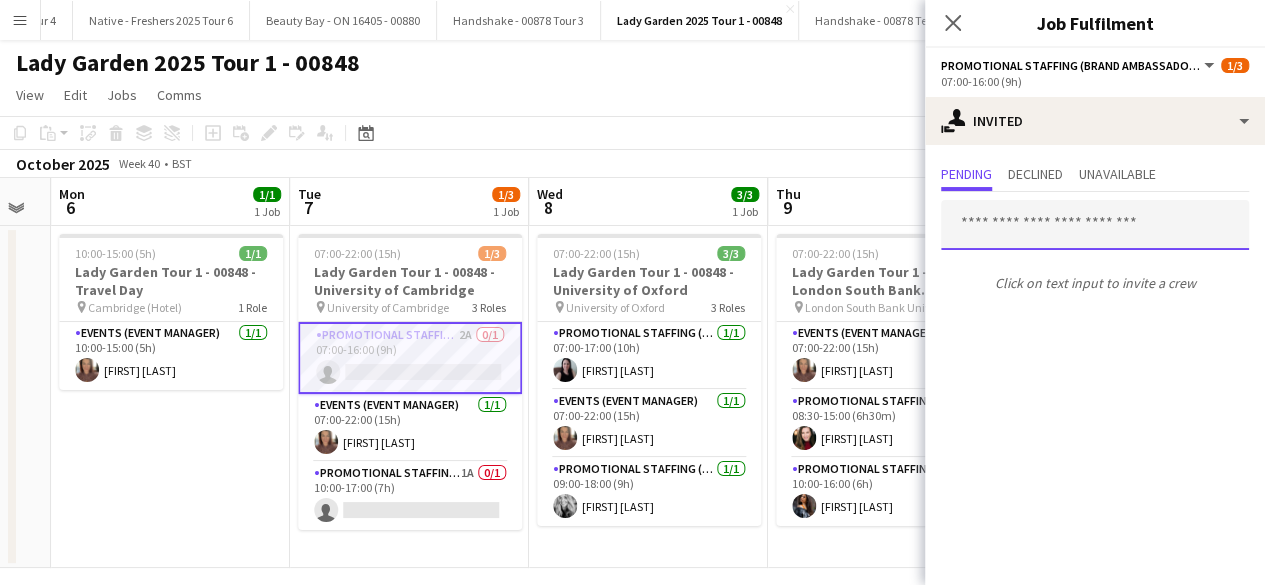 click at bounding box center [1095, 225] 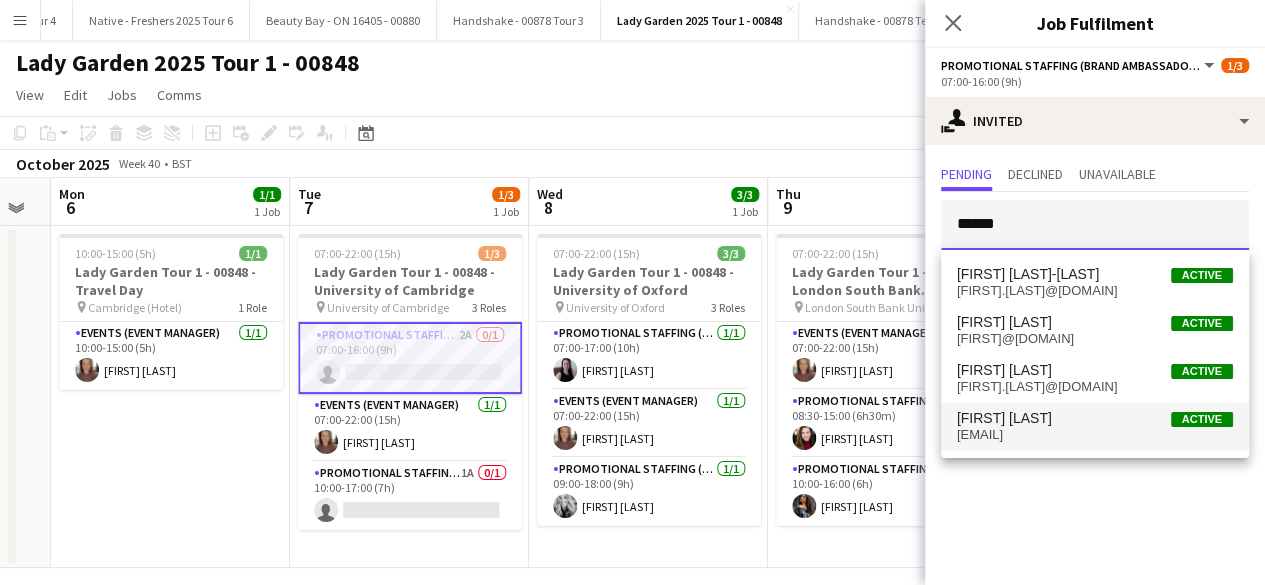 type on "******" 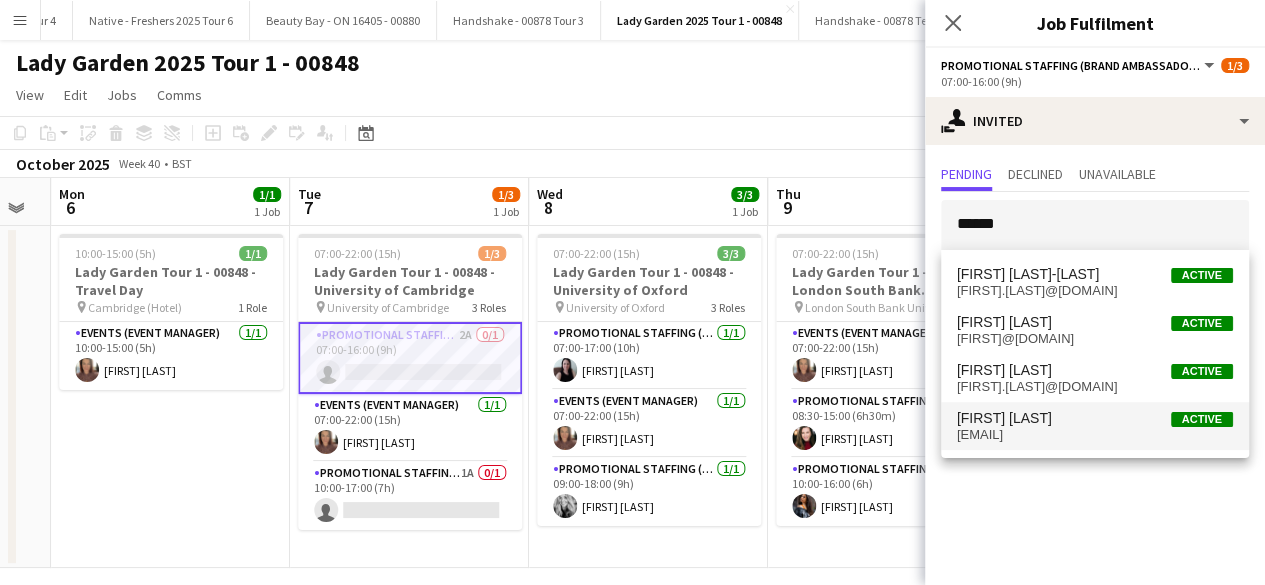 click on "Olivia Humphrey" at bounding box center (1004, 418) 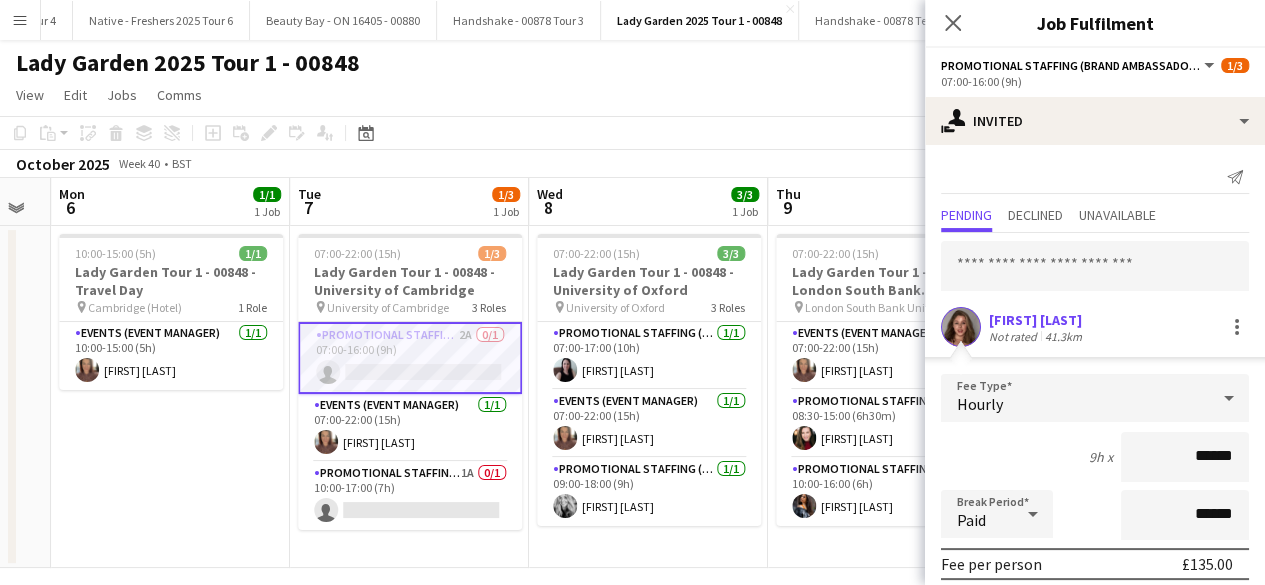 scroll, scrollTop: 234, scrollLeft: 0, axis: vertical 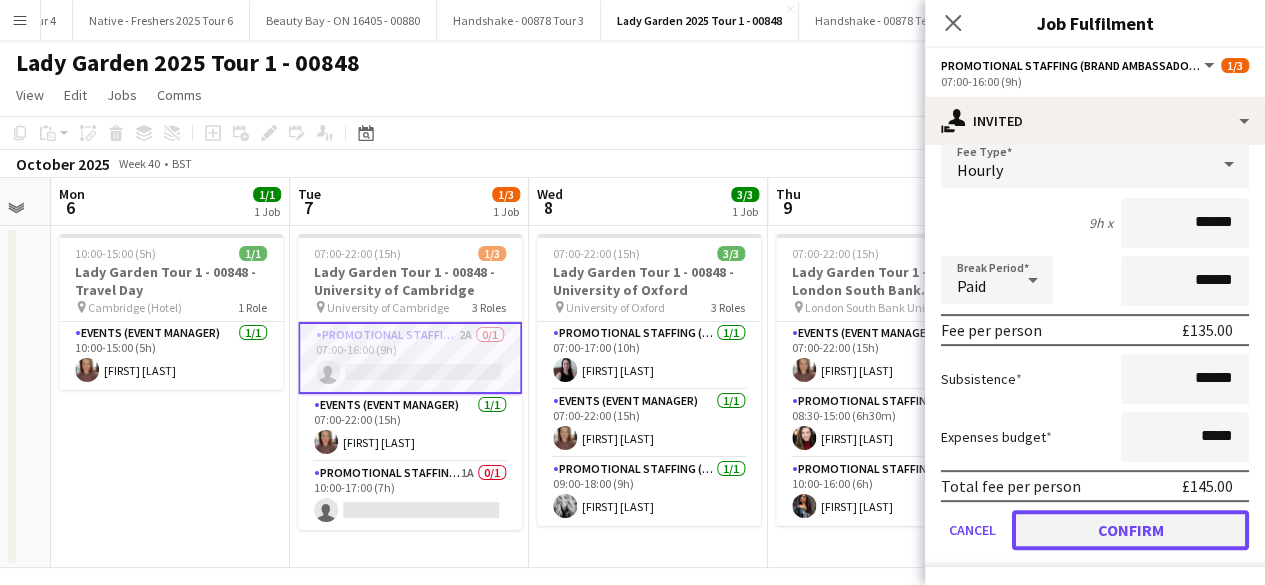 click on "Confirm" 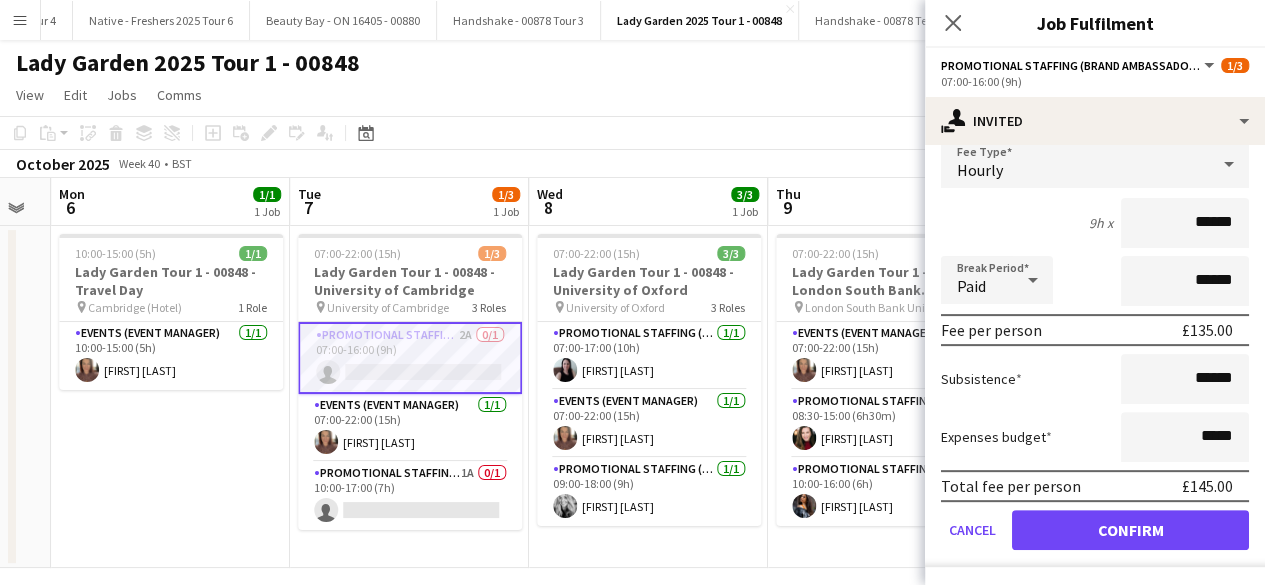scroll, scrollTop: 0, scrollLeft: 0, axis: both 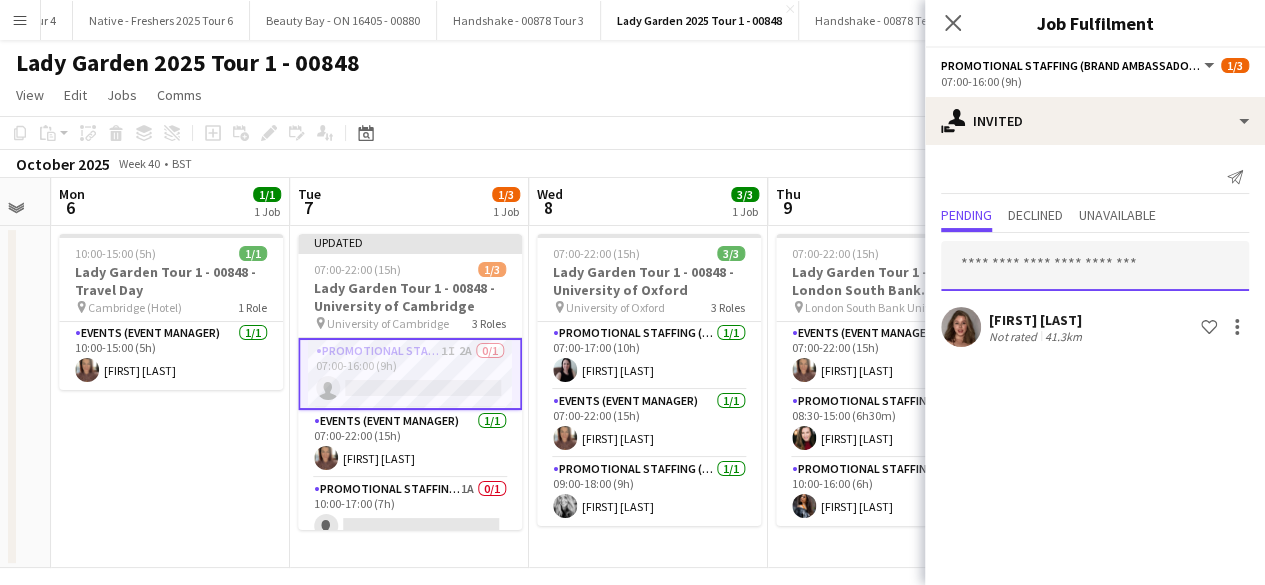 click at bounding box center [1095, 266] 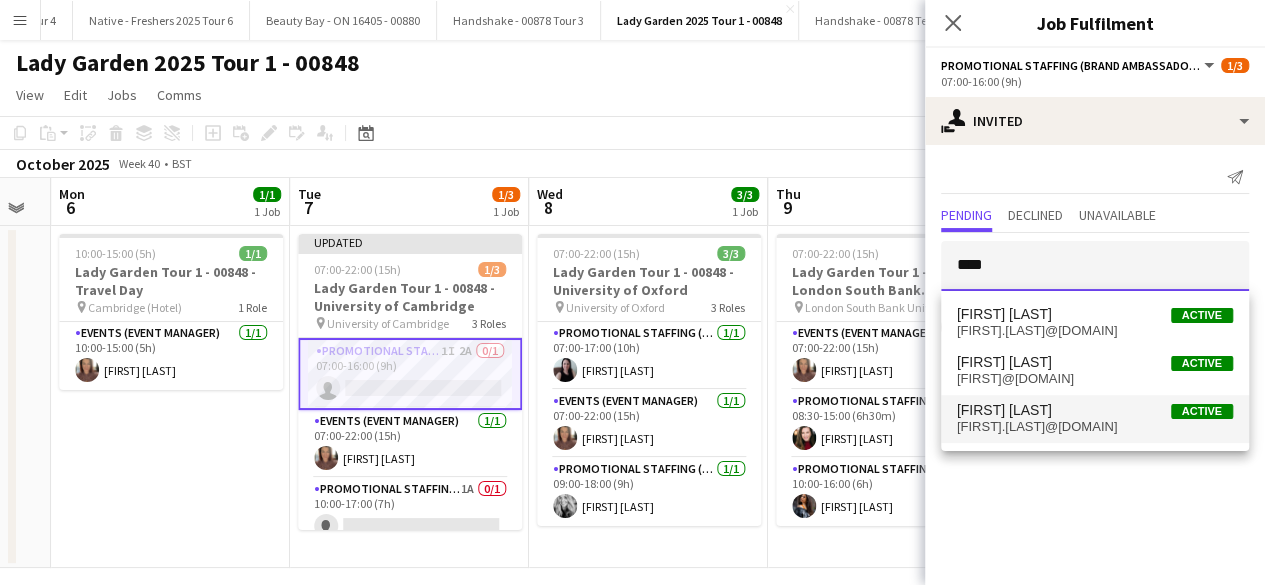 type on "****" 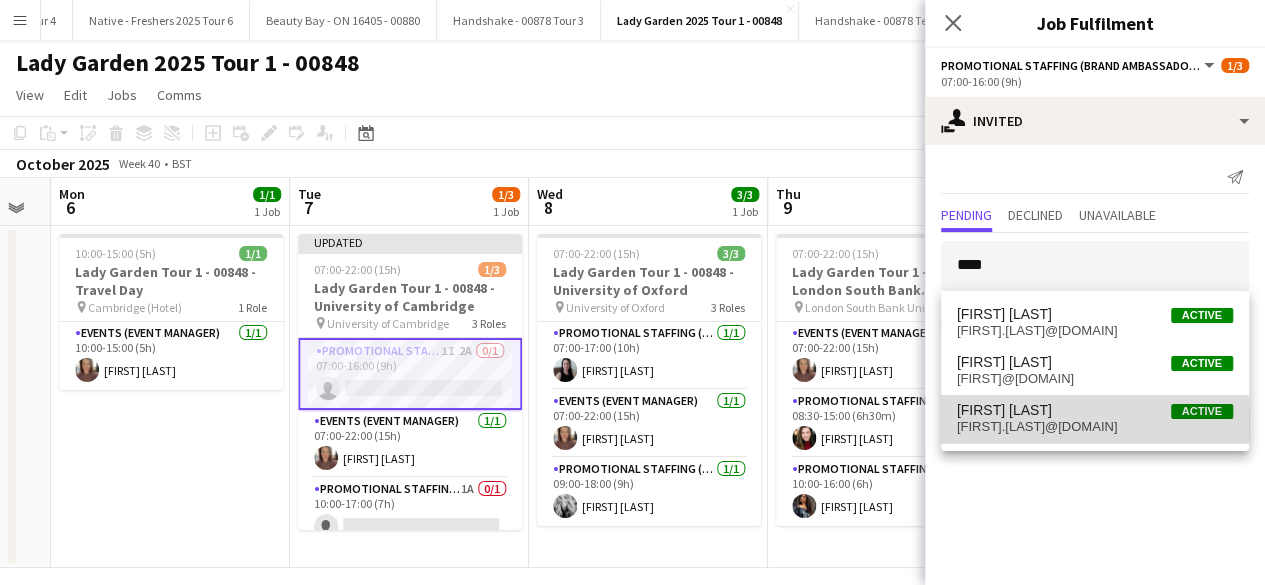 click on "evie.whitehead24@icloud.com" at bounding box center (1095, 427) 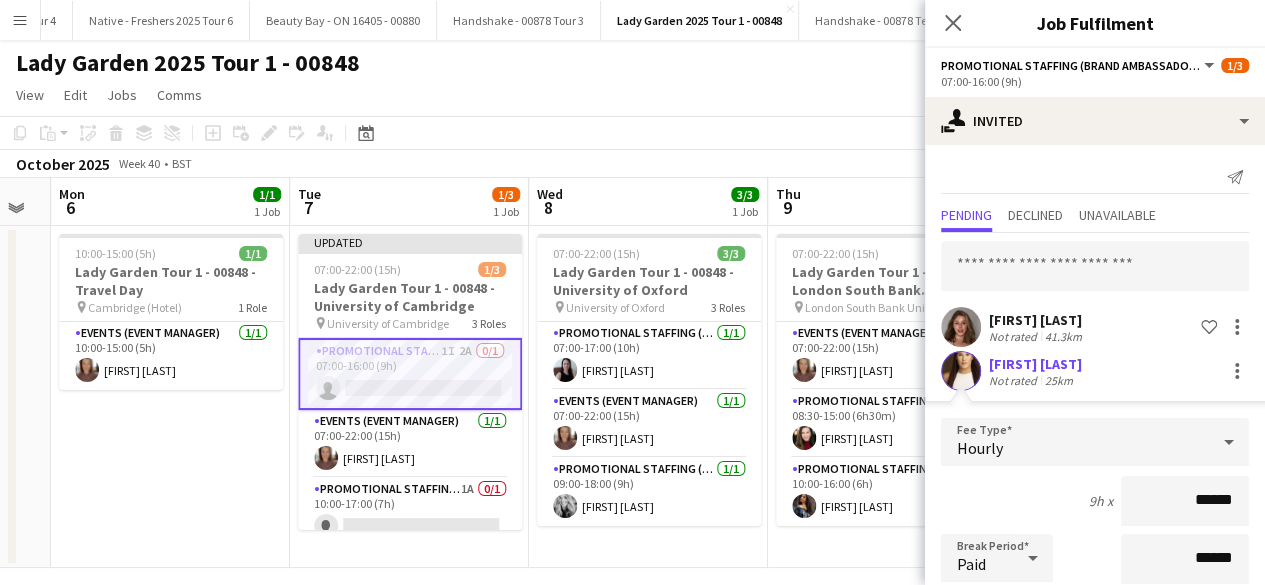 scroll, scrollTop: 278, scrollLeft: 0, axis: vertical 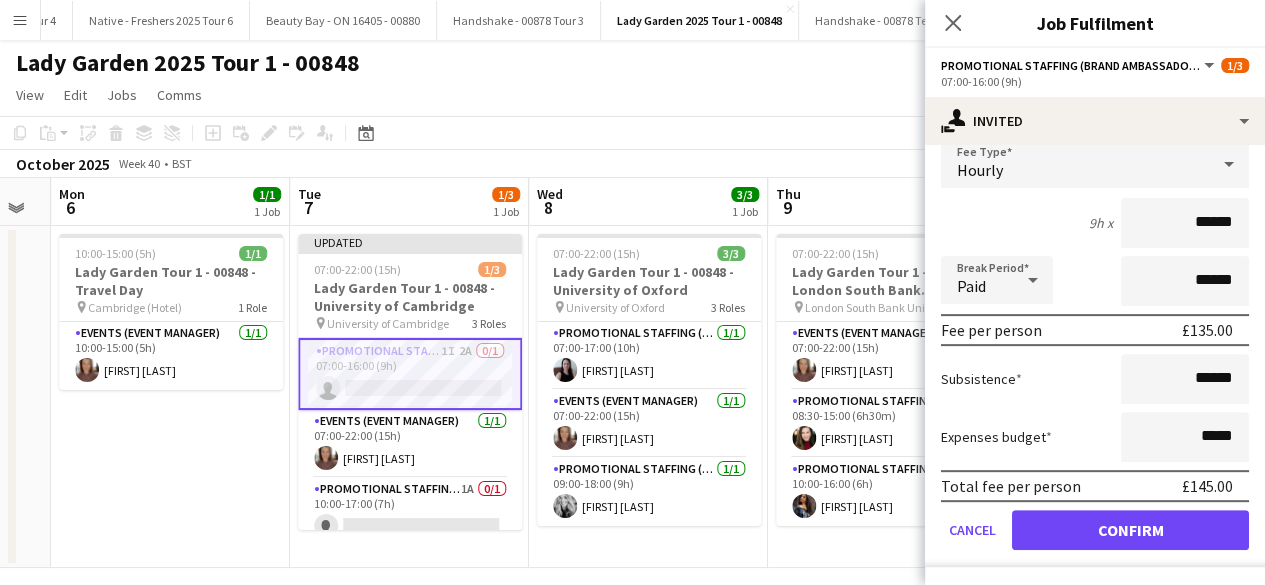 click on "Fee Type  Hourly  9h x  ******  Break Period  Paid ******  Fee per person   £135.00   Subsistence  ******  Expenses budget  *****  Total fee per person   £145.00   Cancel   Confirm" 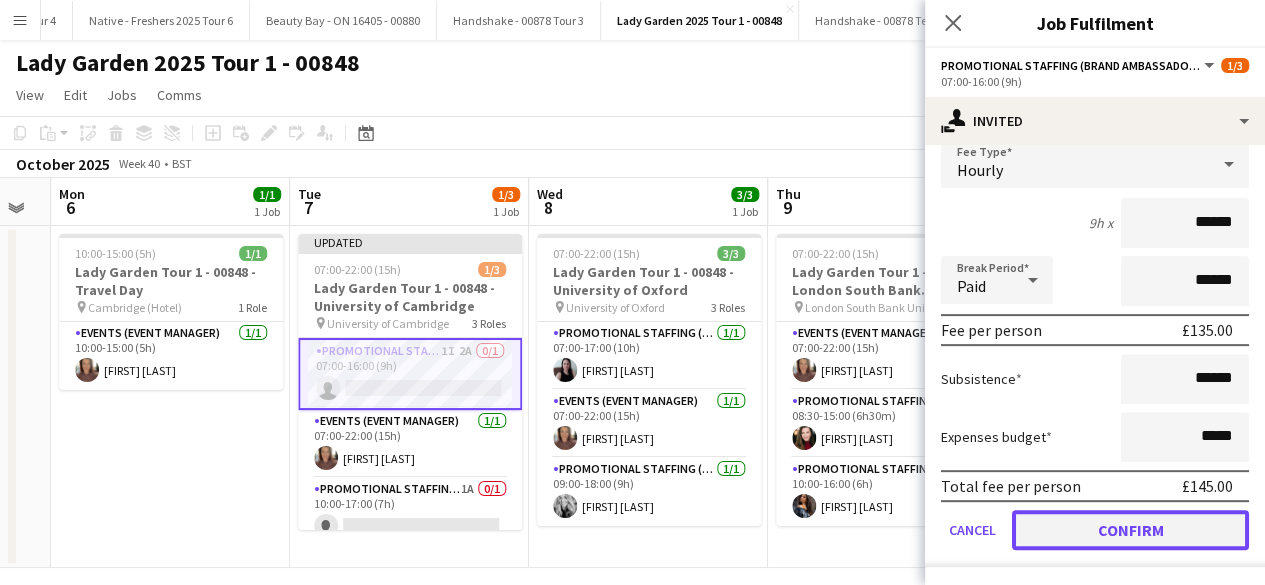 click on "Confirm" 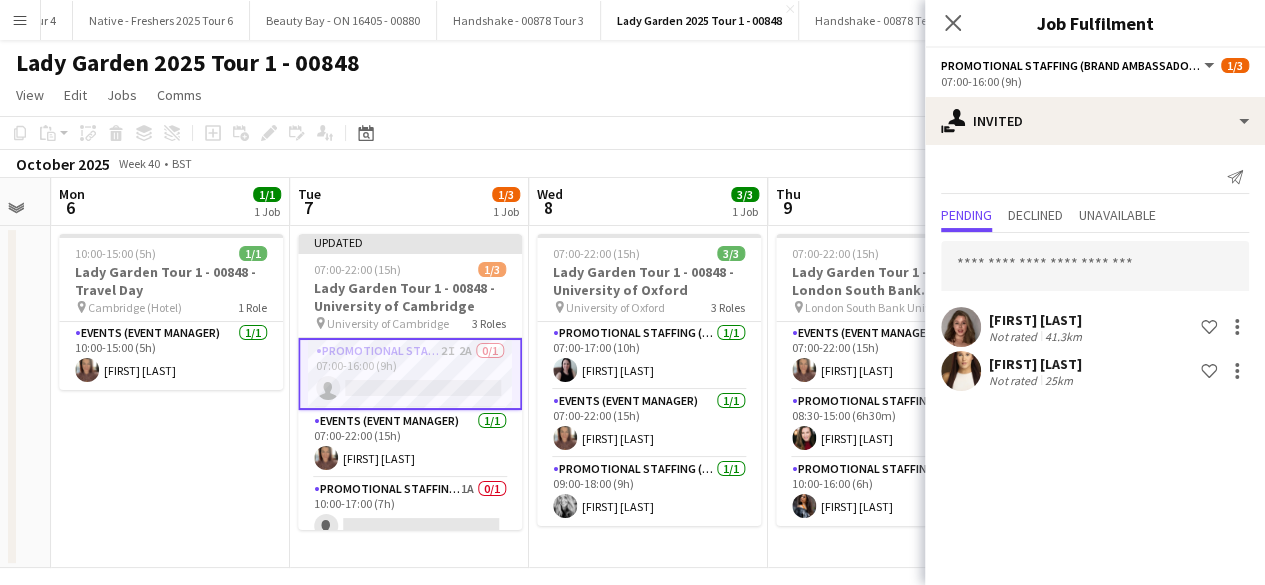 scroll, scrollTop: 0, scrollLeft: 0, axis: both 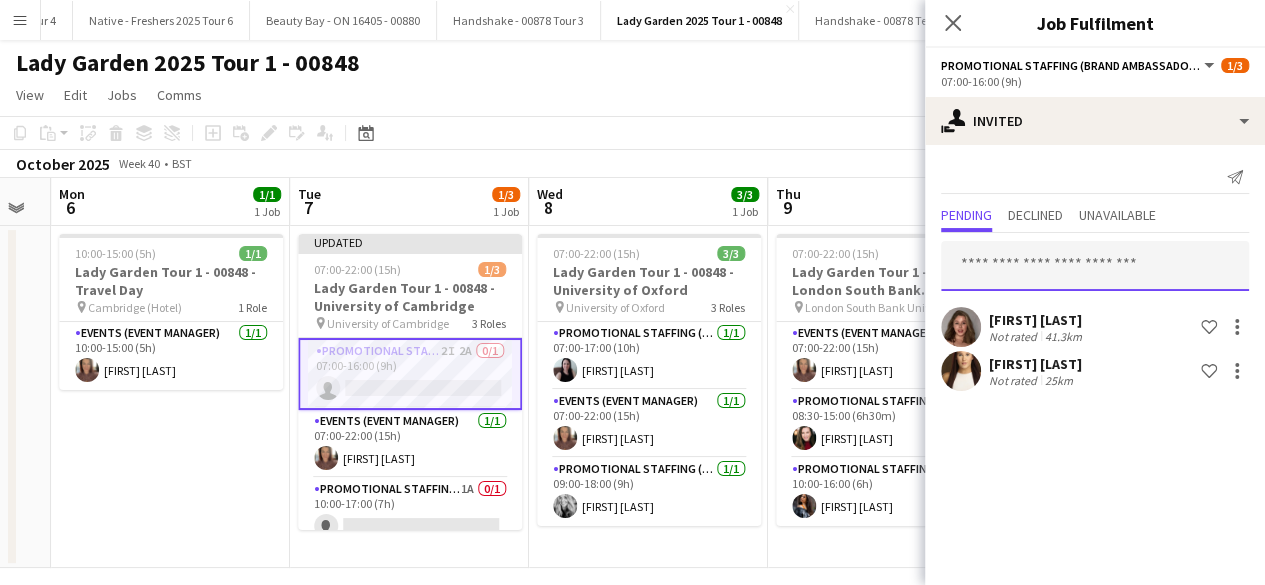 click at bounding box center (1095, 266) 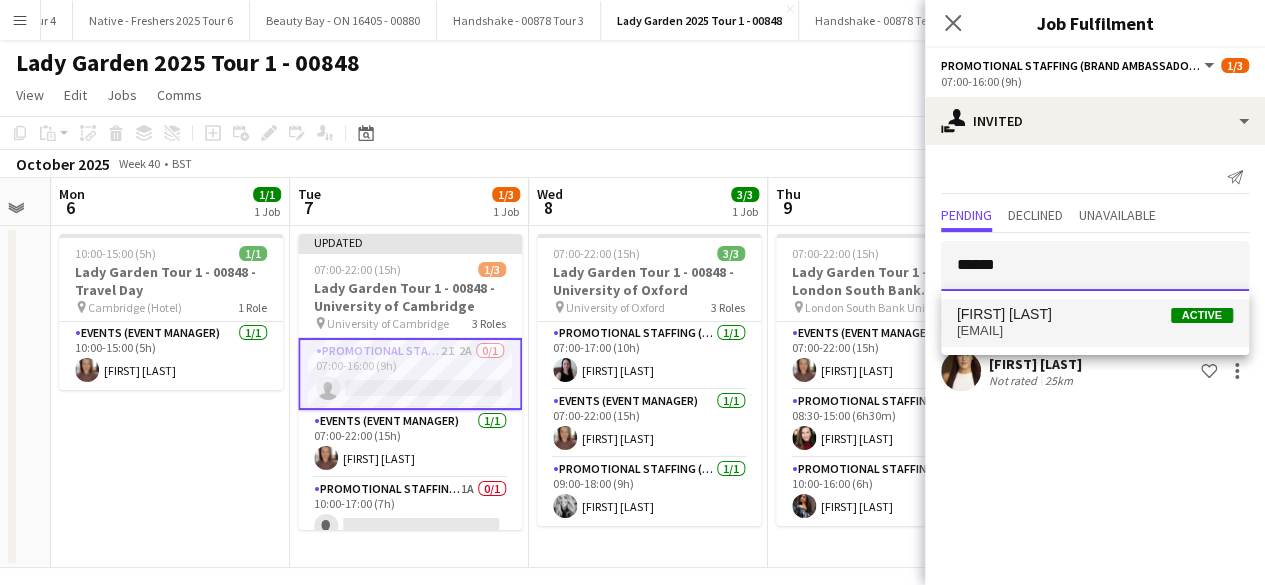 type on "******" 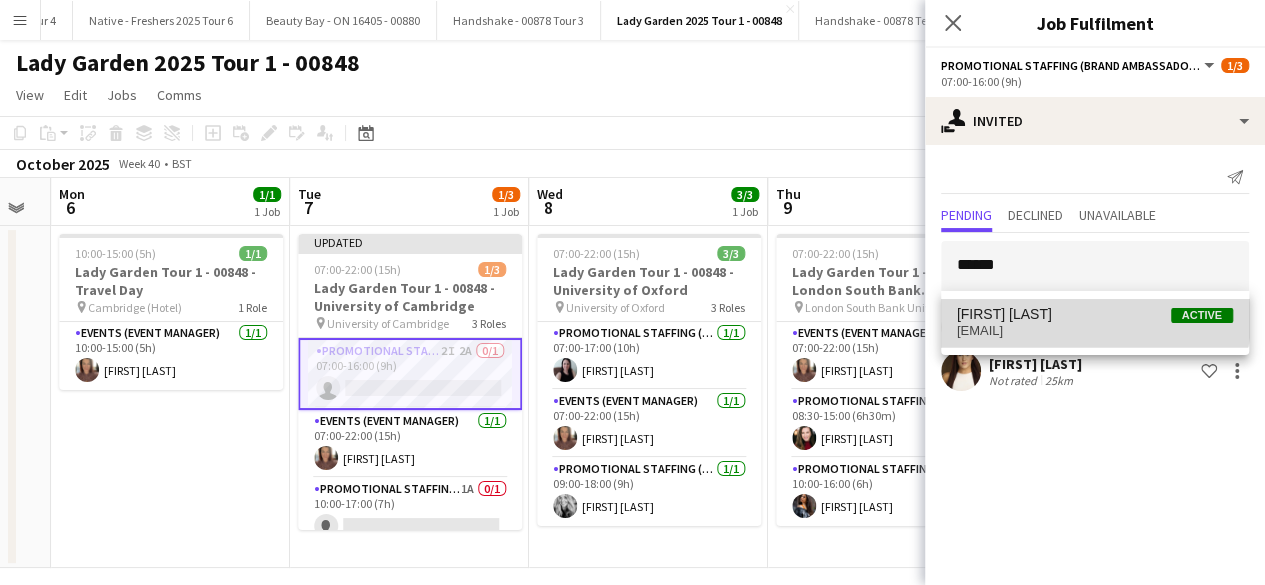 click on "Emma O'Rourke  Active  emma.orourke@hotmail.com" at bounding box center [1095, 323] 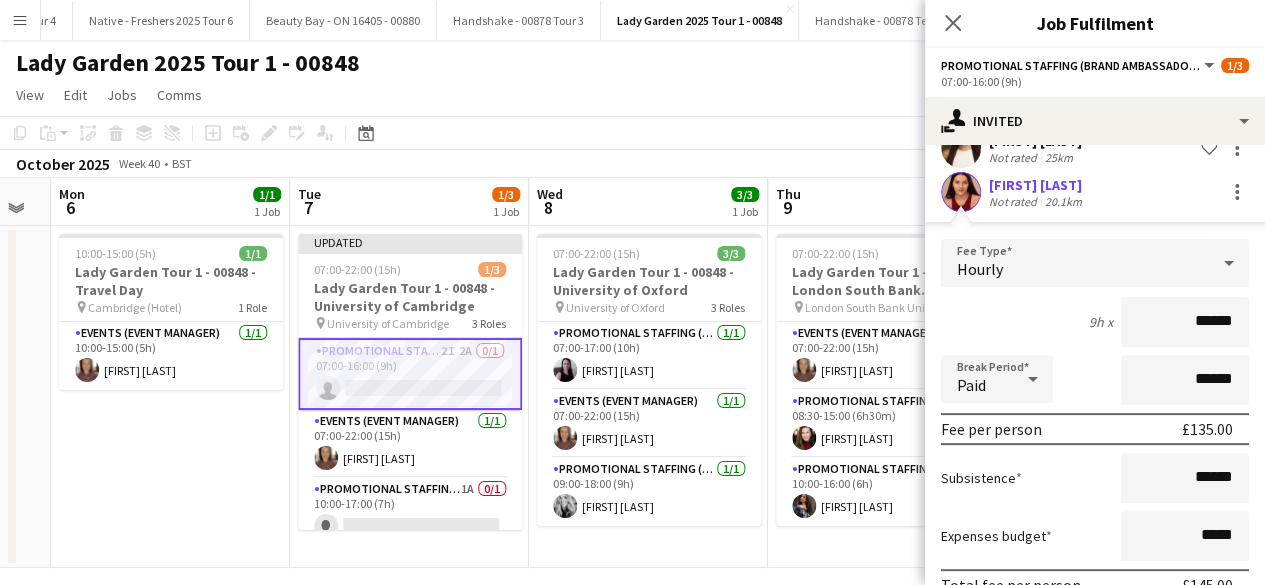 scroll, scrollTop: 322, scrollLeft: 0, axis: vertical 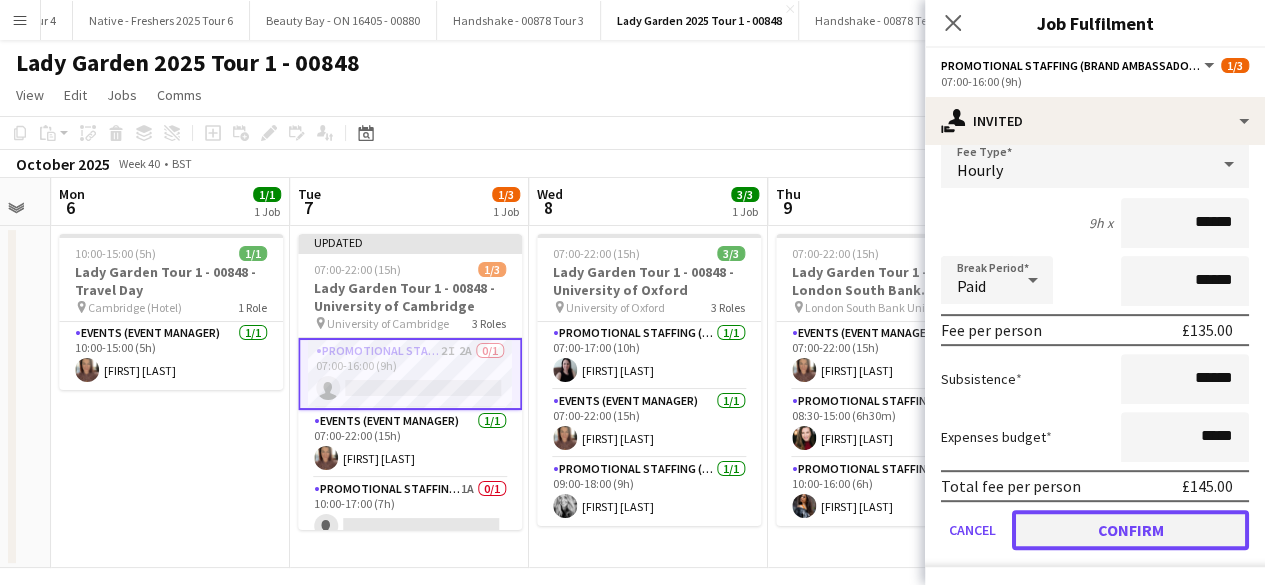 click on "Confirm" 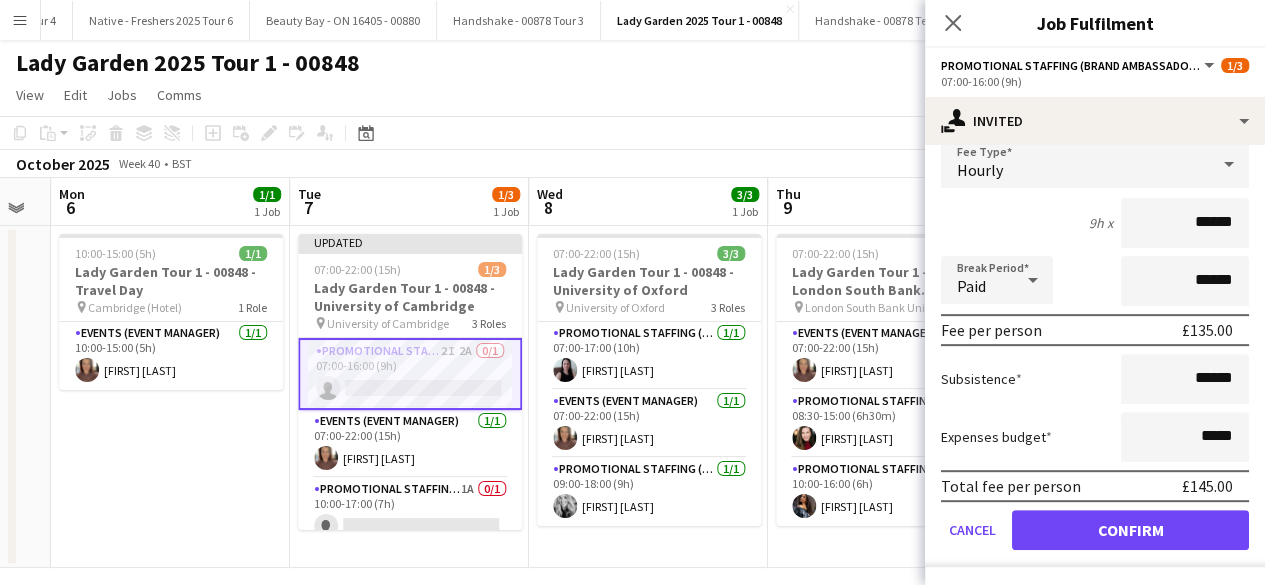 scroll, scrollTop: 0, scrollLeft: 0, axis: both 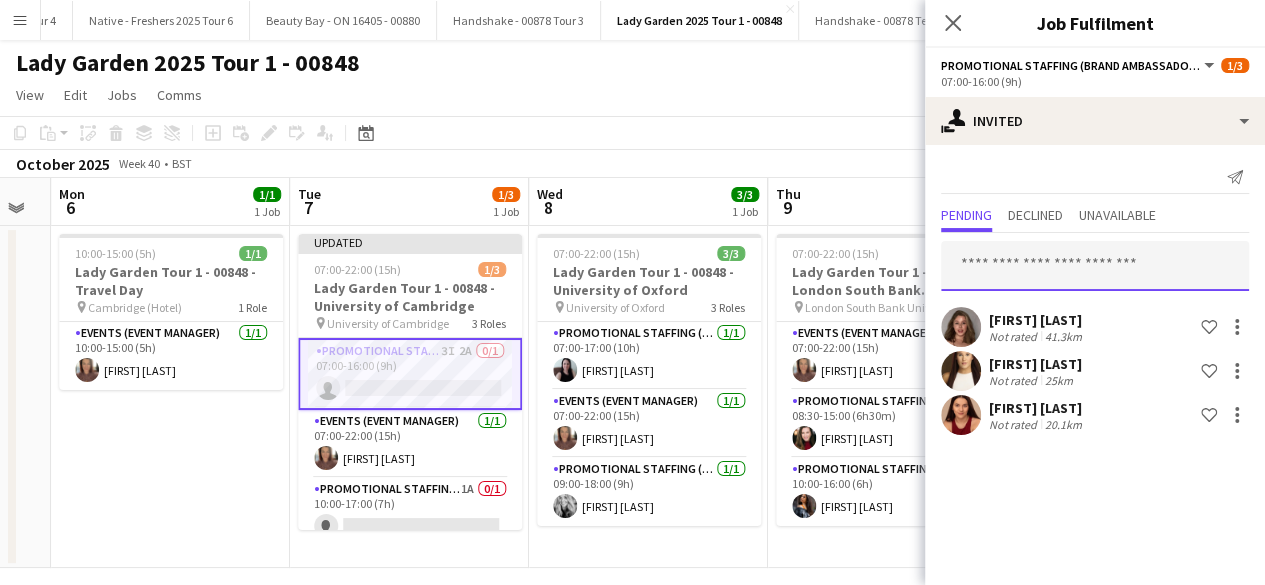click at bounding box center [1095, 266] 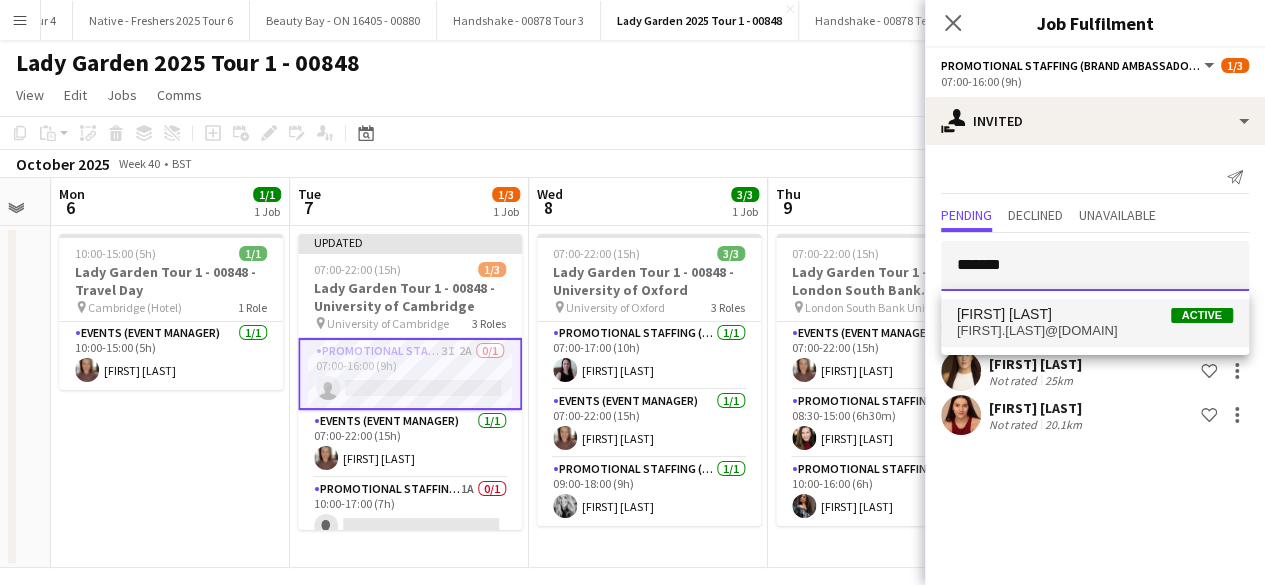 type on "*******" 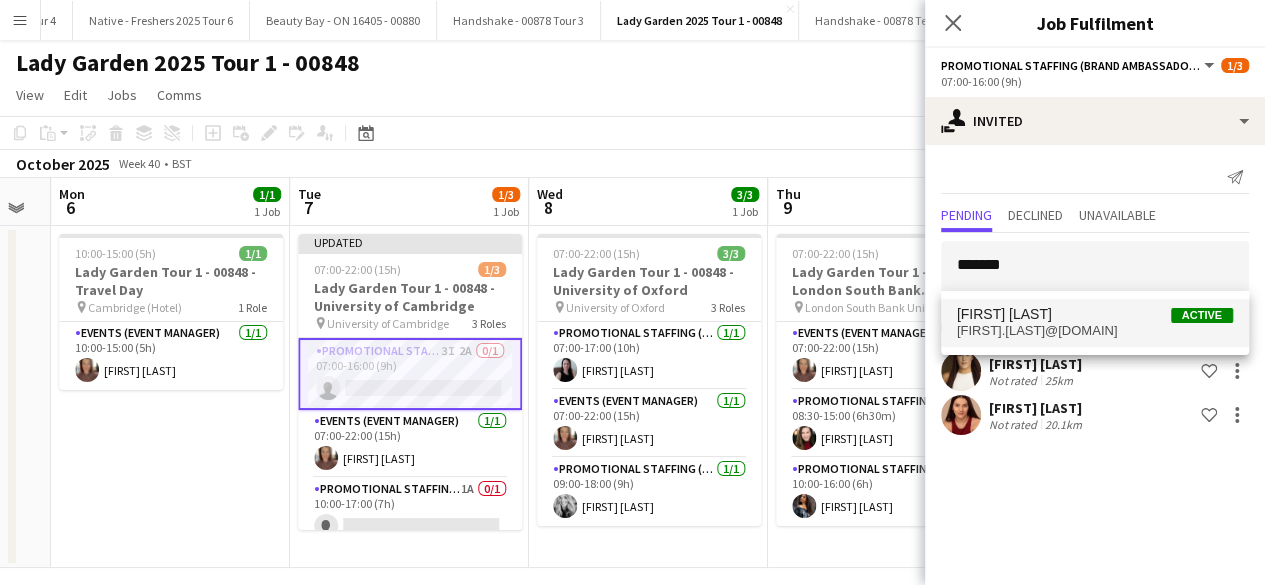 click on "Amy Rees  Active" at bounding box center [1095, 314] 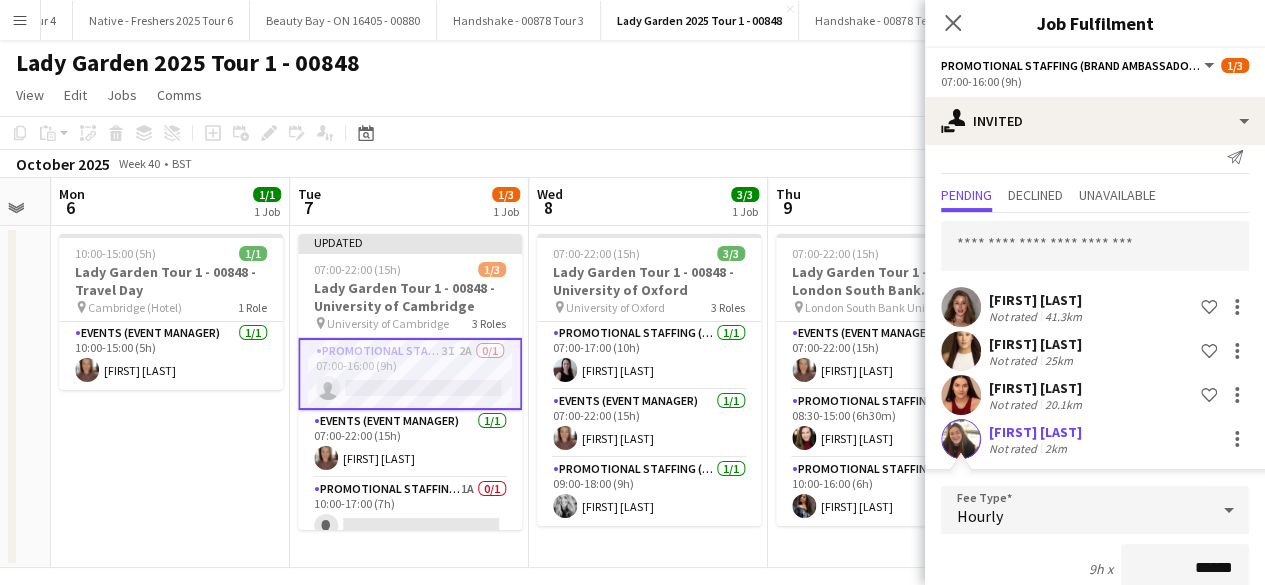scroll, scrollTop: 366, scrollLeft: 0, axis: vertical 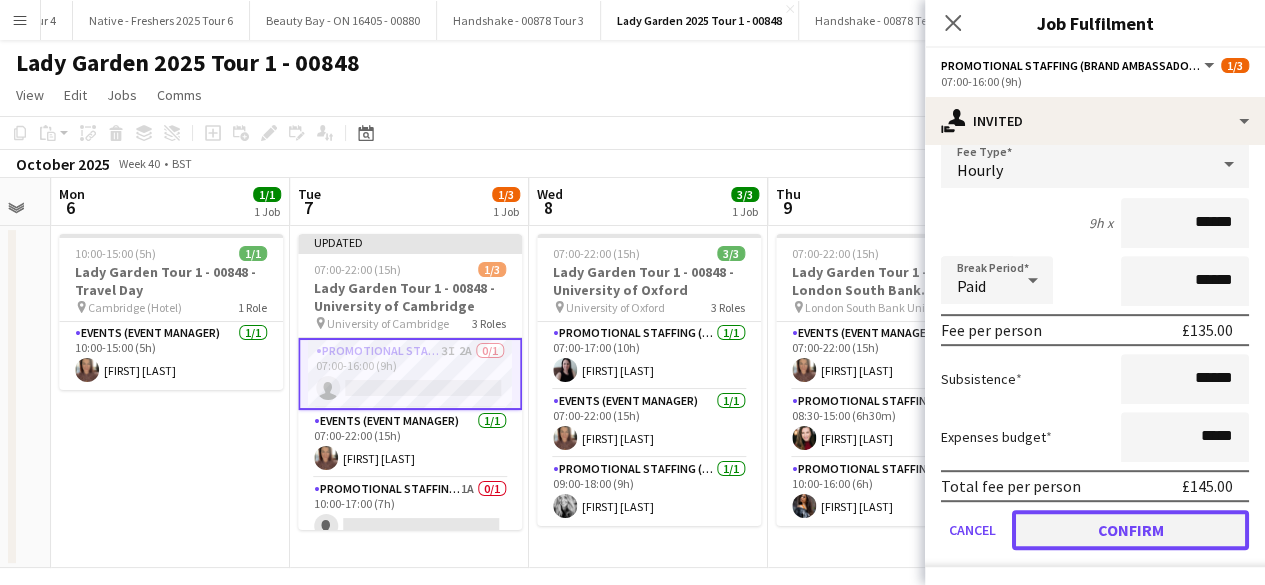 click on "Confirm" 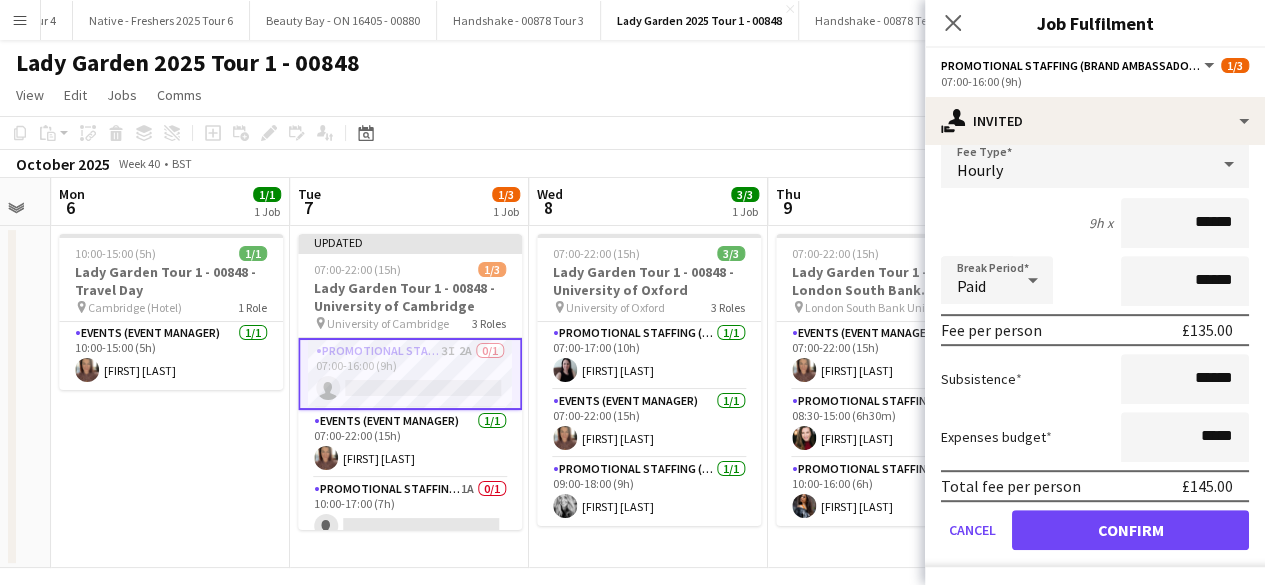 scroll, scrollTop: 0, scrollLeft: 0, axis: both 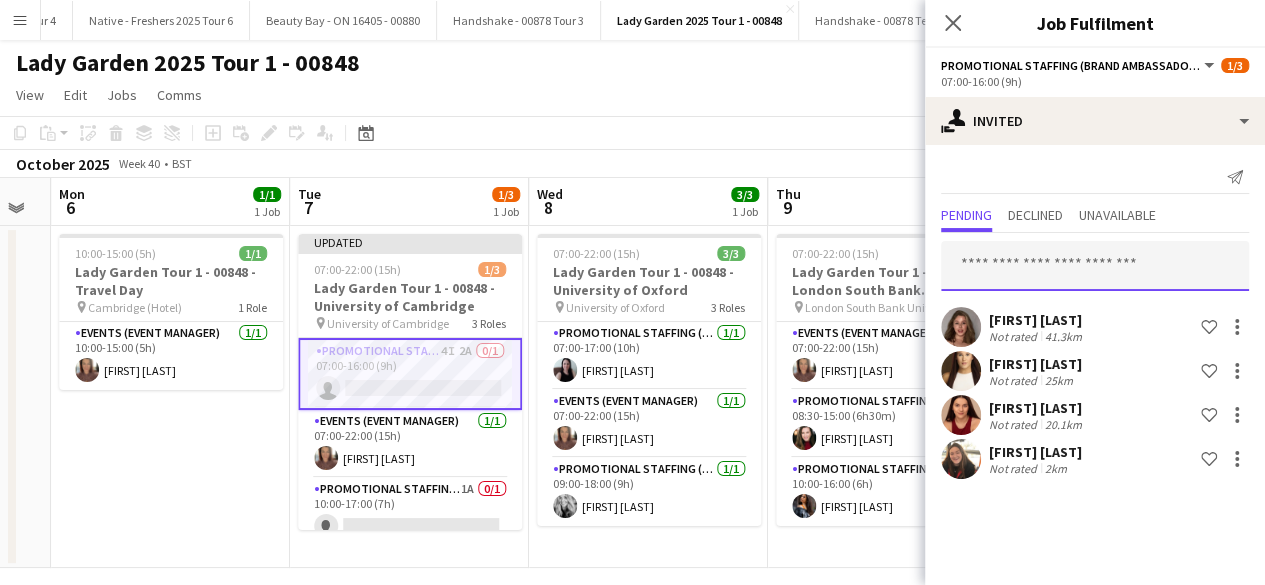 click at bounding box center (1095, 266) 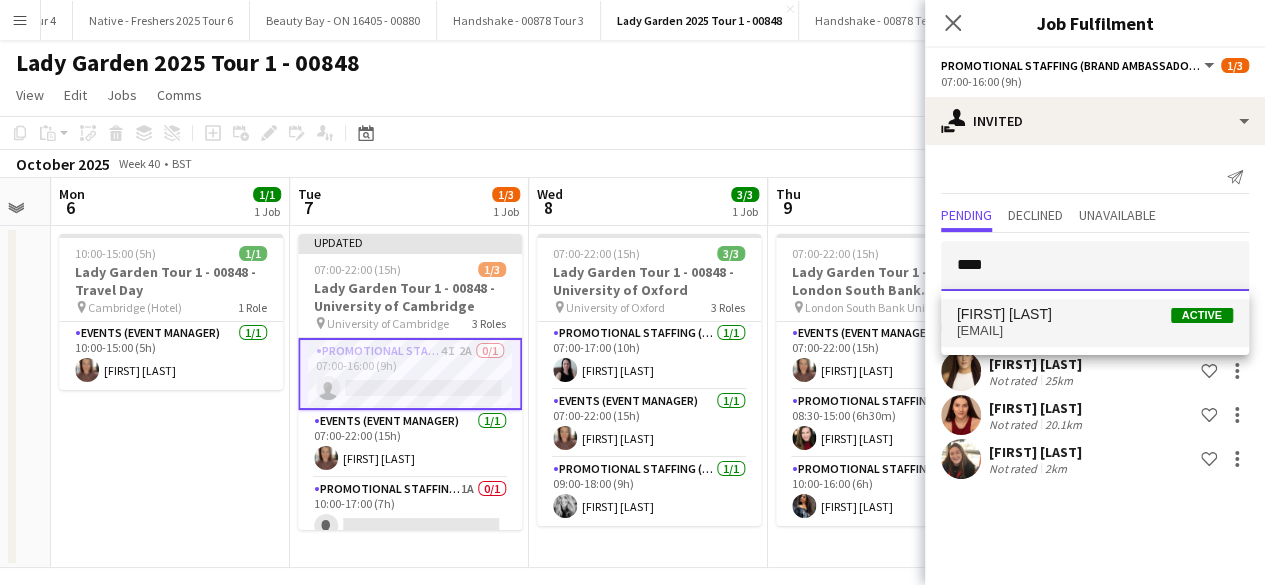 type on "****" 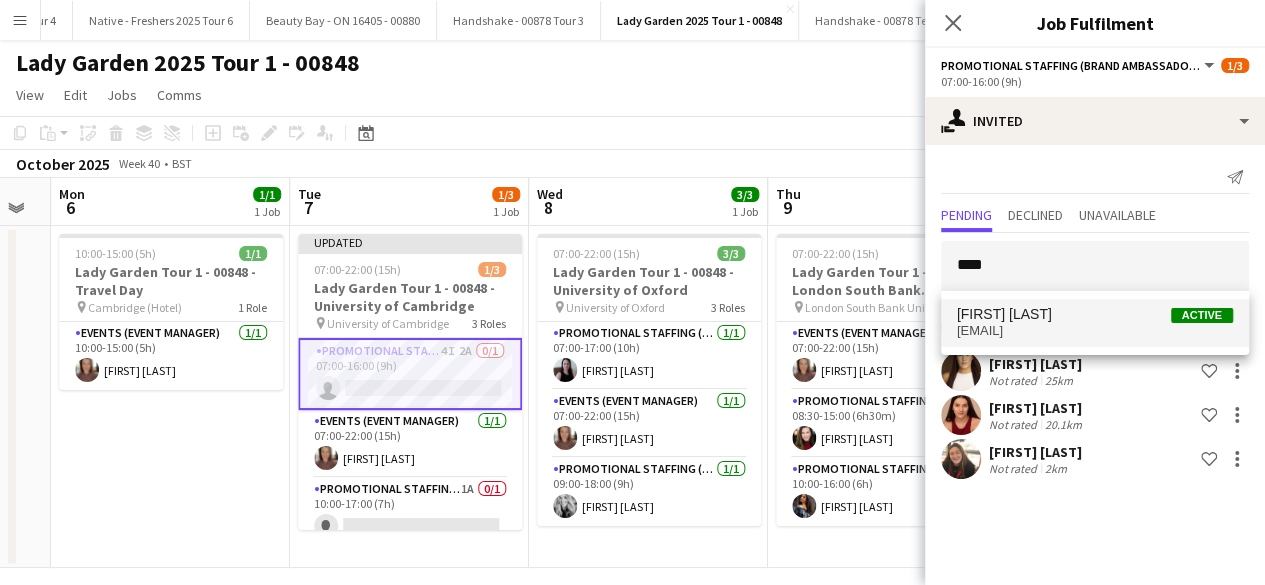click on "Svetlana Banu" at bounding box center [1004, 314] 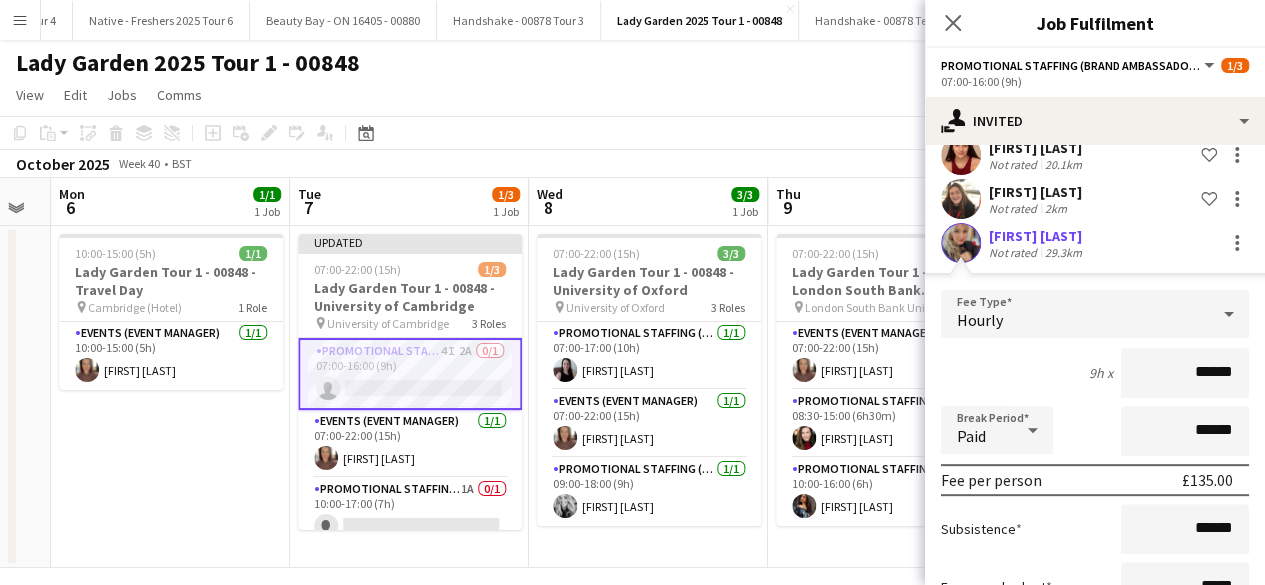 scroll, scrollTop: 410, scrollLeft: 0, axis: vertical 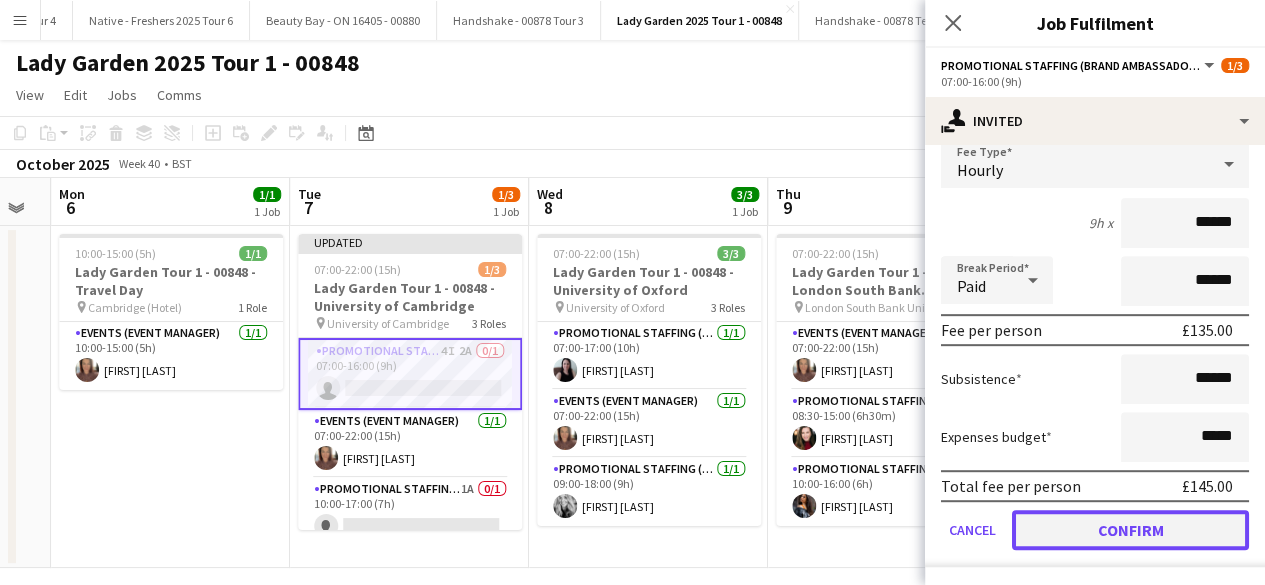 click on "Confirm" 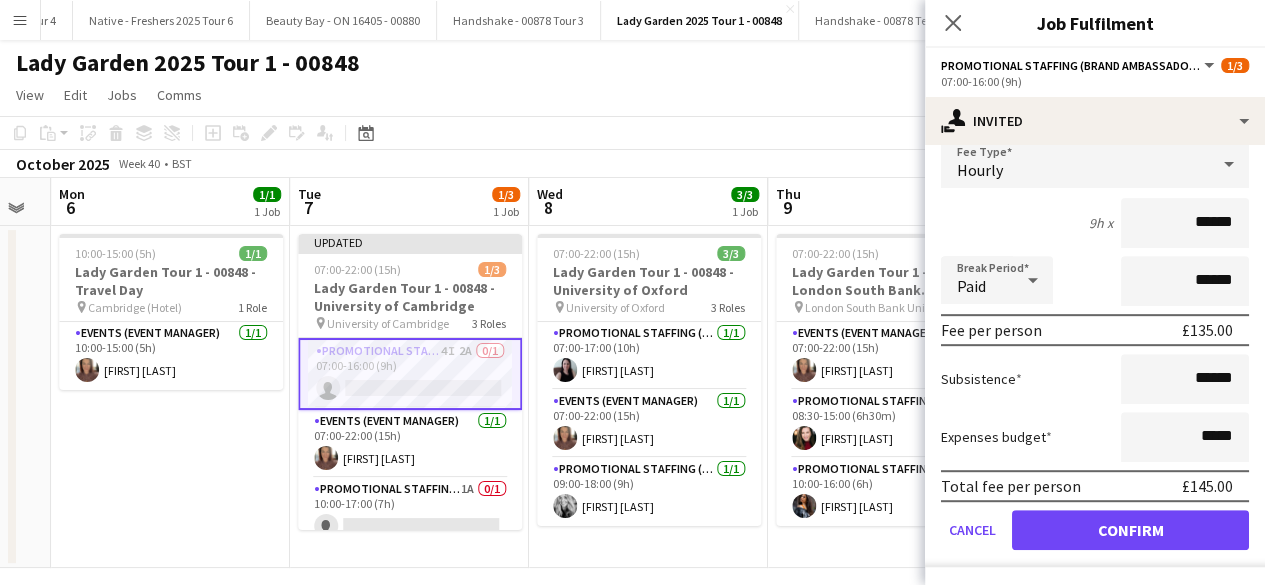 scroll, scrollTop: 0, scrollLeft: 0, axis: both 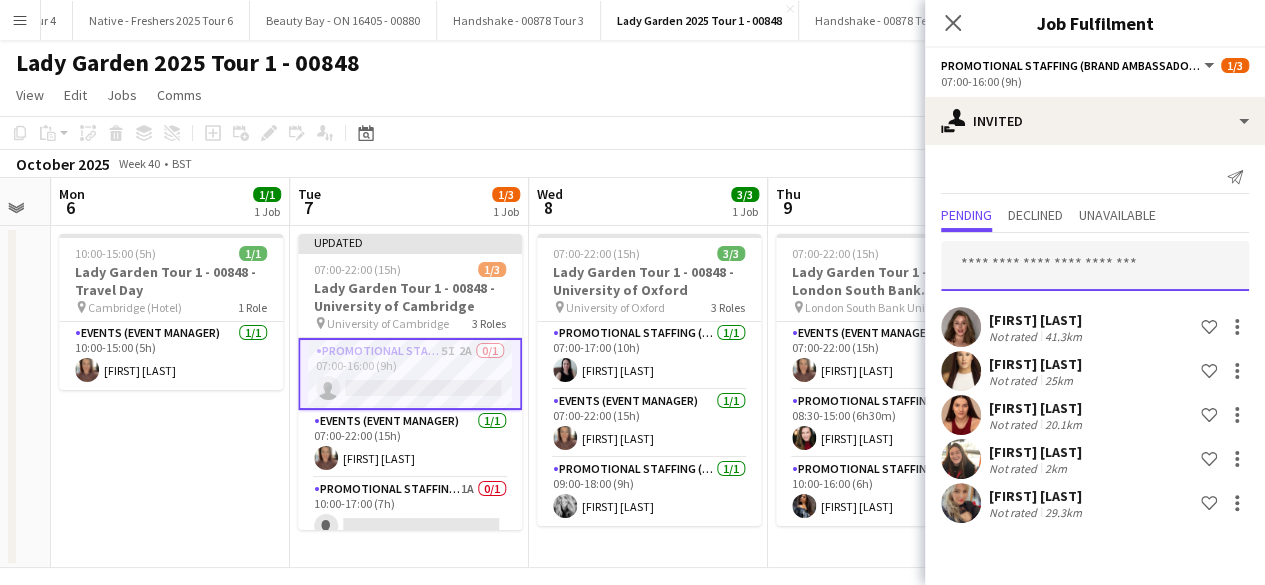 click at bounding box center (1095, 266) 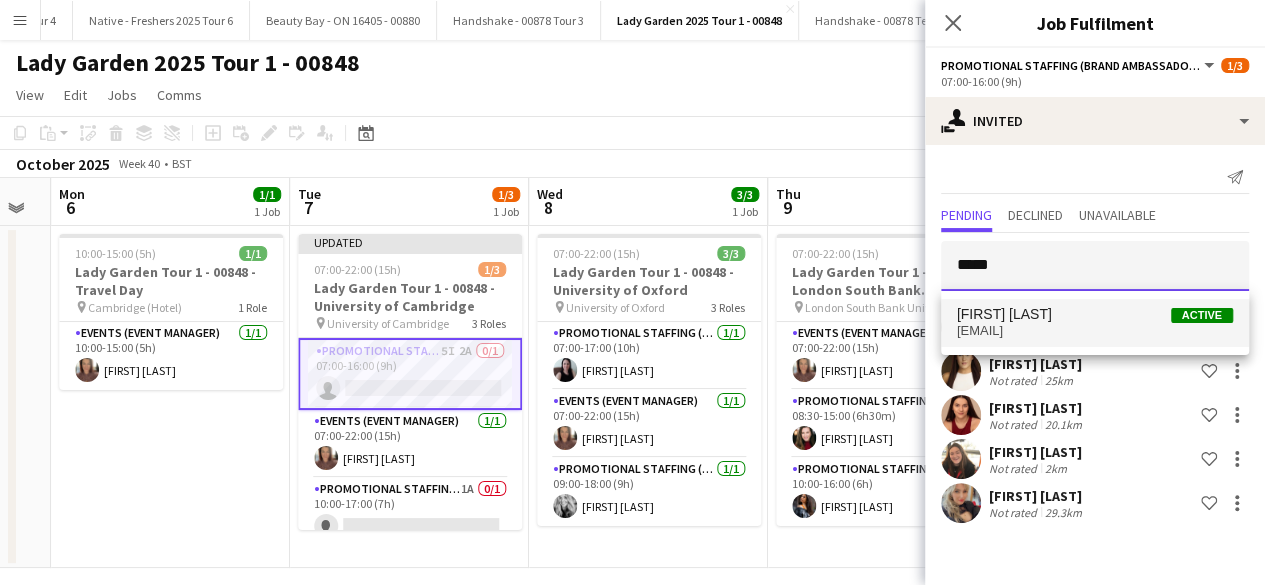 type on "*****" 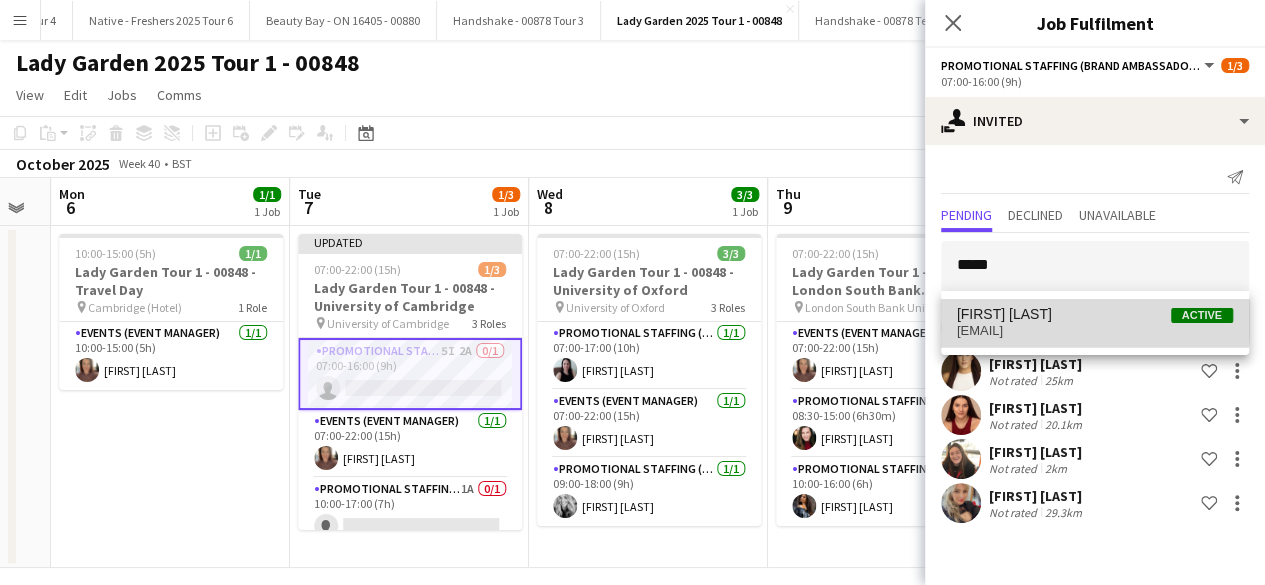 click on "Carly Bown  Active" at bounding box center [1095, 314] 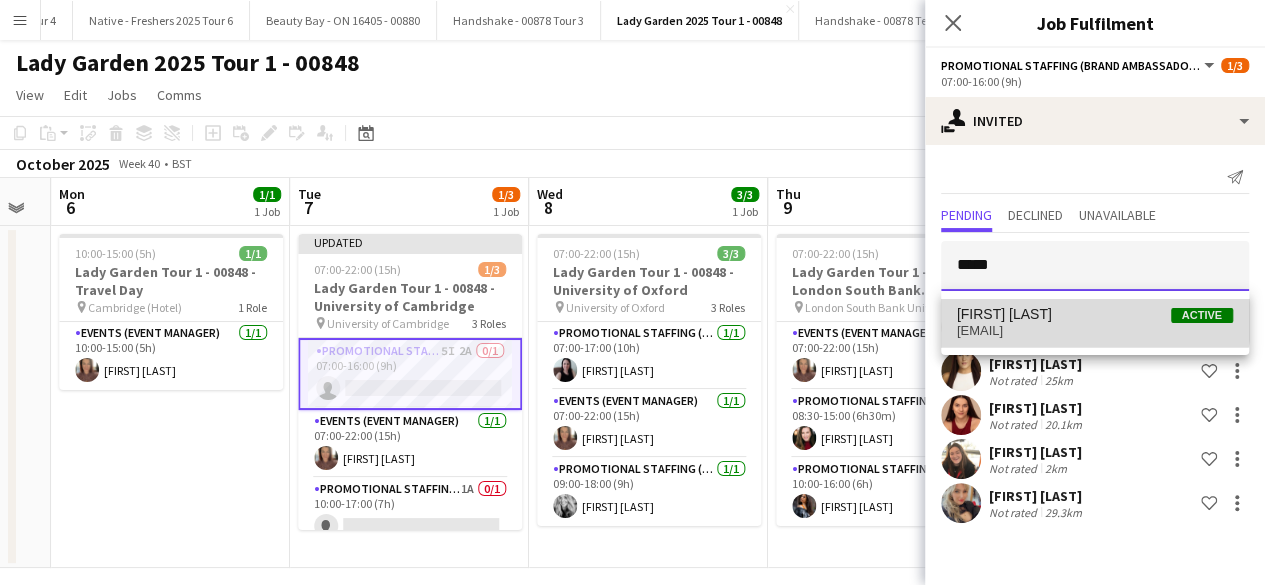 type 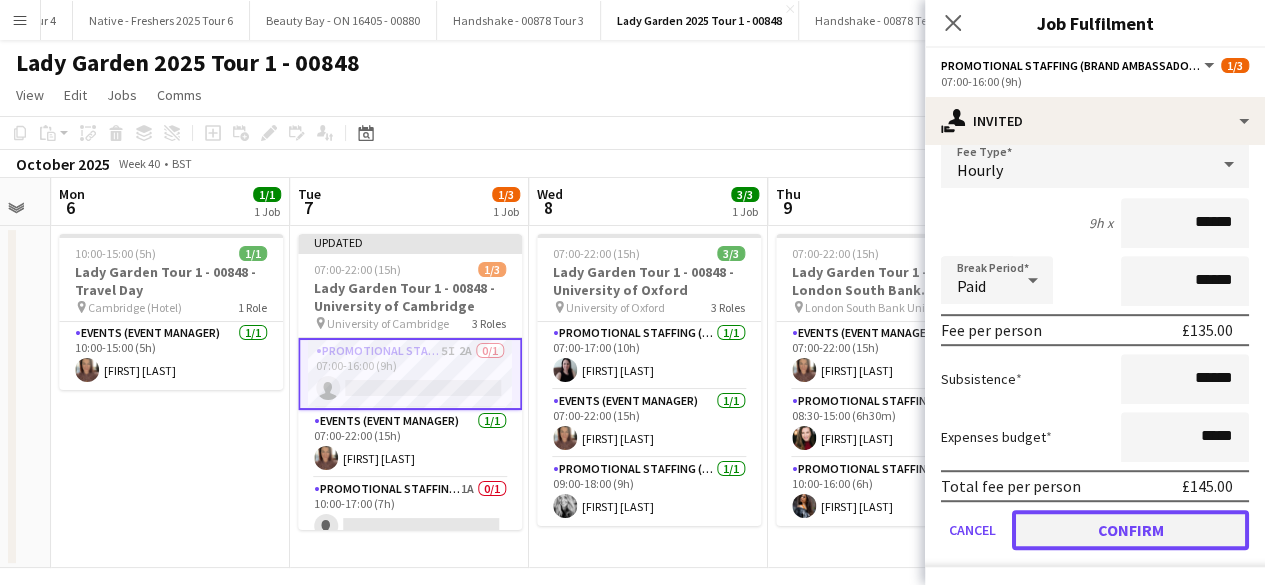 click on "Confirm" 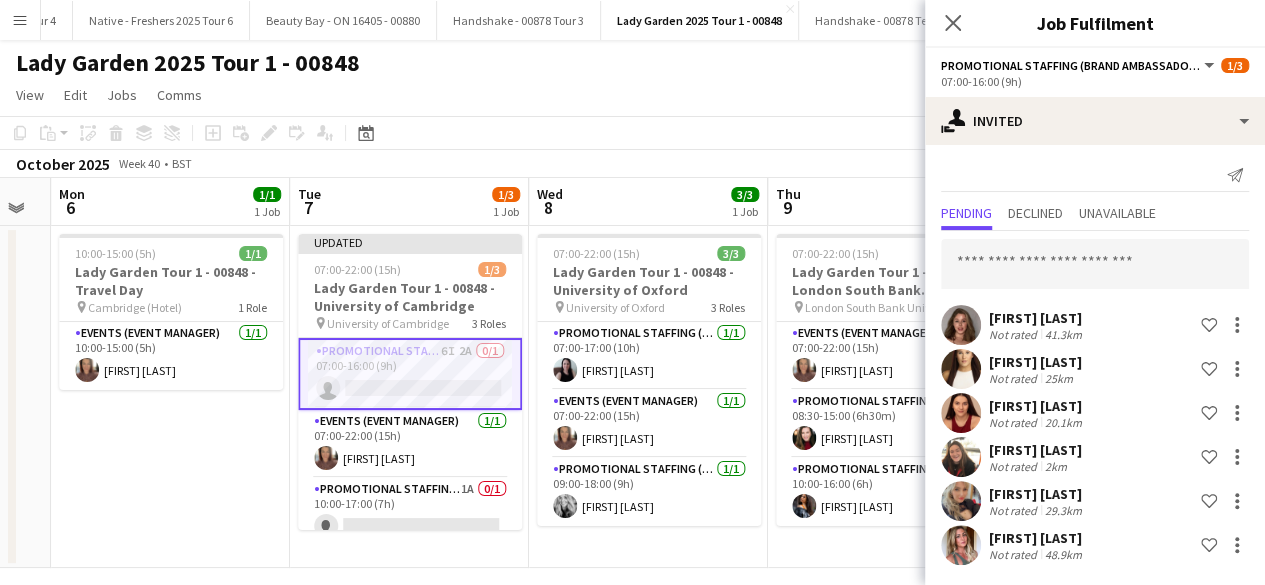 scroll, scrollTop: 1, scrollLeft: 0, axis: vertical 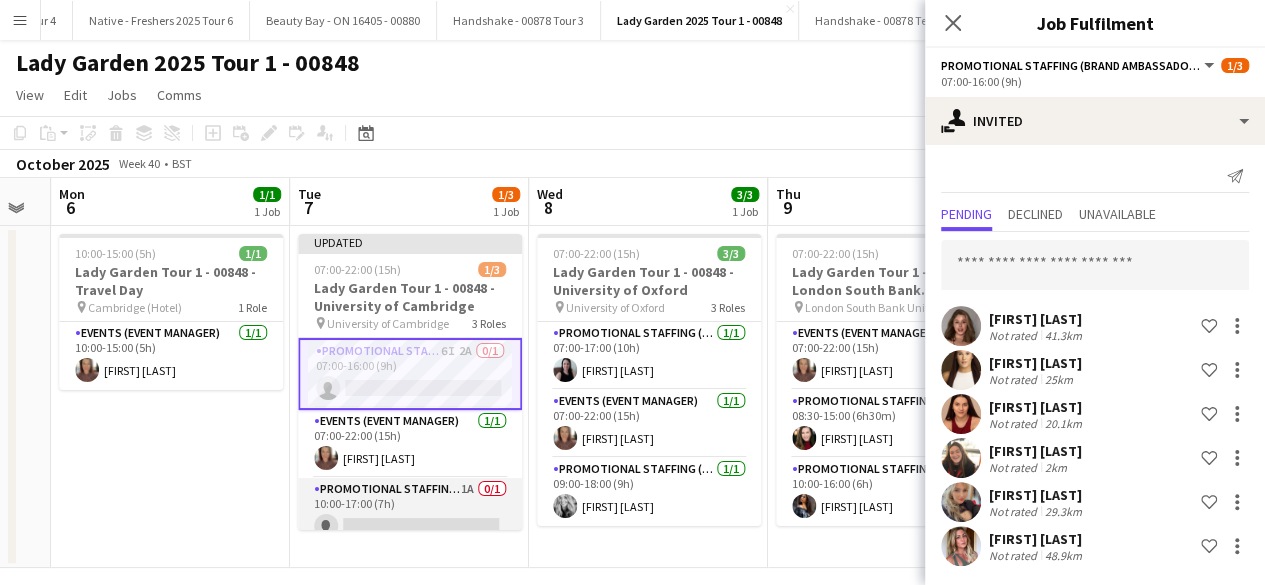 click on "Promotional Staffing (Brand Ambassadors)   1A   0/1   10:00-17:00 (7h)
single-neutral-actions" at bounding box center (410, 512) 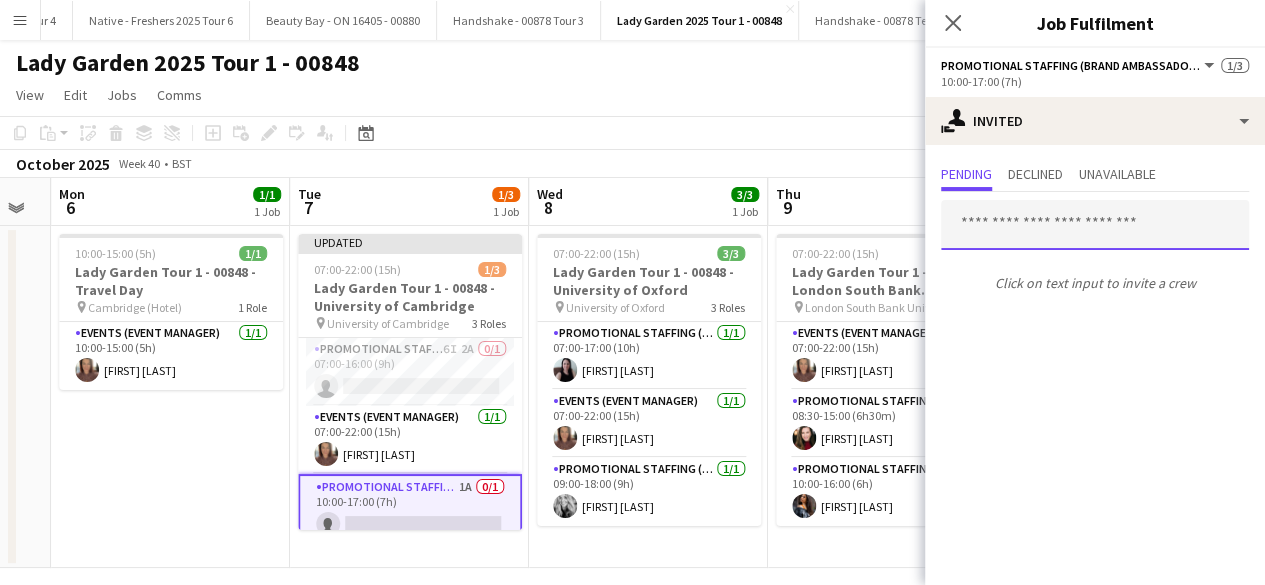 click at bounding box center [1095, 225] 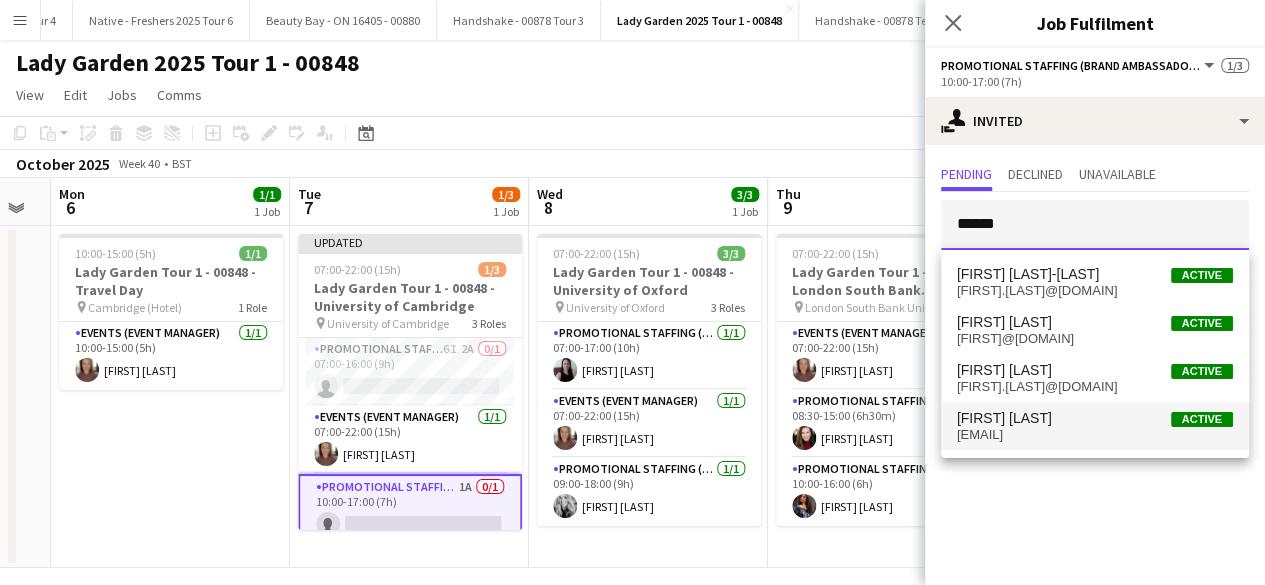 type on "******" 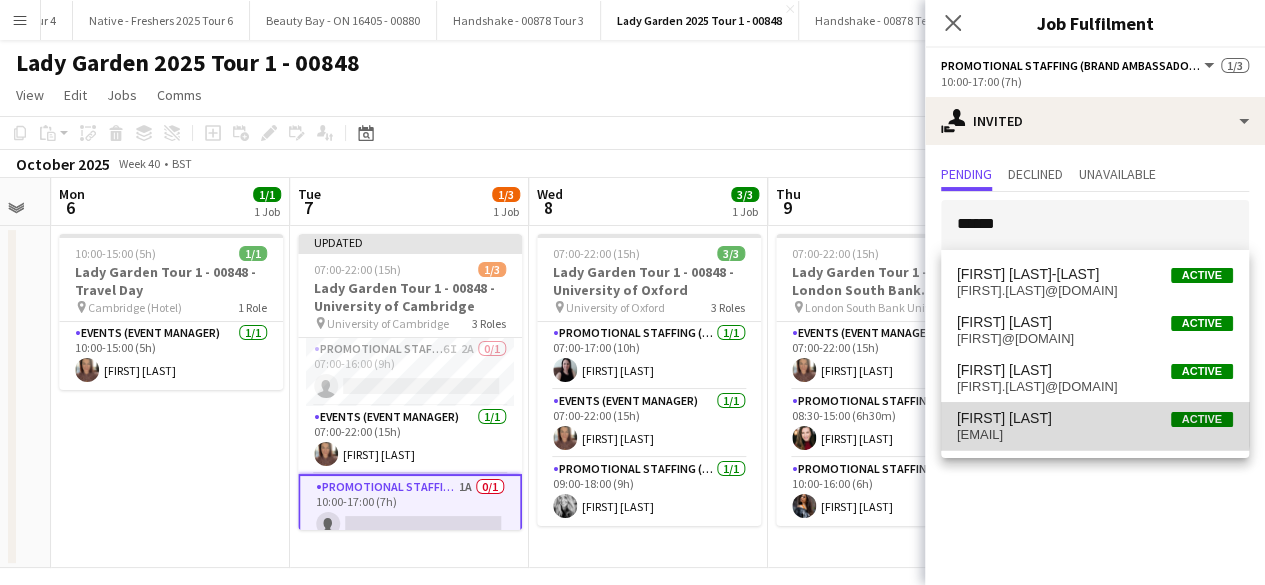click on "Olivia Humphrey" at bounding box center [1004, 418] 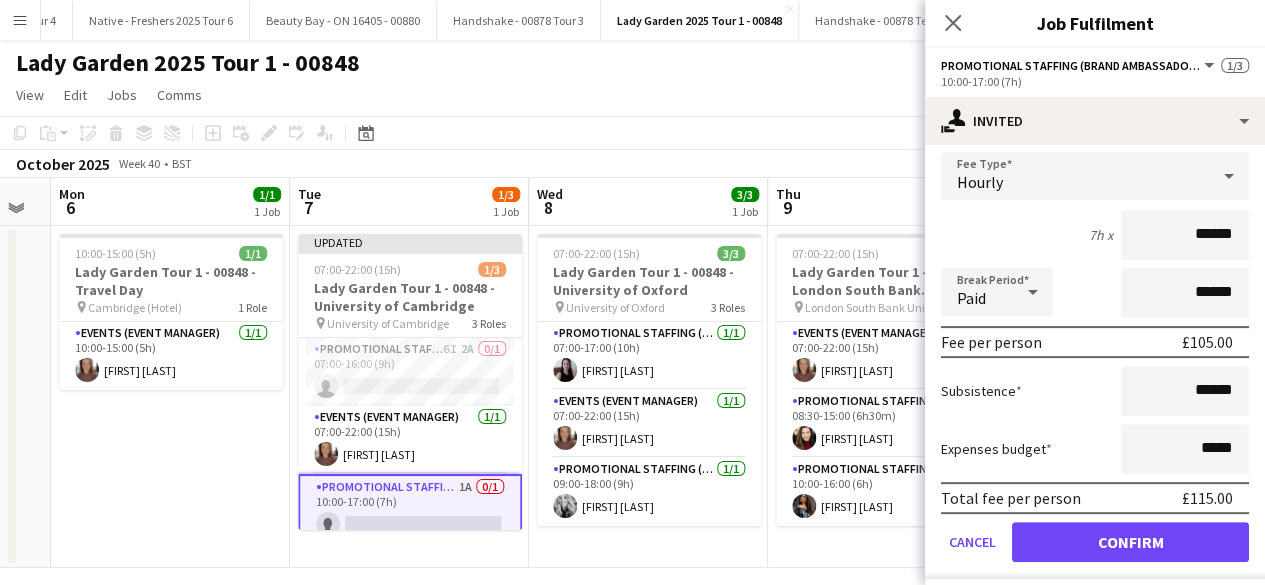 scroll, scrollTop: 234, scrollLeft: 0, axis: vertical 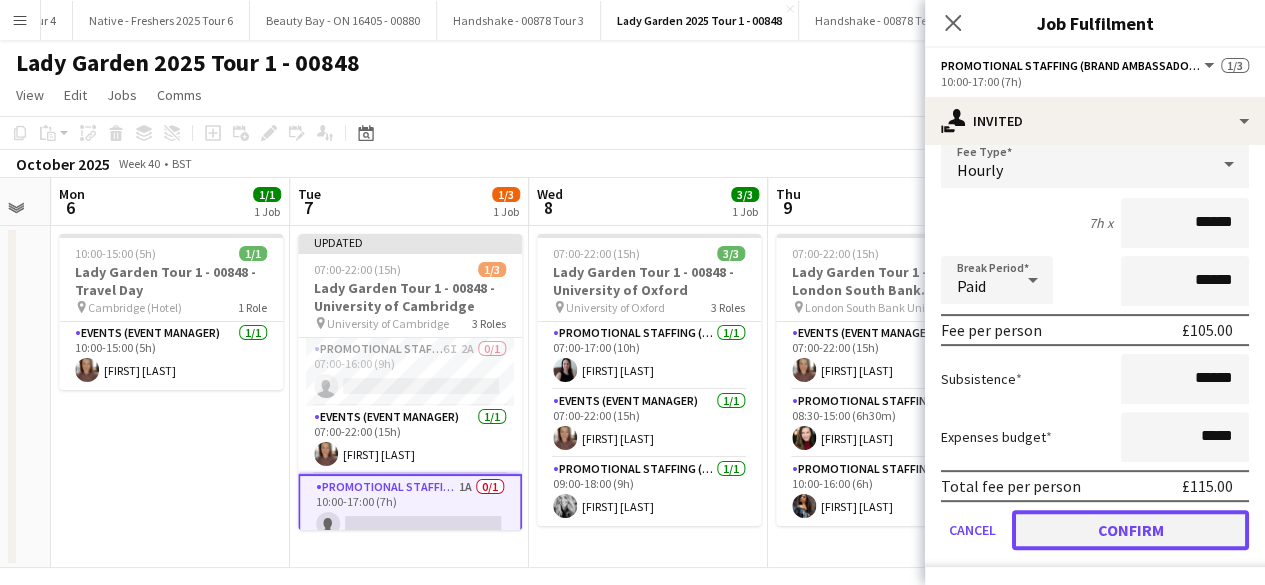 click on "Confirm" 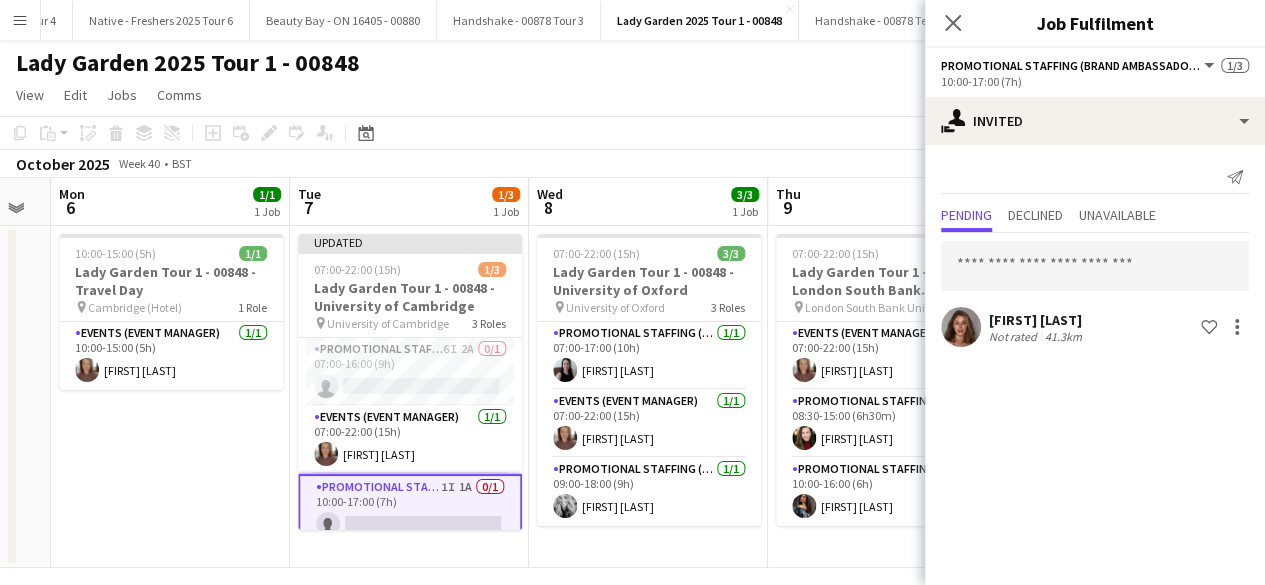 scroll, scrollTop: 0, scrollLeft: 0, axis: both 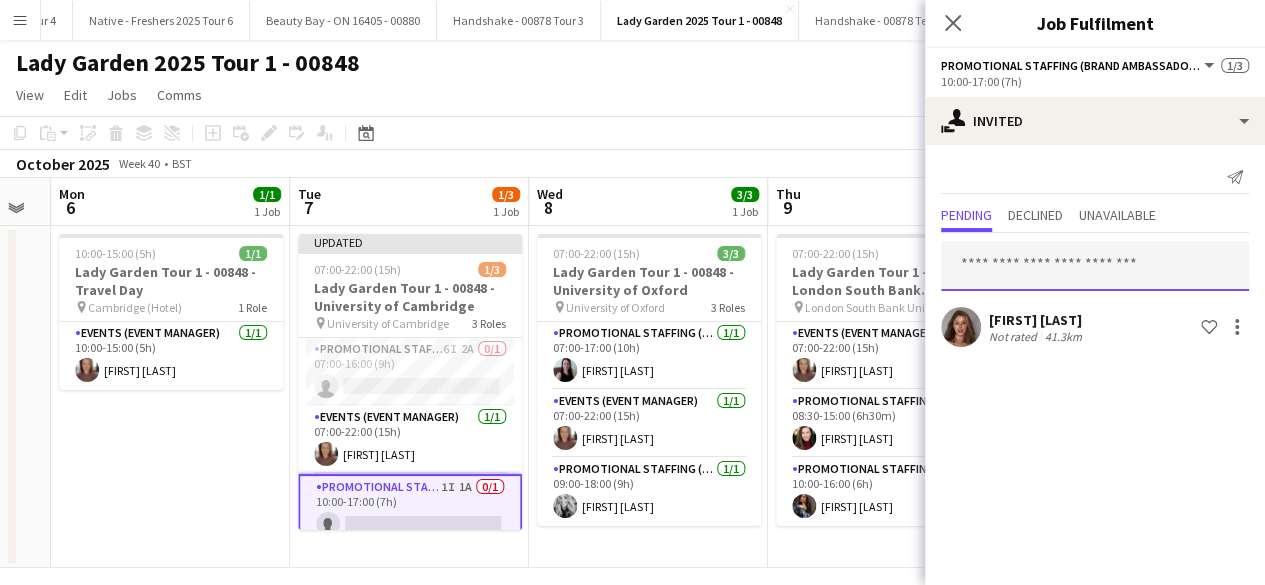 click at bounding box center [1095, 266] 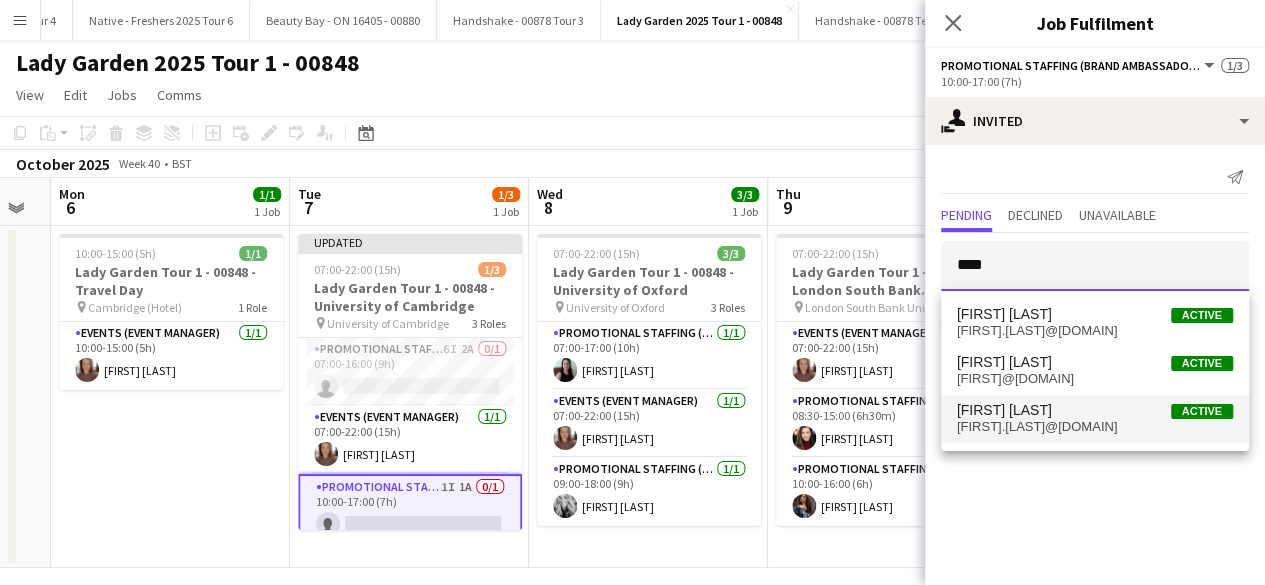 type on "****" 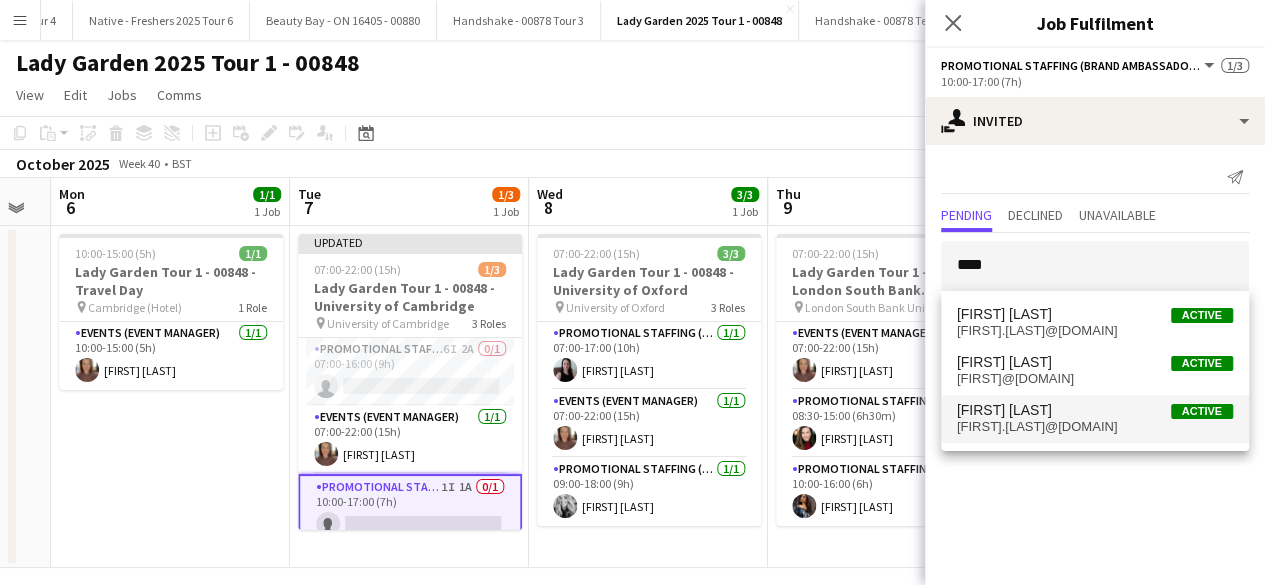 click on "Evie Whitehead" at bounding box center (1004, 410) 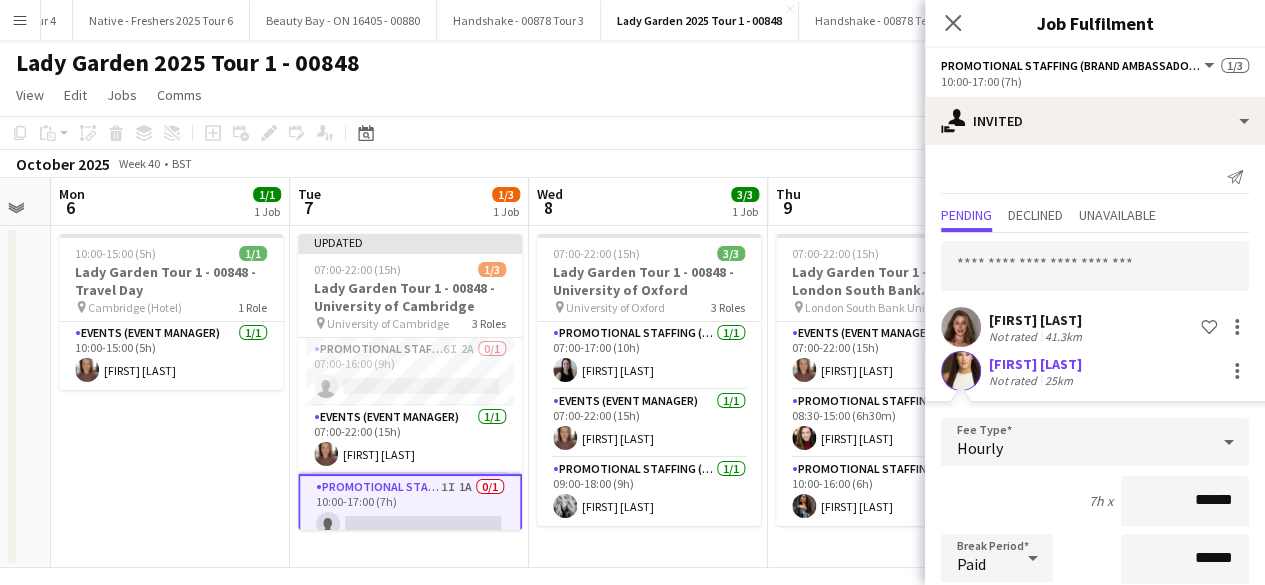 scroll, scrollTop: 278, scrollLeft: 0, axis: vertical 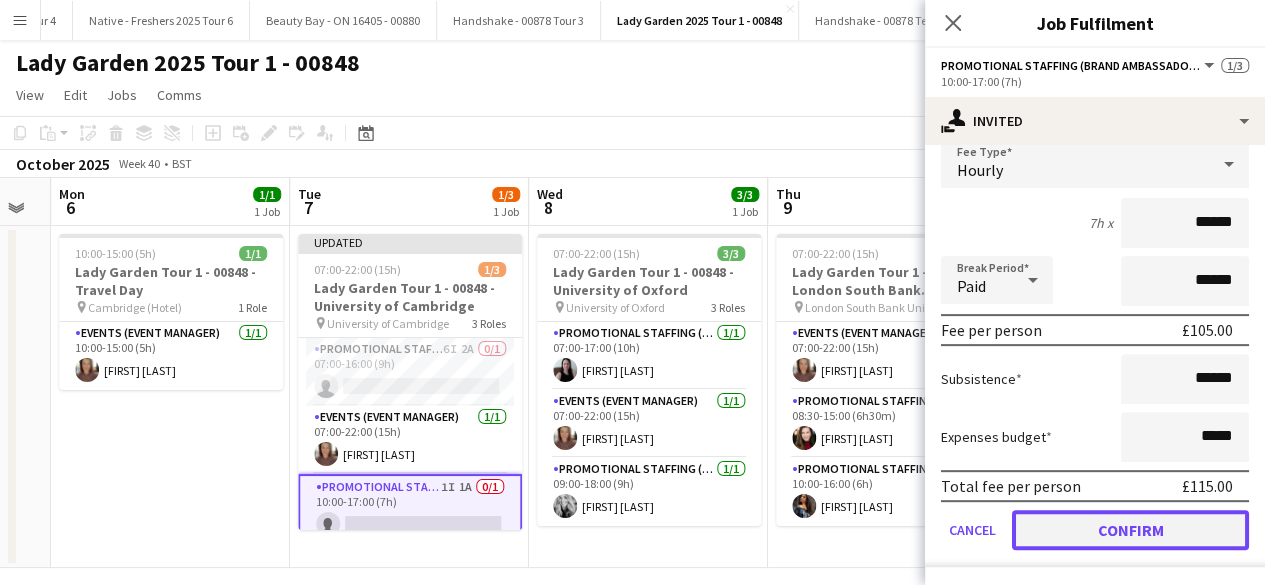 click on "Confirm" 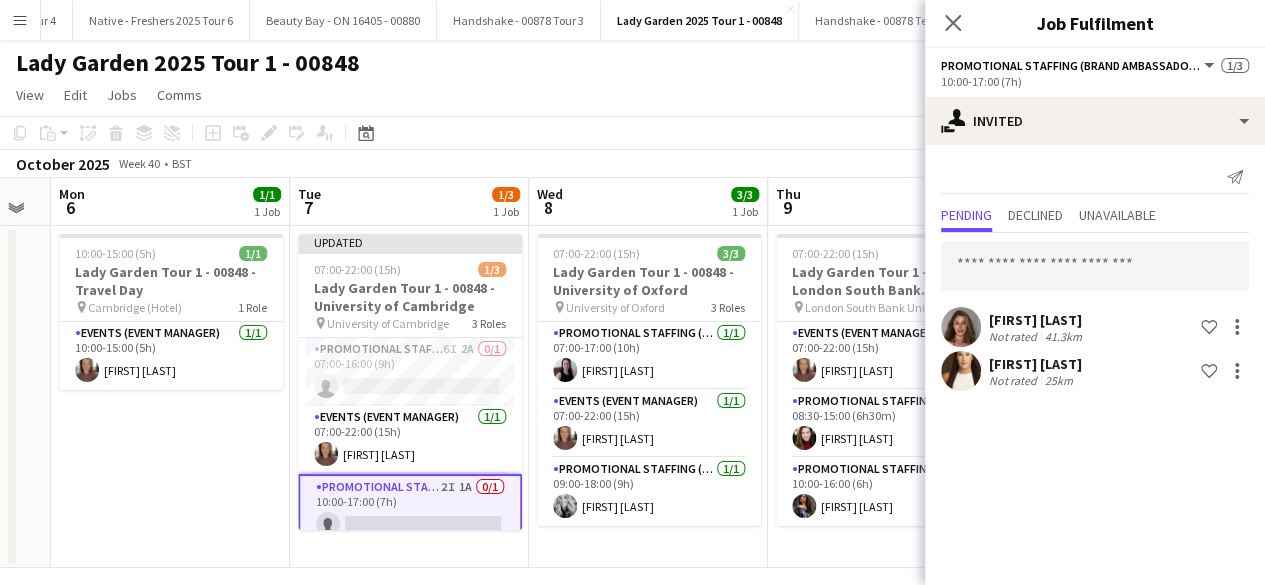 scroll, scrollTop: 0, scrollLeft: 0, axis: both 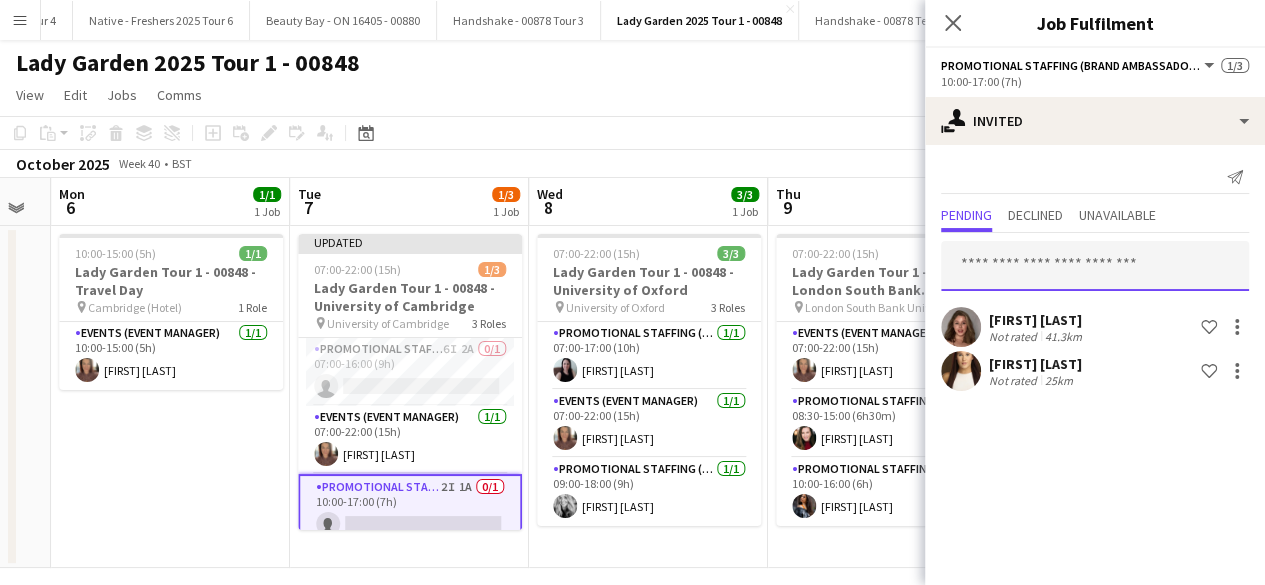 click at bounding box center (1095, 266) 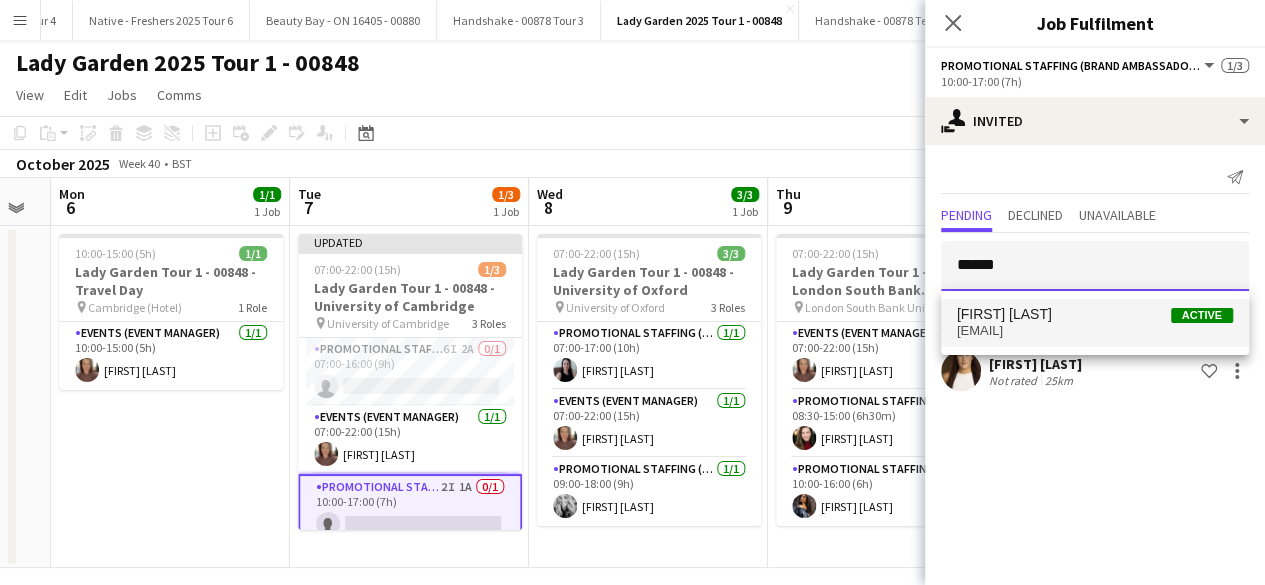 type on "******" 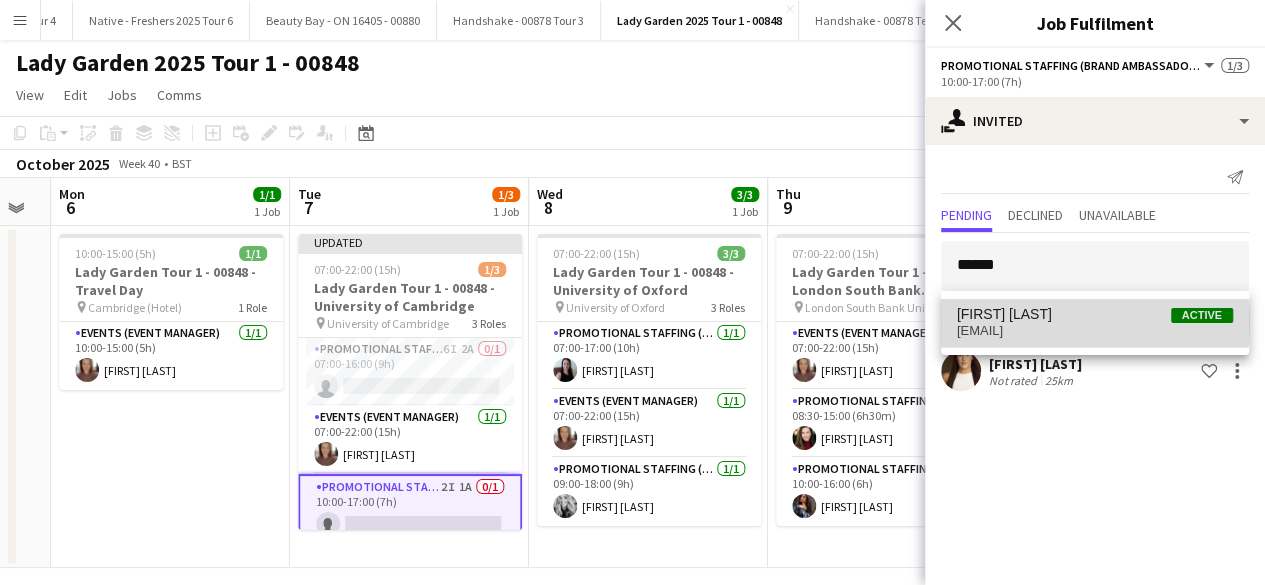 click on "Emma O'Rourke" at bounding box center [1004, 314] 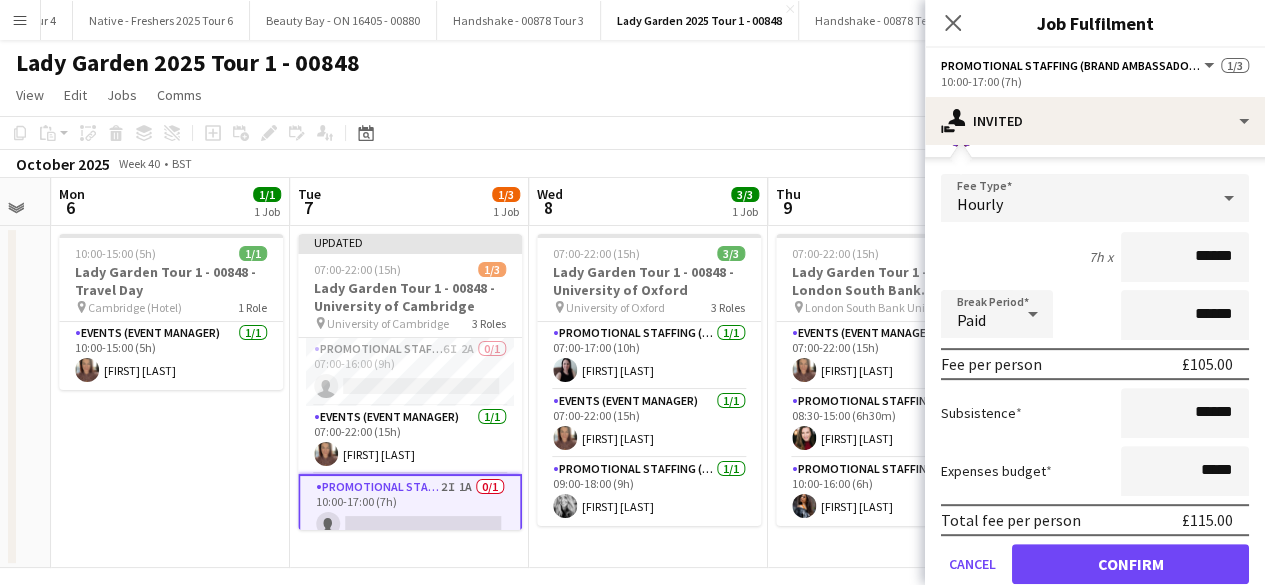scroll, scrollTop: 297, scrollLeft: 0, axis: vertical 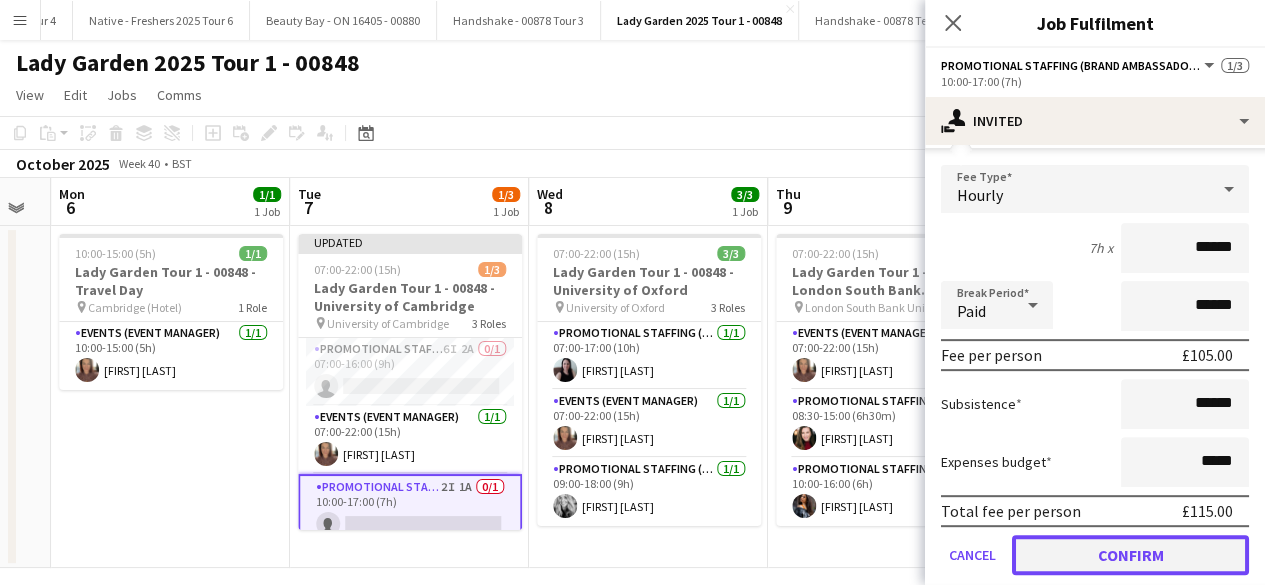 click on "Confirm" 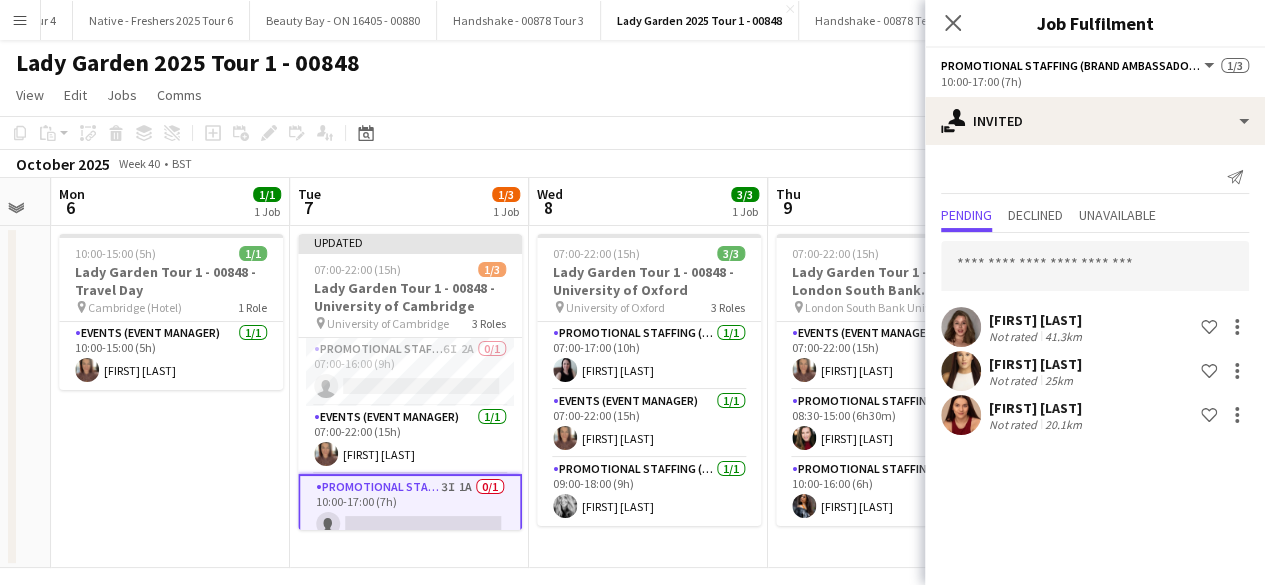scroll, scrollTop: 0, scrollLeft: 0, axis: both 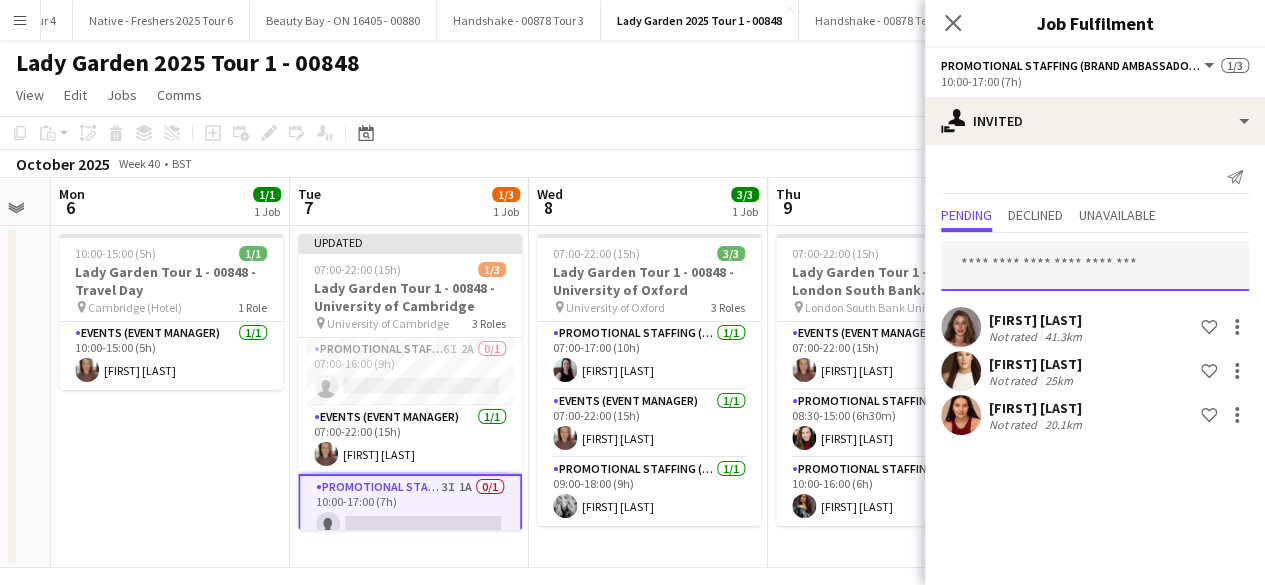 click at bounding box center [1095, 266] 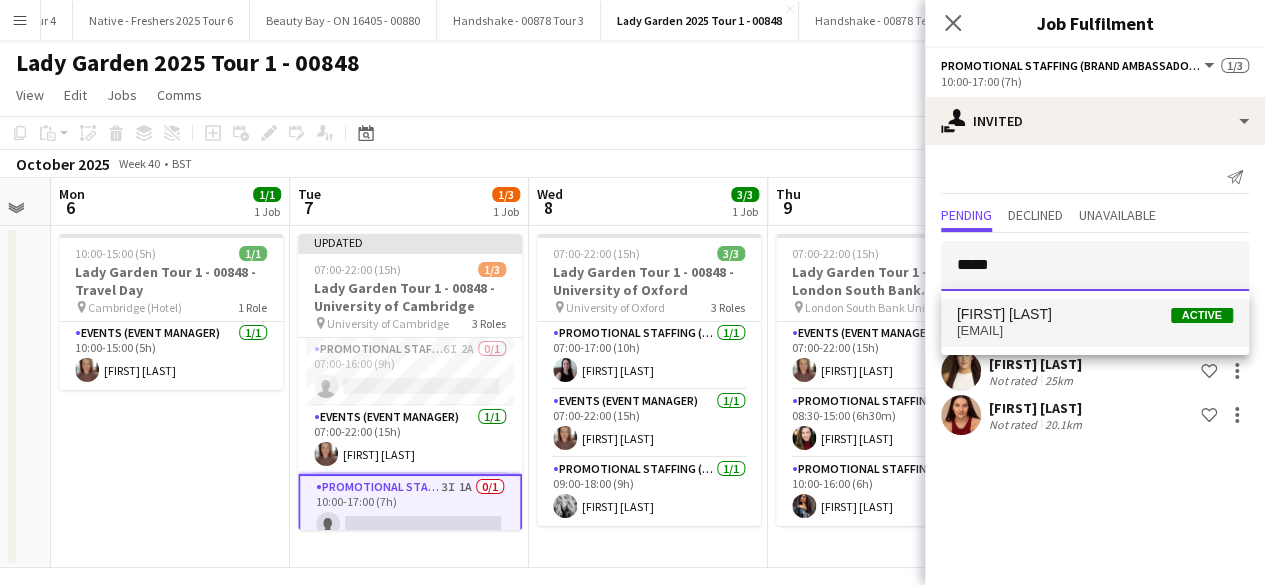 type on "*****" 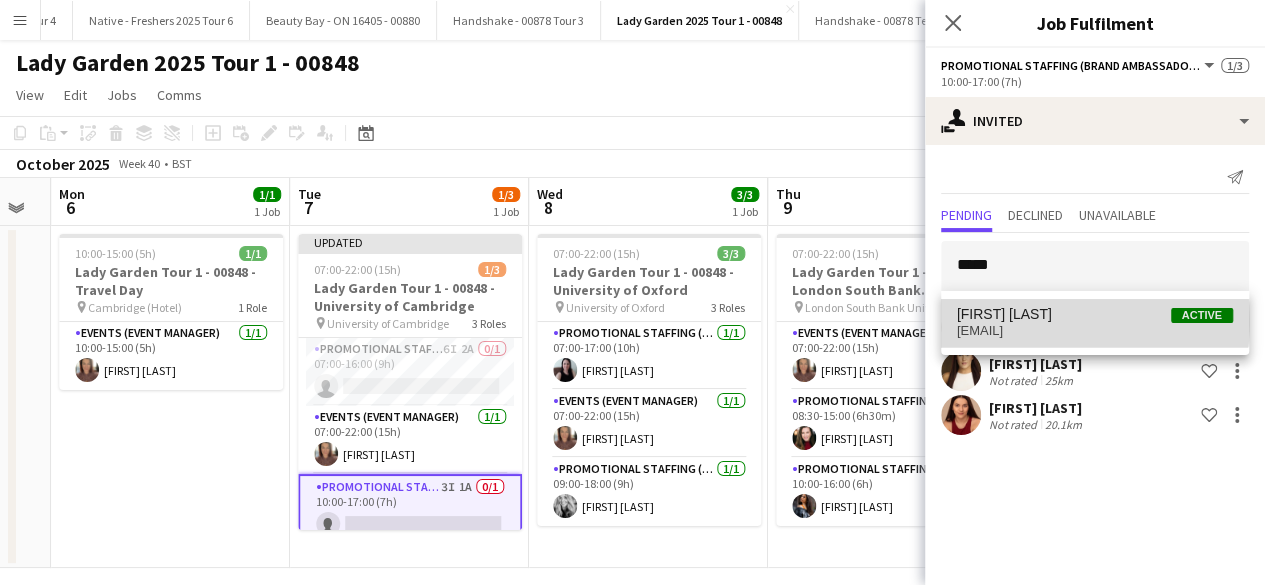 click on "Carly Bown  Active" at bounding box center (1095, 314) 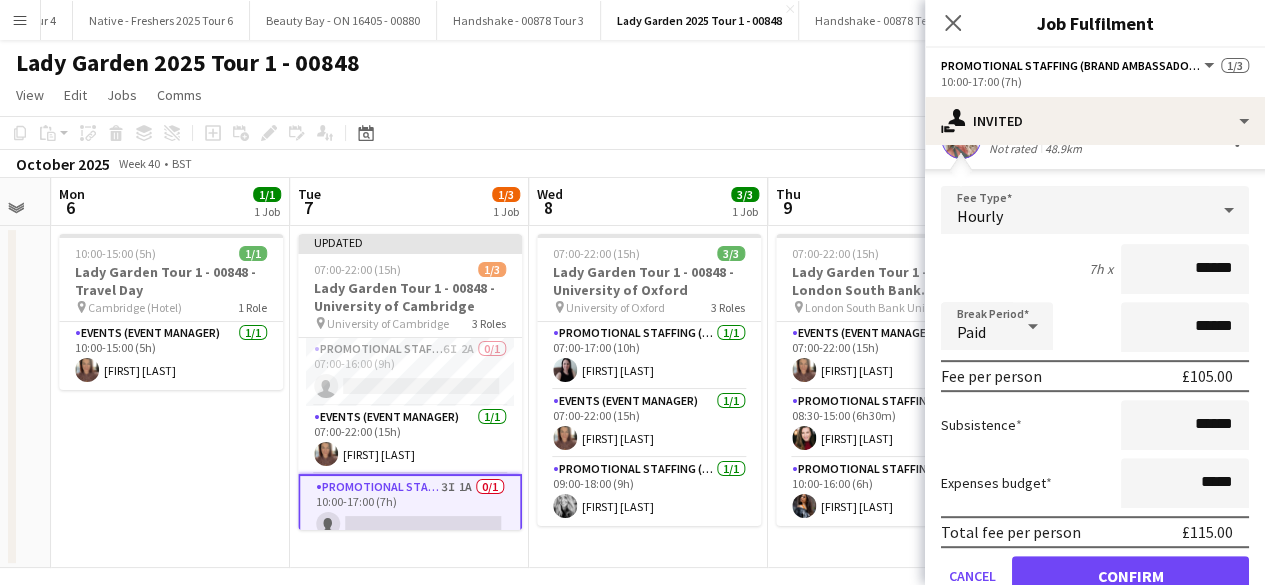 scroll, scrollTop: 366, scrollLeft: 0, axis: vertical 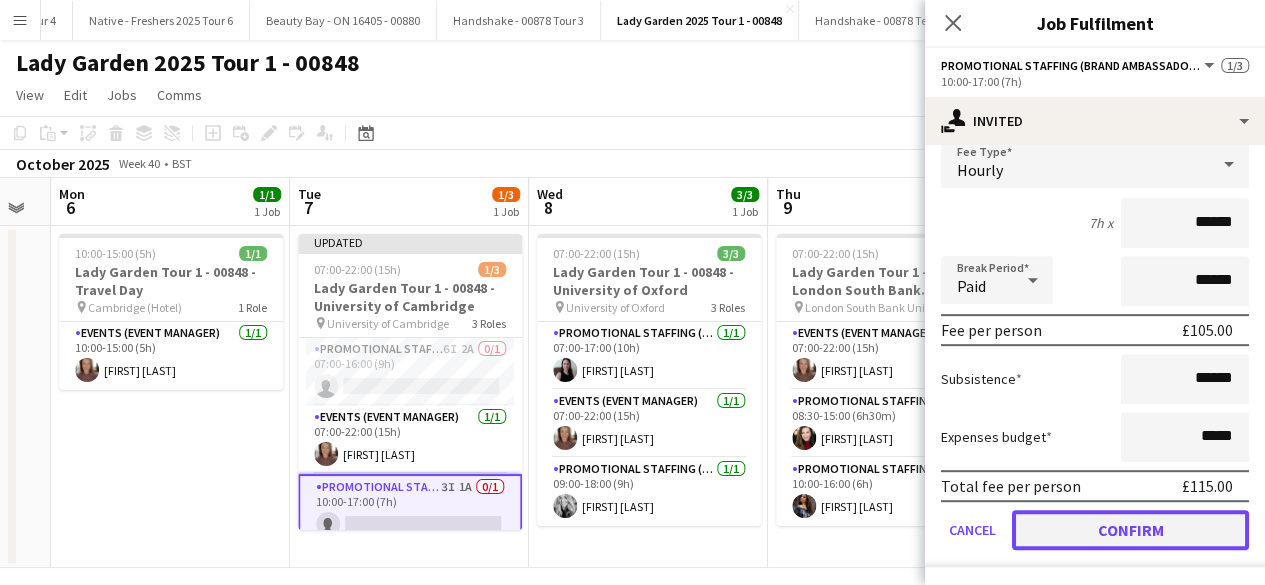 click on "Confirm" 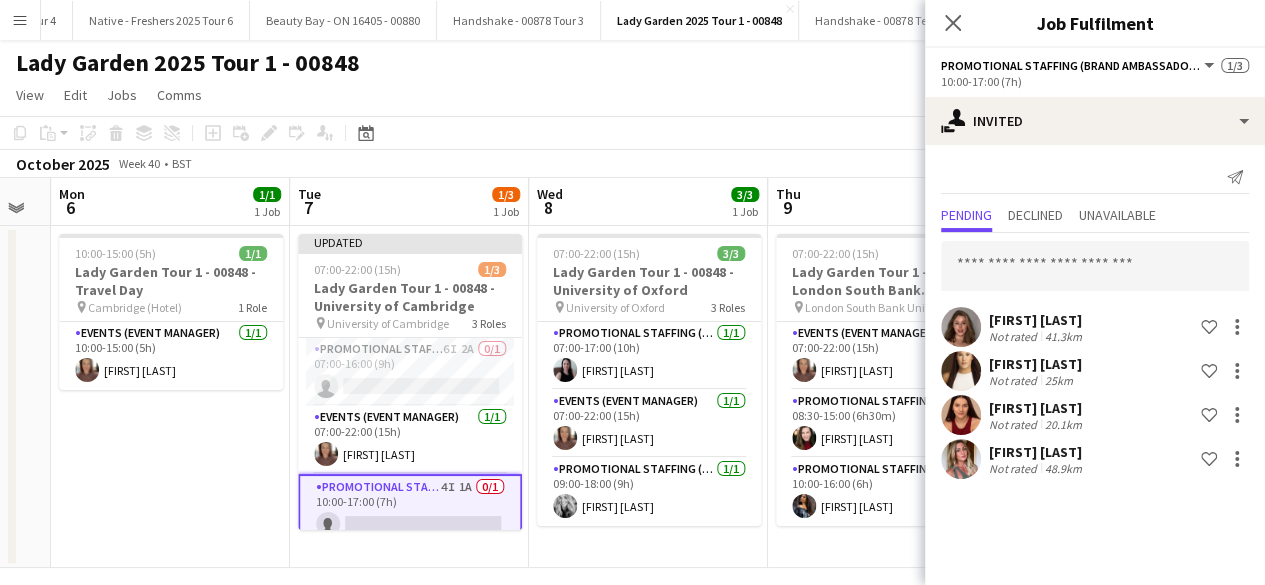 scroll, scrollTop: 0, scrollLeft: 0, axis: both 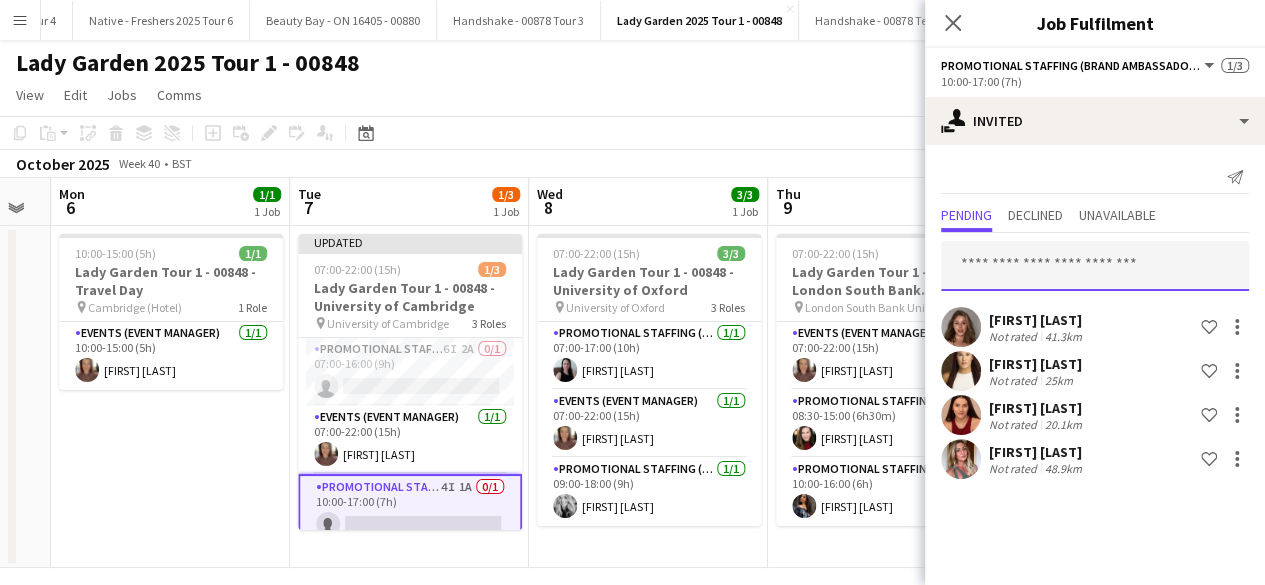 click at bounding box center (1095, 266) 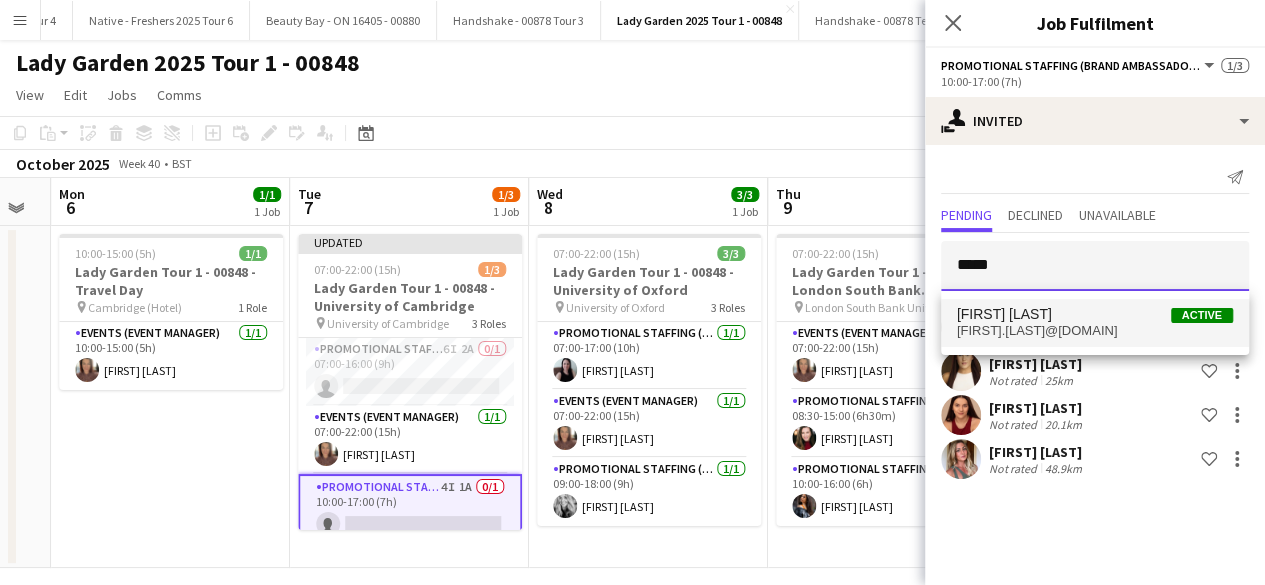 type on "*****" 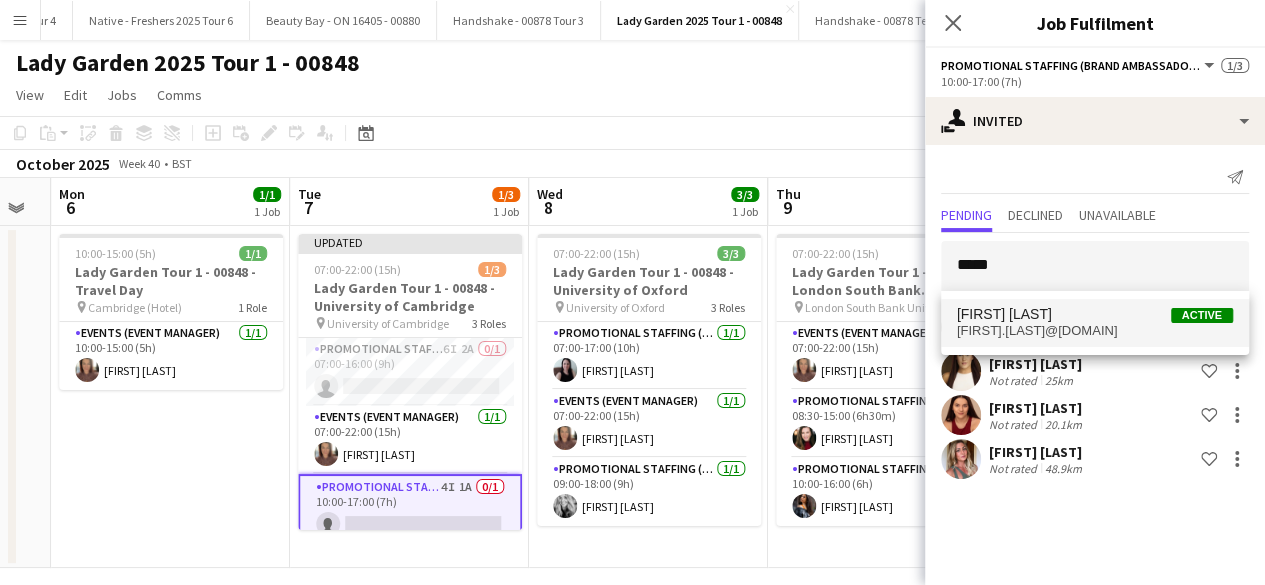 click on "Amy Rees  Active" at bounding box center (1095, 314) 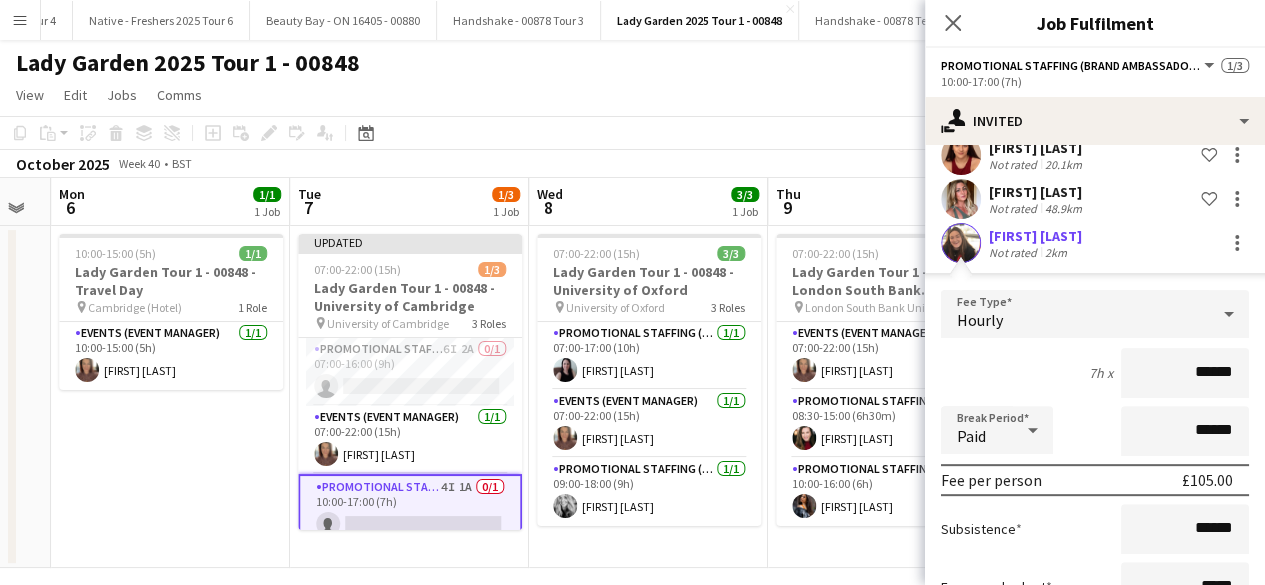 scroll, scrollTop: 410, scrollLeft: 0, axis: vertical 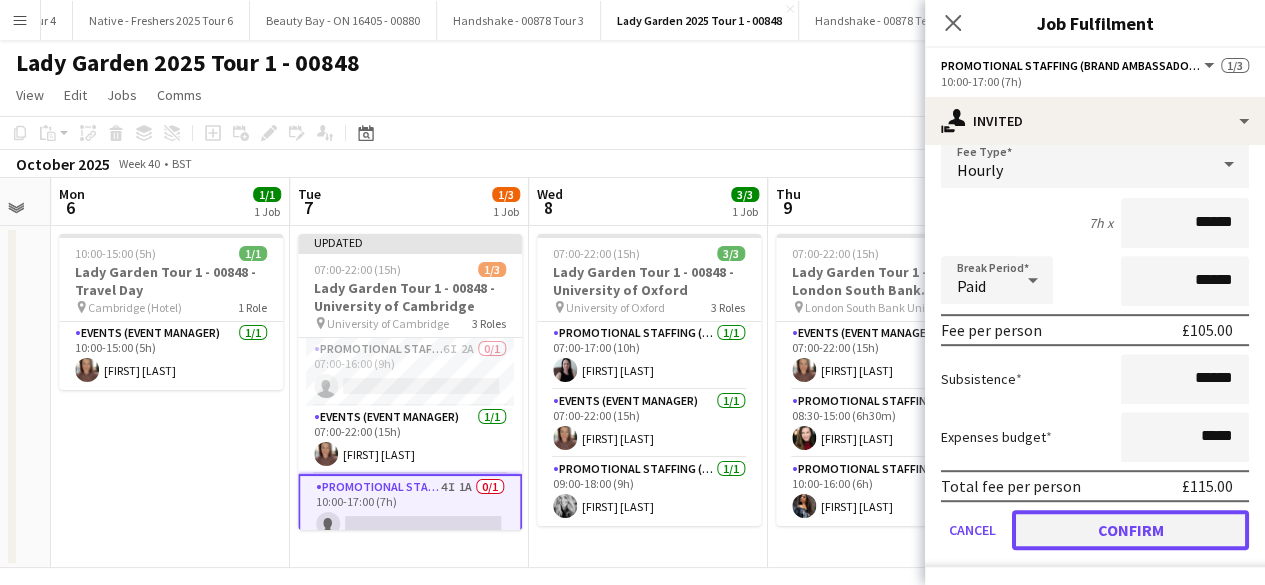 click on "Confirm" 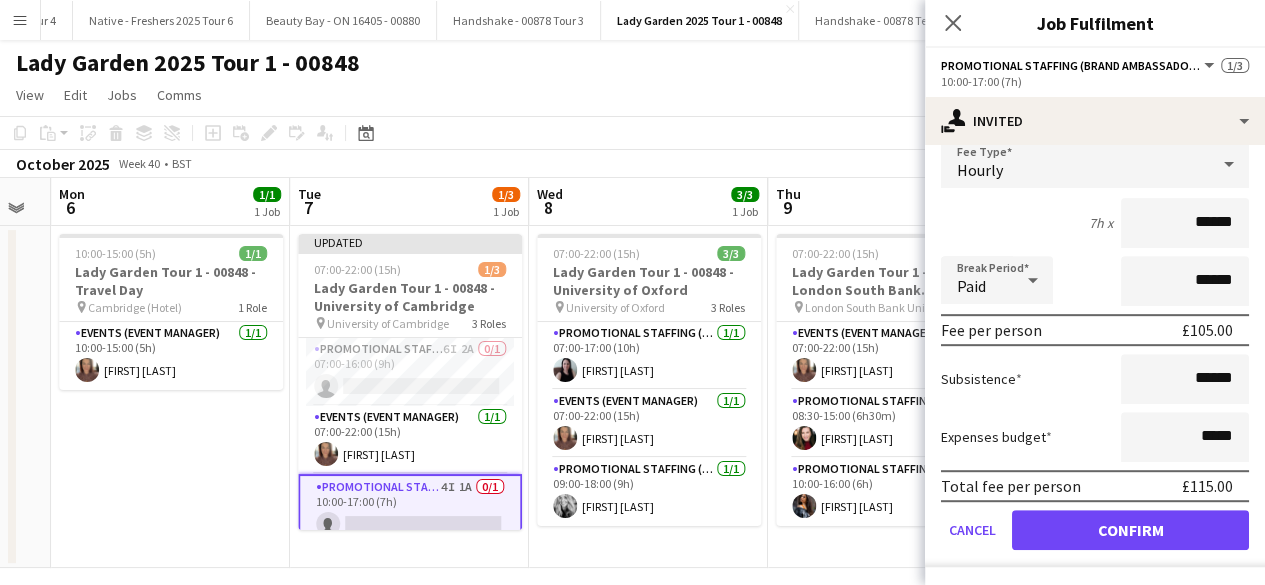 scroll, scrollTop: 0, scrollLeft: 0, axis: both 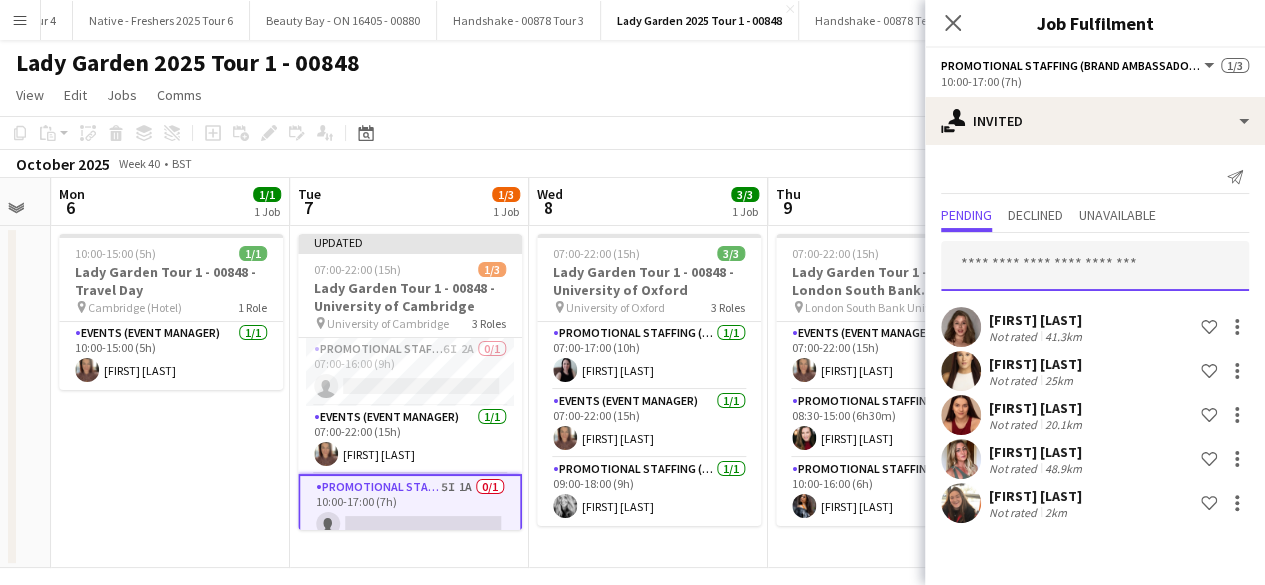 click at bounding box center [1095, 266] 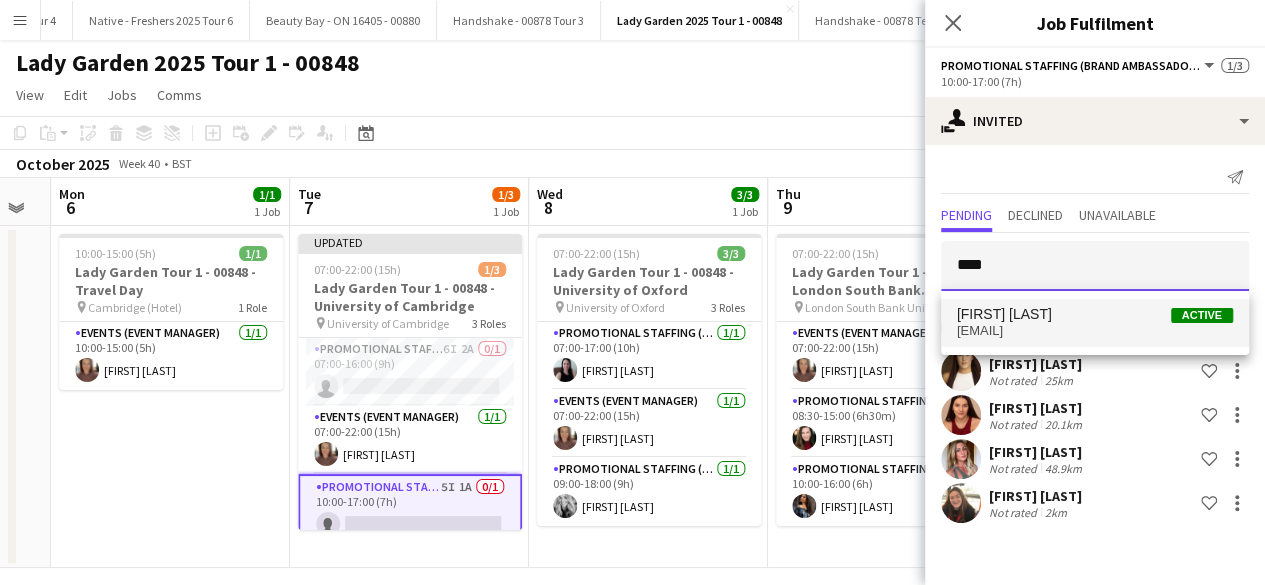 type on "****" 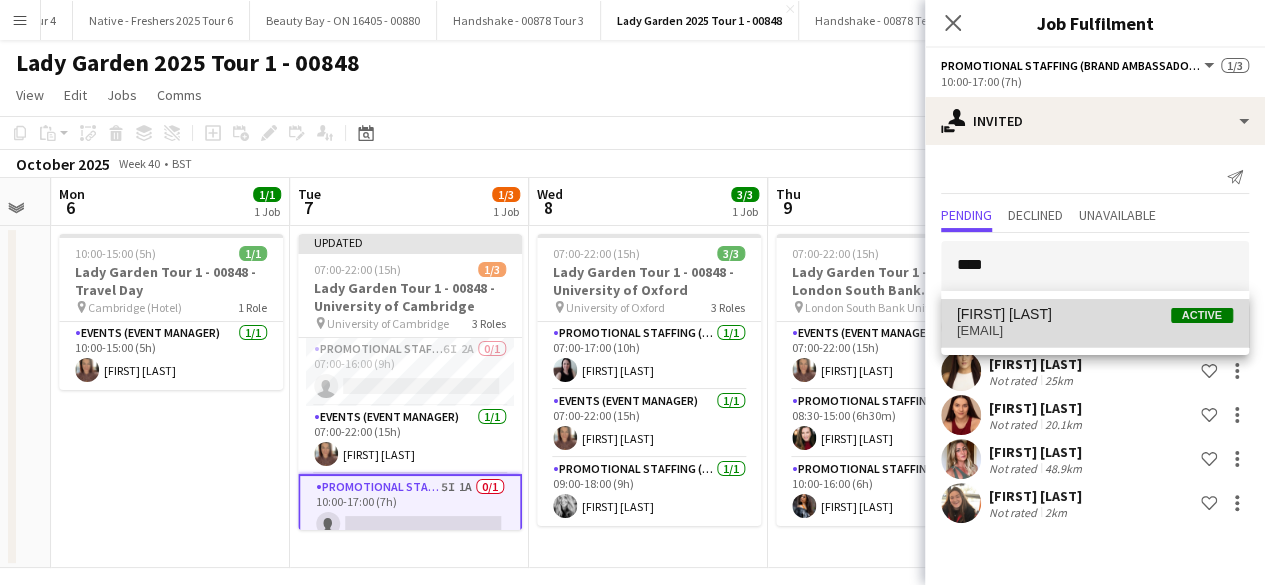 click on "banusvetlana@gmail.com" at bounding box center (1095, 331) 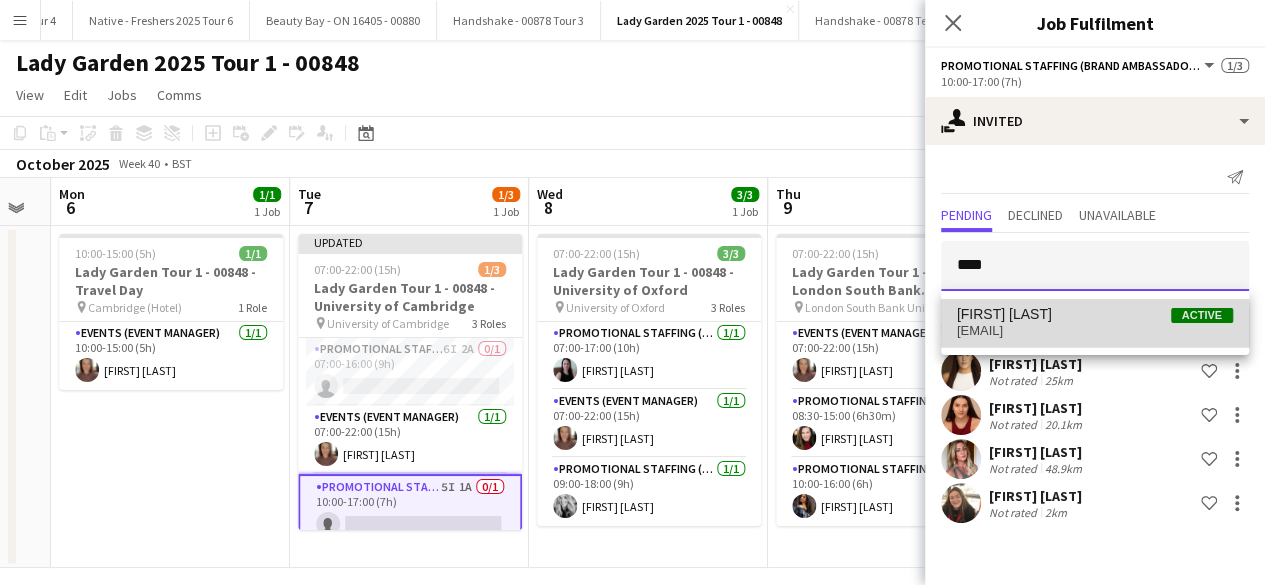 type 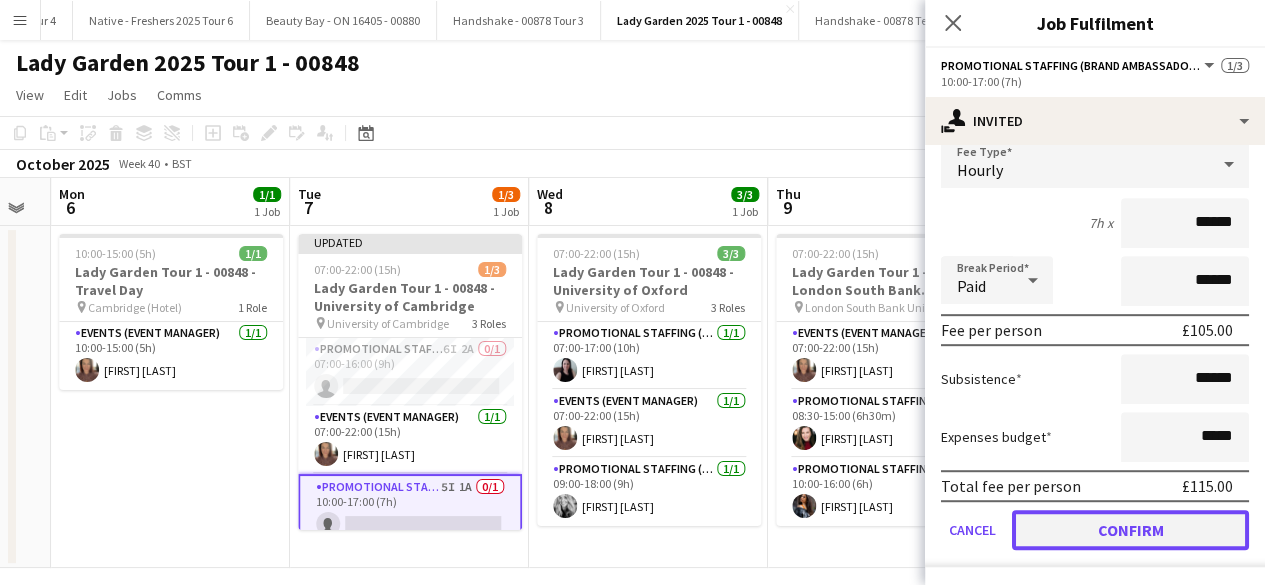 click on "Confirm" 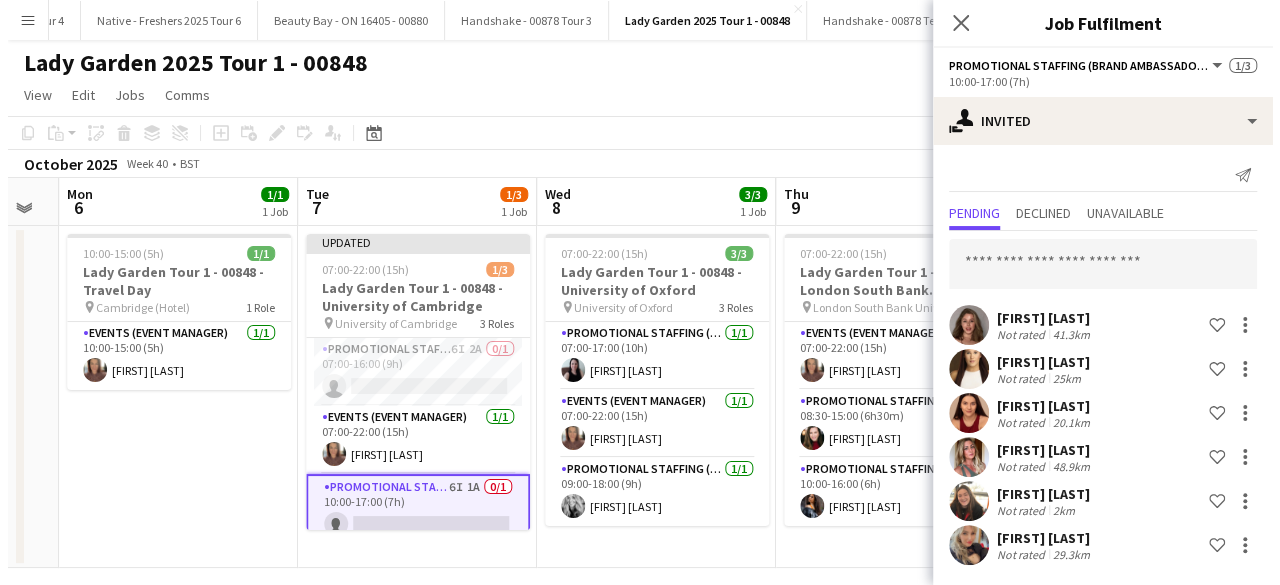 scroll, scrollTop: 1, scrollLeft: 0, axis: vertical 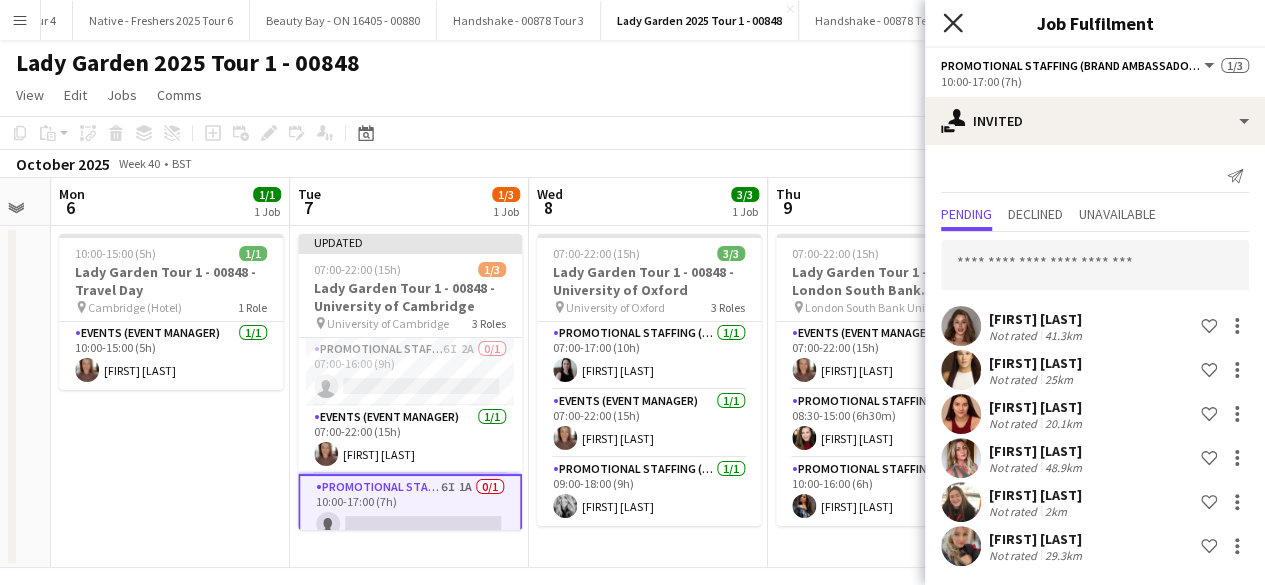 click 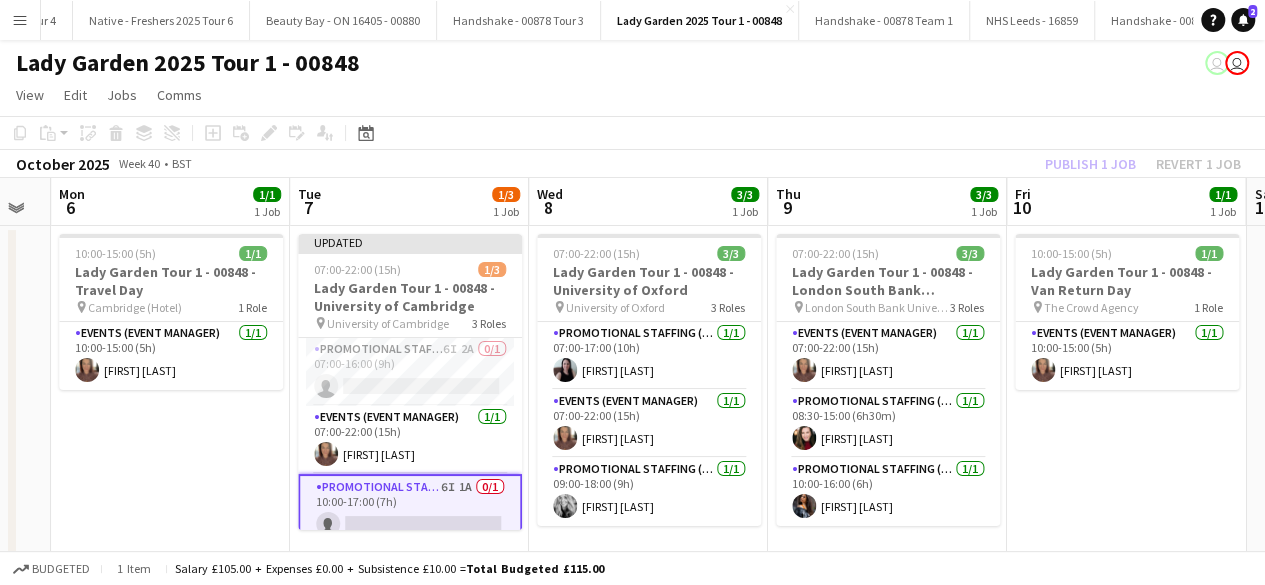 click on "10:00-15:00 (5h)    1/1   Lady Garden Tour 1 - 00848 - Van Return Day
pin
The Crowd Agency   1 Role   Events (Event Manager)   1/1   10:00-15:00 (5h)
Suzanne Mountford" at bounding box center (1126, 397) 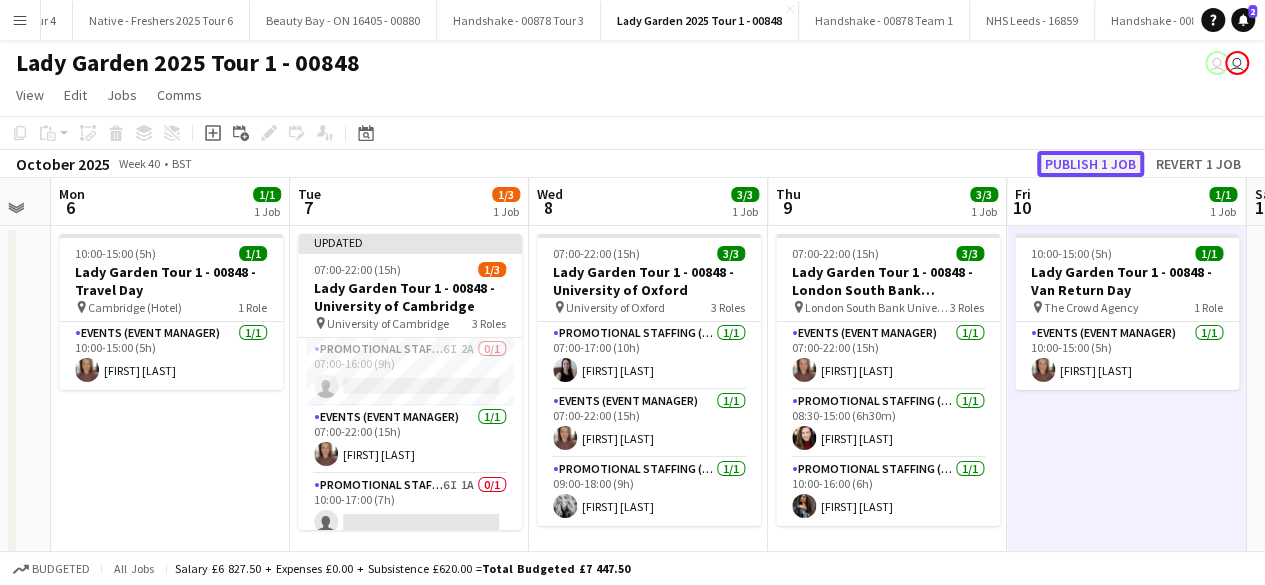 click on "Publish 1 job" 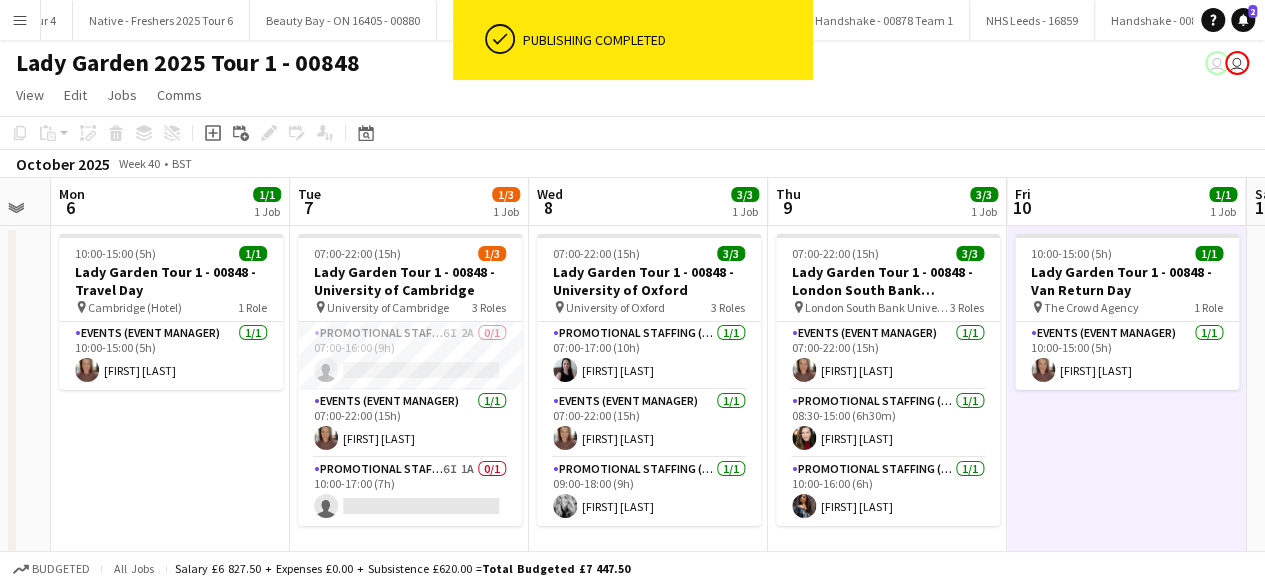 click on "Menu" at bounding box center [20, 20] 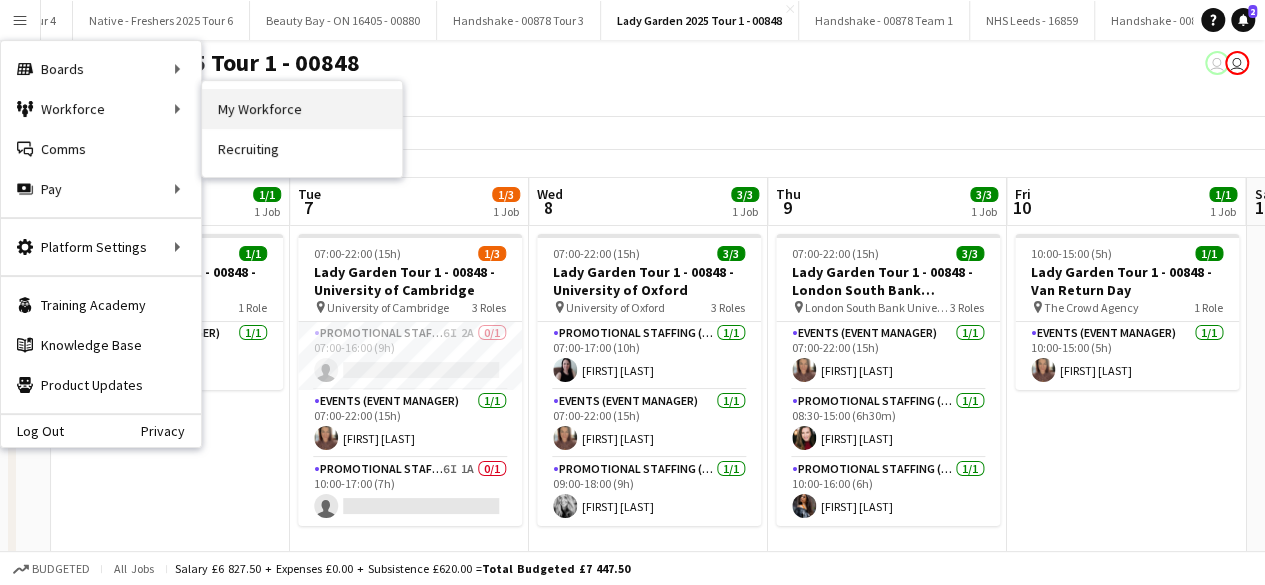 click on "My Workforce" at bounding box center (302, 109) 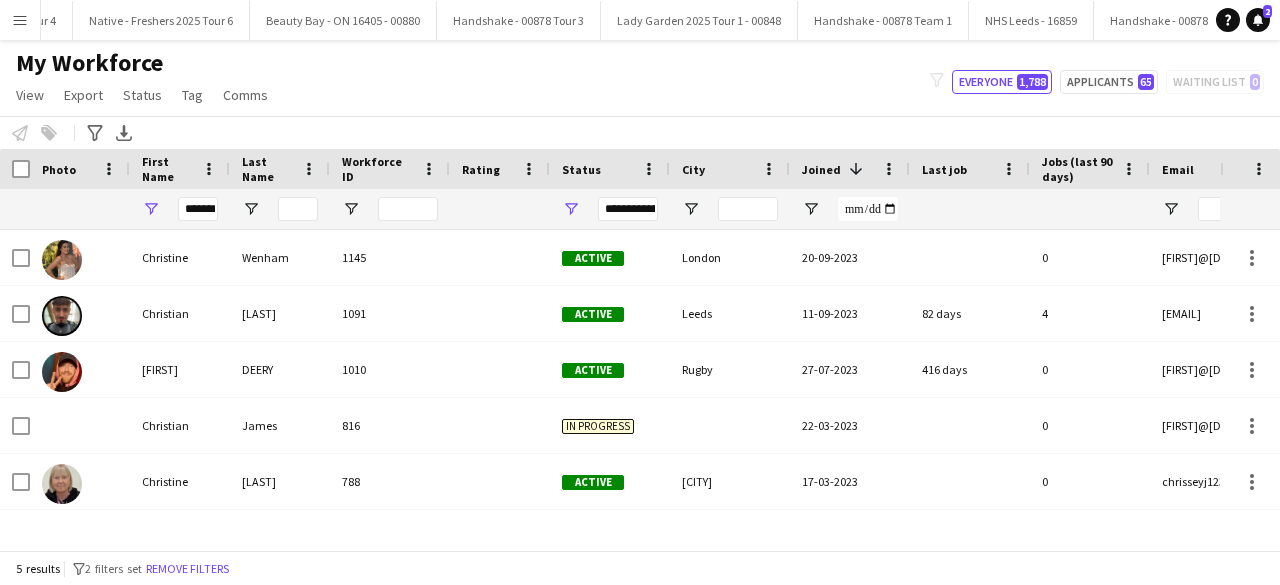 click on "My Workforce   View   Views  Default view New view Update view Delete view Edit name Customise view Customise filters Reset Filters Reset View Reset All  Export  New starters report Export as XLSX Export as PDF  Status  Edit  Tag  New tag  Edit tag  Brand Ambassador (55) Event Managers/ Team Leaders (20) Student Ambassador (0)  Add to tag  Brand Ambassador (55) Event Managers/ Team Leaders (20) Student Ambassador (0)  Untag  Brand Ambassador (55) Event Managers/ Team Leaders (20) Student Ambassador (0)  Tag chat  Brand Ambassador (55) Event Managers/ Team Leaders (20) Student Ambassador (0)  Tag share page  Brand Ambassador (55) Event Managers/ Team Leaders (20) Student Ambassador (0)  Comms  Send notification
filter-1
Everyone   1,788   Applicants   65   Waiting list   0" 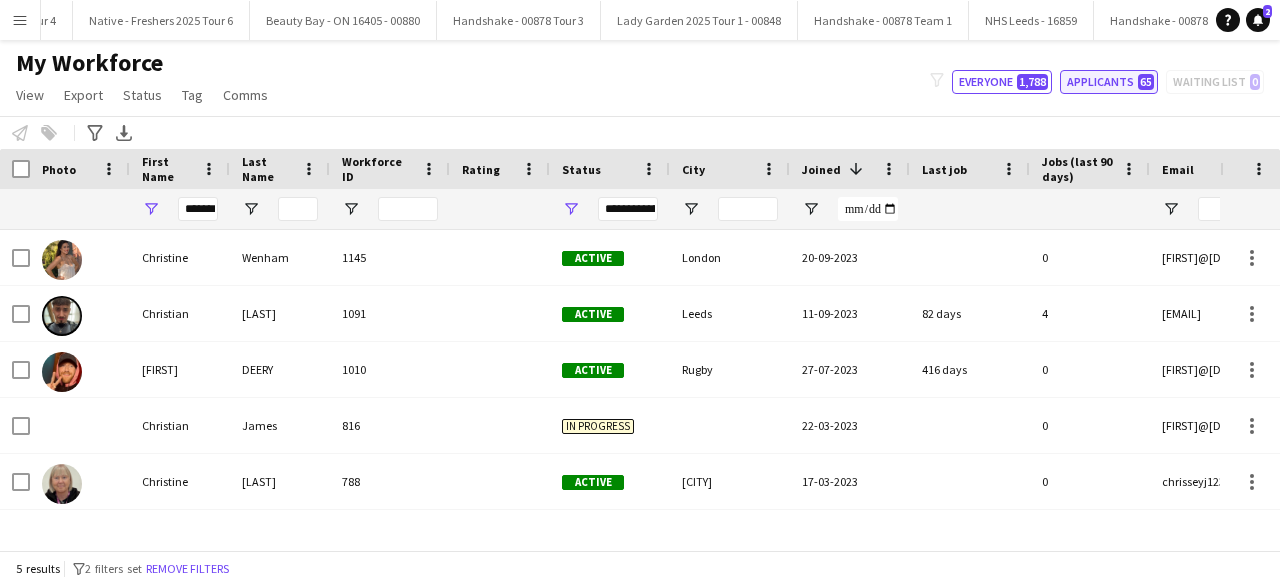 click on "Applicants   65" 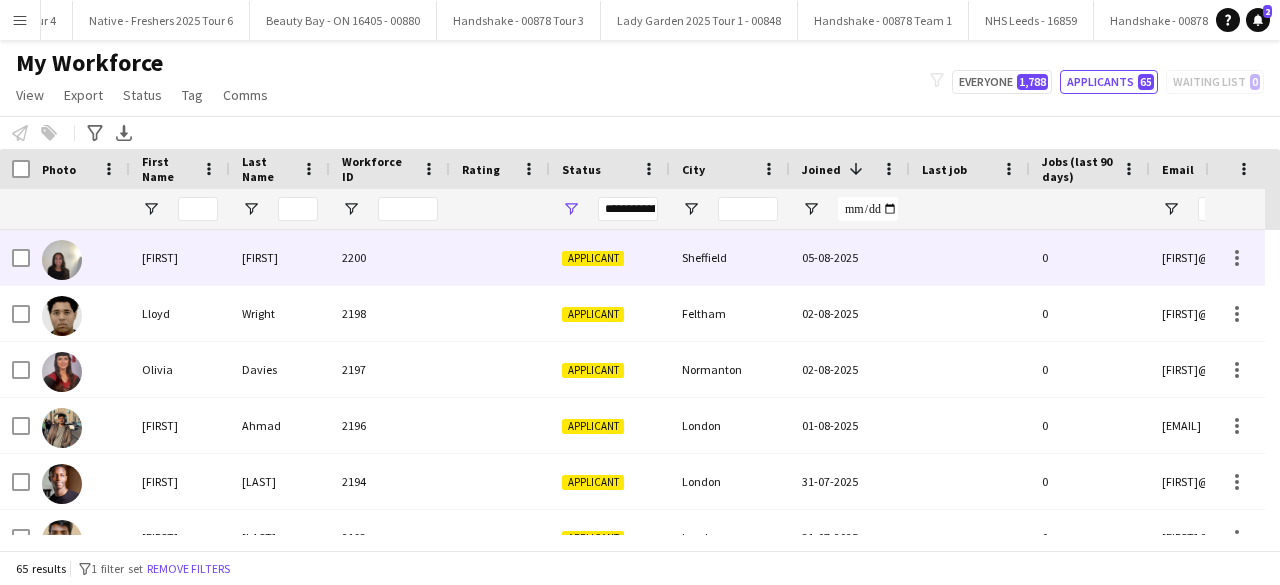 click on "2200" at bounding box center [390, 257] 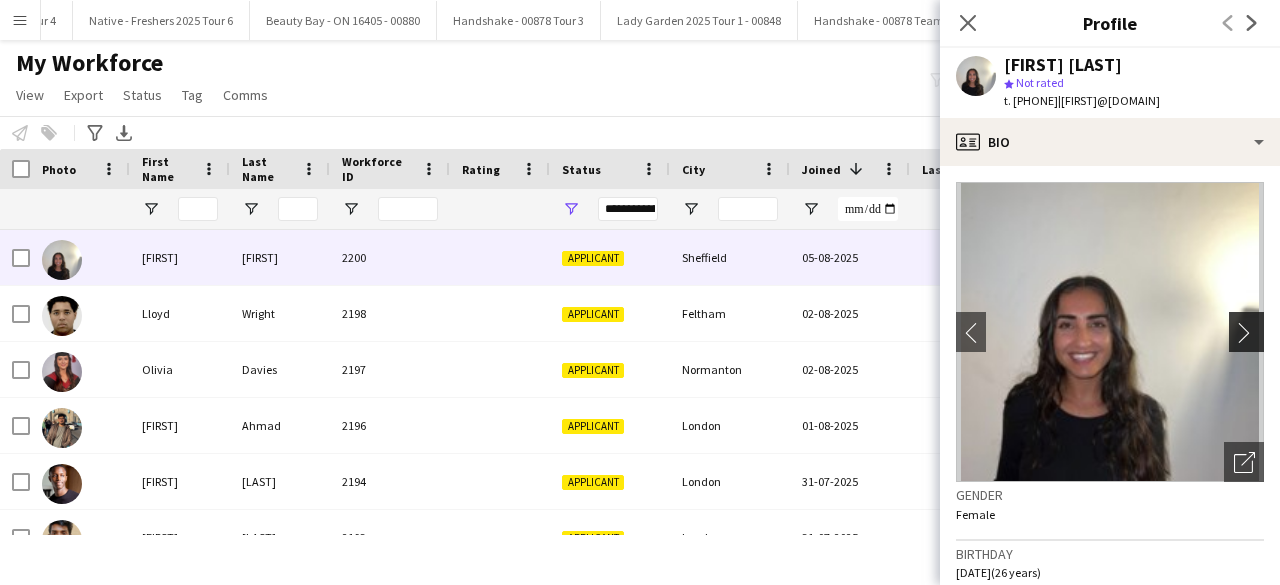 click on "chevron-right" 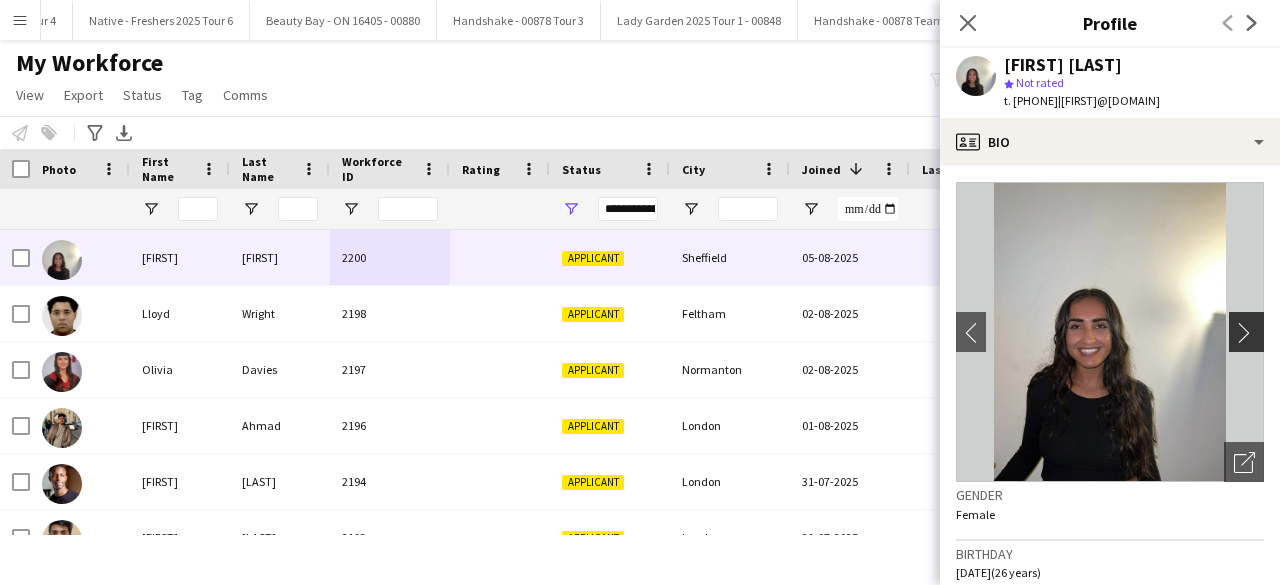 click on "chevron-right" 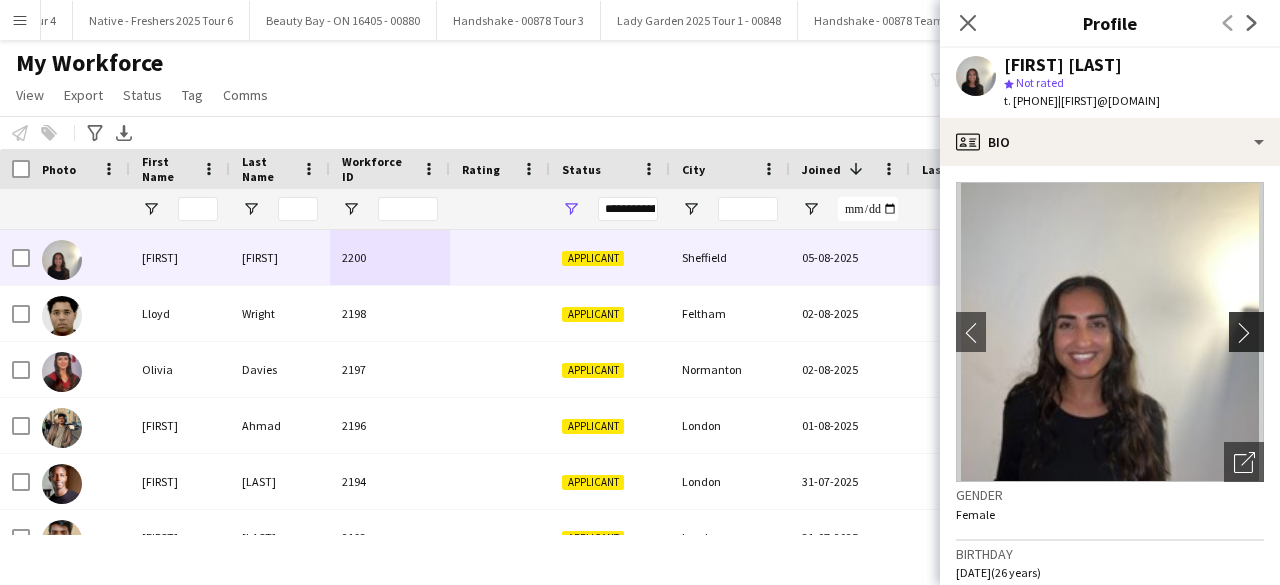click on "chevron-right" 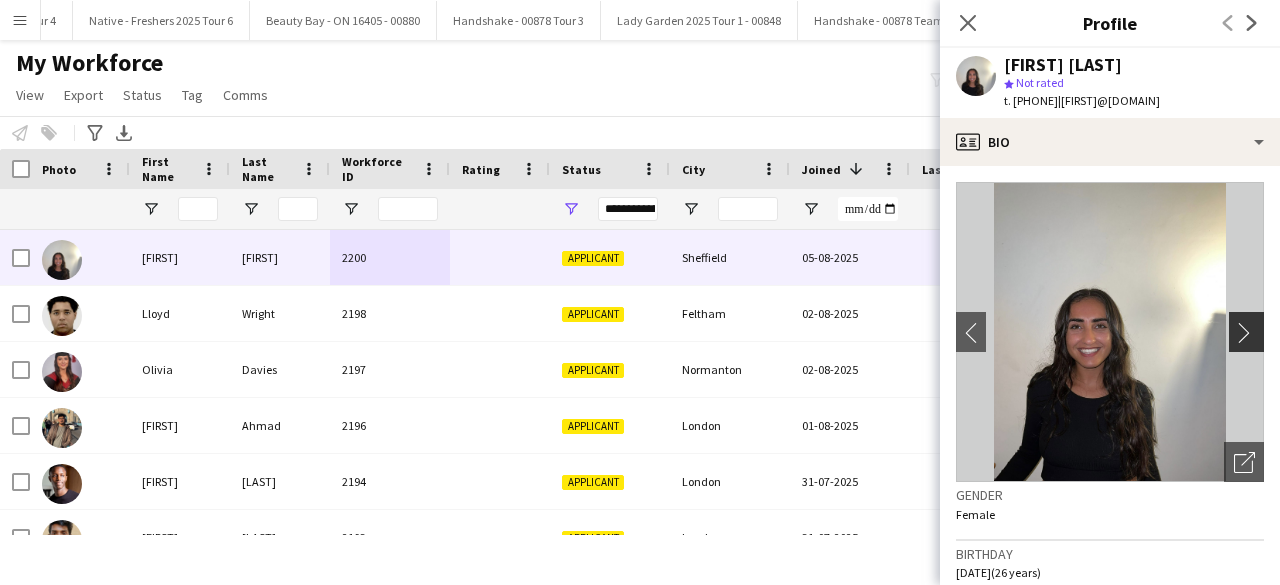 click on "chevron-right" 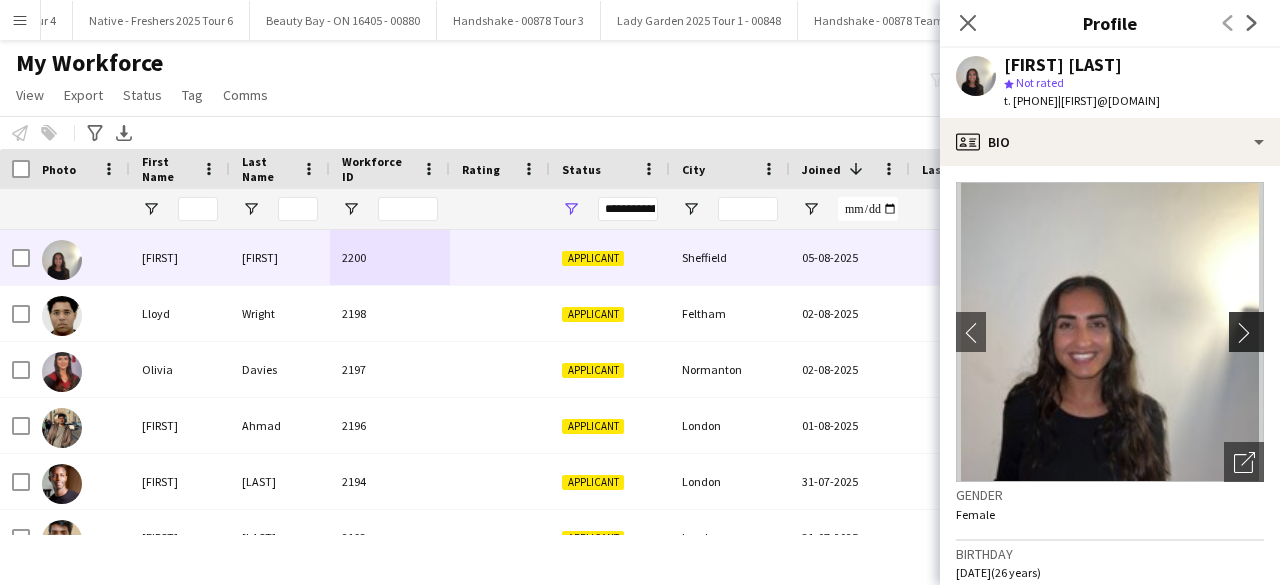 click on "chevron-right" 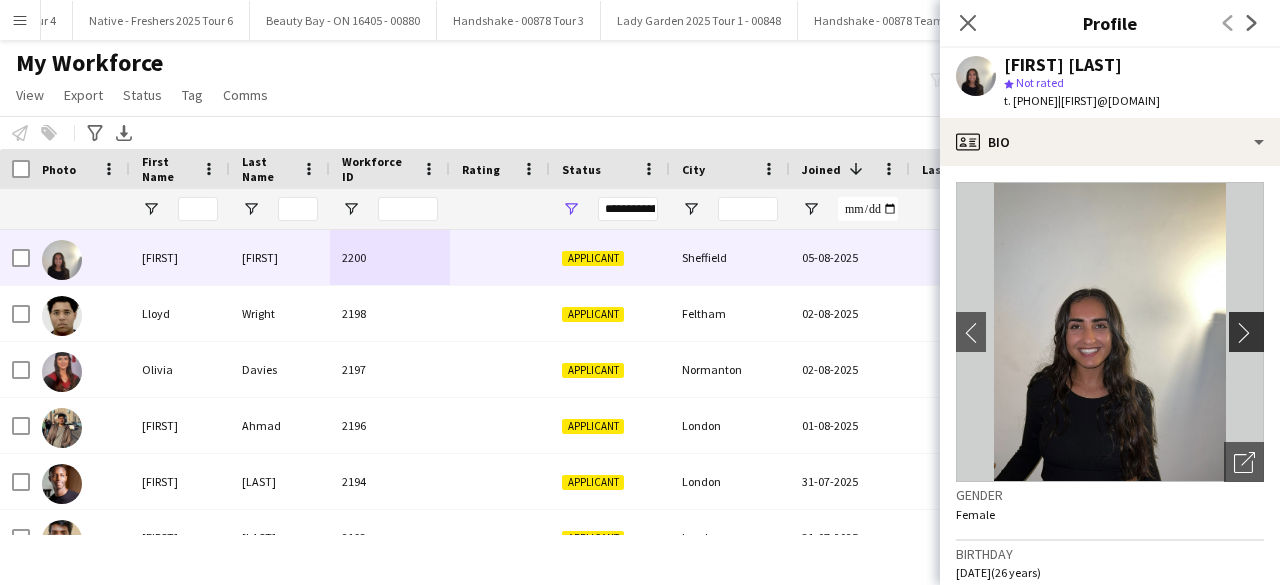 click on "chevron-right" 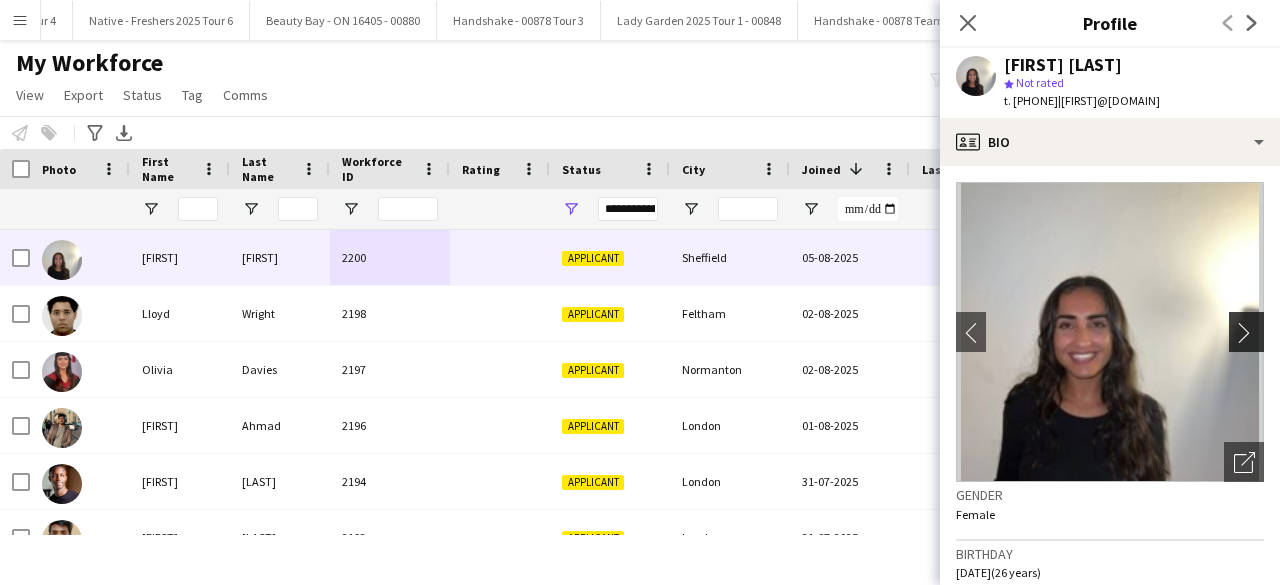 click on "chevron-right" 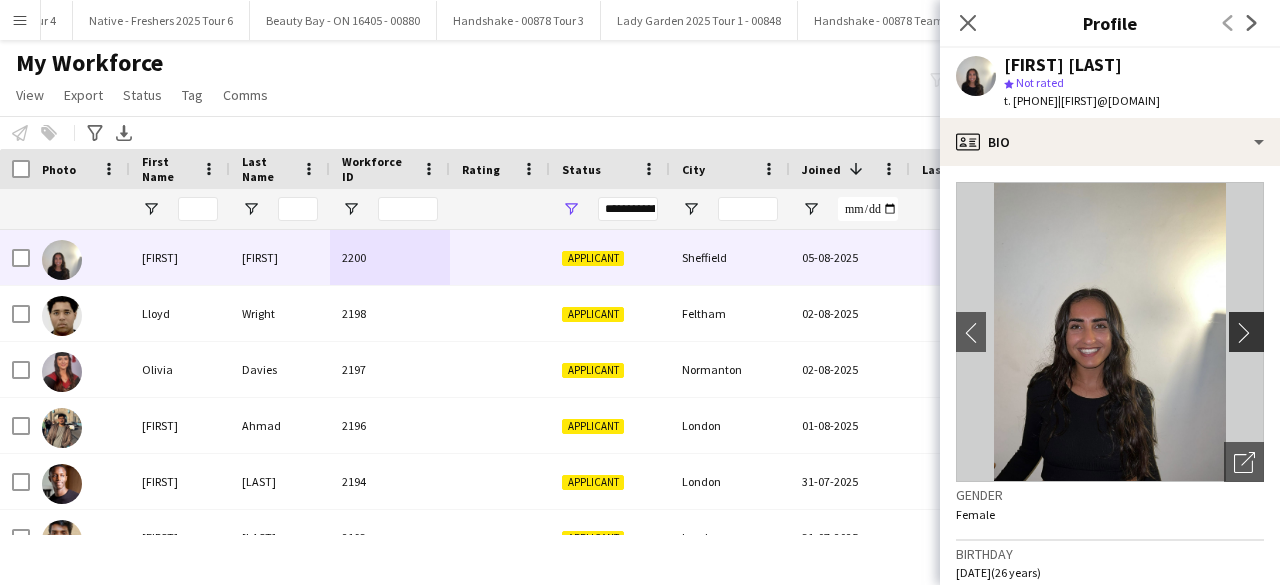 click on "chevron-right" 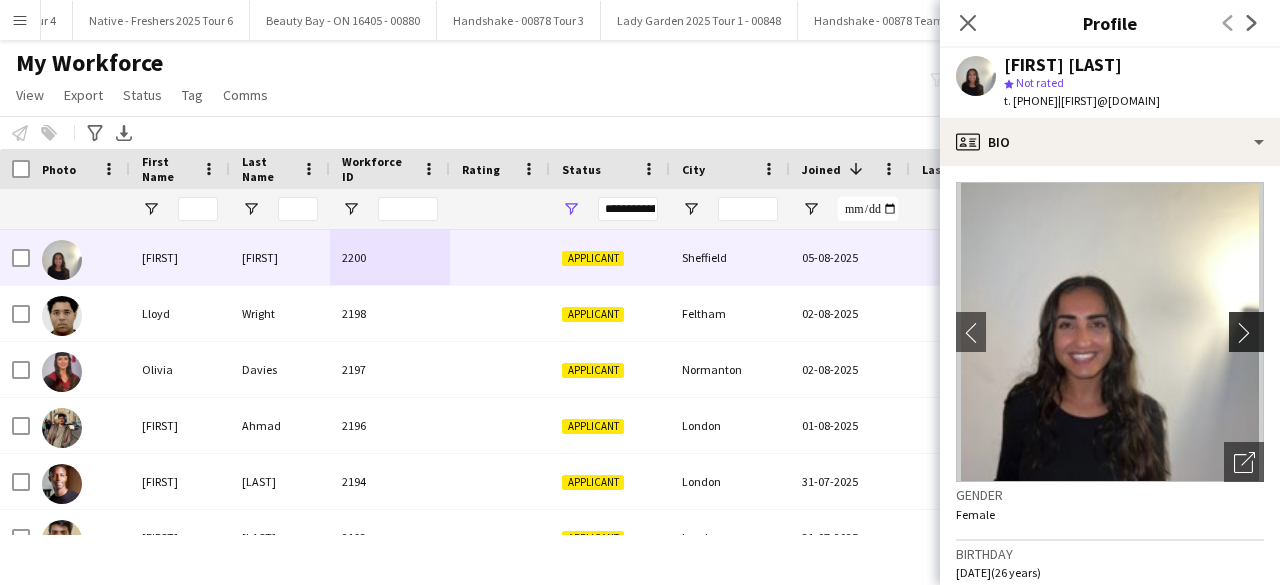 click on "chevron-right" 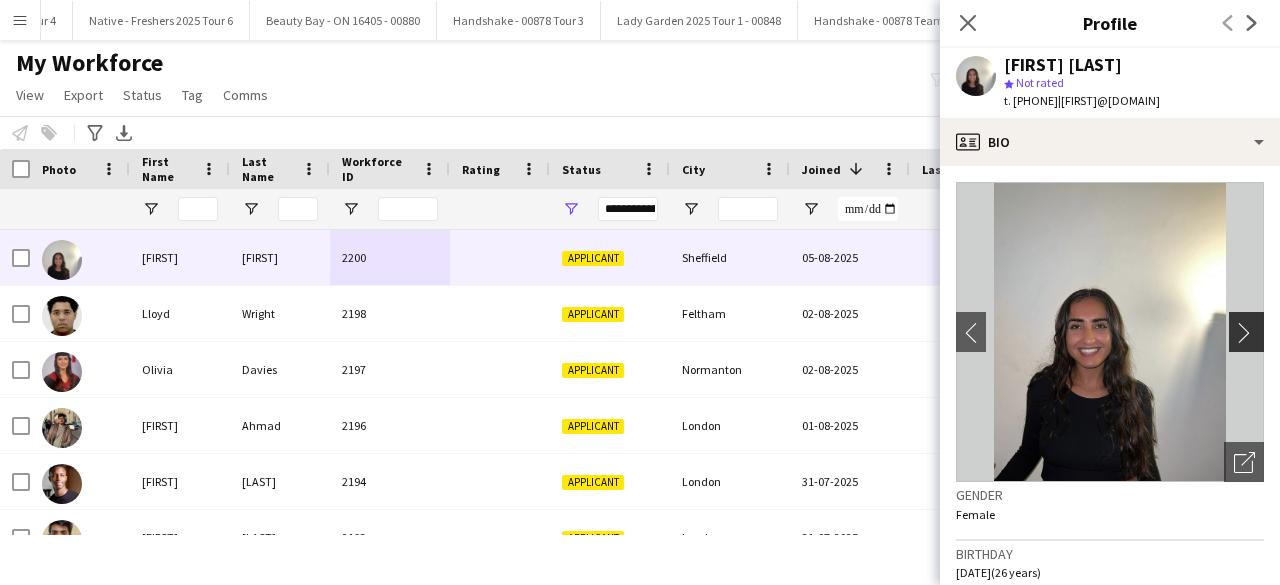 click on "chevron-right" 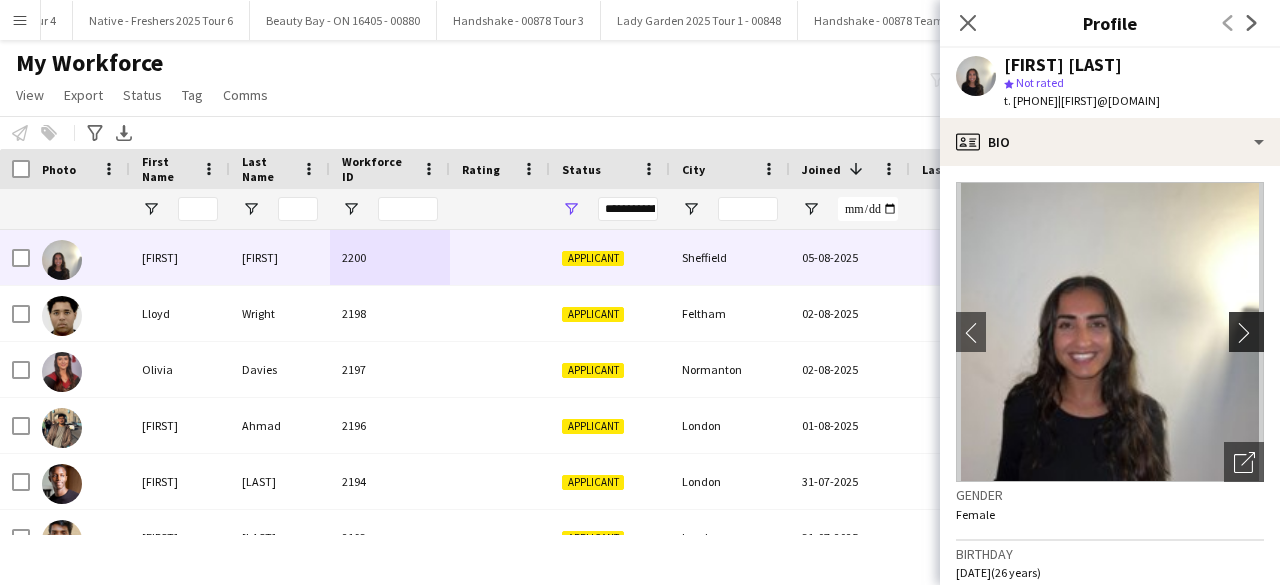 click on "chevron-right" 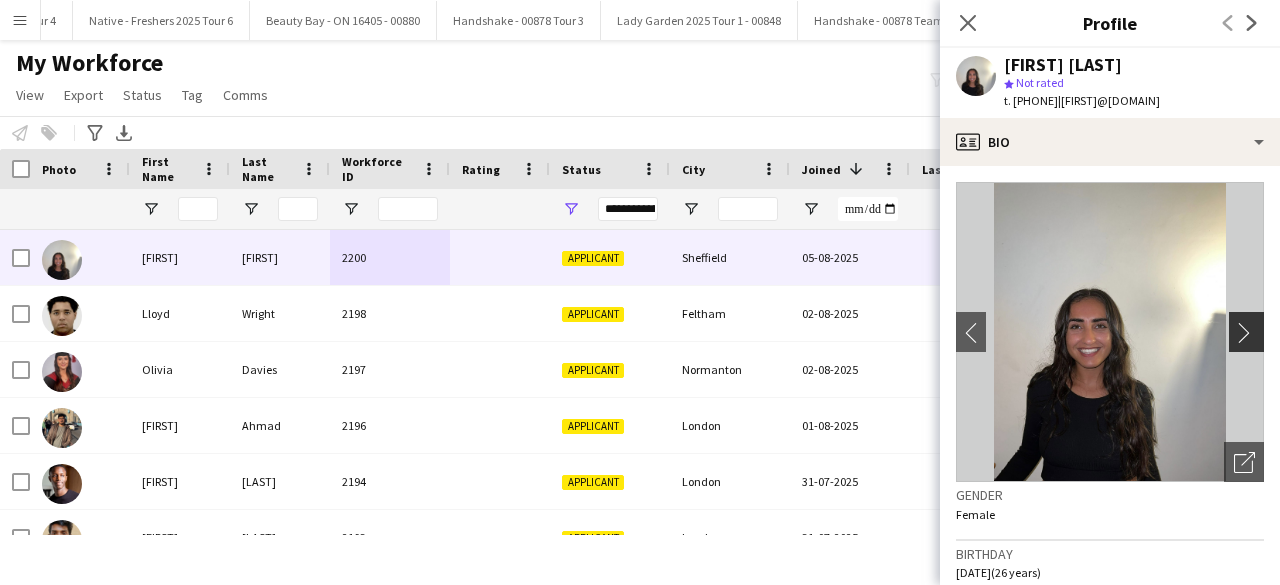 click on "chevron-right" 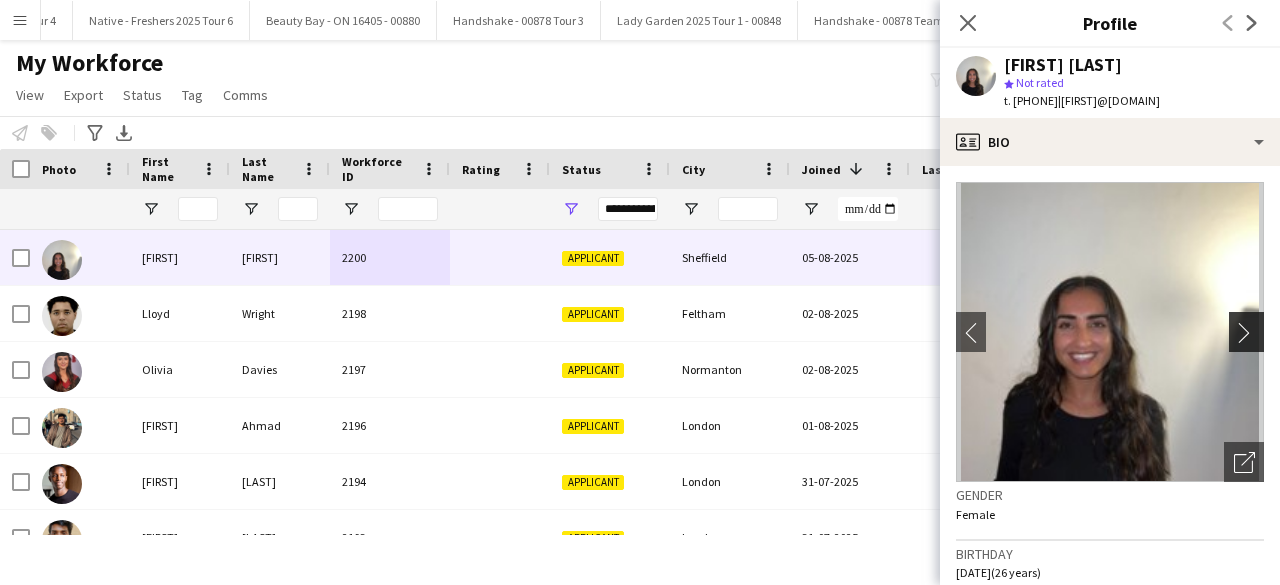 click on "chevron-right" 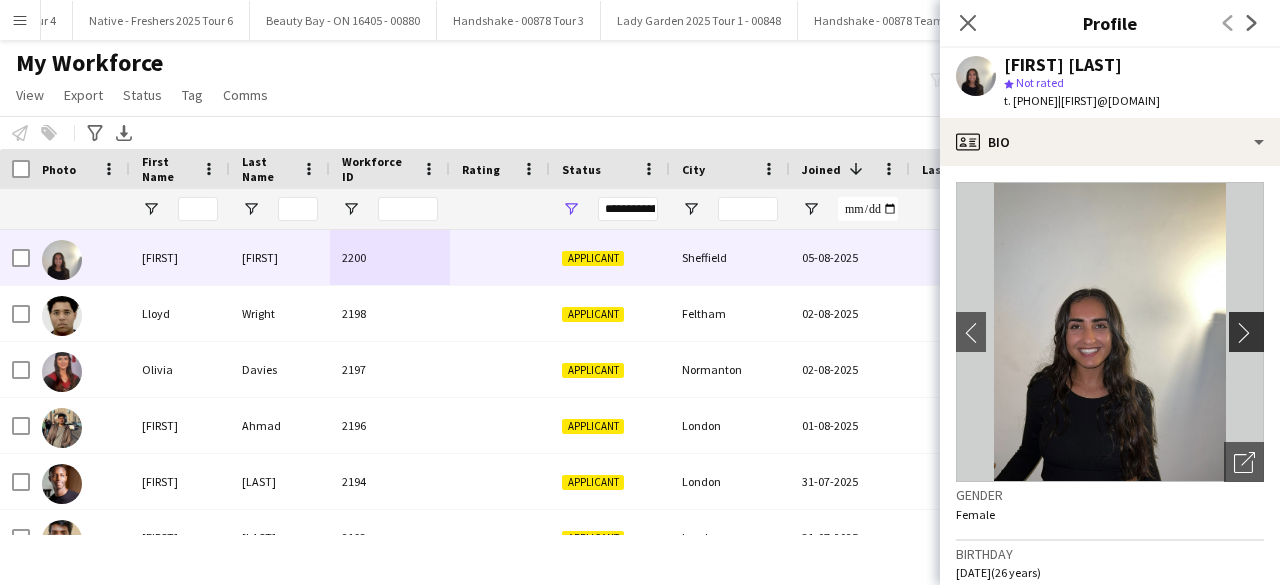 click on "chevron-right" 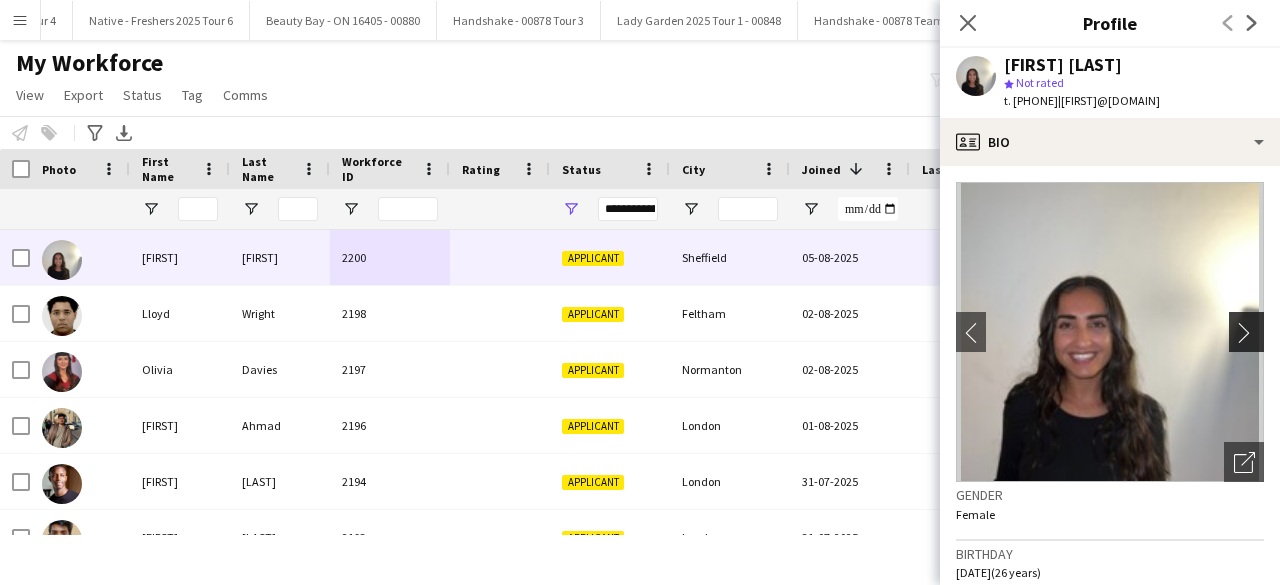 click on "chevron-right" 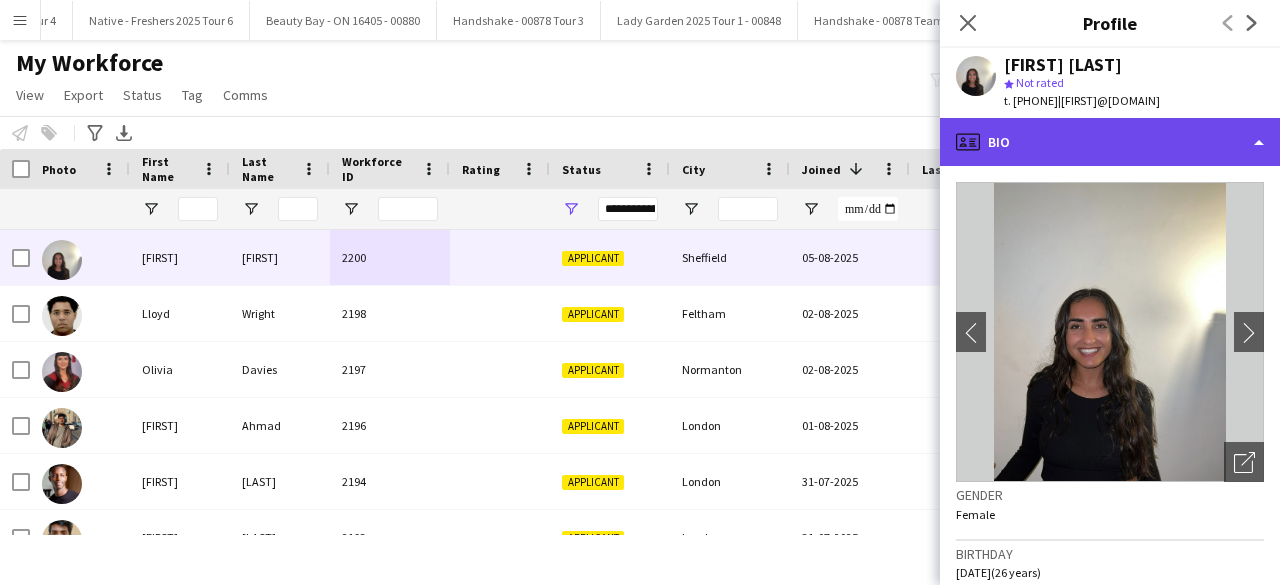 click on "profile
Bio" 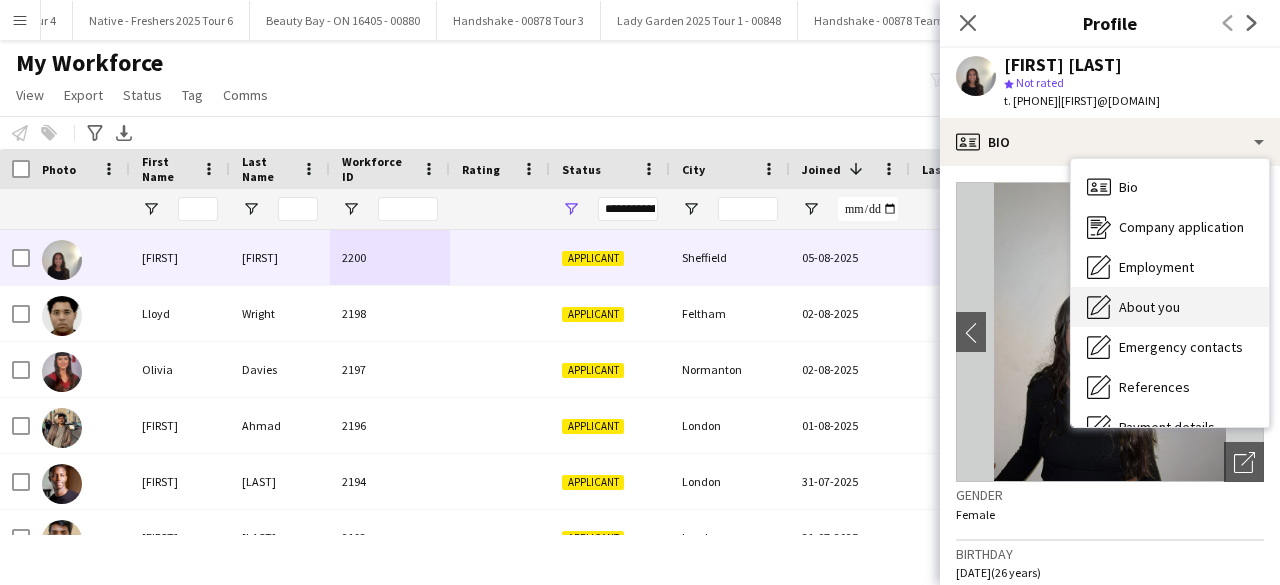 click on "About you
About you" at bounding box center (1170, 307) 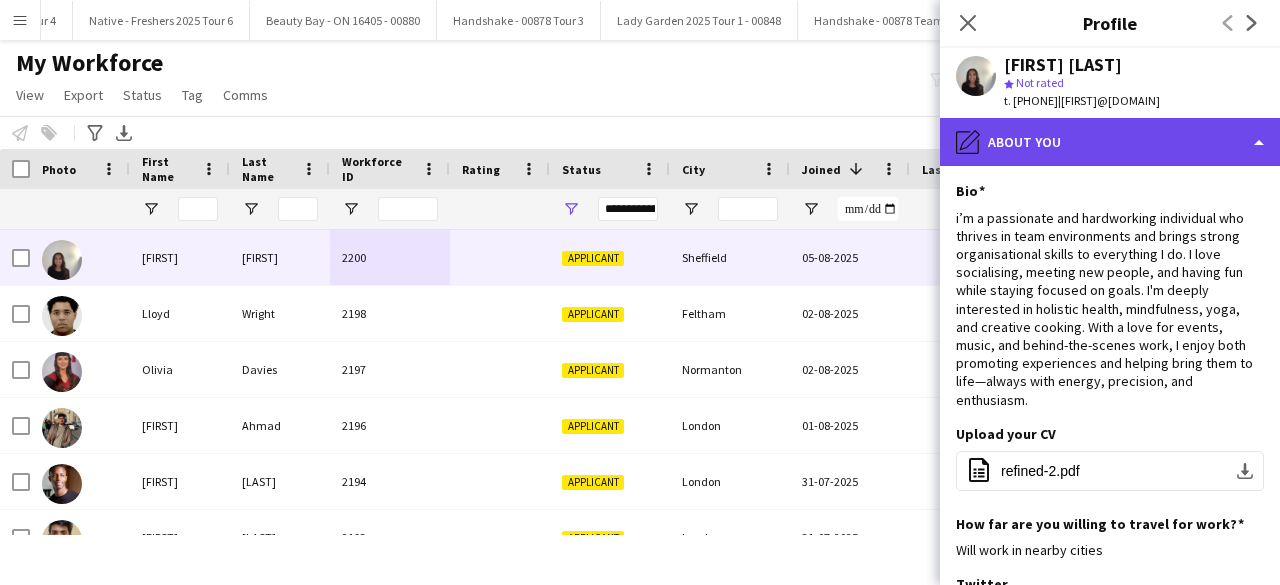 click on "pencil4
About you" 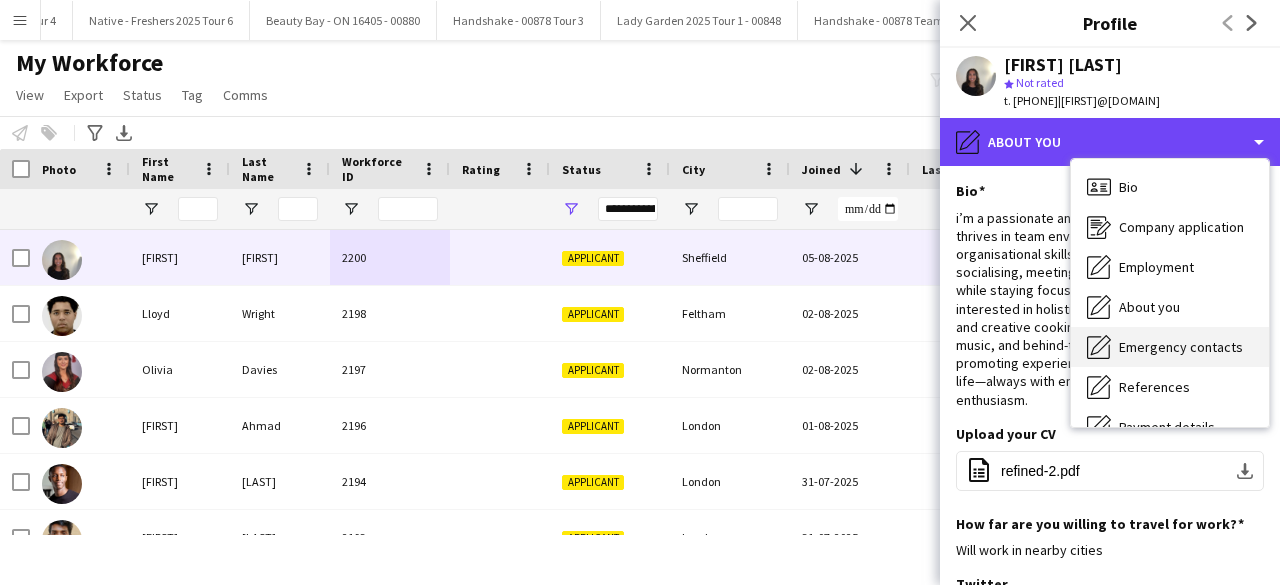 scroll, scrollTop: 188, scrollLeft: 0, axis: vertical 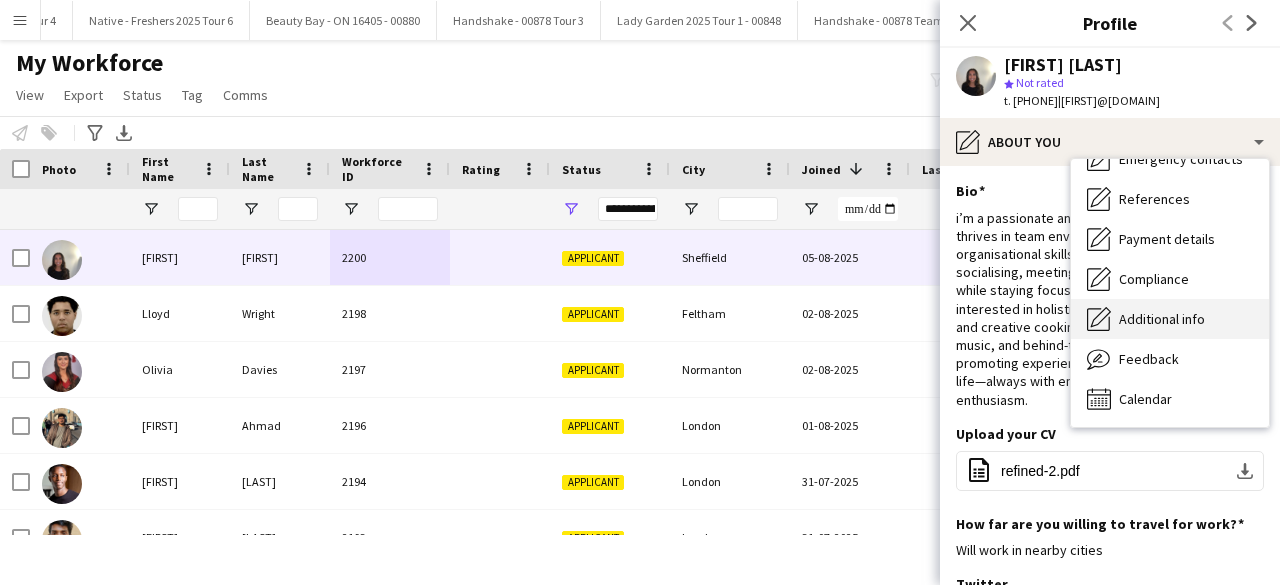 click on "Additional info" at bounding box center (1162, 319) 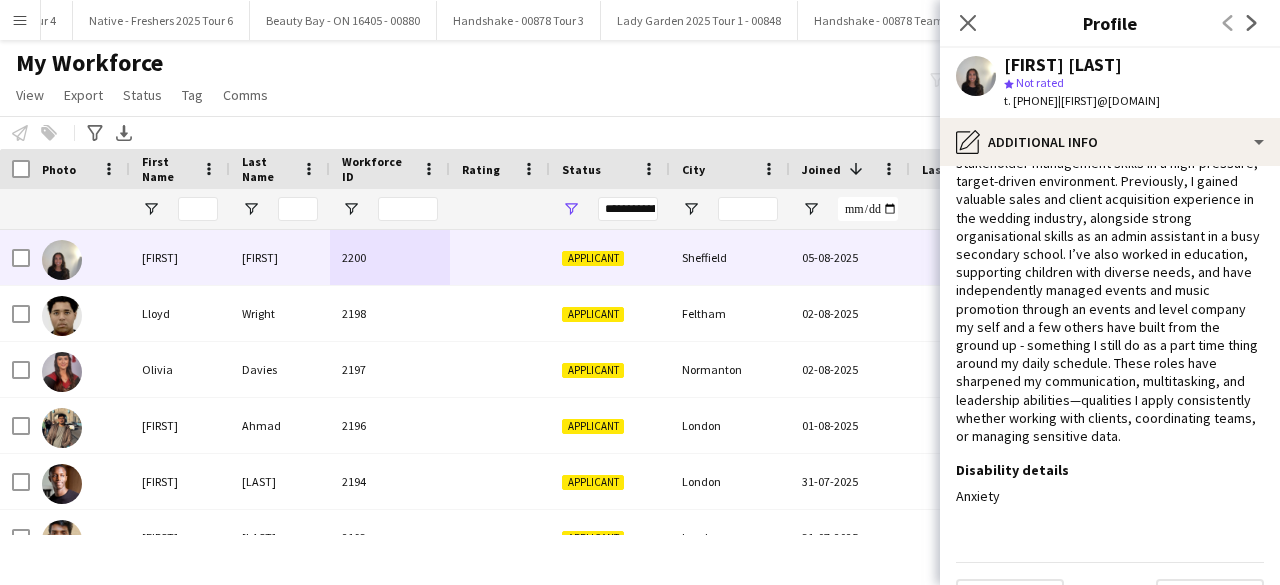 scroll, scrollTop: 0, scrollLeft: 0, axis: both 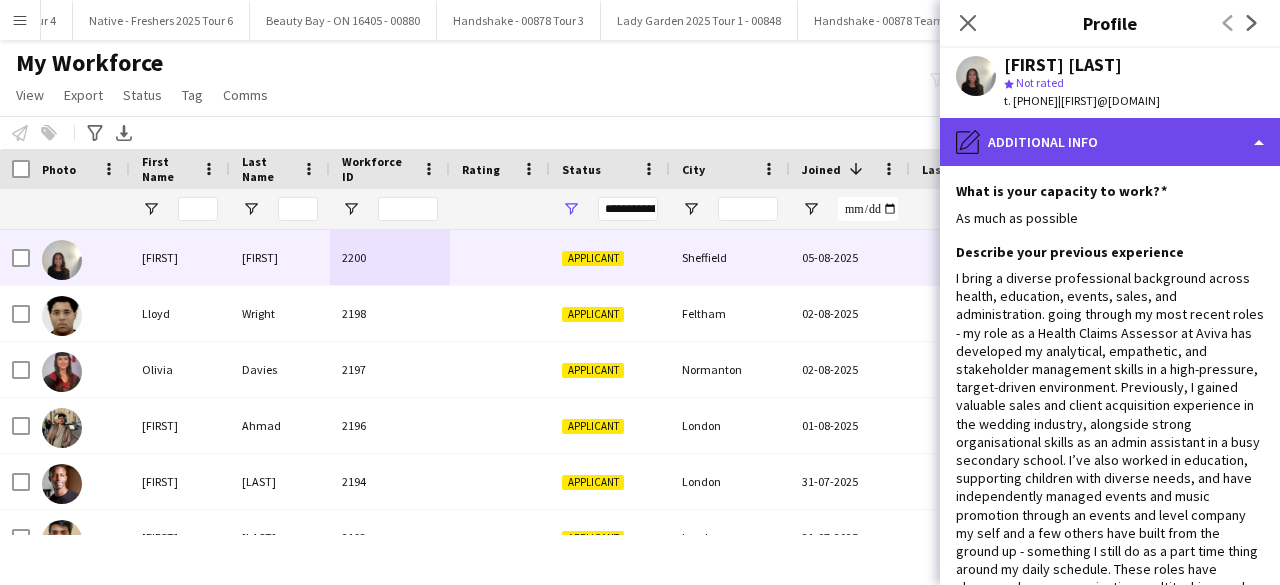 click on "pencil4
Additional info" 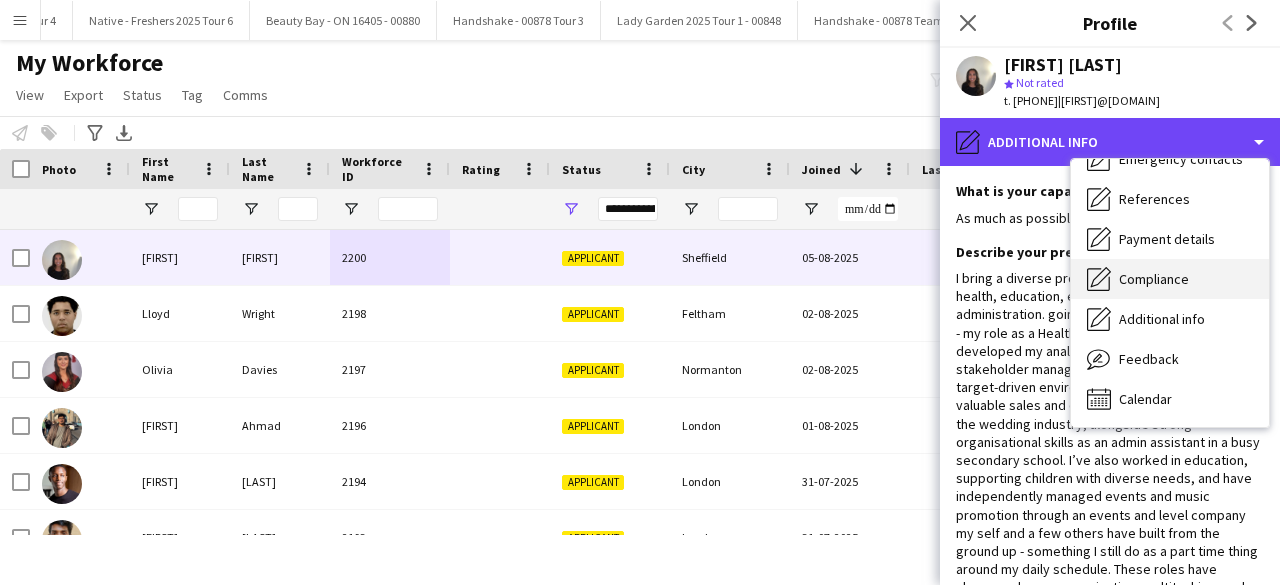 scroll, scrollTop: 0, scrollLeft: 0, axis: both 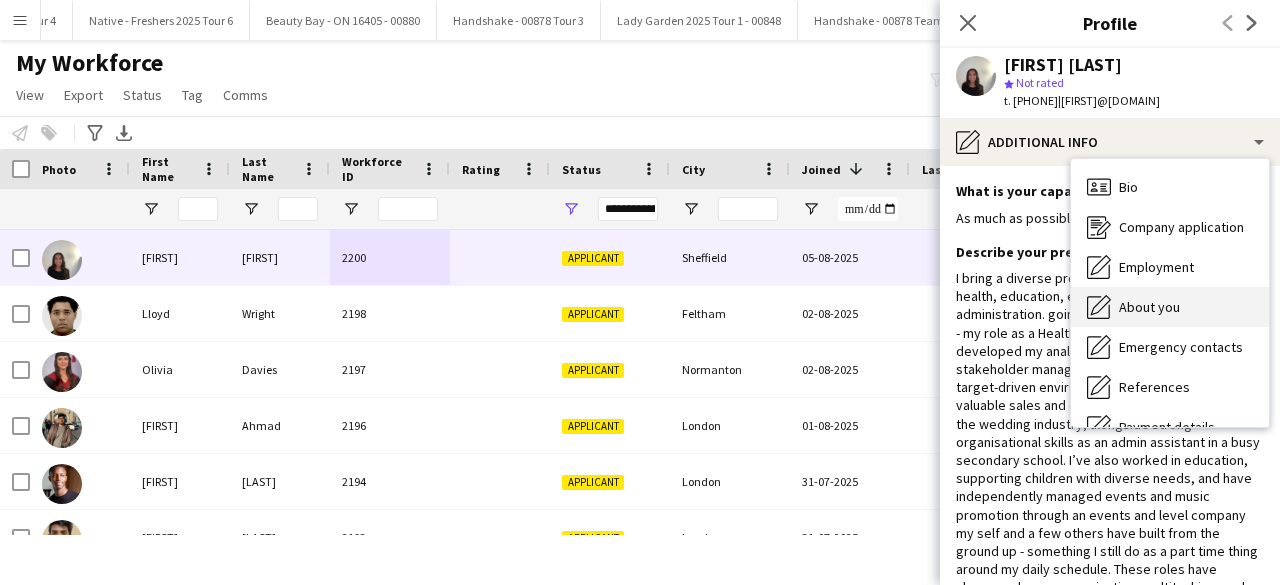 click on "About you
About you" at bounding box center (1170, 307) 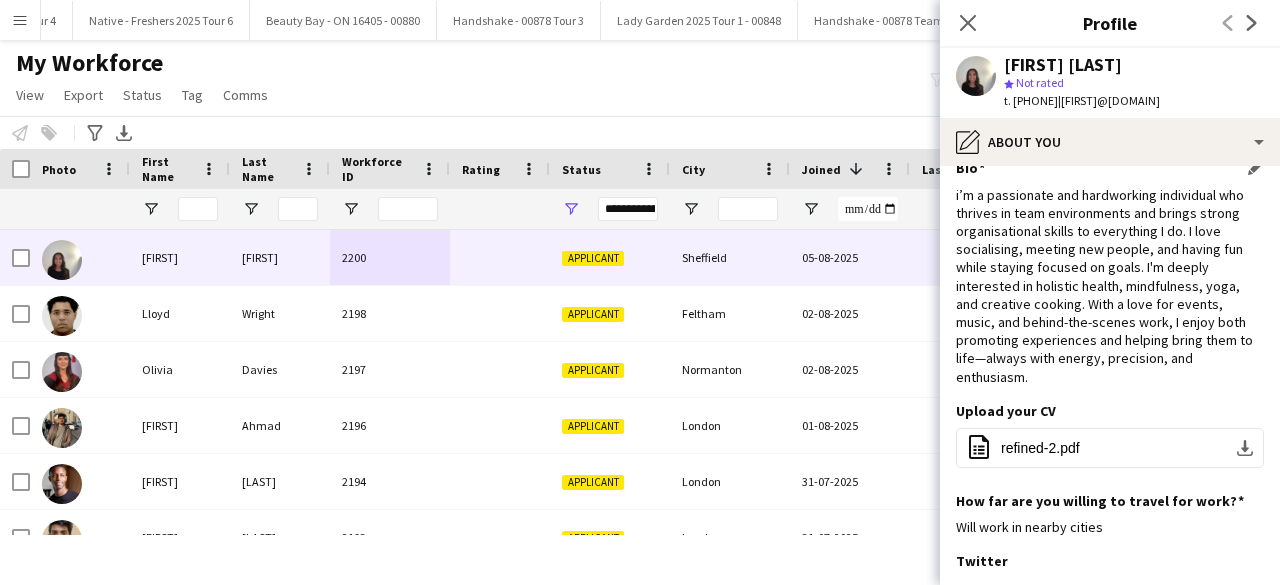 scroll, scrollTop: 26, scrollLeft: 0, axis: vertical 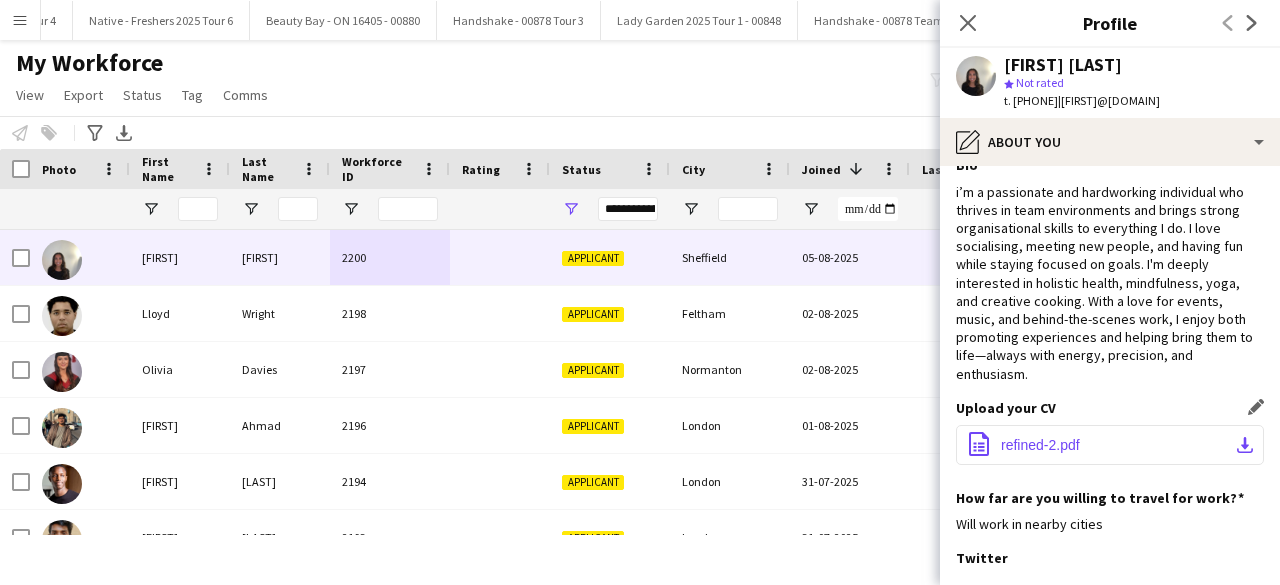 click on "office-file-sheet
refined-2.pdf
download-bottom" 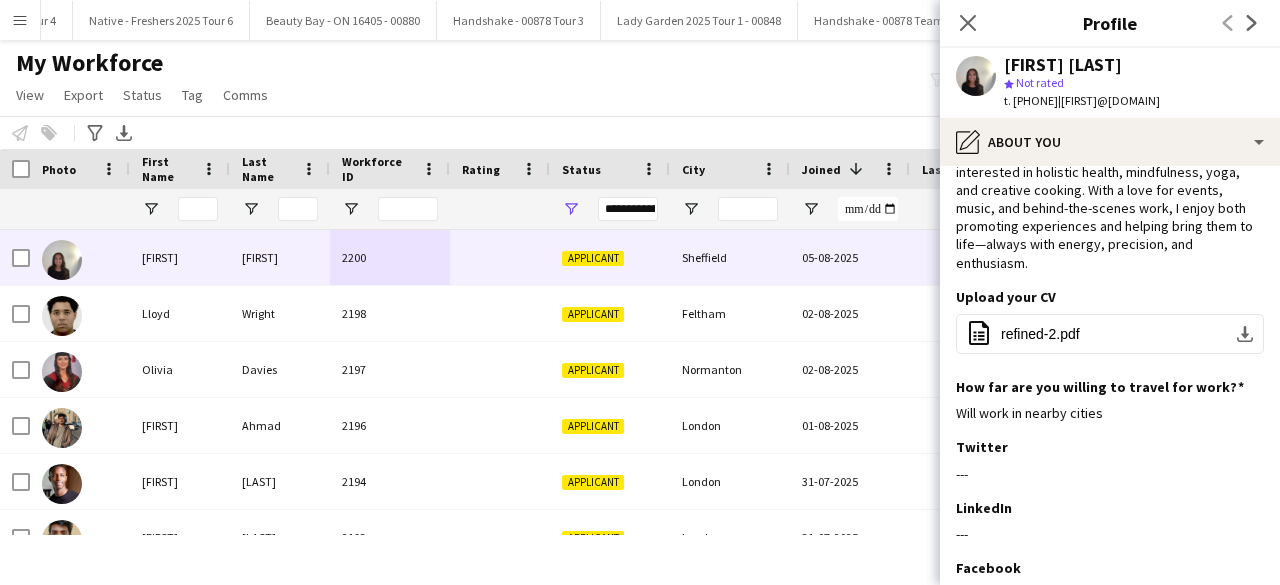 scroll, scrollTop: 0, scrollLeft: 0, axis: both 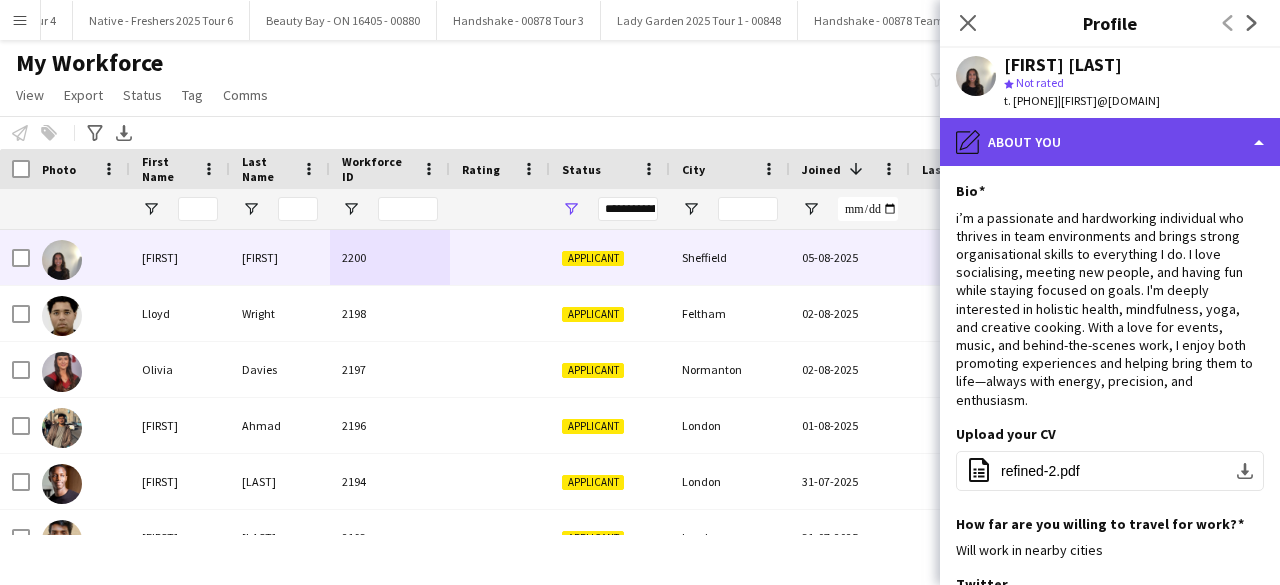 click on "pencil4
About you" 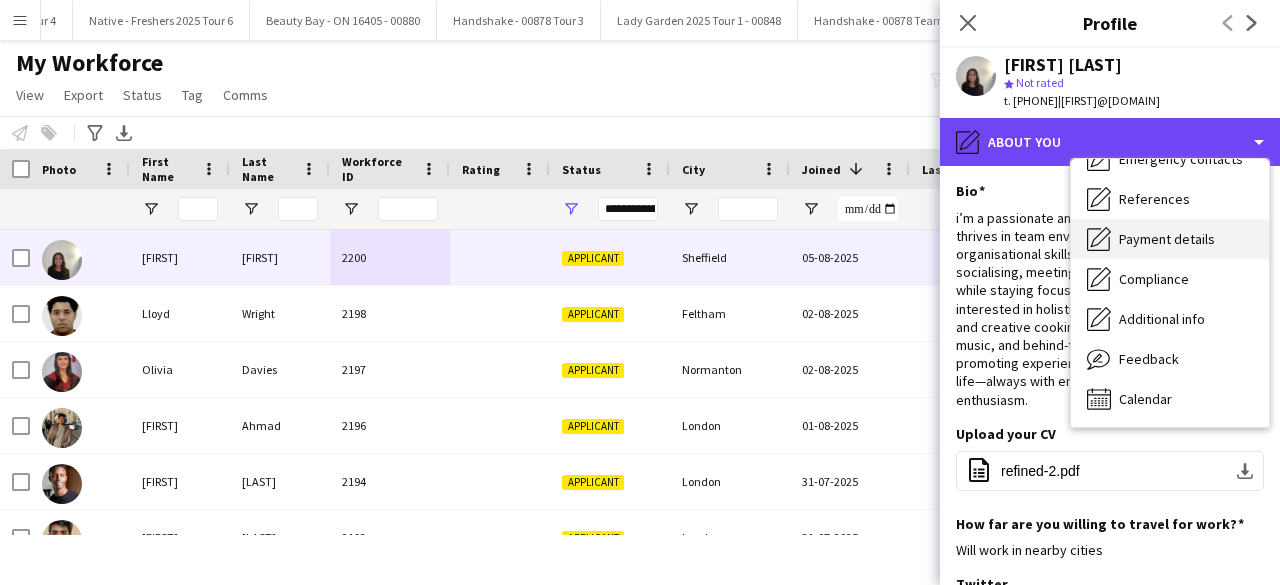 scroll, scrollTop: 0, scrollLeft: 0, axis: both 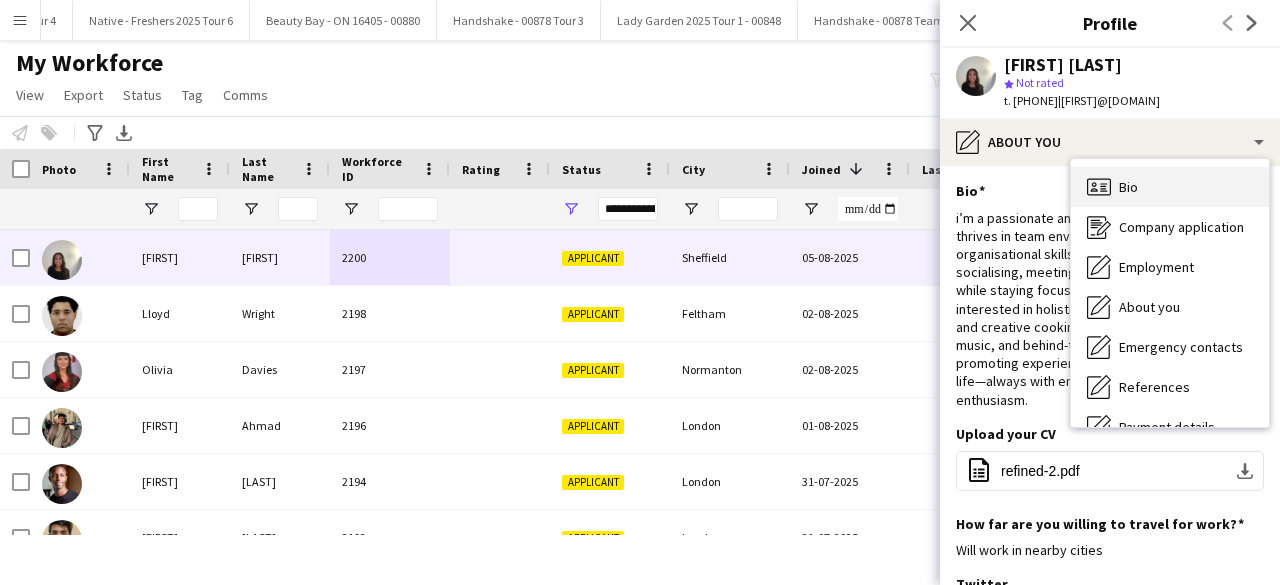 click on "Bio
Bio" at bounding box center [1170, 187] 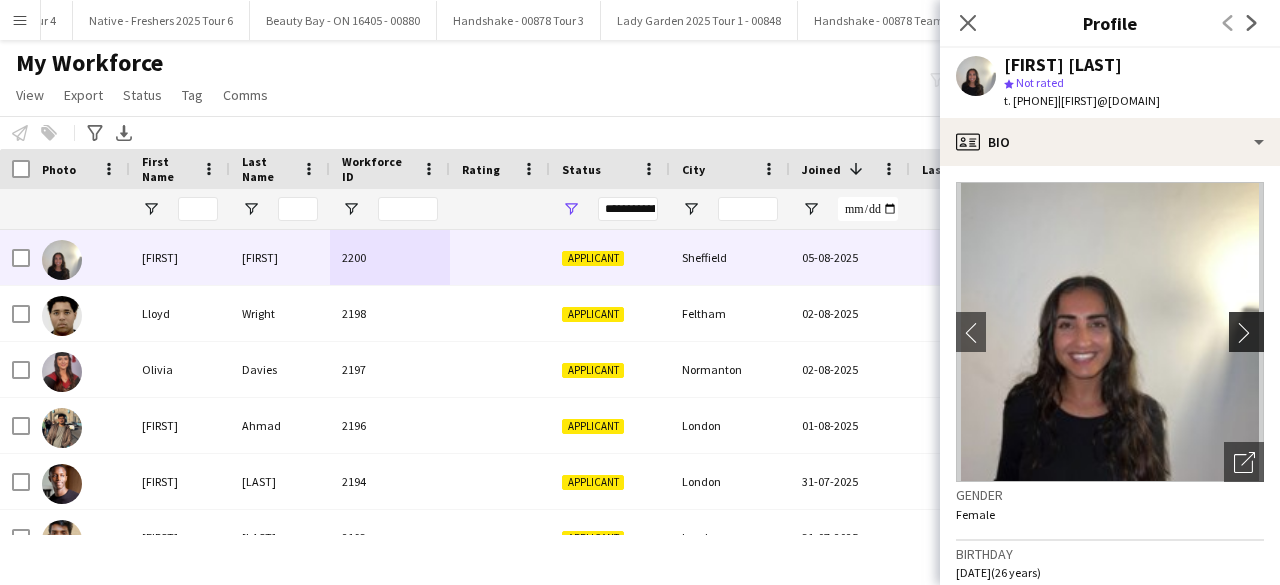 click on "chevron-right" 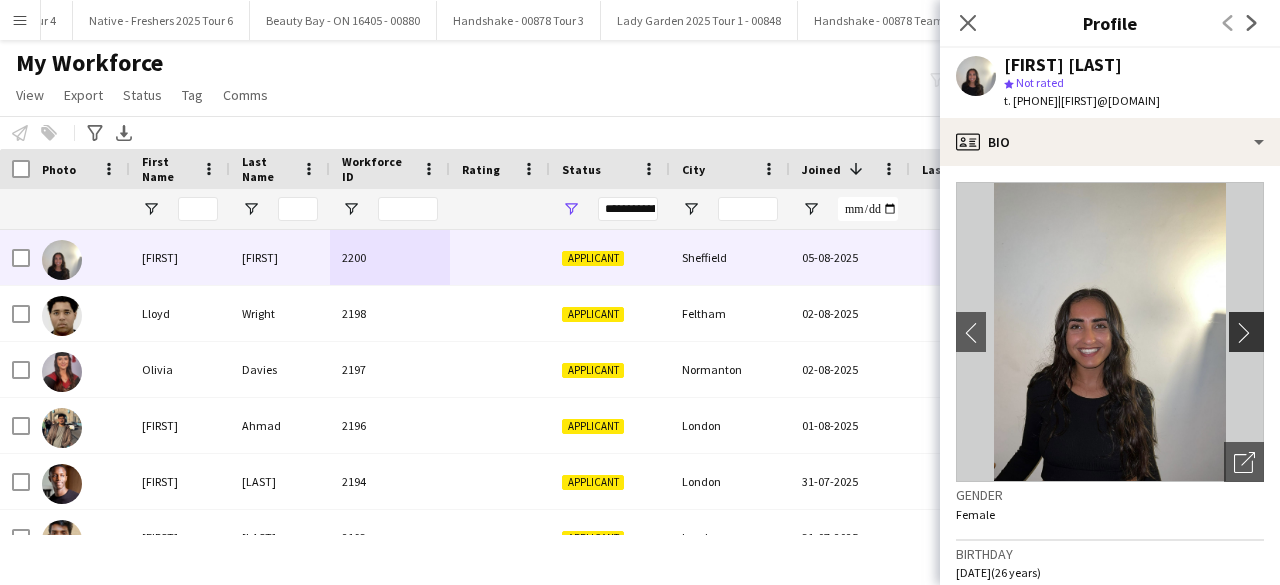 click on "chevron-right" 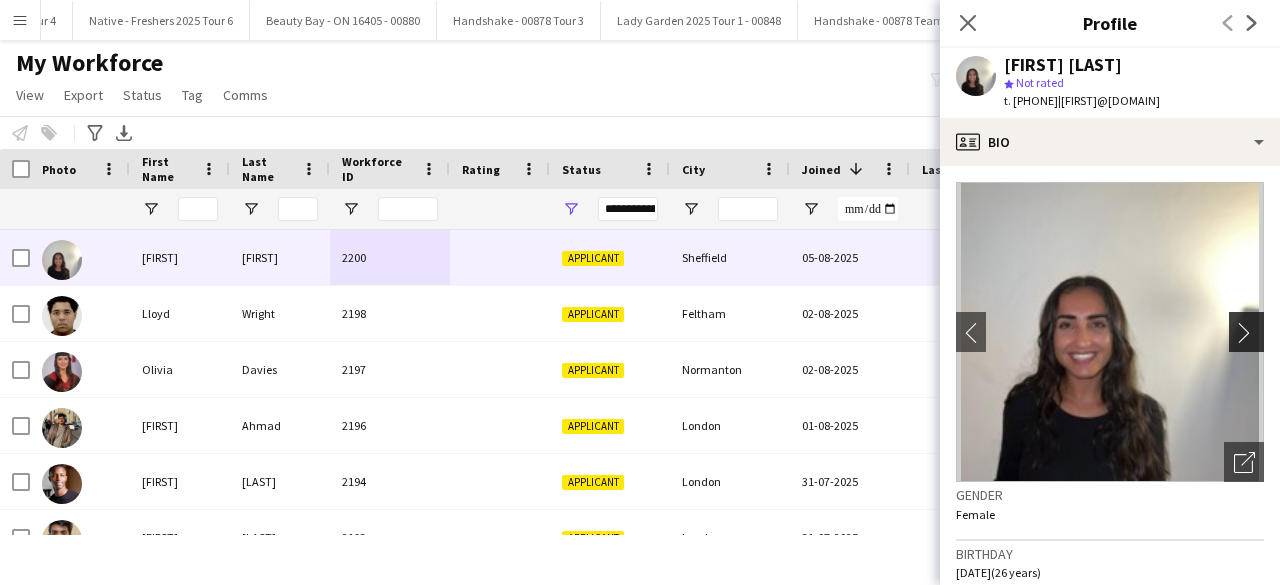 click on "chevron-right" 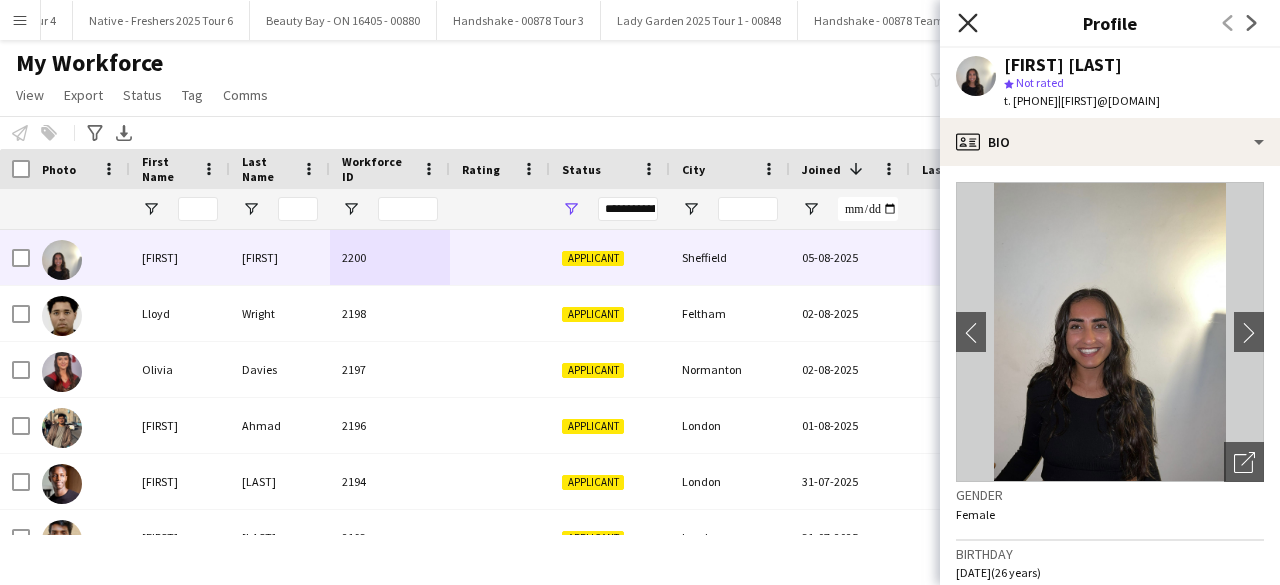 click on "Close pop-in" 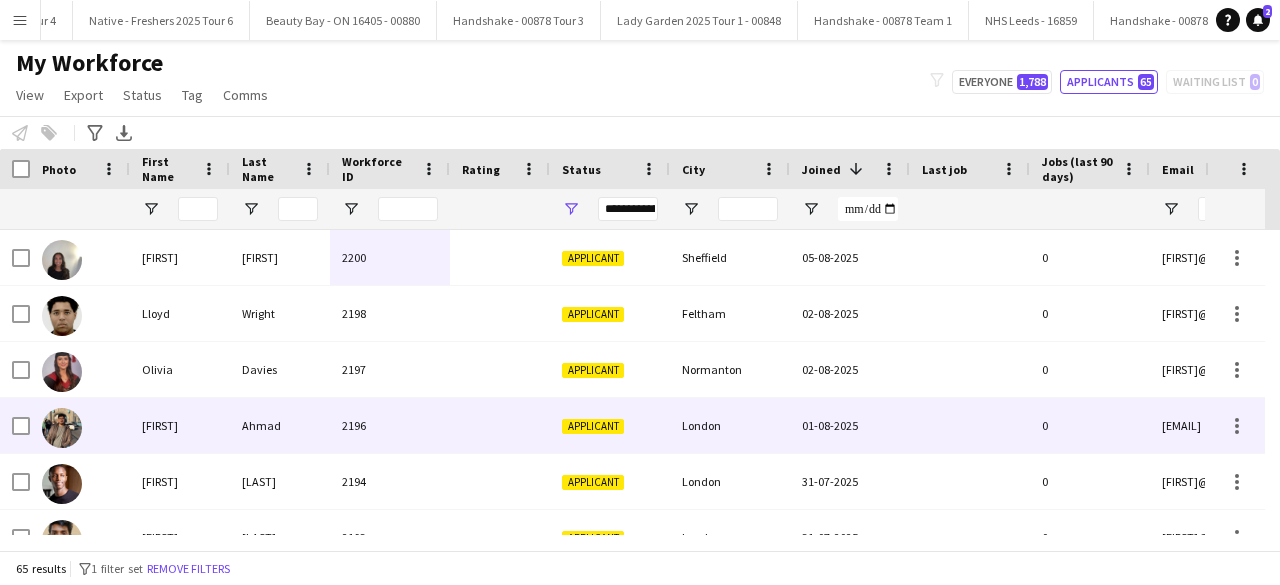 scroll, scrollTop: 41, scrollLeft: 0, axis: vertical 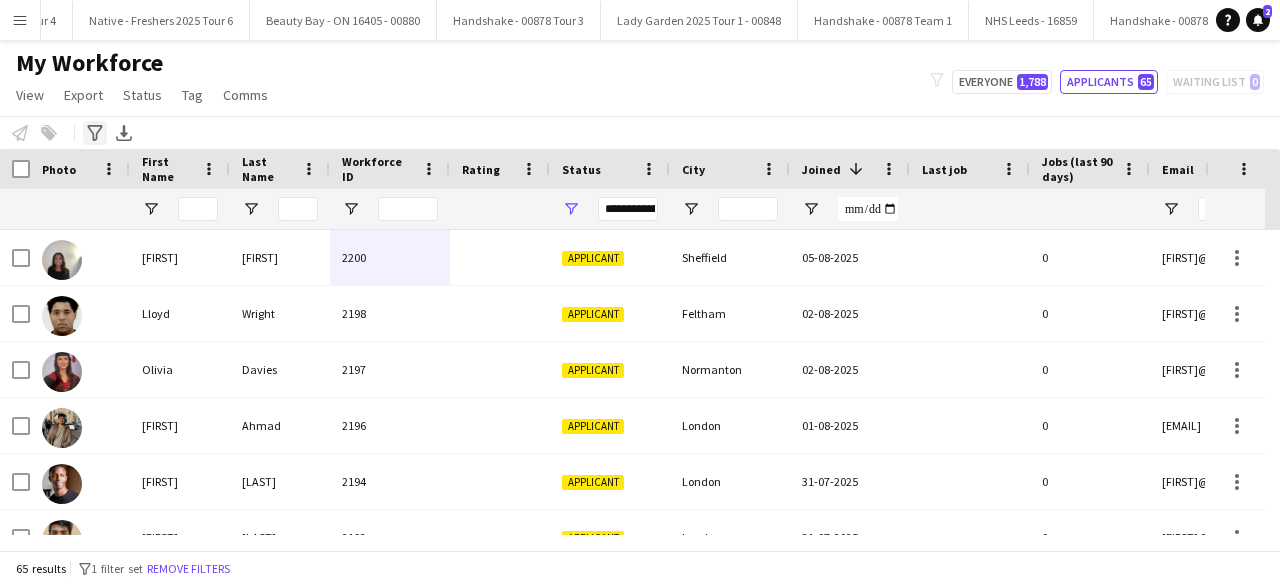 click 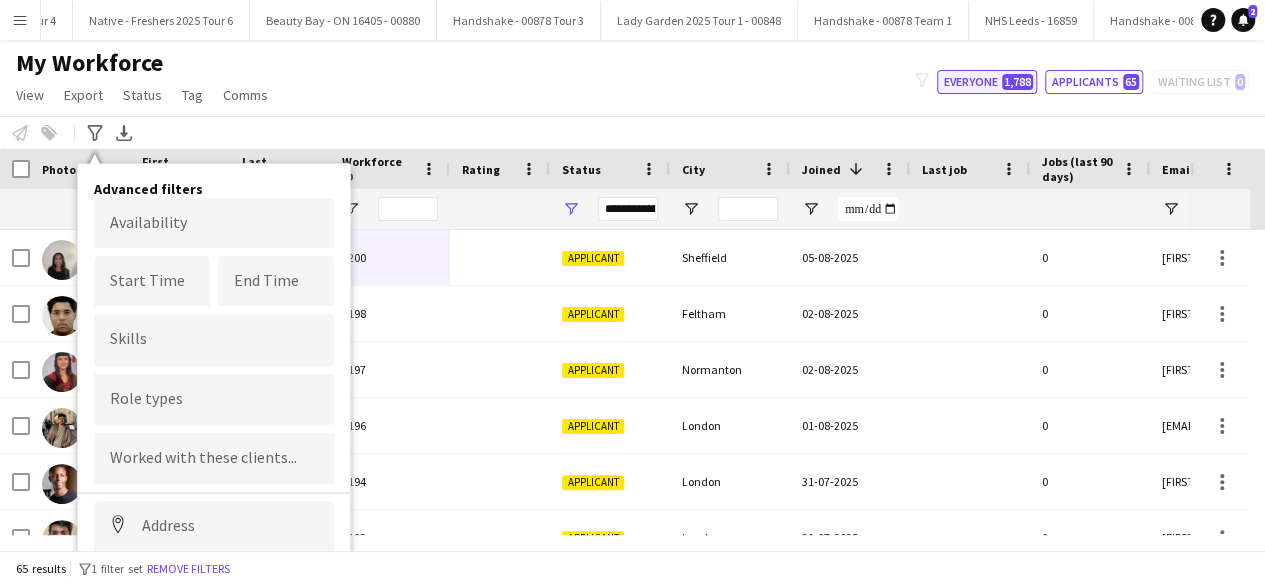click on "Everyone   1,788" 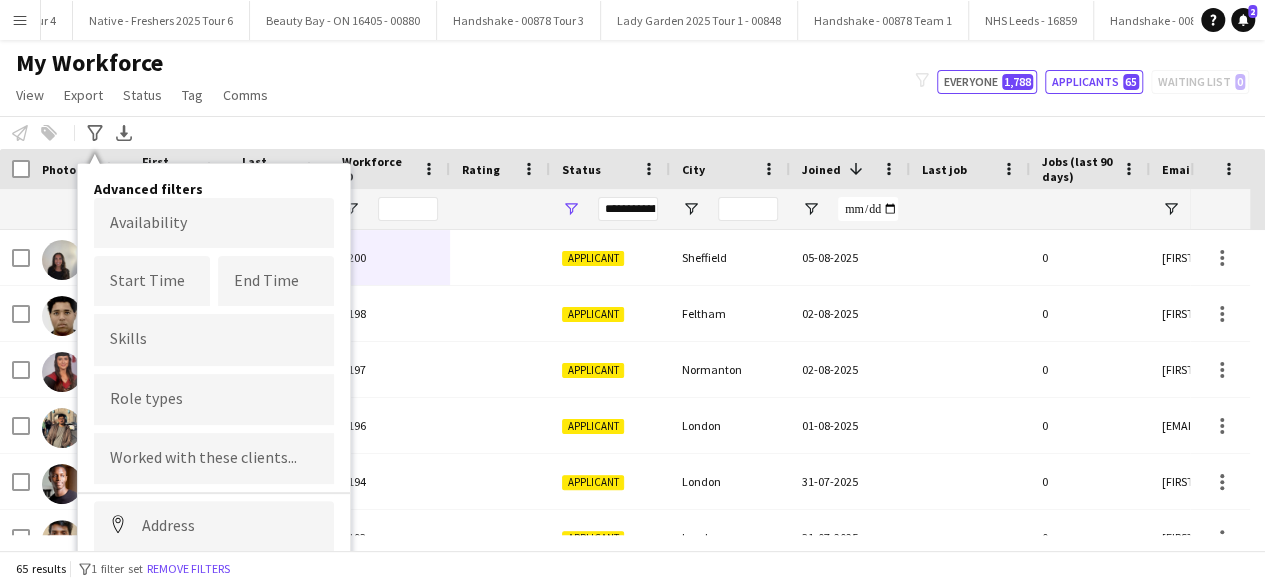 type on "**********" 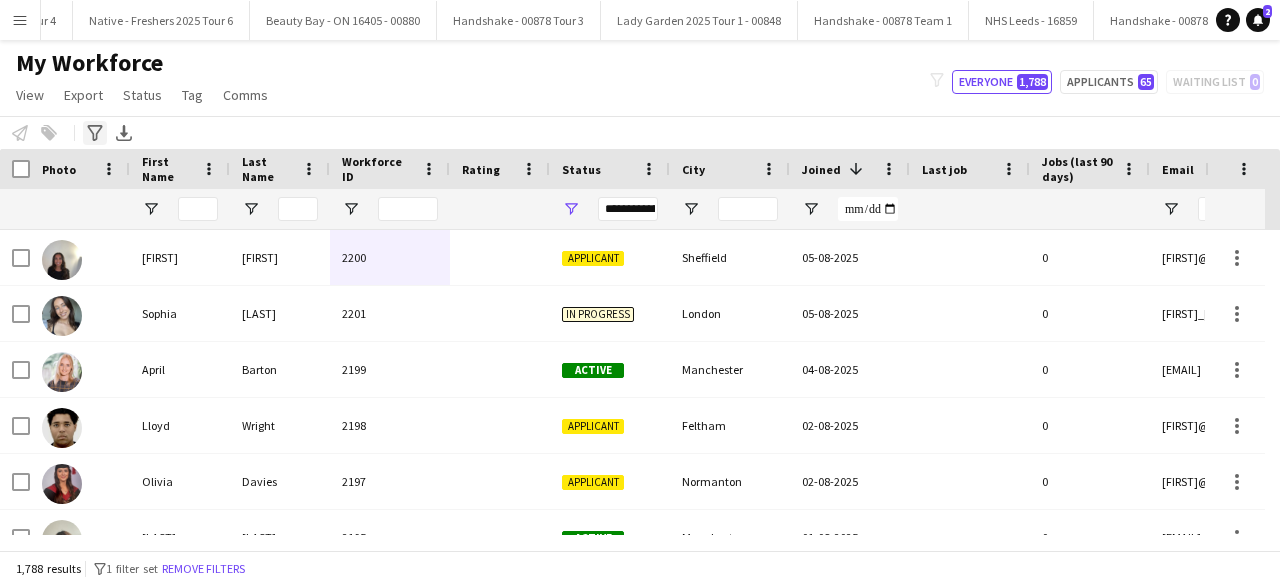 click 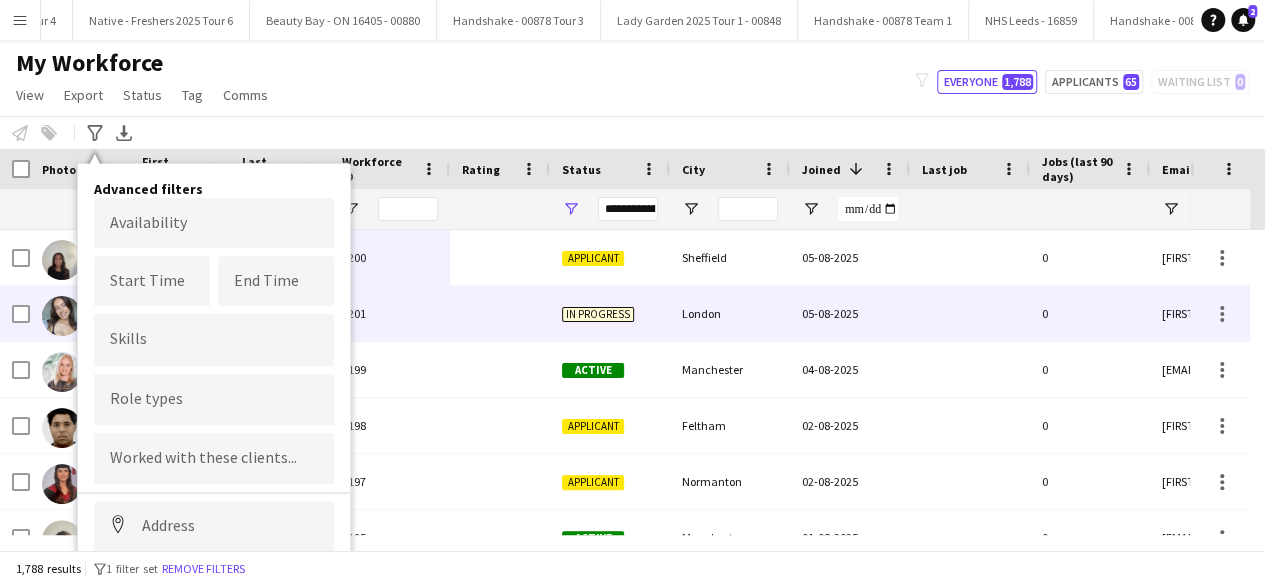 click on "2201" at bounding box center (390, 313) 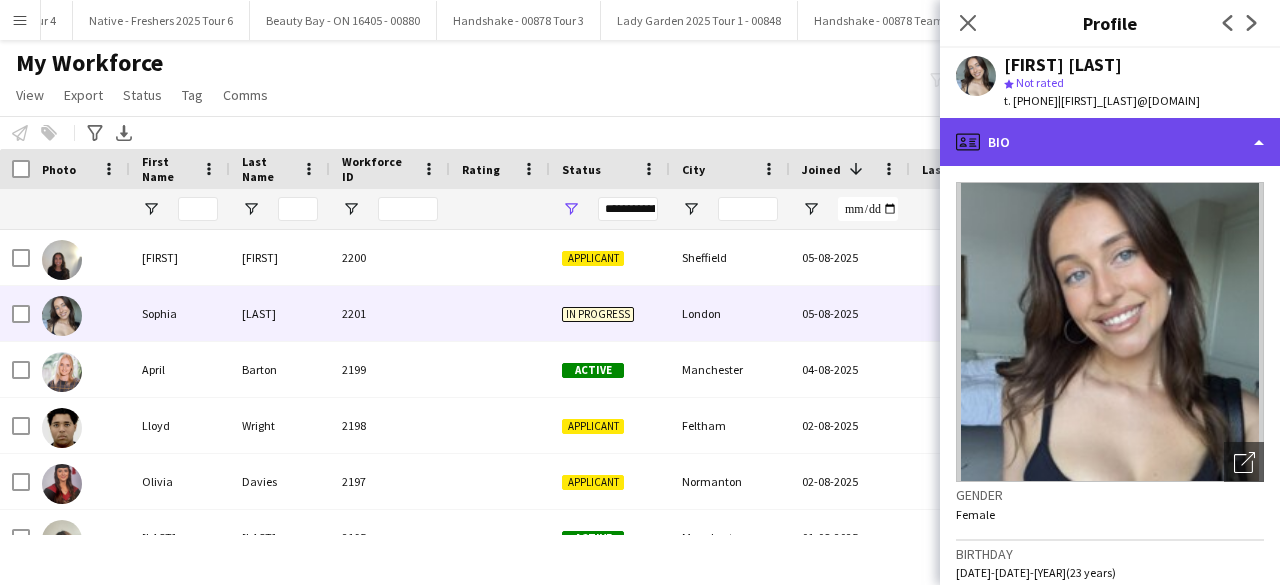 click on "profile
Bio" 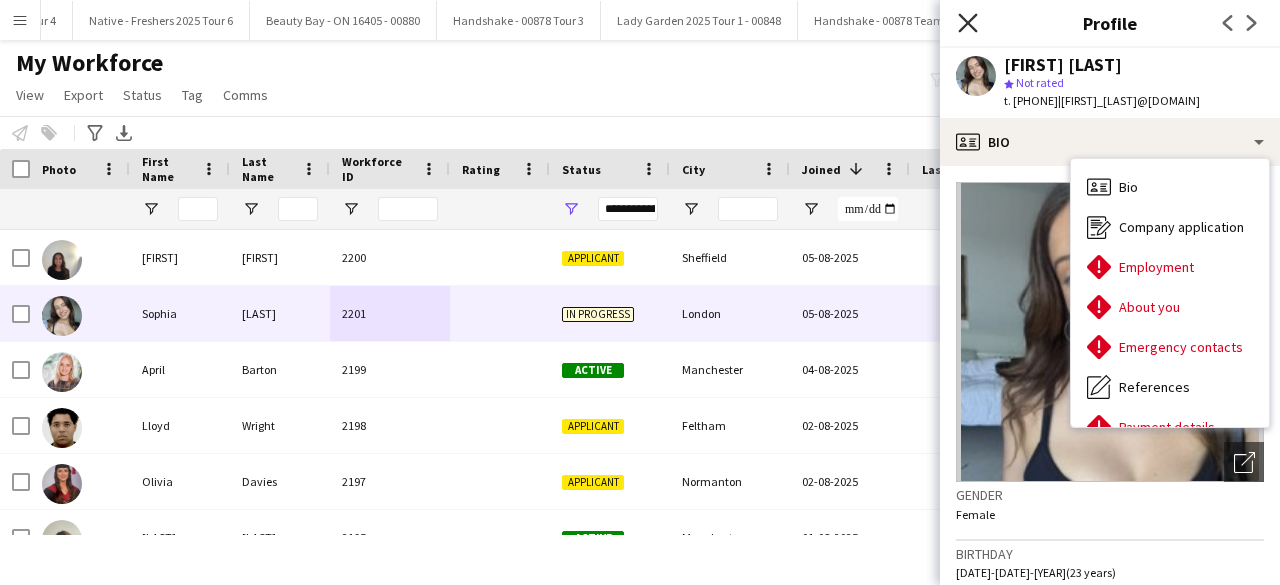 click on "Close pop-in" 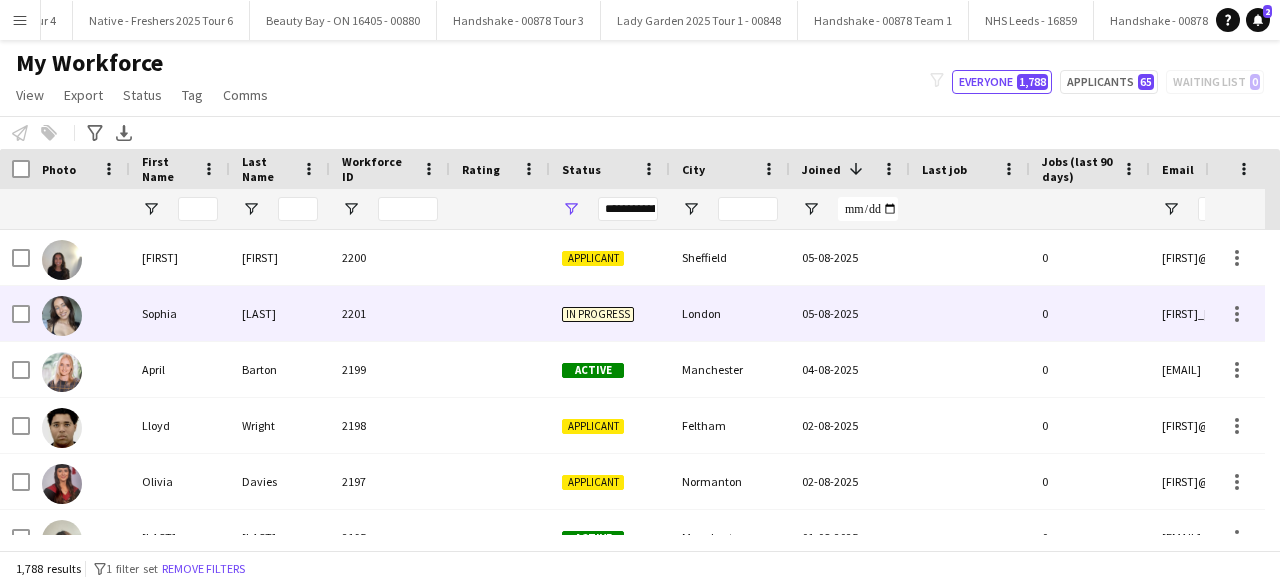 click on "2201" at bounding box center [390, 313] 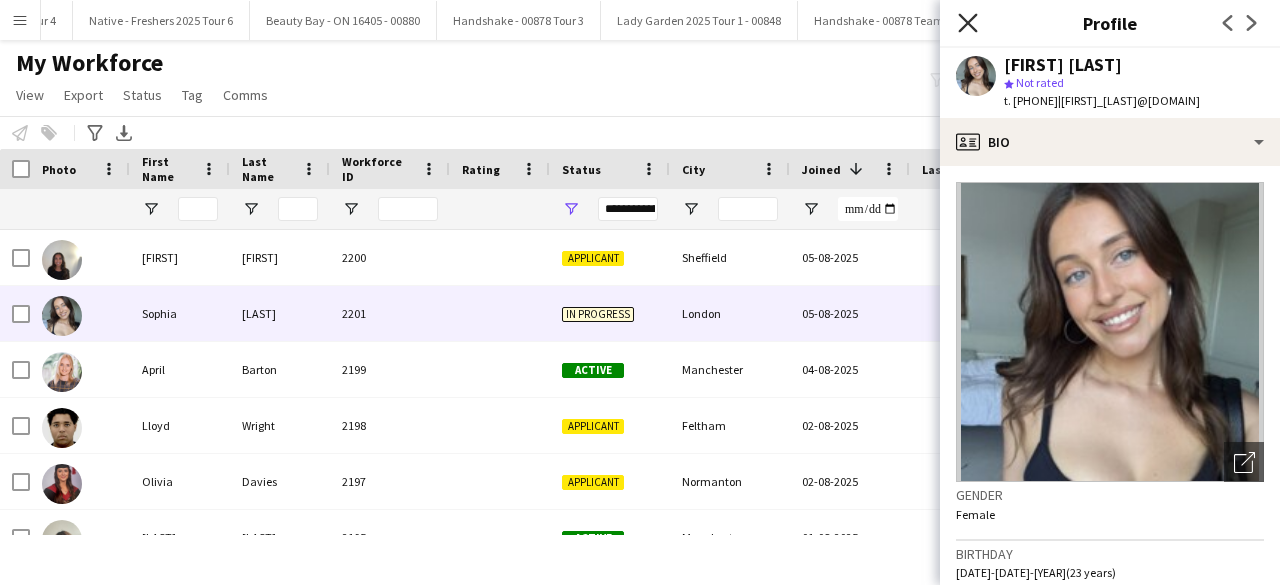 click on "Close pop-in" 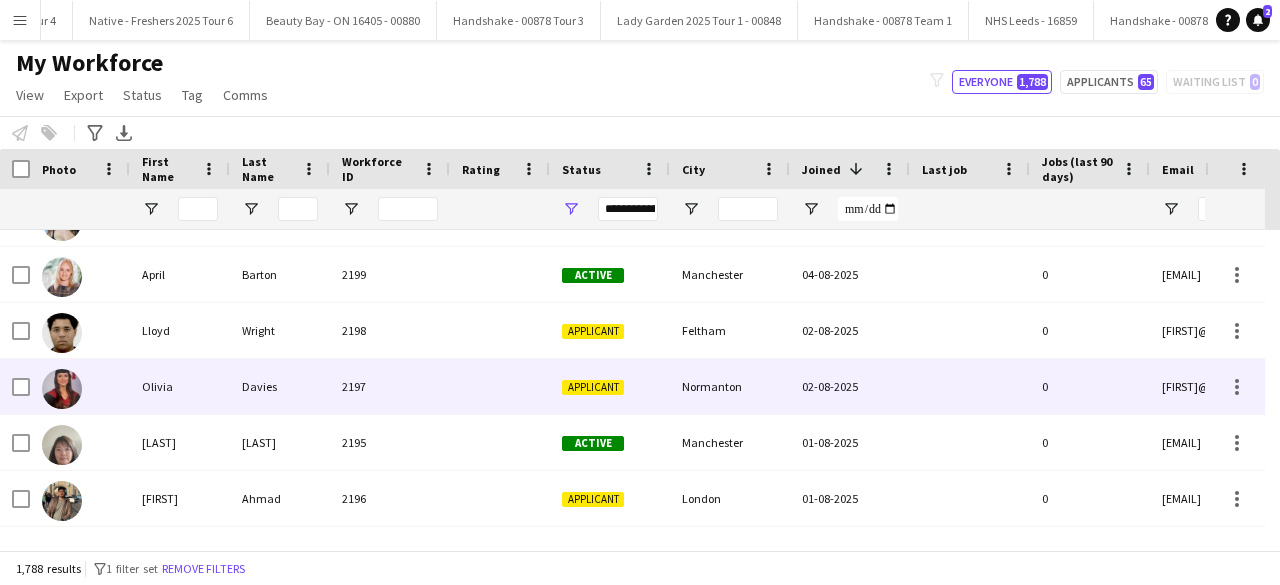 click on "2197" at bounding box center (390, 386) 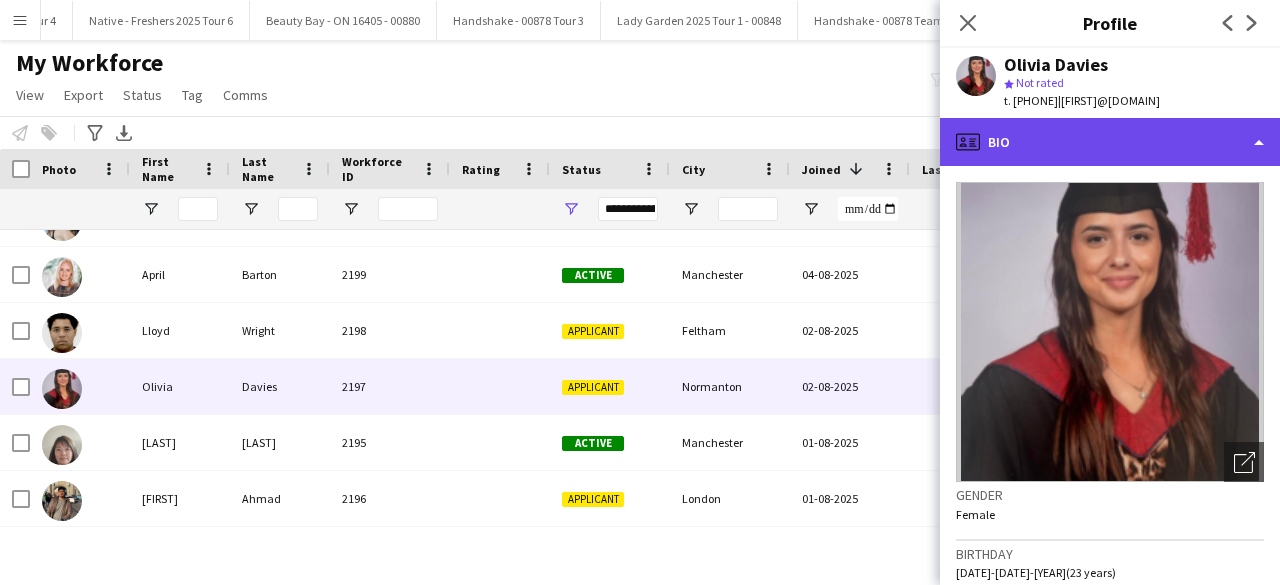 click on "profile
Bio" 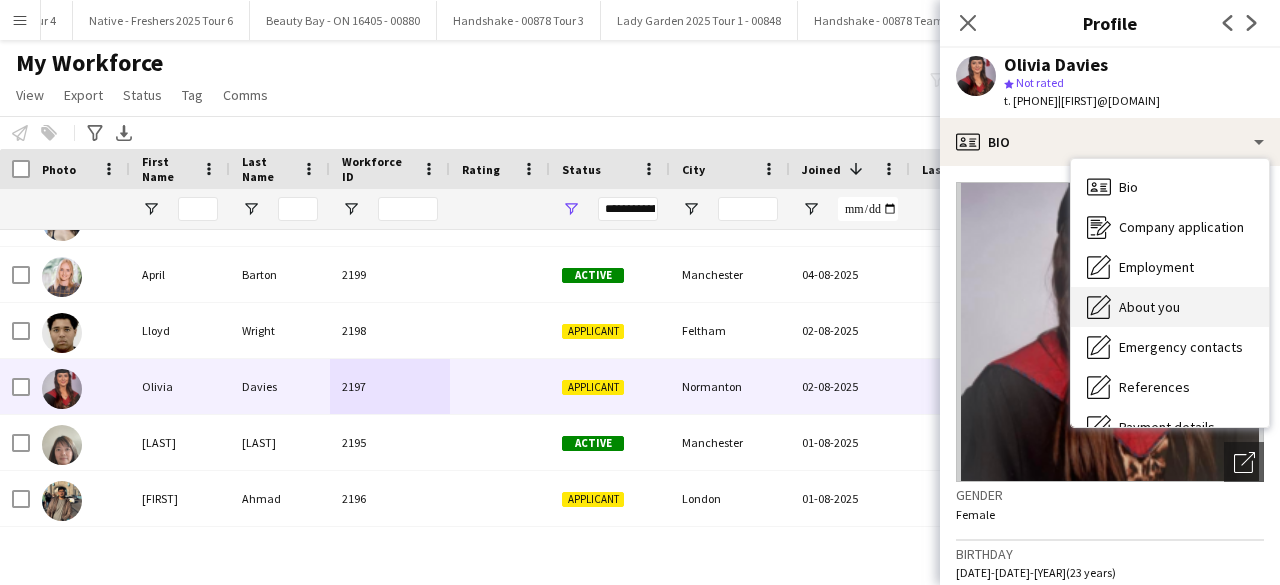 click on "About you" at bounding box center [1149, 307] 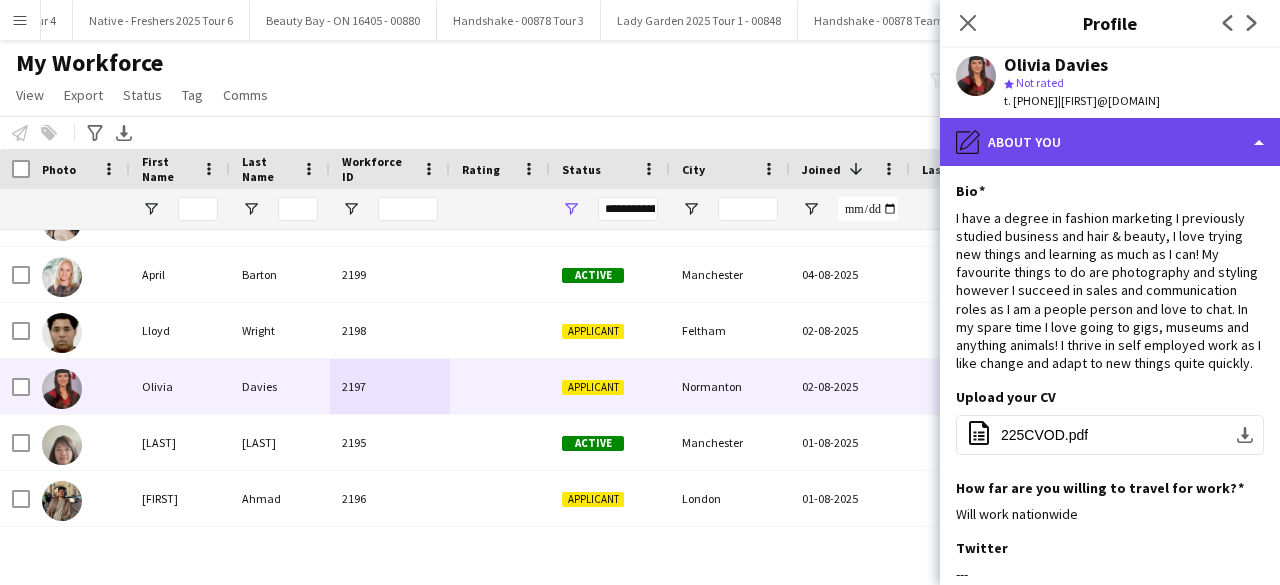 click on "pencil4
About you" 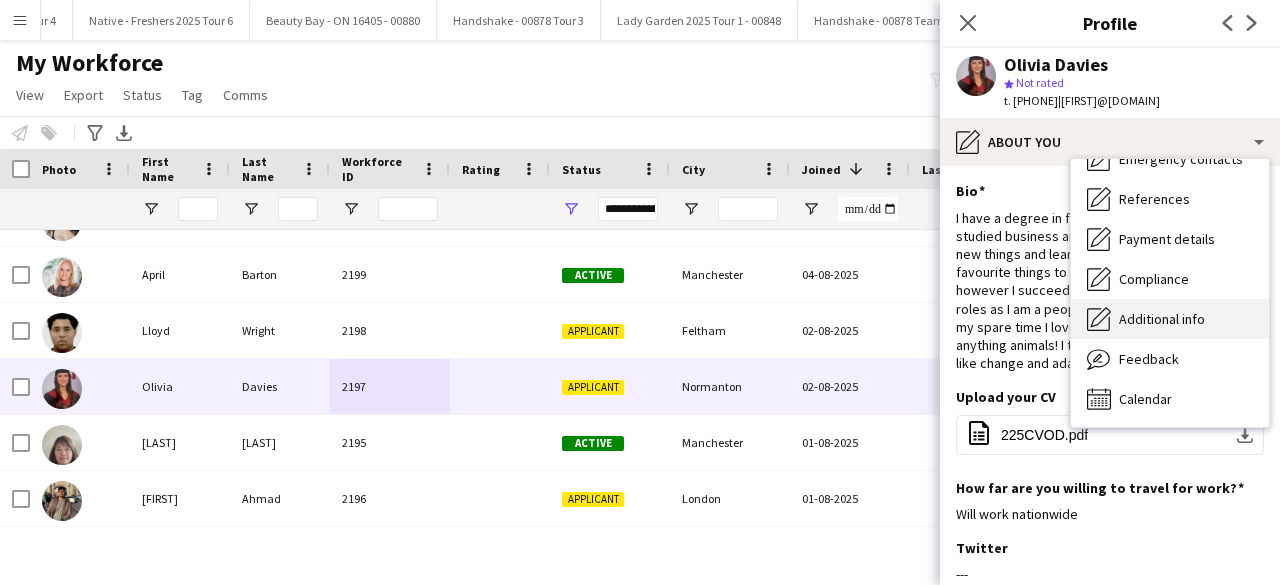 click on "Additional info" at bounding box center [1162, 319] 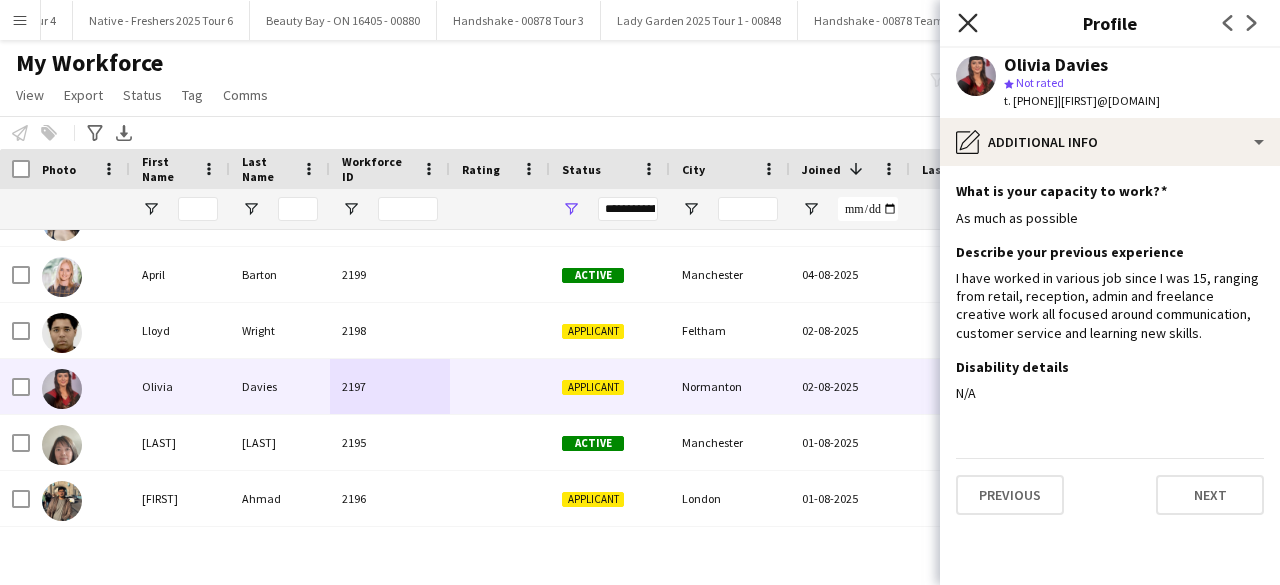 click 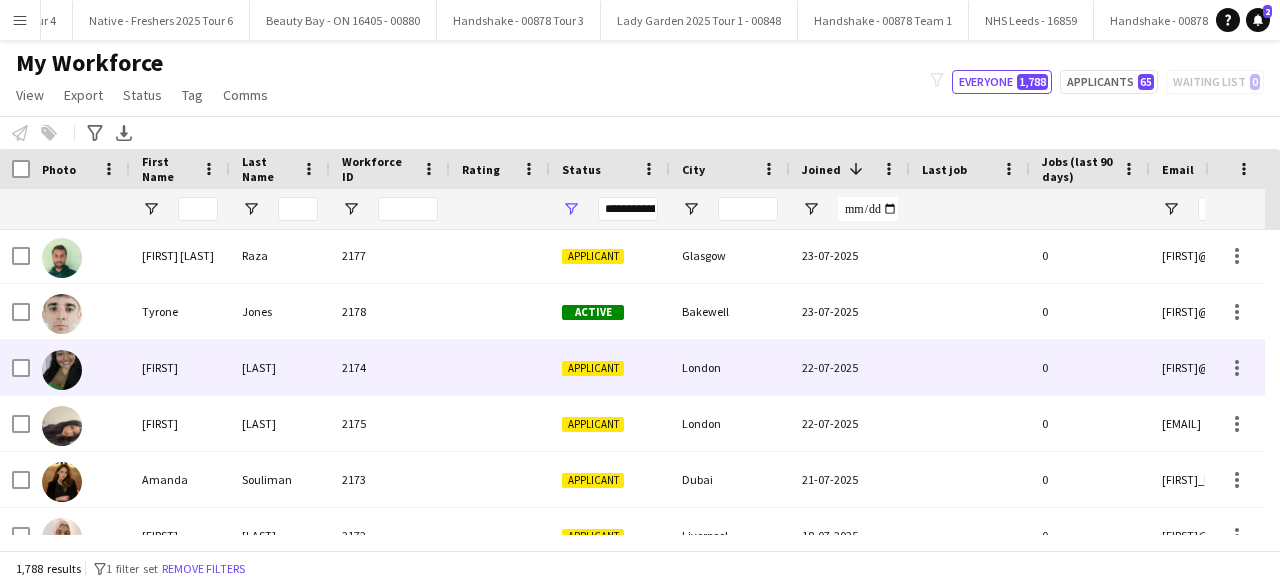 click on "2174" at bounding box center [390, 367] 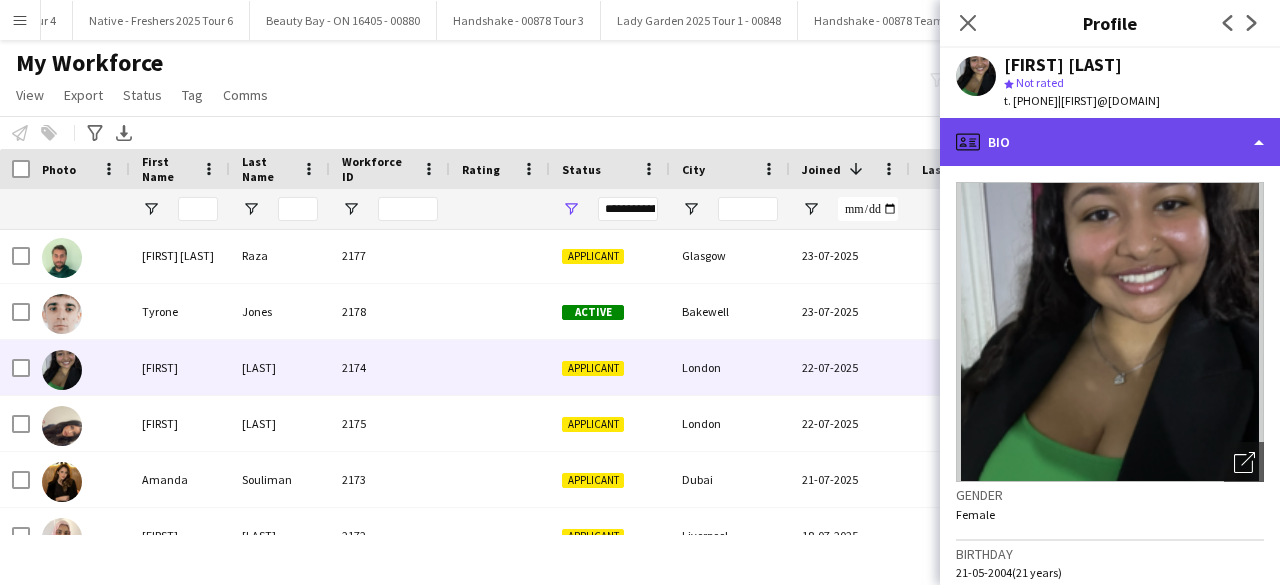 click on "profile
Bio" 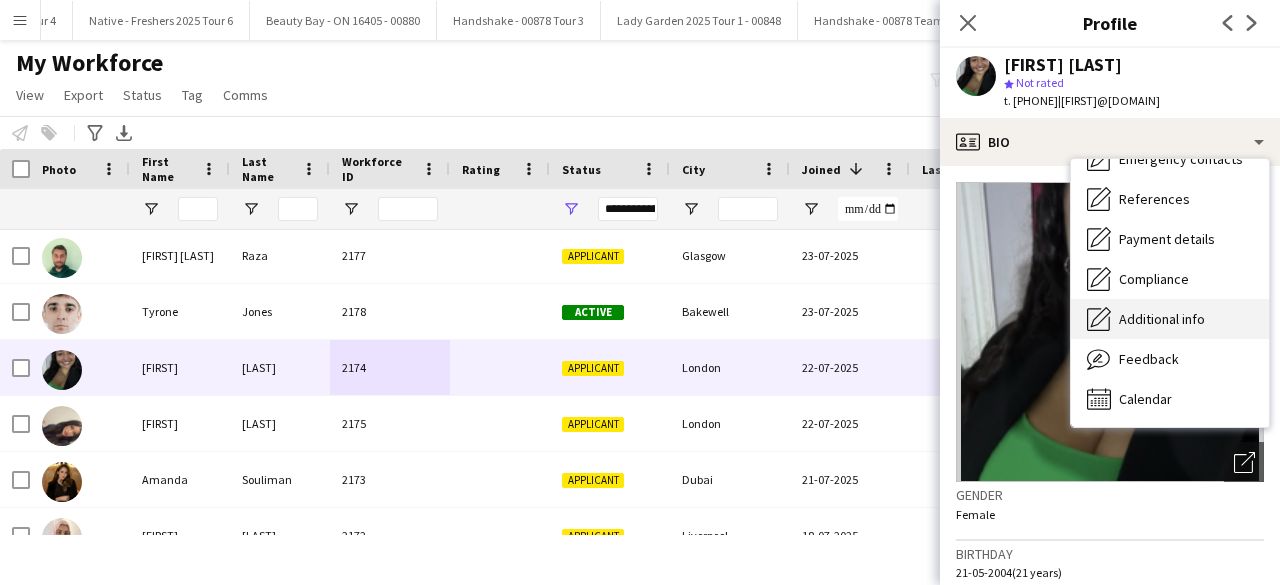 click on "Additional info" at bounding box center [1162, 319] 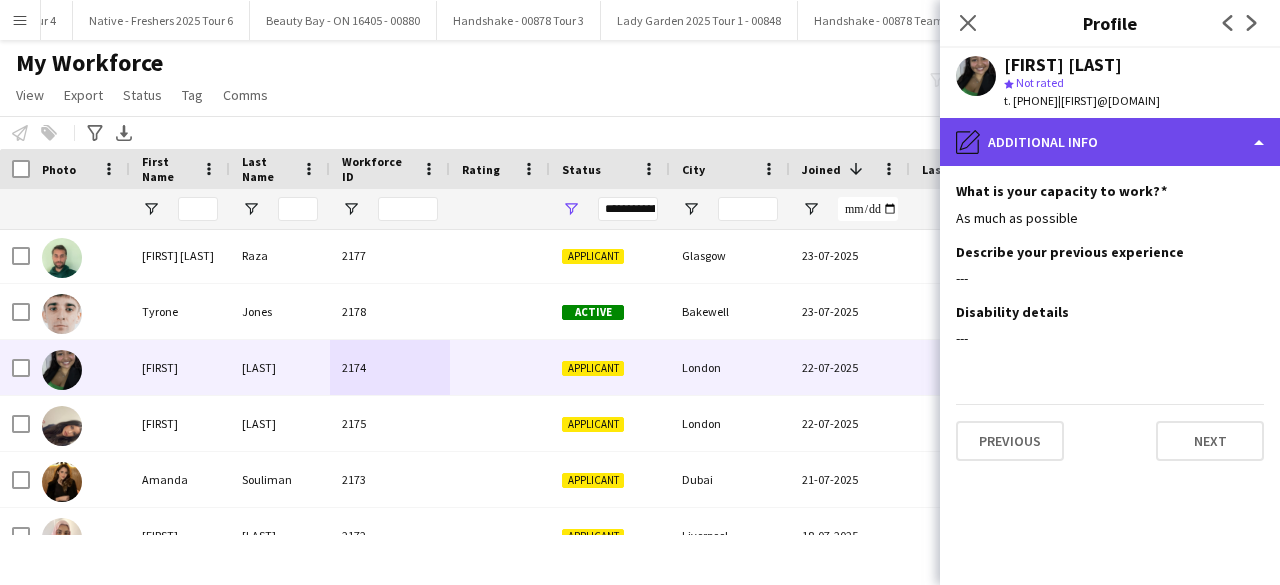 click on "pencil4
Additional info" 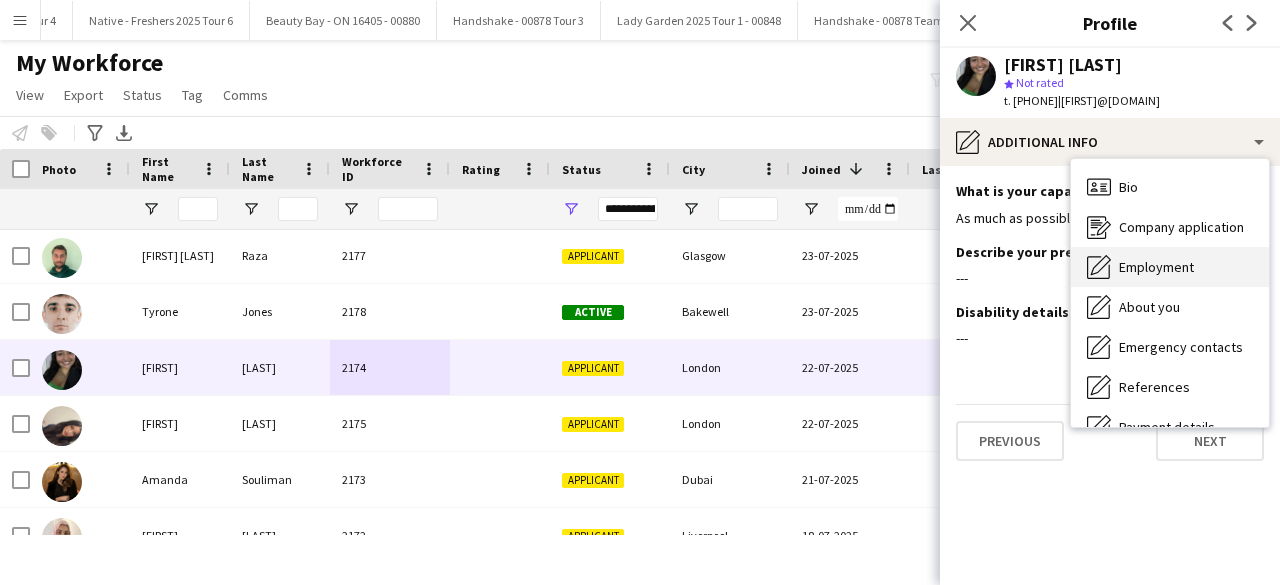 click on "Employment" at bounding box center [1156, 267] 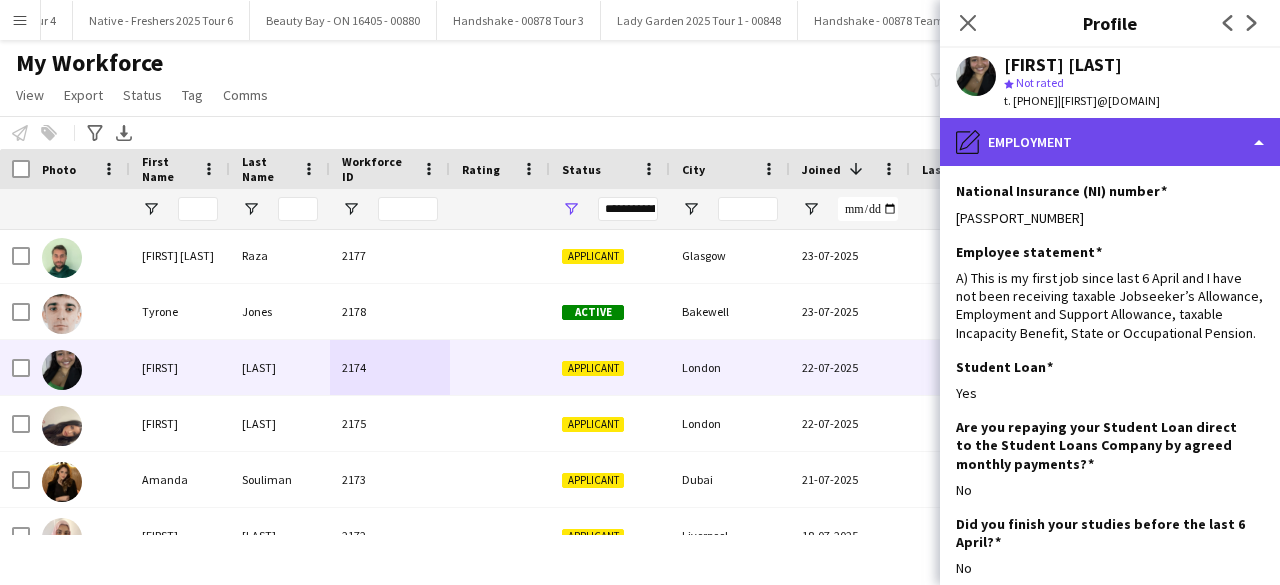 click on "pencil4
Employment" 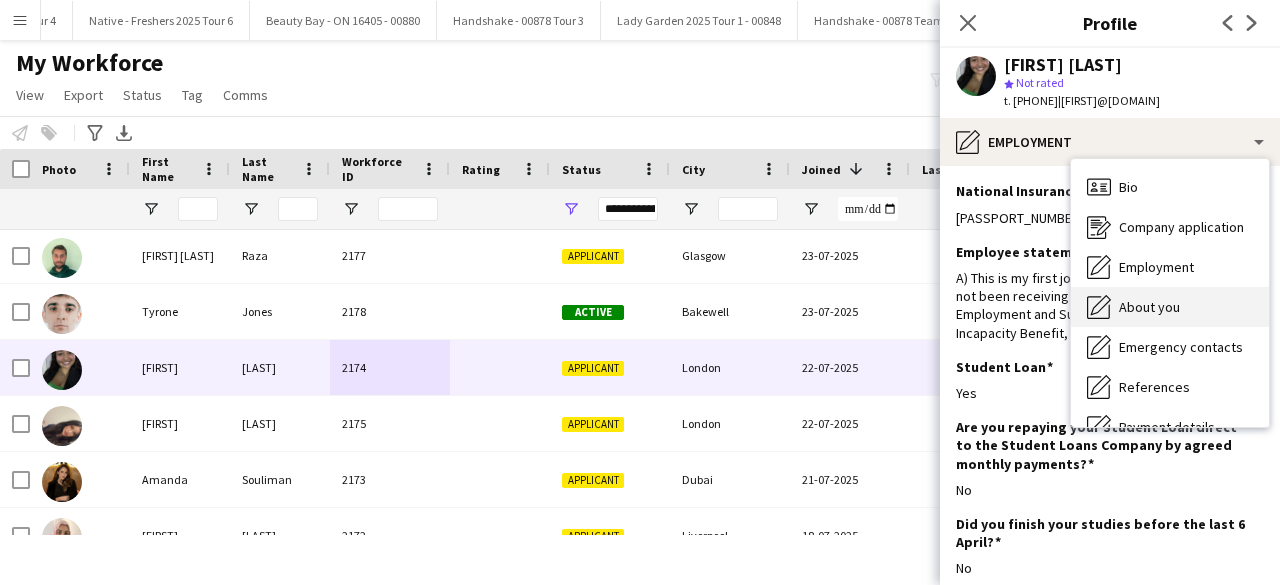 click on "About you" at bounding box center (1149, 307) 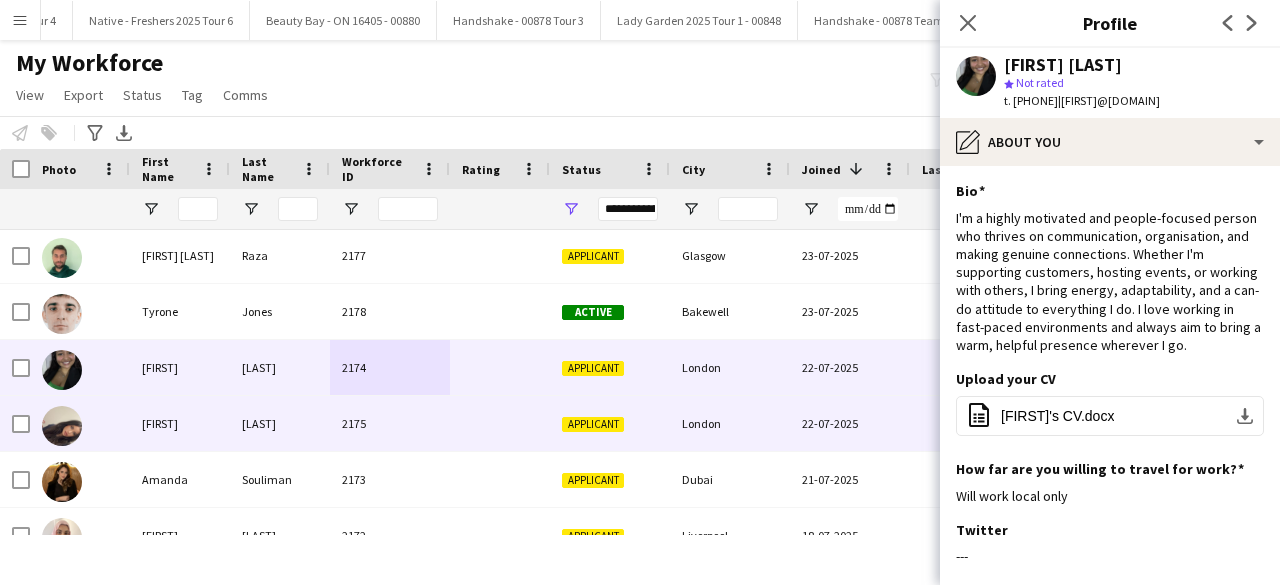 click at bounding box center (500, 423) 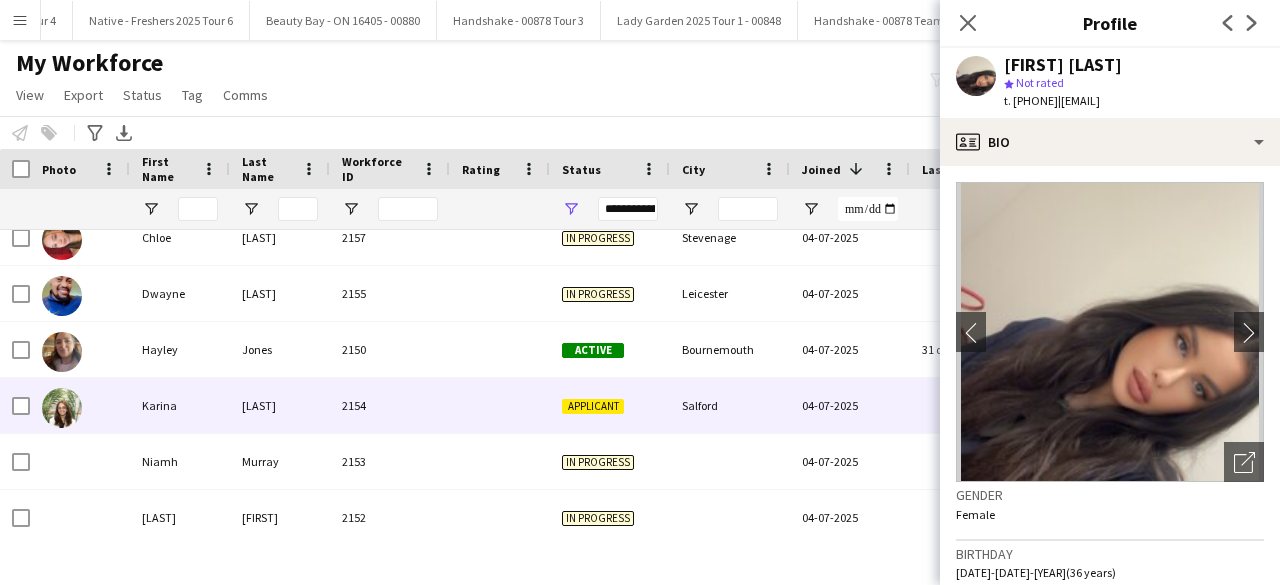 click at bounding box center [500, 405] 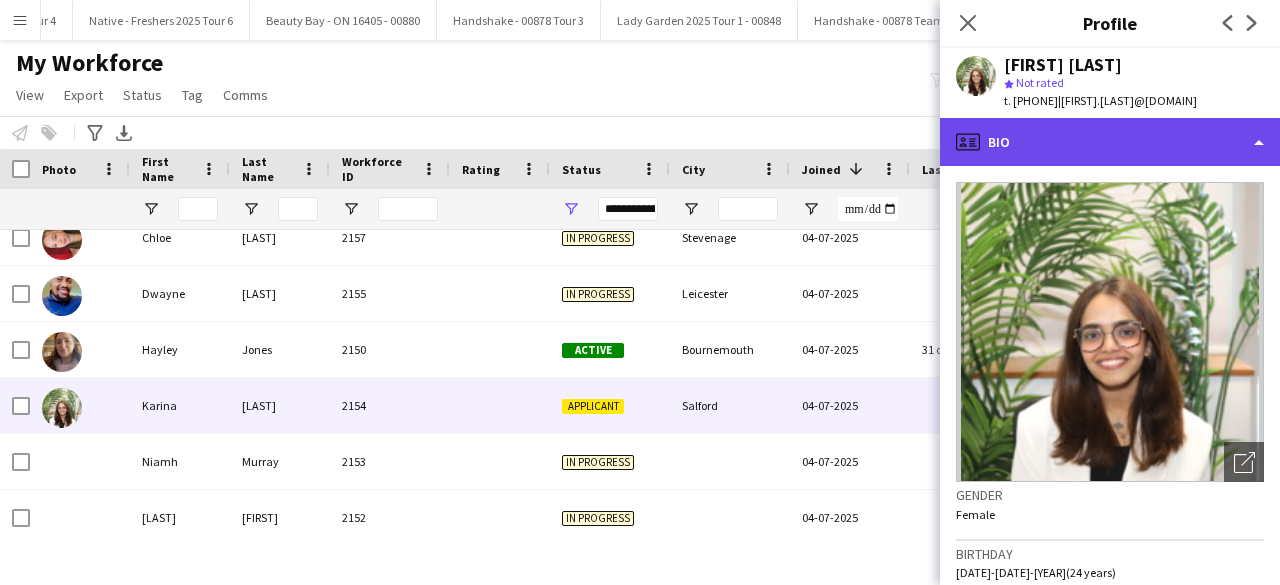 click on "profile
Bio" 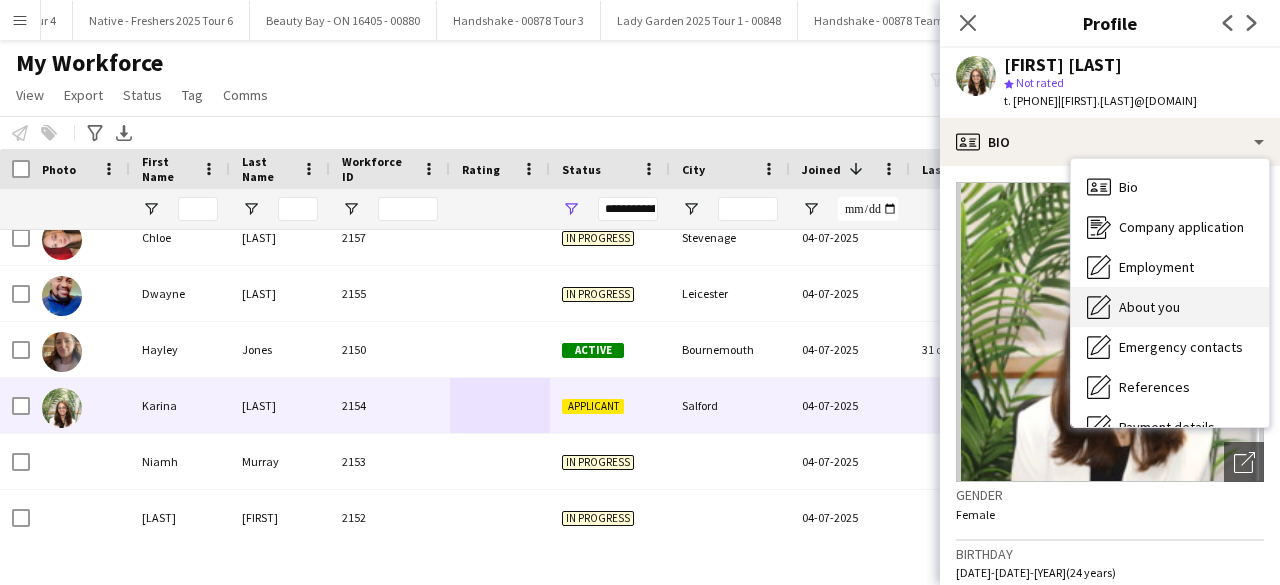 click on "About you" at bounding box center [1149, 307] 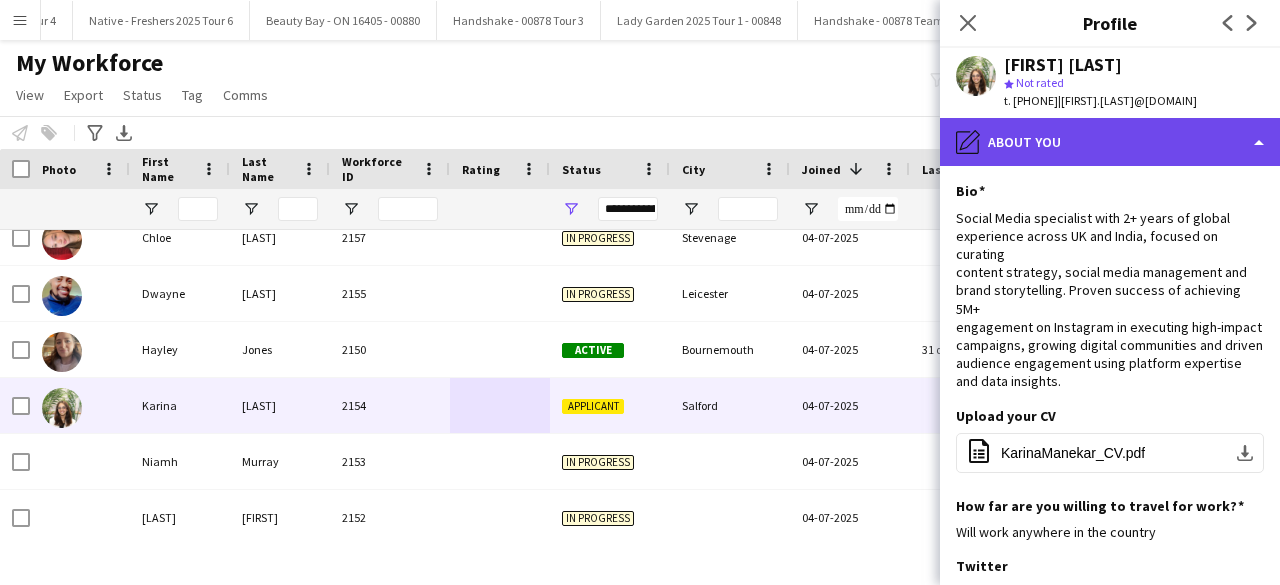 click on "pencil4
About you" 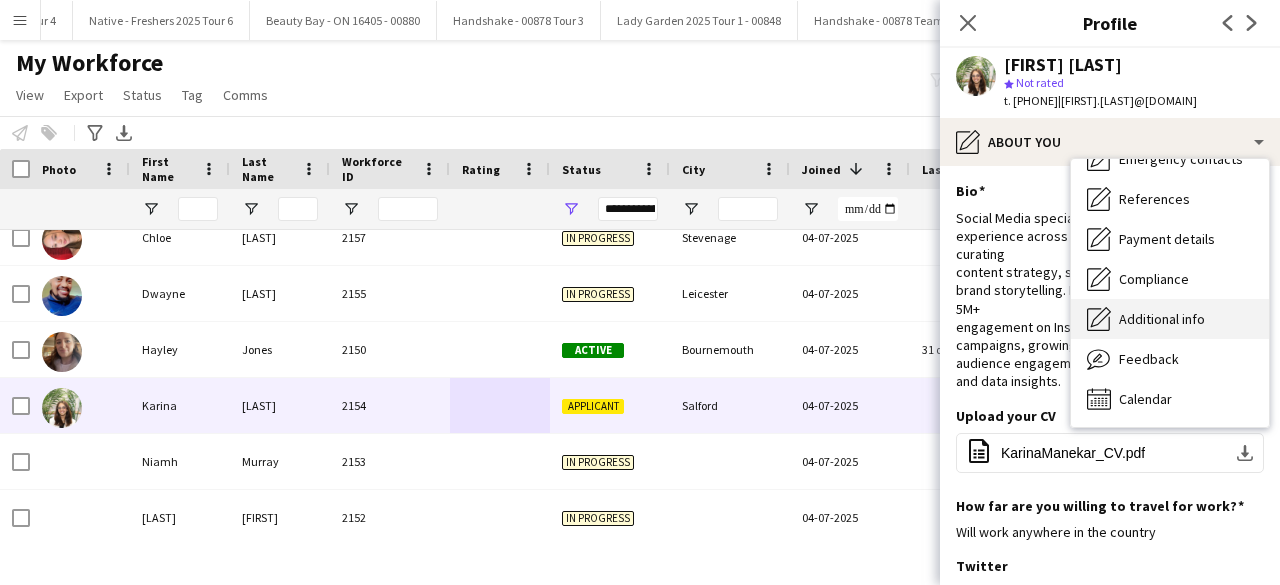 click on "Additional info" at bounding box center (1162, 319) 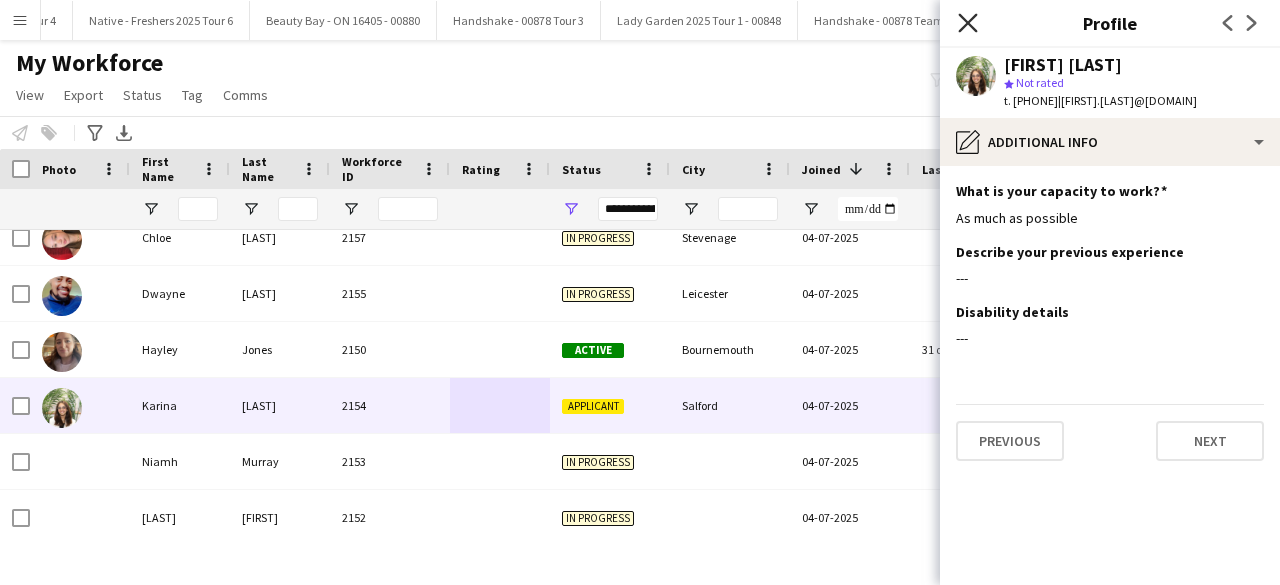 click on "Close pop-in" 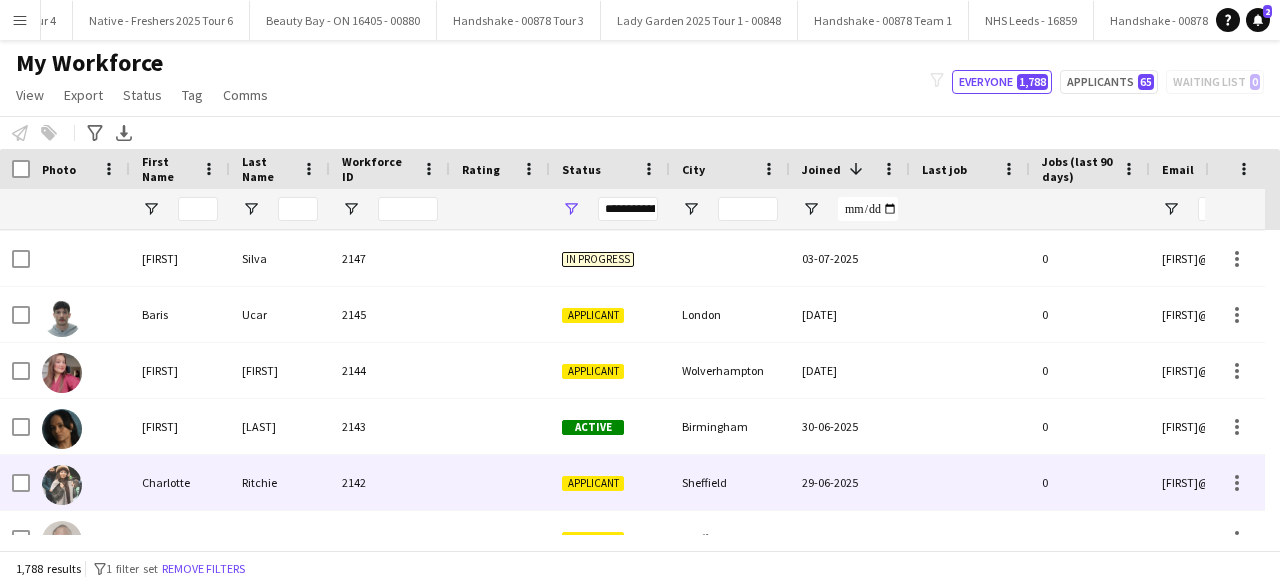 click at bounding box center (500, 482) 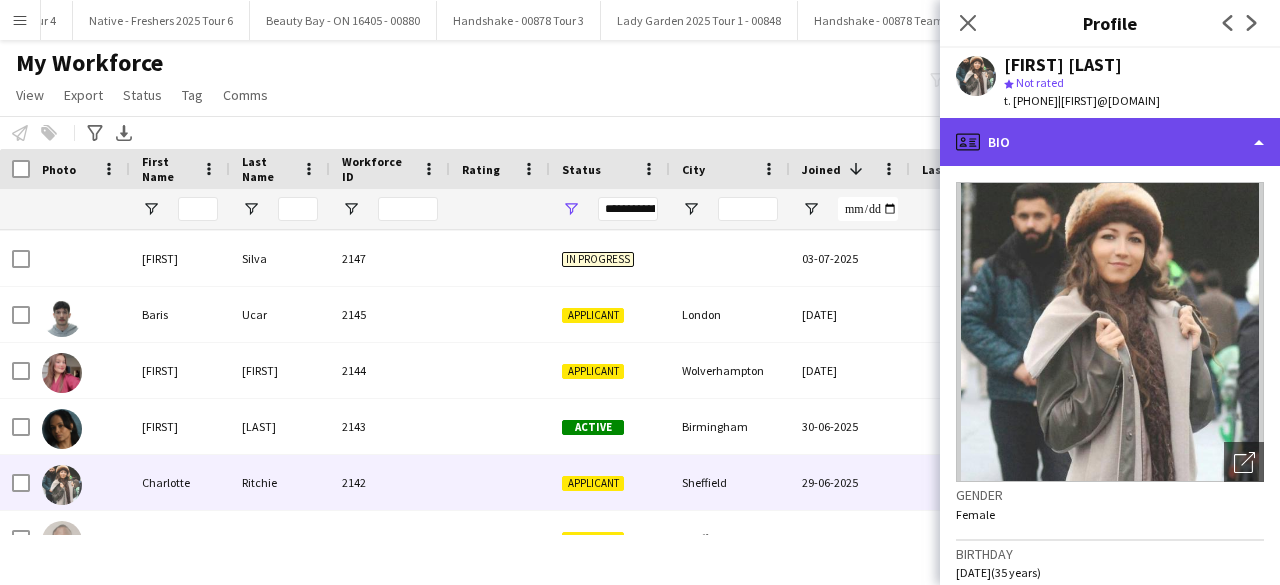 click on "profile
Bio" 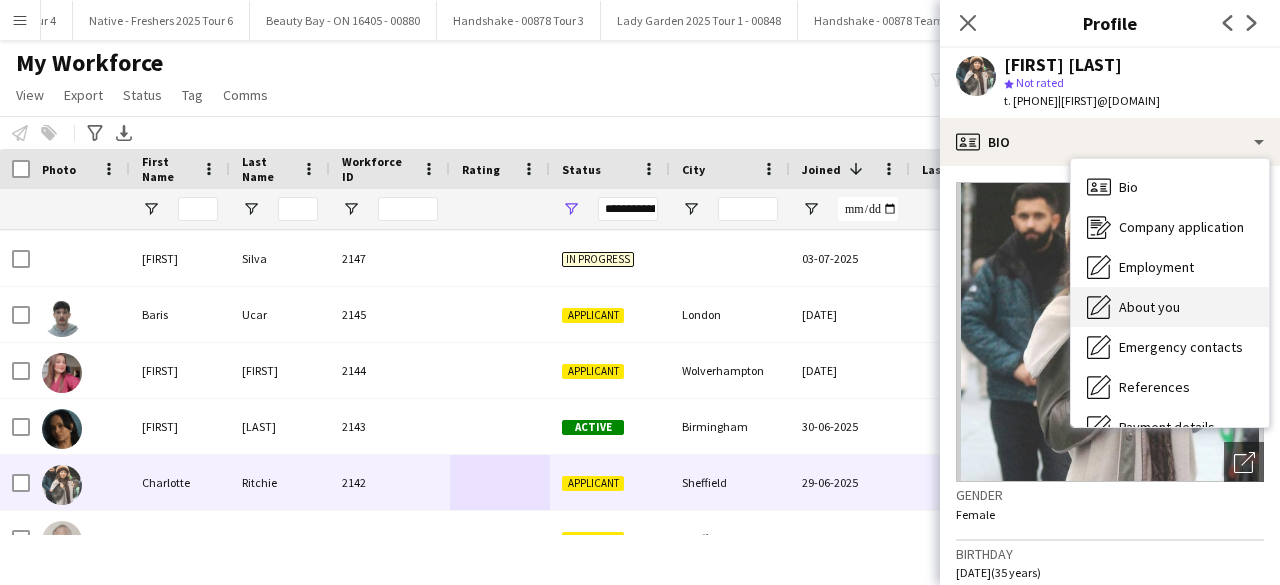 click on "About you" at bounding box center (1149, 307) 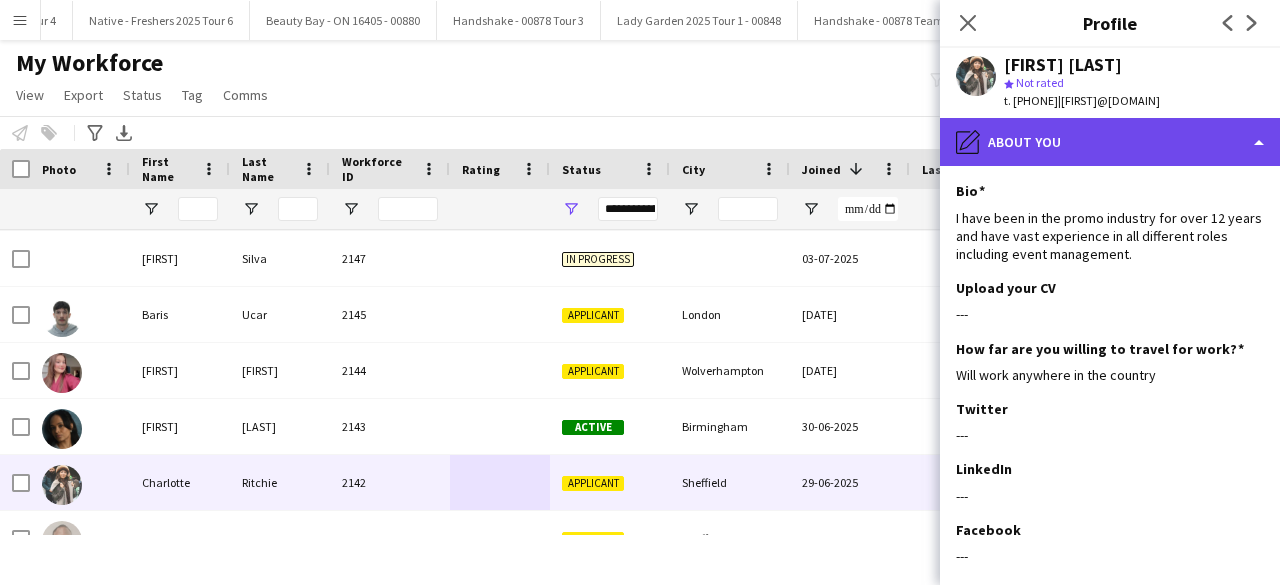 click on "pencil4
About you" 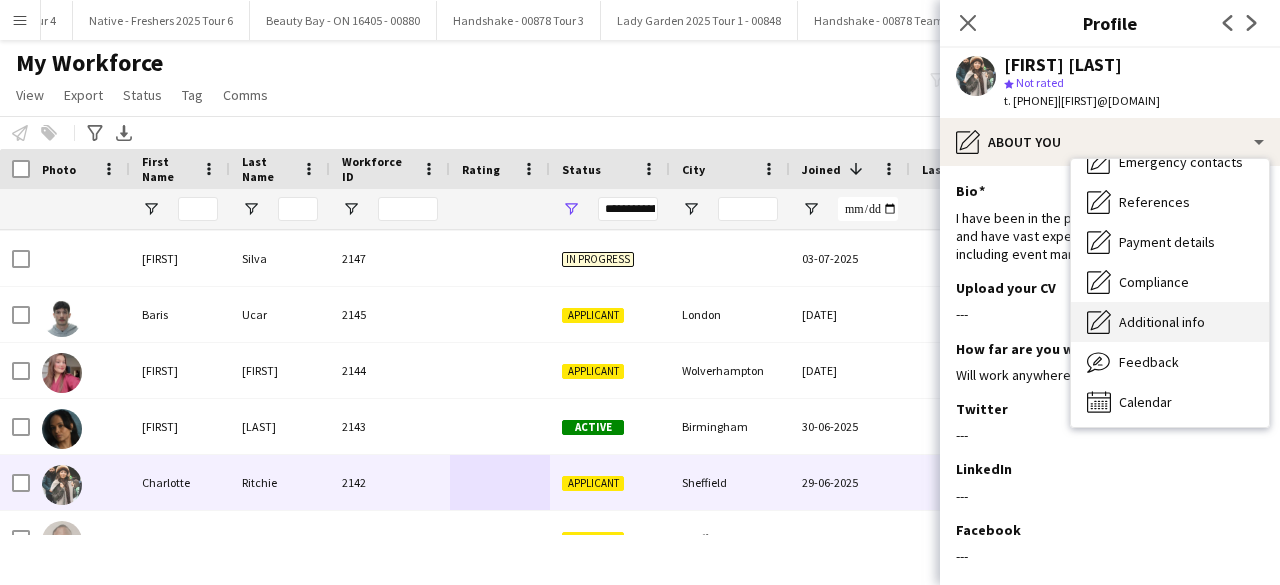 click on "Additional info" at bounding box center [1162, 322] 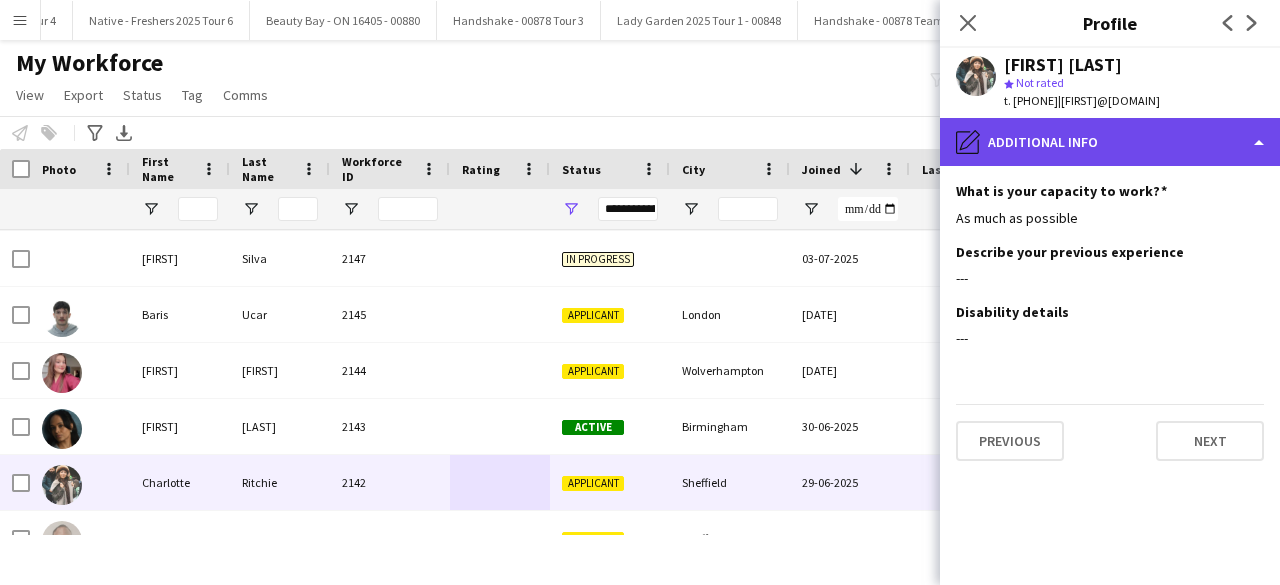 click on "pencil4
Additional info" 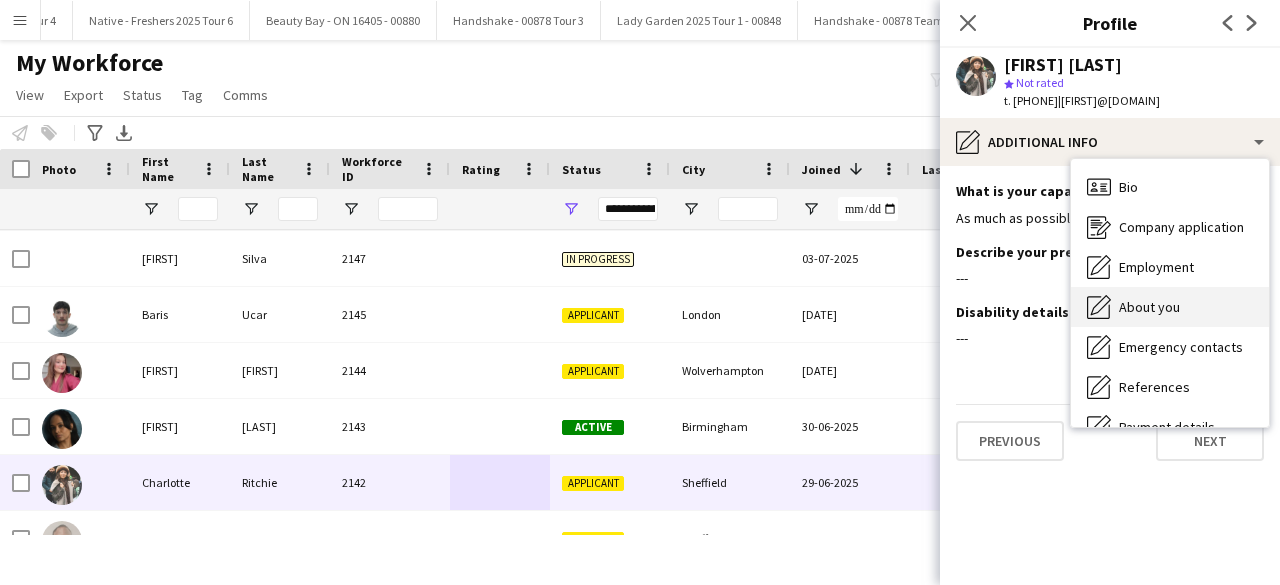 click on "About you
About you" at bounding box center (1170, 307) 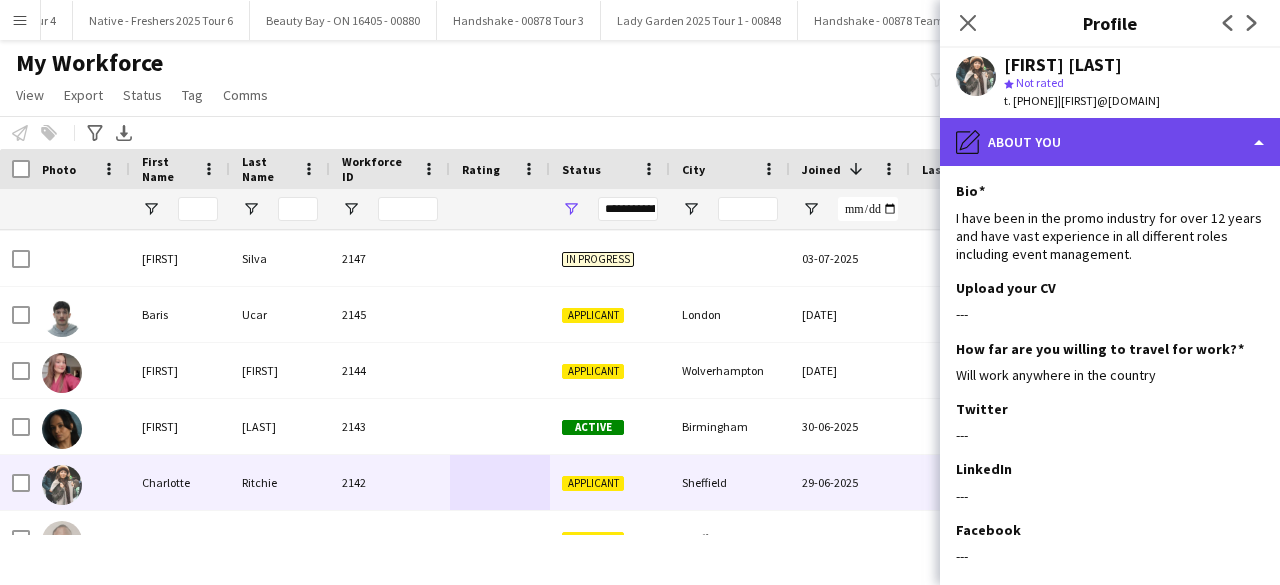 click on "pencil4
About you" 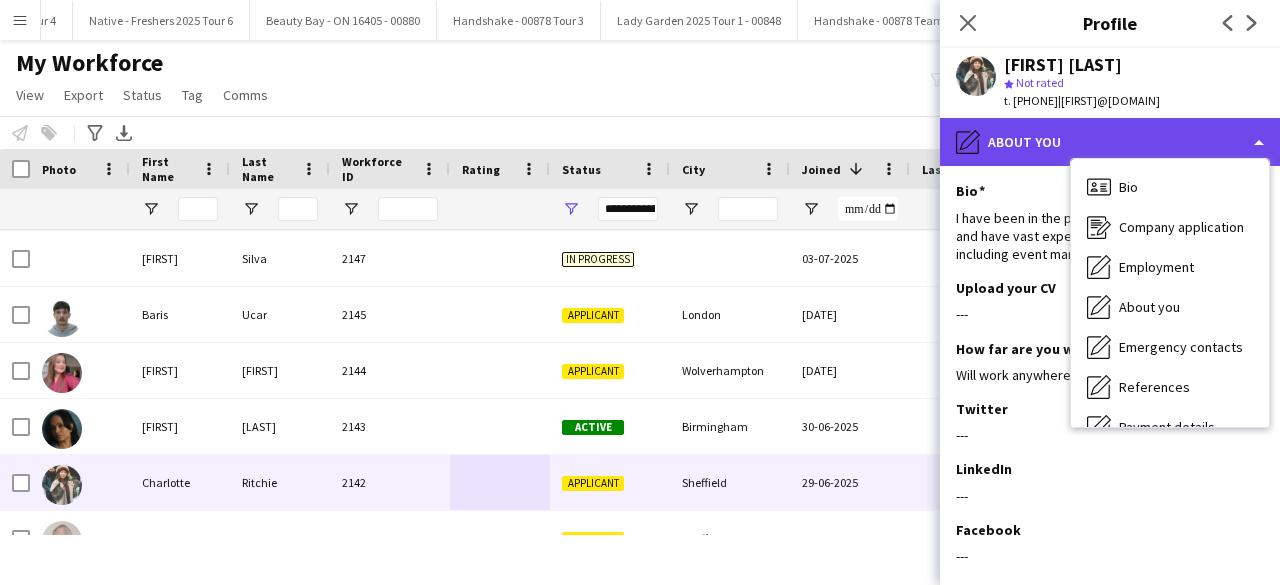 click on "pencil4
About you" 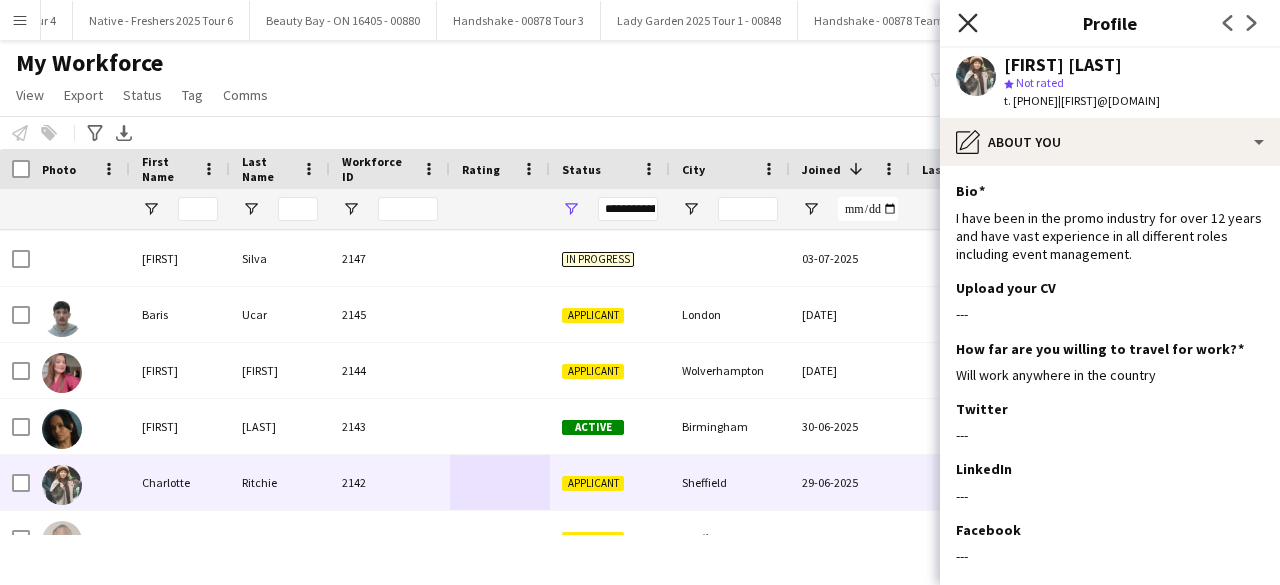 click on "Close pop-in" 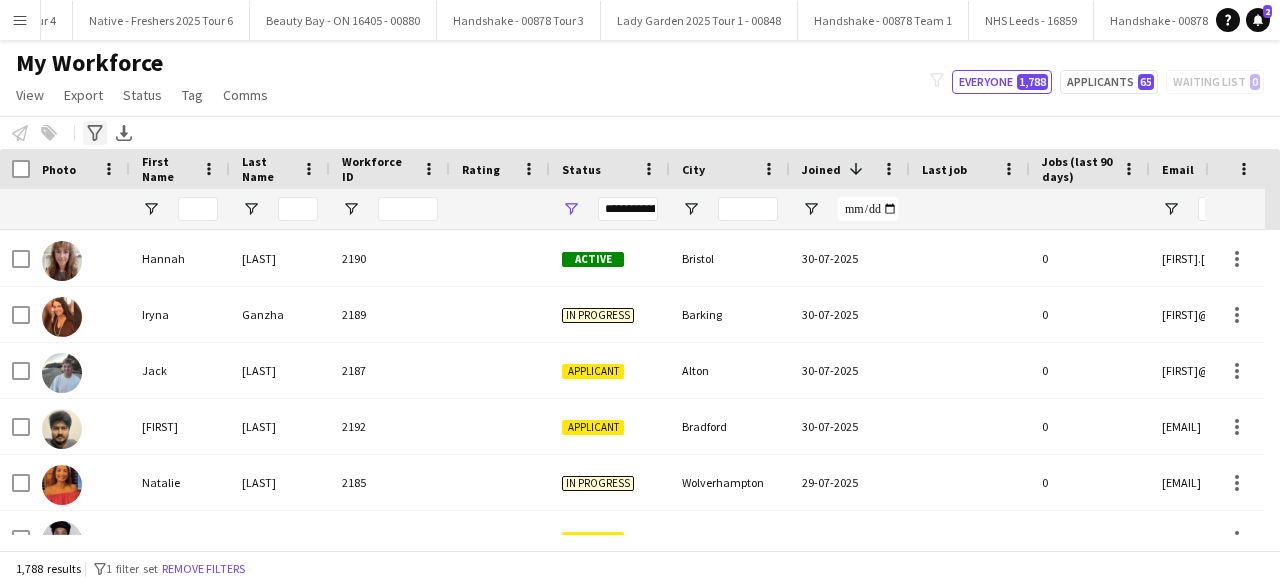 click on "Advanced filters" 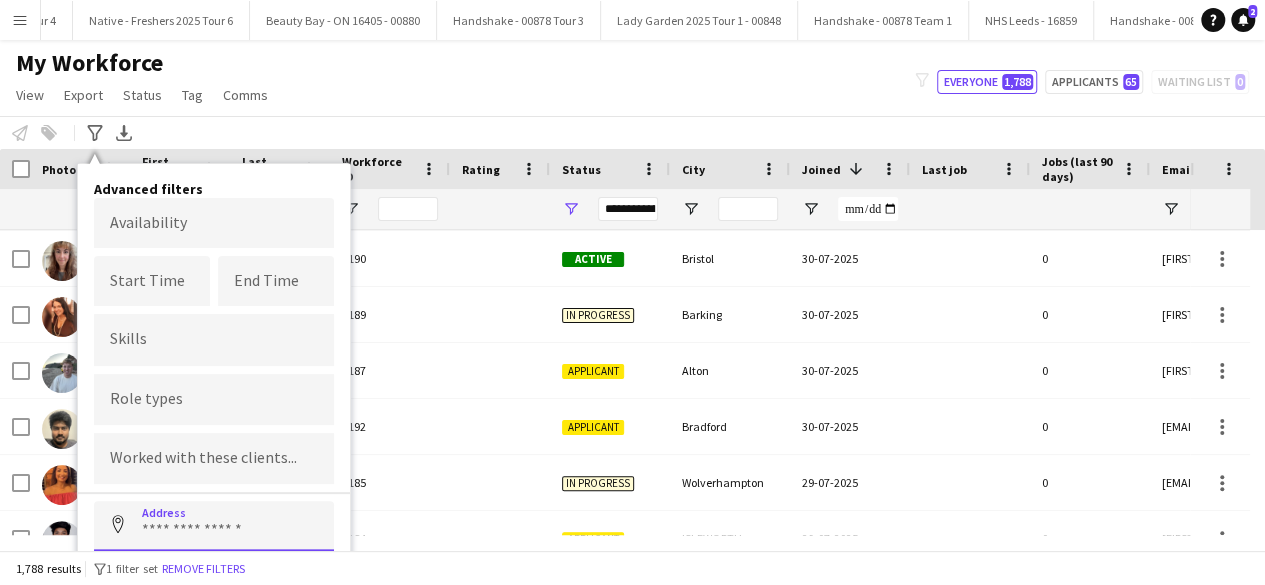 click at bounding box center [214, 526] 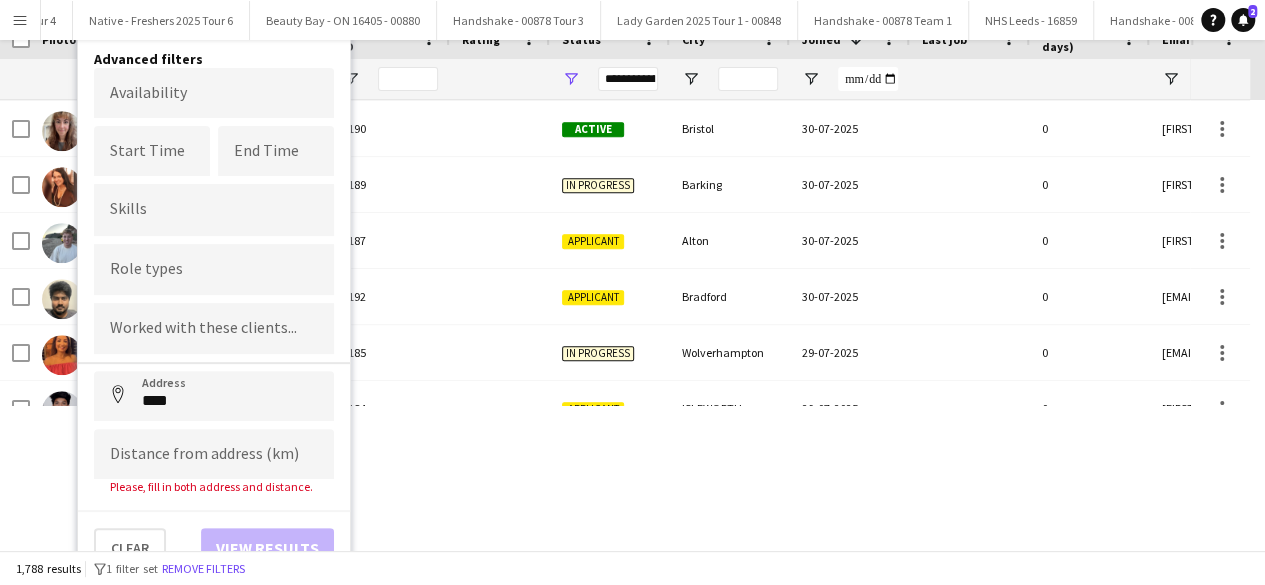type on "**********" 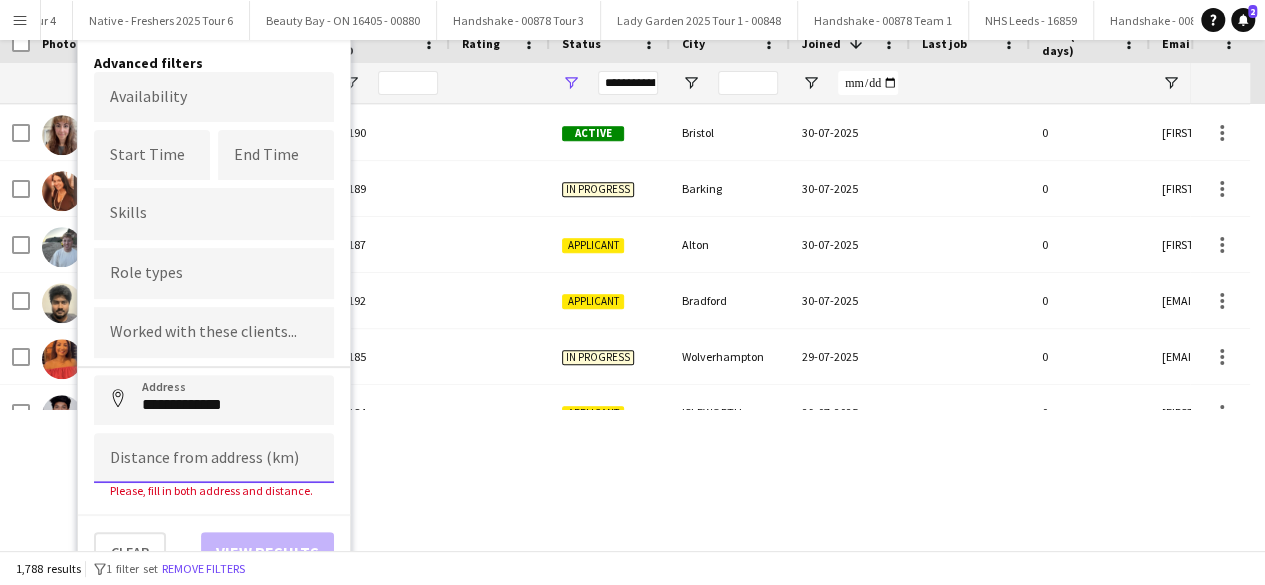 click at bounding box center (214, 458) 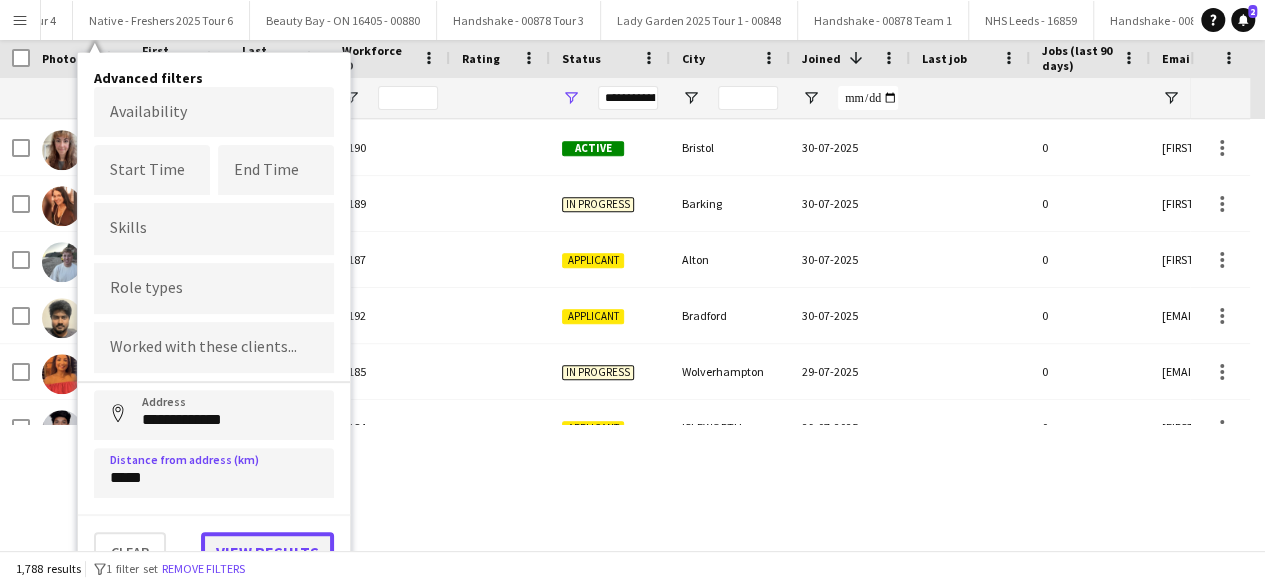 click on "View results" at bounding box center (267, 552) 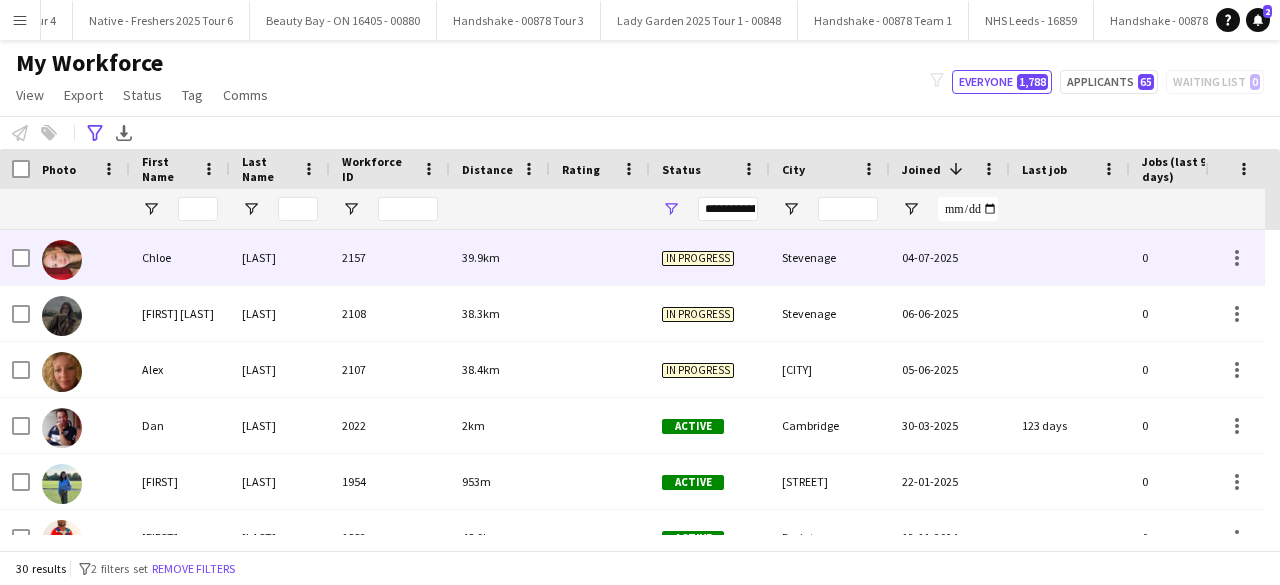 click at bounding box center [600, 257] 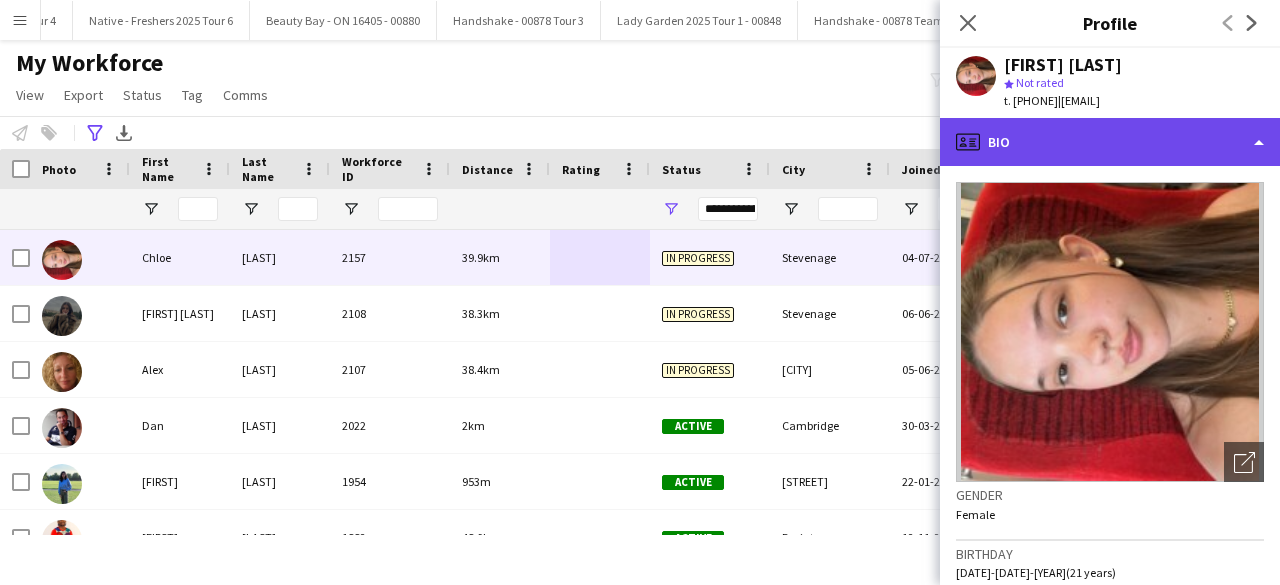 click on "profile
Bio" 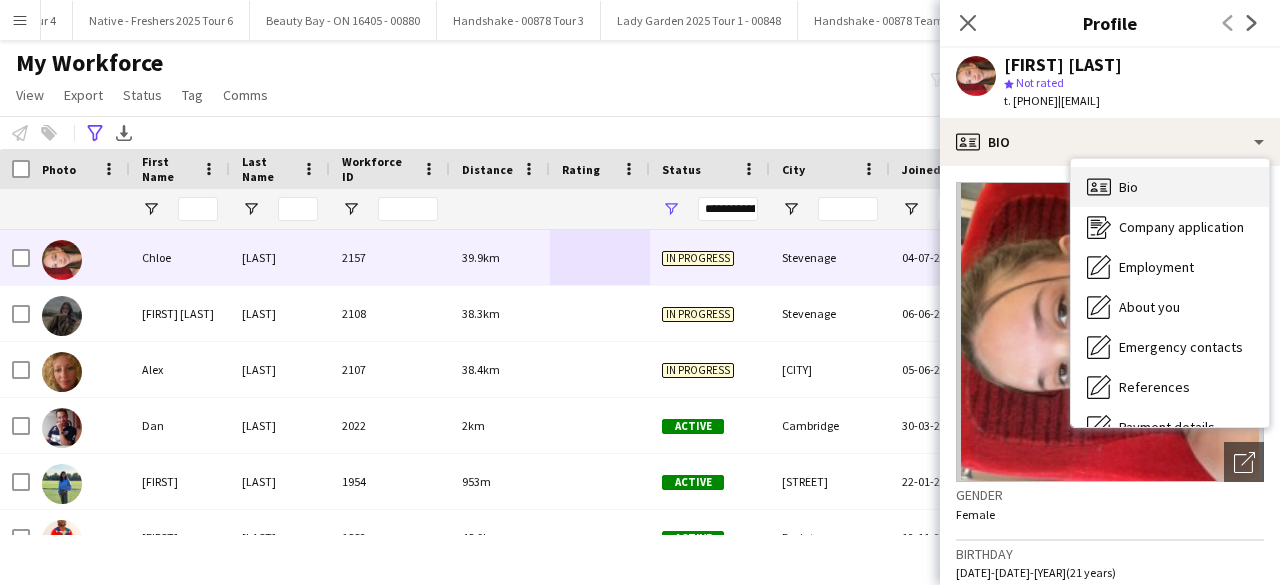 click on "Bio
Bio" at bounding box center [1170, 187] 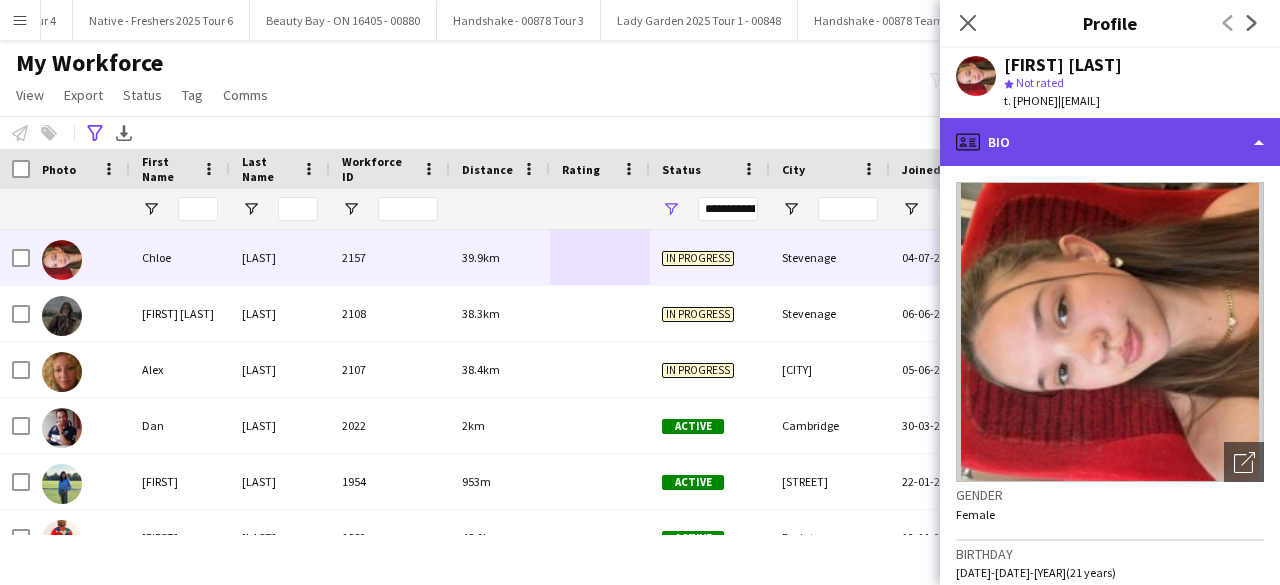 click on "profile
Bio" 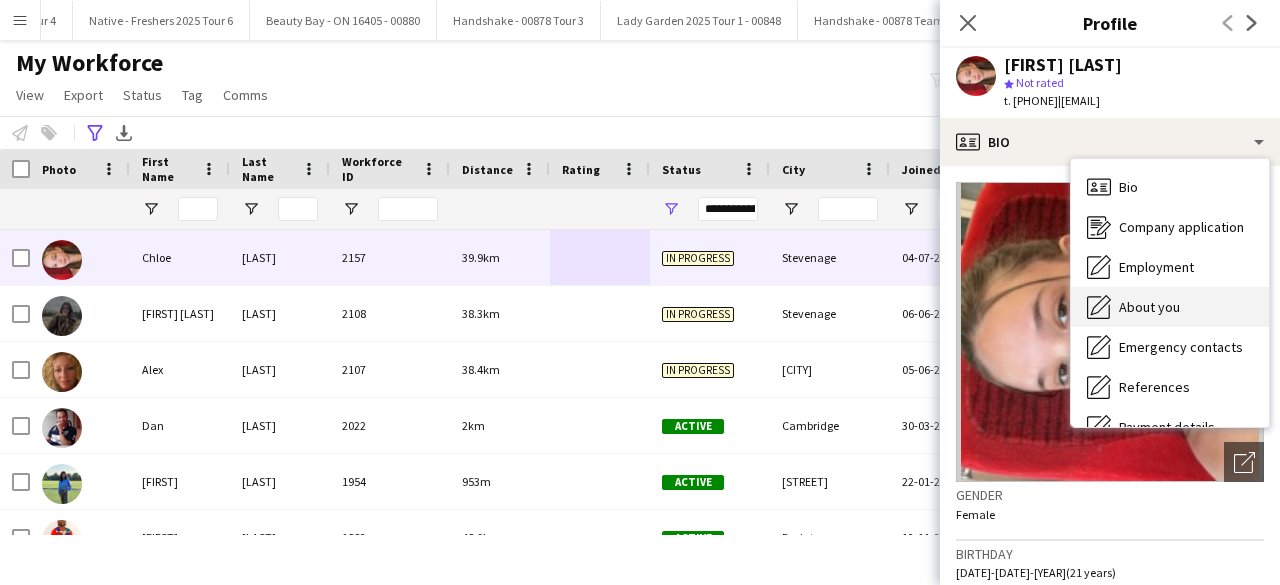 click on "About you
About you" at bounding box center (1170, 307) 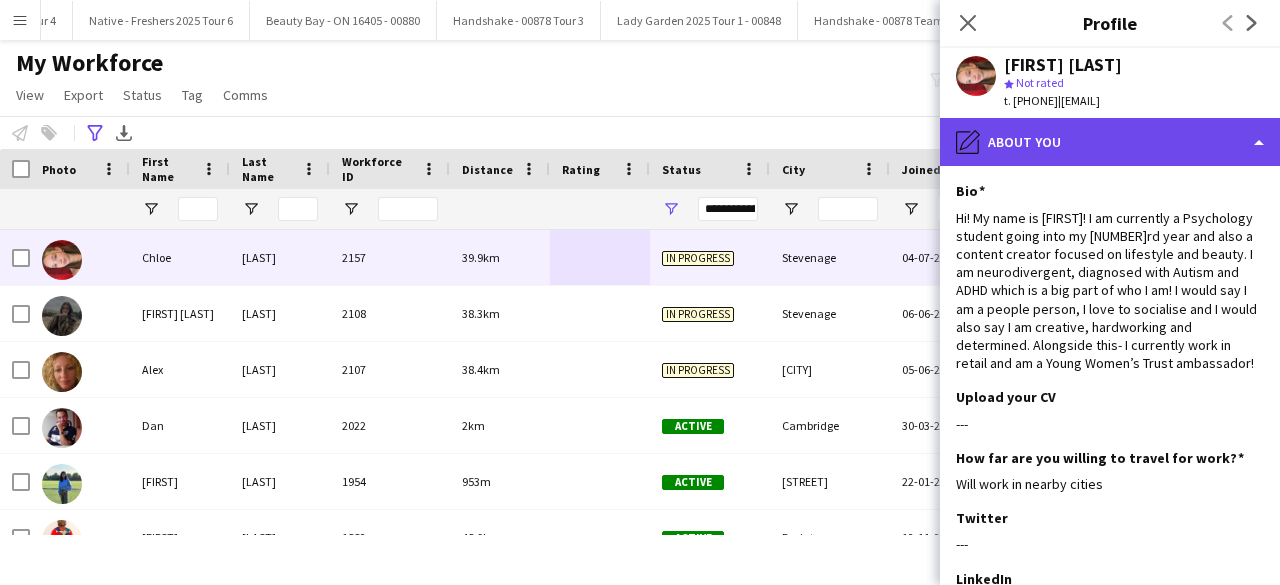 click on "pencil4
About you" 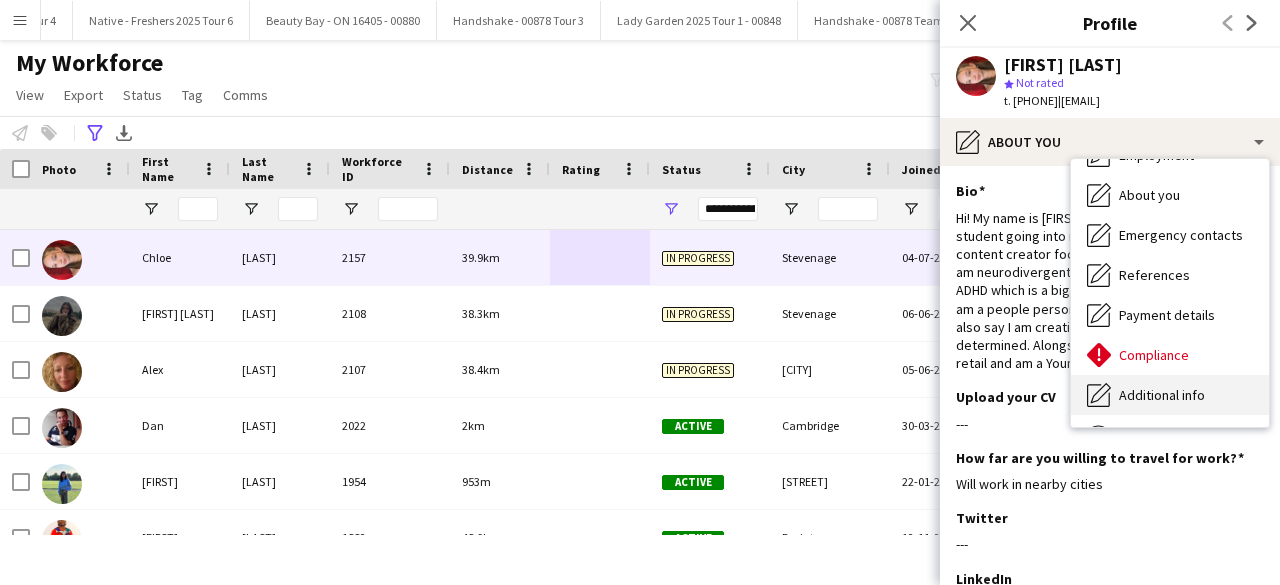 click on "Additional info" at bounding box center [1162, 395] 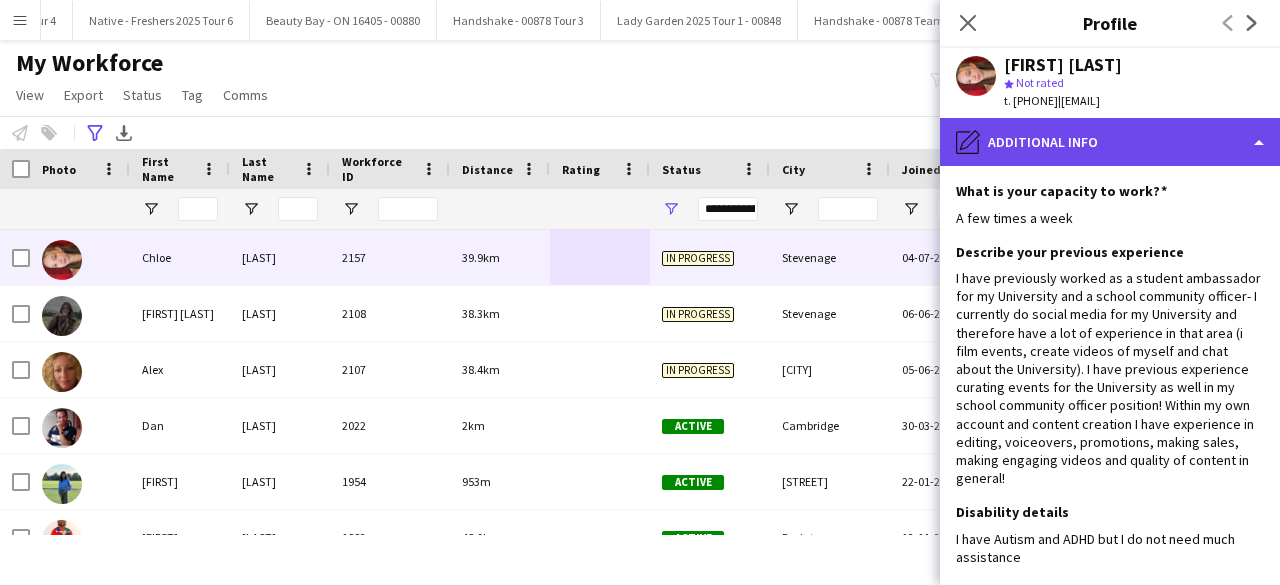 click on "pencil4
Additional info" 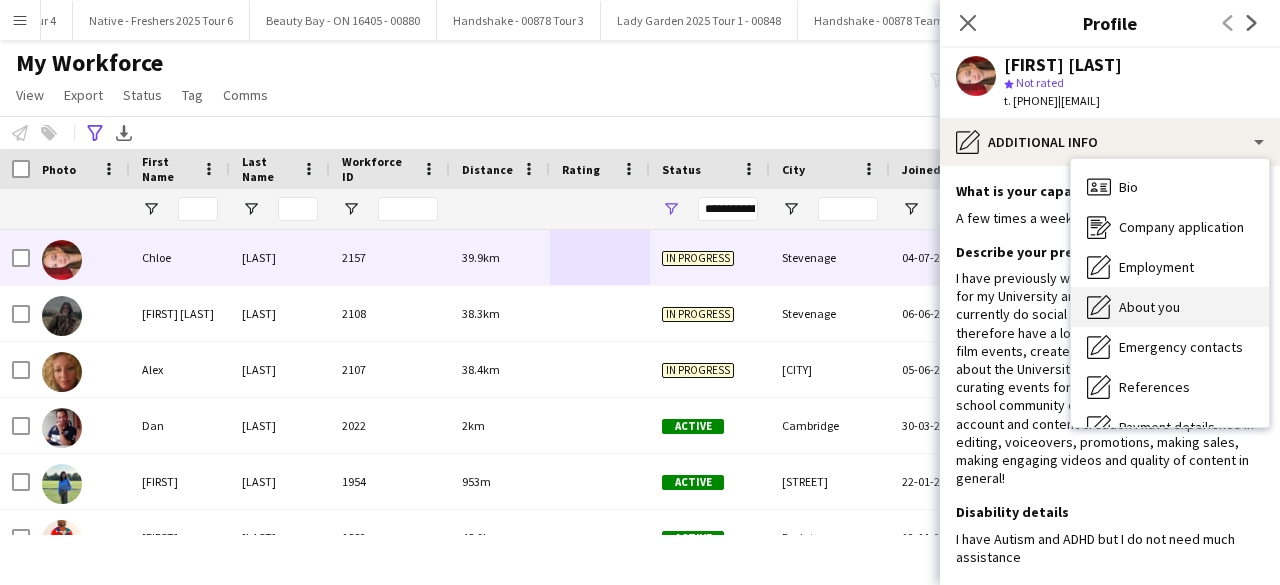 click on "About you" at bounding box center (1149, 307) 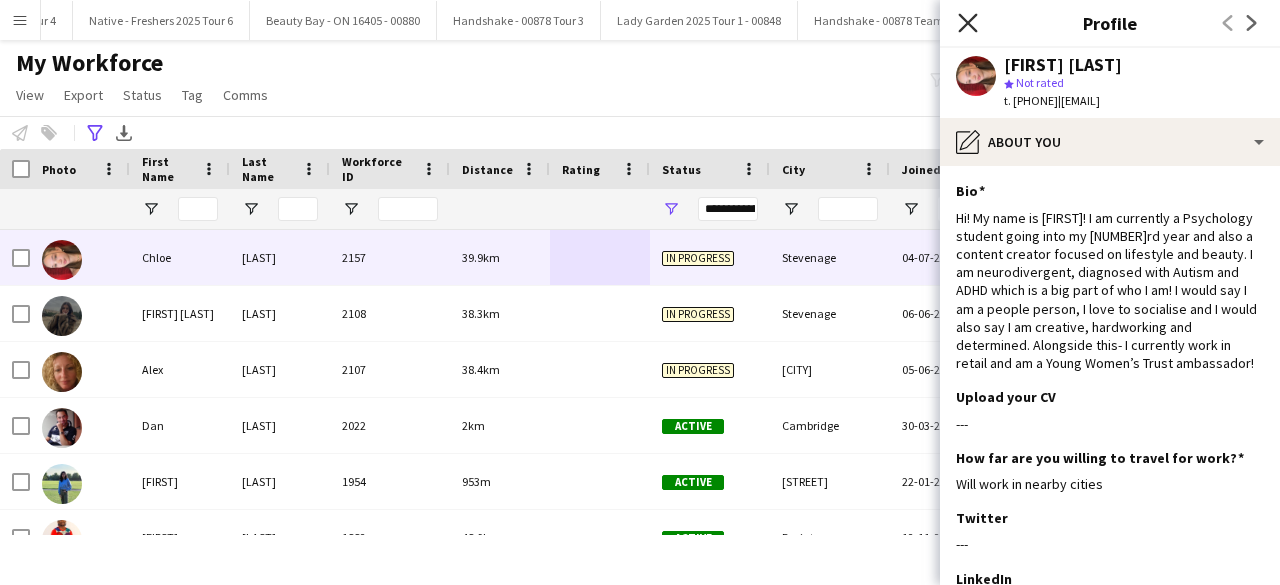 click 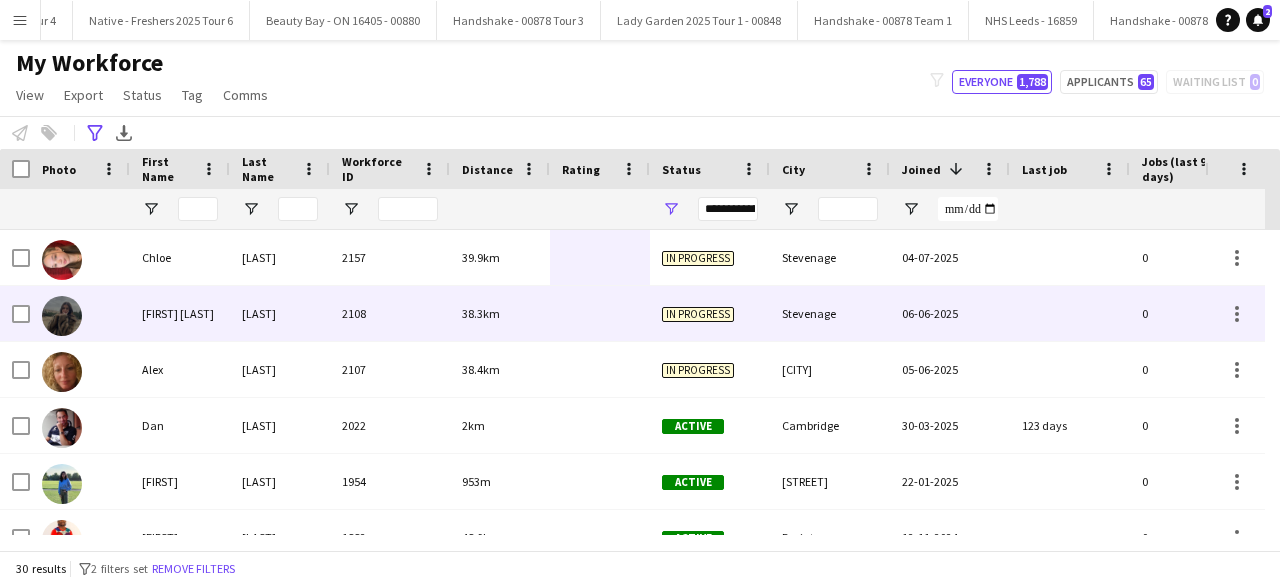 click on "38.3km" at bounding box center [500, 313] 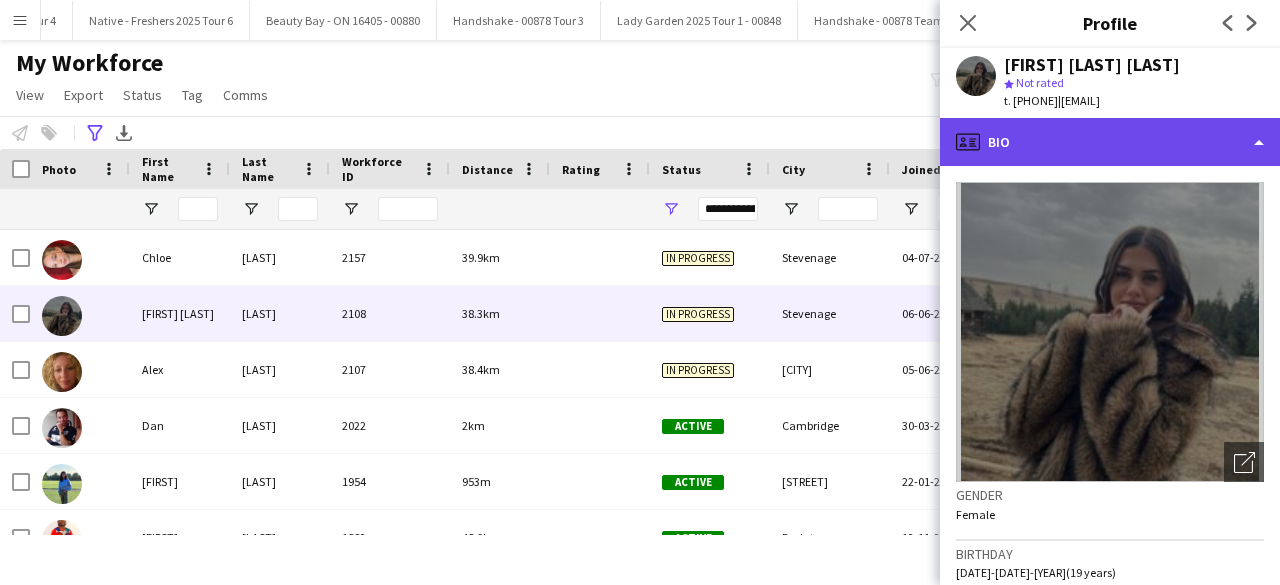 click on "profile
Bio" 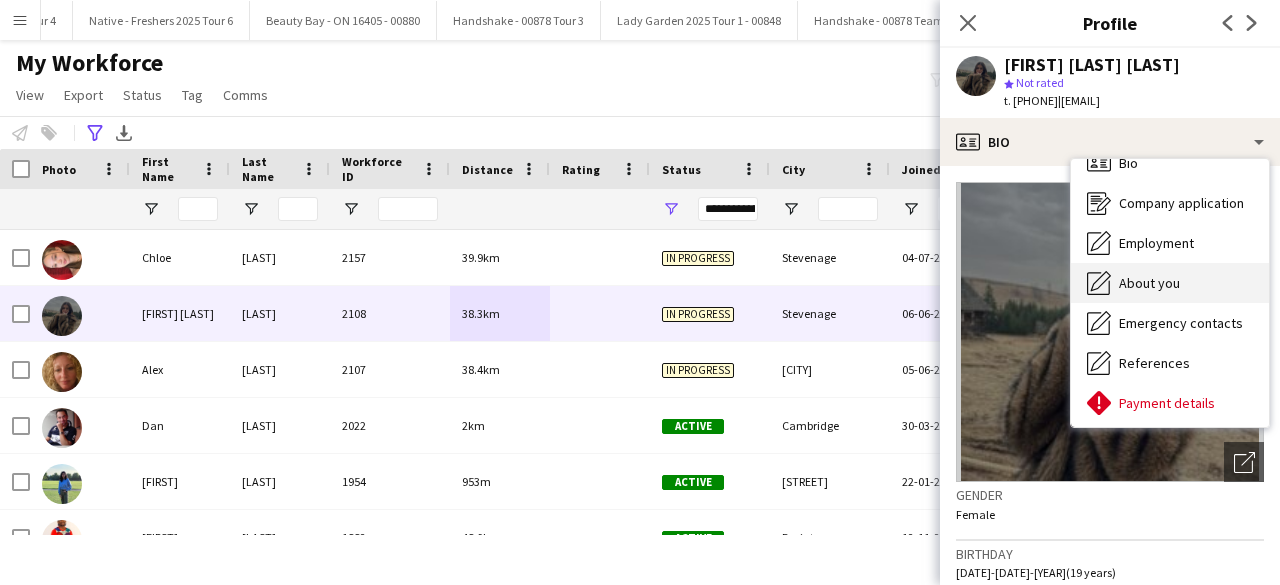 click on "About you" at bounding box center [1149, 283] 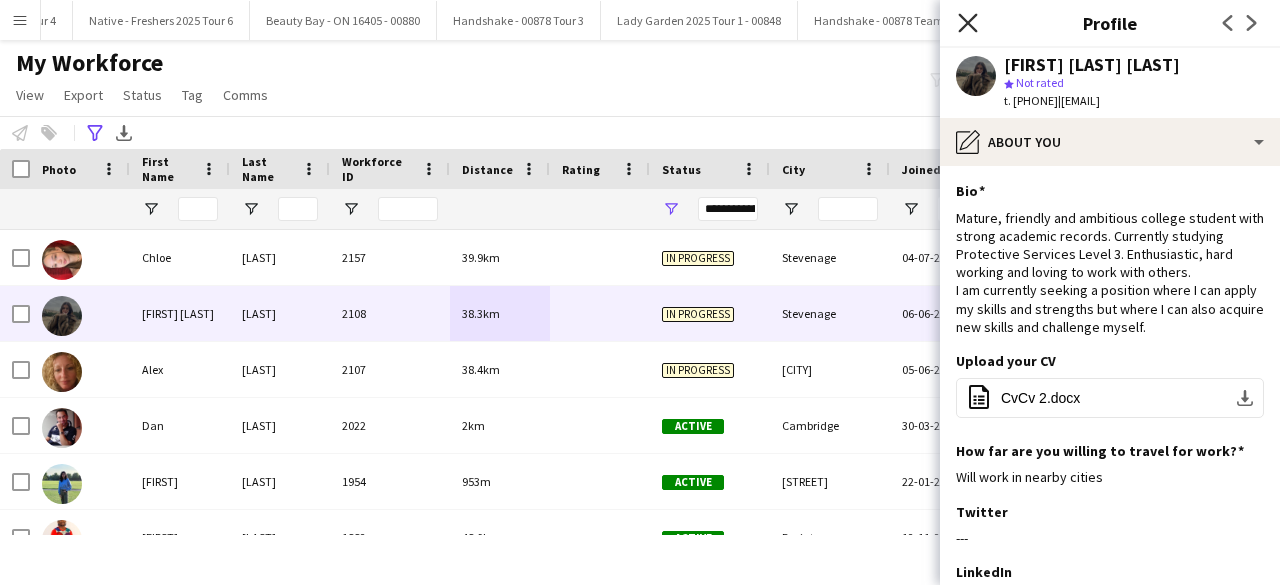 click on "Close pop-in" 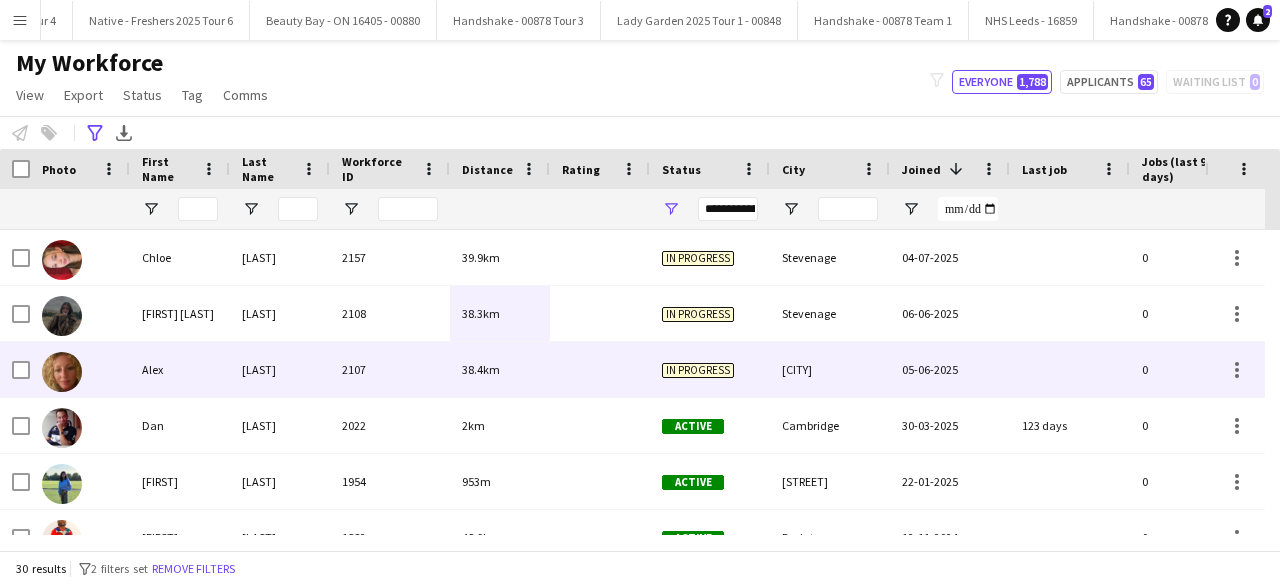 click on "38.4km" at bounding box center [500, 369] 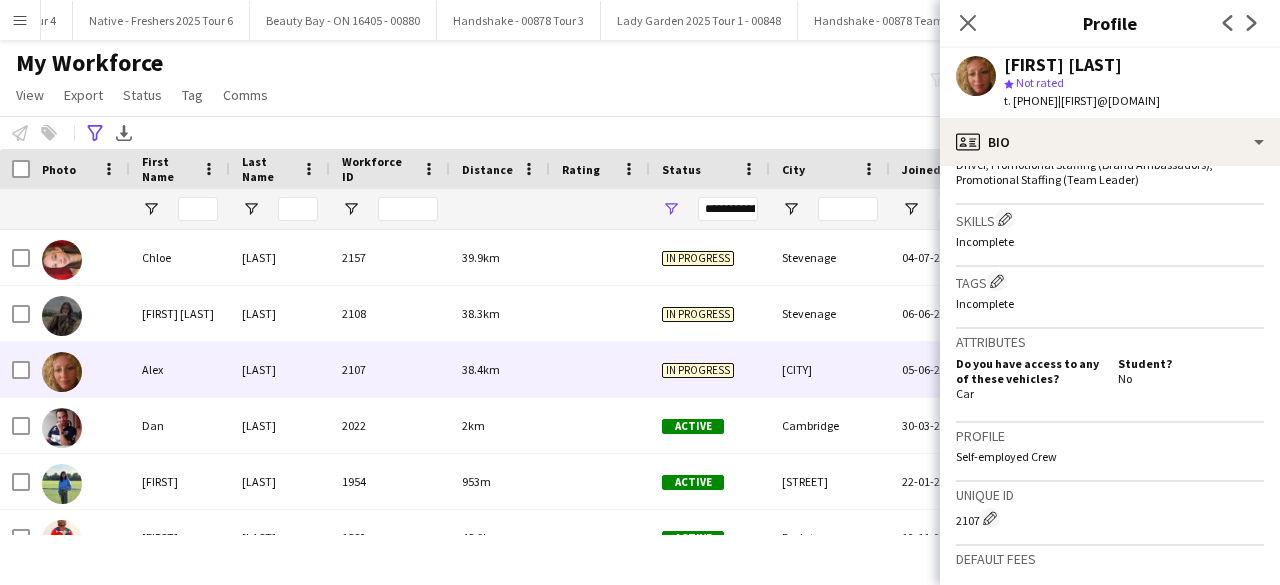 scroll, scrollTop: 651, scrollLeft: 0, axis: vertical 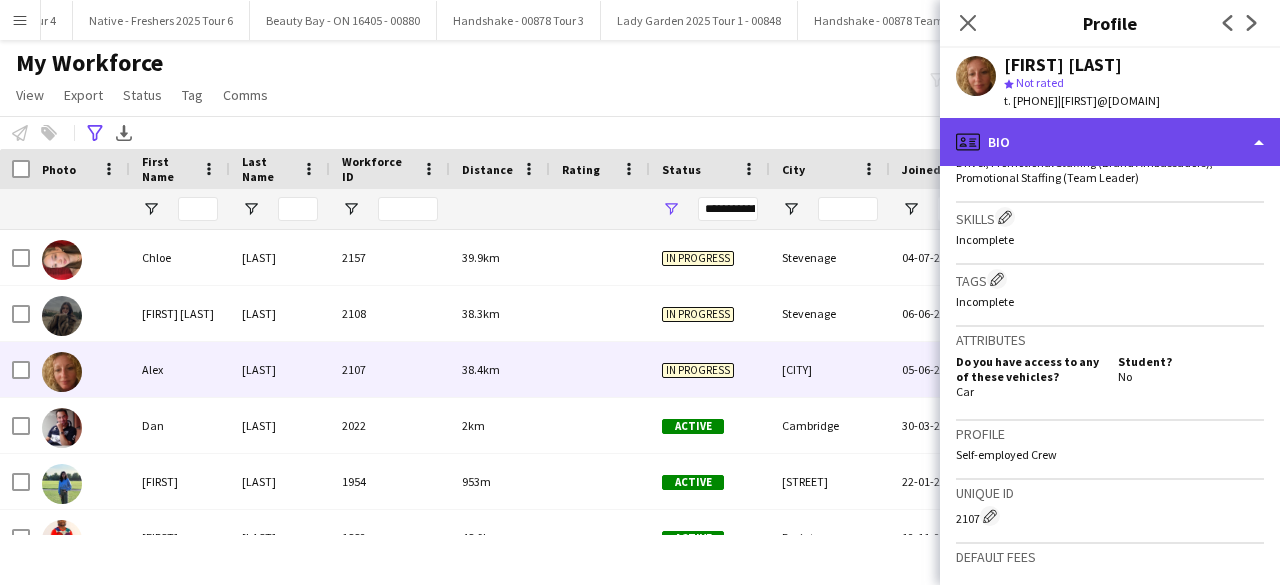 click on "profile
Bio" 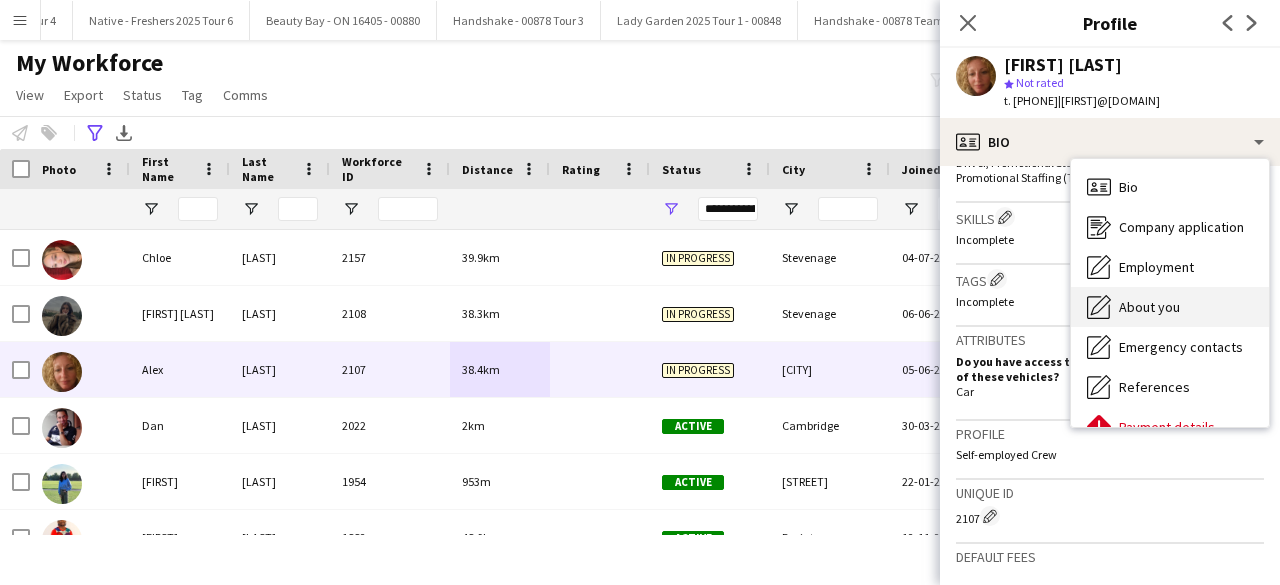 click on "About you" at bounding box center [1149, 307] 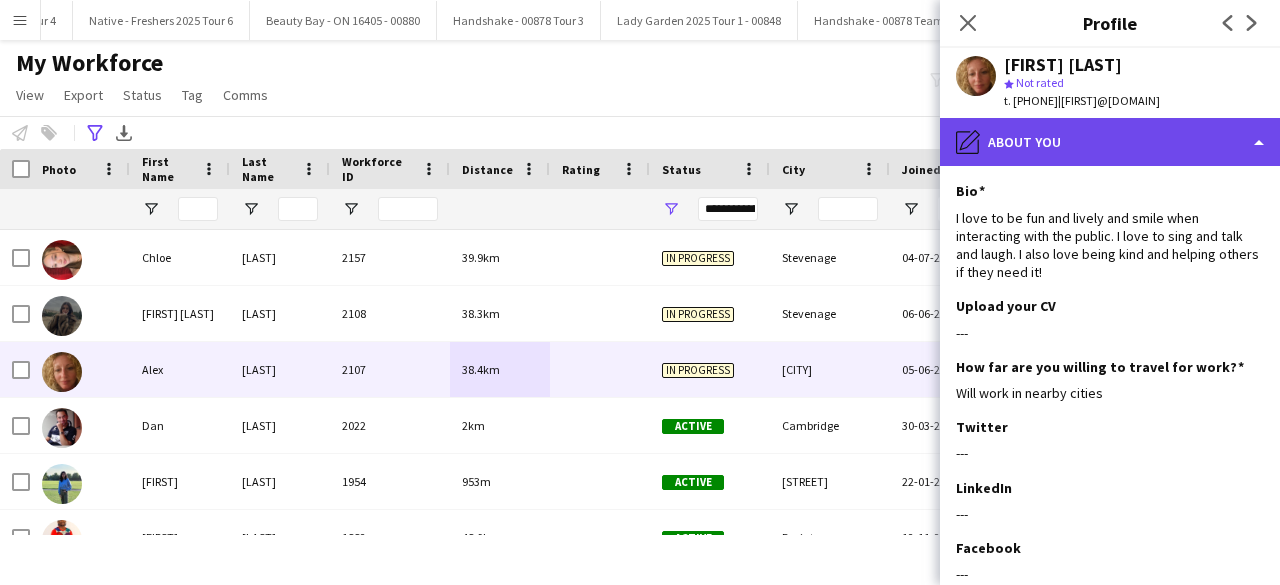 click on "pencil4
About you" 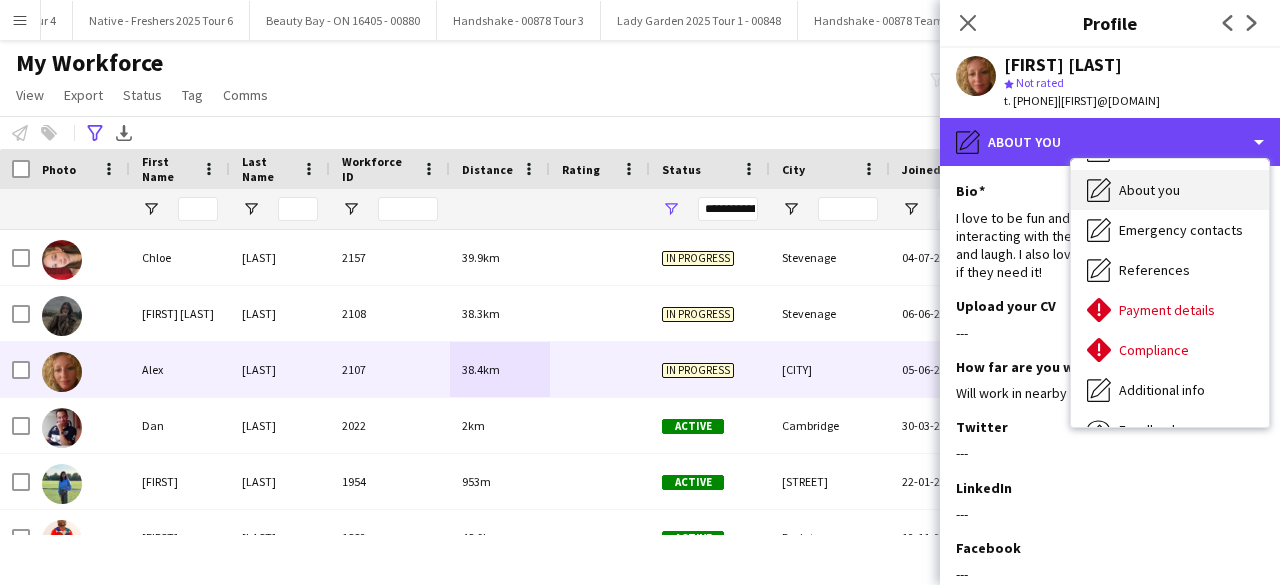 scroll, scrollTop: 118, scrollLeft: 0, axis: vertical 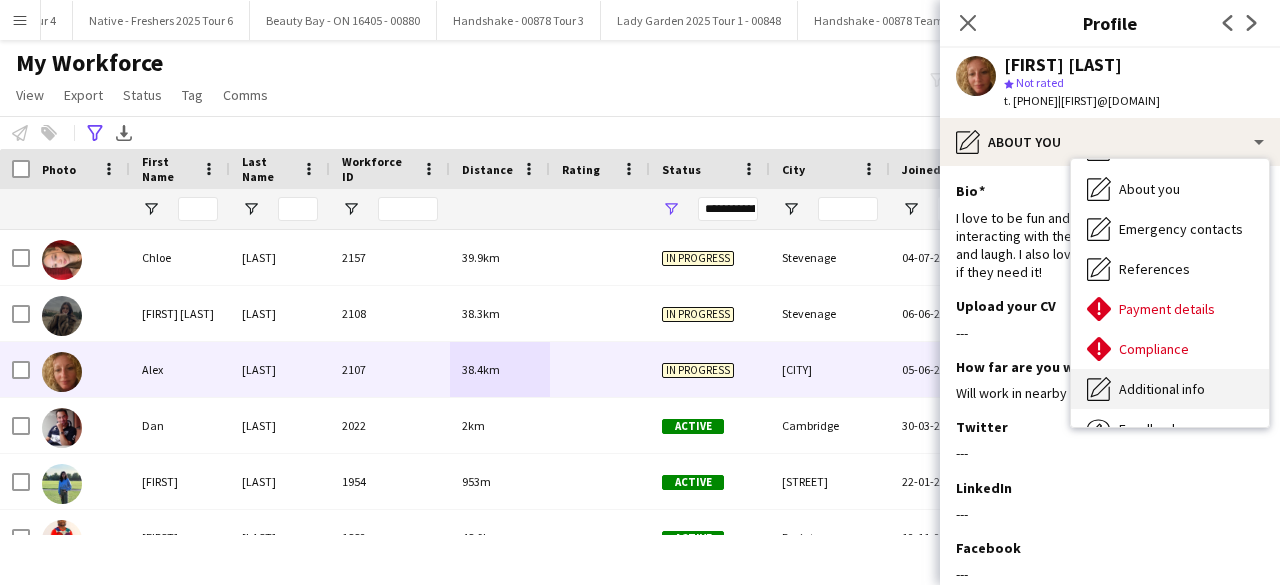 click on "Additional info
Additional info" at bounding box center (1170, 389) 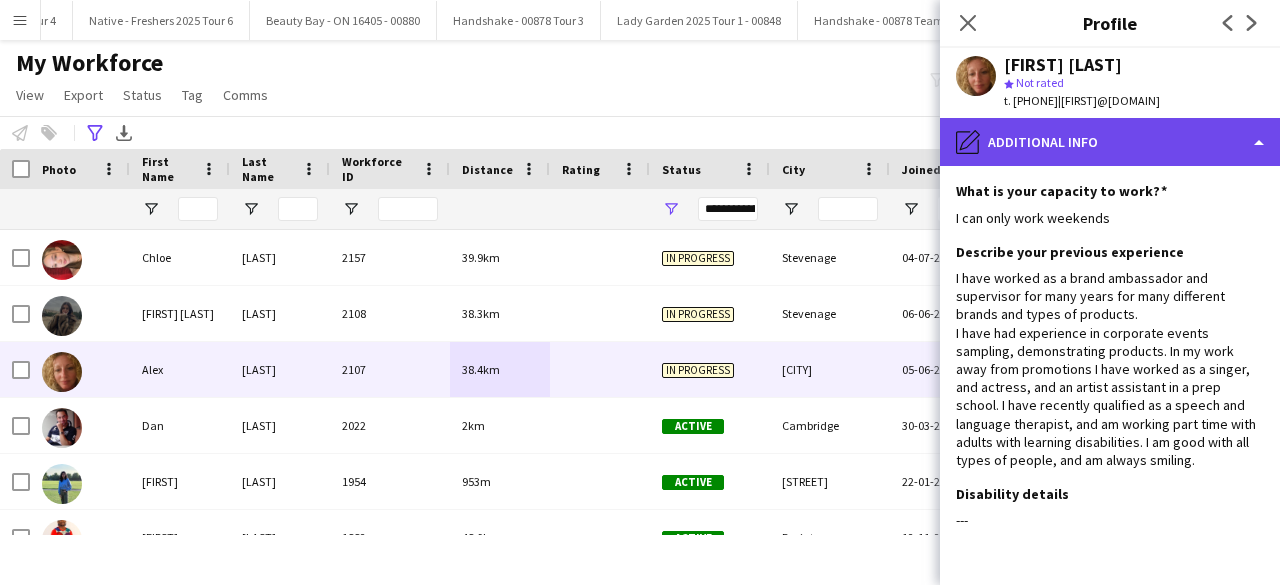 click on "pencil4
Additional info" 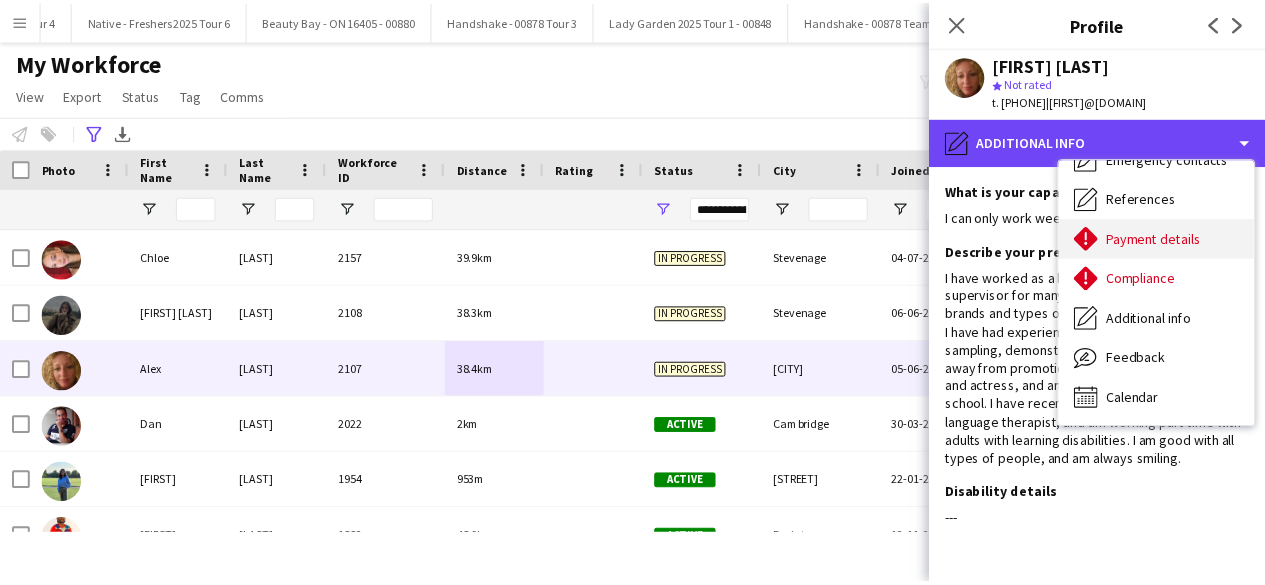 scroll, scrollTop: 0, scrollLeft: 0, axis: both 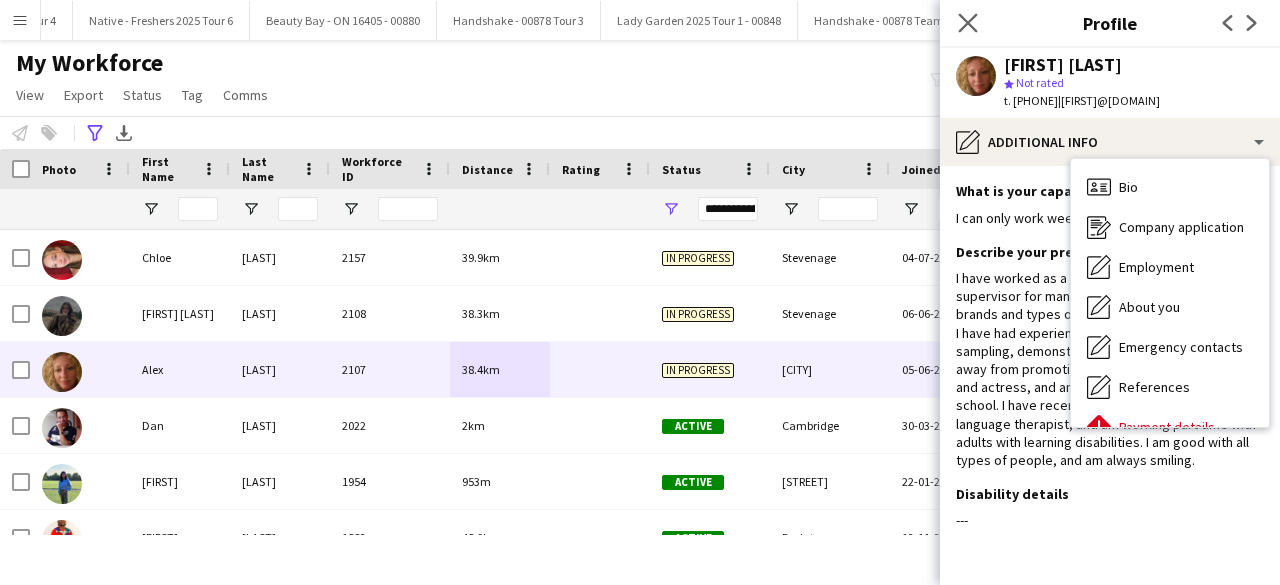 click on "Close pop-in" 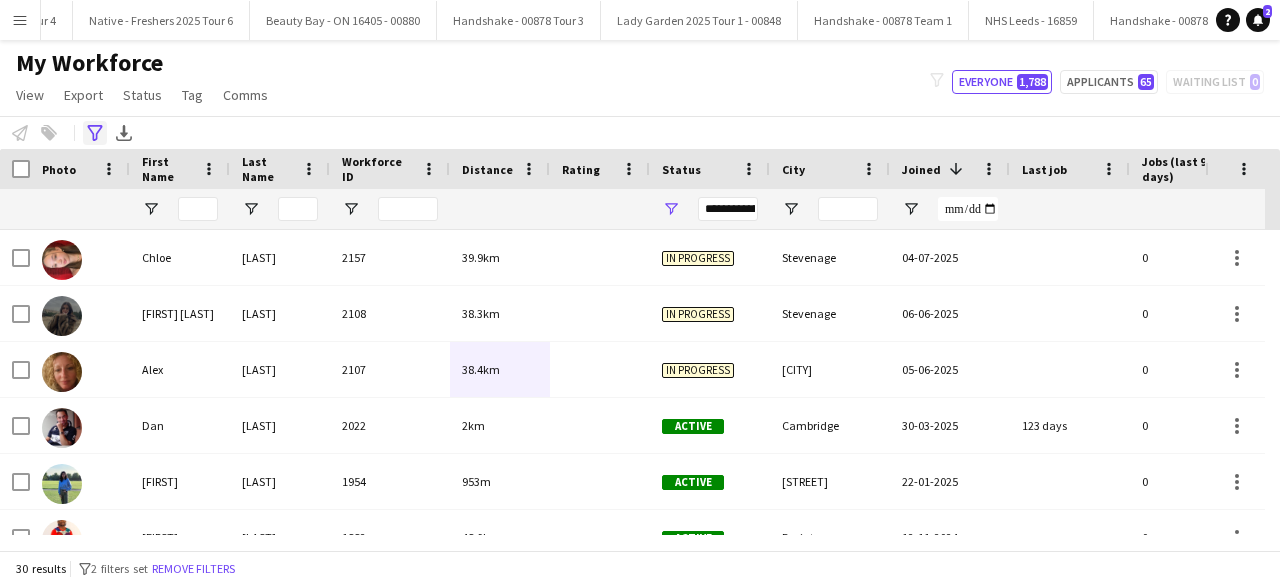 click on "Advanced filters" 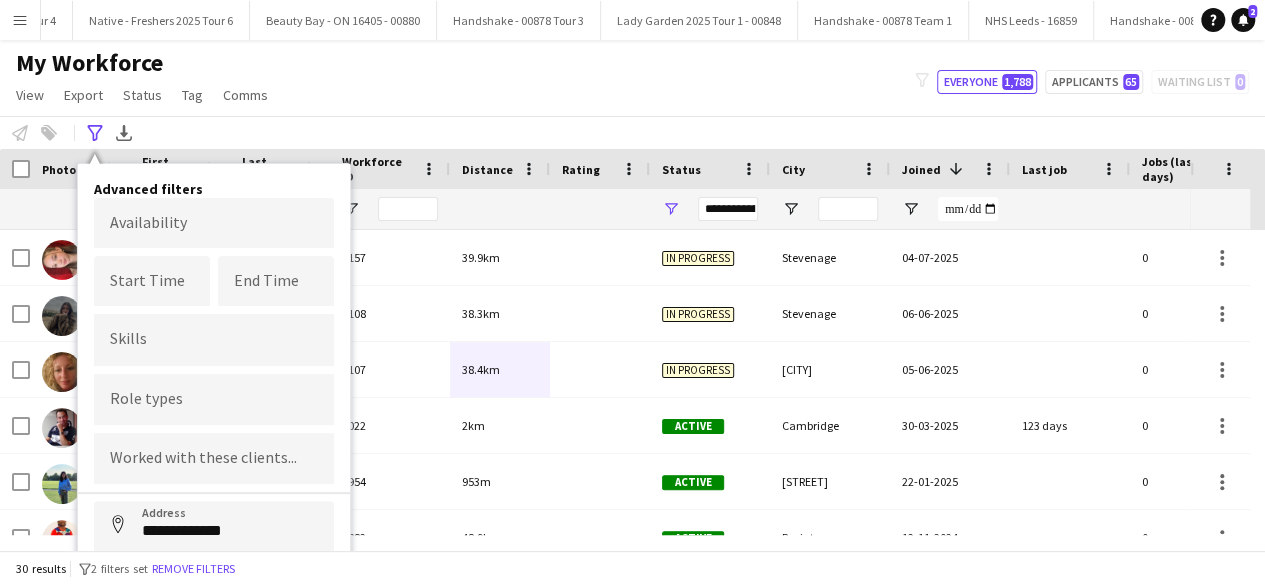 scroll, scrollTop: 111, scrollLeft: 0, axis: vertical 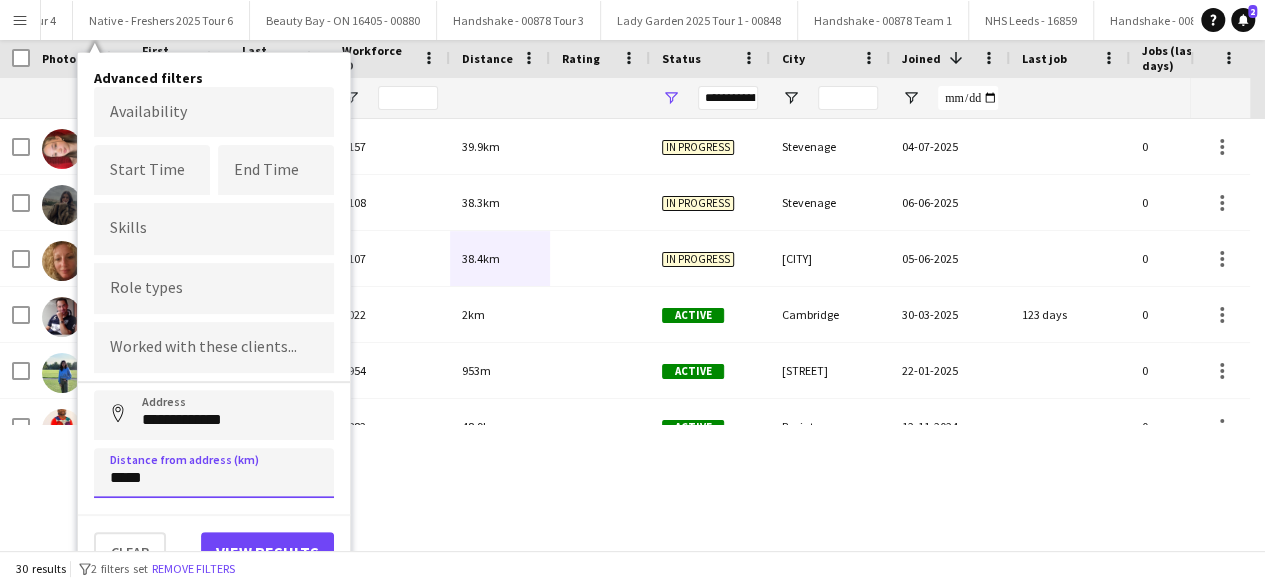 click on "*****" at bounding box center [214, 473] 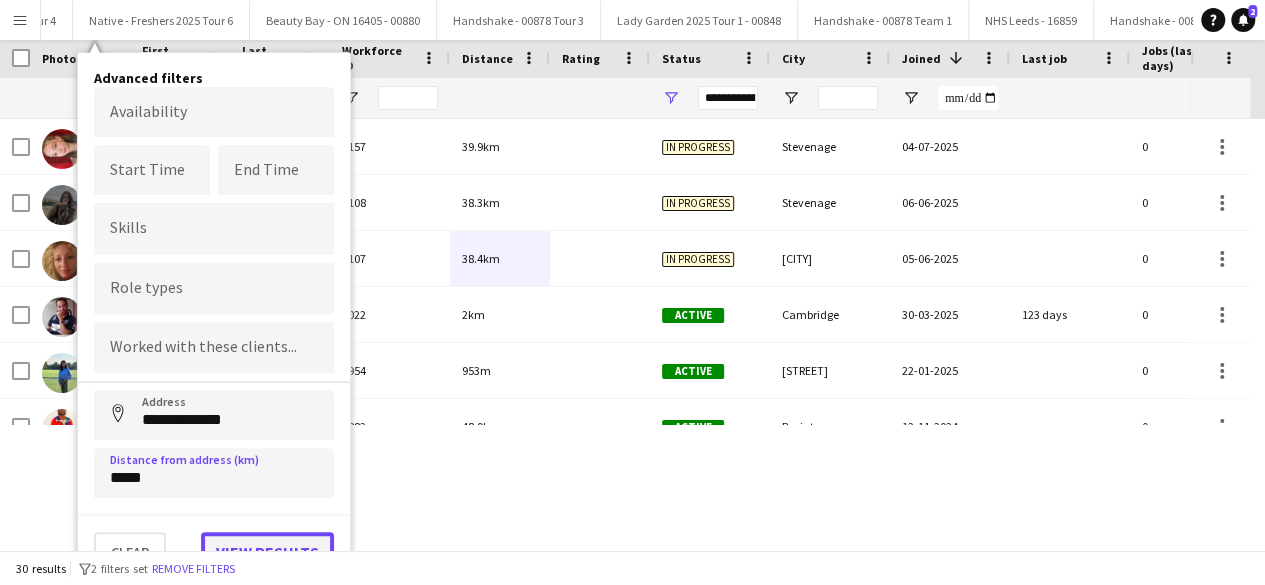 click on "View results" at bounding box center (267, 552) 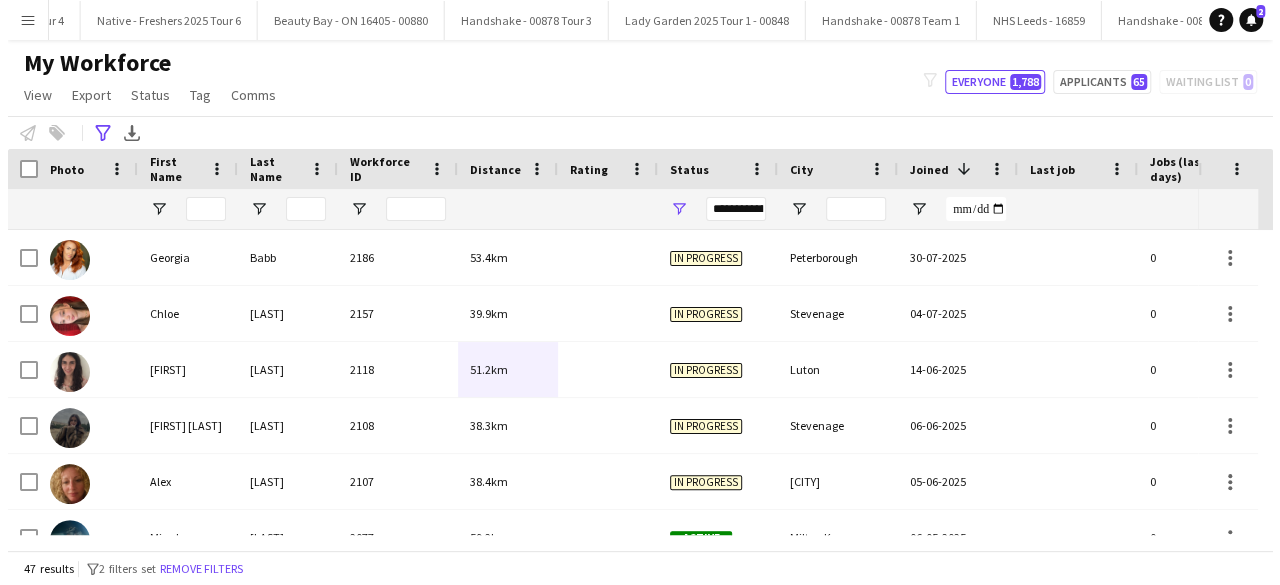 scroll, scrollTop: 0, scrollLeft: 0, axis: both 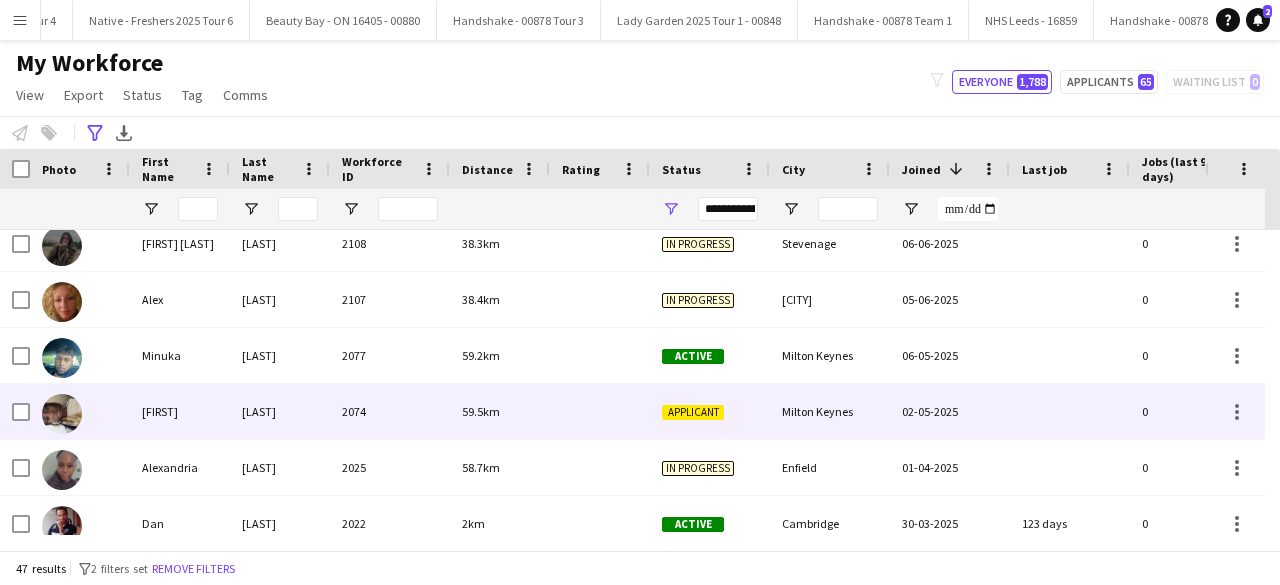 click at bounding box center (600, 411) 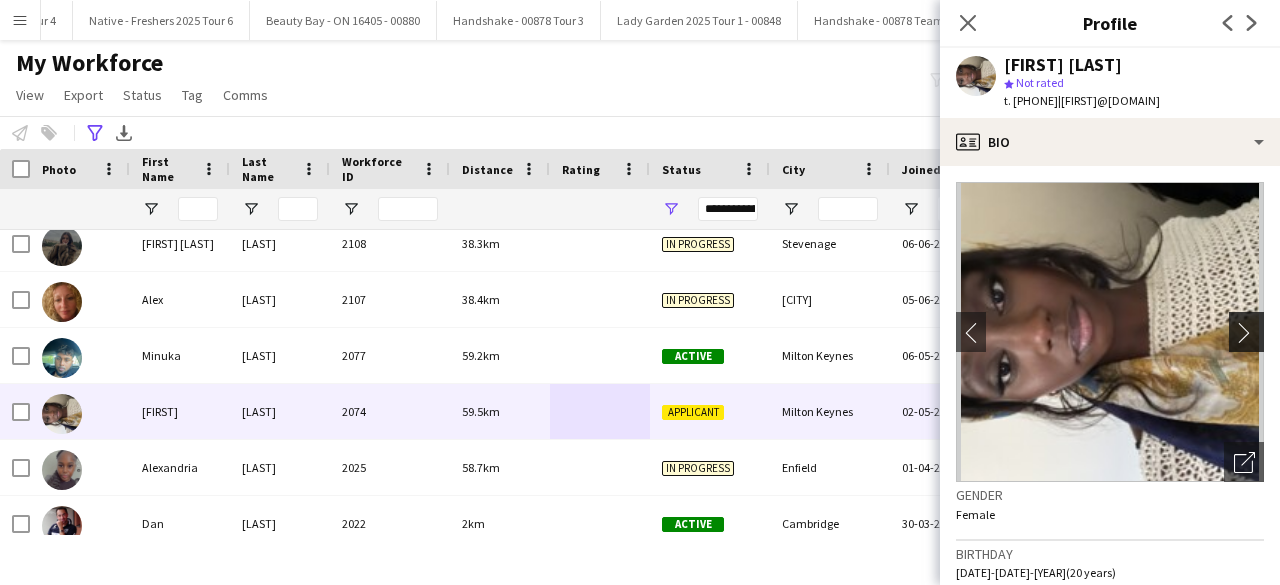 click on "chevron-right" 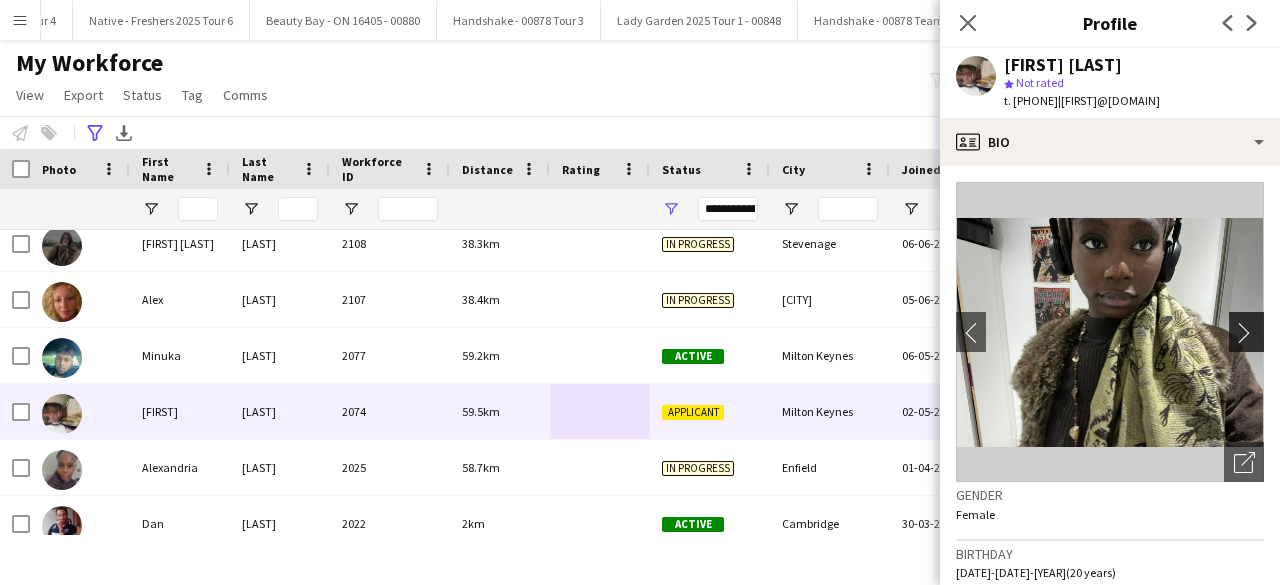 click on "chevron-right" 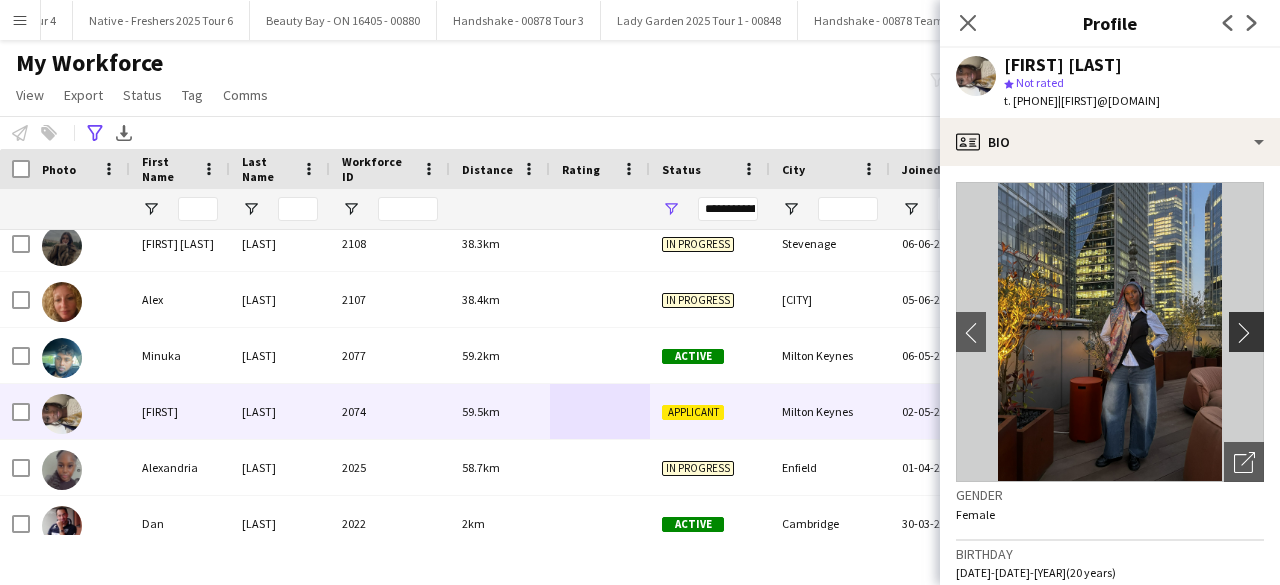 click on "chevron-right" 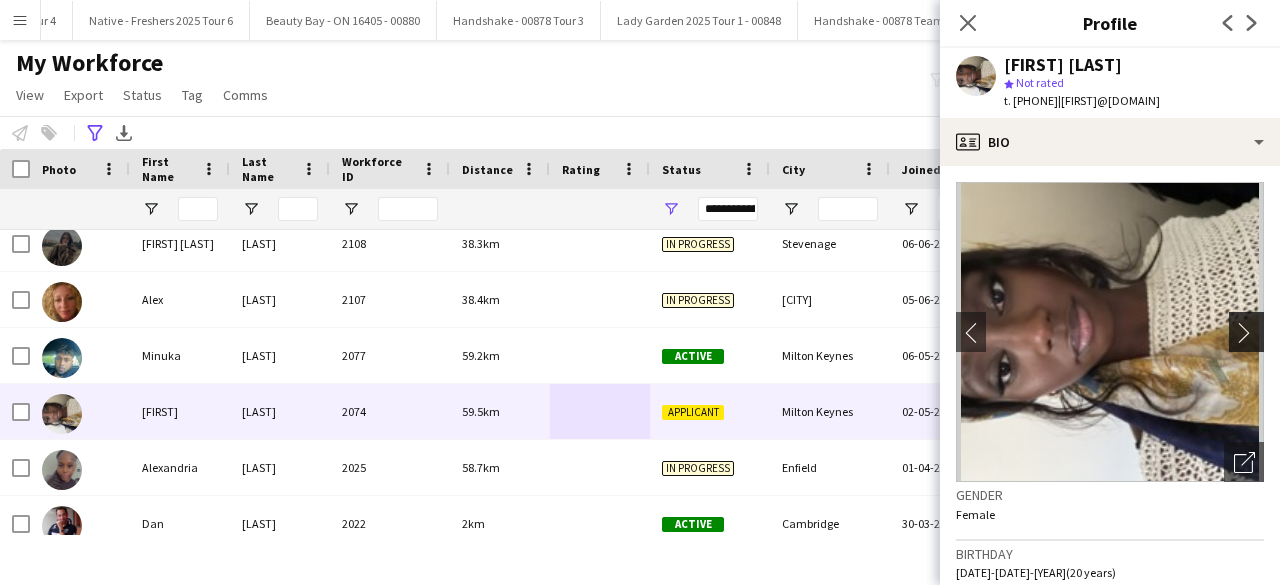 click on "chevron-right" 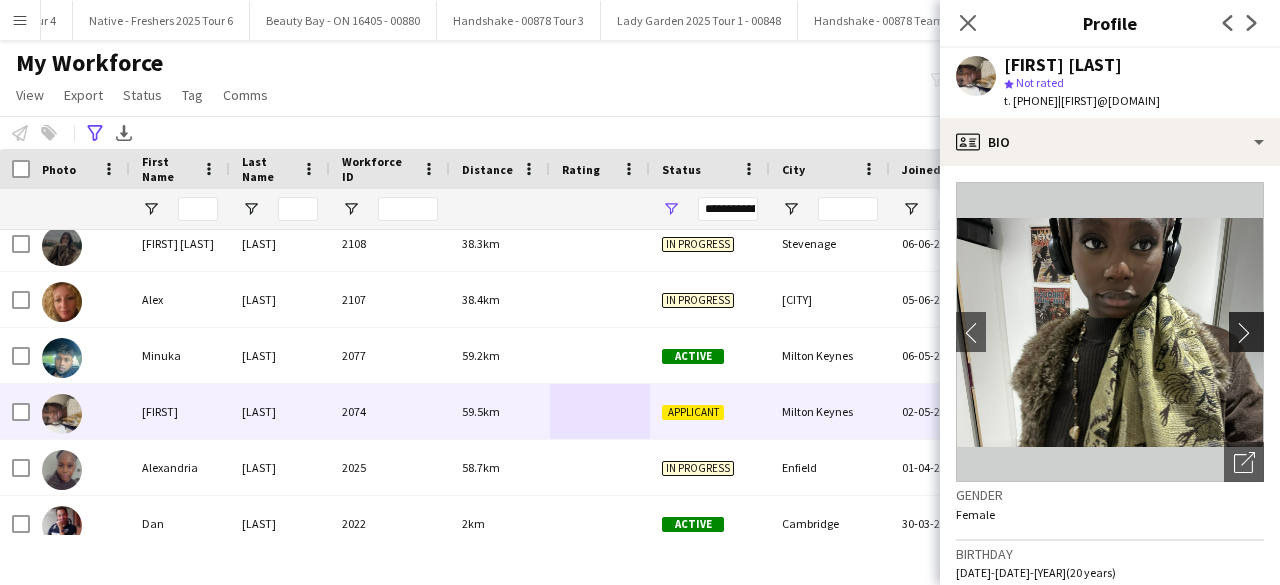 click on "chevron-right" 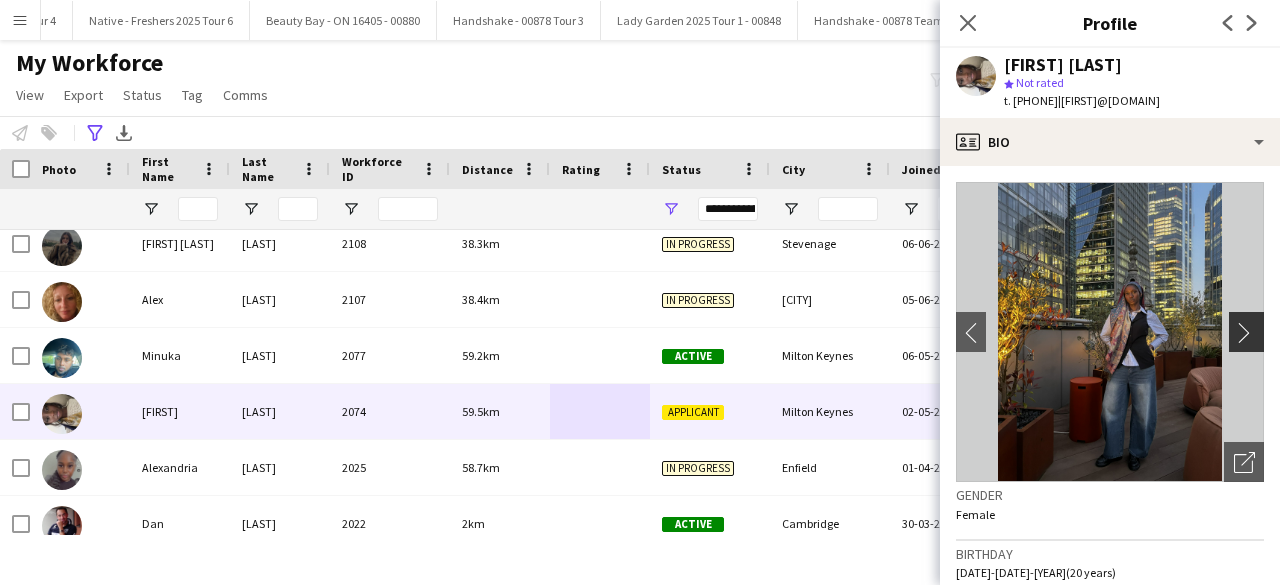 click on "chevron-right" 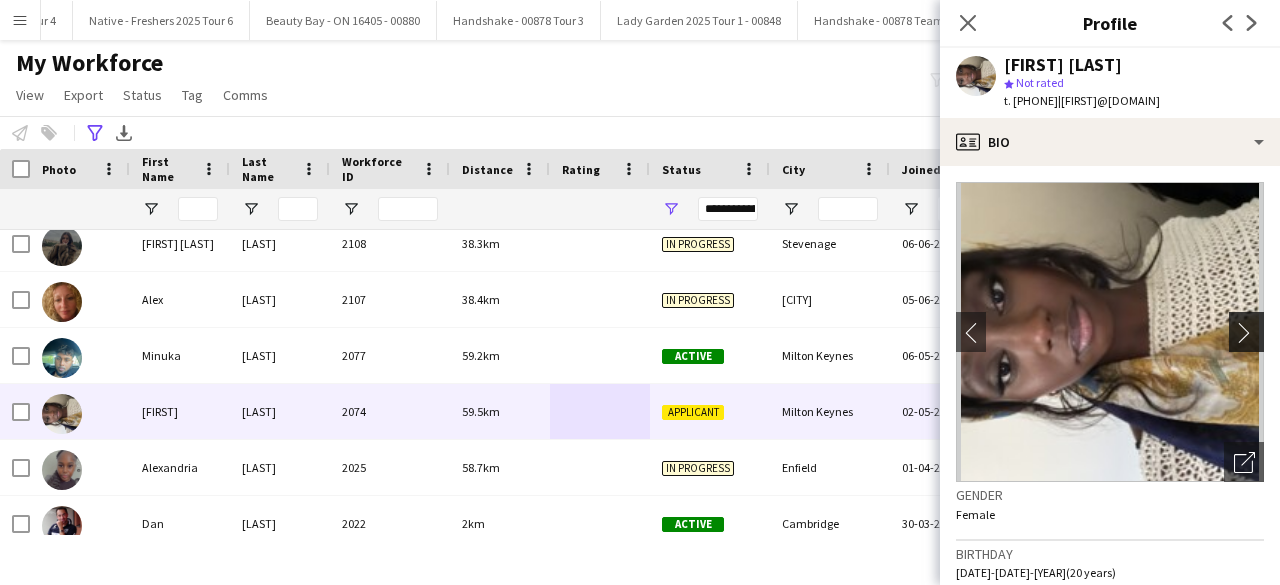 click on "chevron-right" 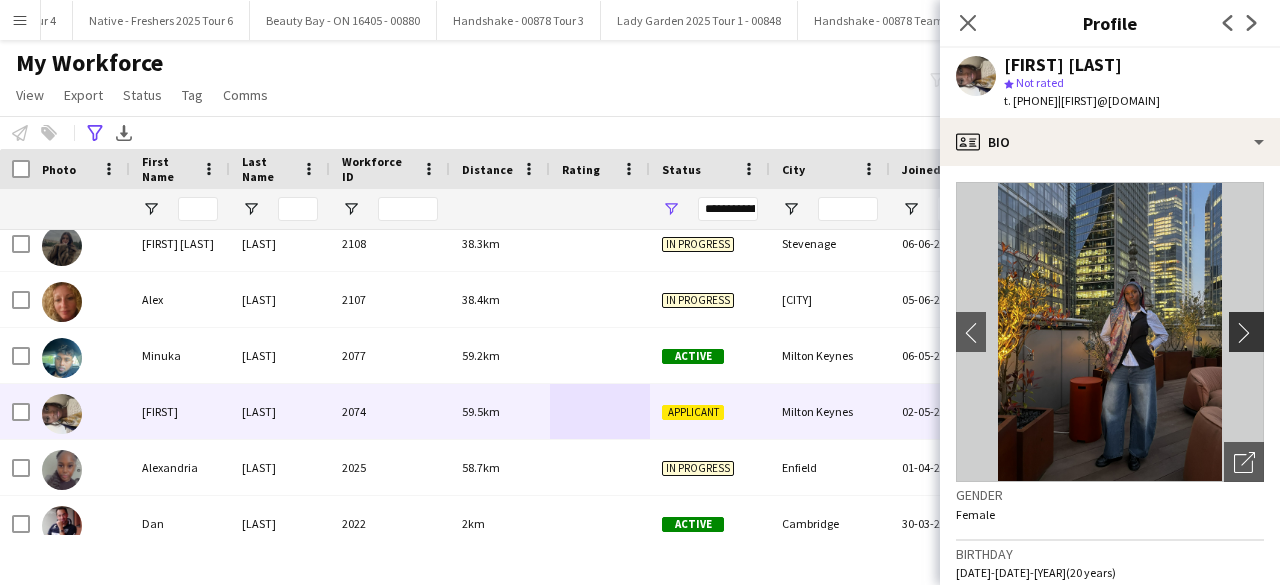 click on "chevron-right" 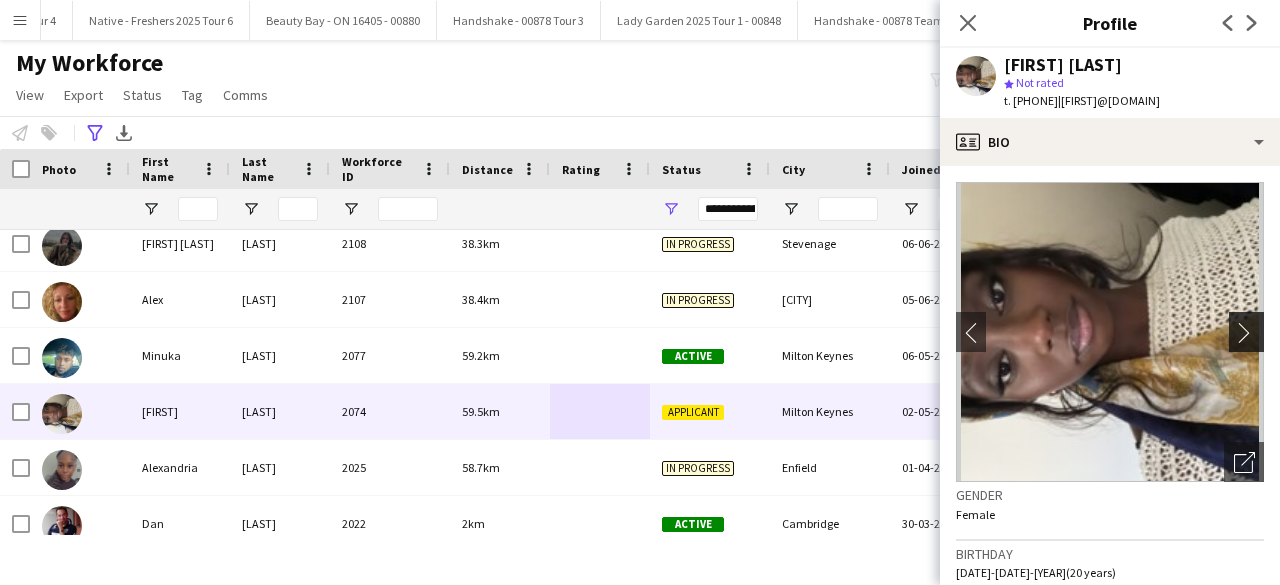 click on "chevron-right" 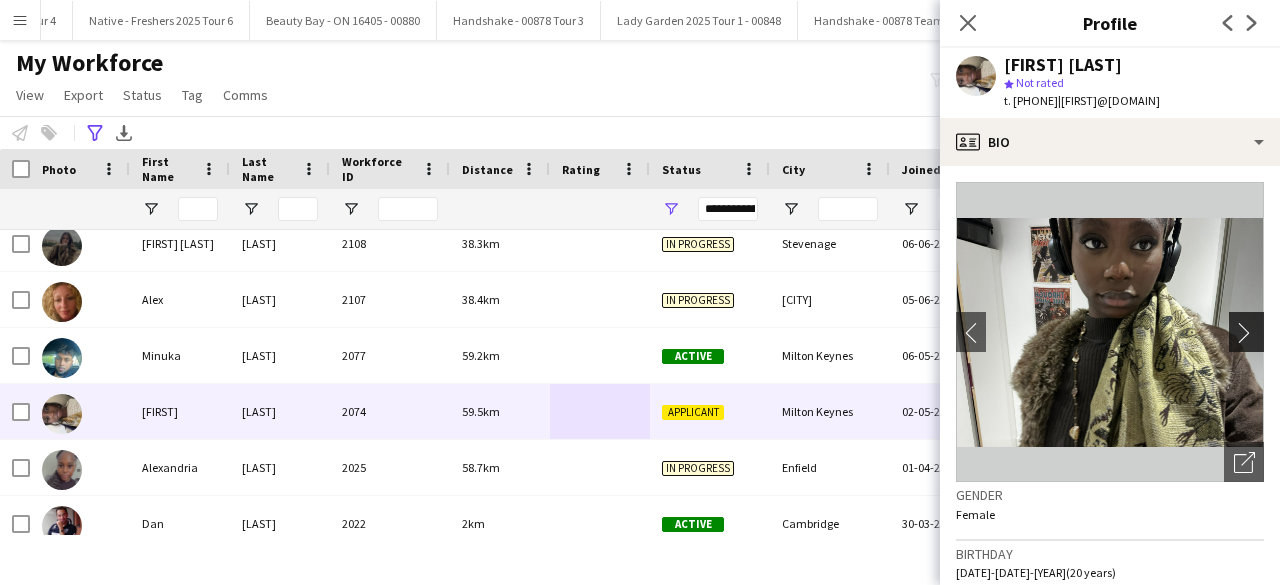 click on "chevron-right" 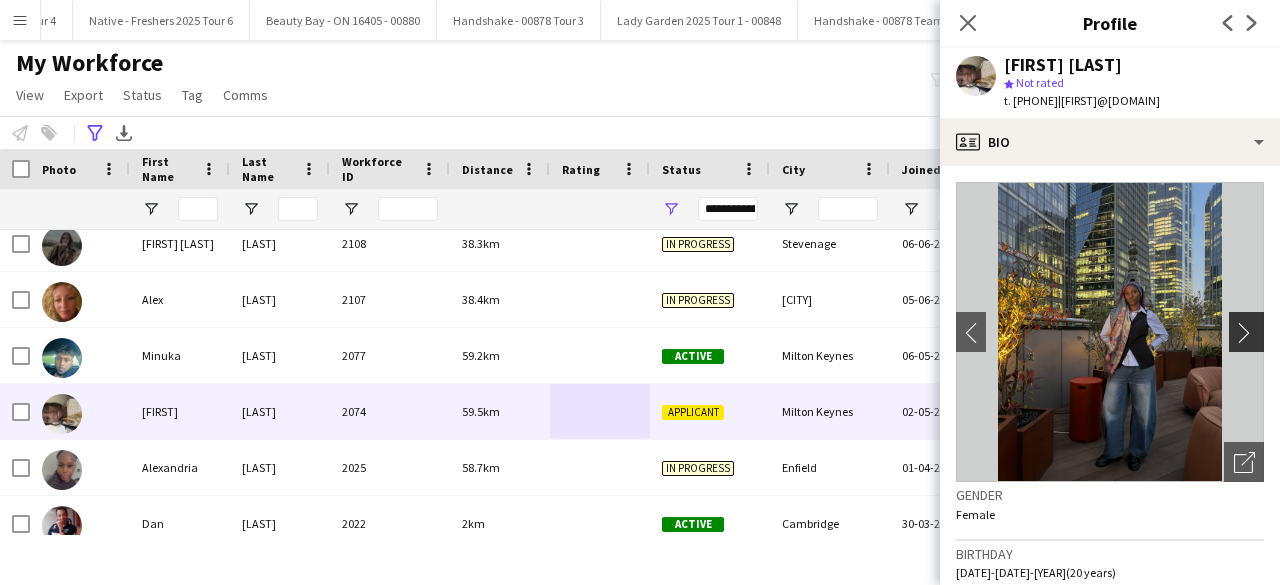 click on "chevron-right" 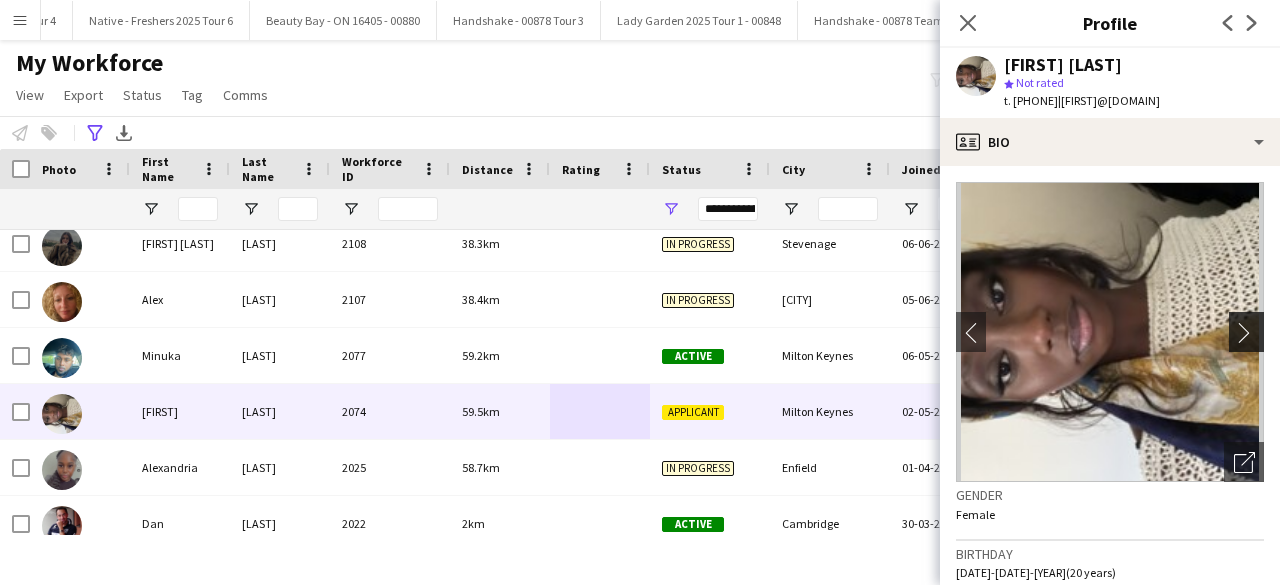 click on "chevron-right" 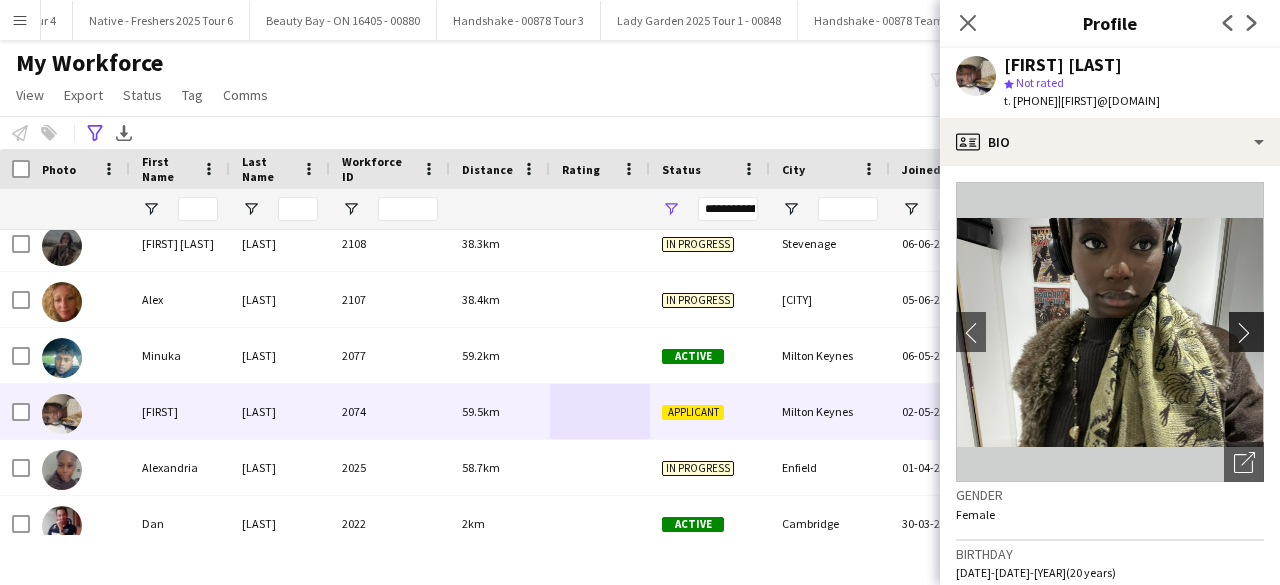 click on "chevron-right" 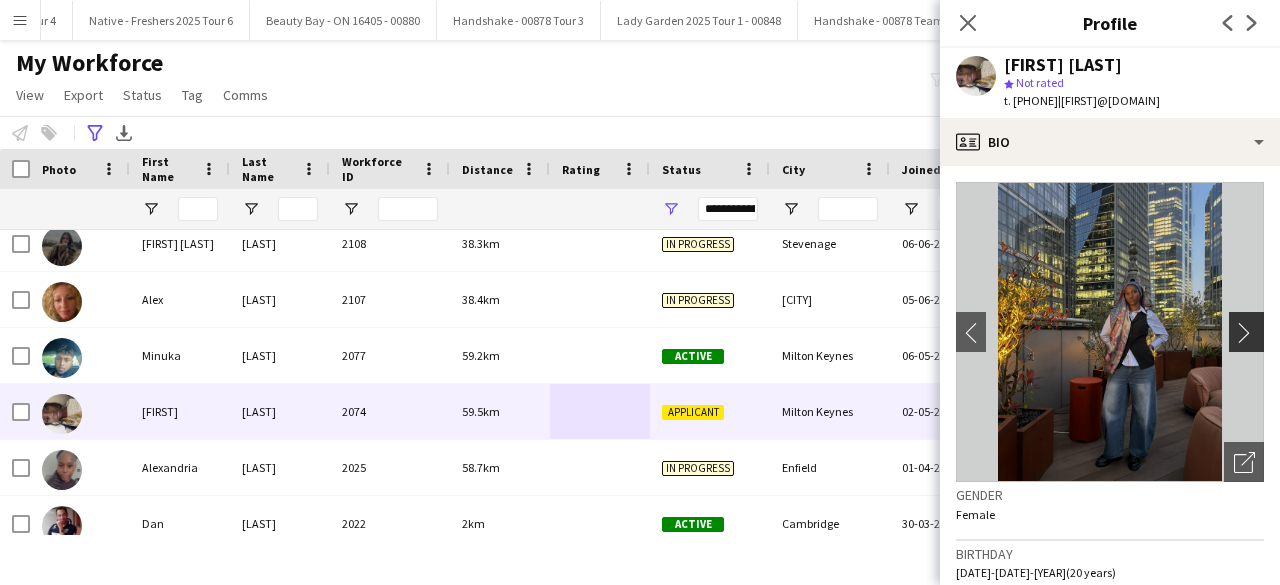 click on "chevron-right" 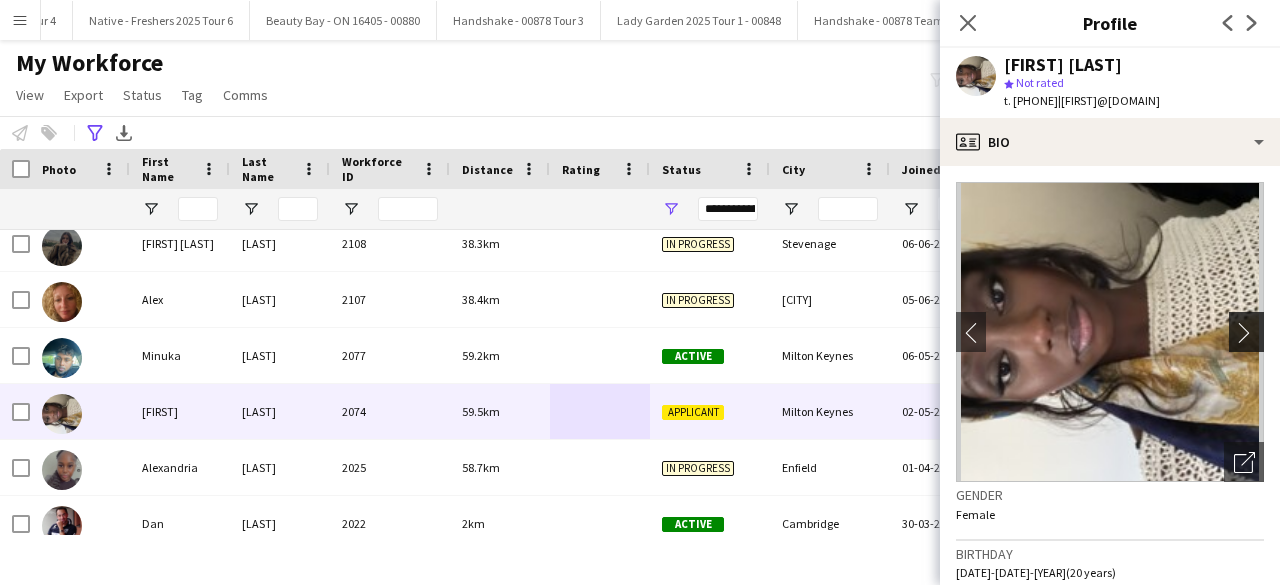 click on "chevron-right" 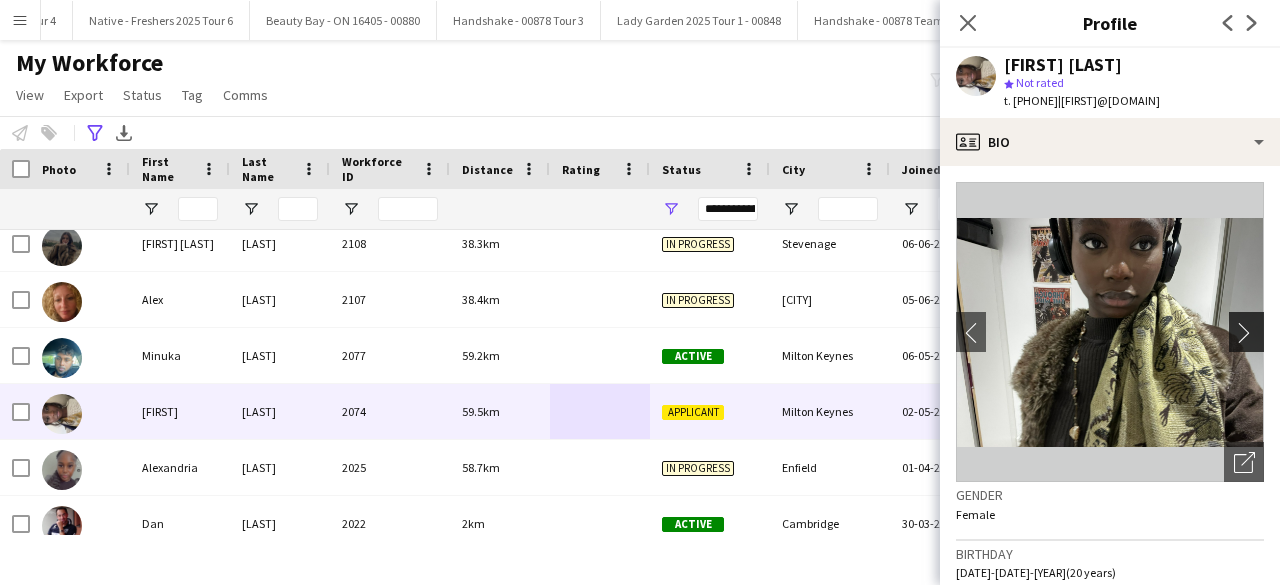 click on "chevron-right" 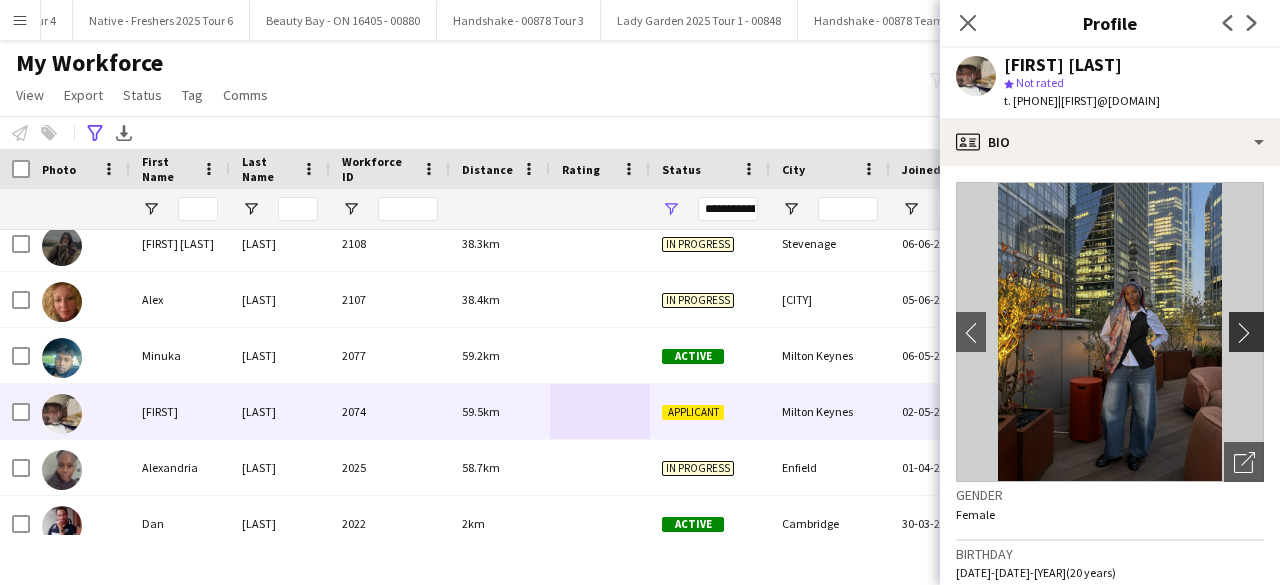 click on "chevron-right" 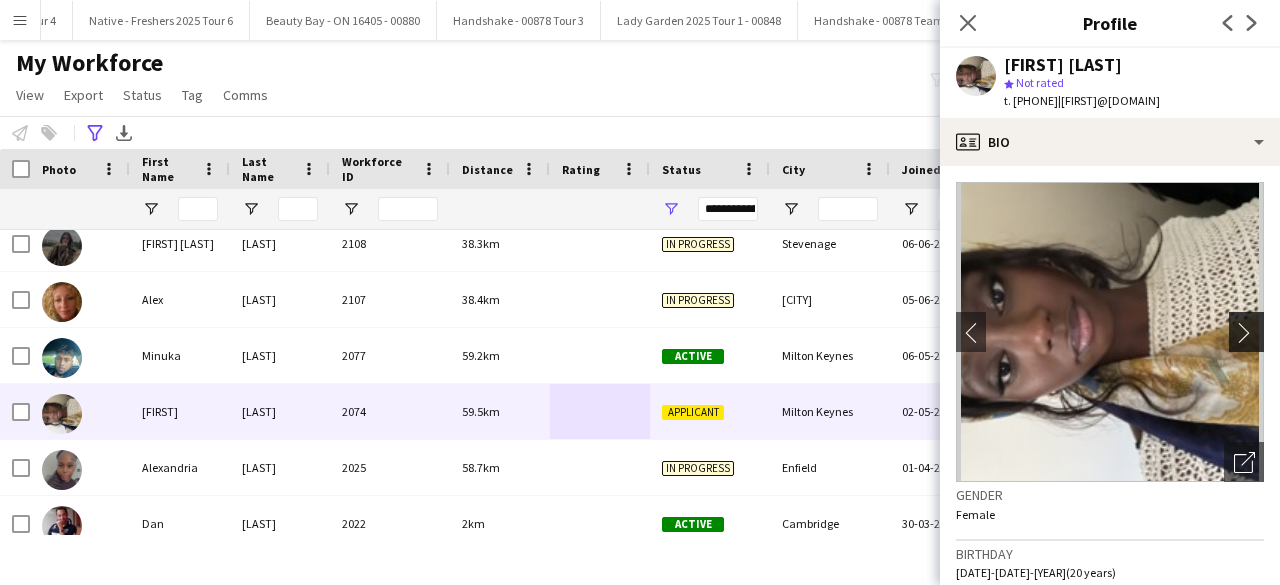 click on "chevron-right" 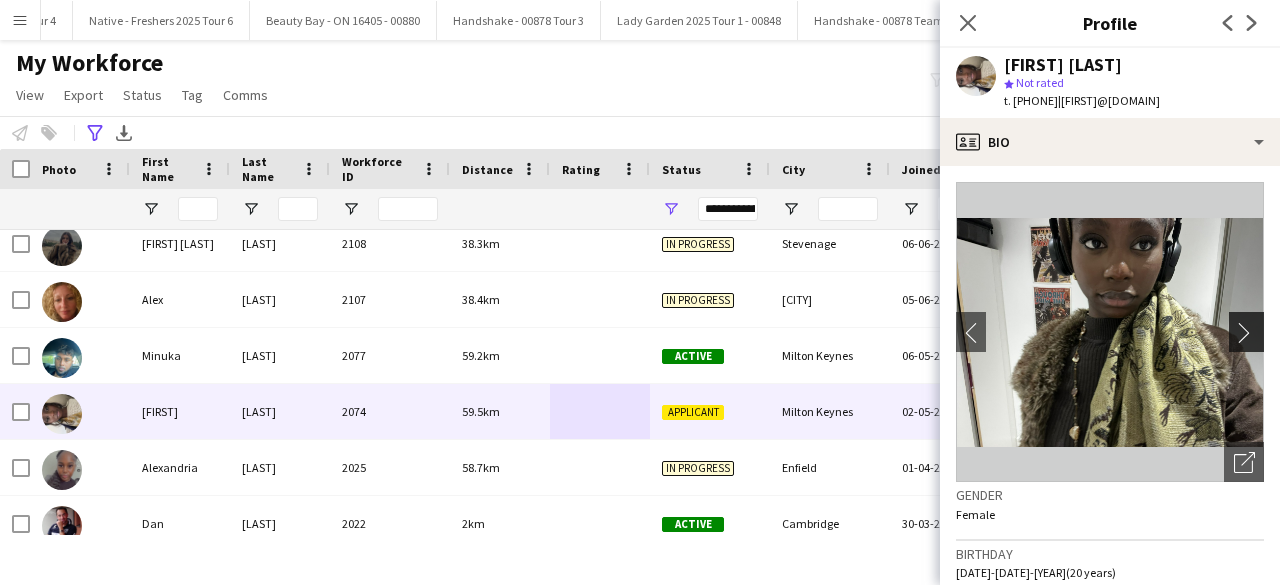 click on "chevron-right" 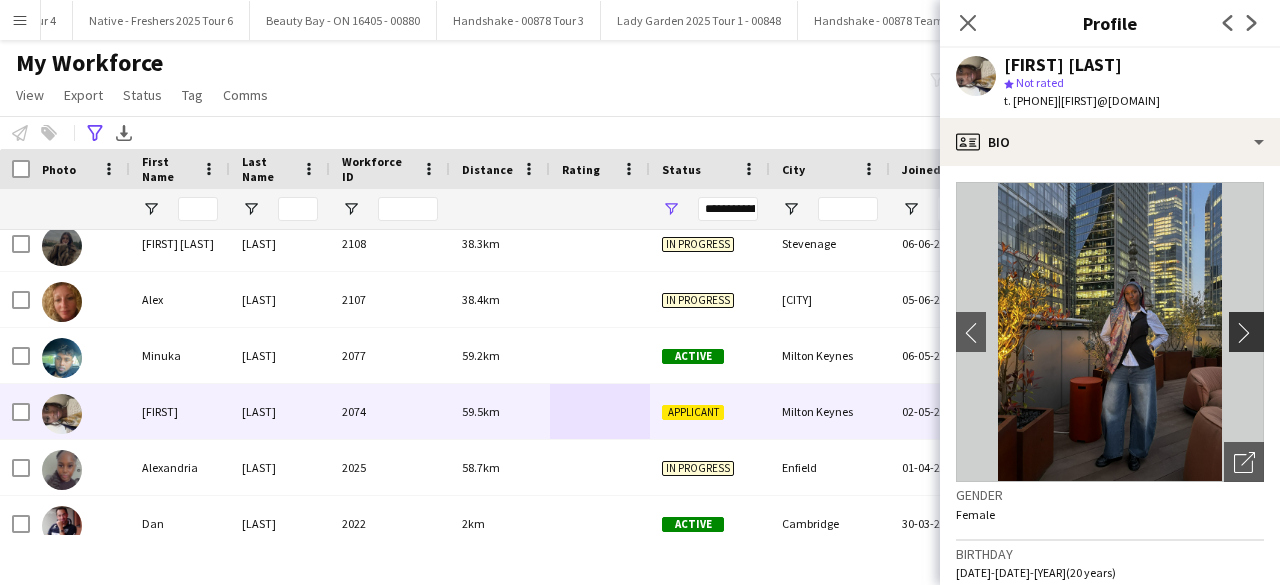 click on "chevron-right" 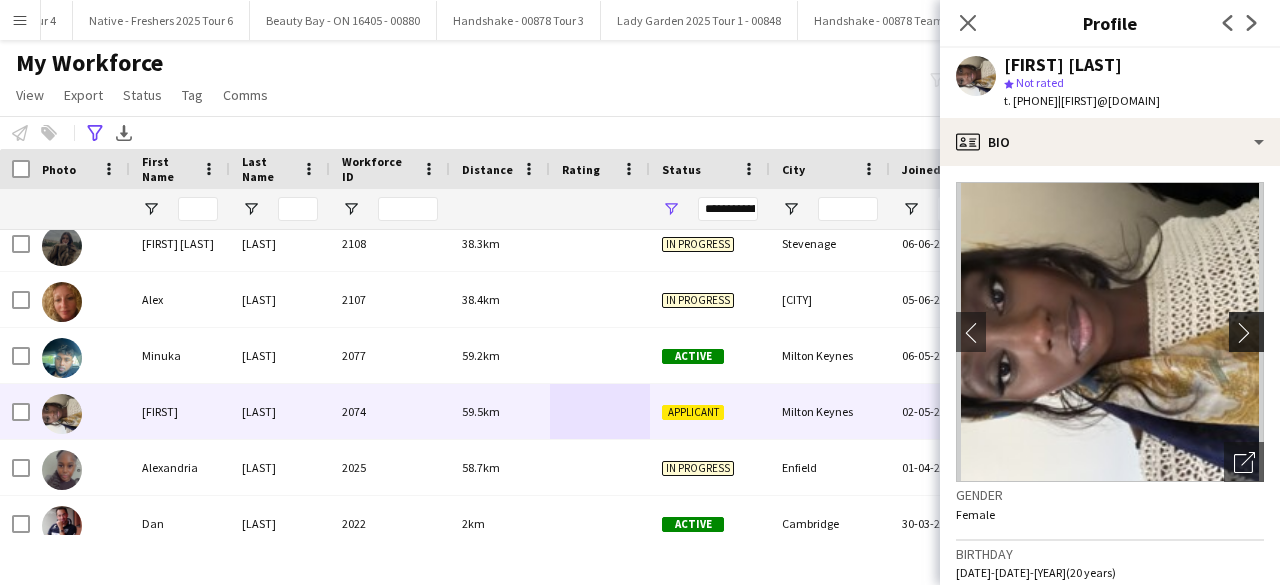 click on "chevron-right" 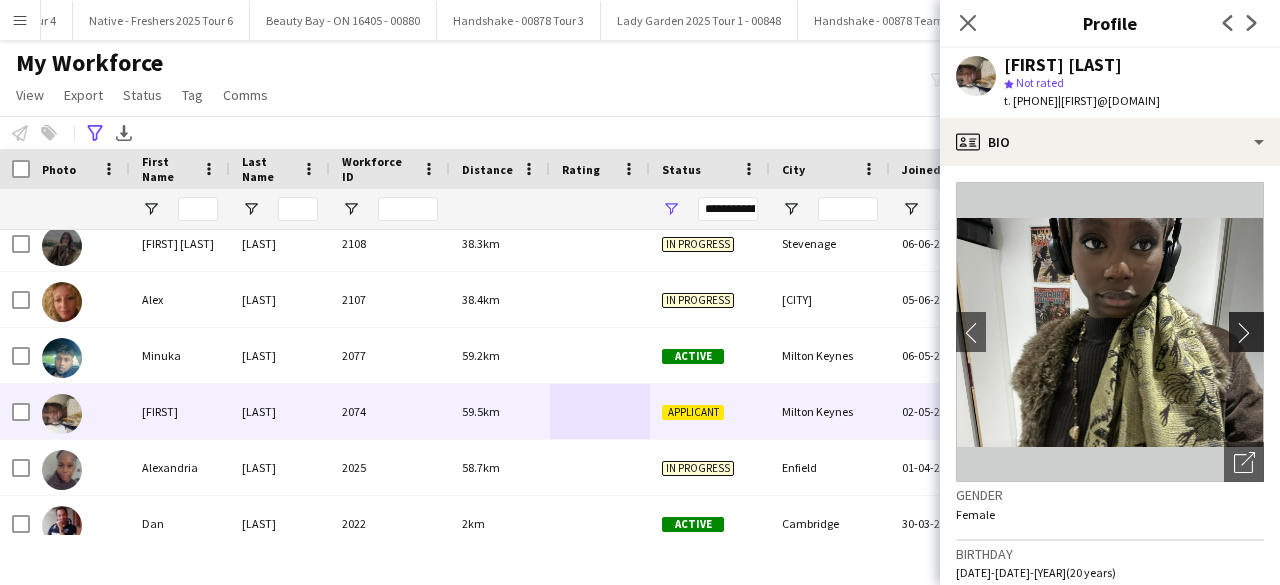 click on "chevron-right" 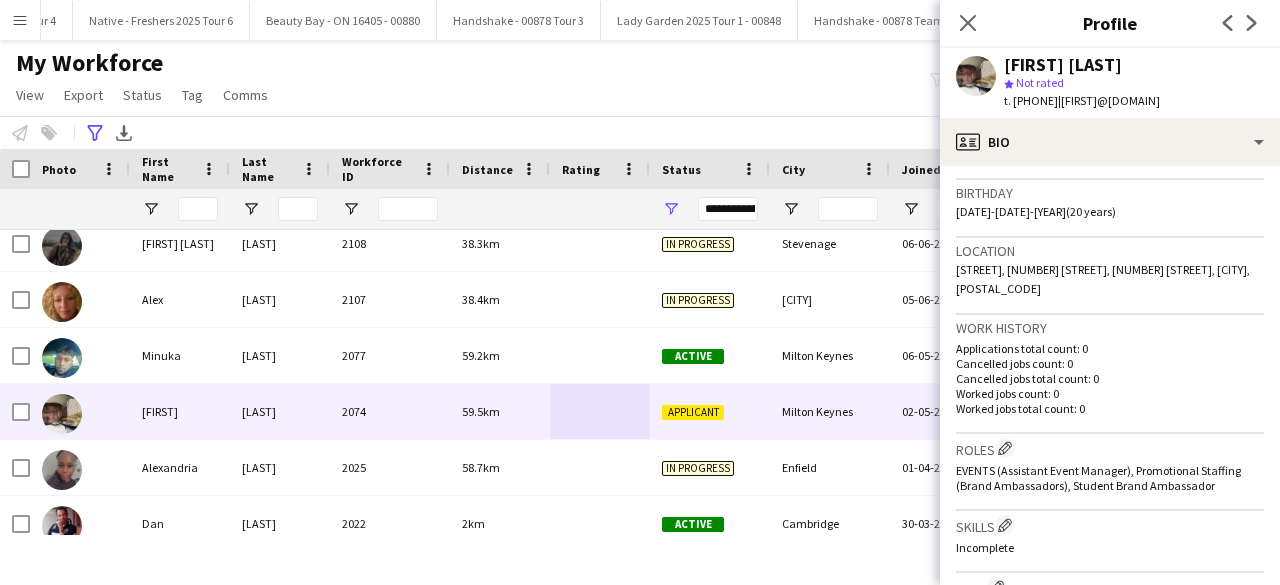 scroll, scrollTop: 0, scrollLeft: 0, axis: both 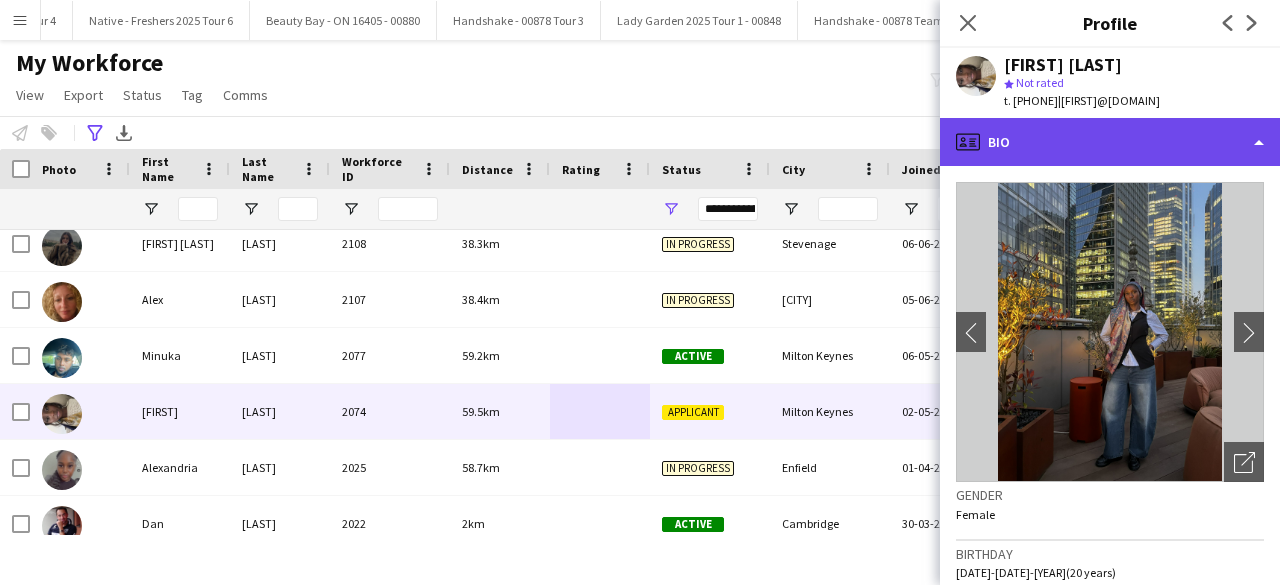 click on "profile
Bio" 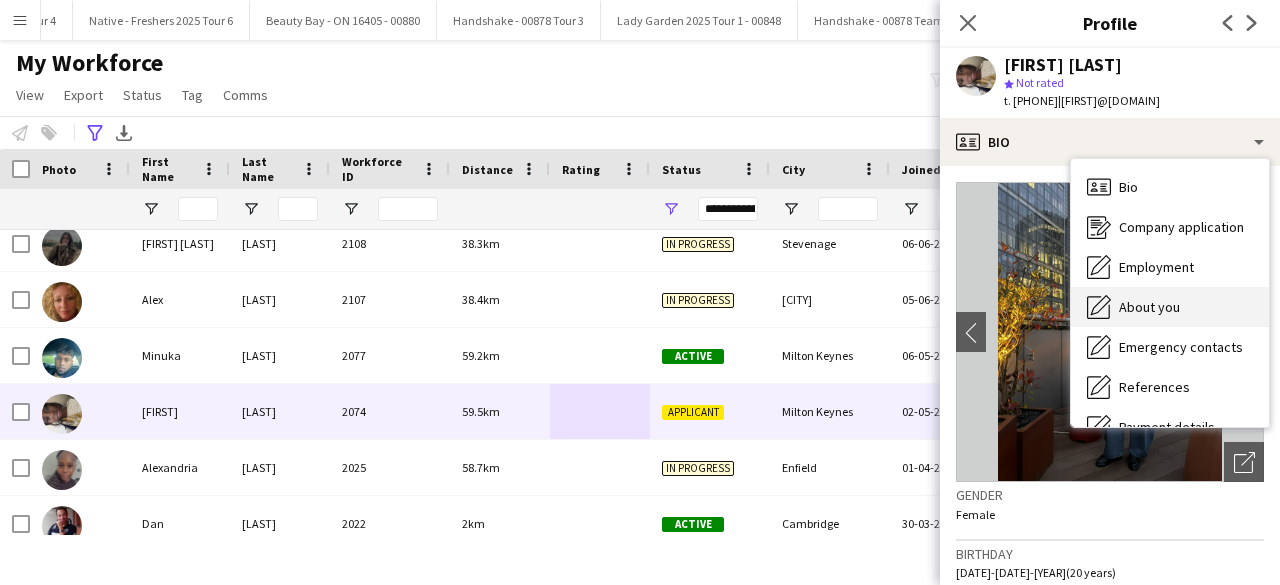 click on "About you" at bounding box center [1149, 307] 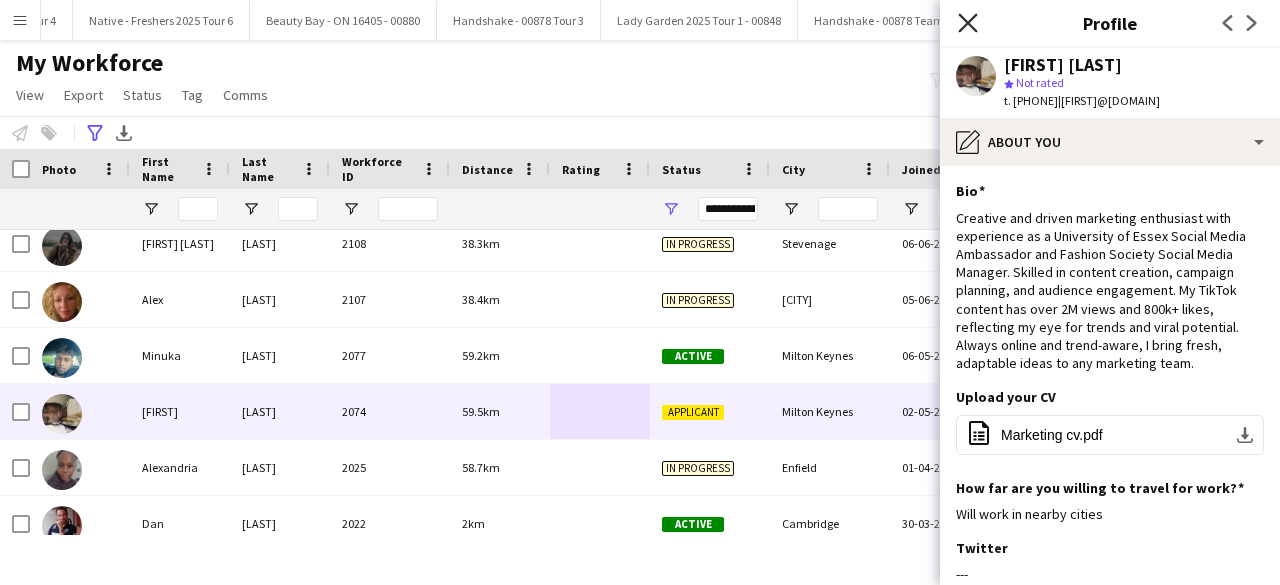 click 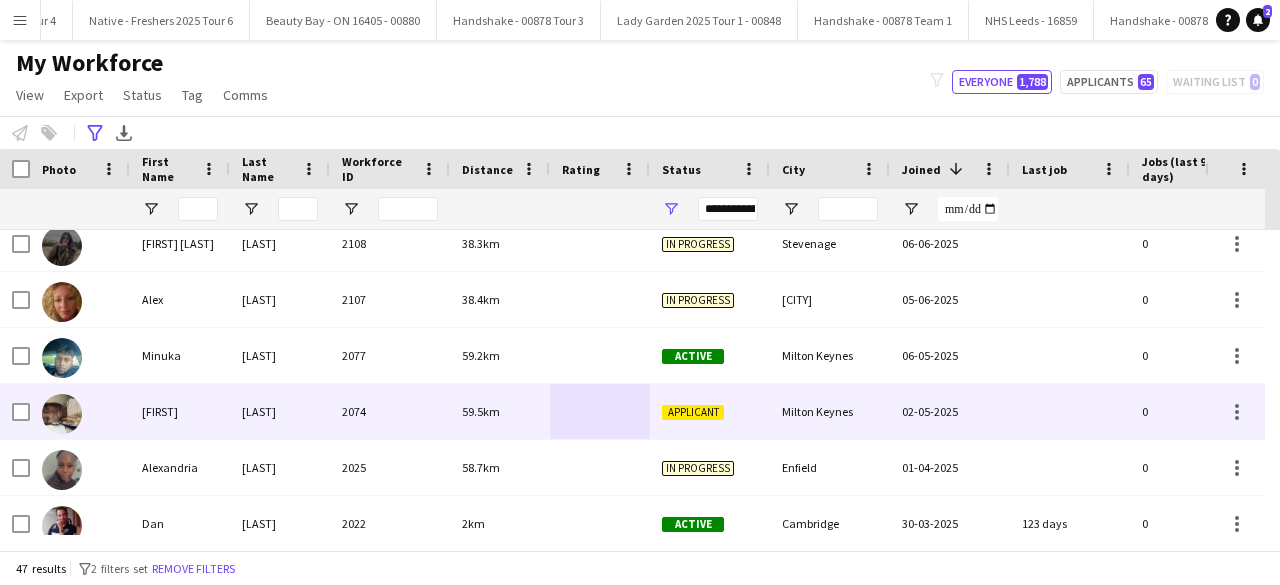 scroll, scrollTop: 231, scrollLeft: 0, axis: vertical 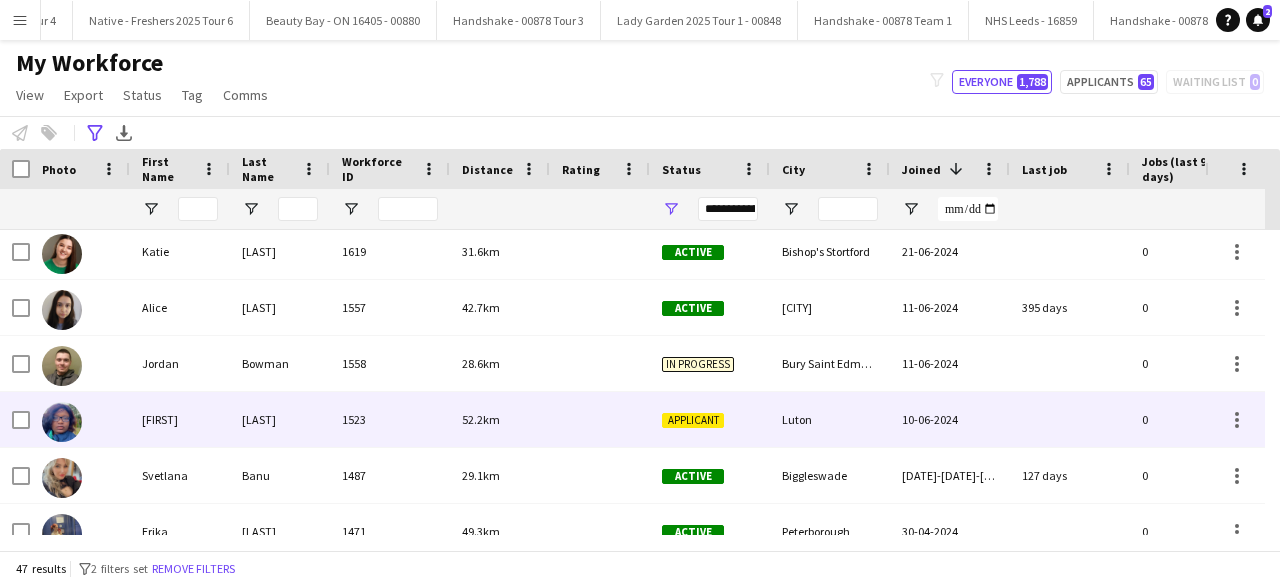 click at bounding box center [600, 419] 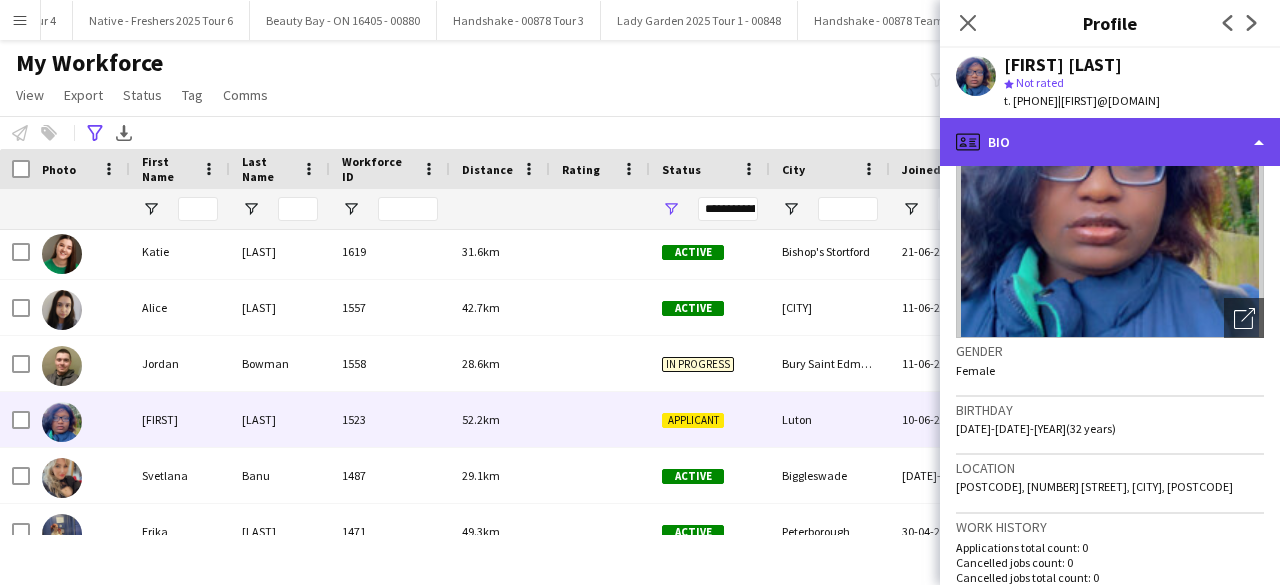 click on "profile
Bio" 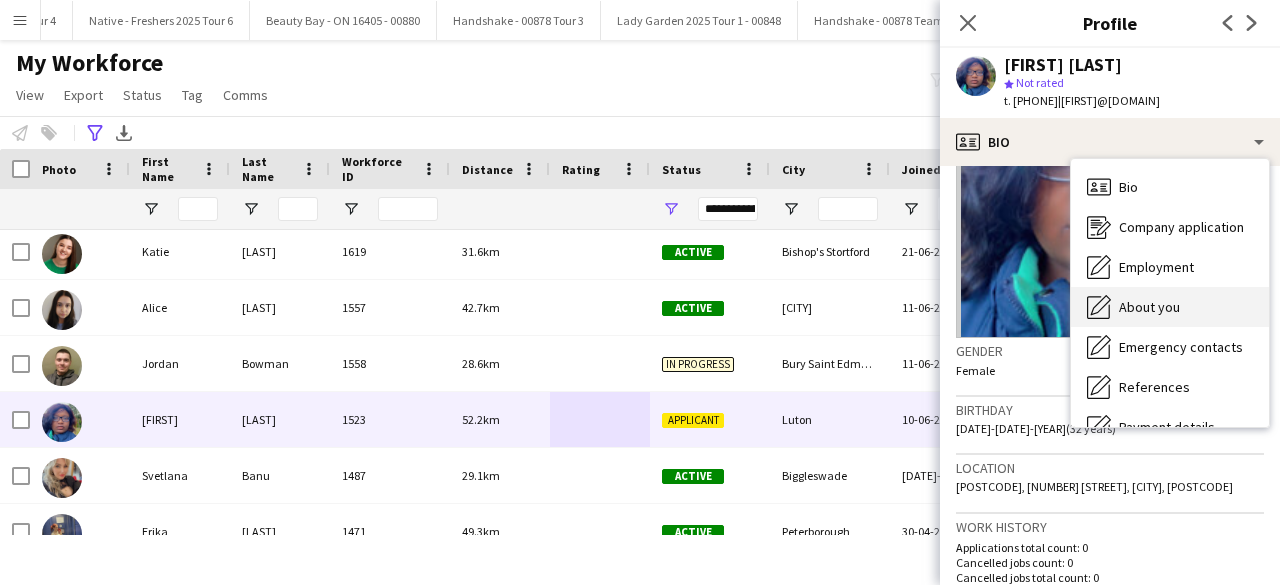 click on "About you" at bounding box center [1149, 307] 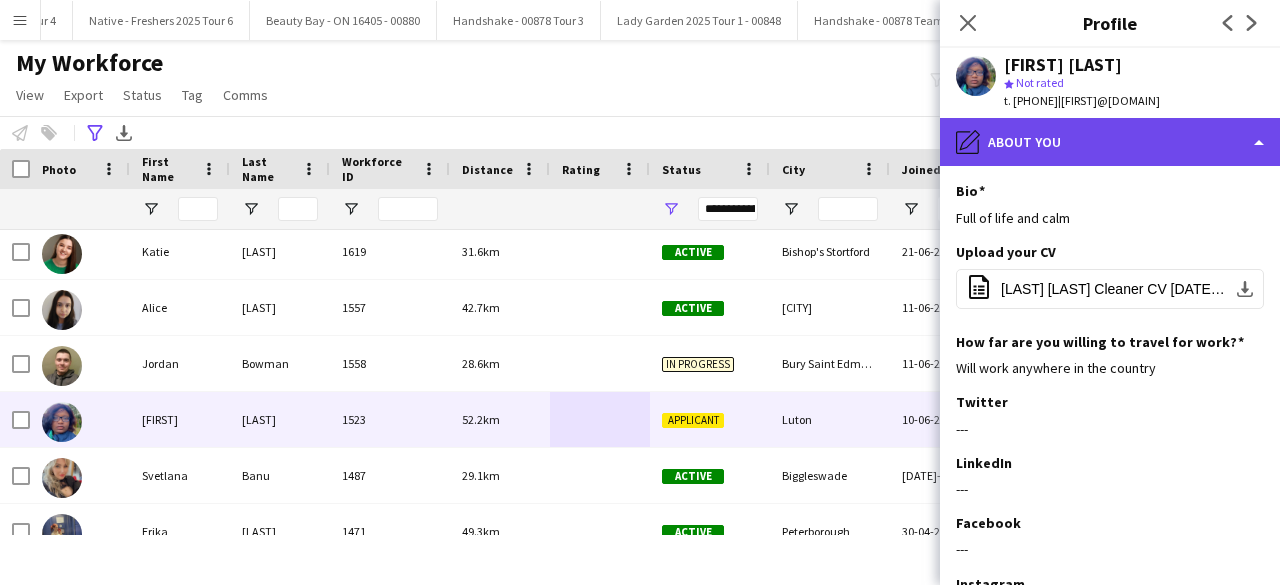 click on "pencil4
About you" 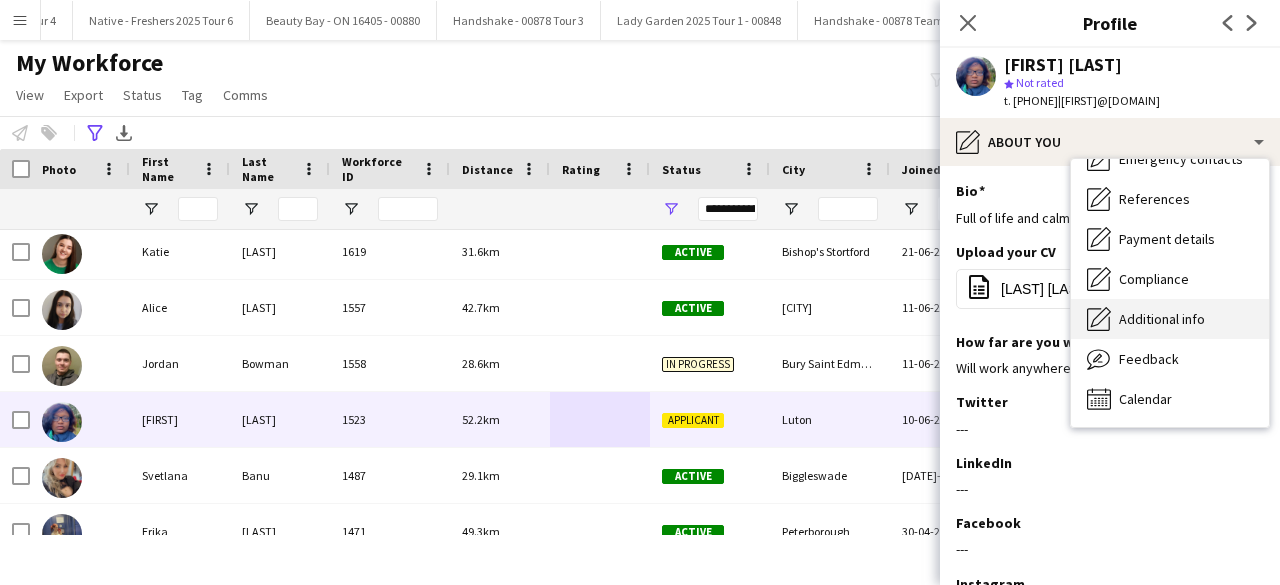 click on "Additional info" at bounding box center [1162, 319] 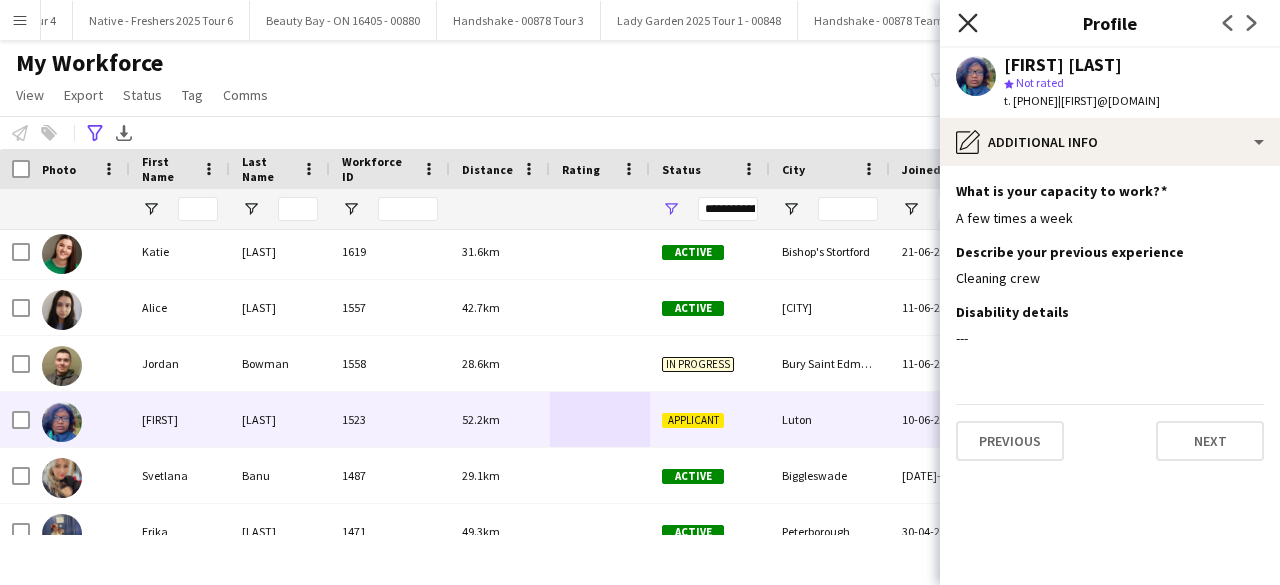 click 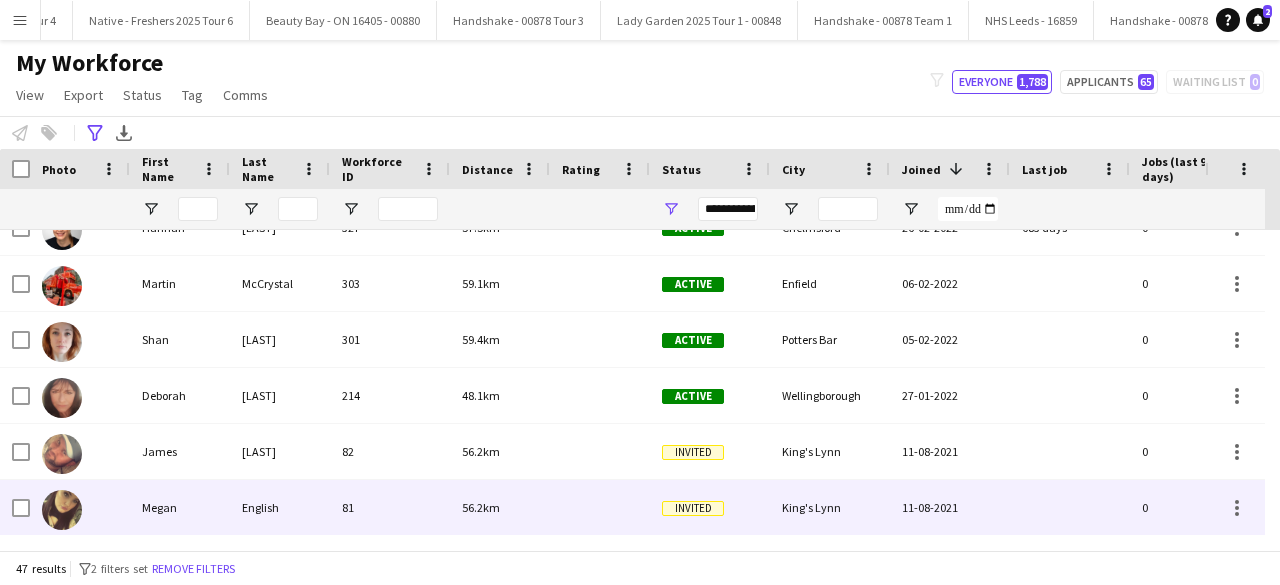 click at bounding box center [600, 507] 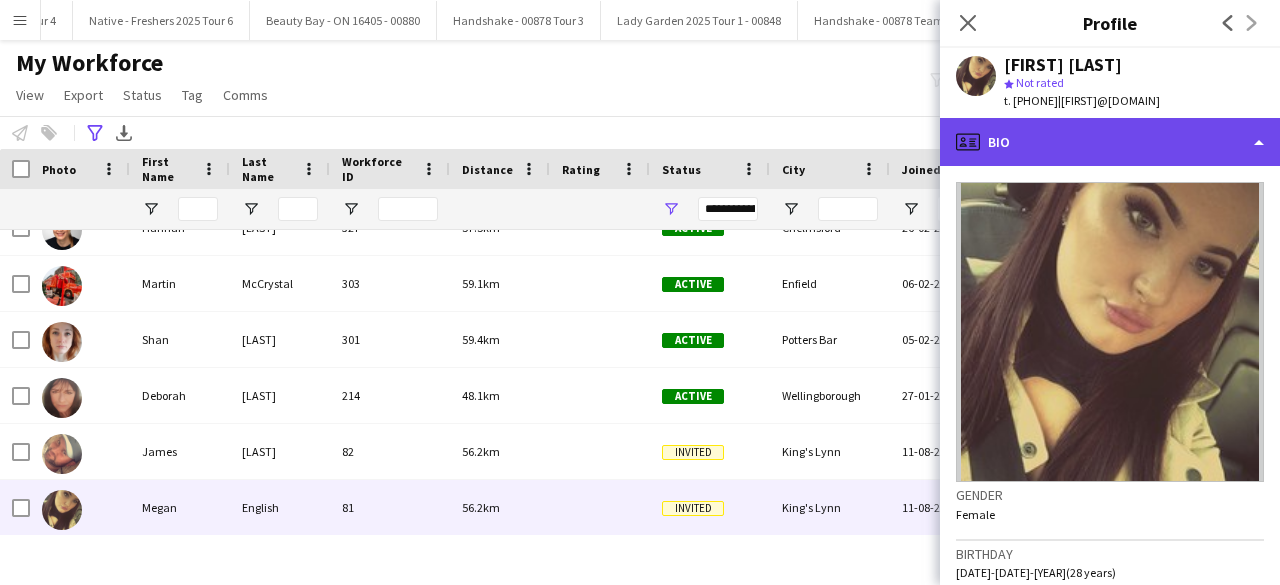 click on "profile
Bio" 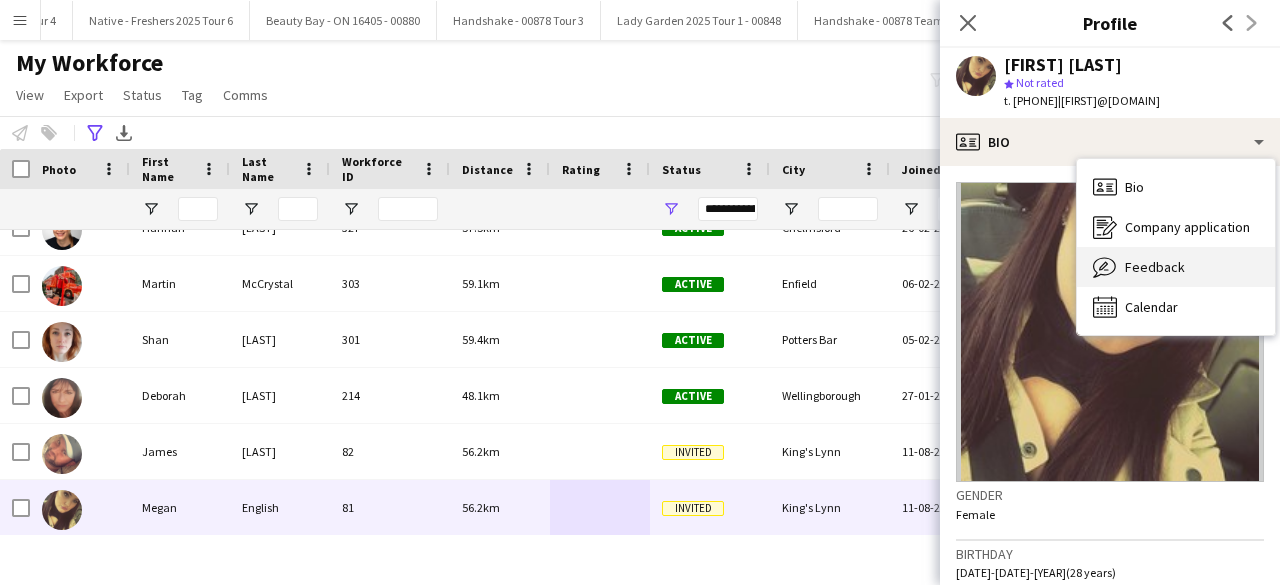 click on "Feedback" at bounding box center (1155, 267) 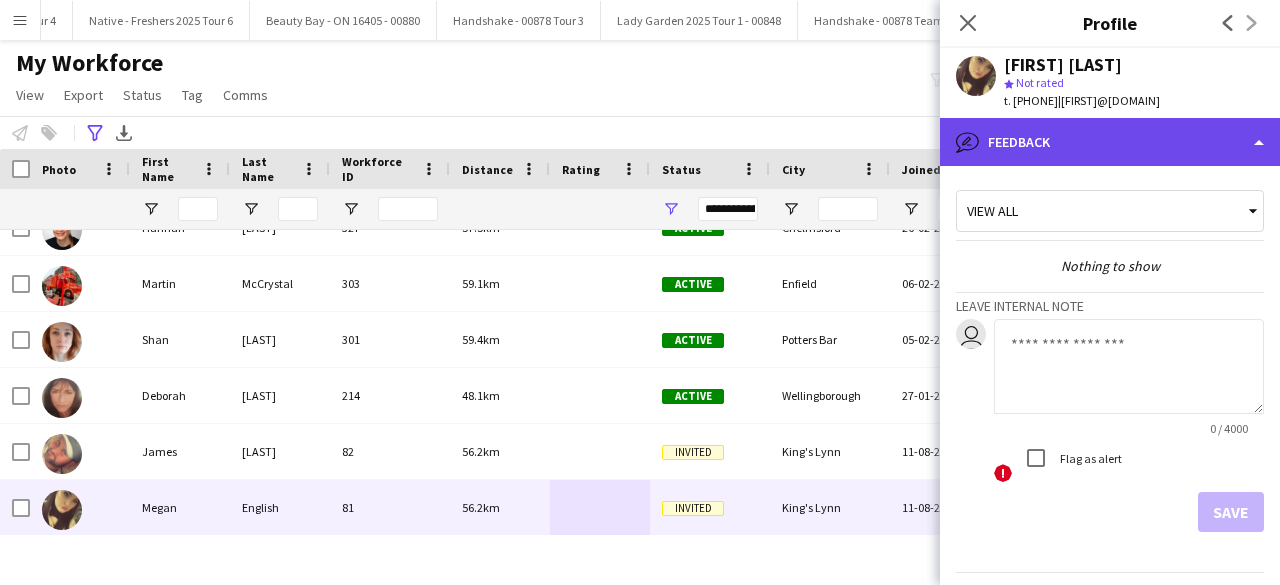 click on "bubble-pencil
Feedback" 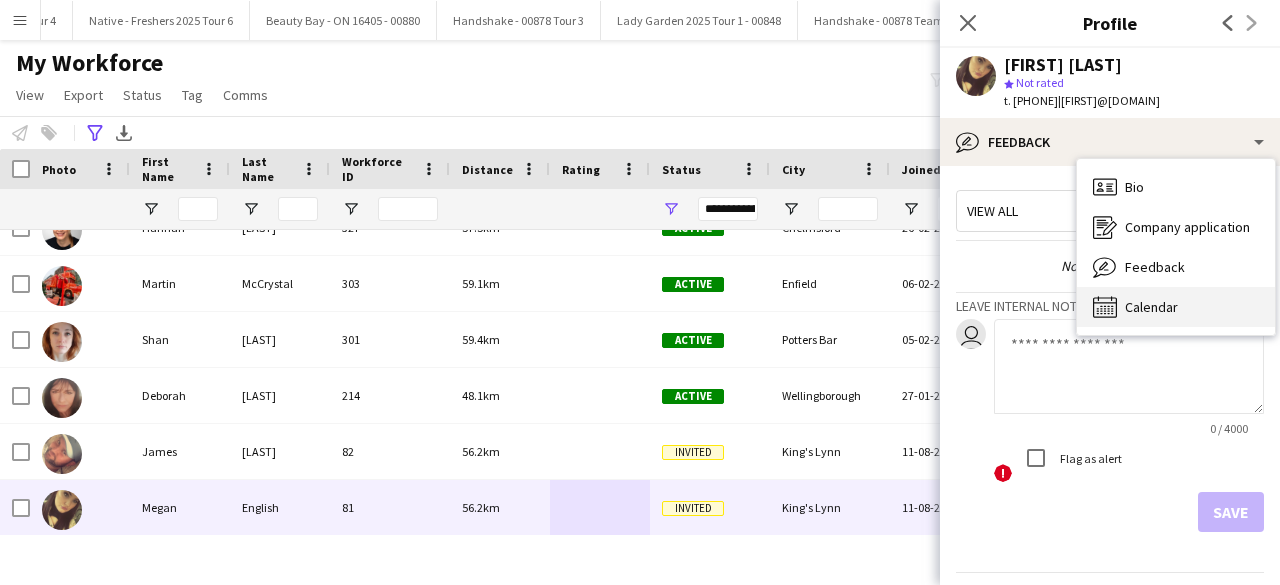 click on "Calendar" at bounding box center (1151, 307) 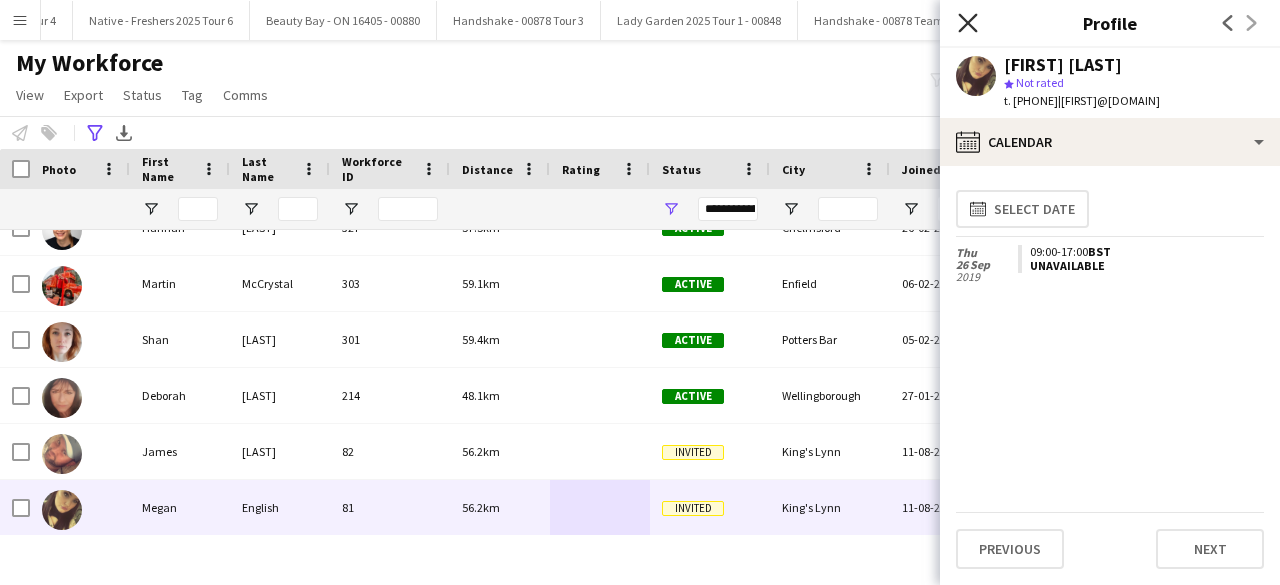 click 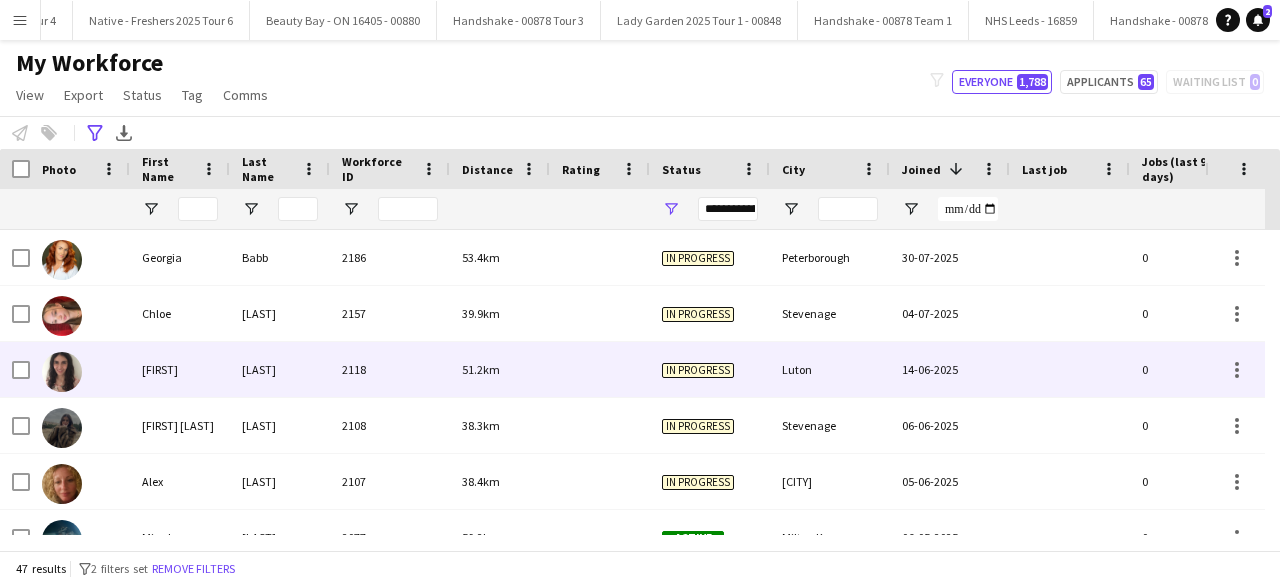 click at bounding box center (600, 369) 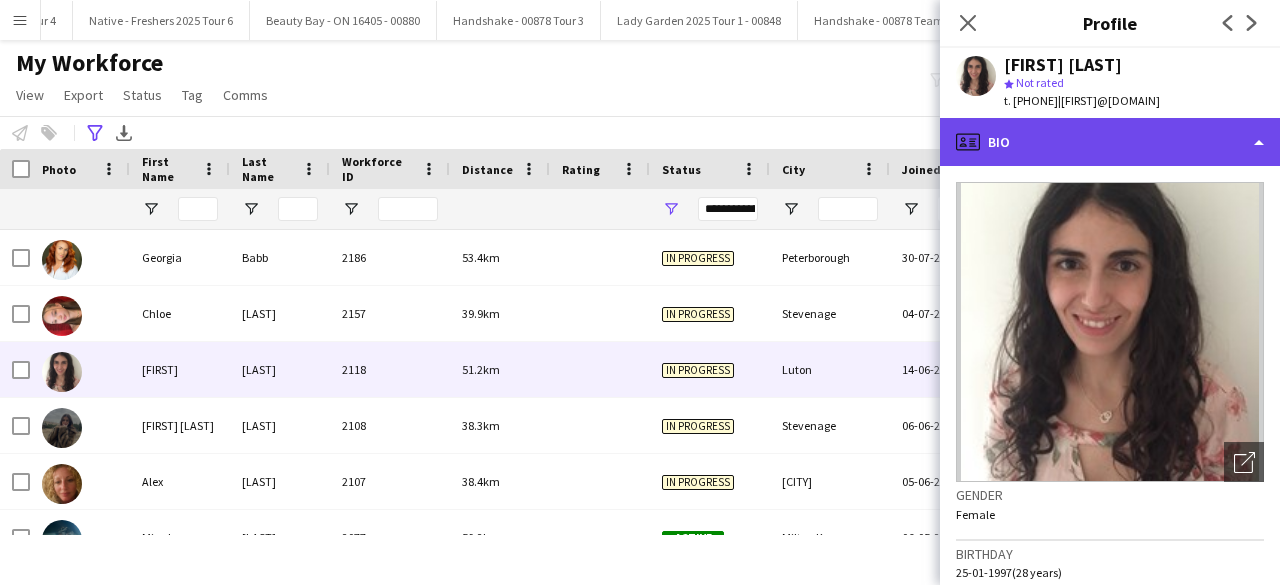click on "profile
Bio" 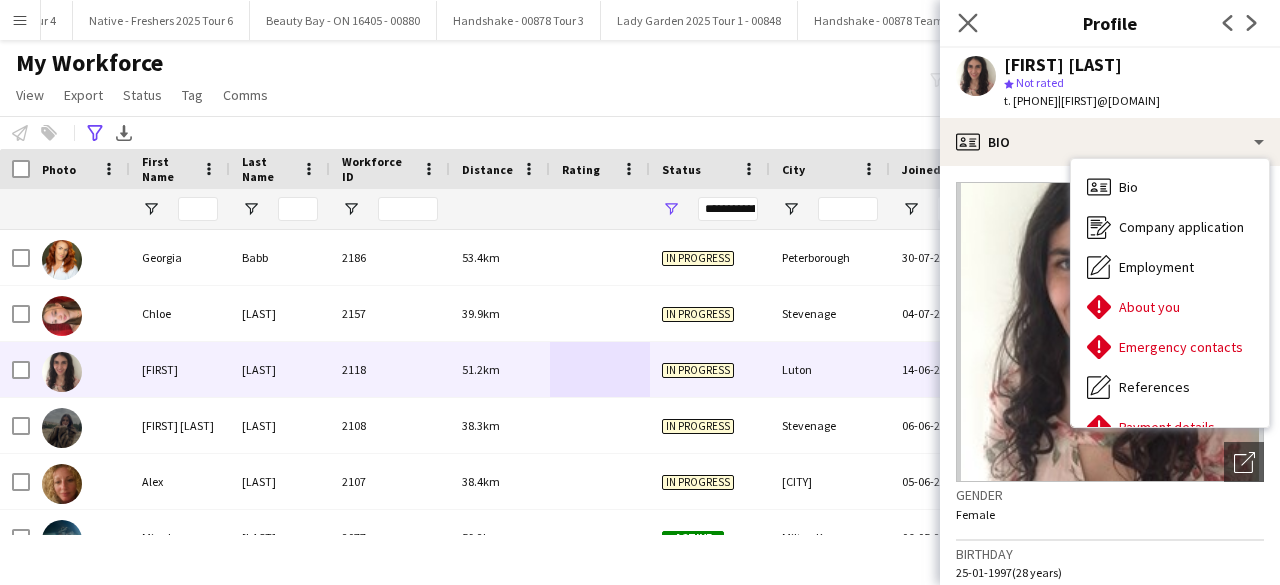 click on "Close pop-in" 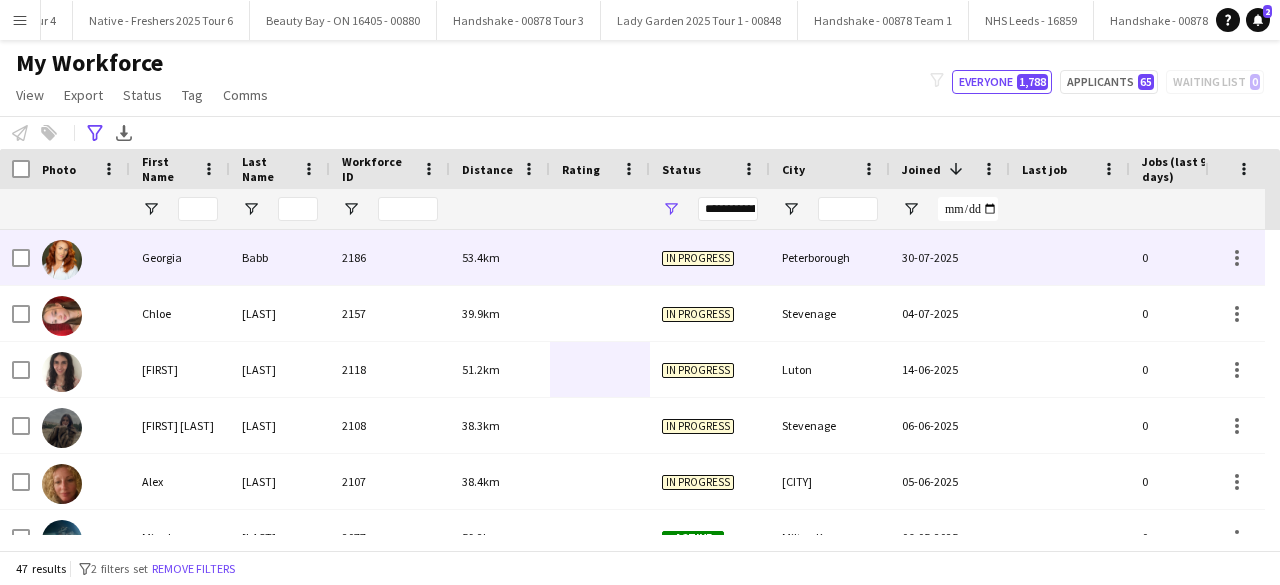 click on "53.4km" at bounding box center [500, 257] 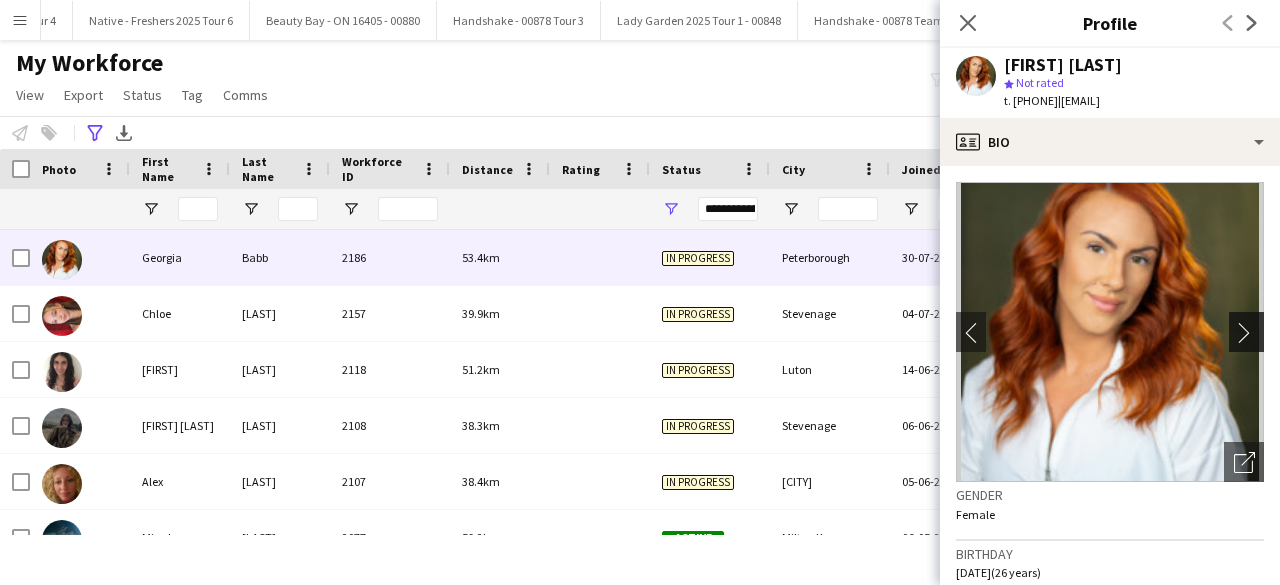 click on "chevron-right" 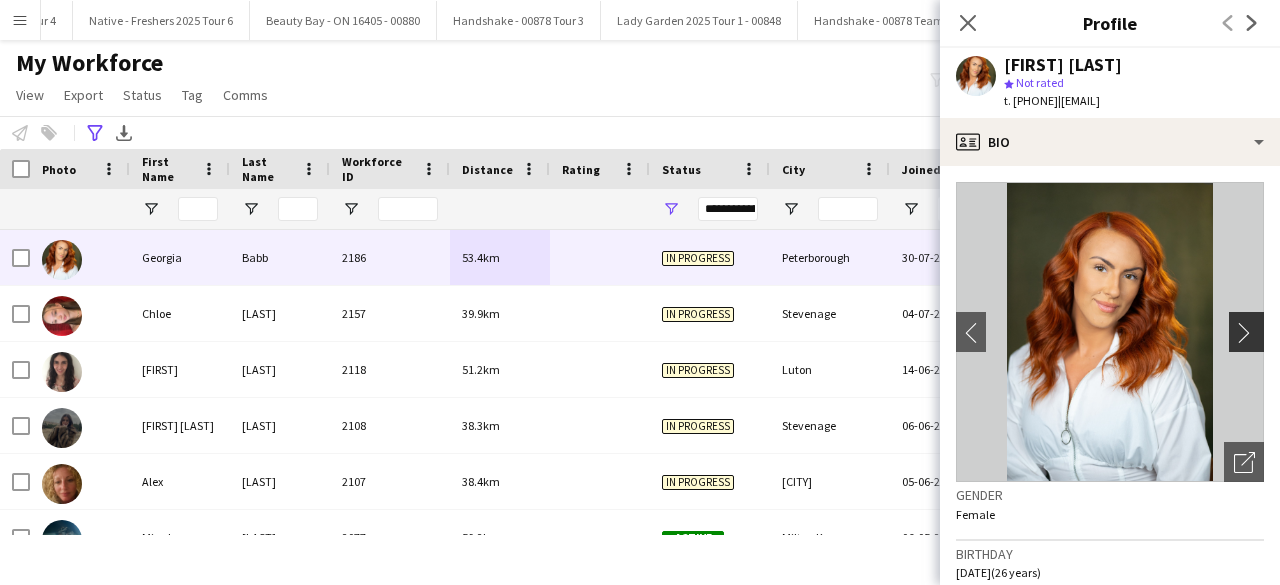 click on "chevron-right" 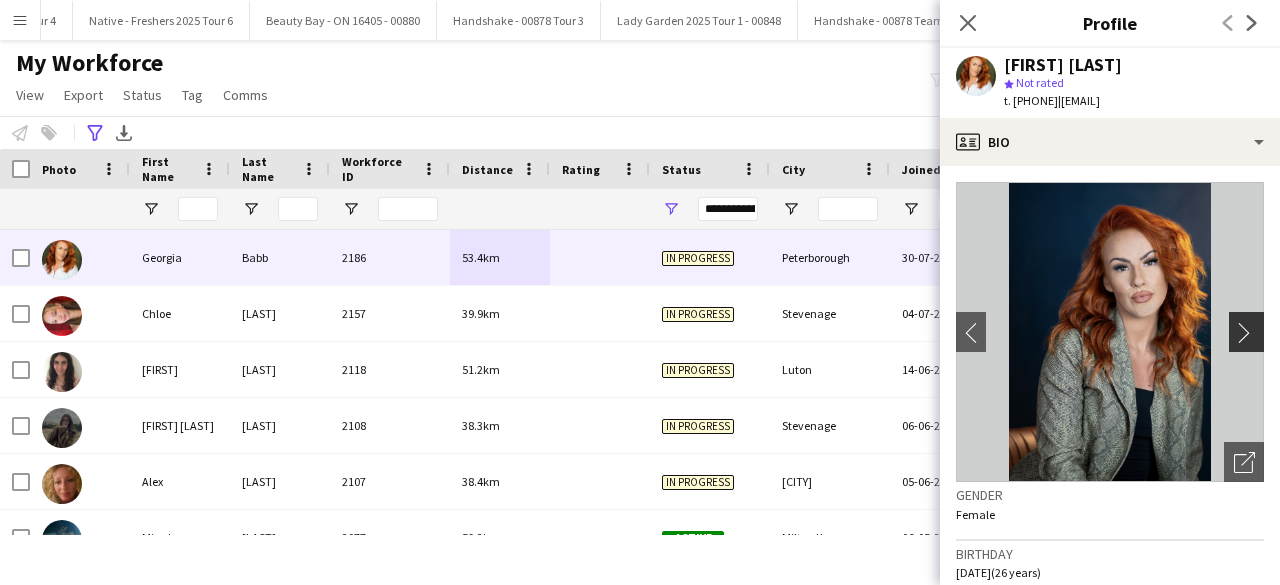 click on "chevron-right" 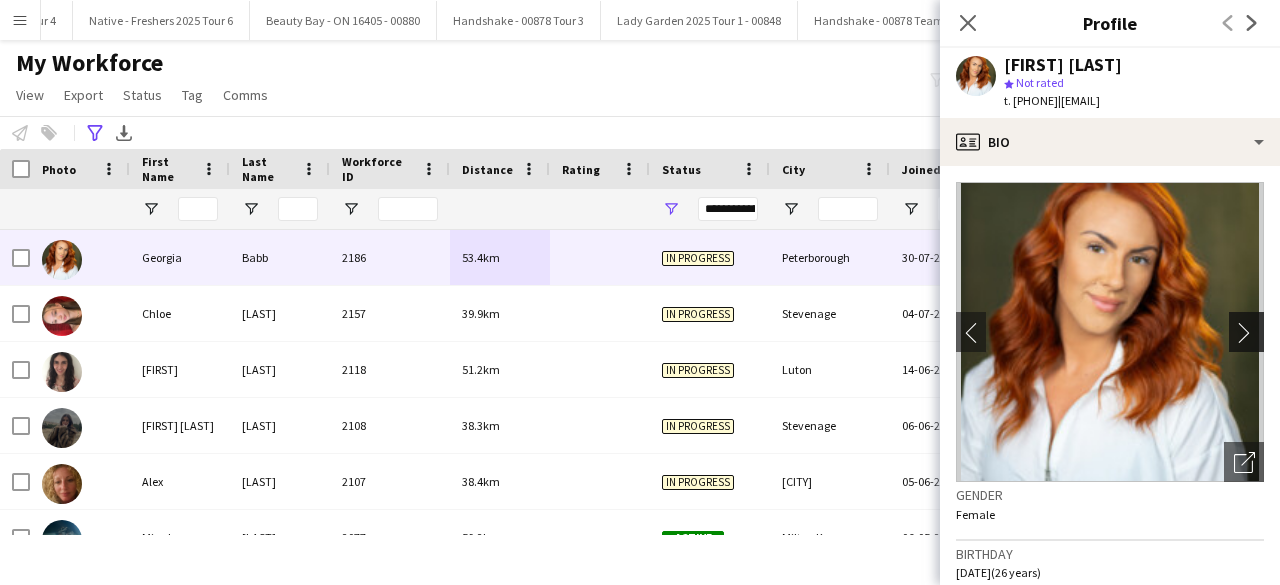 click on "chevron-right" 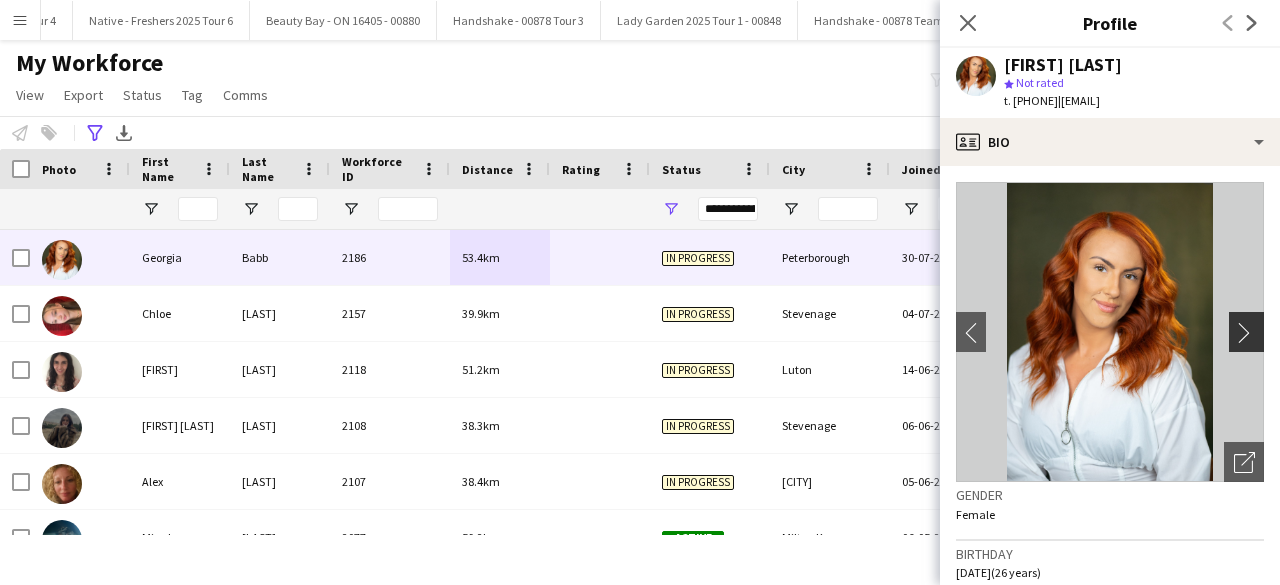 click on "chevron-right" 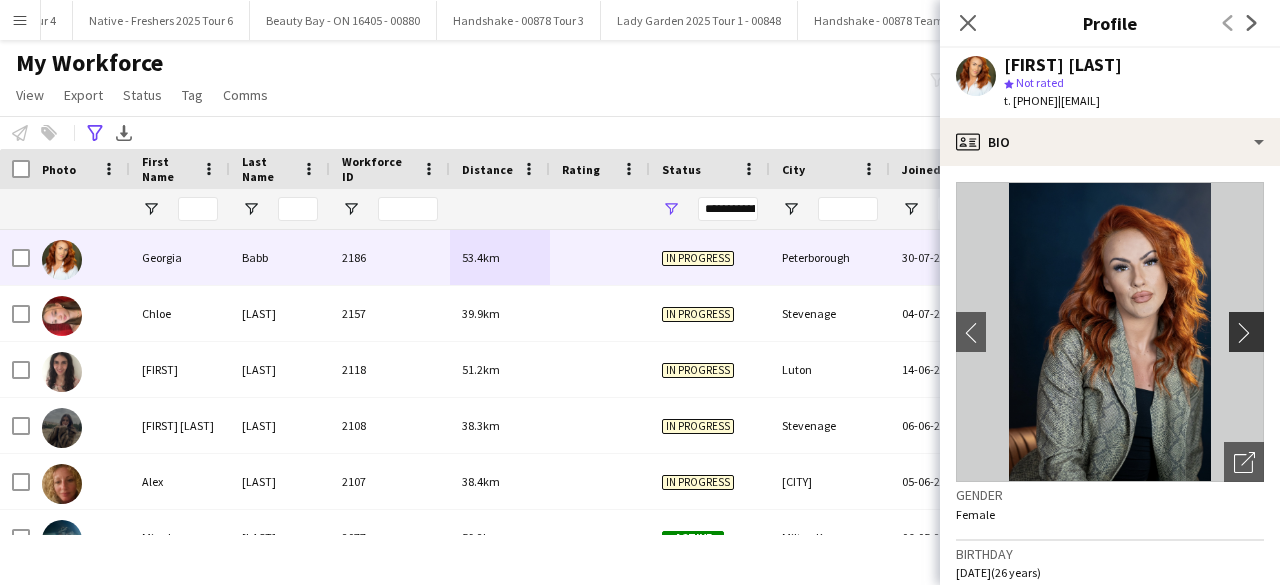 click on "chevron-right" 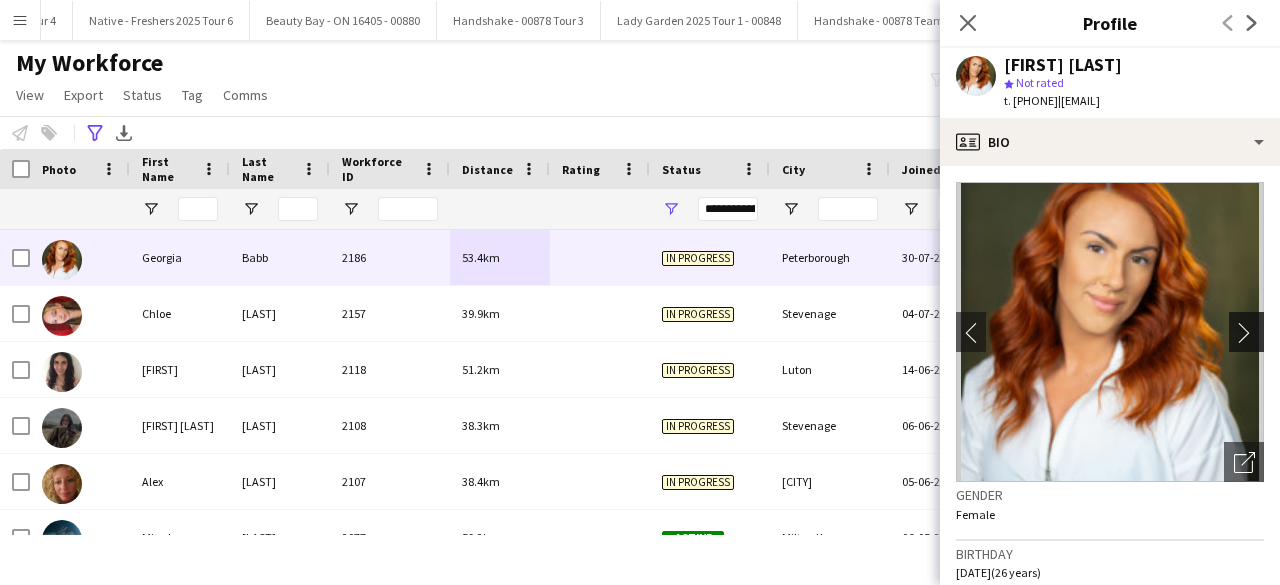 click on "chevron-right" 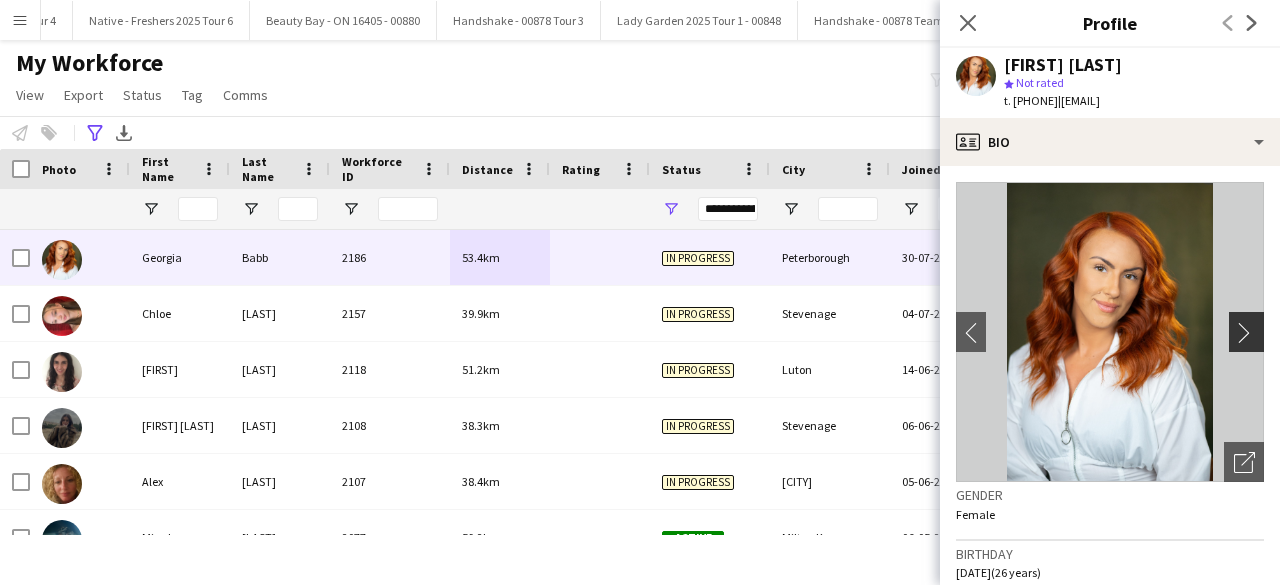 click on "chevron-right" 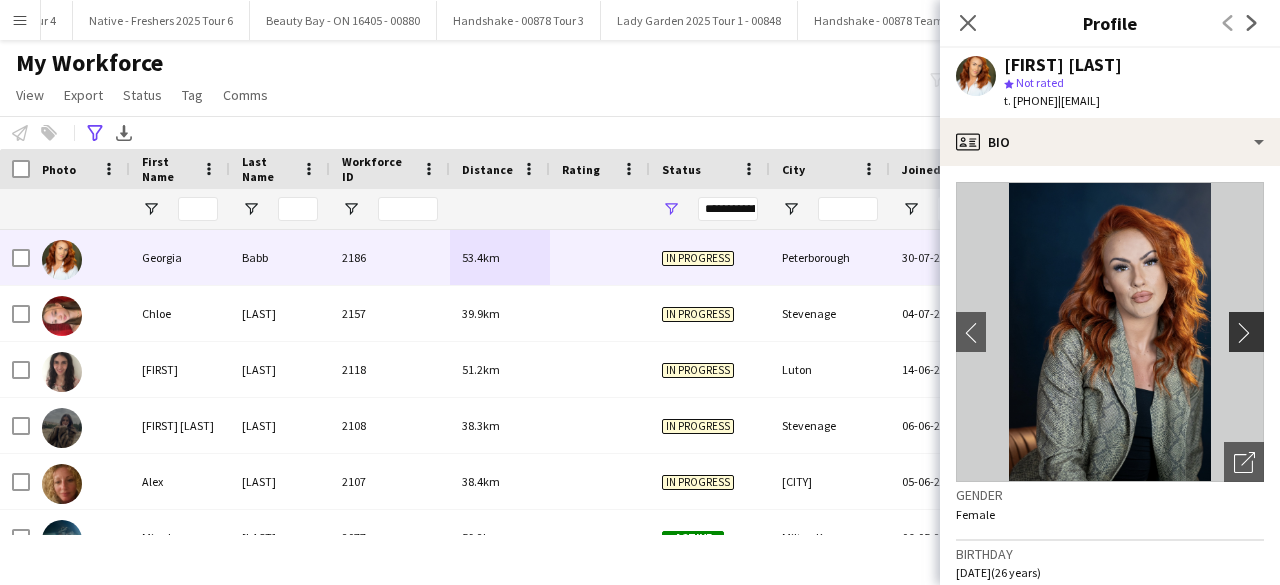 click on "chevron-right" 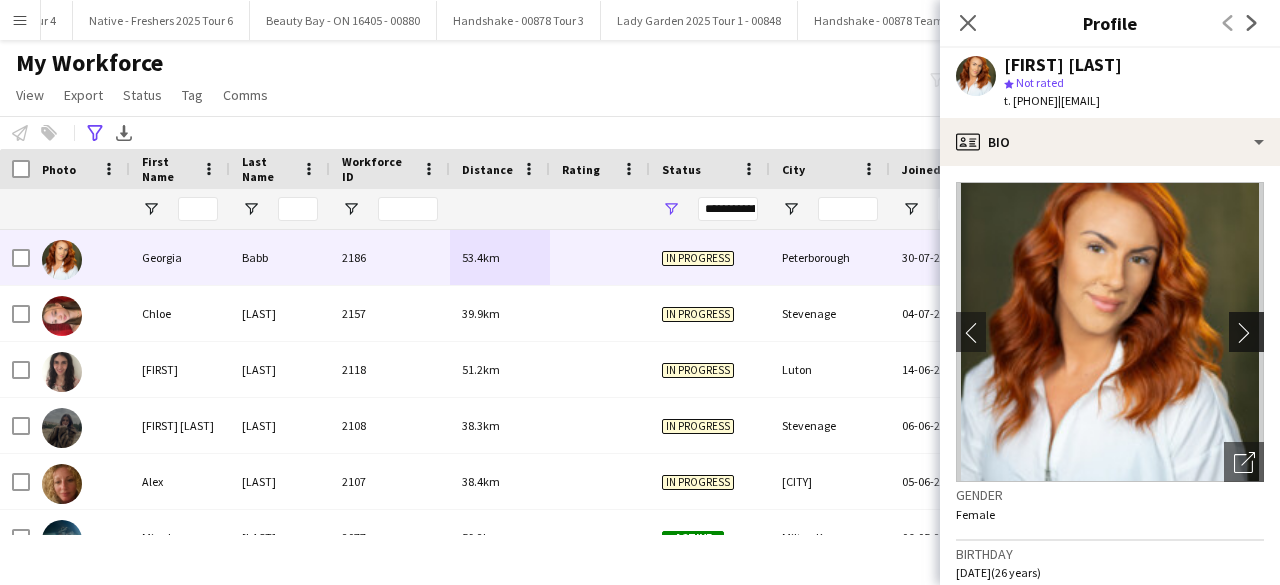 click on "chevron-right" 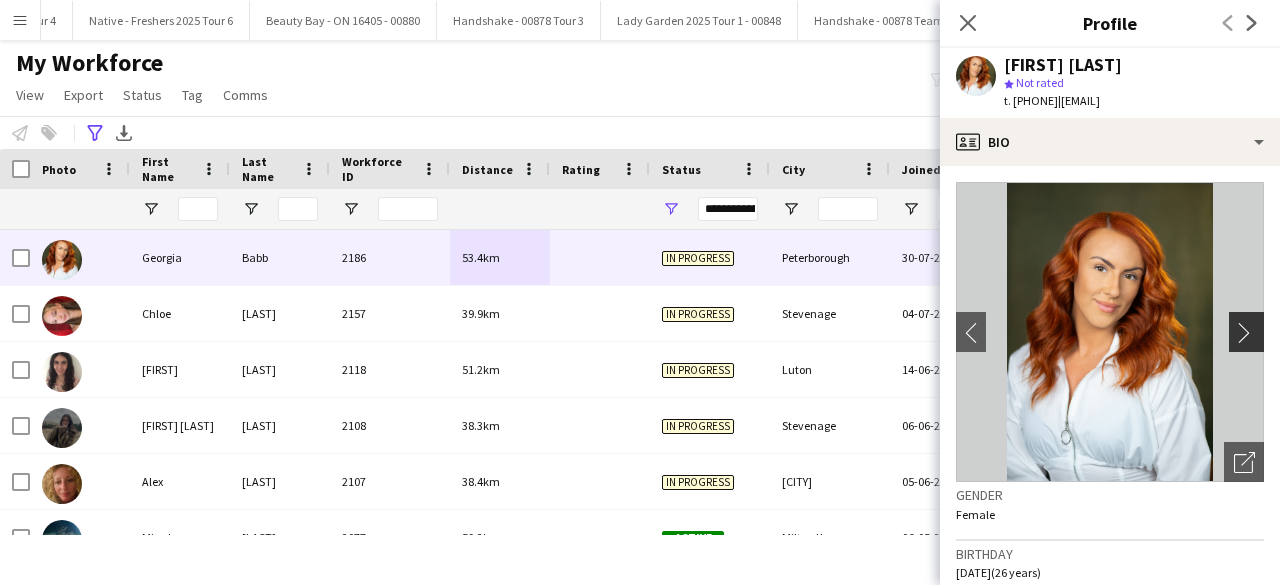 click on "chevron-right" 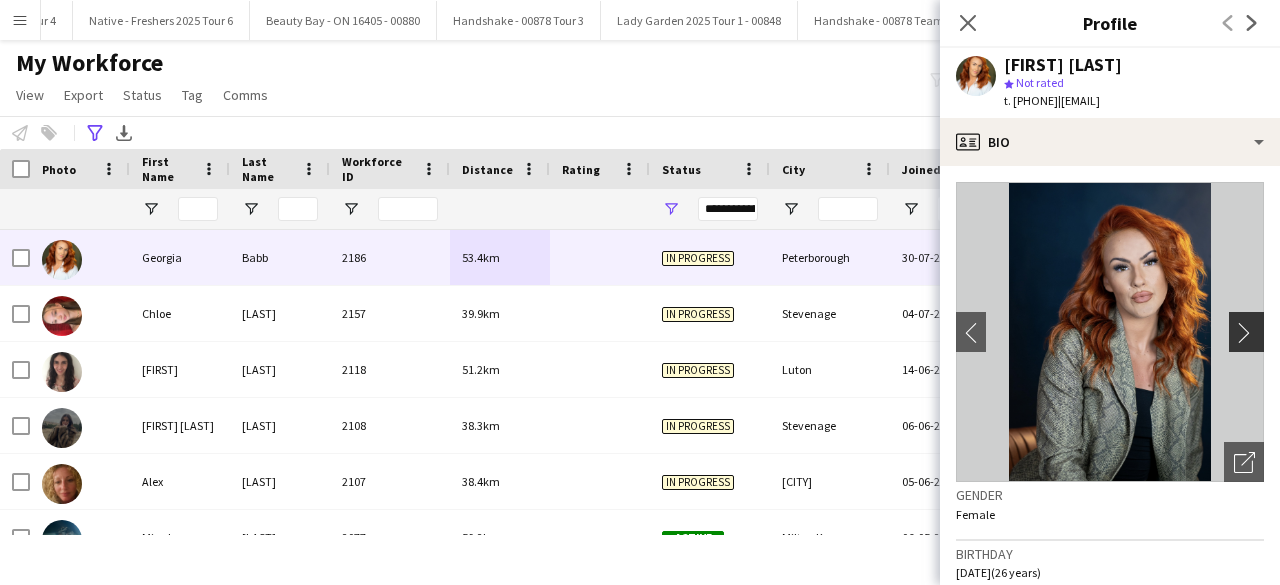 click on "chevron-right" 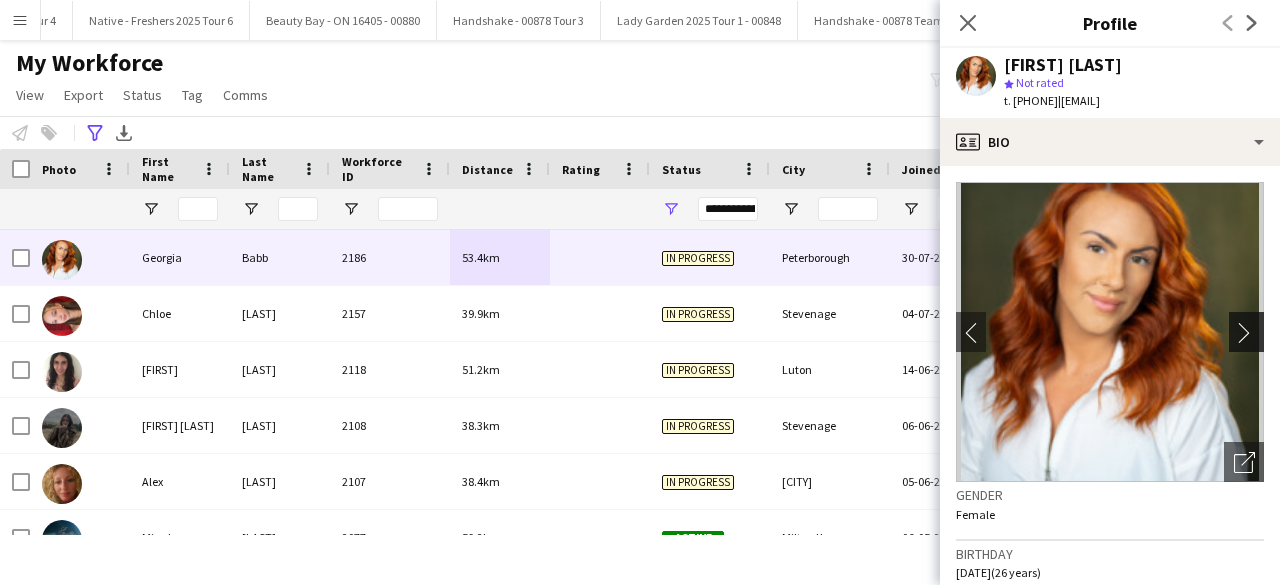 click on "chevron-right" 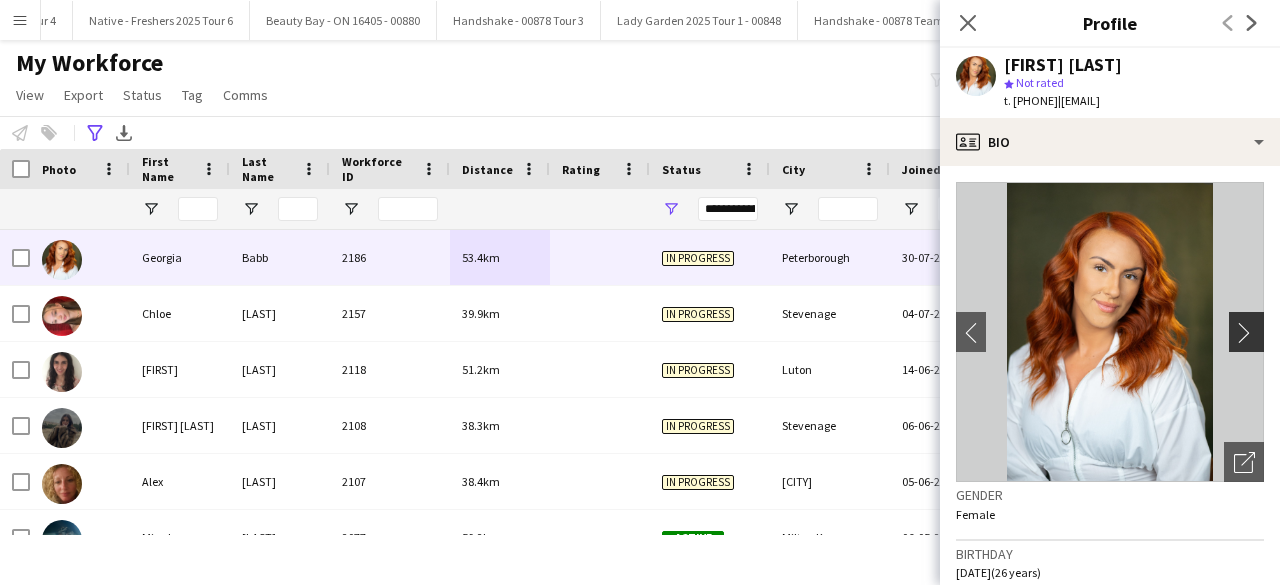 click on "chevron-right" 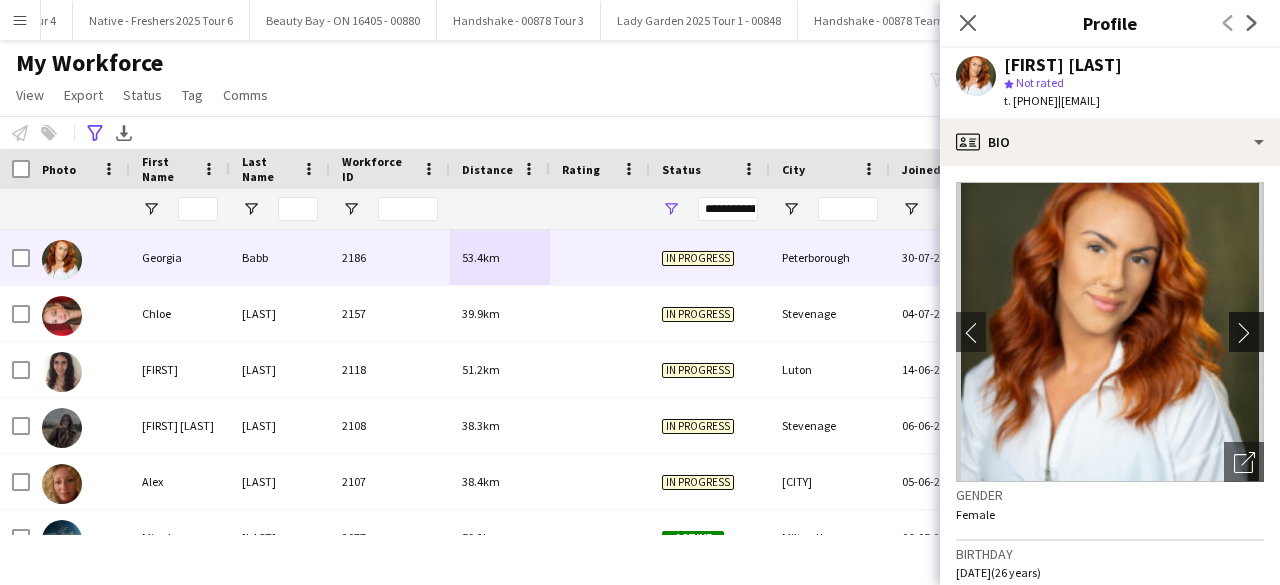 click on "chevron-right" 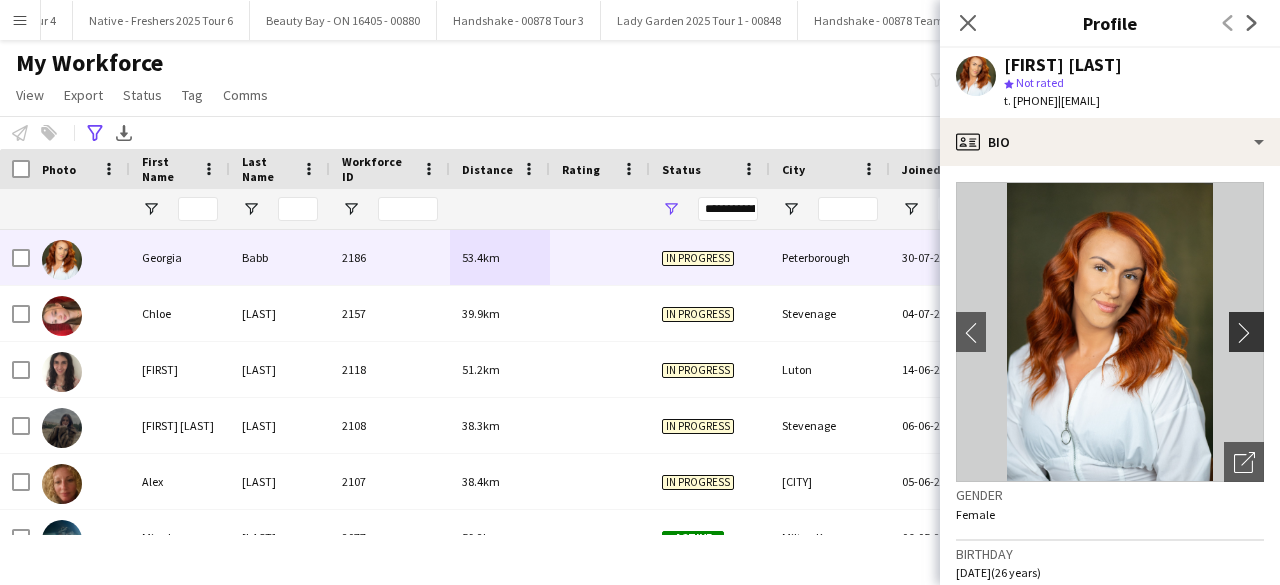 click on "chevron-right" 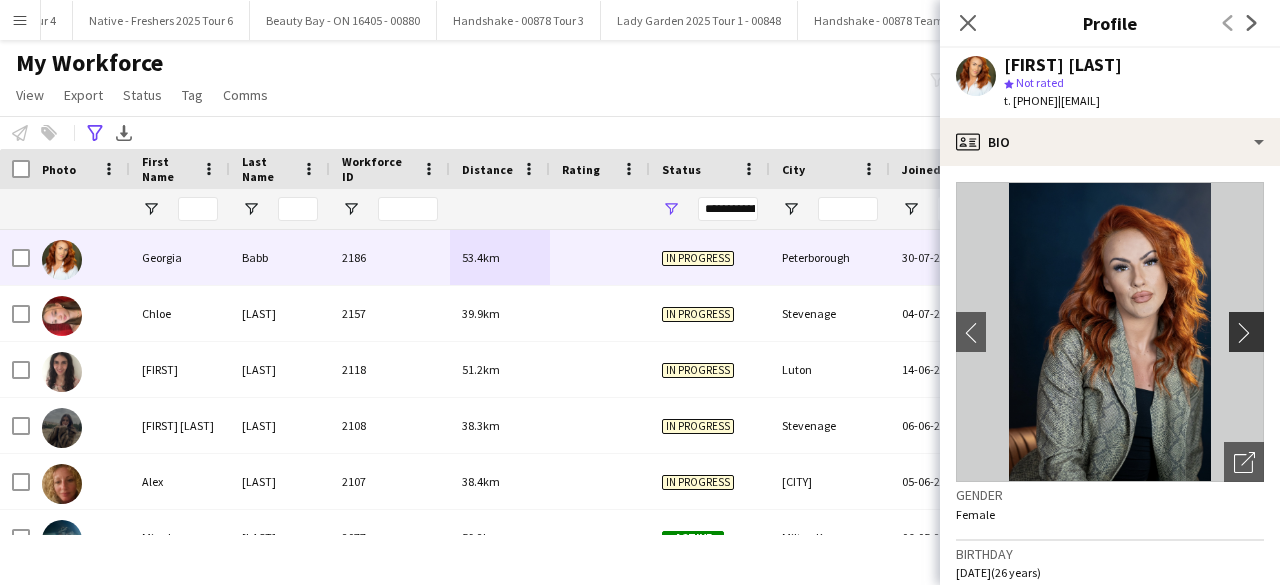 click on "chevron-right" 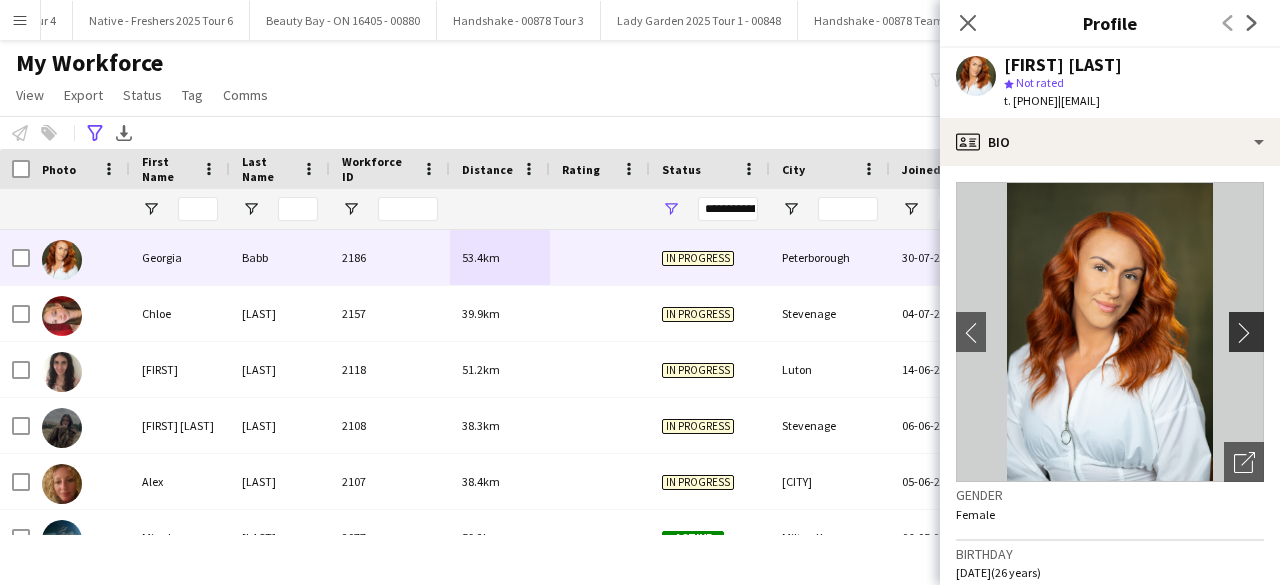 click on "chevron-right" 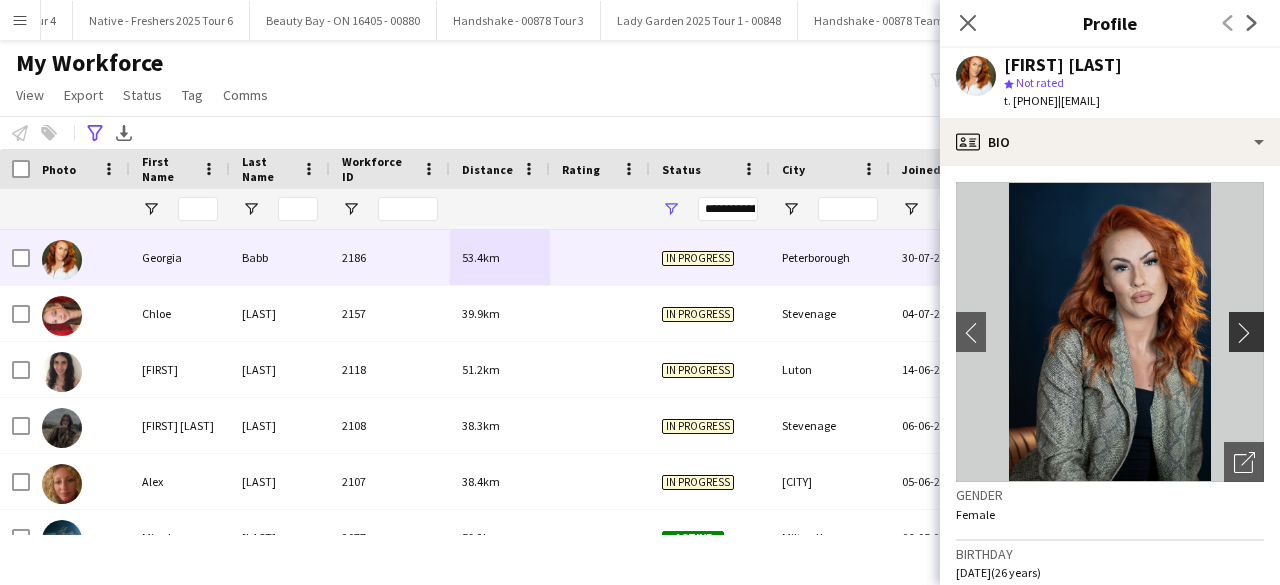 click on "chevron-right" 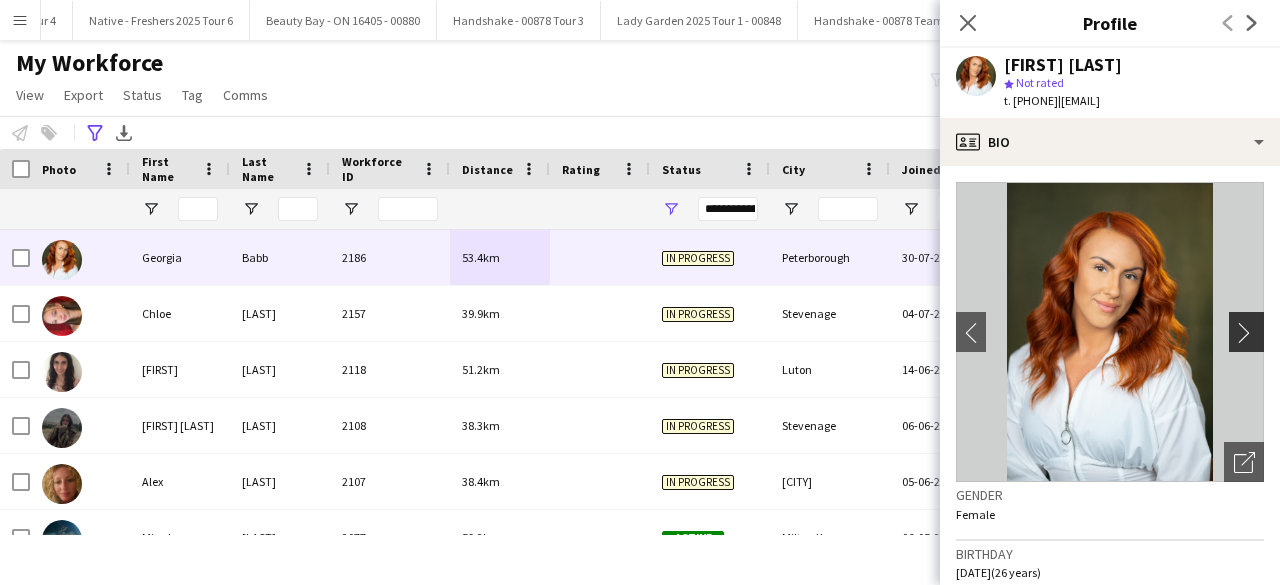 click on "chevron-right" 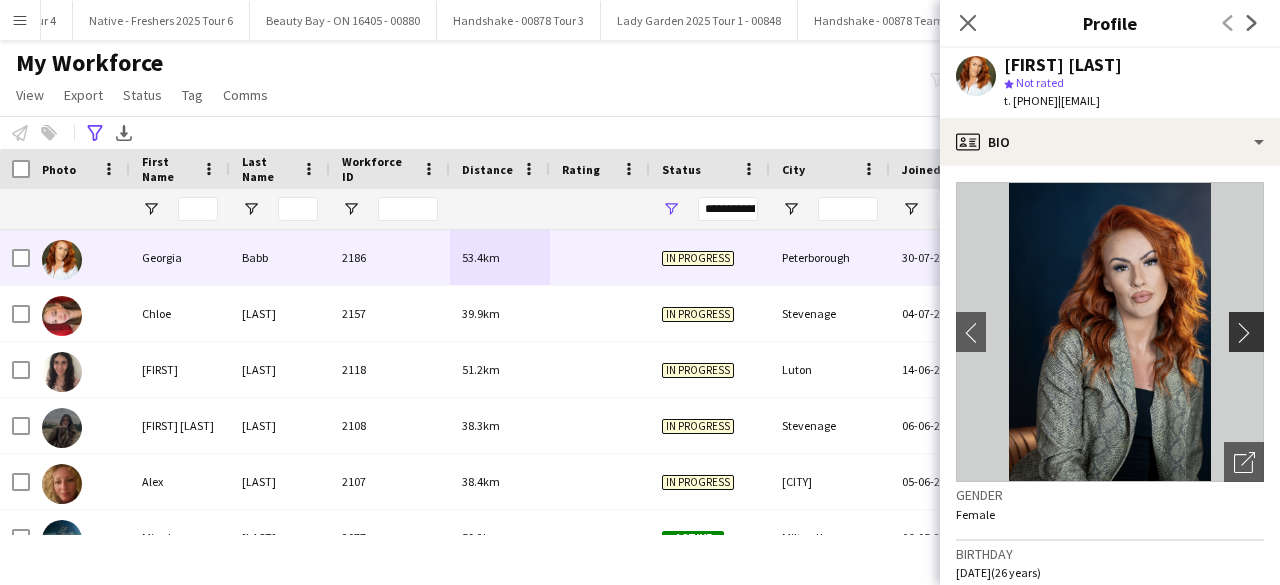 click on "chevron-right" 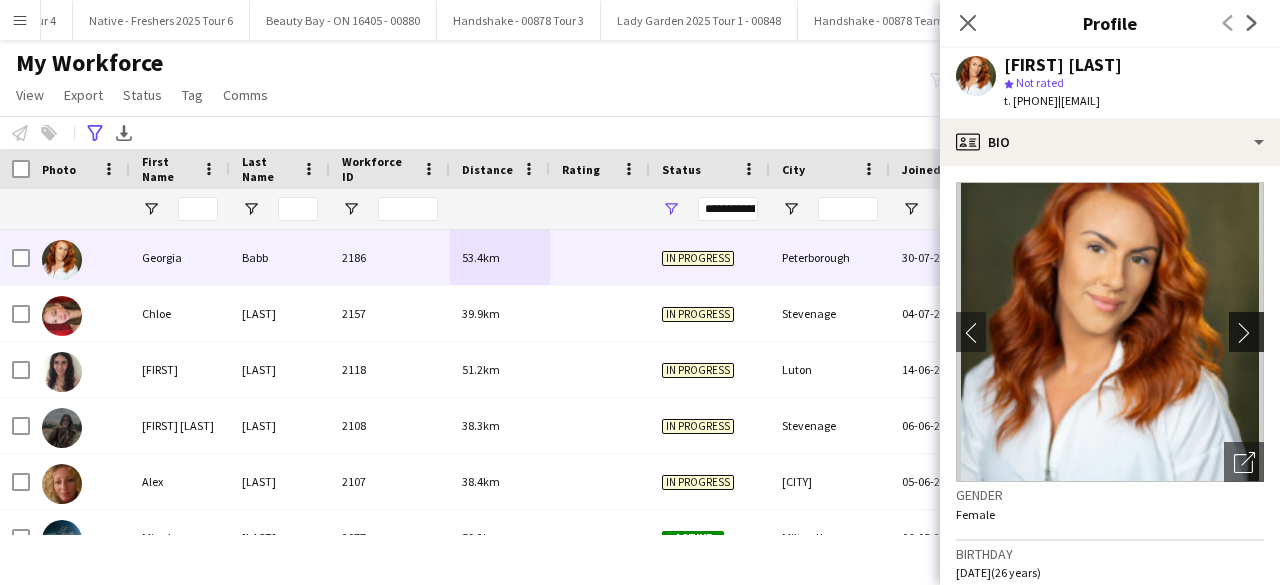 click on "chevron-right" 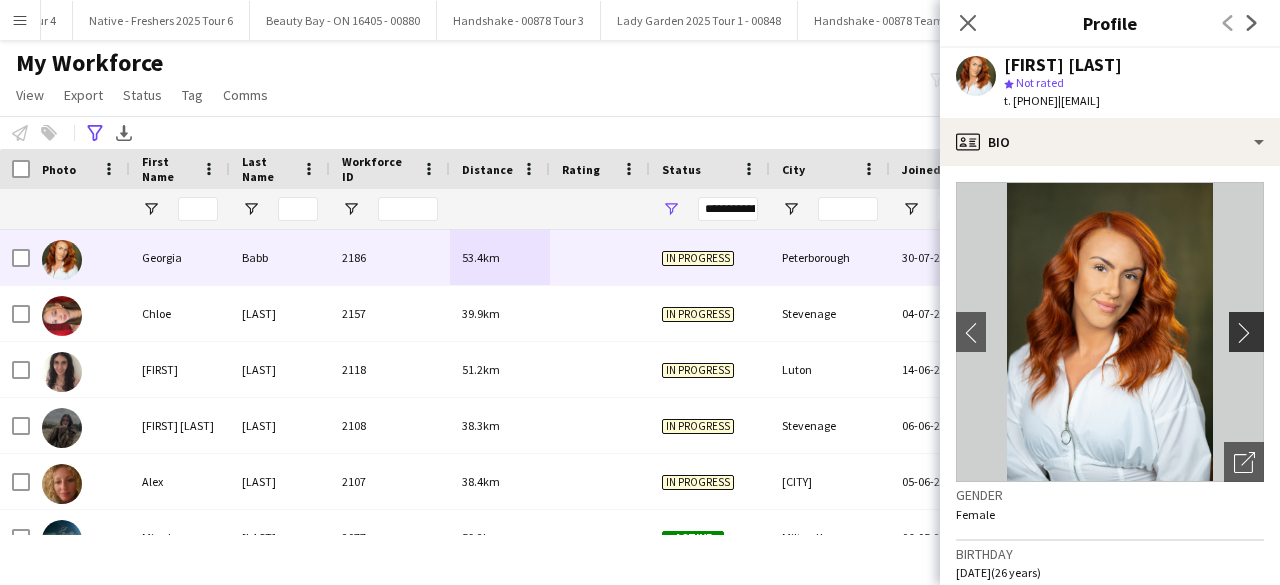 click on "chevron-right" 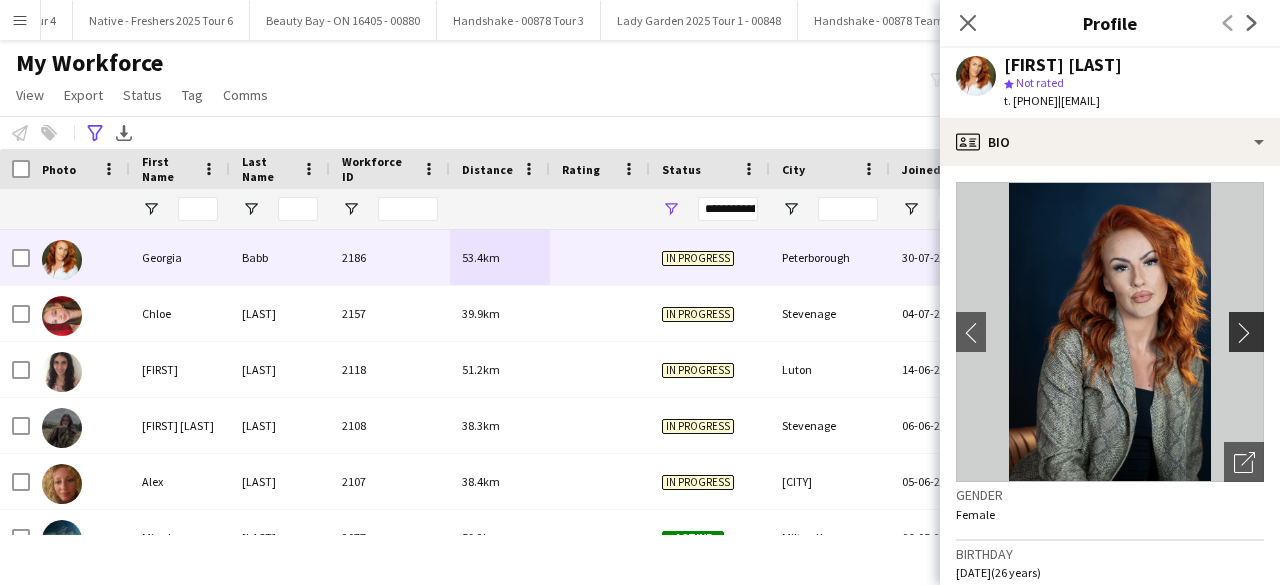 click on "chevron-right" 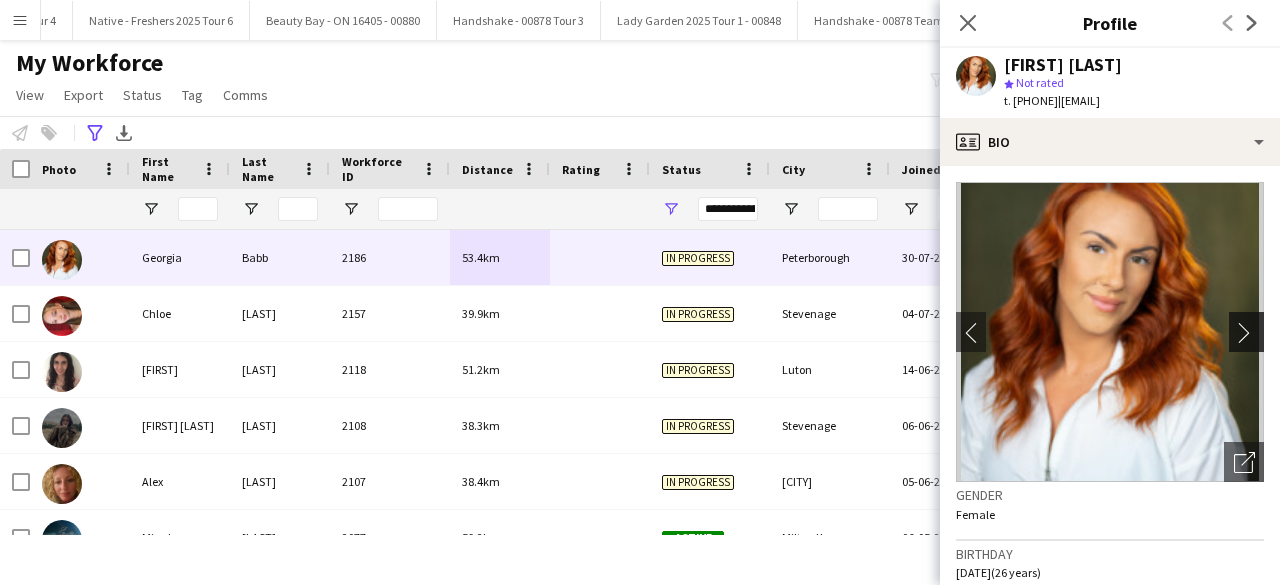 click on "chevron-right" 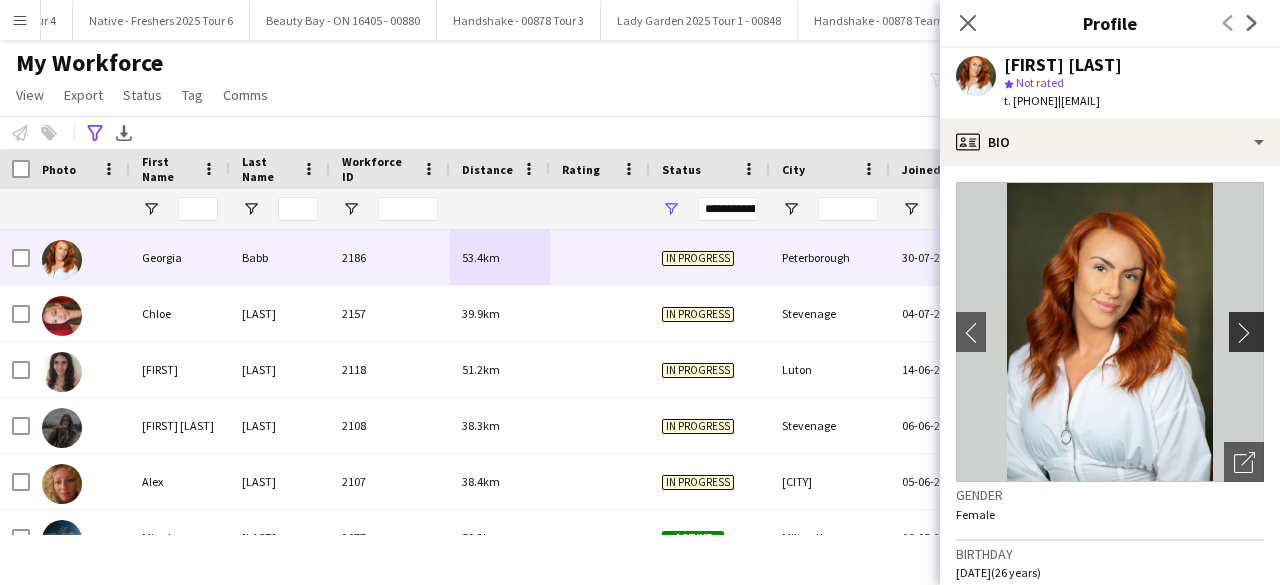 click on "chevron-right" 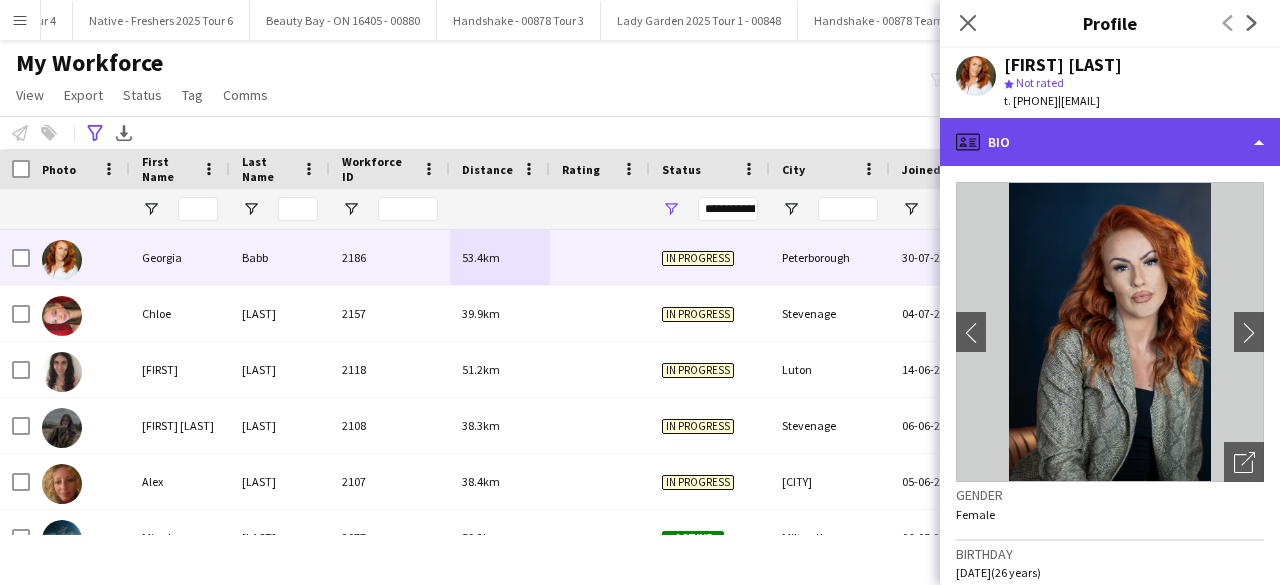 click on "profile
Bio" 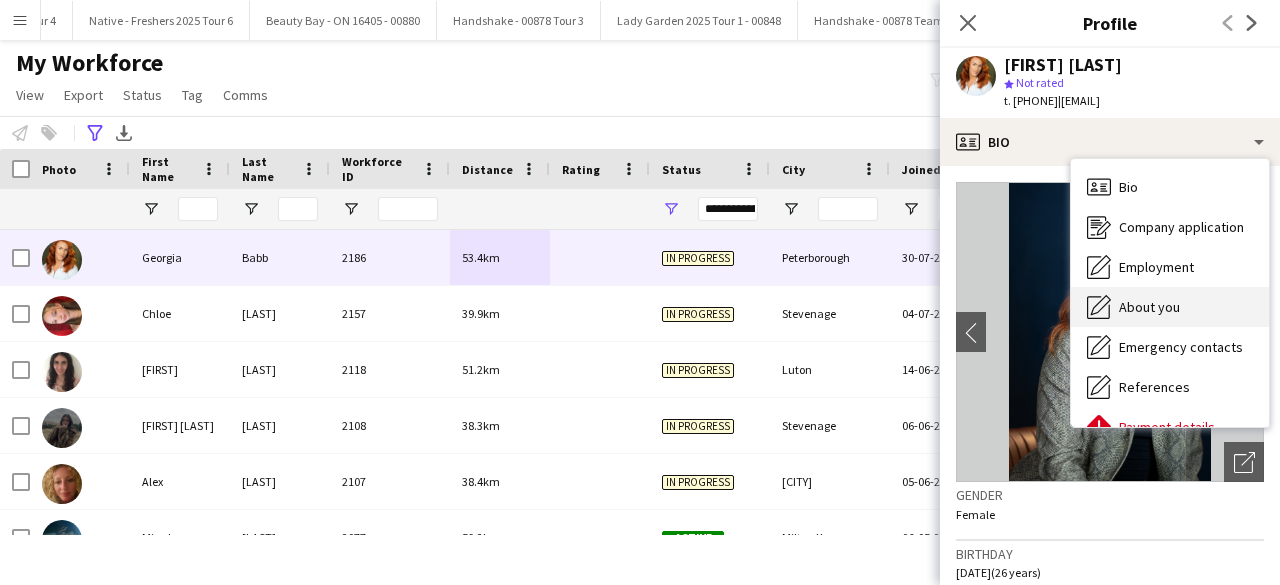 click on "About you" at bounding box center (1149, 307) 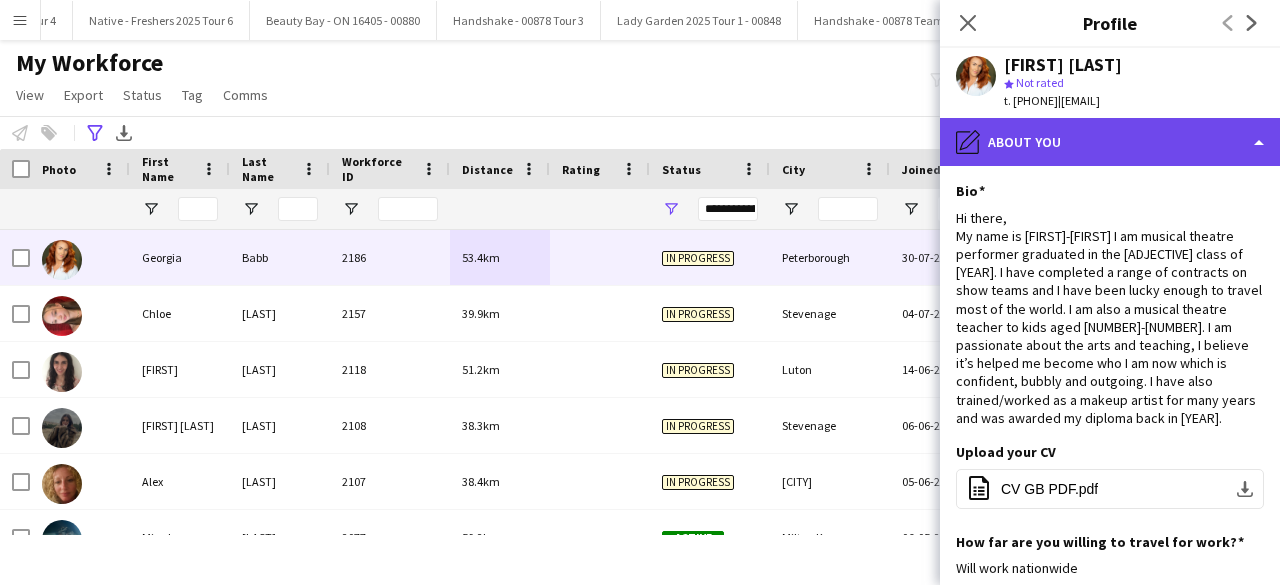 click on "pencil4
About you" 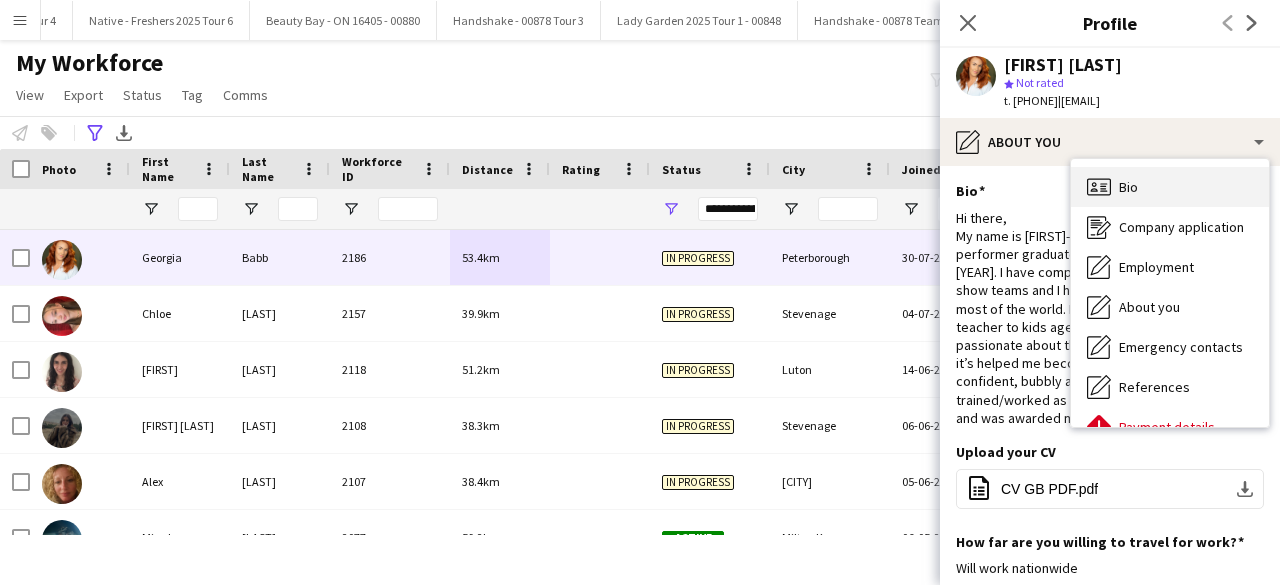 click on "Bio
Bio" at bounding box center (1170, 187) 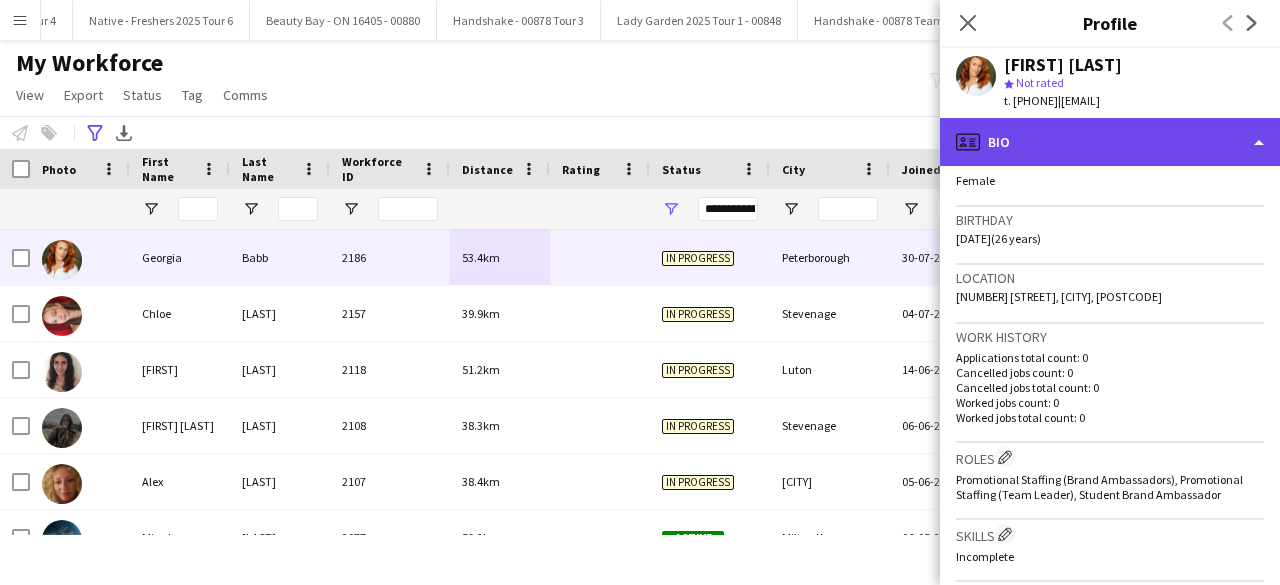 click on "profile
Bio" 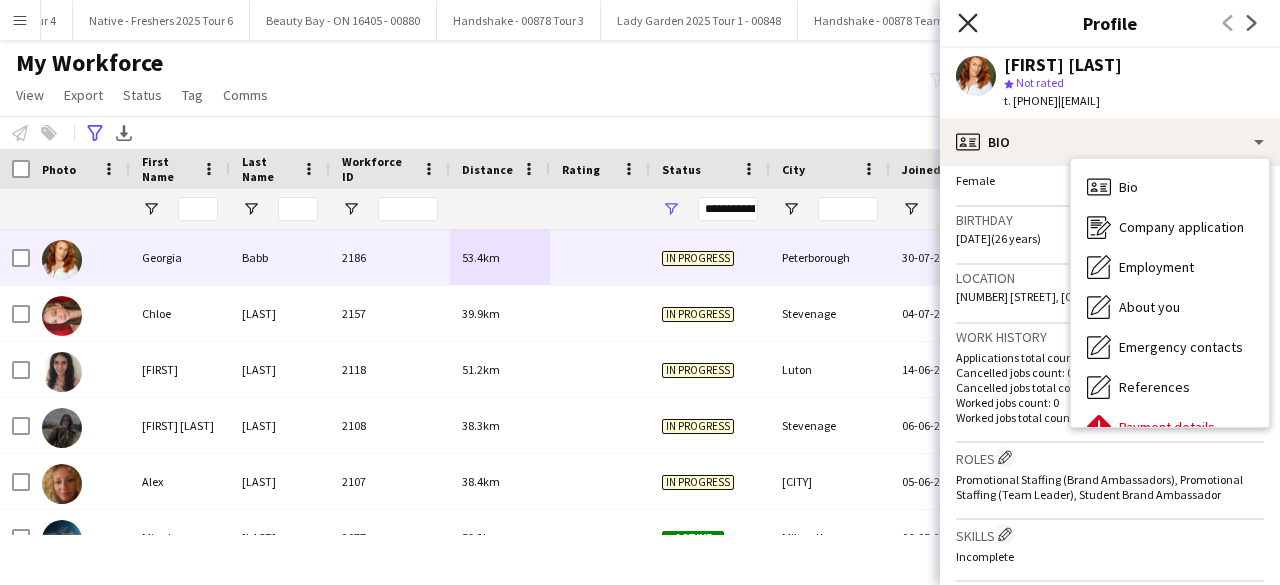 click on "Close pop-in" 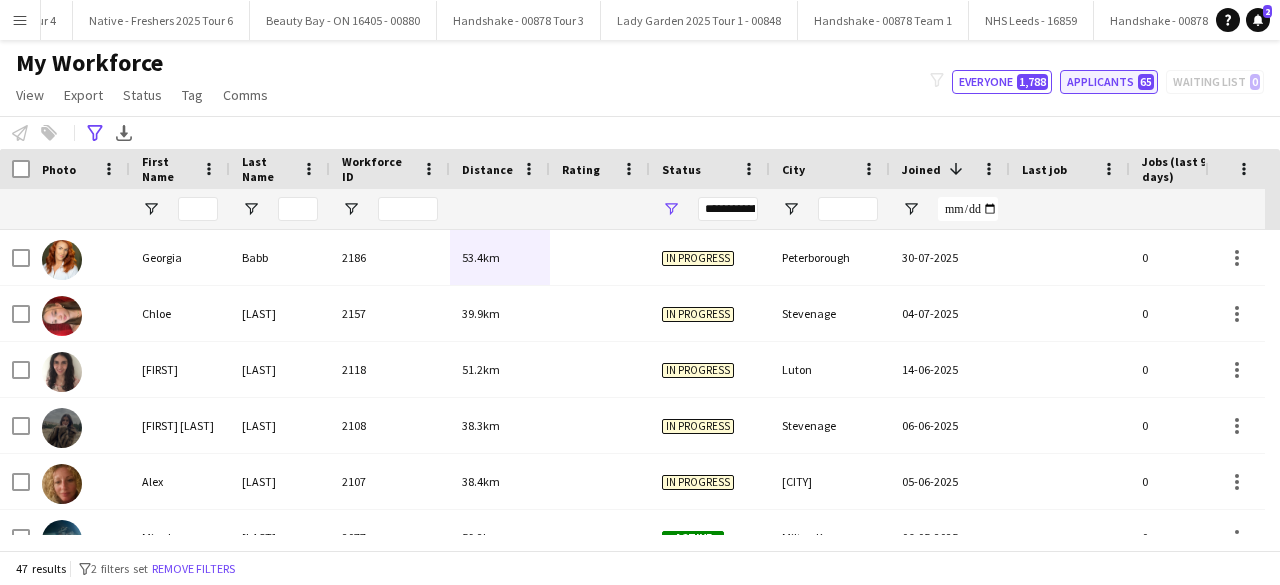 click on "Applicants   65" 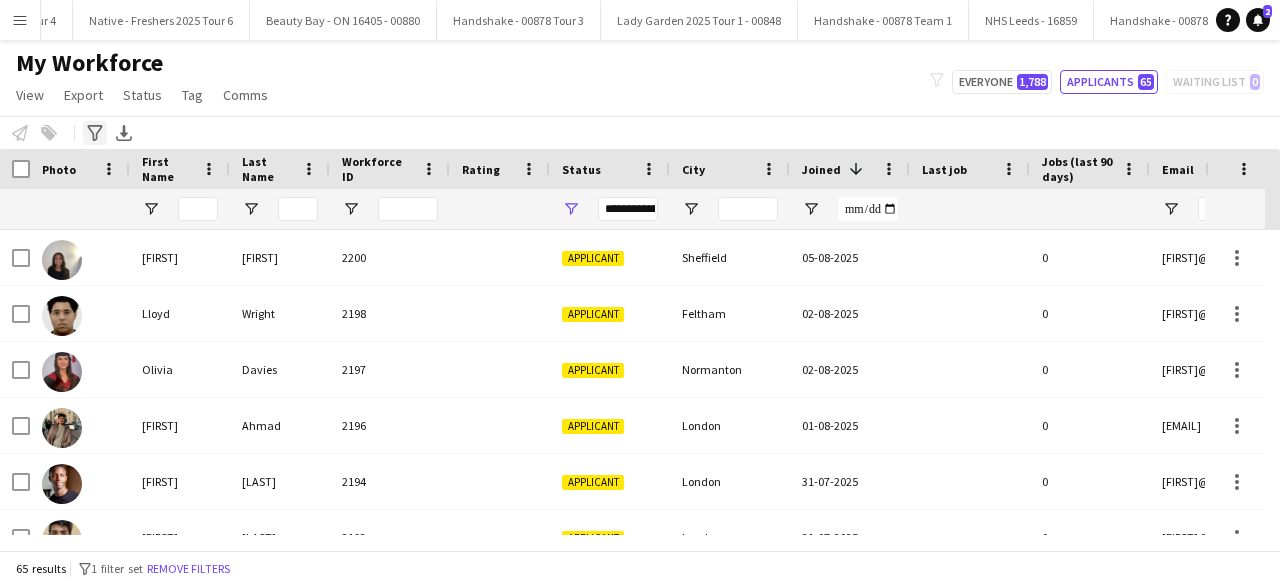 click on "Advanced filters" 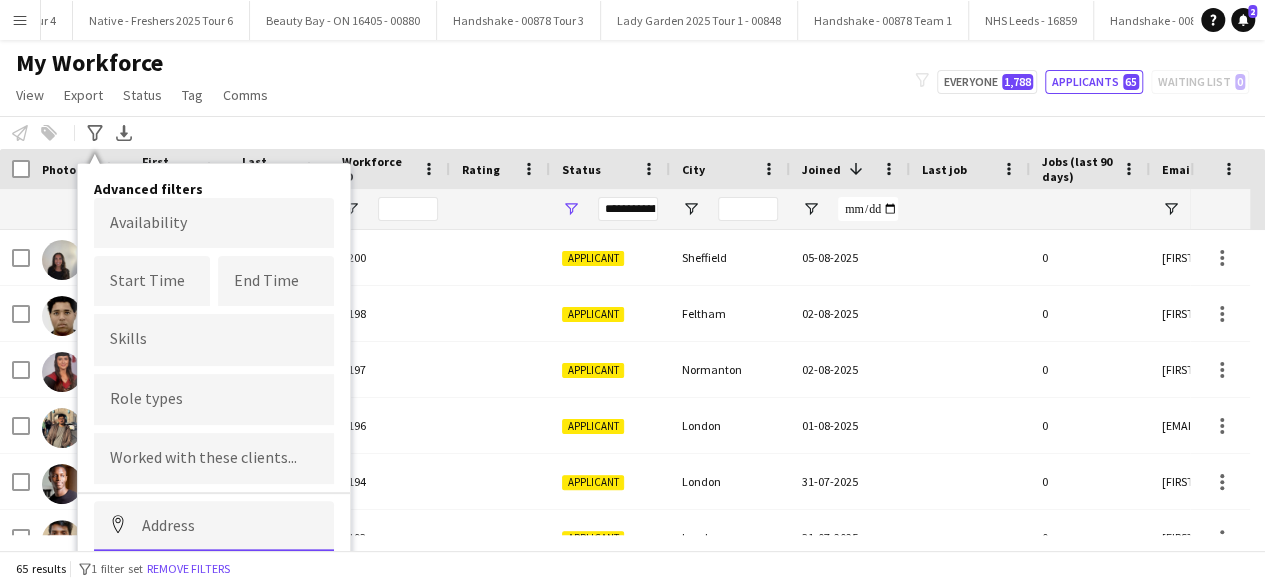 click at bounding box center [214, 526] 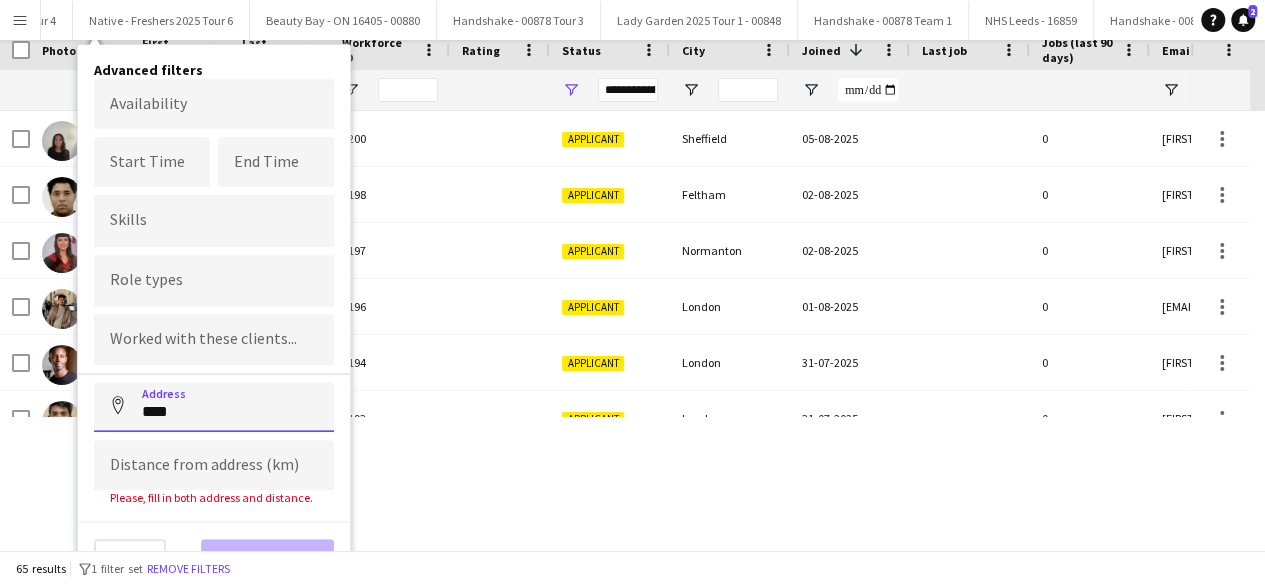 scroll, scrollTop: 120, scrollLeft: 0, axis: vertical 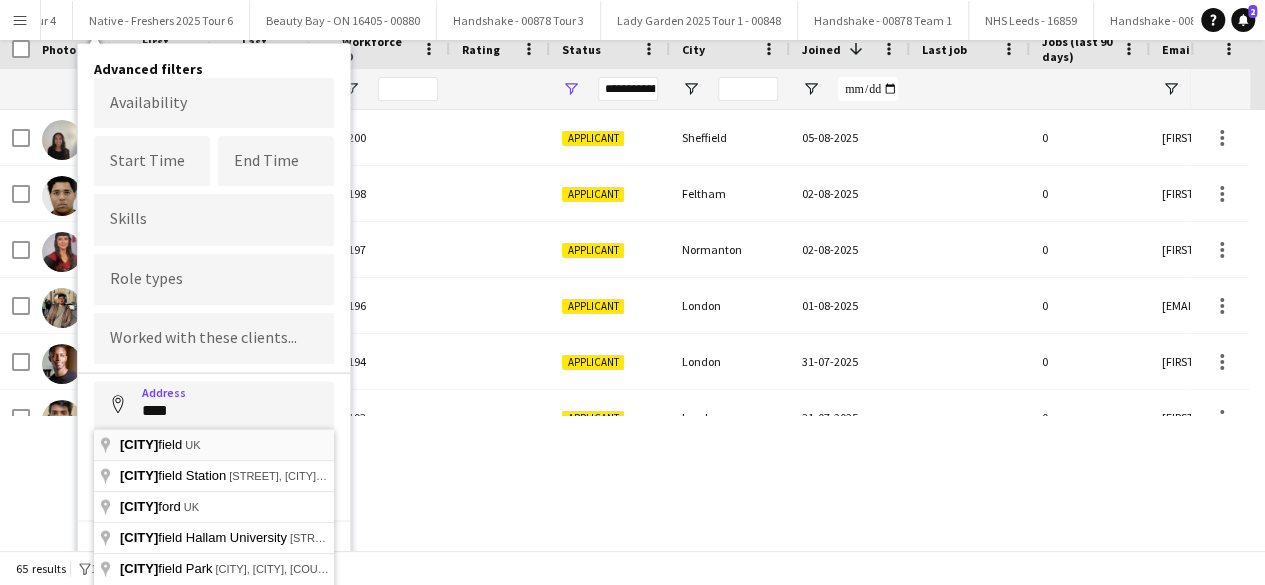 type on "**********" 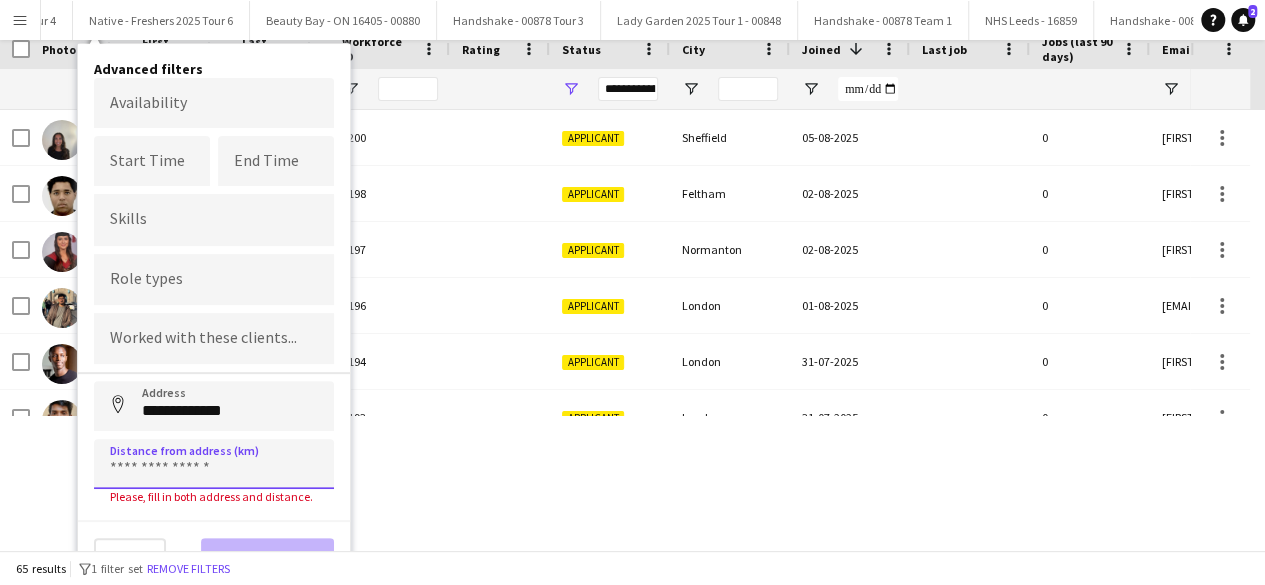 click at bounding box center (214, 464) 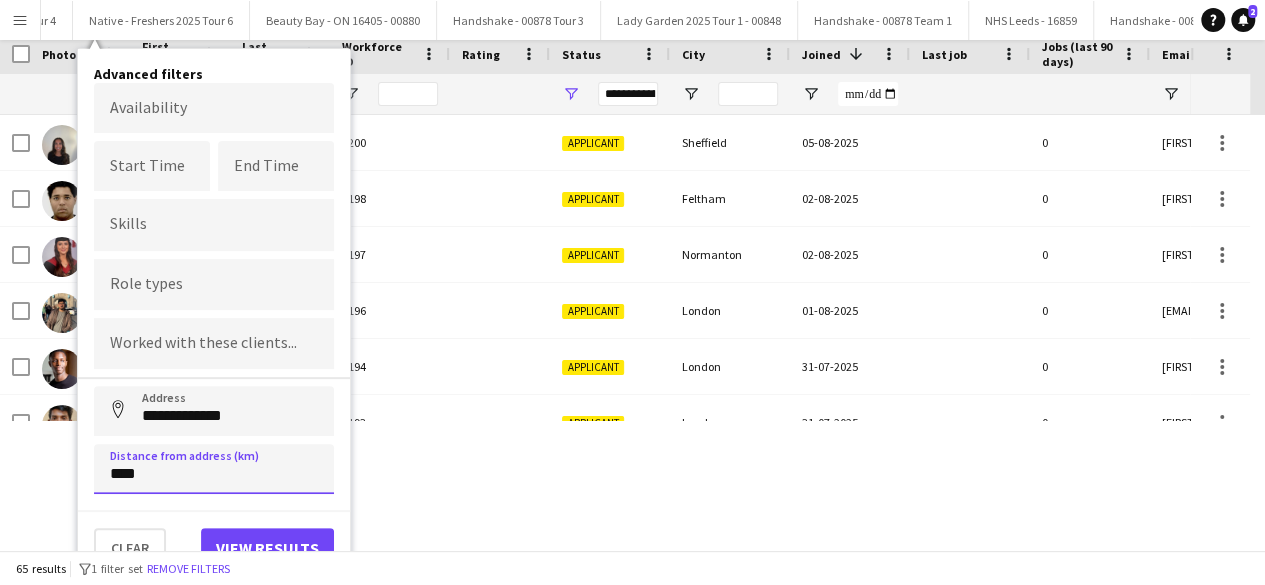 scroll, scrollTop: 111, scrollLeft: 0, axis: vertical 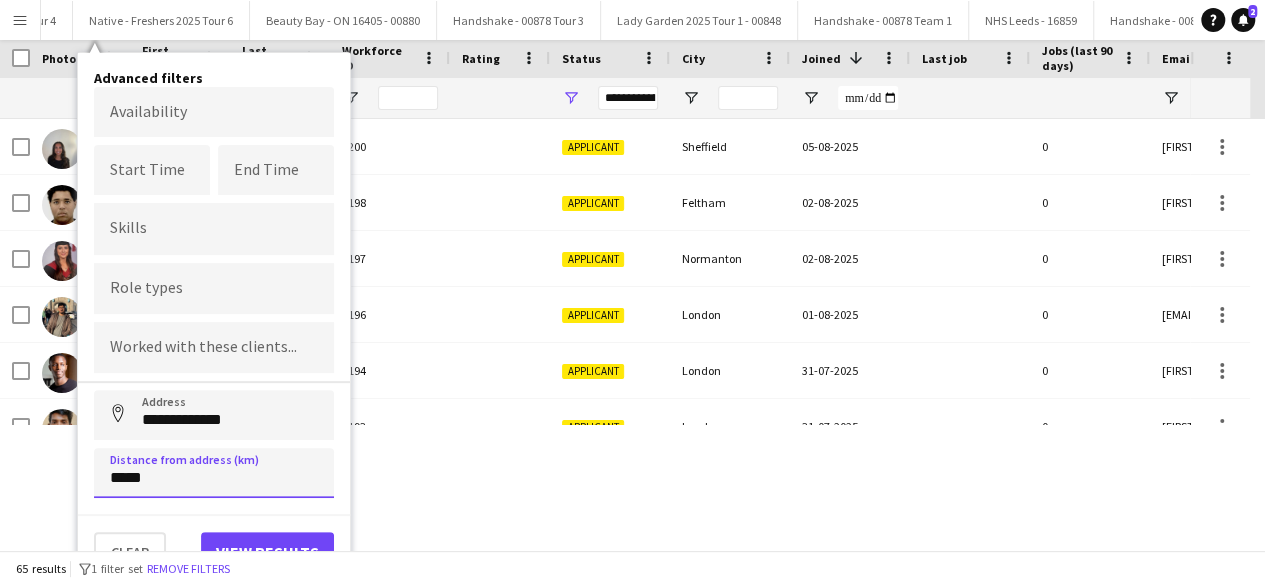 type on "*****" 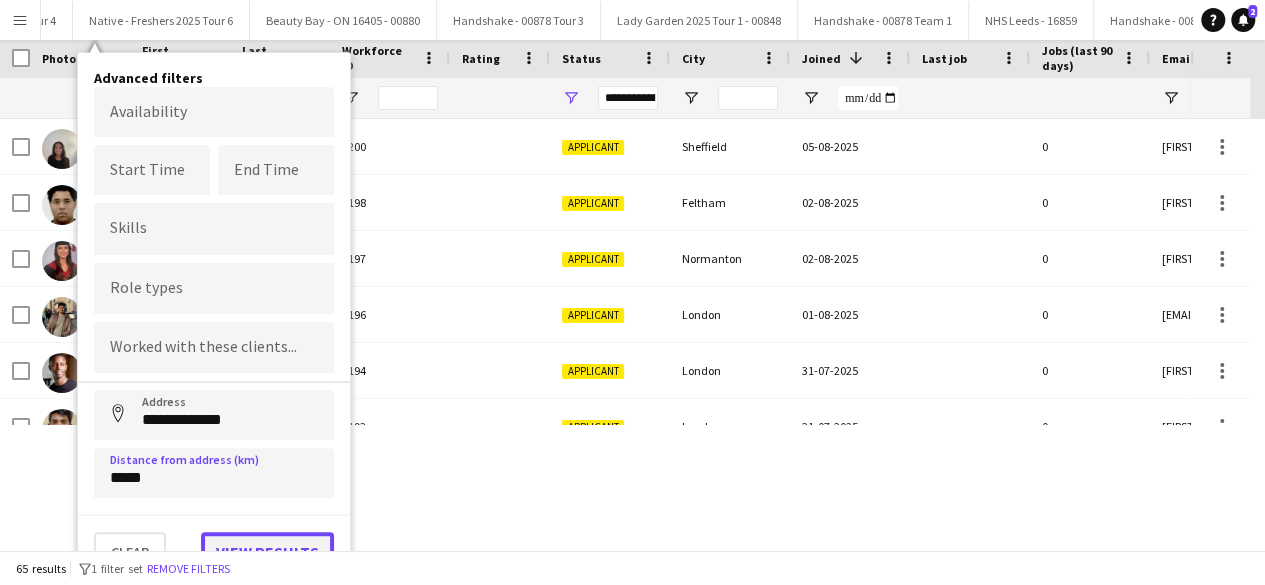 click on "View results" at bounding box center [267, 552] 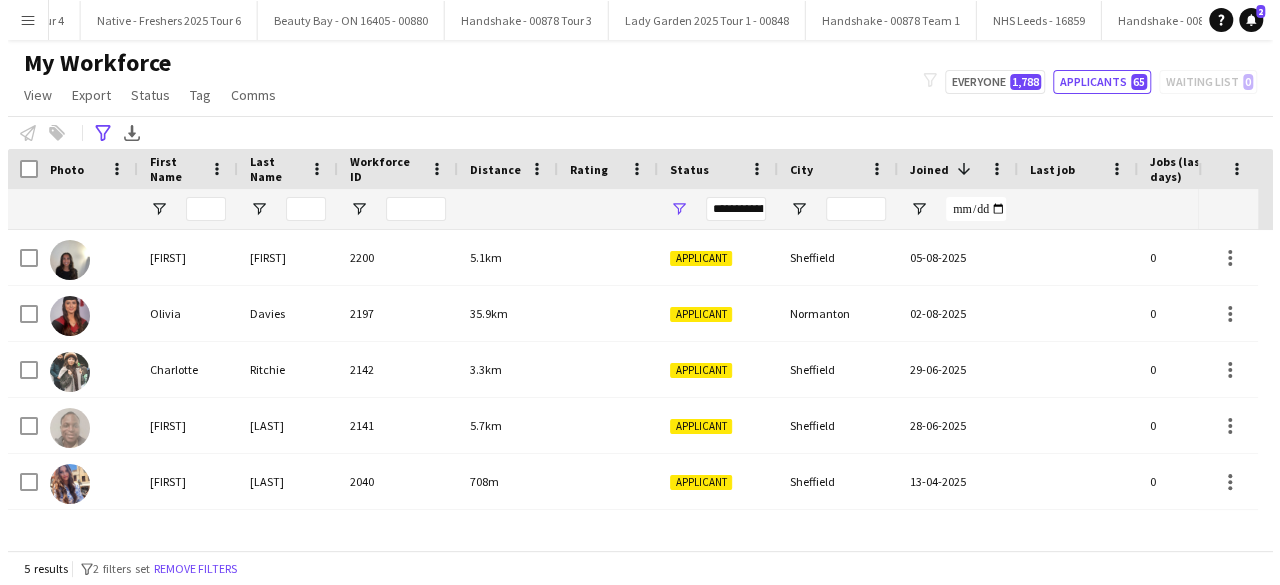 scroll, scrollTop: 0, scrollLeft: 0, axis: both 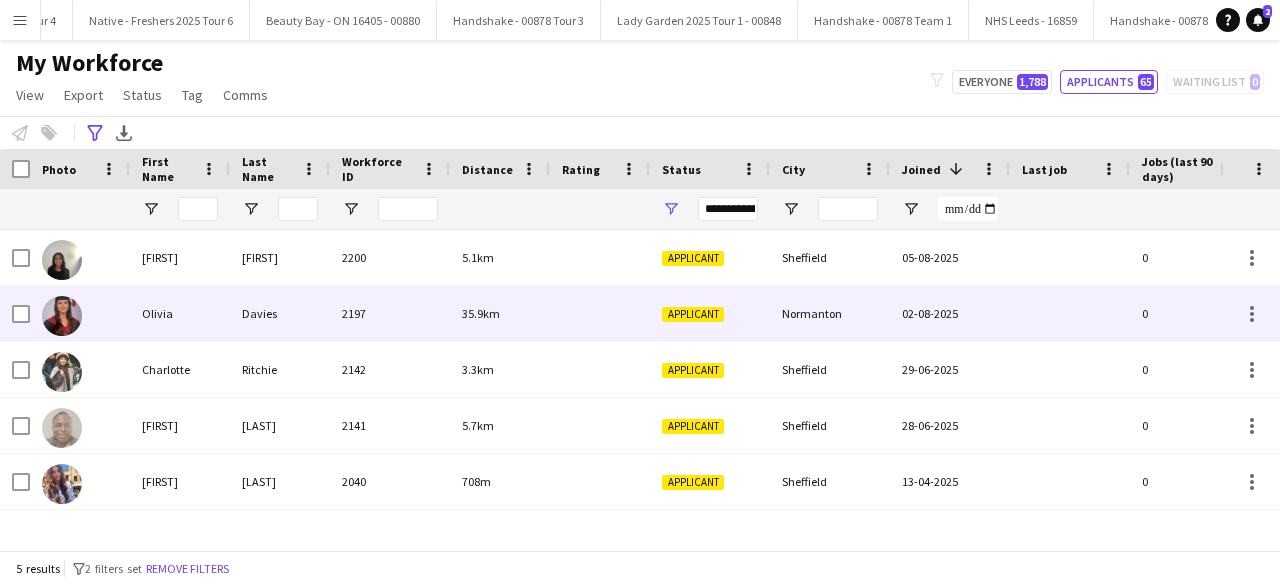click at bounding box center (600, 313) 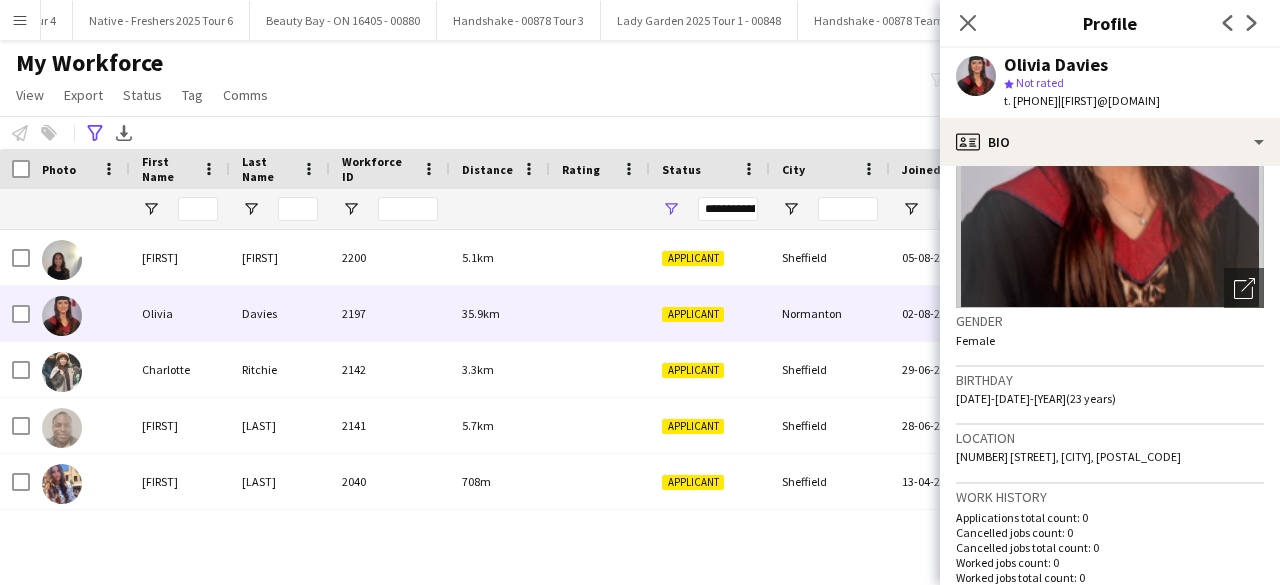 scroll, scrollTop: 180, scrollLeft: 0, axis: vertical 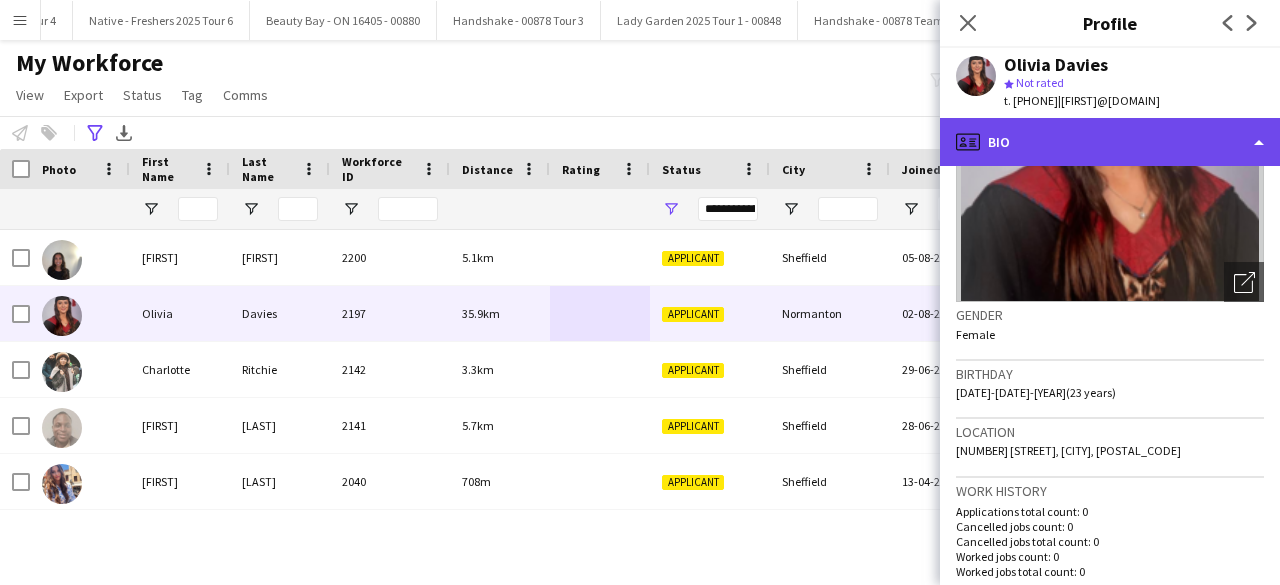 click on "profile
Bio" 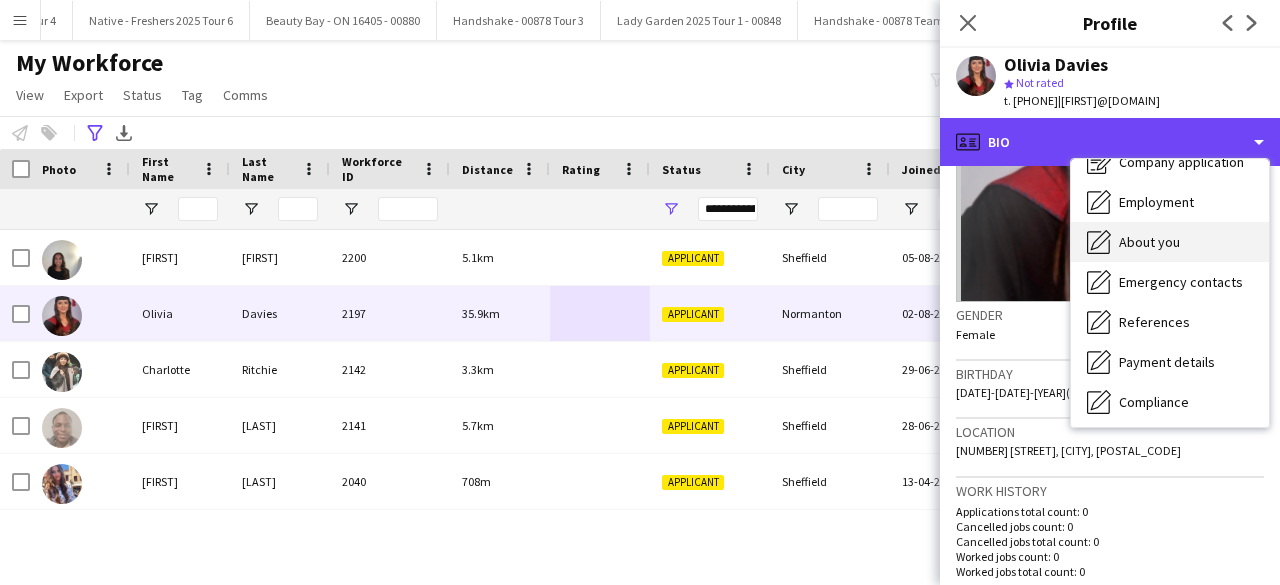 scroll, scrollTop: 58, scrollLeft: 0, axis: vertical 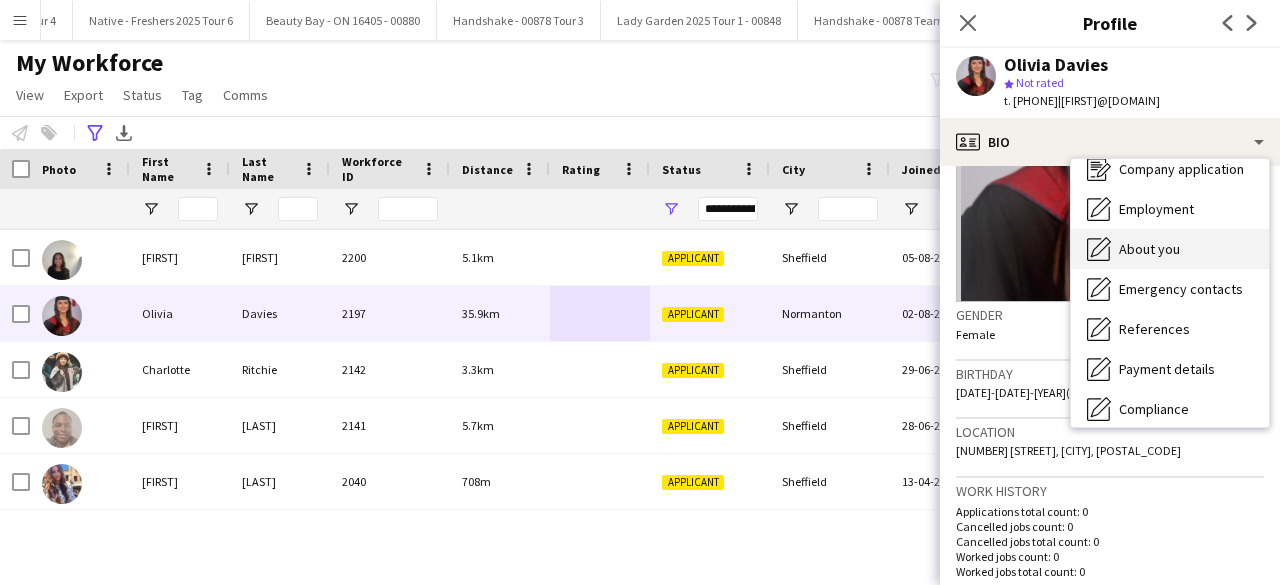 click on "About you
About you" at bounding box center (1170, 249) 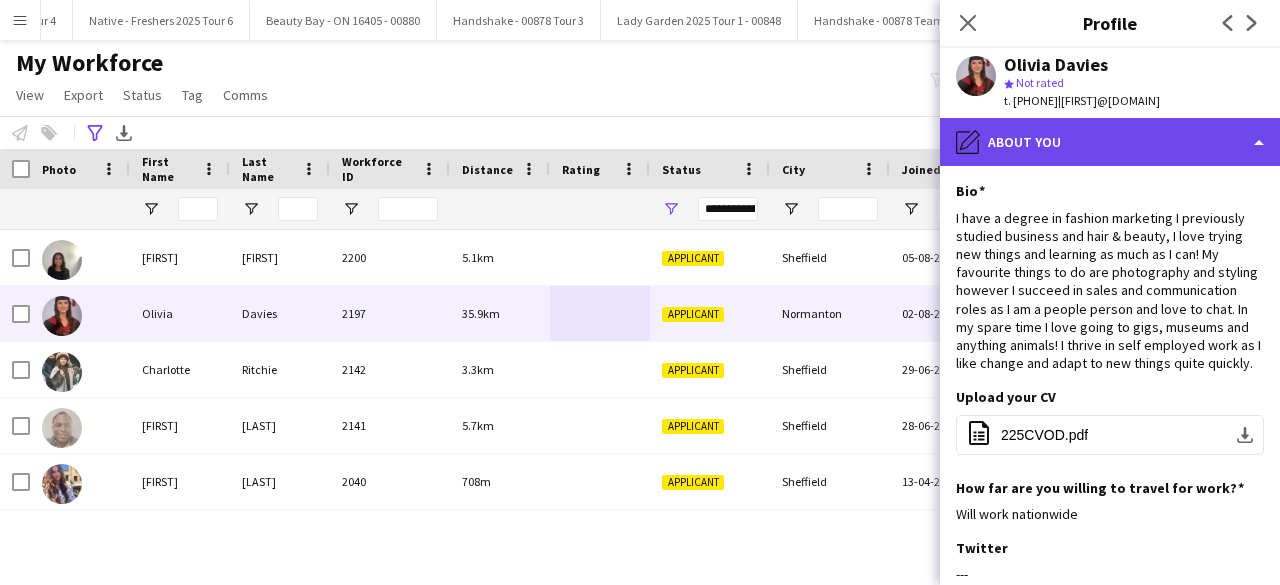 click on "pencil4
About you" 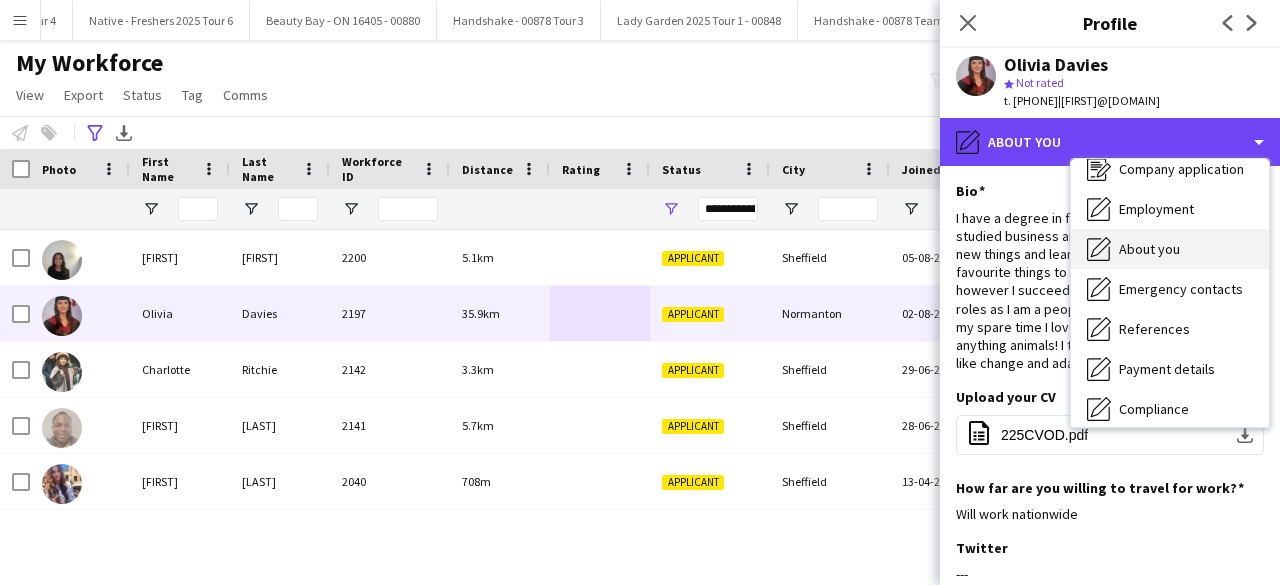 scroll, scrollTop: 188, scrollLeft: 0, axis: vertical 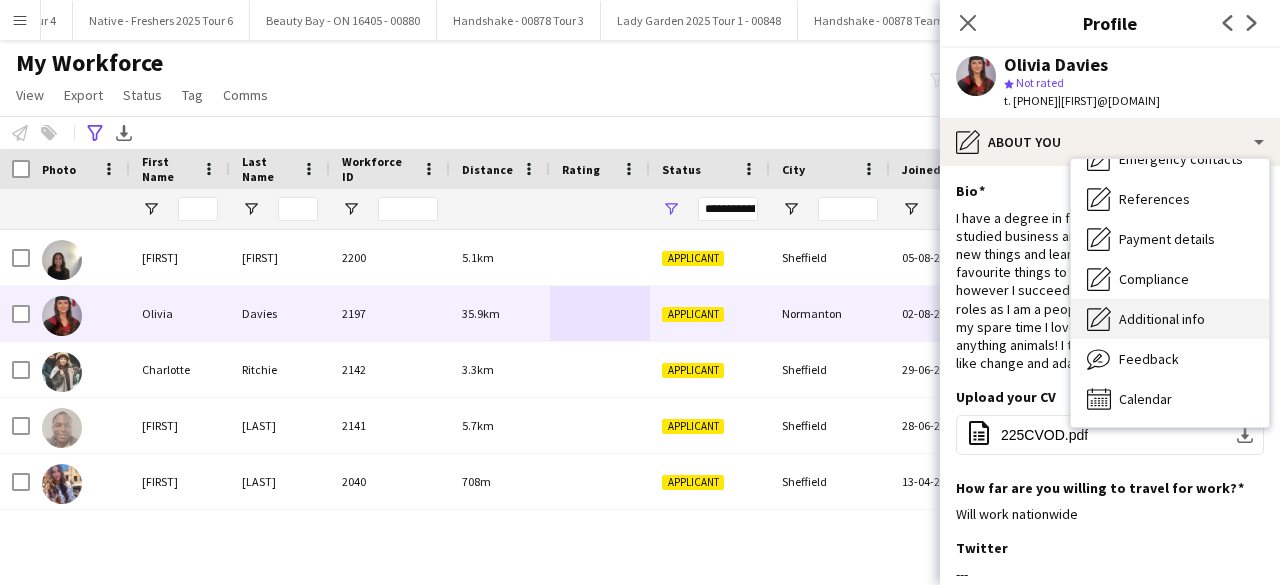 click on "Additional info" at bounding box center (1162, 319) 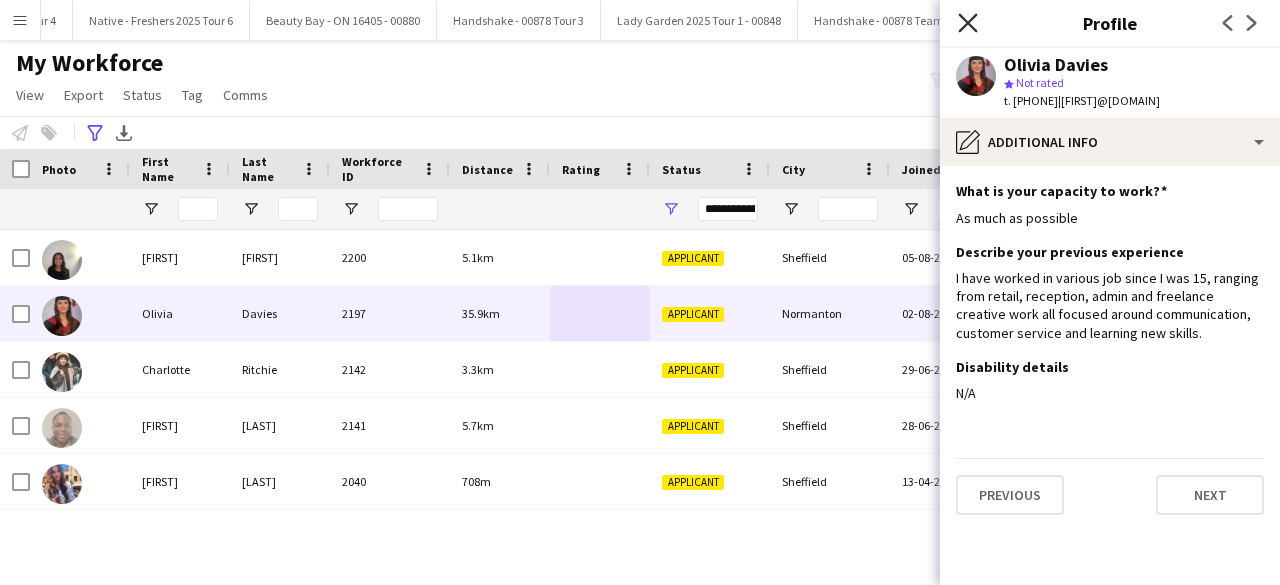 click 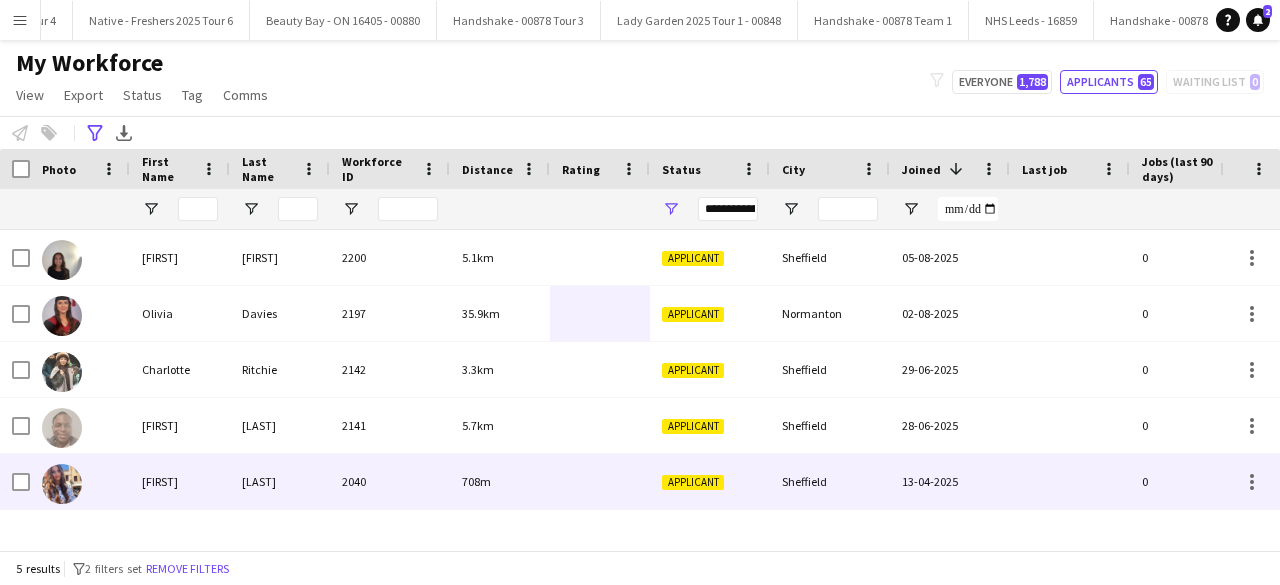click at bounding box center (600, 481) 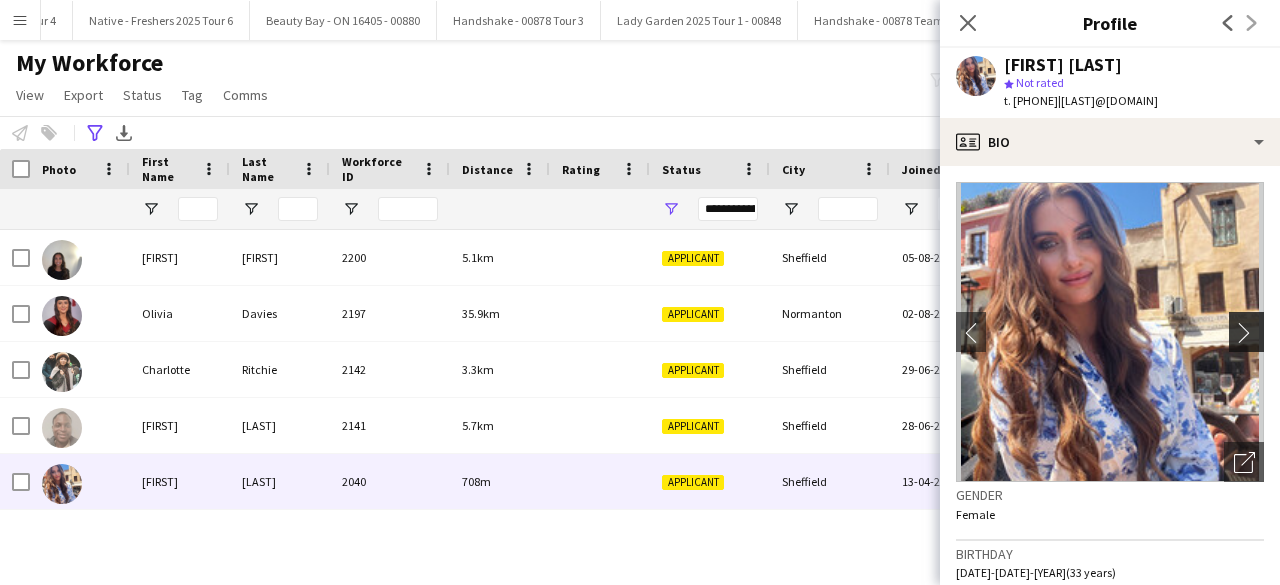 click on "chevron-right" 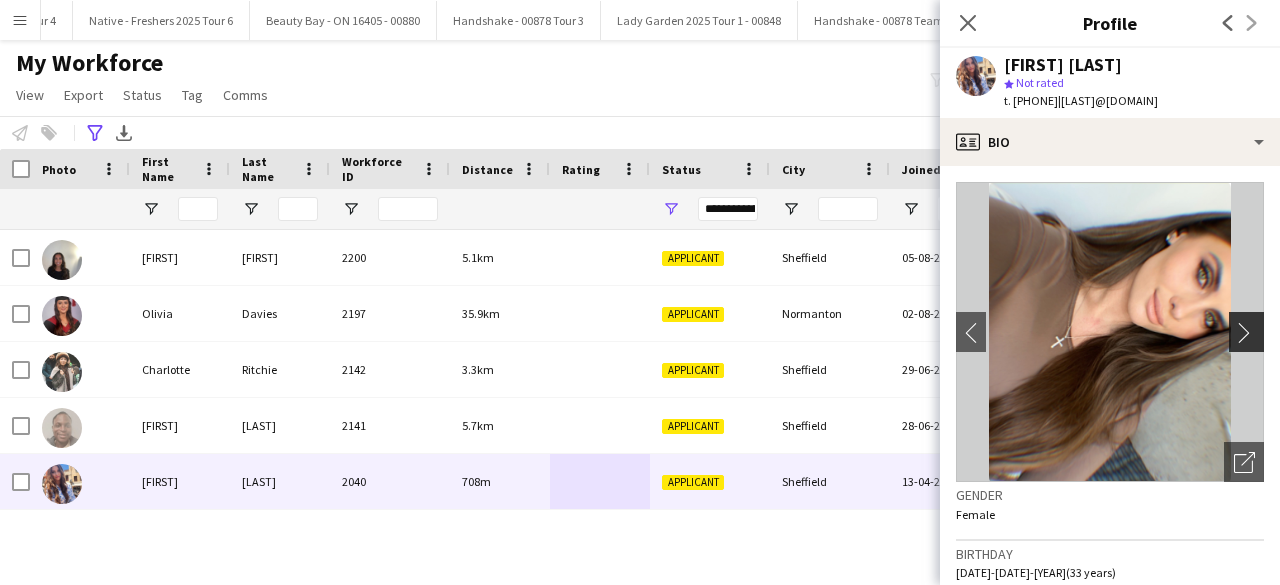 click on "chevron-right" 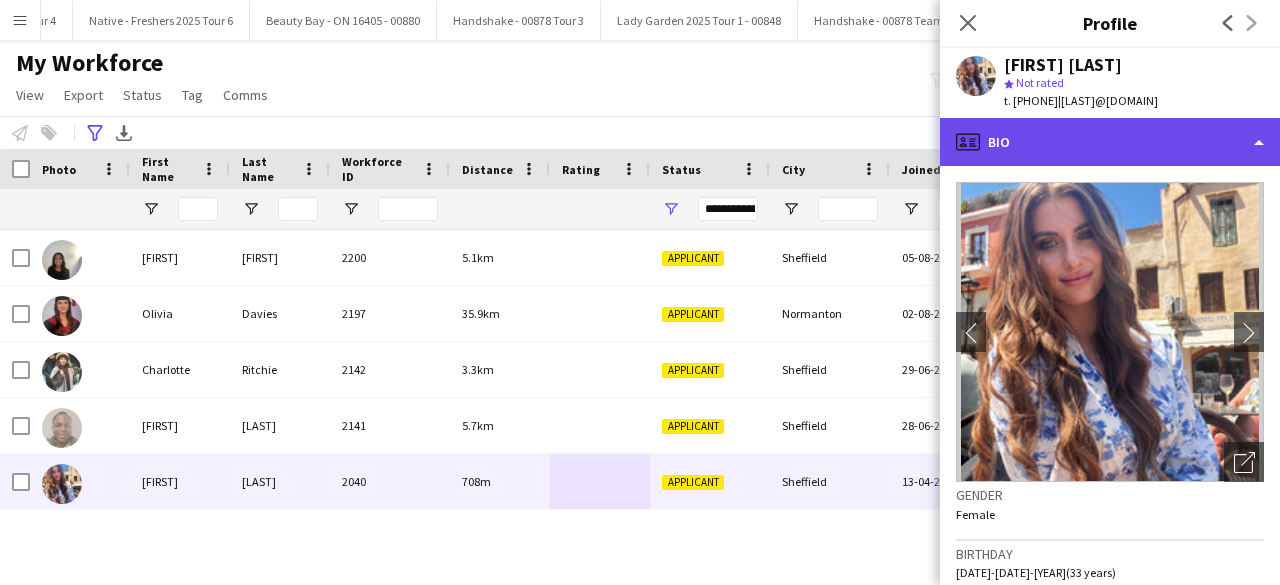 click on "profile
Bio" 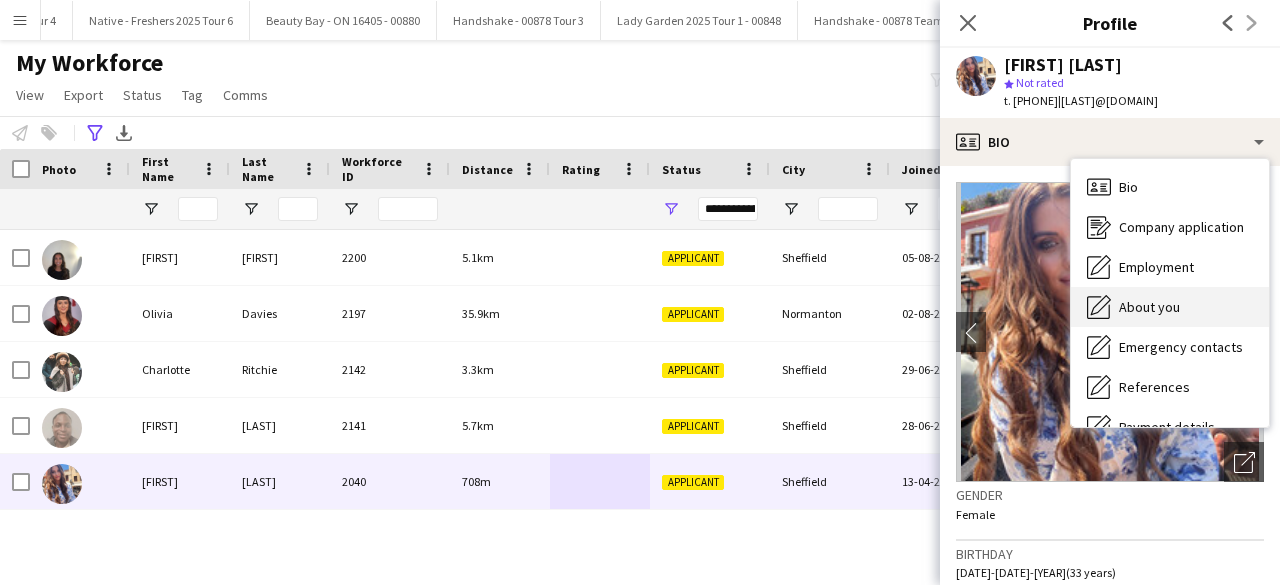 click on "About you
About you" at bounding box center (1170, 307) 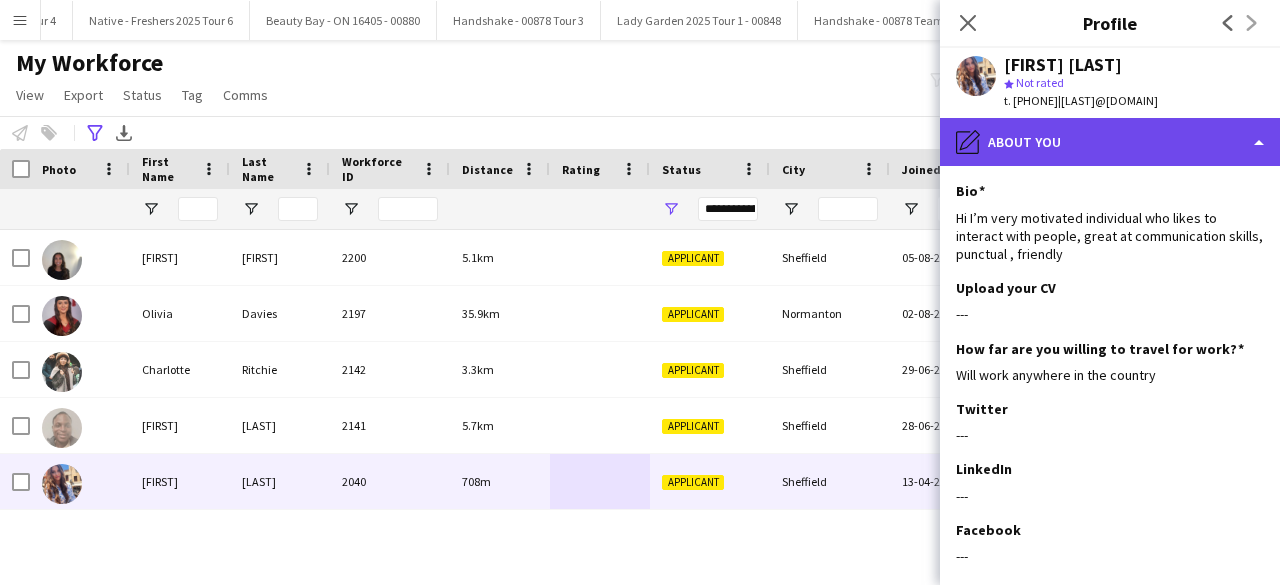 click on "pencil4
About you" 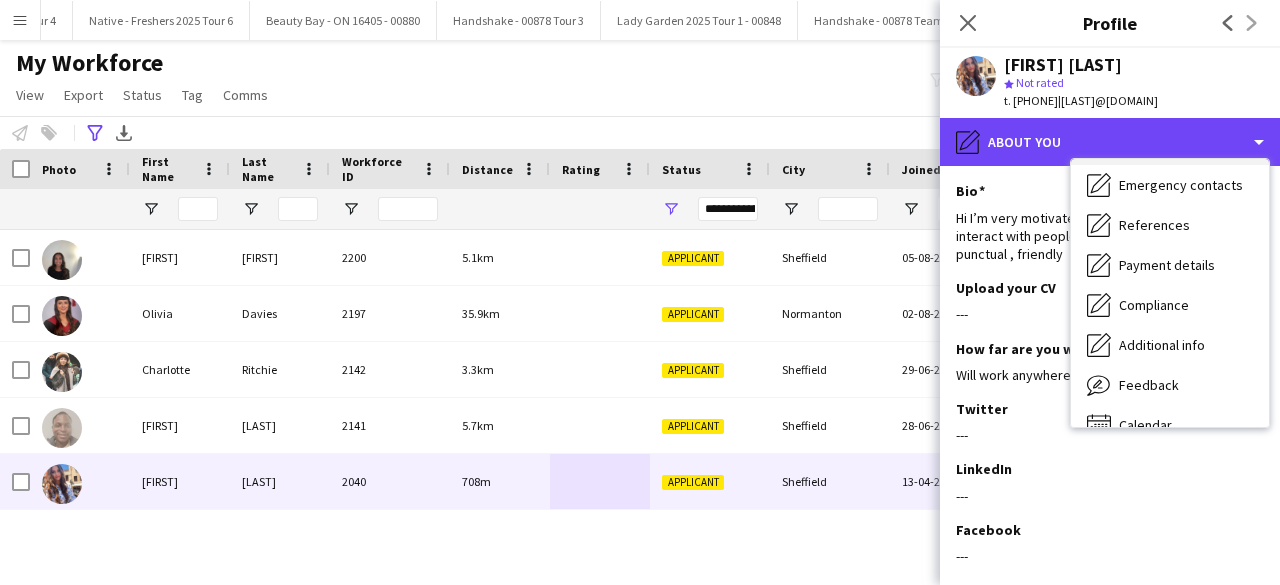 scroll, scrollTop: 188, scrollLeft: 0, axis: vertical 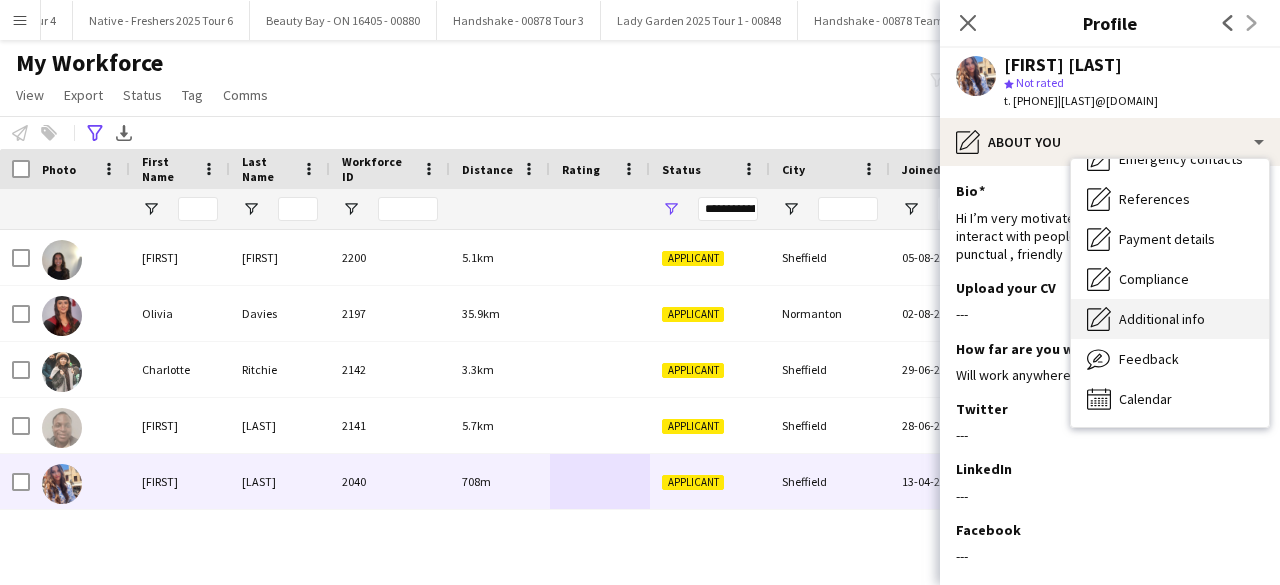 click on "Additional info" at bounding box center (1162, 319) 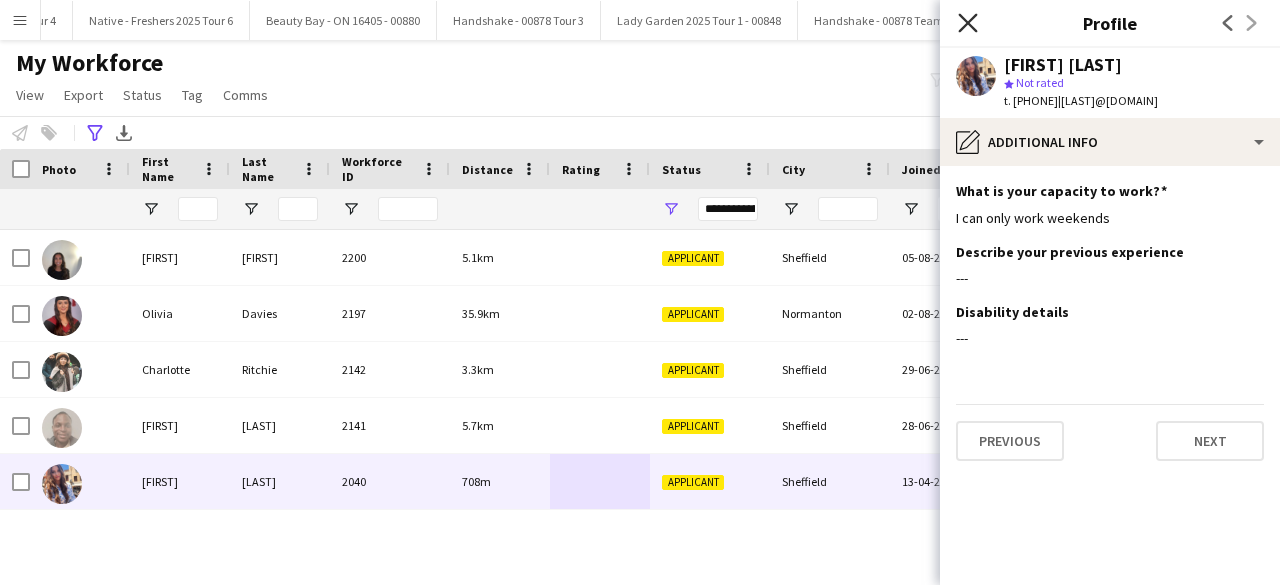 click 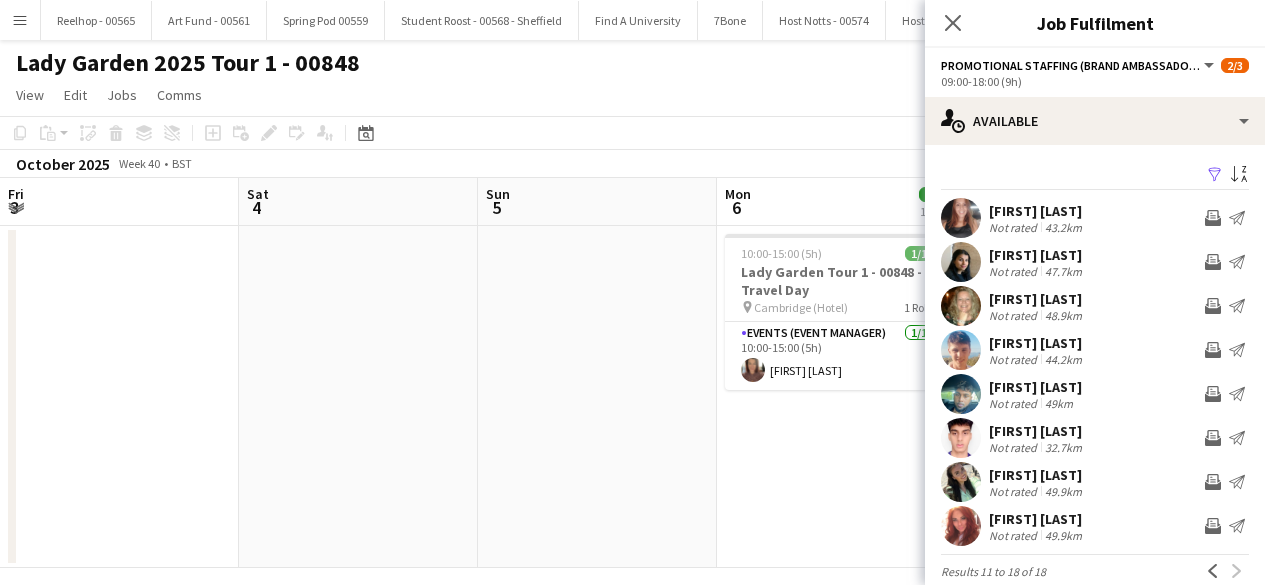 scroll, scrollTop: 0, scrollLeft: 0, axis: both 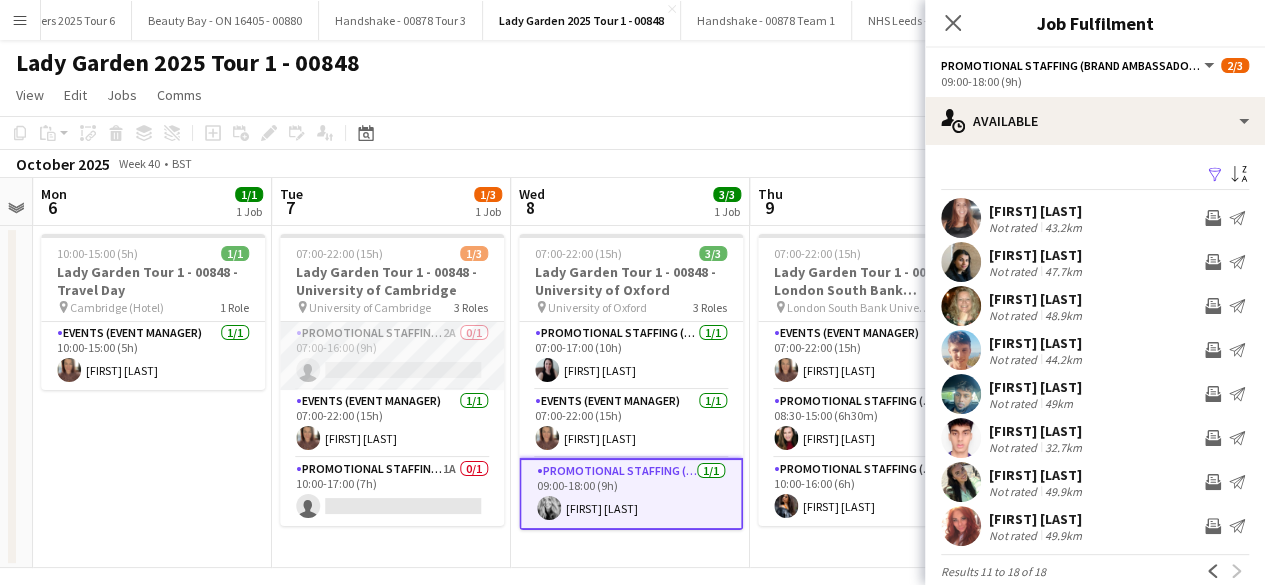 click on "Promotional Staffing (Brand Ambassadors)   2A   0/1   07:00-16:00 (9h)
single-neutral-actions" at bounding box center [392, 356] 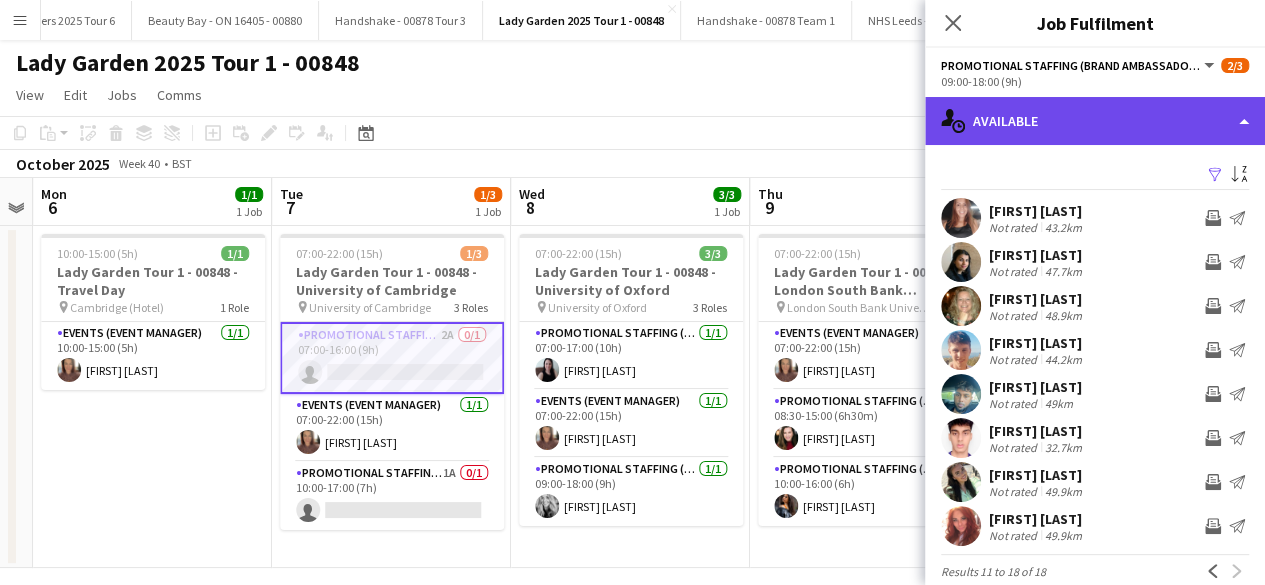 click on "single-neutral-actions-upload
Available" 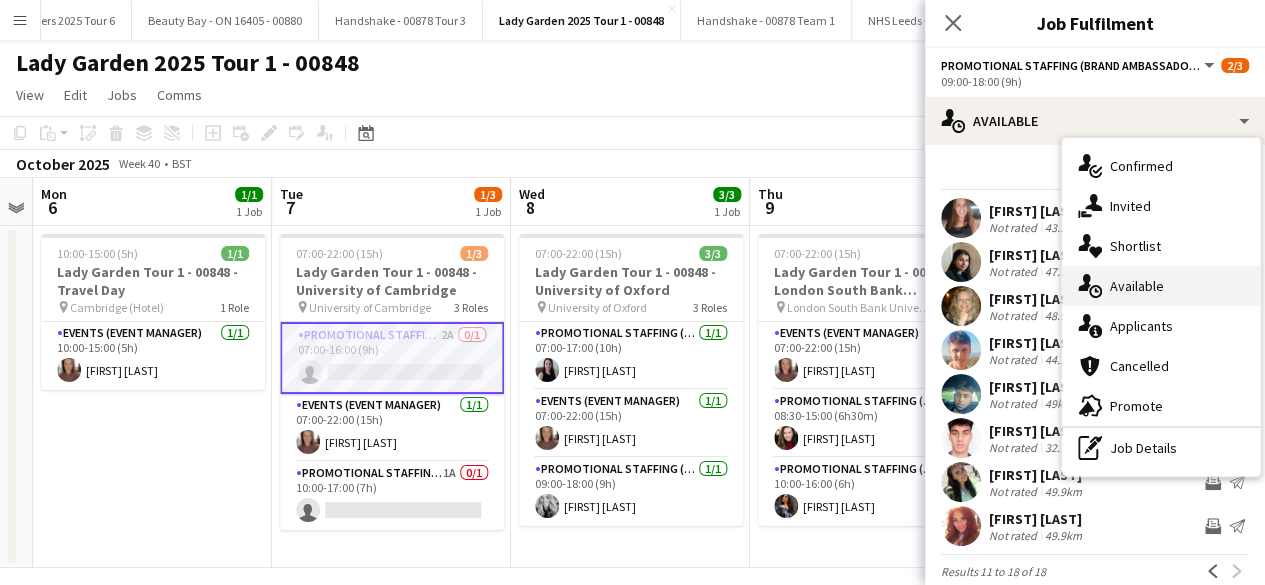 click on "single-neutral-actions-upload
Available" at bounding box center [1161, 286] 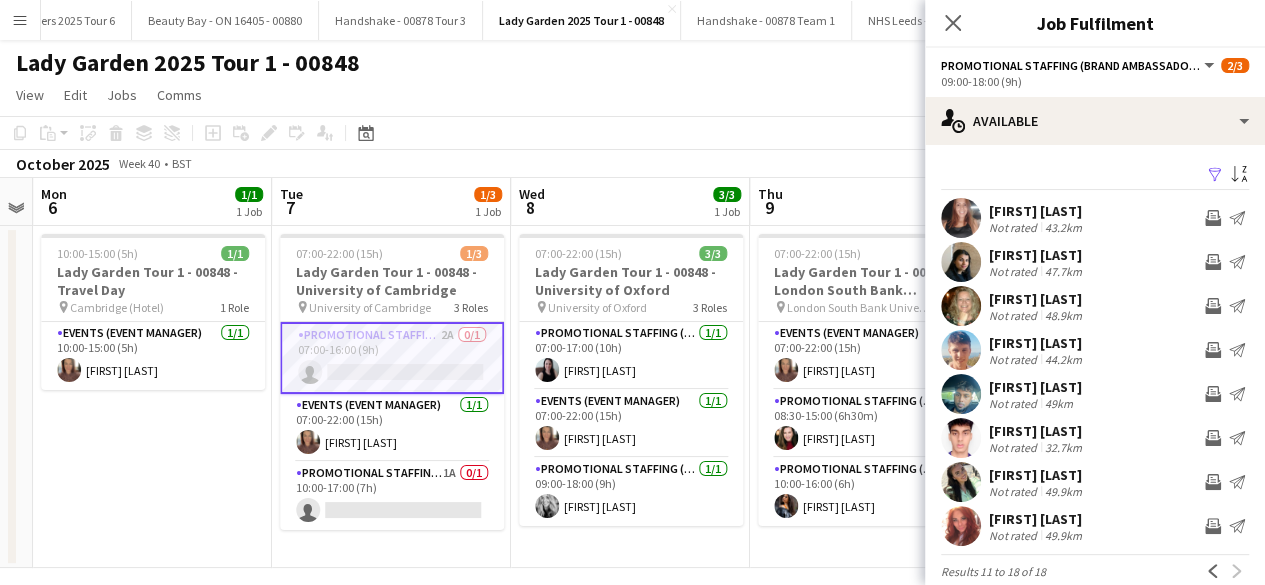 click on "Filter" at bounding box center (1215, 175) 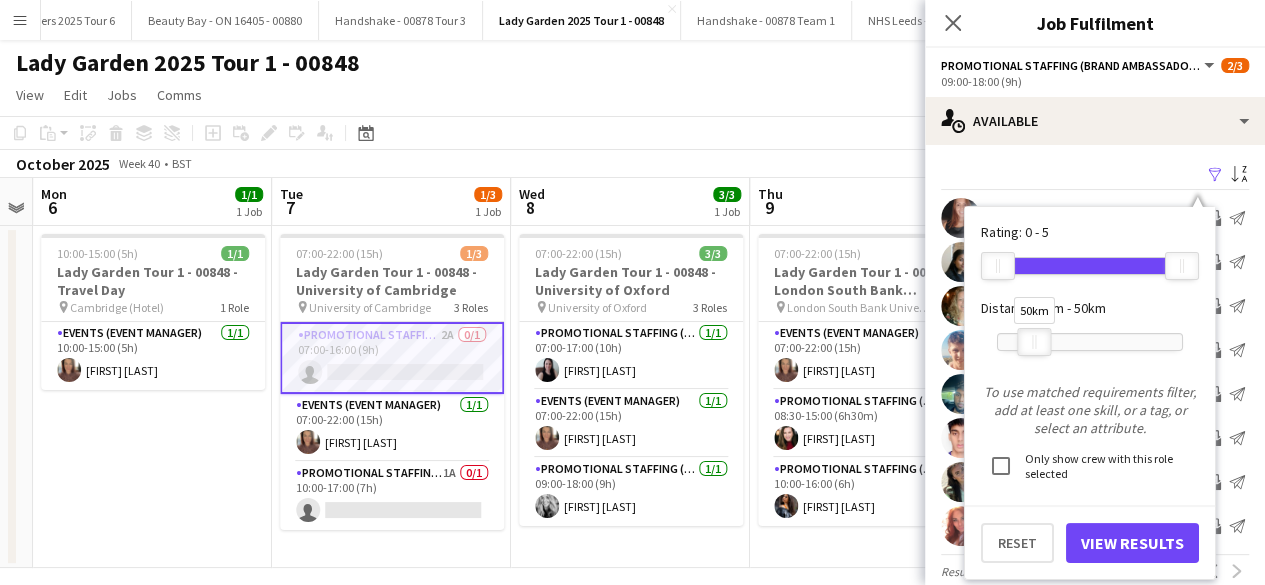 click at bounding box center [1034, 342] 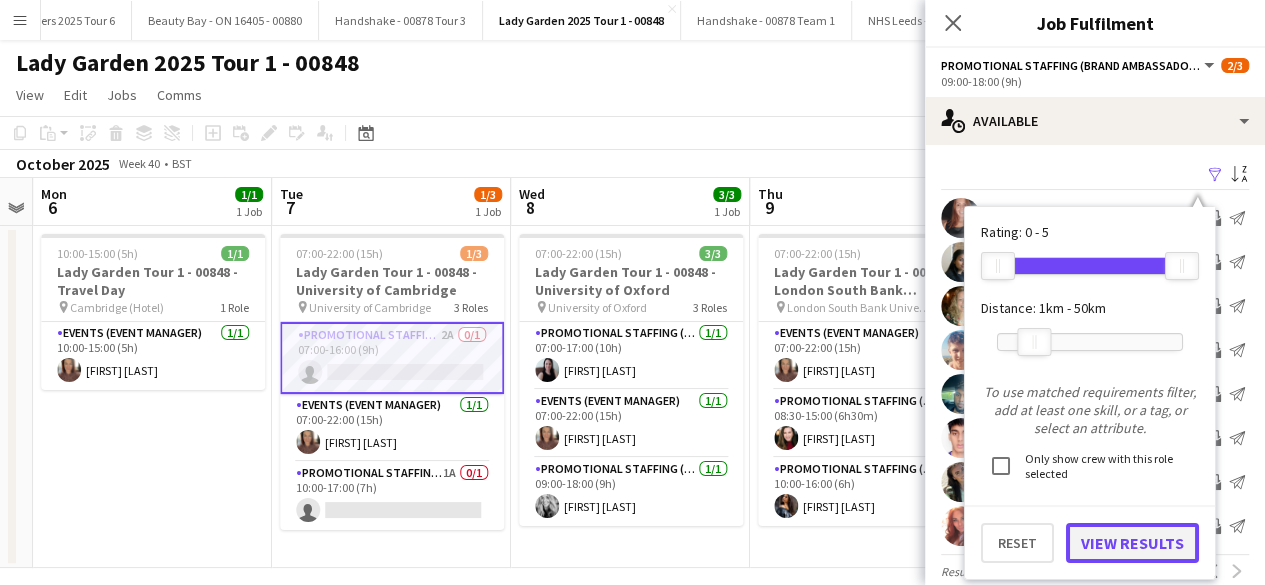 click on "View Results" at bounding box center [1132, 543] 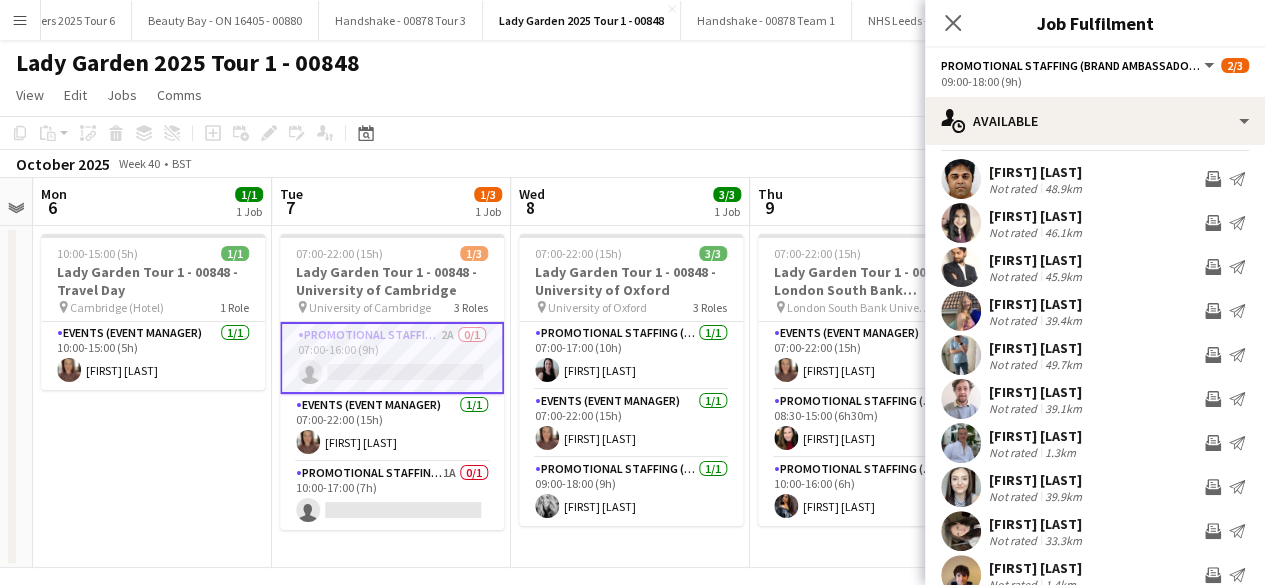 scroll, scrollTop: 40, scrollLeft: 0, axis: vertical 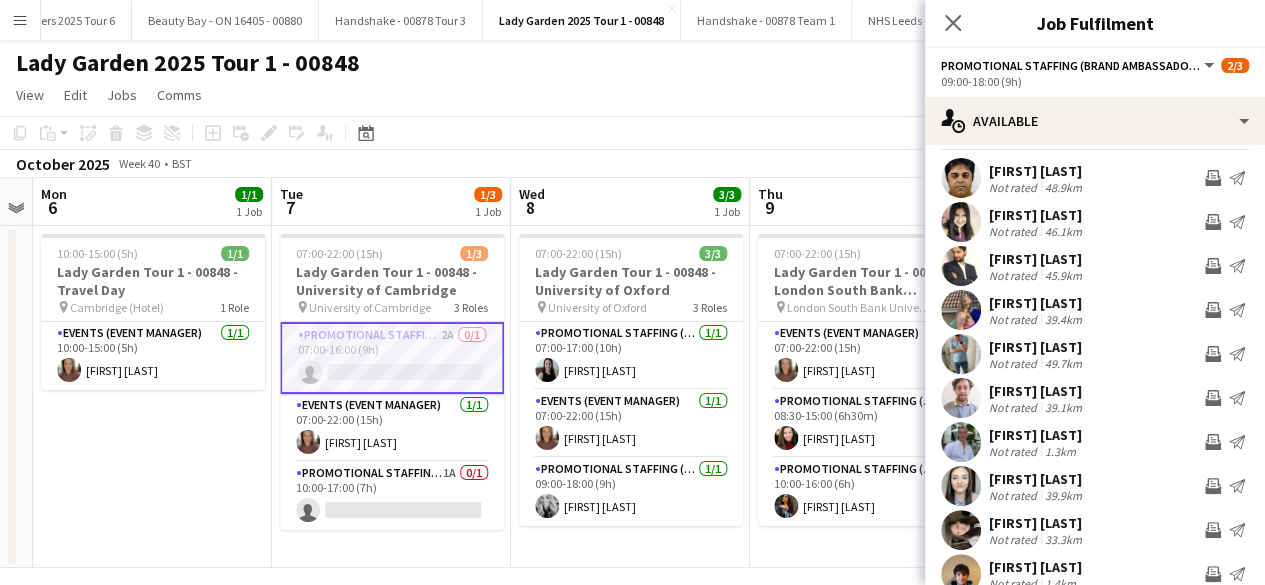 click at bounding box center (961, 310) 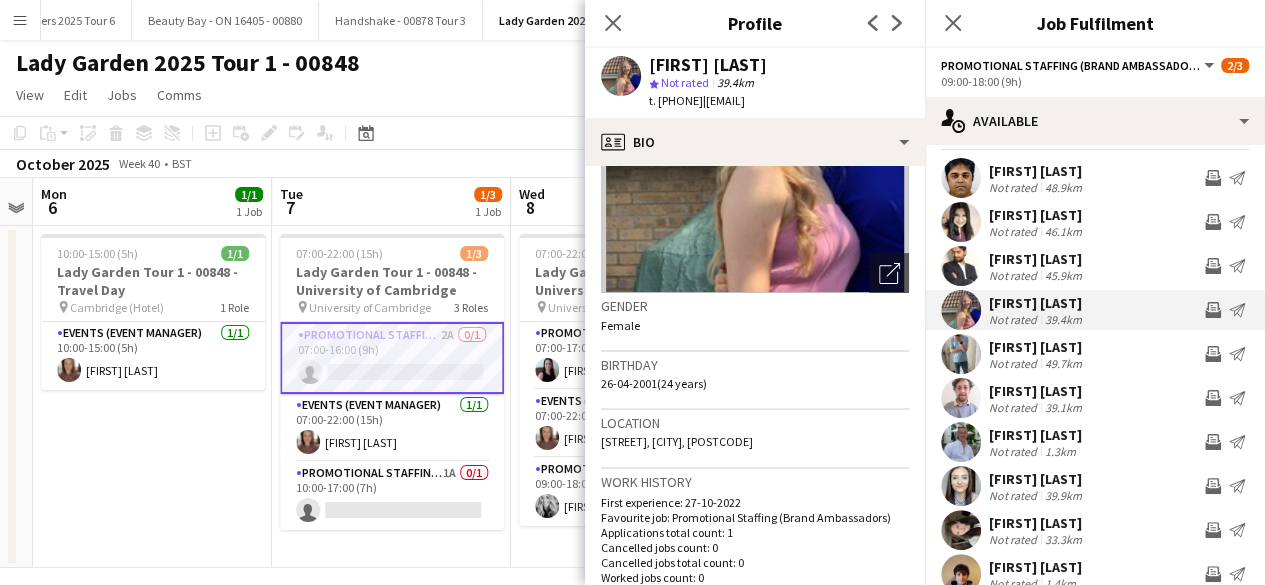scroll, scrollTop: 0, scrollLeft: 0, axis: both 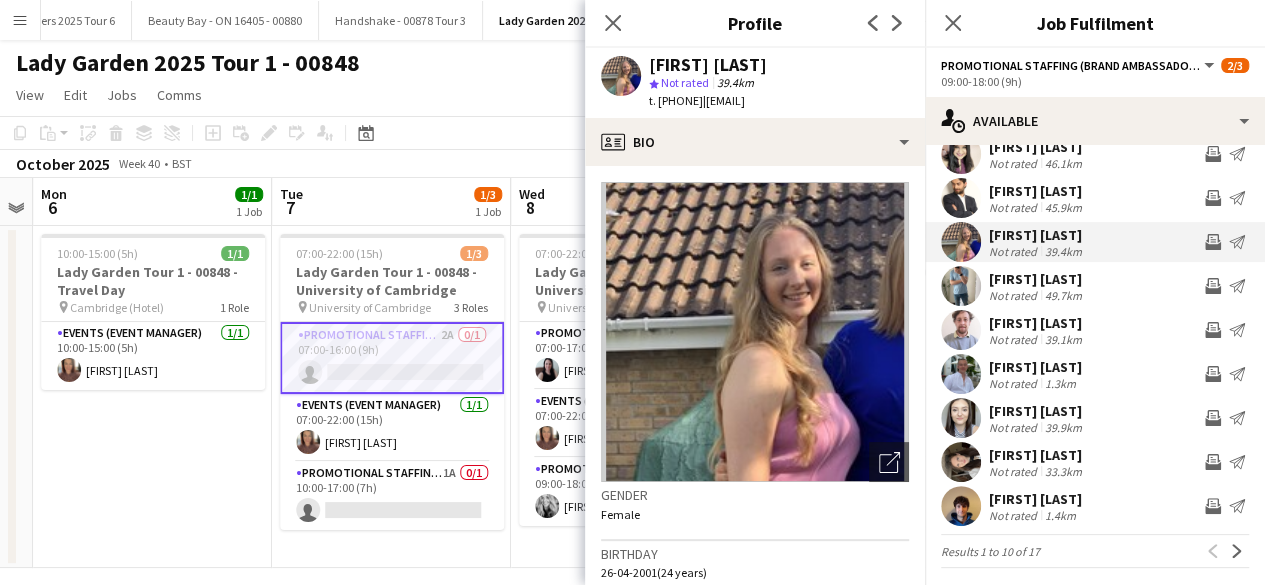 click at bounding box center (961, 462) 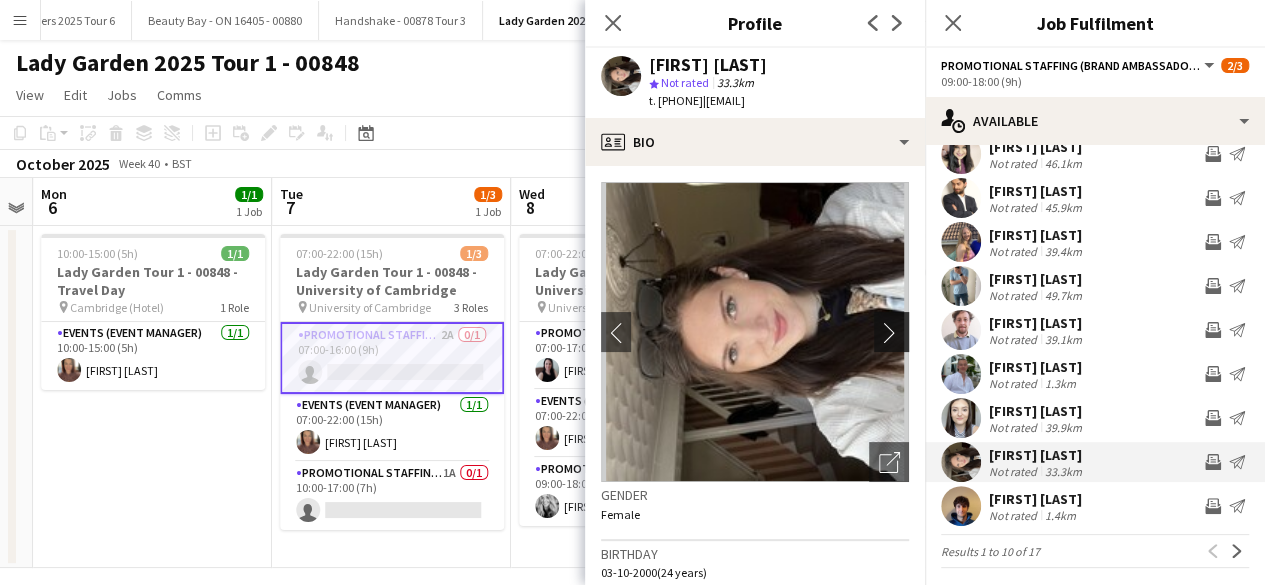 click on "chevron-right" 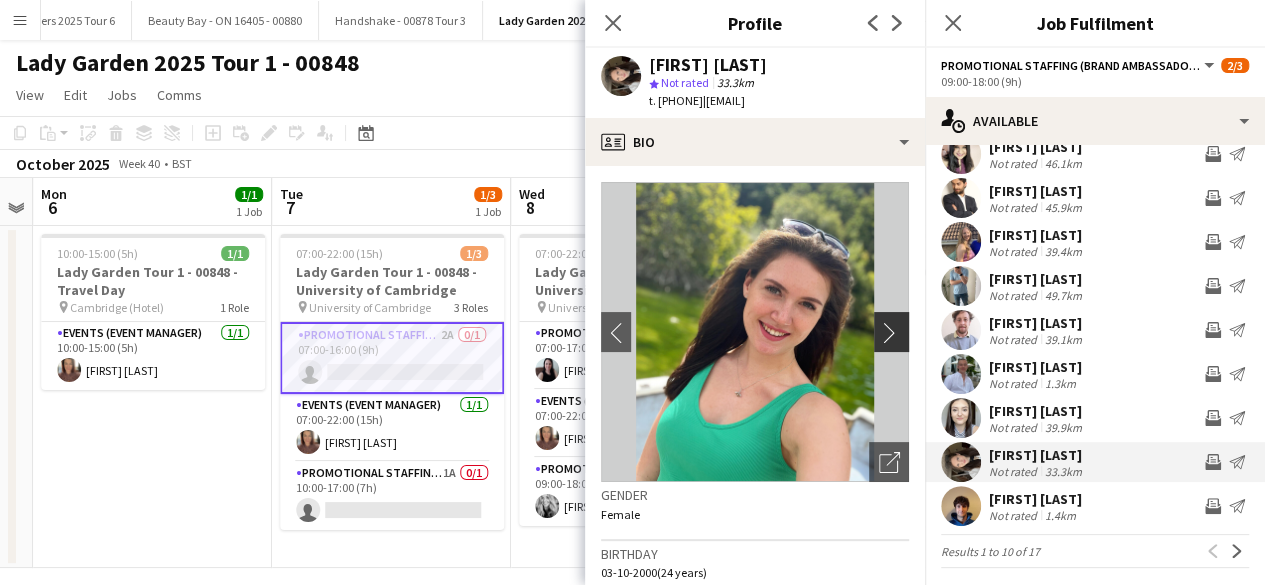 click on "chevron-right" 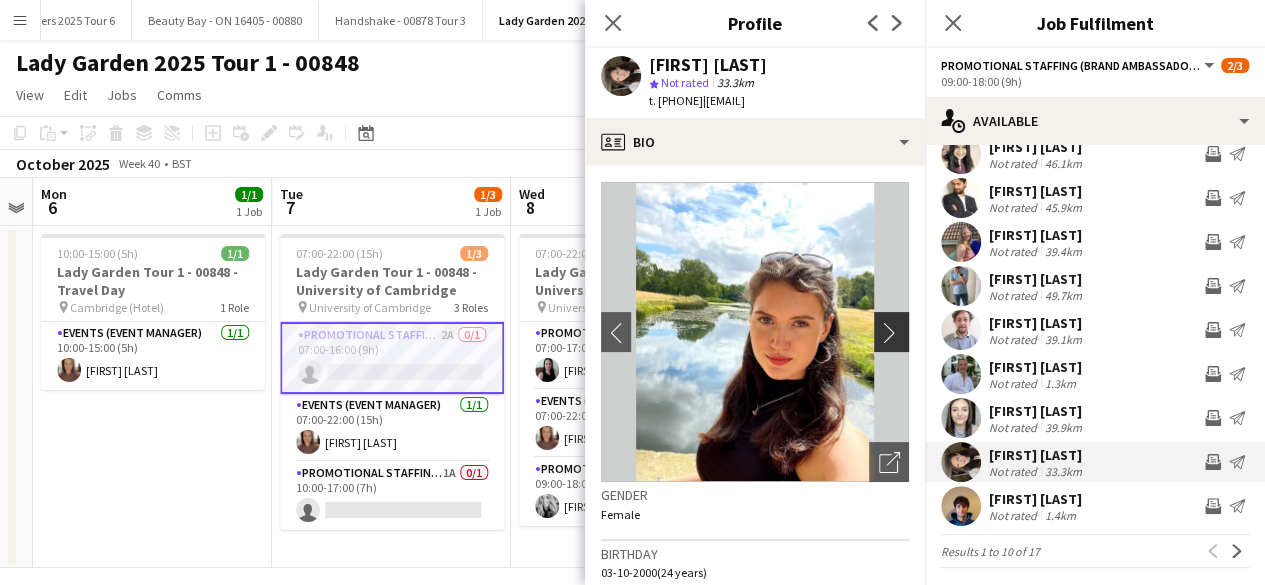 click on "chevron-right" 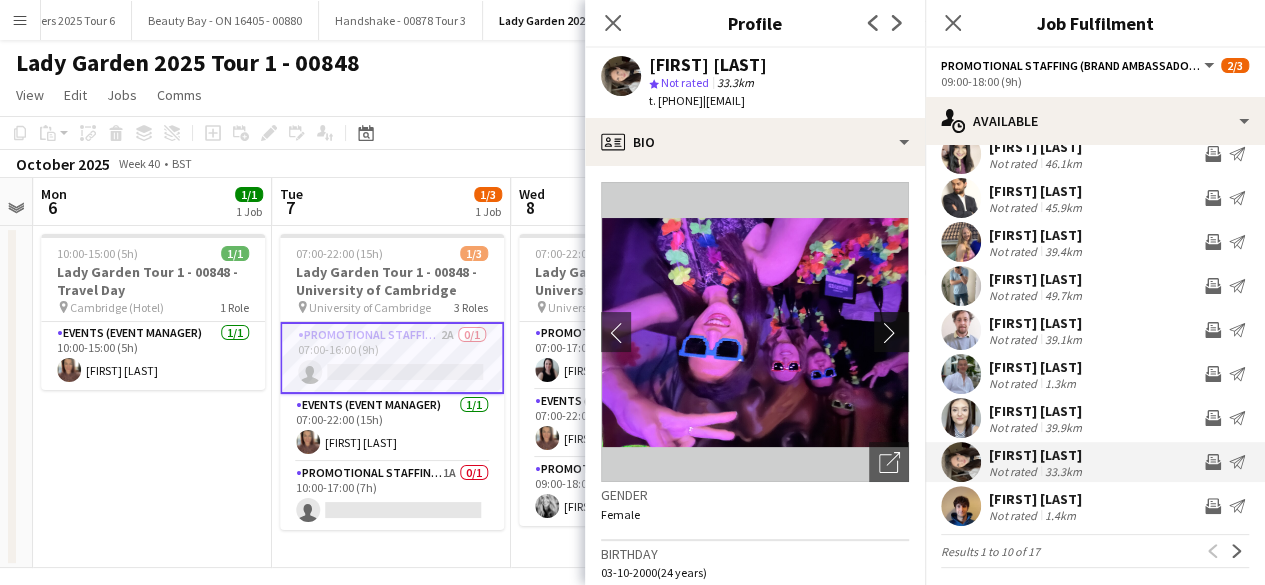 click on "chevron-right" 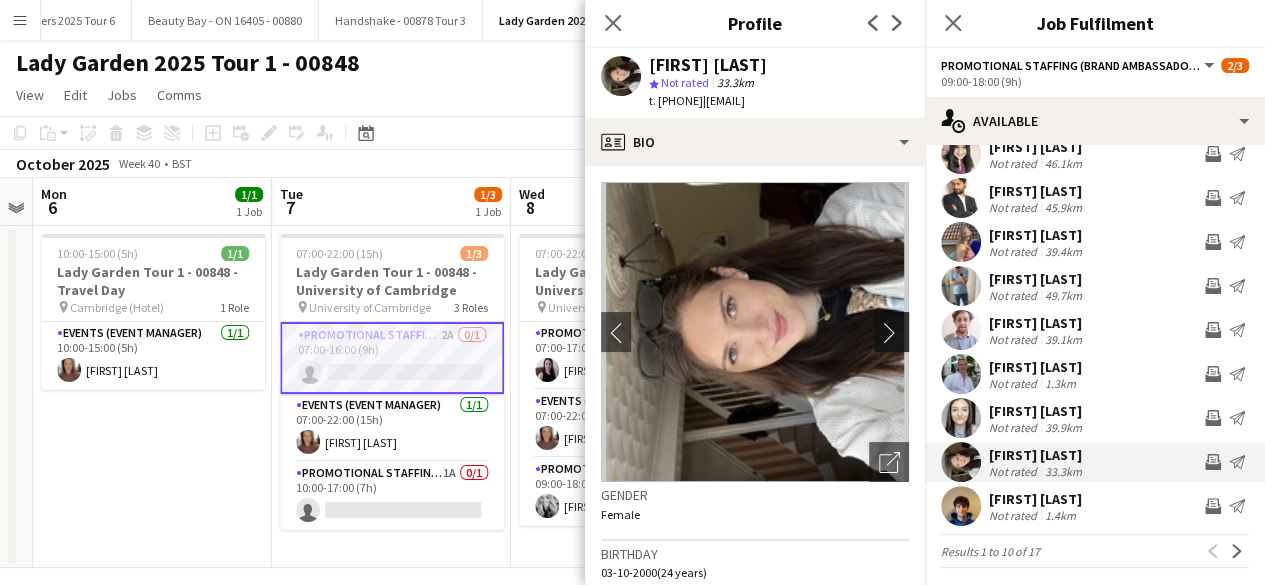 click on "chevron-right" 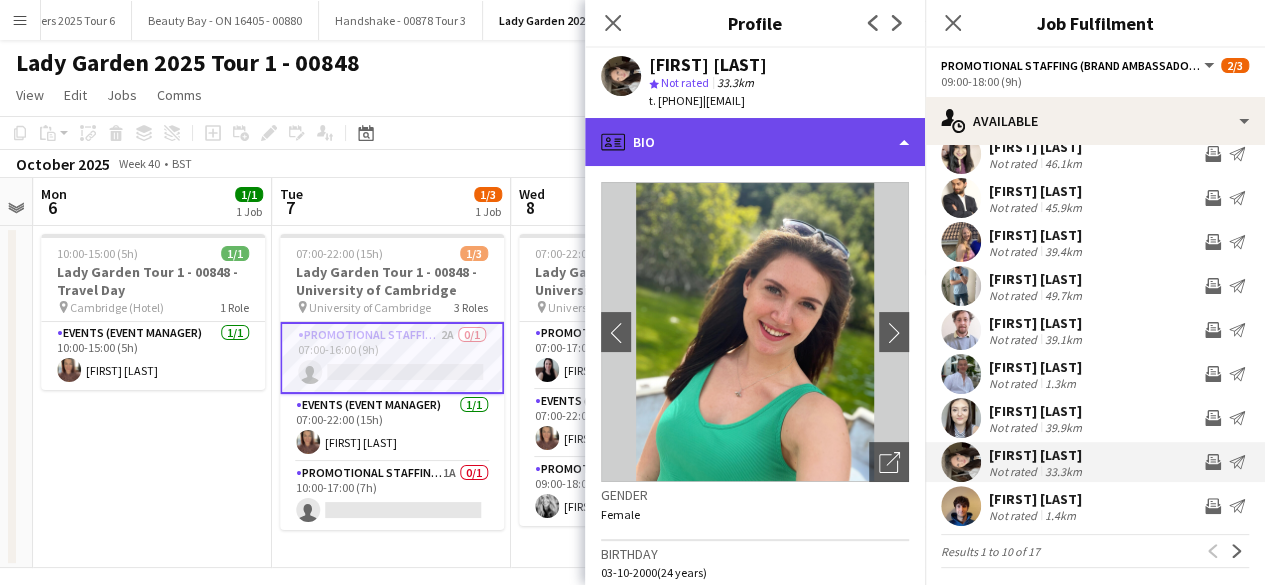click on "profile
Bio" 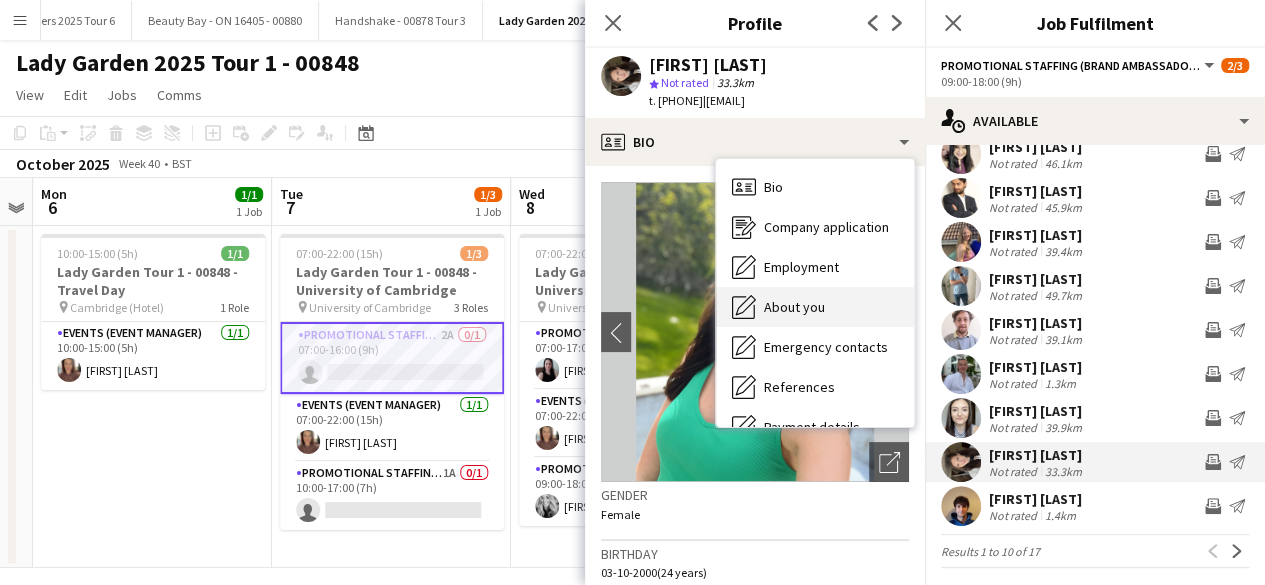 click on "About you
About you" at bounding box center (815, 307) 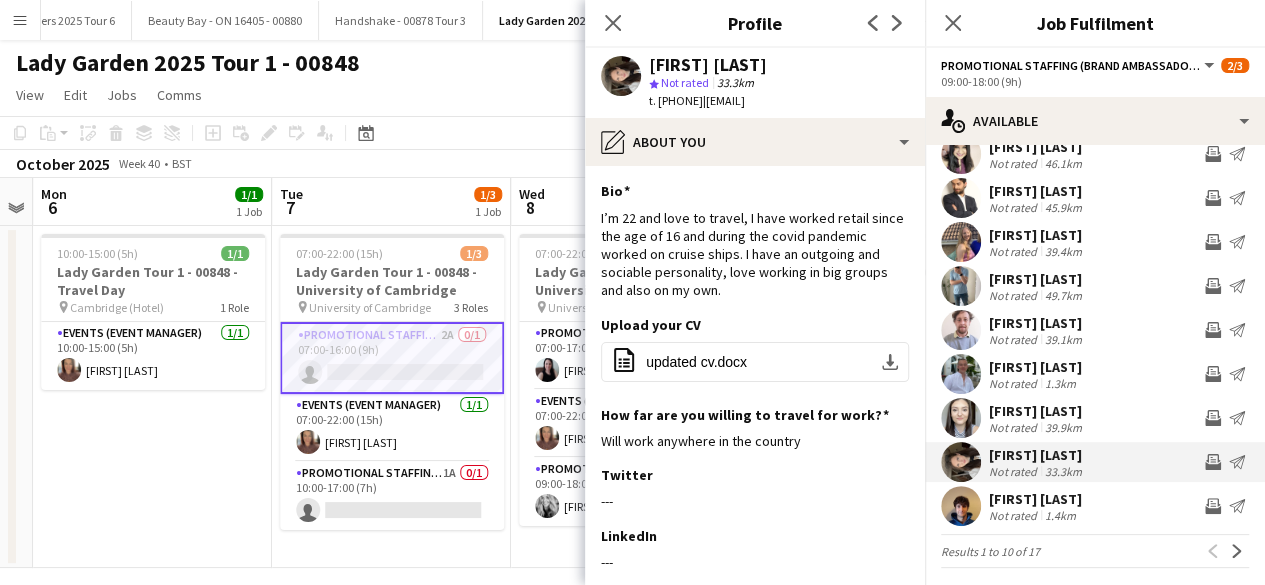 click at bounding box center [961, 418] 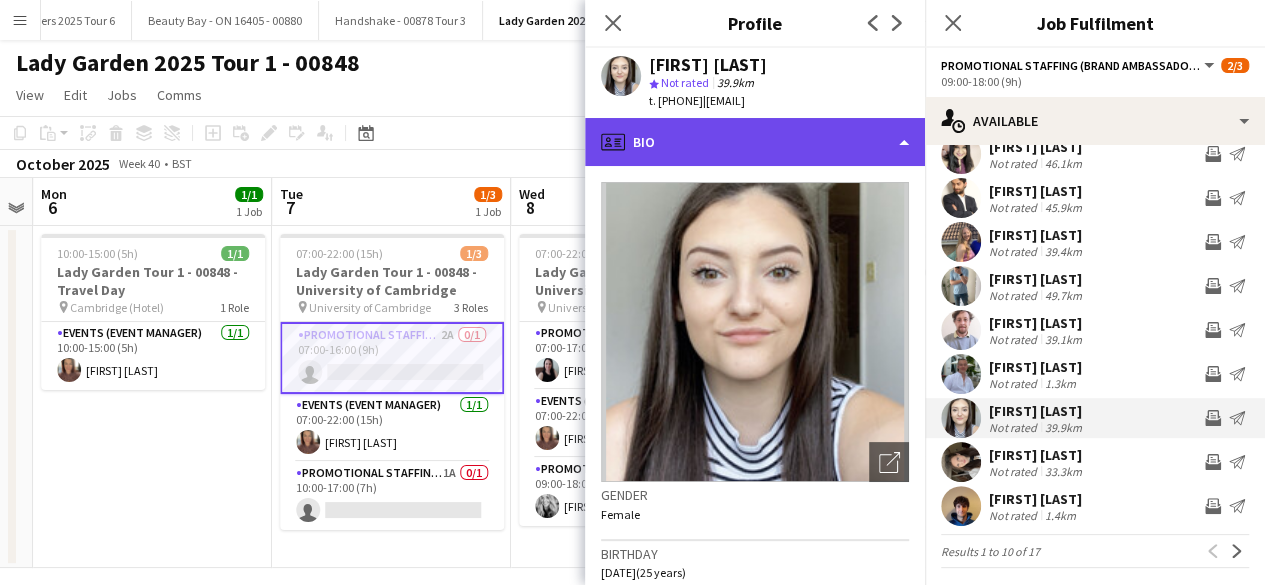 click on "profile
Bio" 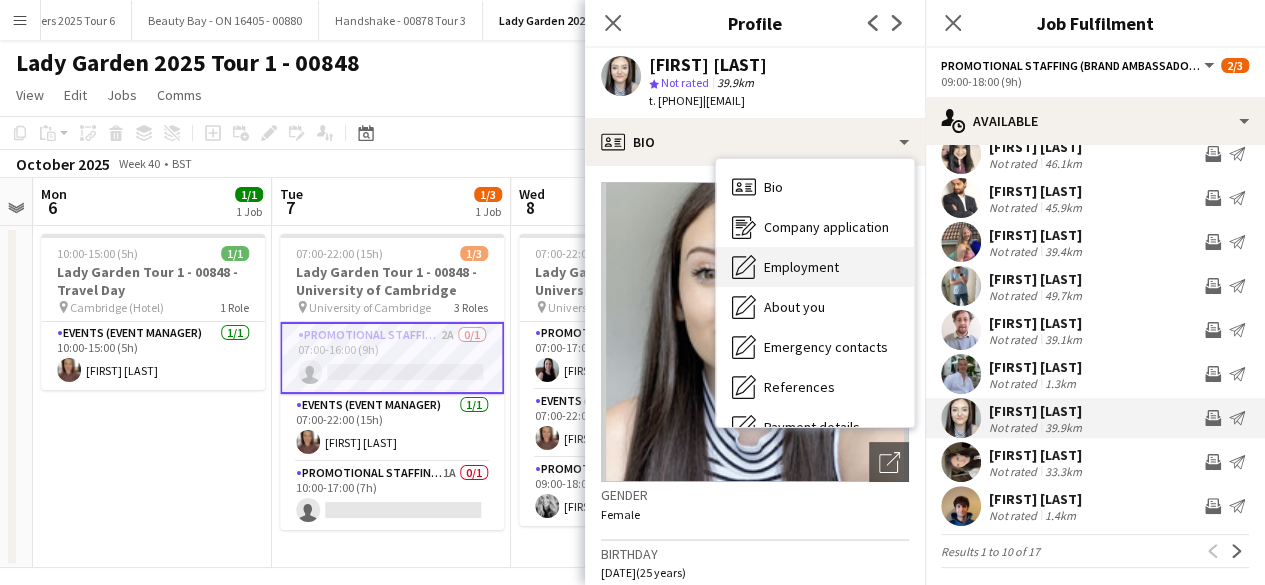 click on "Employment
Employment" at bounding box center [815, 267] 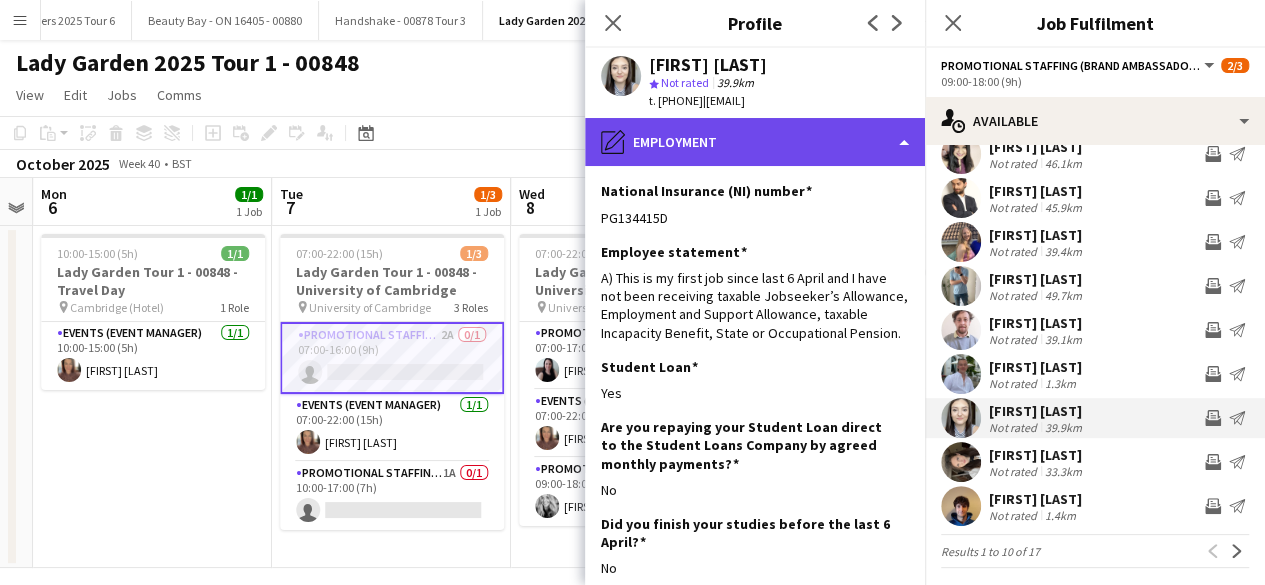 click on "pencil4
Employment" 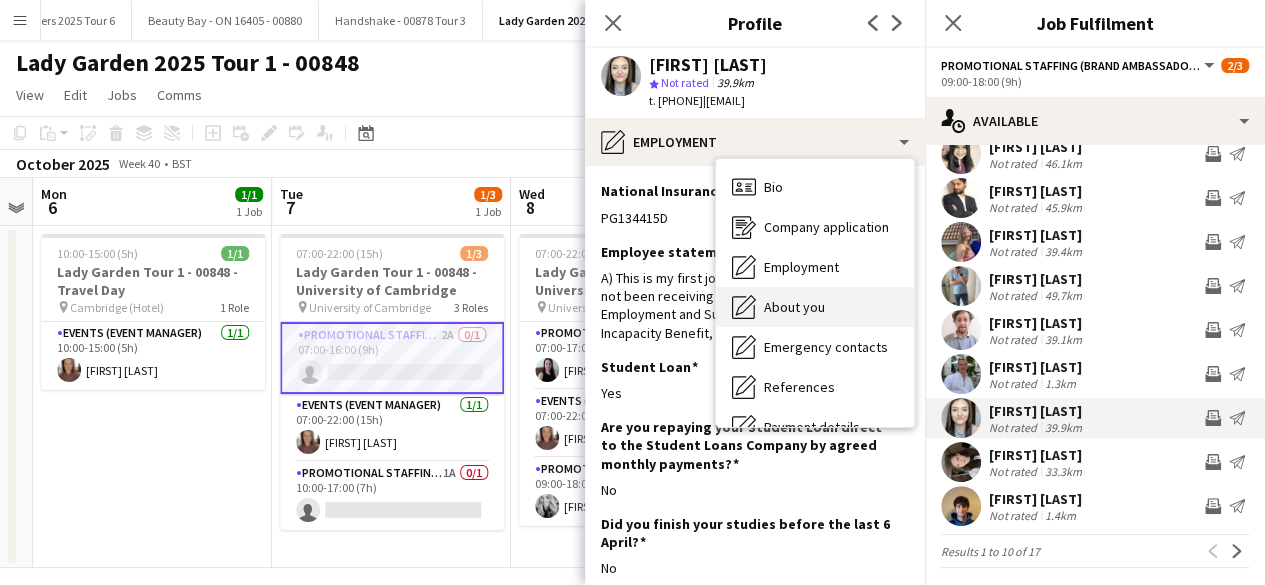 click on "About you
About you" at bounding box center [815, 307] 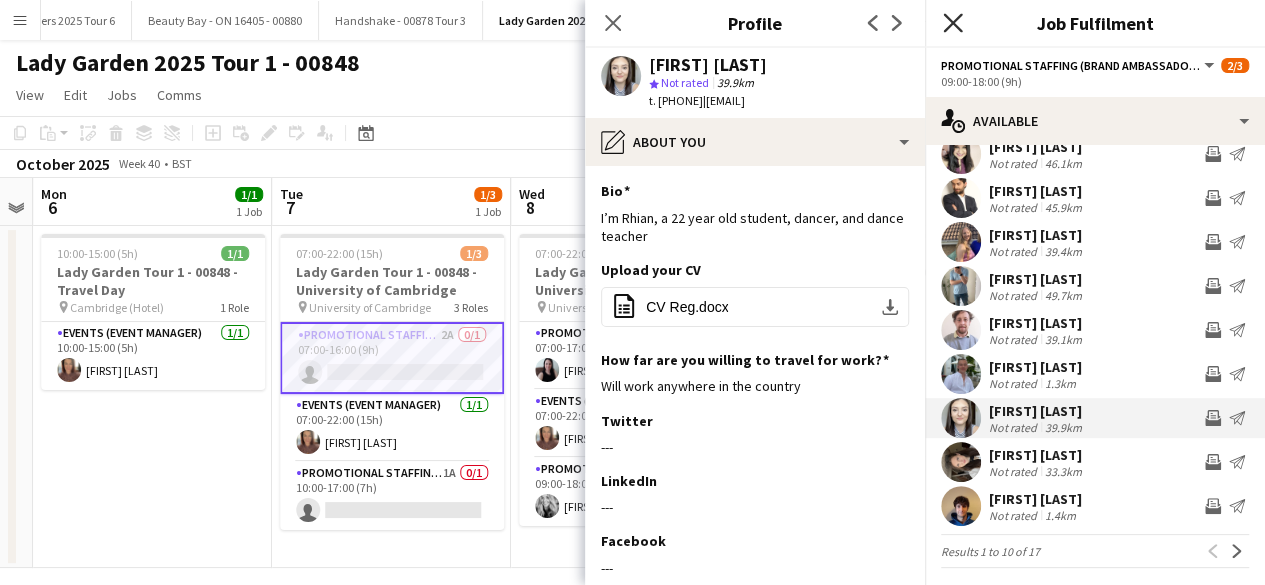 click 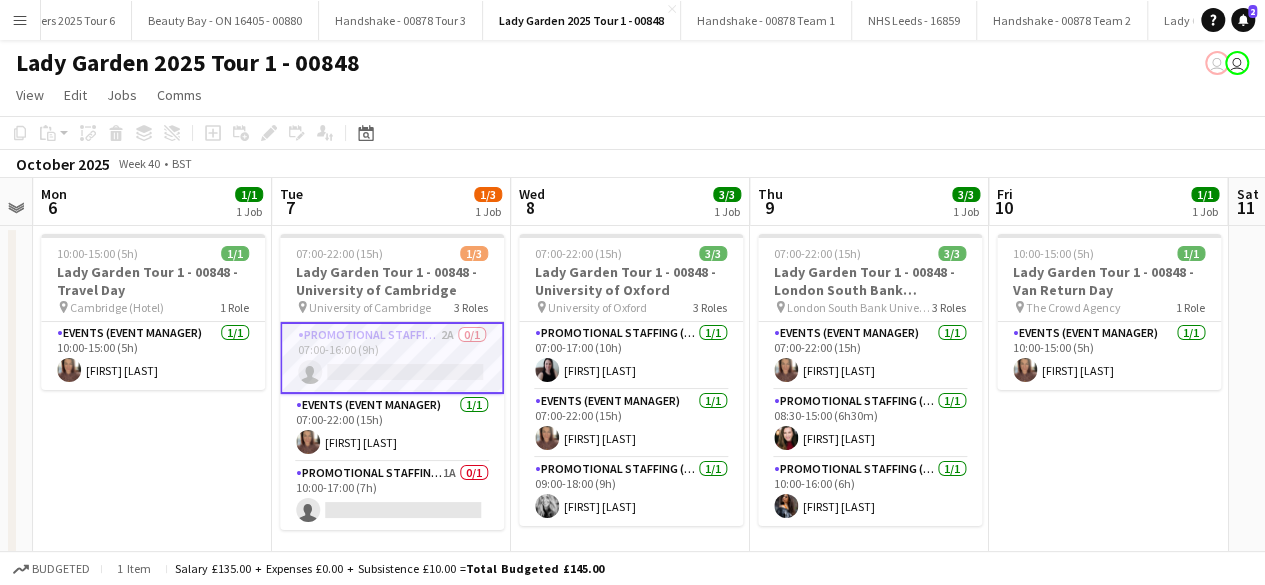 click on "10:00-15:00 (5h)    1/1   Lady Garden Tour 1 - 00848 - Travel Day
pin
Cambridge (Hotel)   1 Role   Events (Event Manager)   1/1   10:00-15:00 (5h)
Suzanne Mountford" at bounding box center [152, 397] 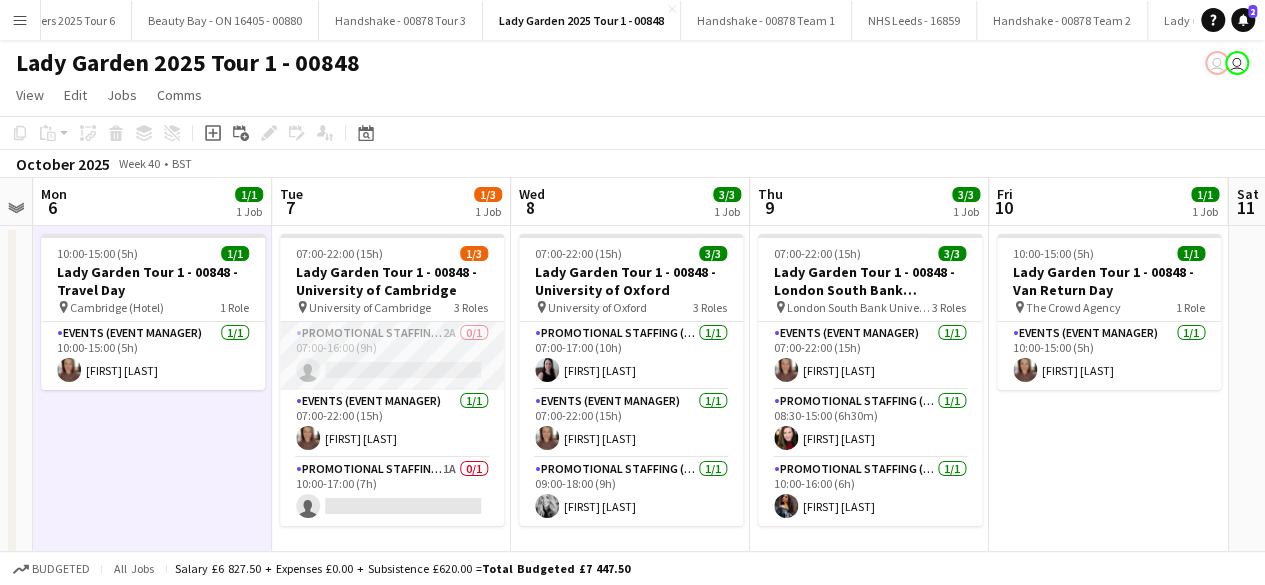 click on "Promotional Staffing (Brand Ambassadors)   2A   0/1   07:00-16:00 (9h)
single-neutral-actions" at bounding box center (392, 356) 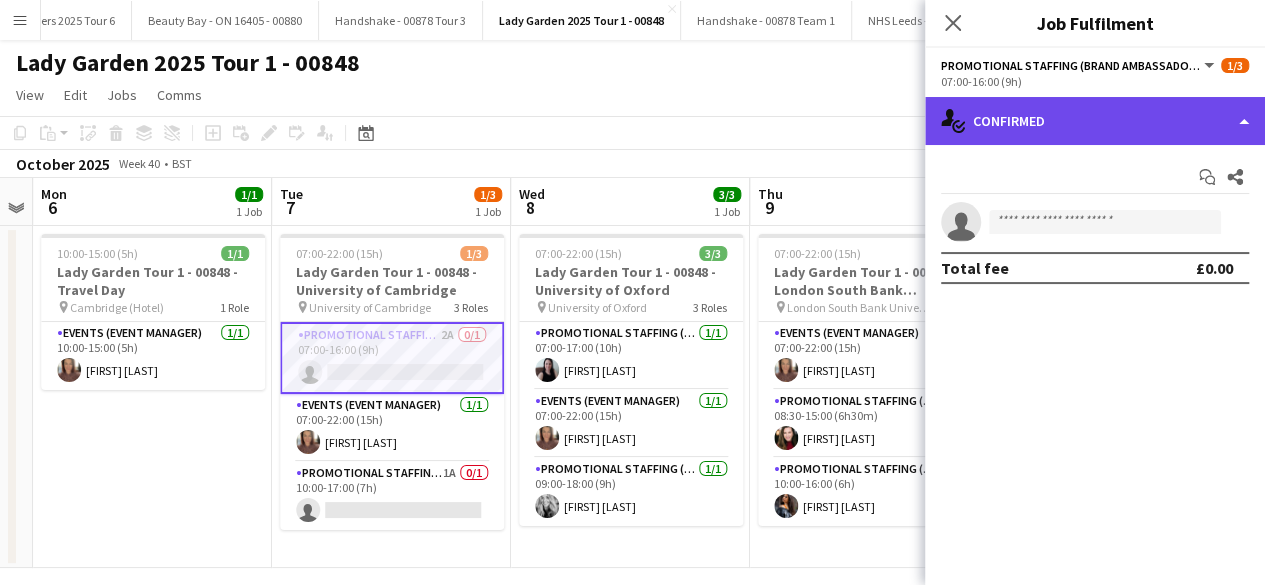 click on "single-neutral-actions-check-2
Confirmed" 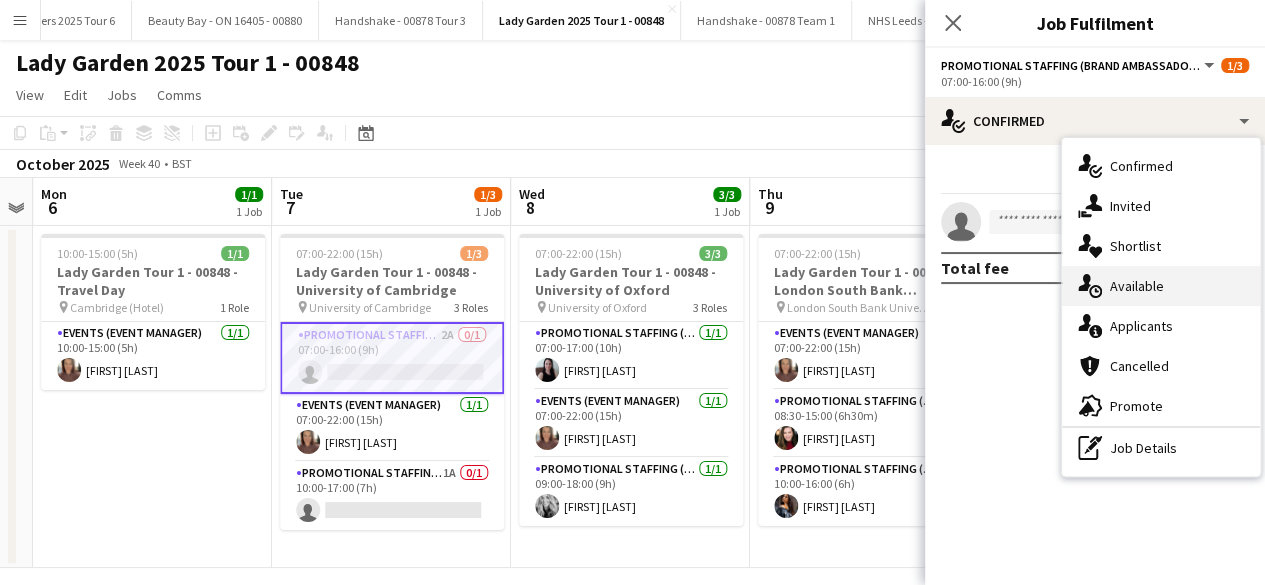 click on "single-neutral-actions-upload
Available" at bounding box center [1161, 286] 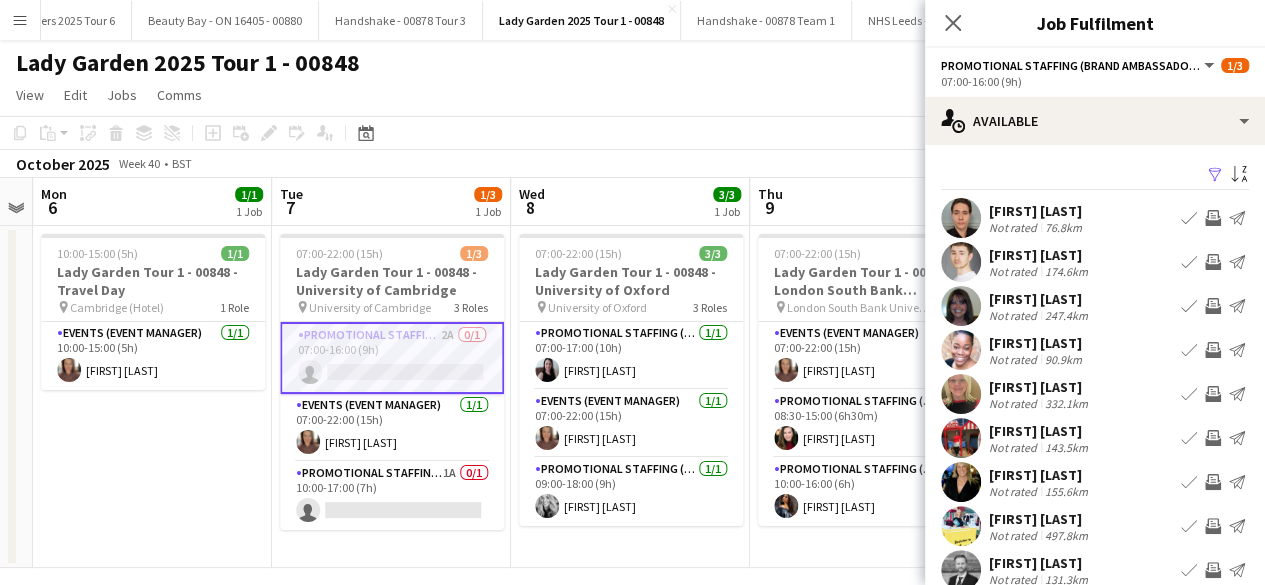 click on "Filter" at bounding box center (1215, 175) 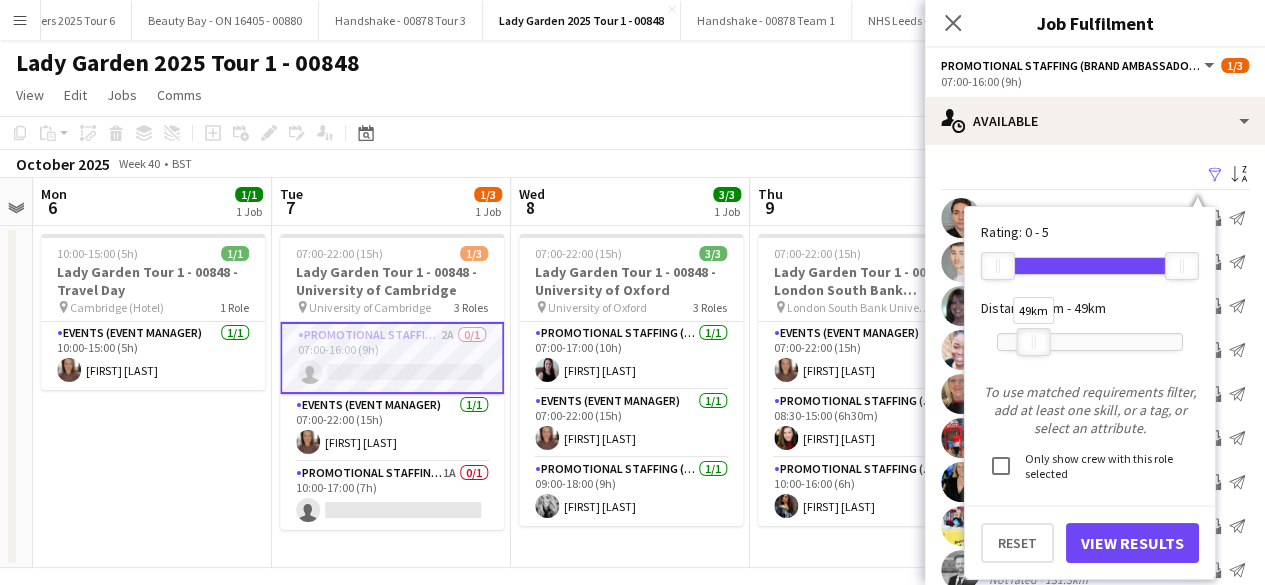 drag, startPoint x: 1178, startPoint y: 332, endPoint x: 1029, endPoint y: 336, distance: 149.05368 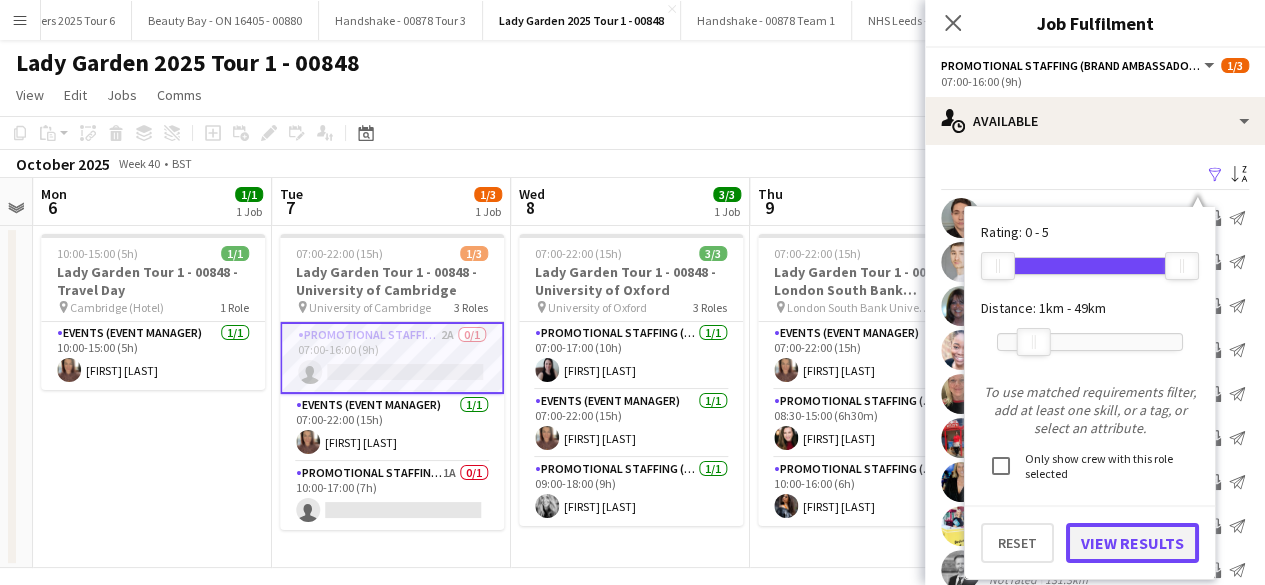 click on "View Results" at bounding box center [1132, 543] 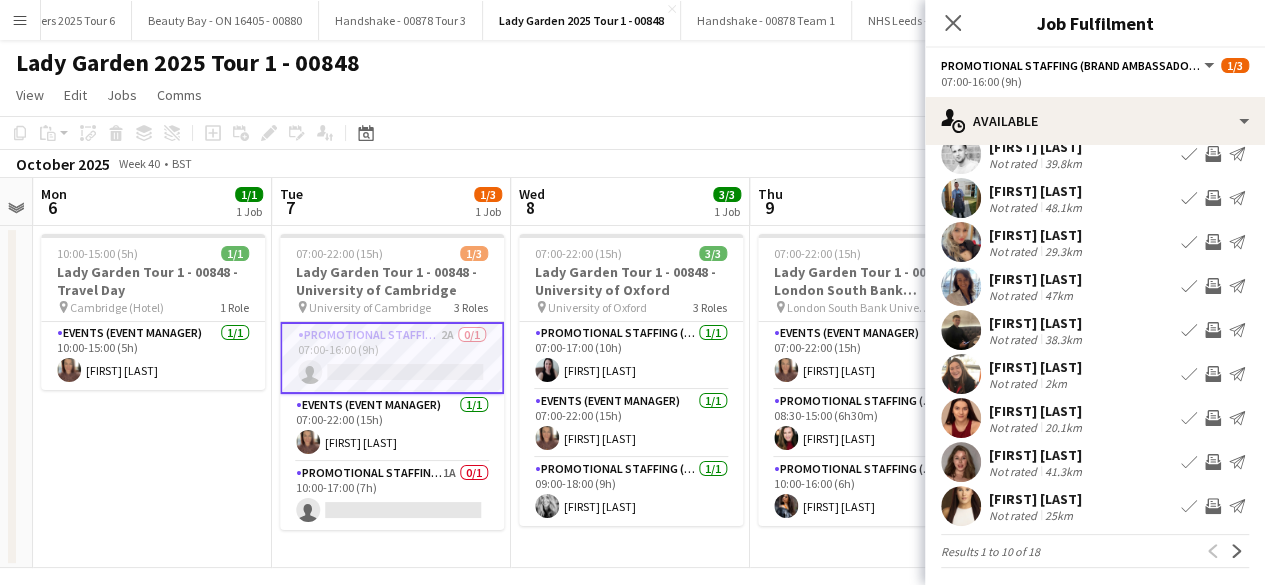 scroll, scrollTop: 110, scrollLeft: 0, axis: vertical 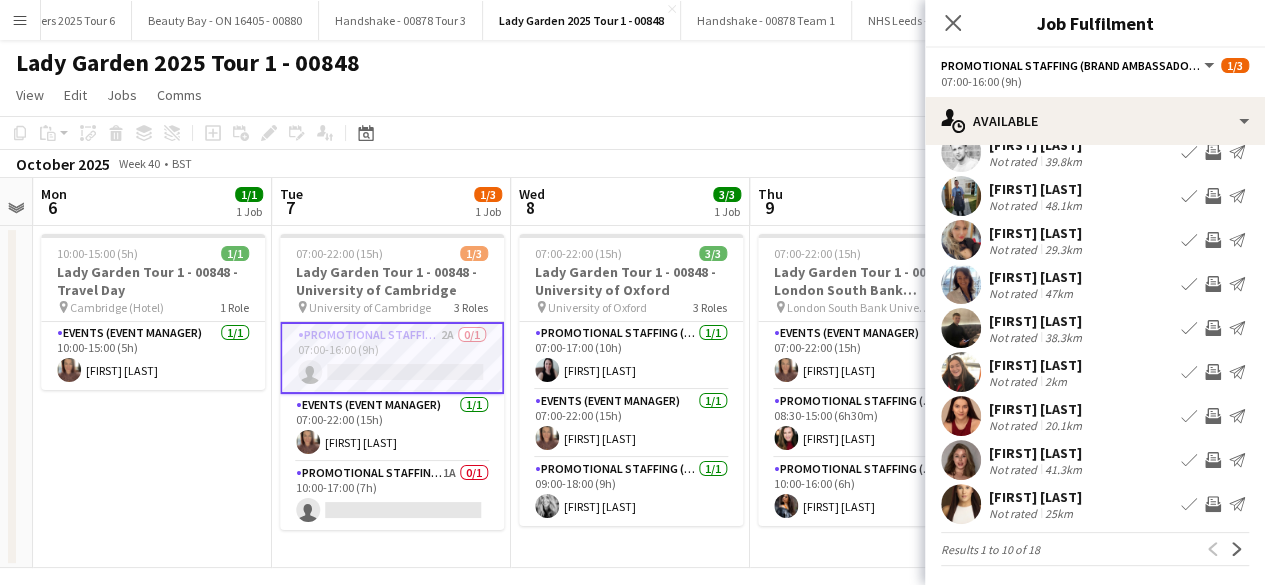 click at bounding box center (961, 504) 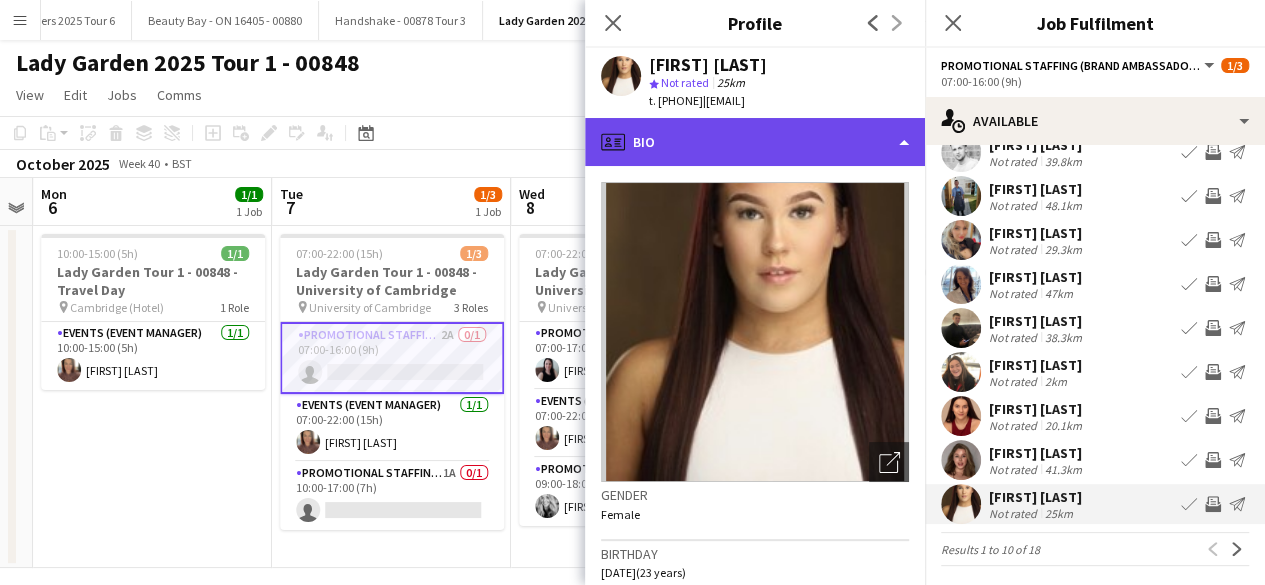 click on "profile
Bio" 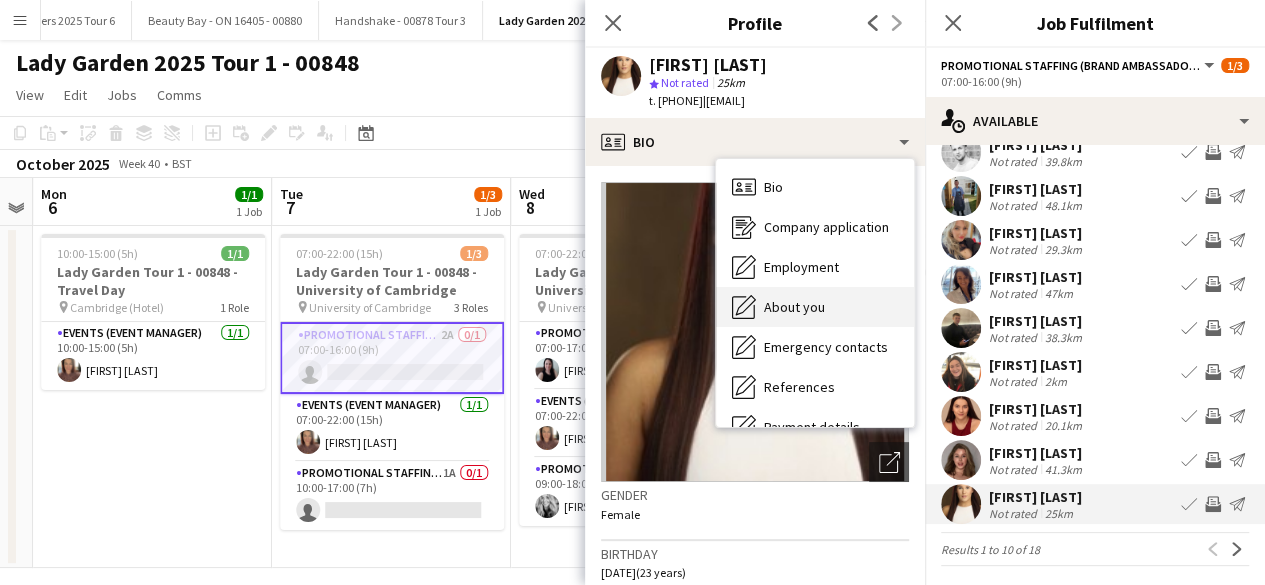 click on "About you" at bounding box center (794, 307) 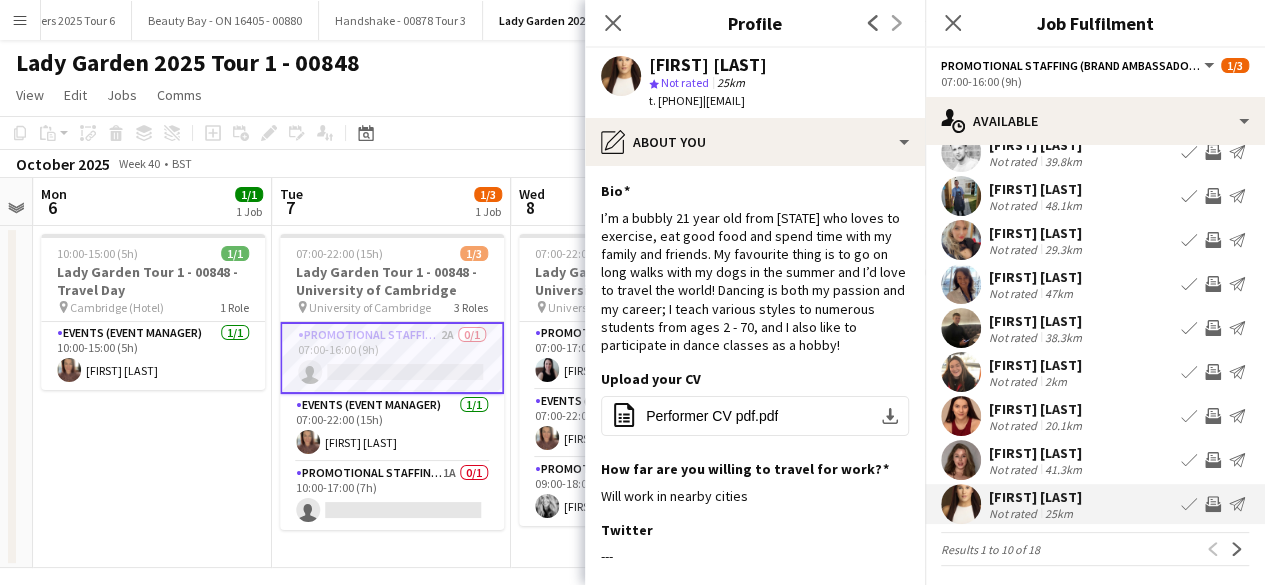 click at bounding box center [961, 460] 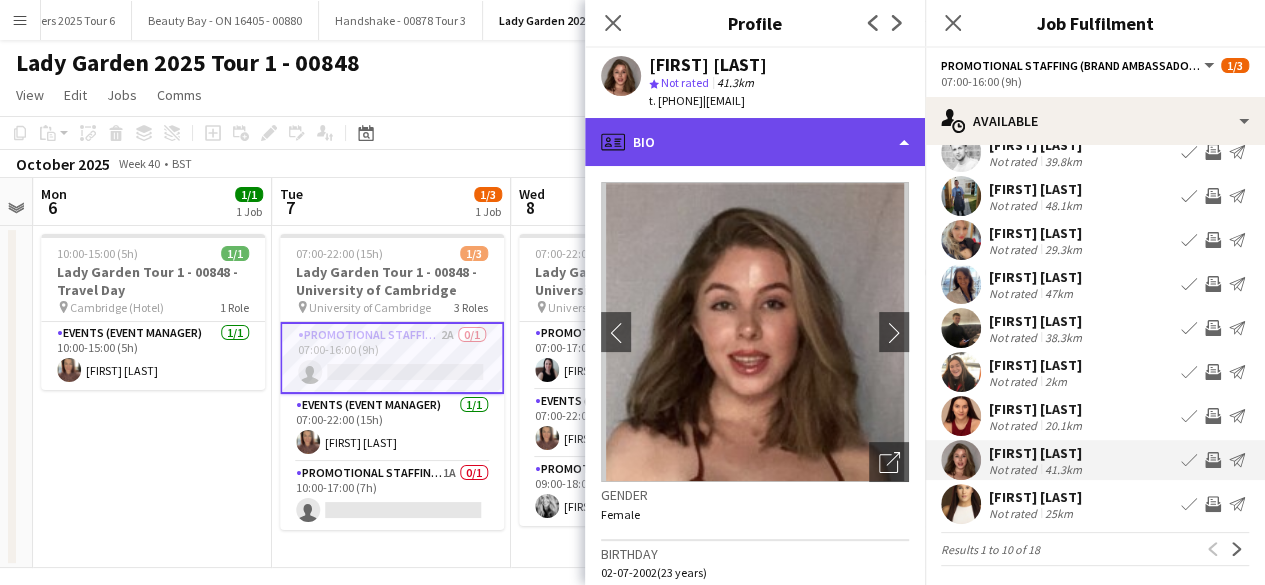 click on "profile
Bio" 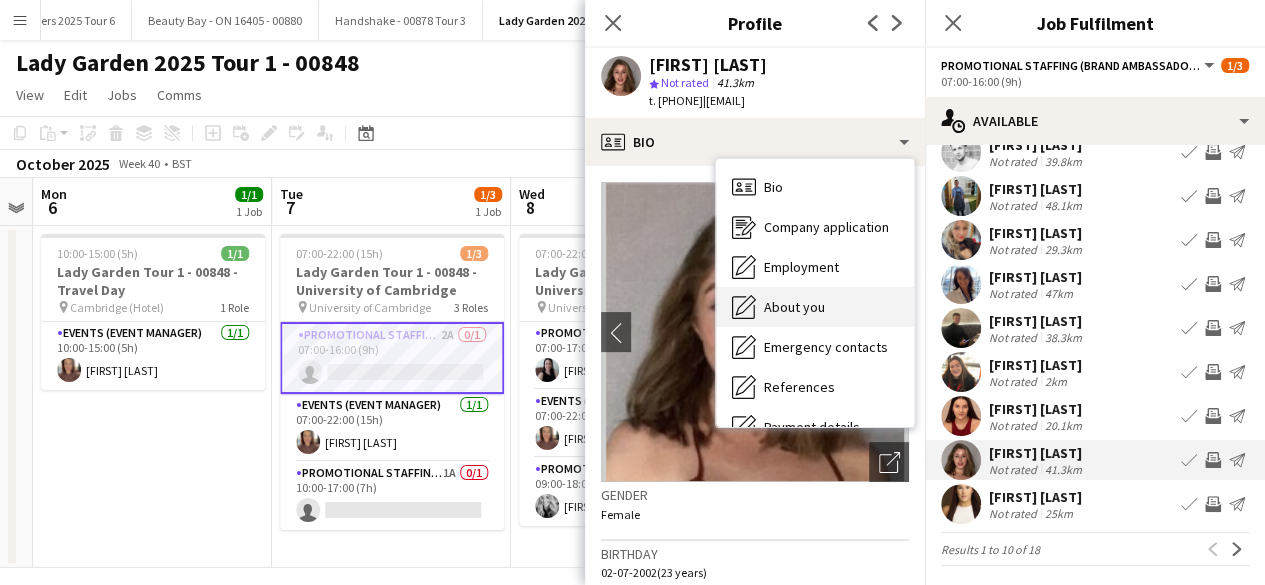 click on "About you" at bounding box center [794, 307] 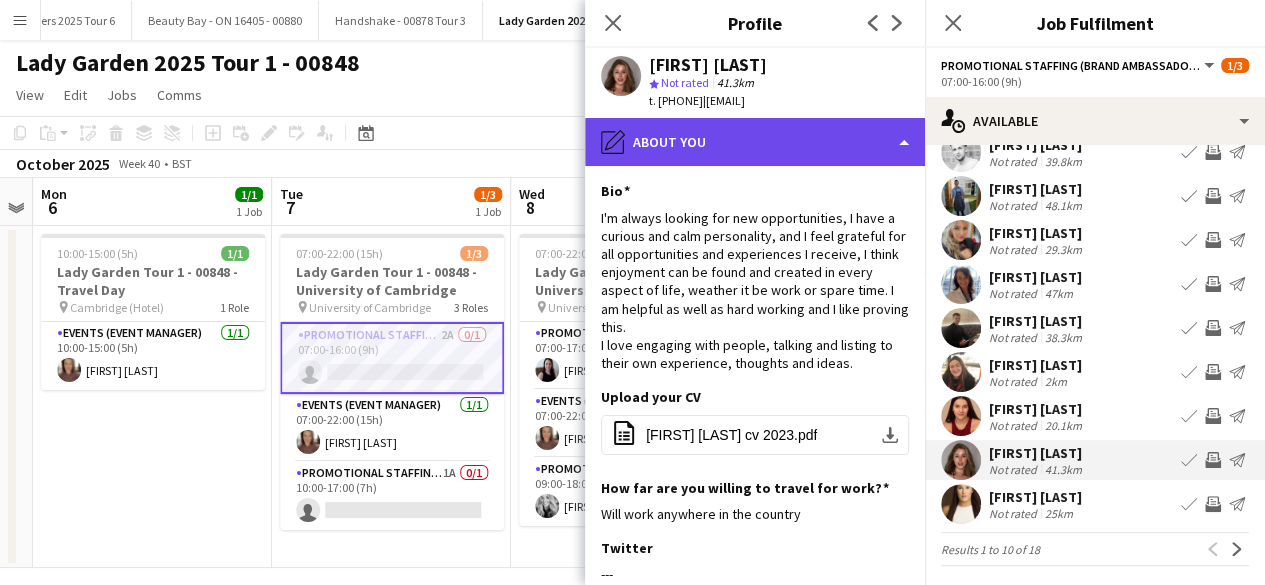 click on "pencil4
About you" 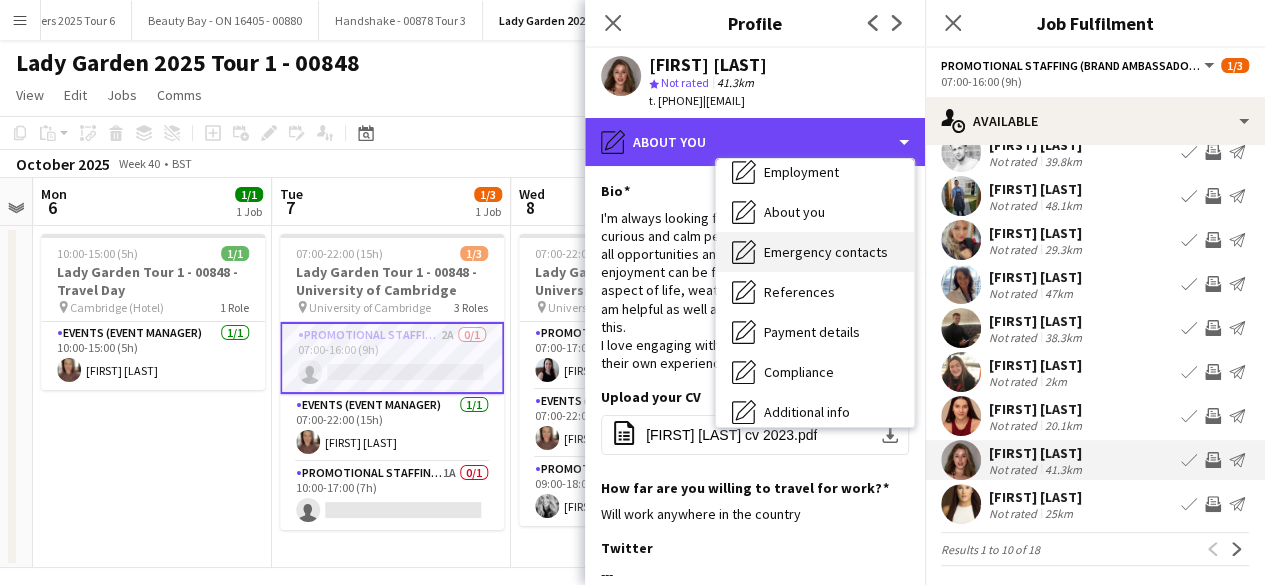 scroll, scrollTop: 96, scrollLeft: 0, axis: vertical 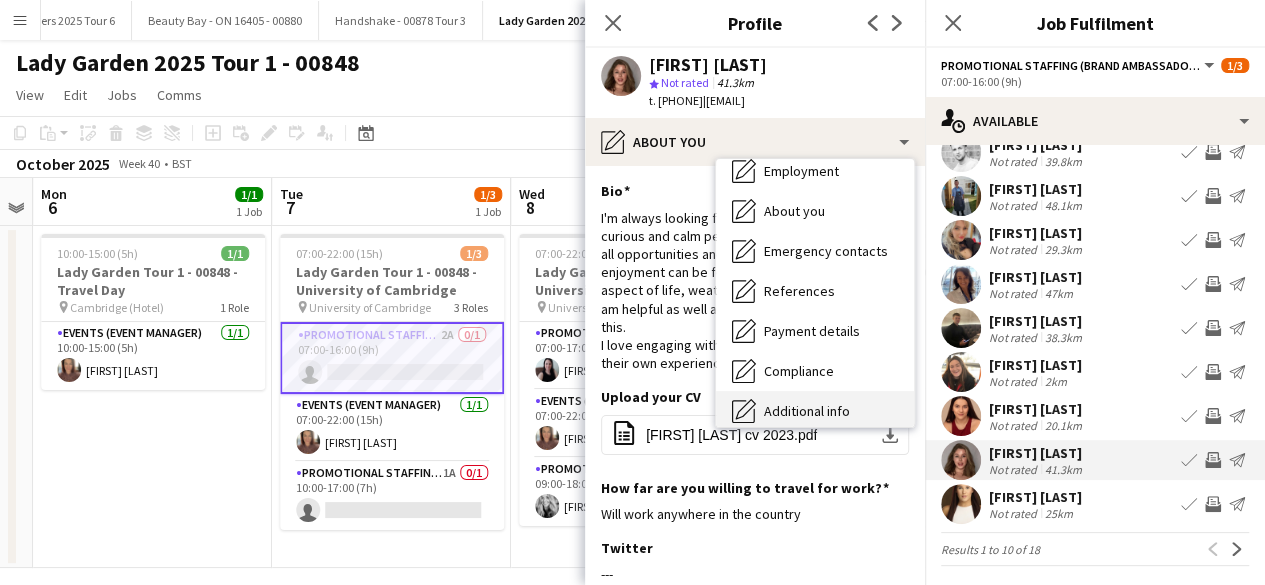click on "Additional info" at bounding box center (807, 411) 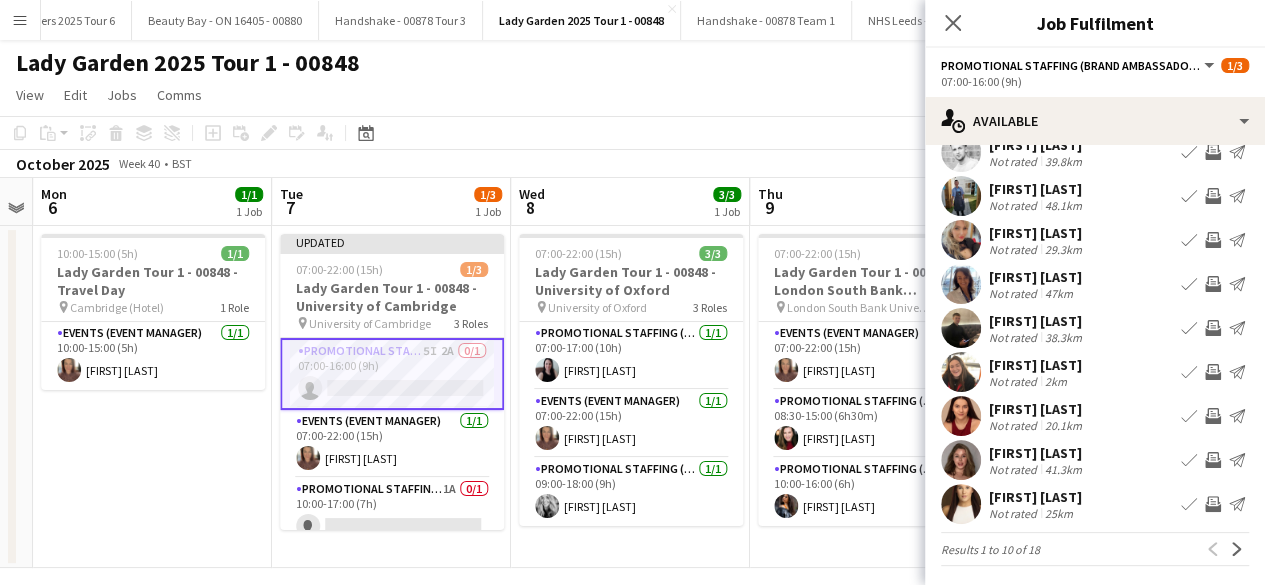 scroll, scrollTop: 114, scrollLeft: 0, axis: vertical 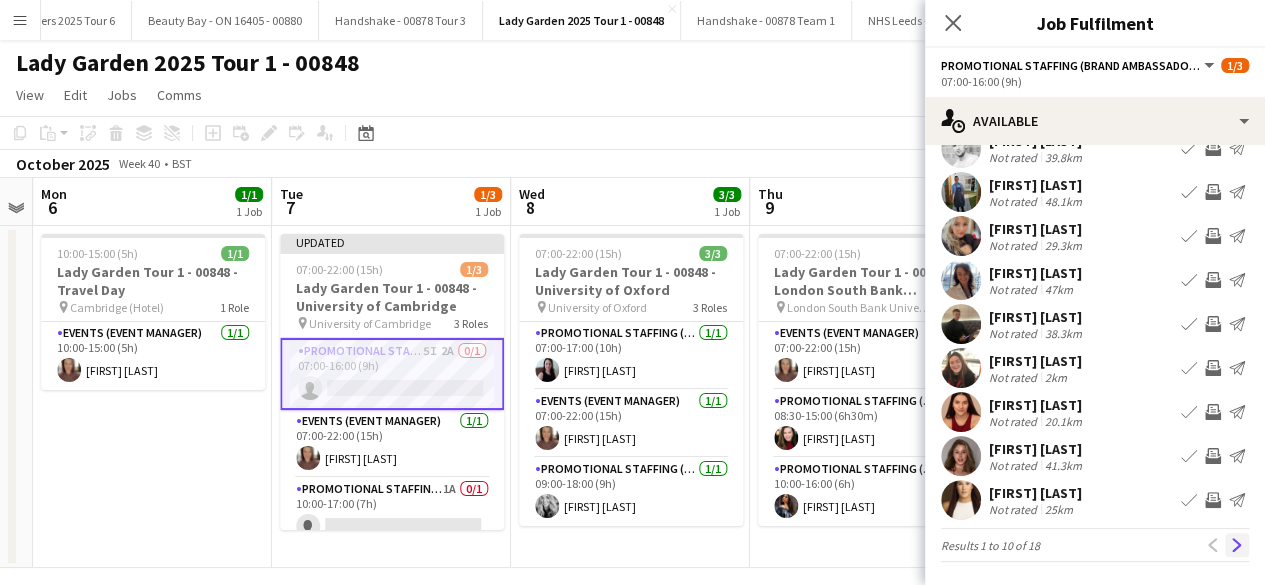 click on "Next" 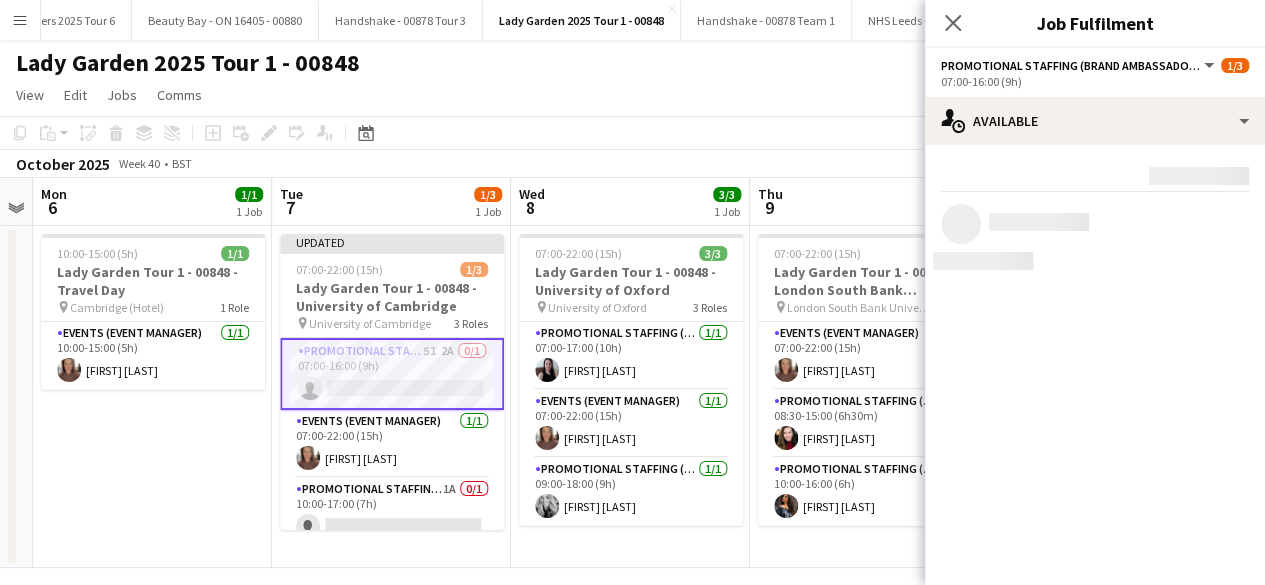 scroll, scrollTop: 0, scrollLeft: 0, axis: both 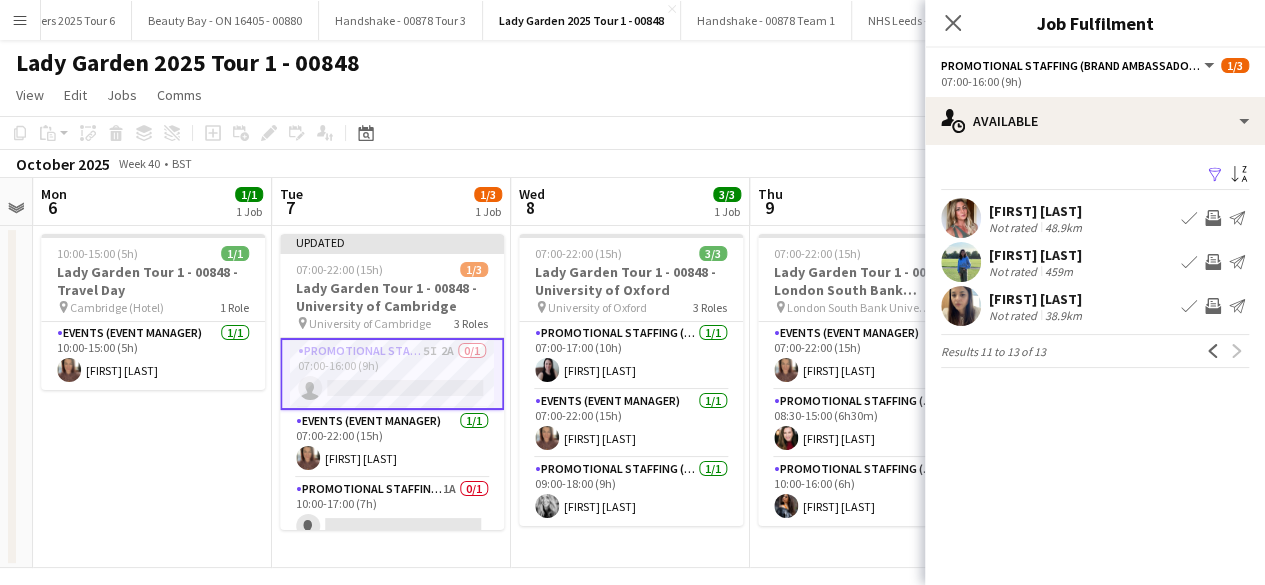 click at bounding box center (961, 218) 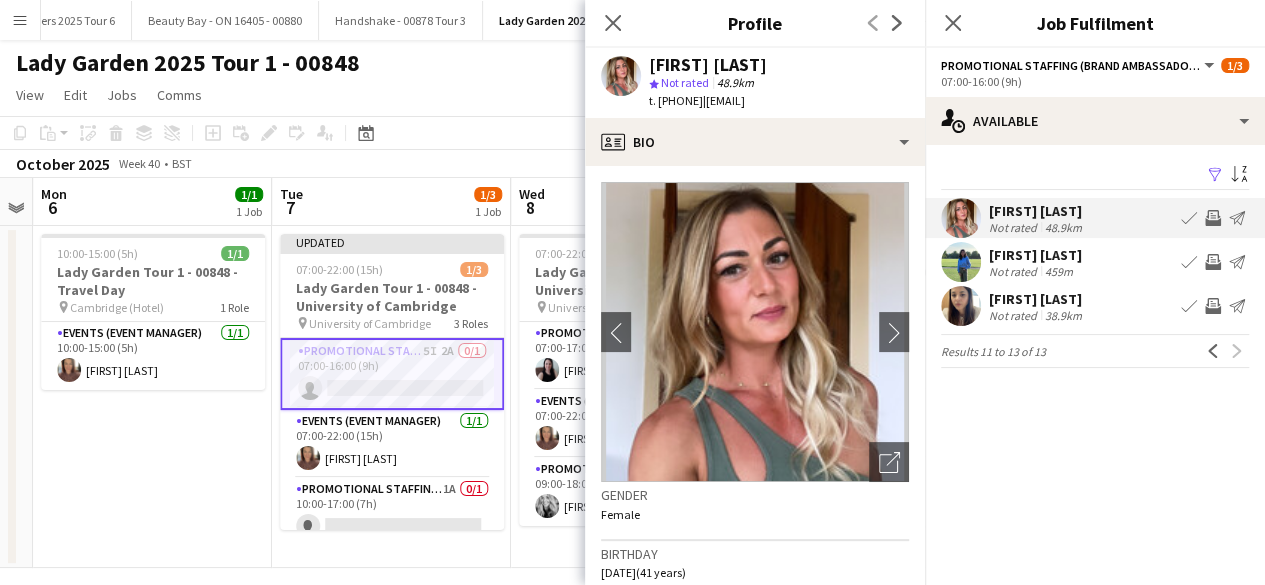 click at bounding box center (961, 262) 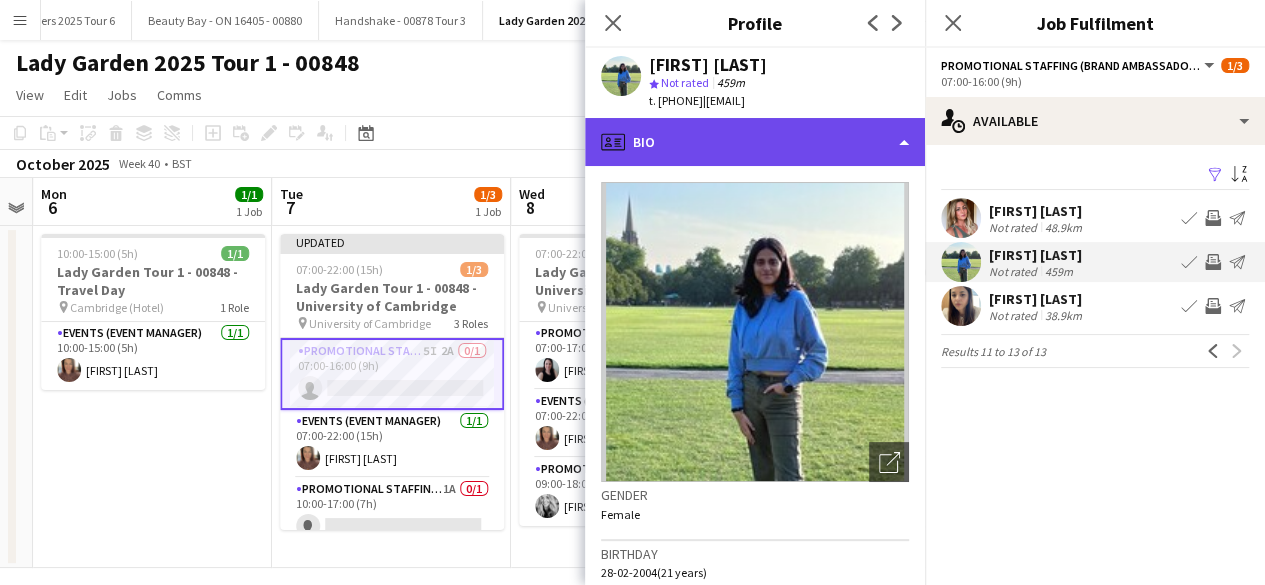 click on "profile
Bio" 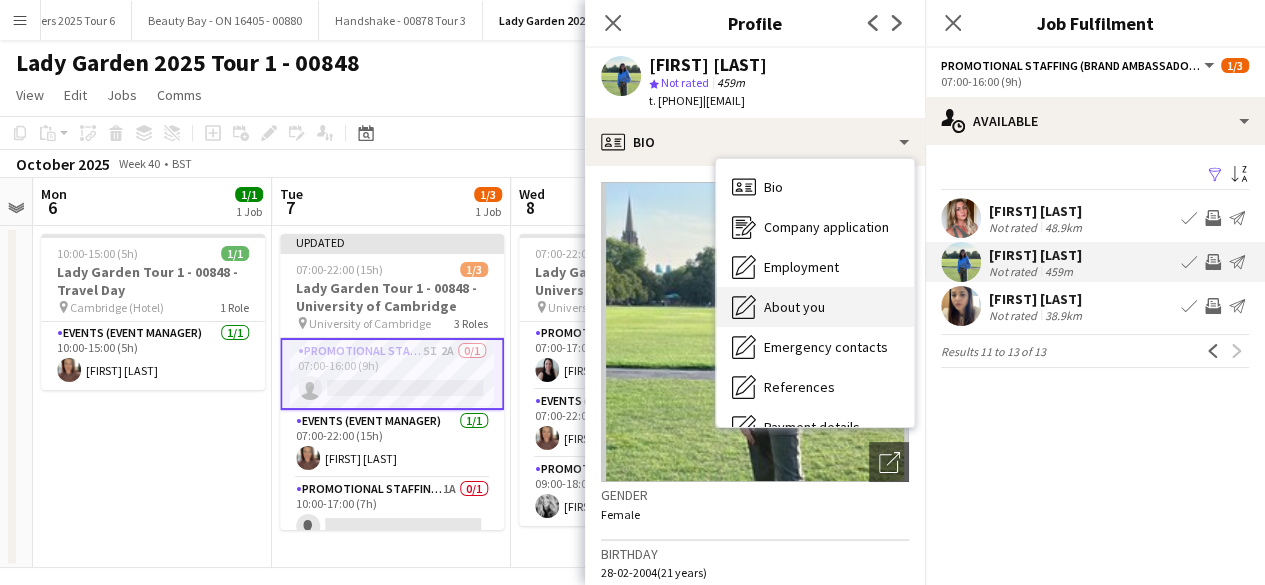 click on "About you" at bounding box center (794, 307) 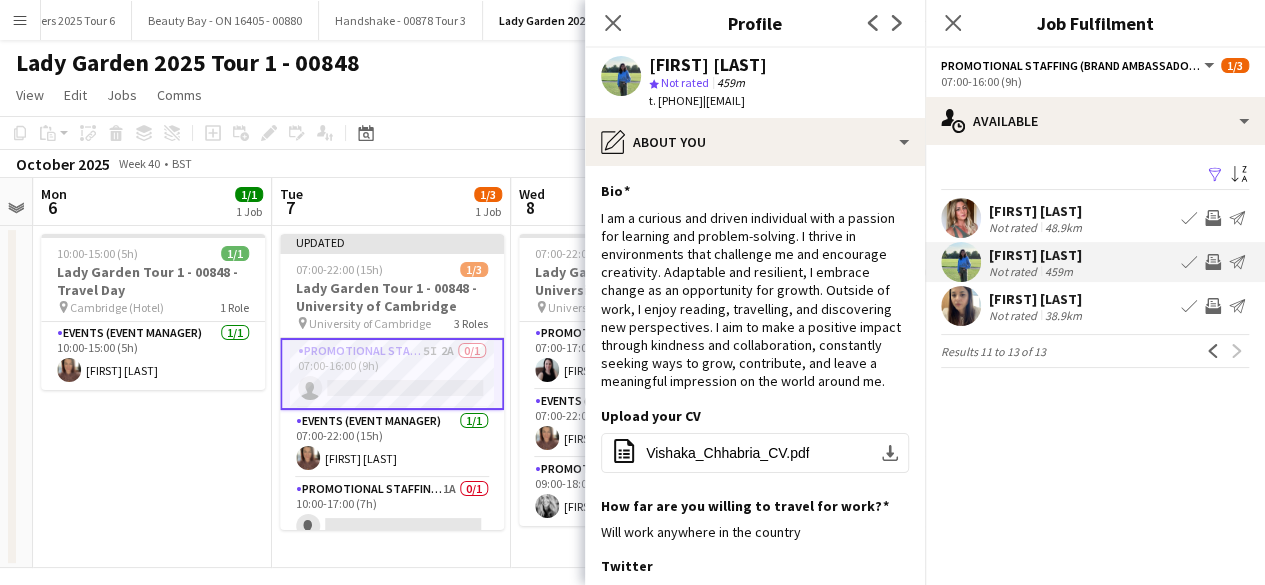 click at bounding box center (961, 306) 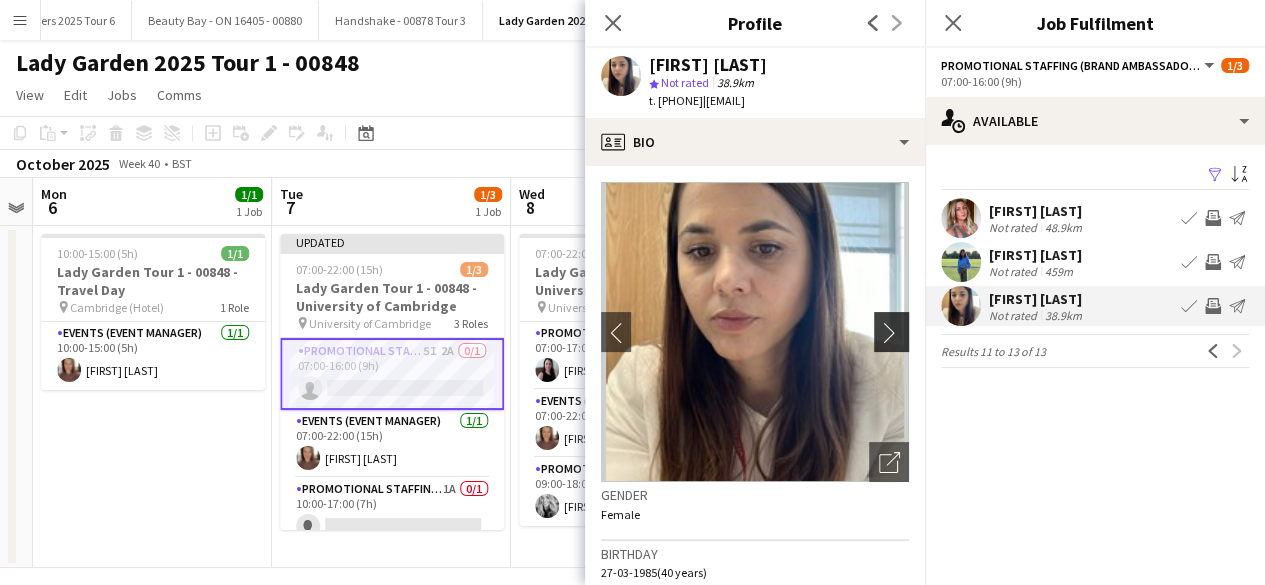 click on "chevron-right" 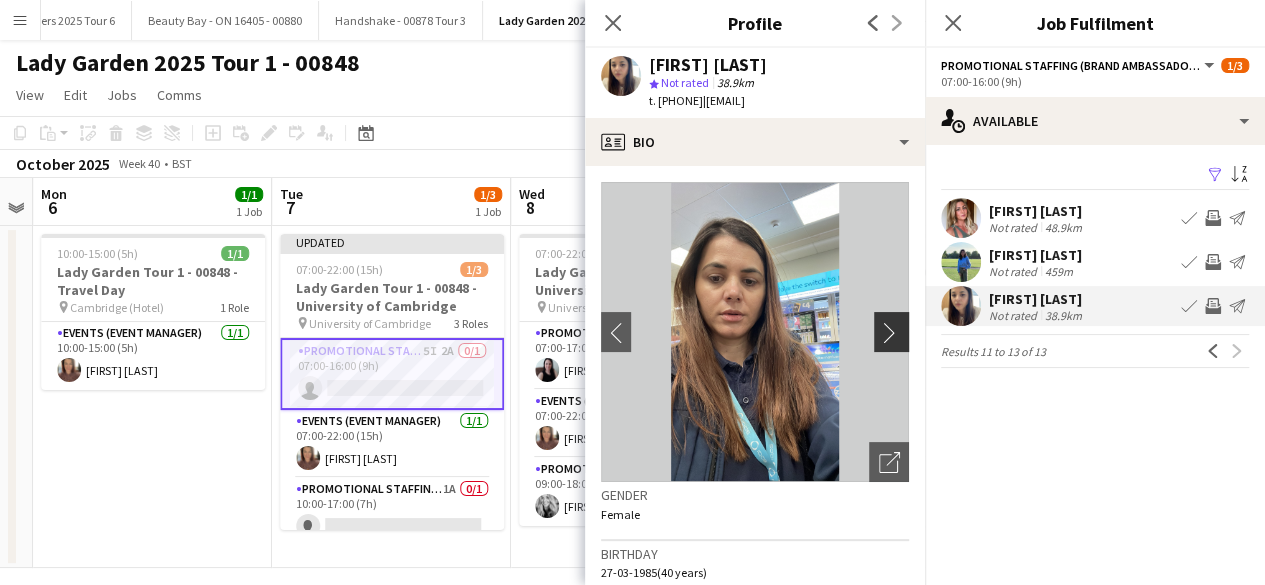 click on "chevron-right" 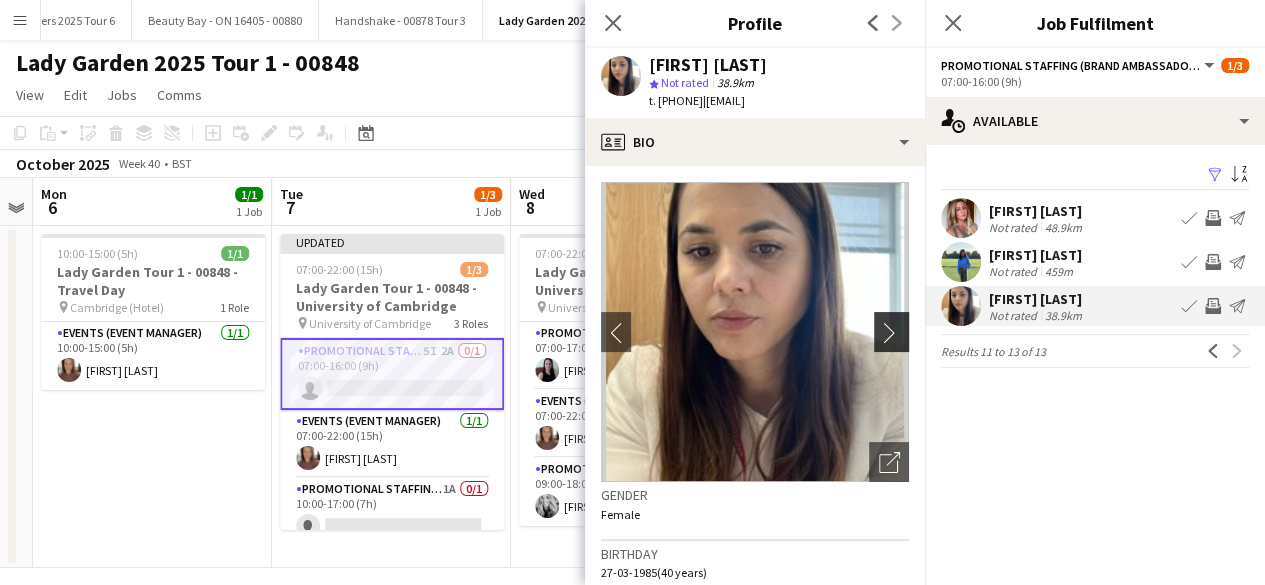 click on "chevron-right" 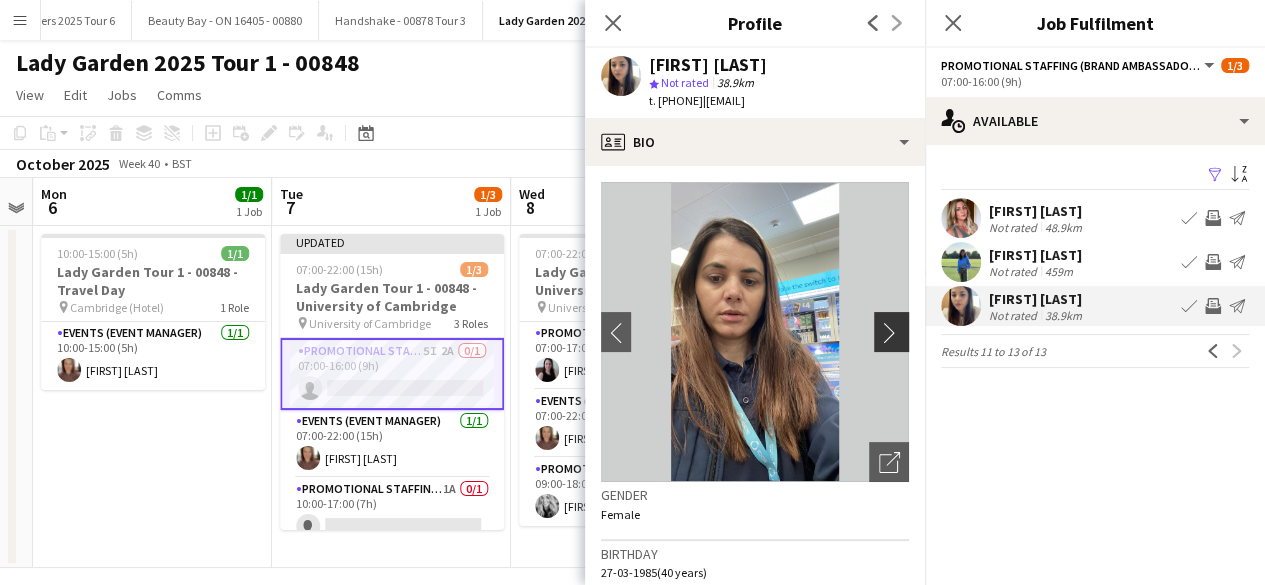 click on "chevron-right" 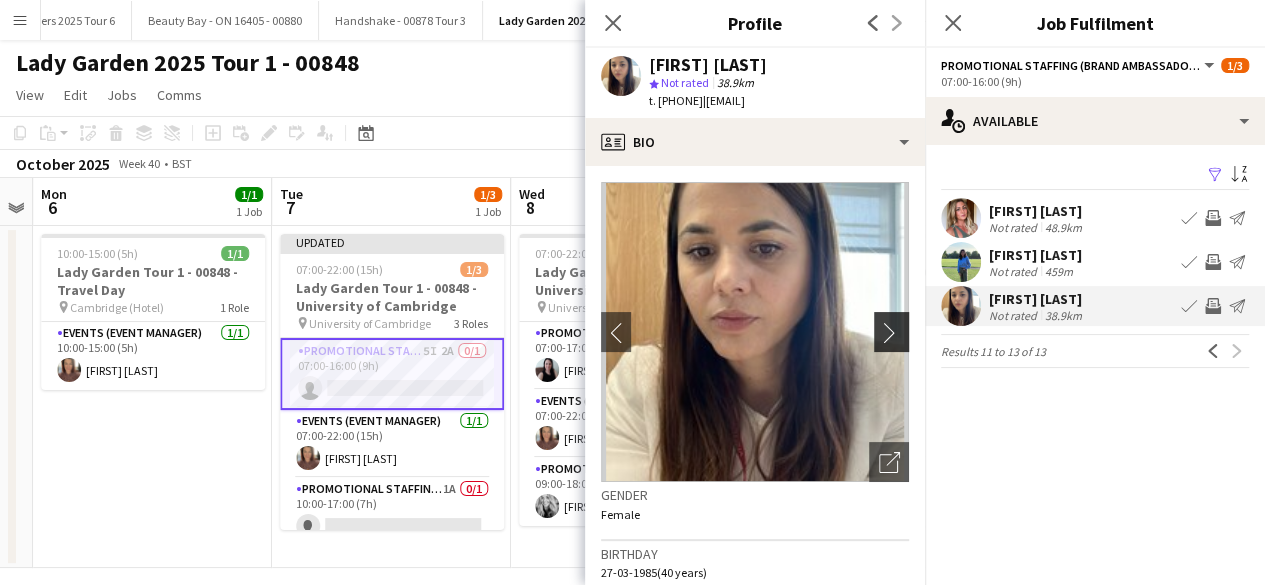click on "chevron-right" 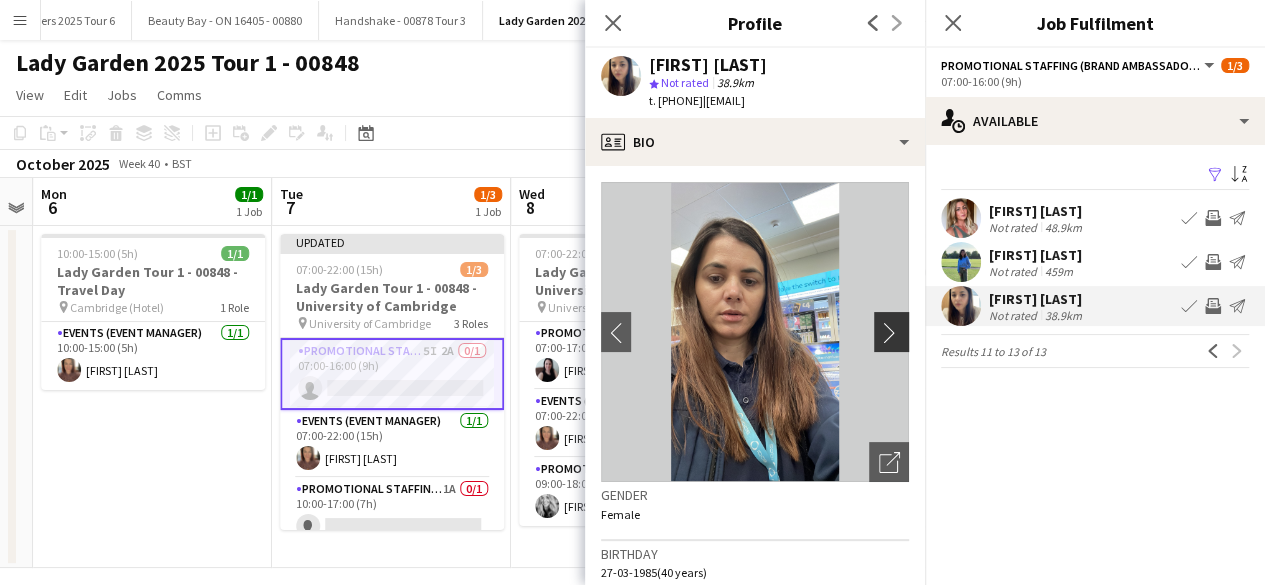 click on "chevron-right" 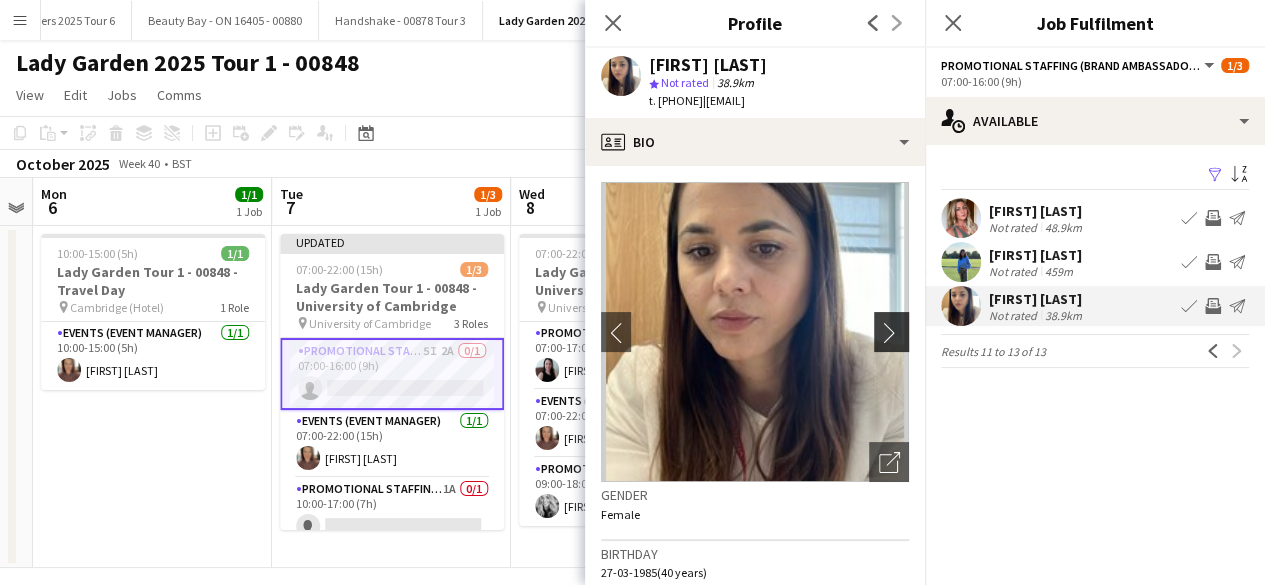 click on "chevron-right" 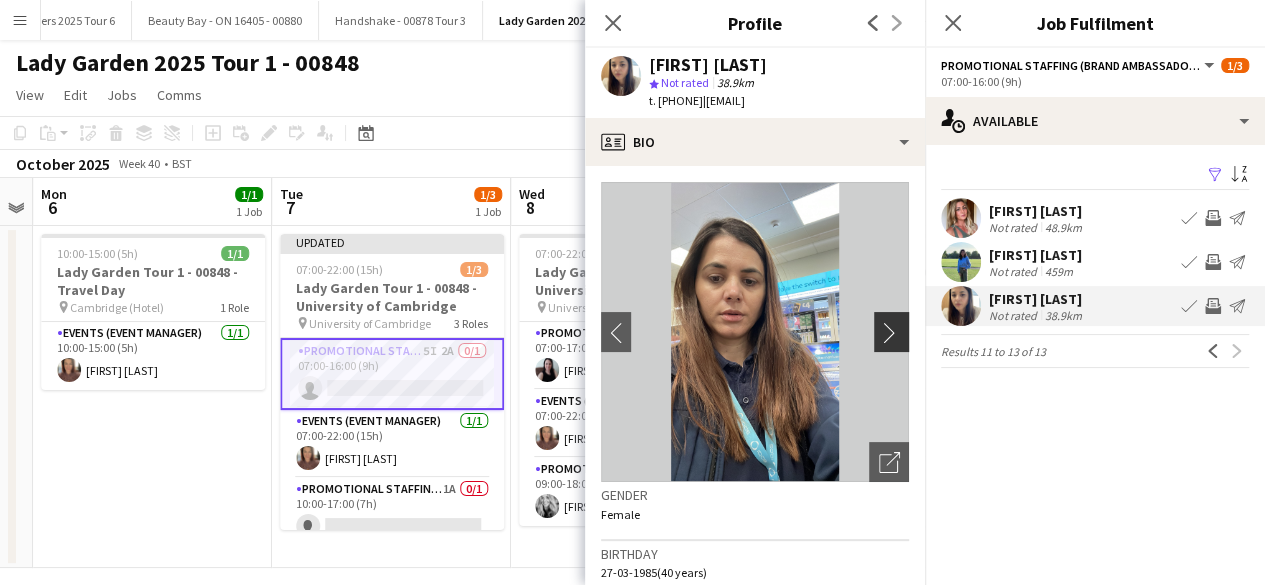 click on "chevron-right" 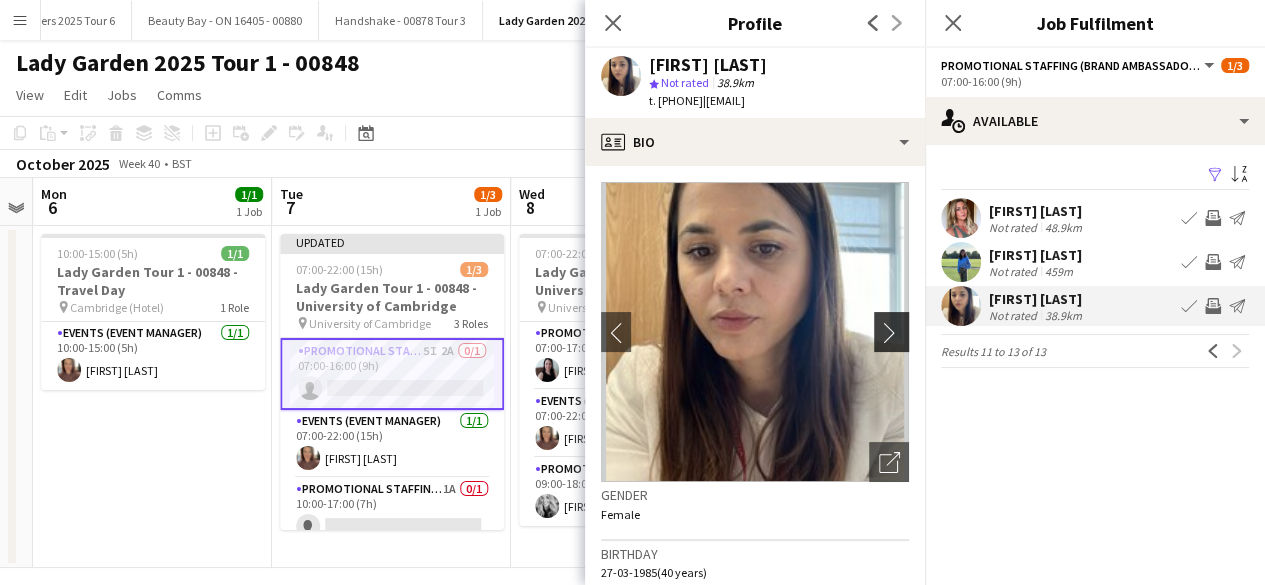 click on "chevron-right" 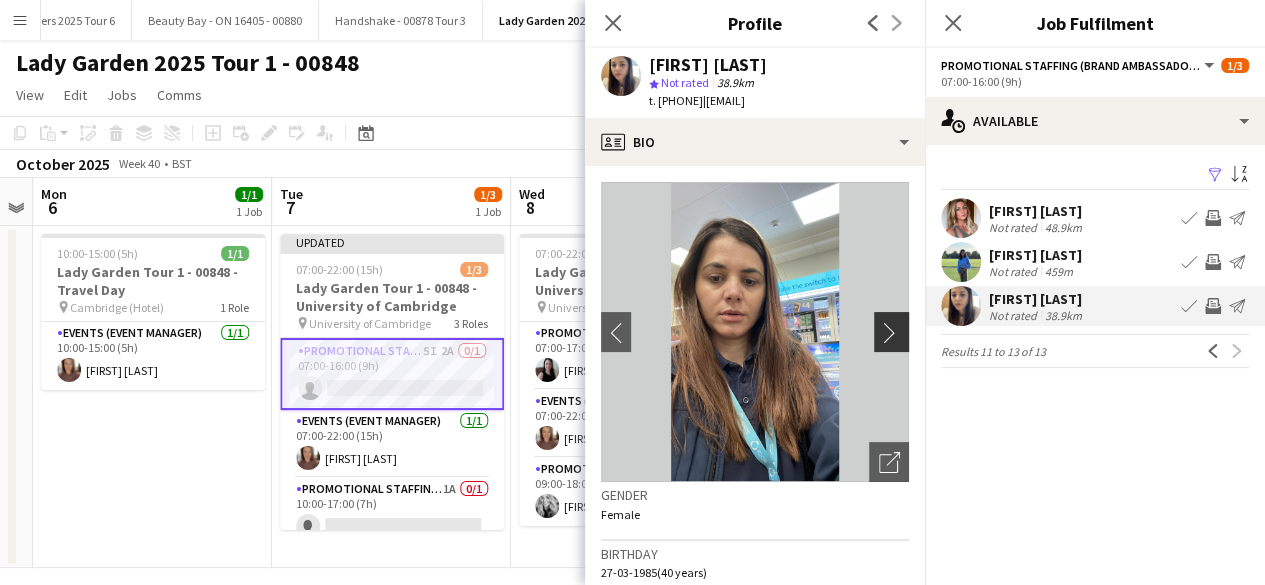 click on "chevron-right" 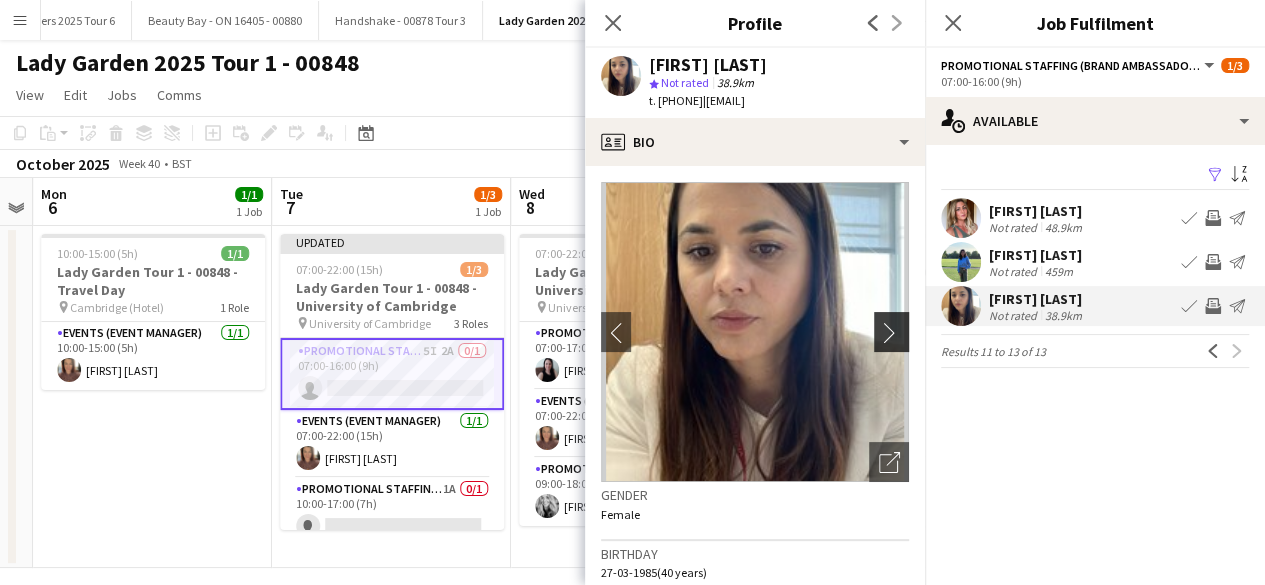 click on "chevron-right" 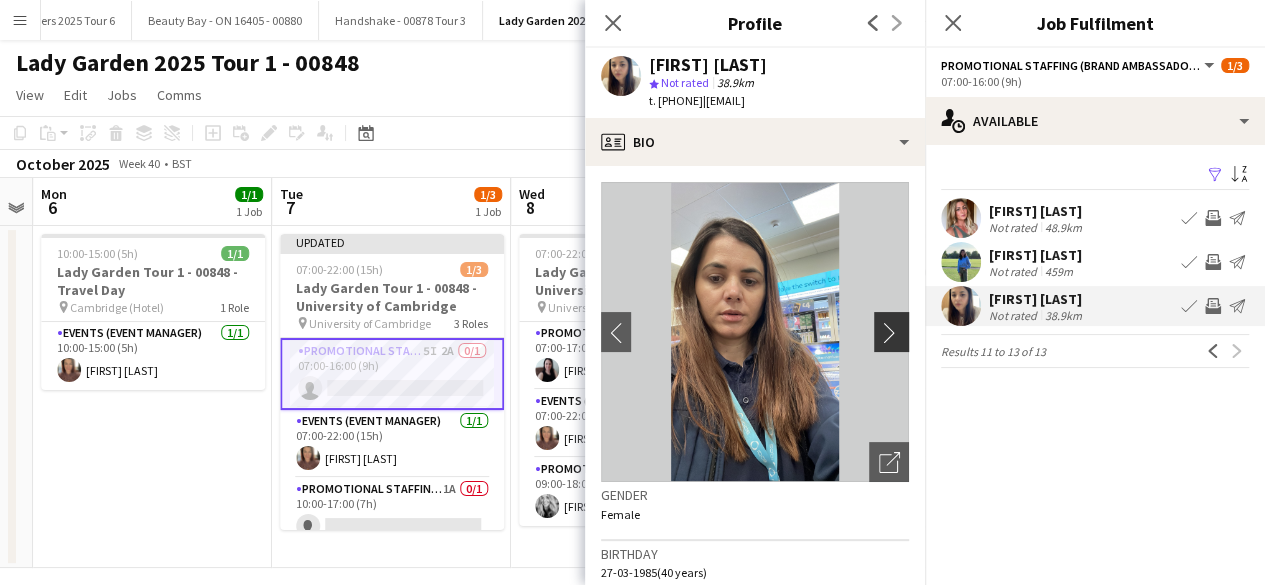 click on "chevron-right" 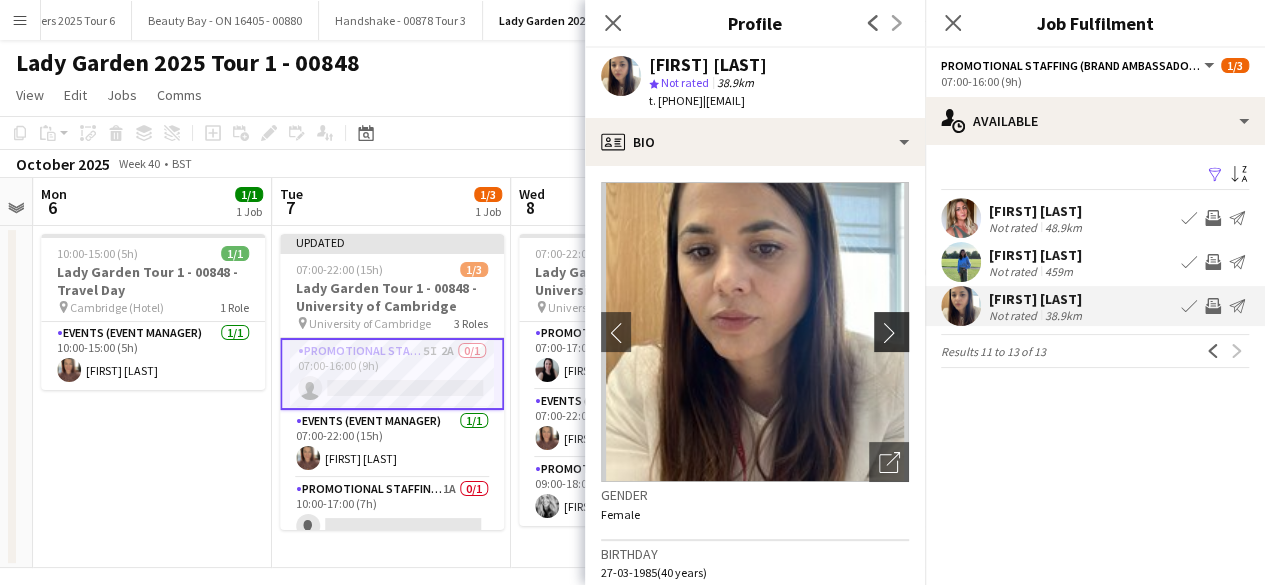 click on "chevron-right" 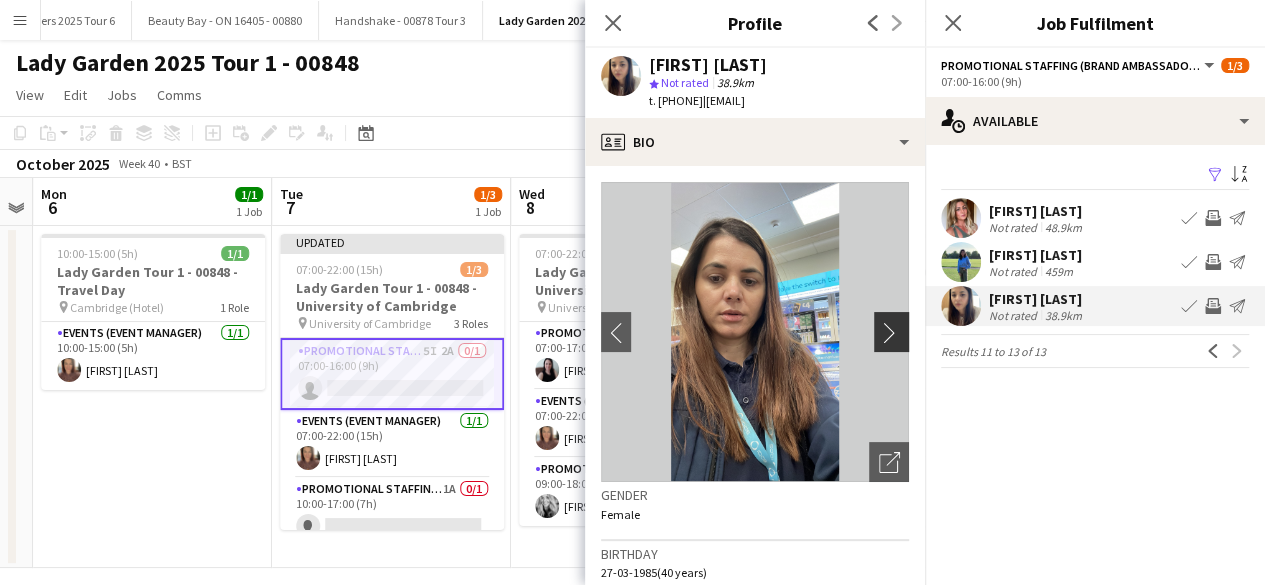 click on "chevron-right" 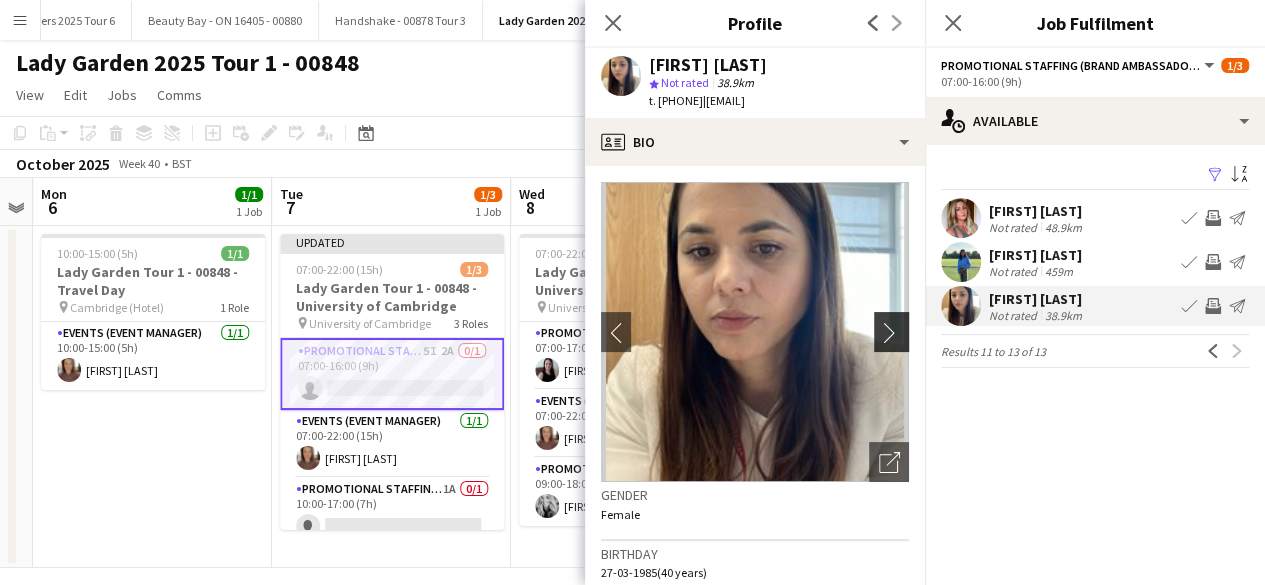 click on "chevron-right" 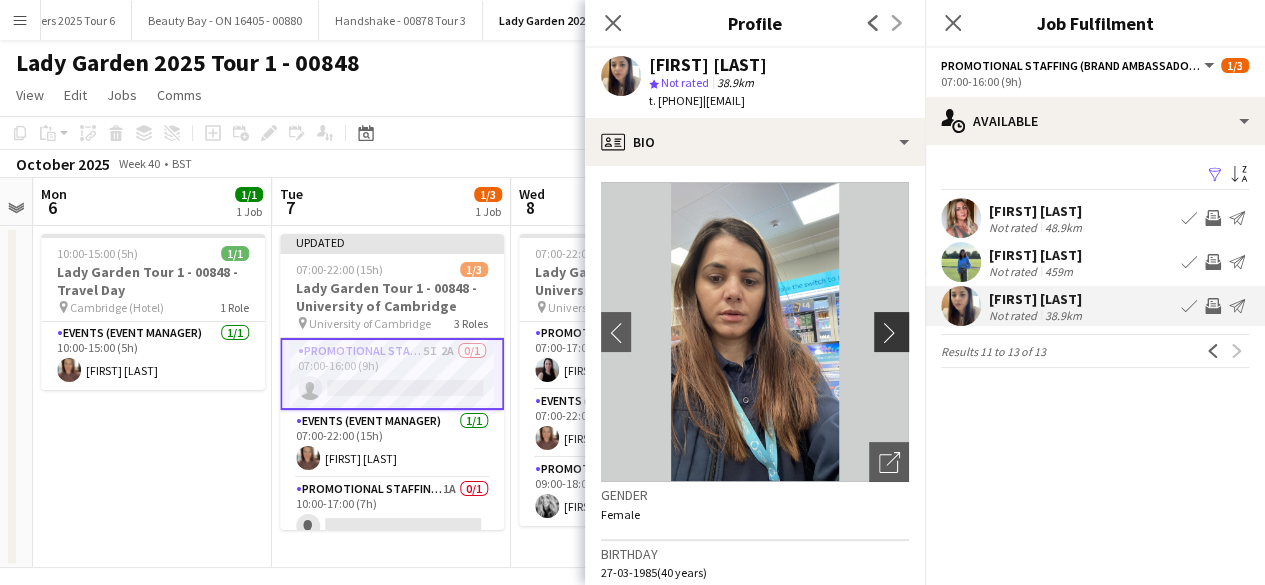 click on "chevron-right" 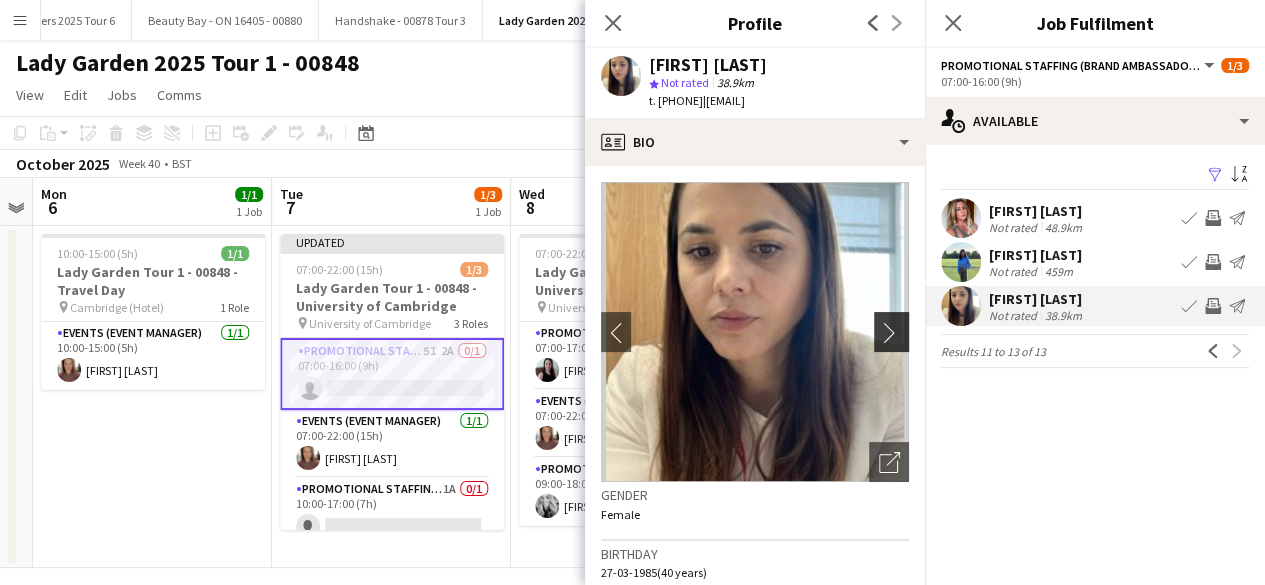 click on "chevron-right" 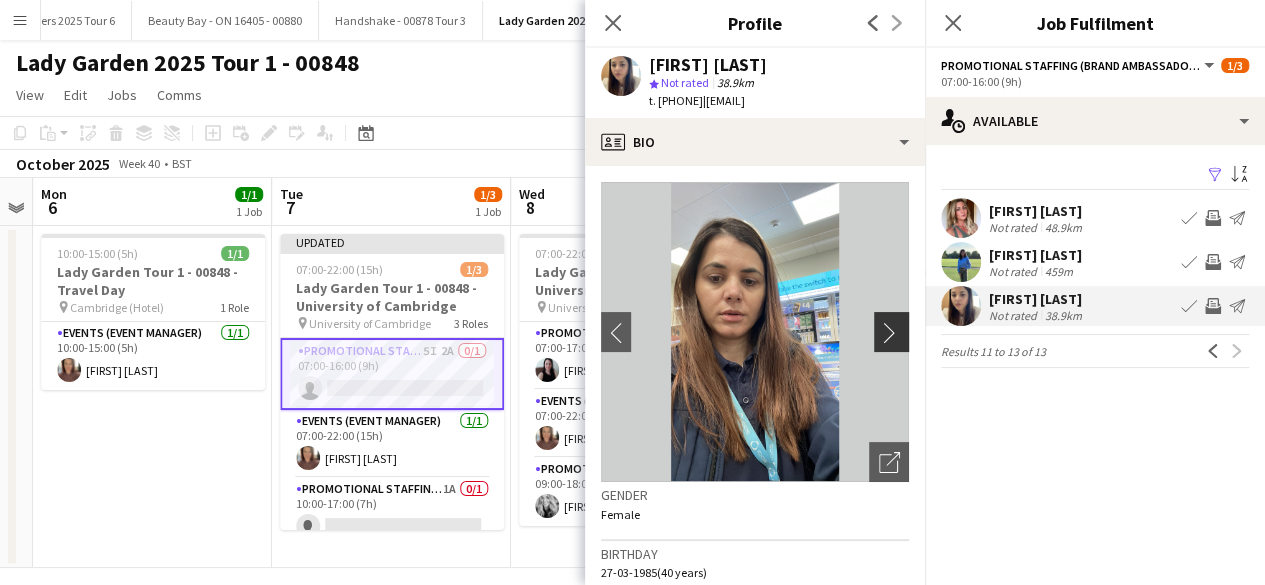 click on "chevron-right" 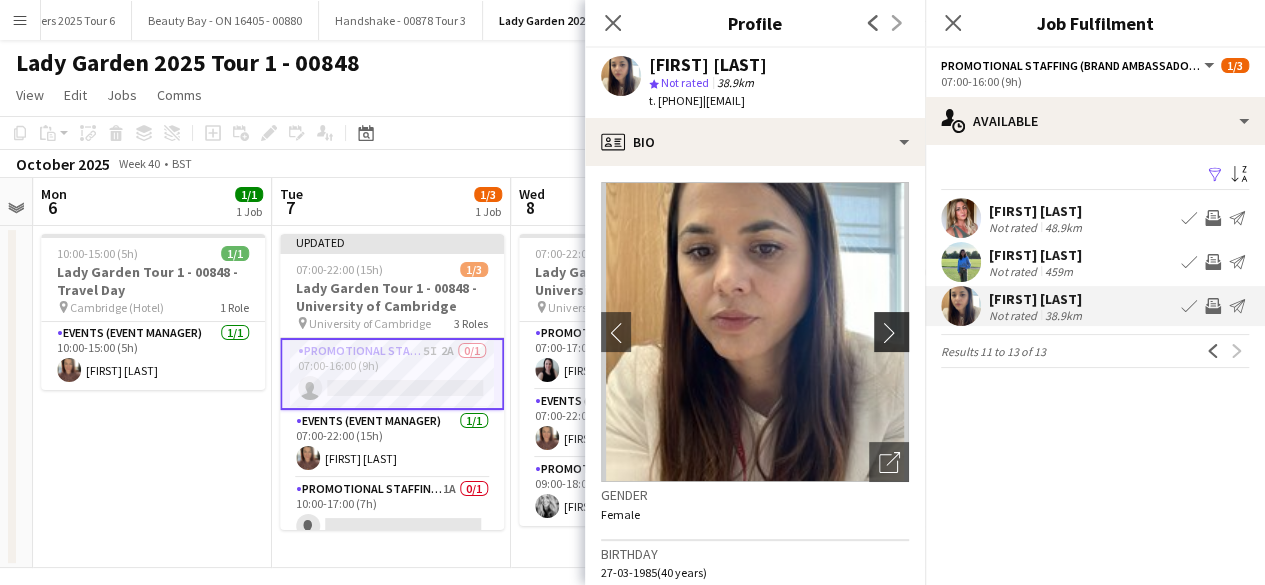 click on "chevron-right" 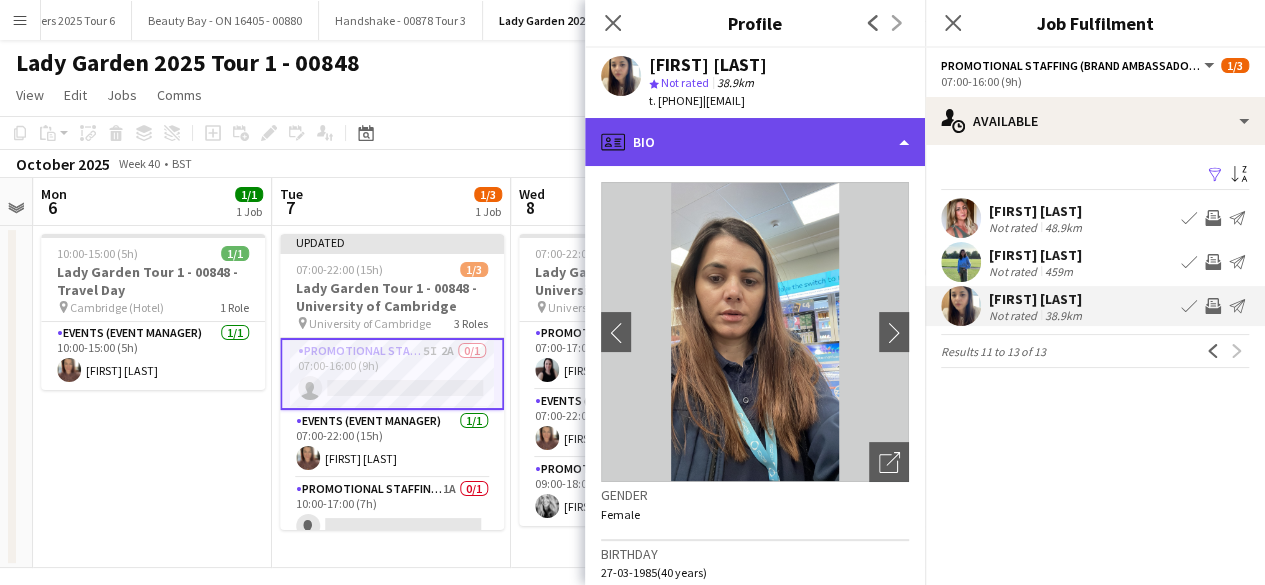 click on "profile
Bio" 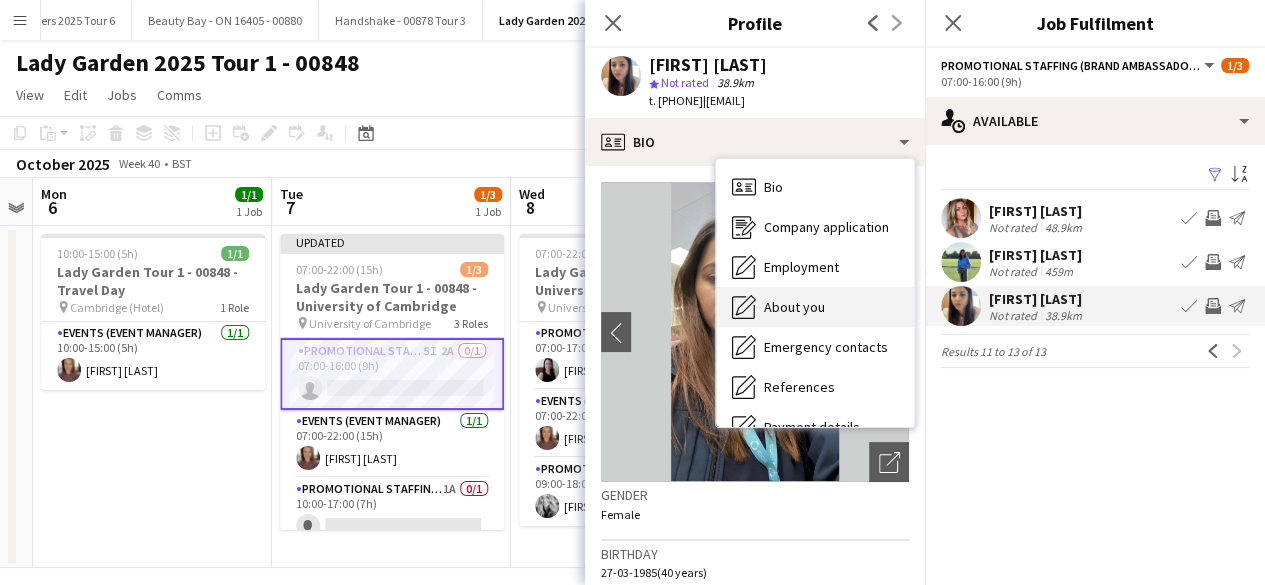 click on "About you
About you" at bounding box center [815, 307] 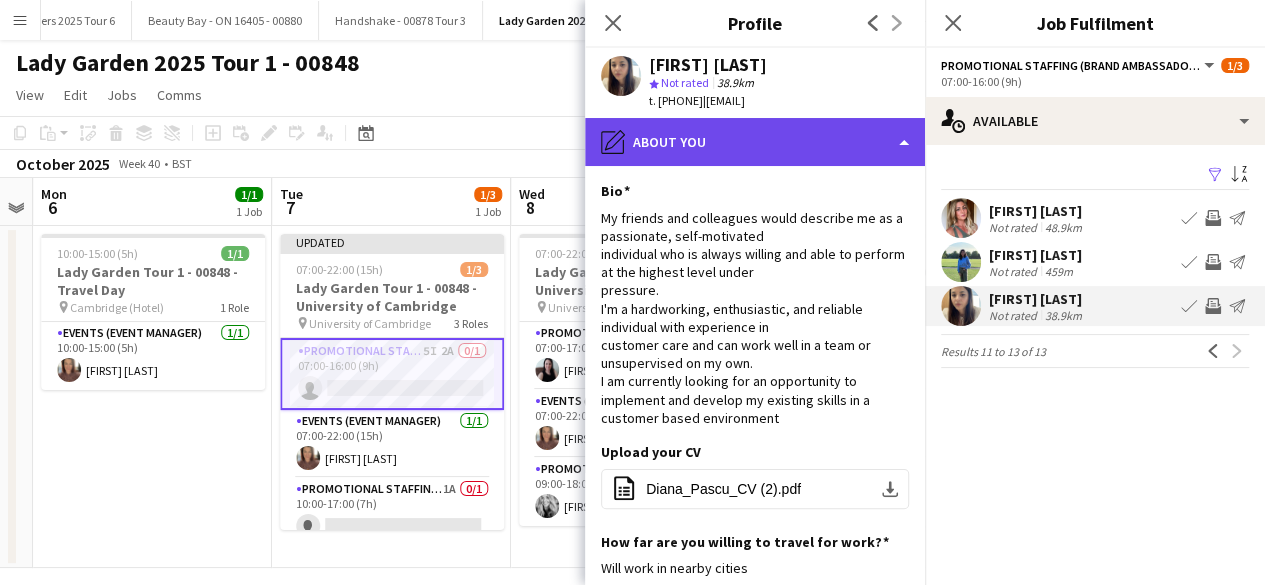 click on "pencil4
About you" 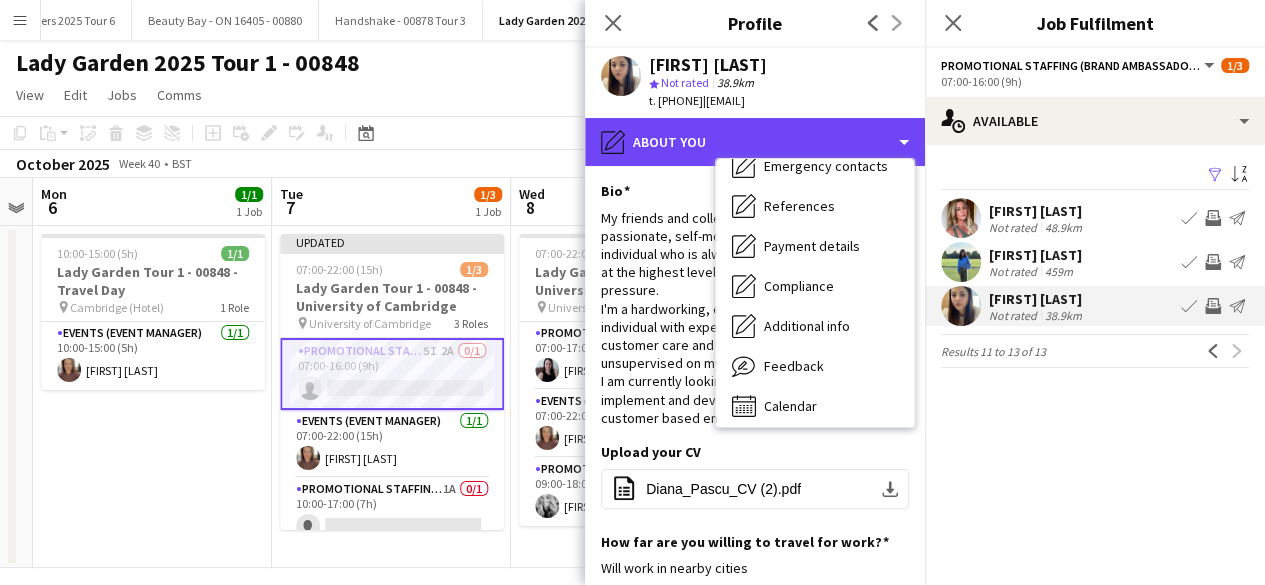 scroll, scrollTop: 188, scrollLeft: 0, axis: vertical 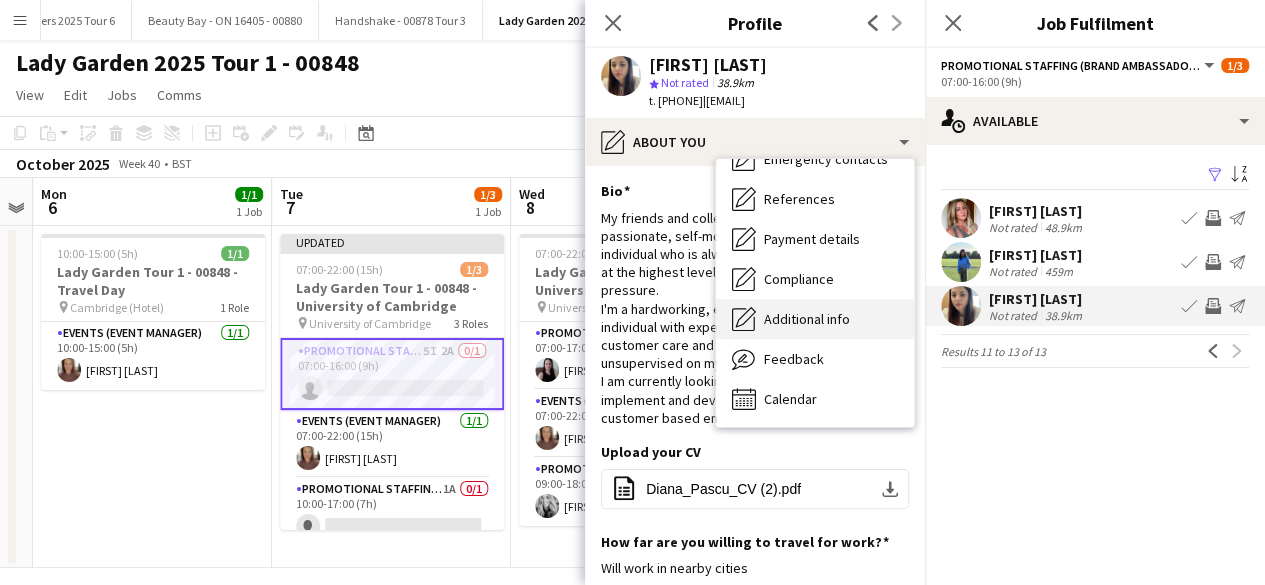 click on "Additional info" at bounding box center (807, 319) 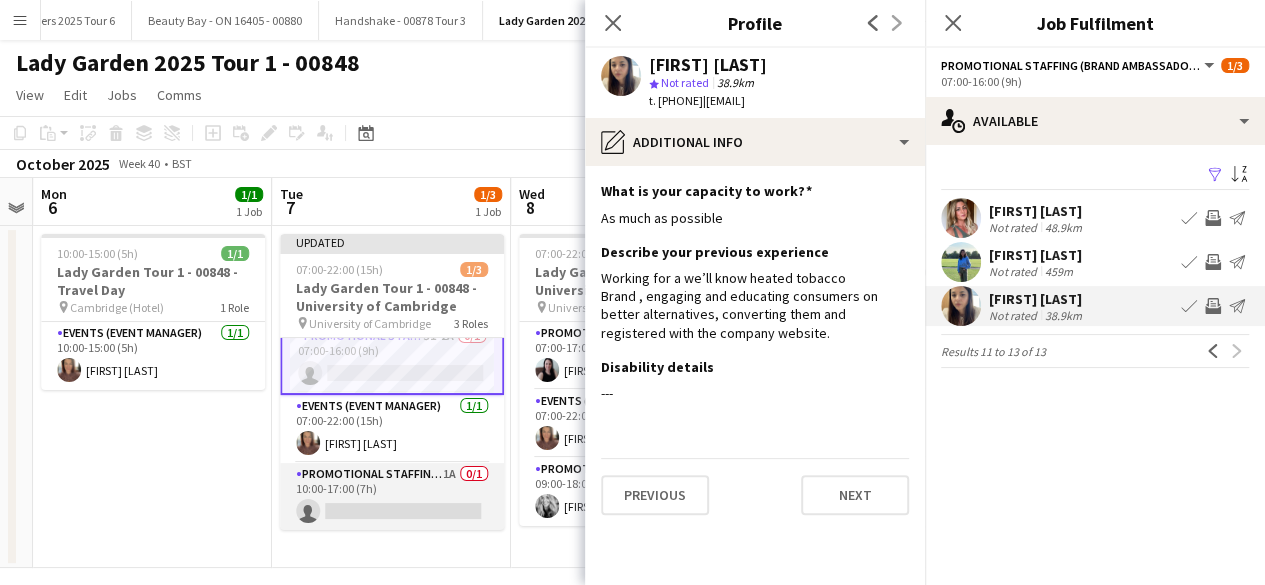 click on "Promotional Staffing (Brand Ambassadors)   1A   0/1   10:00-17:00 (7h)
single-neutral-actions" at bounding box center [392, 497] 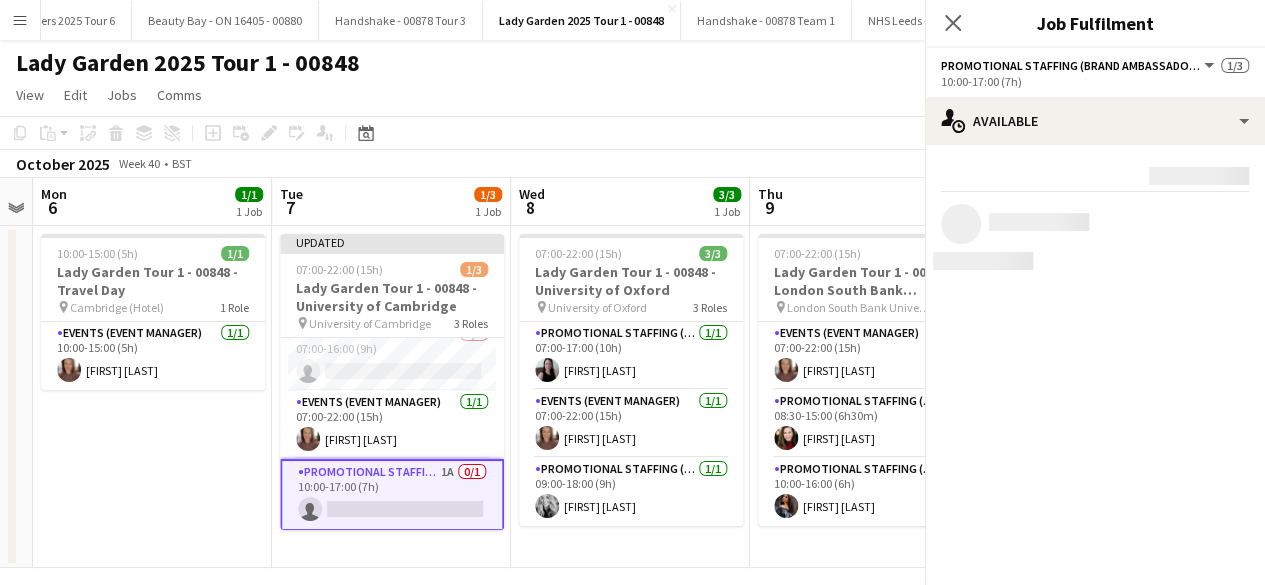 scroll, scrollTop: 13, scrollLeft: 0, axis: vertical 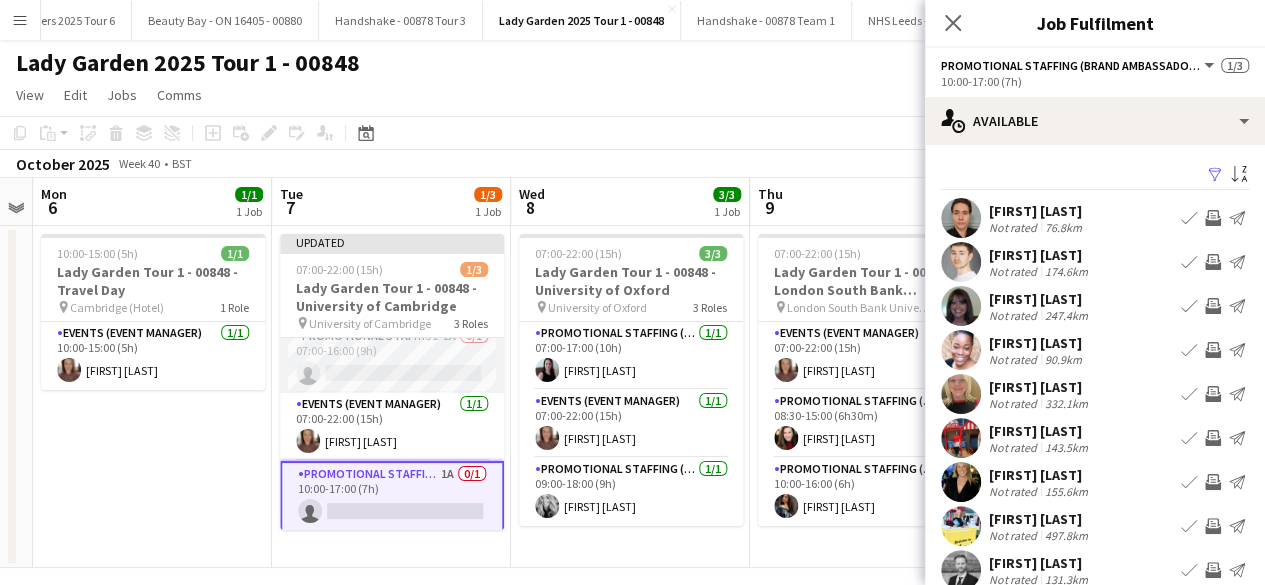click on "Promotional Staffing (Brand Ambassadors)   5I   2A   0/1   07:00-16:00 (9h)
single-neutral-actions" at bounding box center (392, 359) 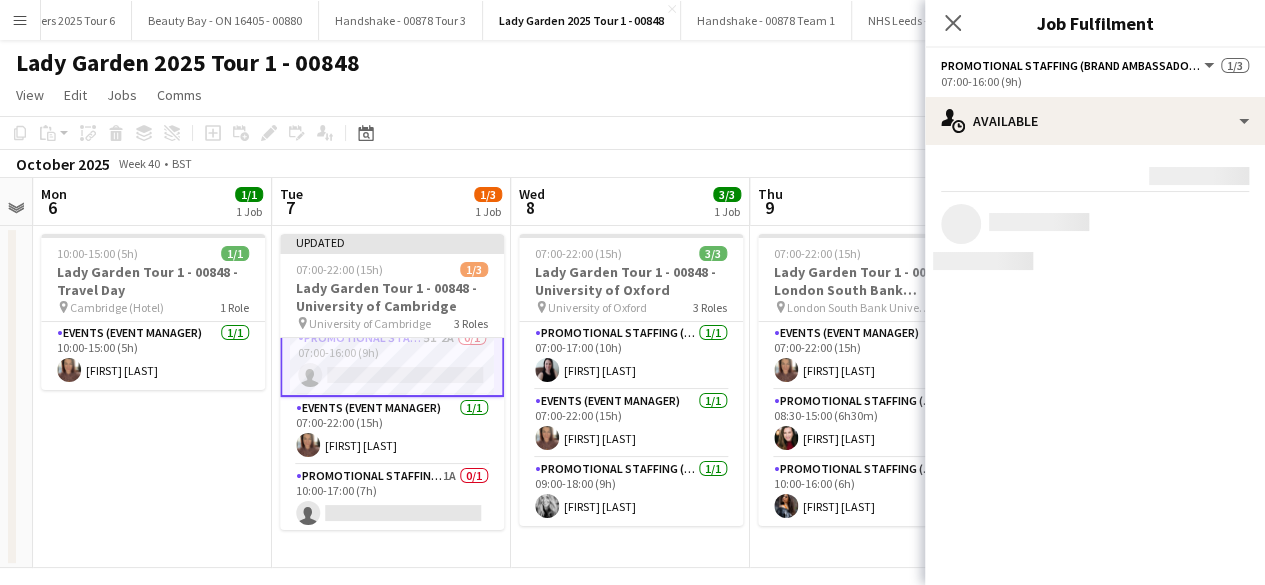 scroll, scrollTop: 15, scrollLeft: 0, axis: vertical 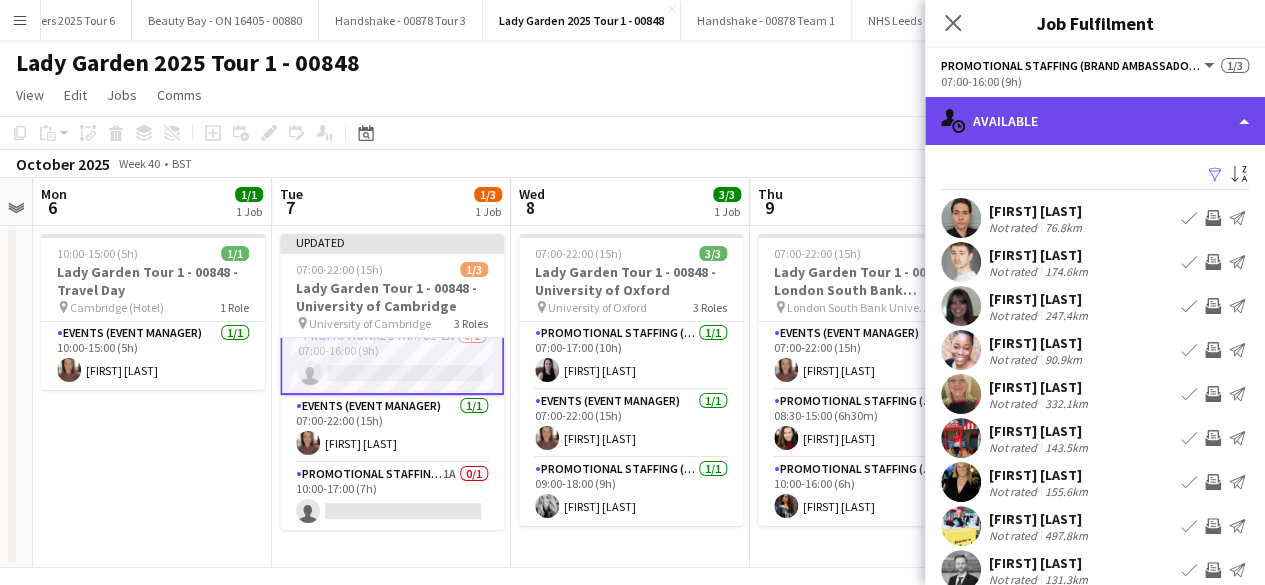 click on "single-neutral-actions-upload
Available" 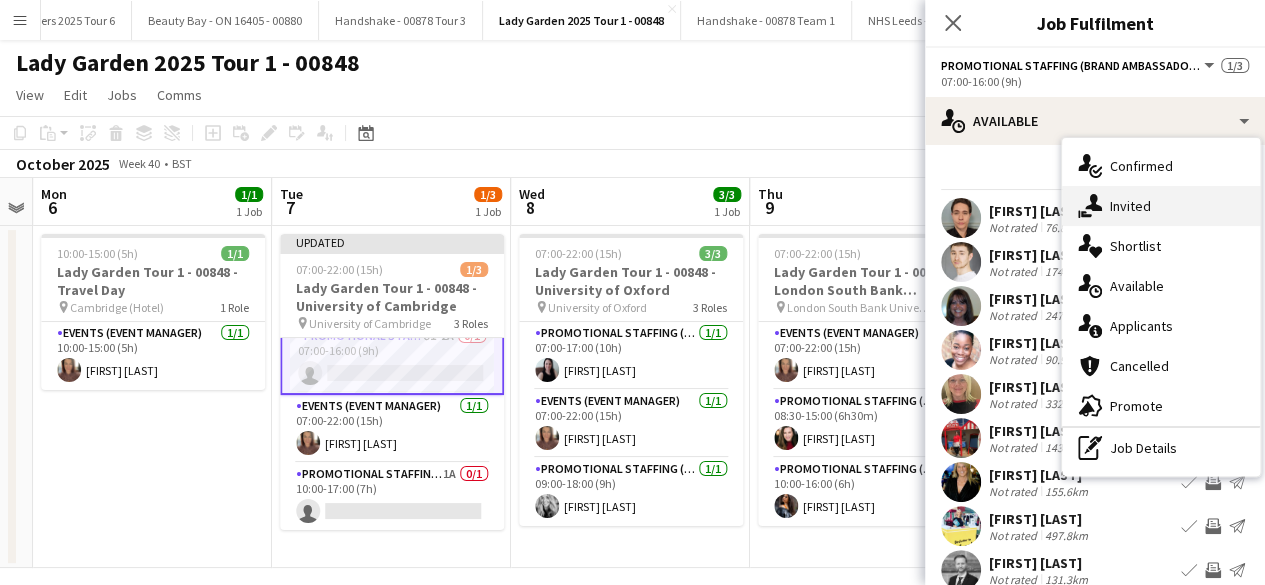 click on "single-neutral-actions-share-1
Invited" at bounding box center [1161, 206] 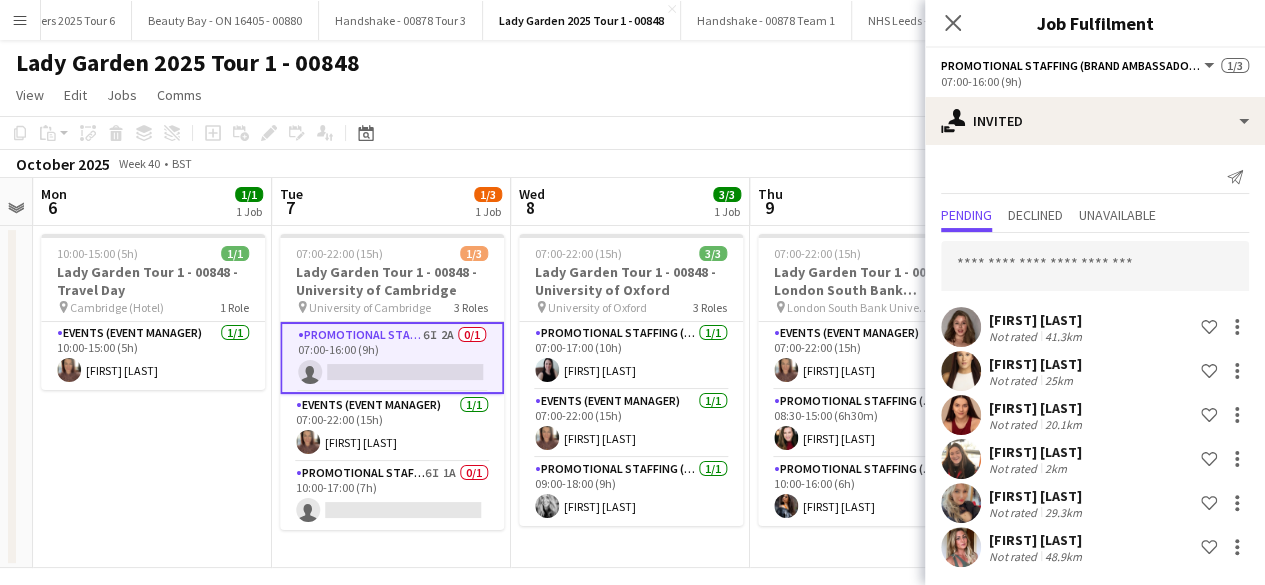 scroll, scrollTop: 0, scrollLeft: 0, axis: both 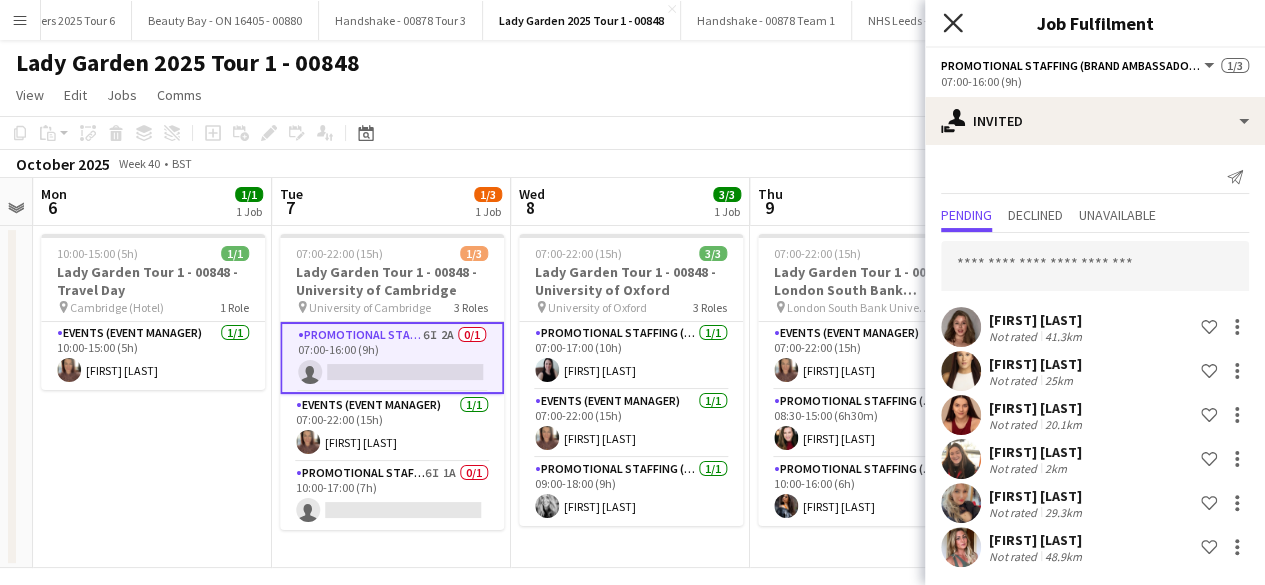 click 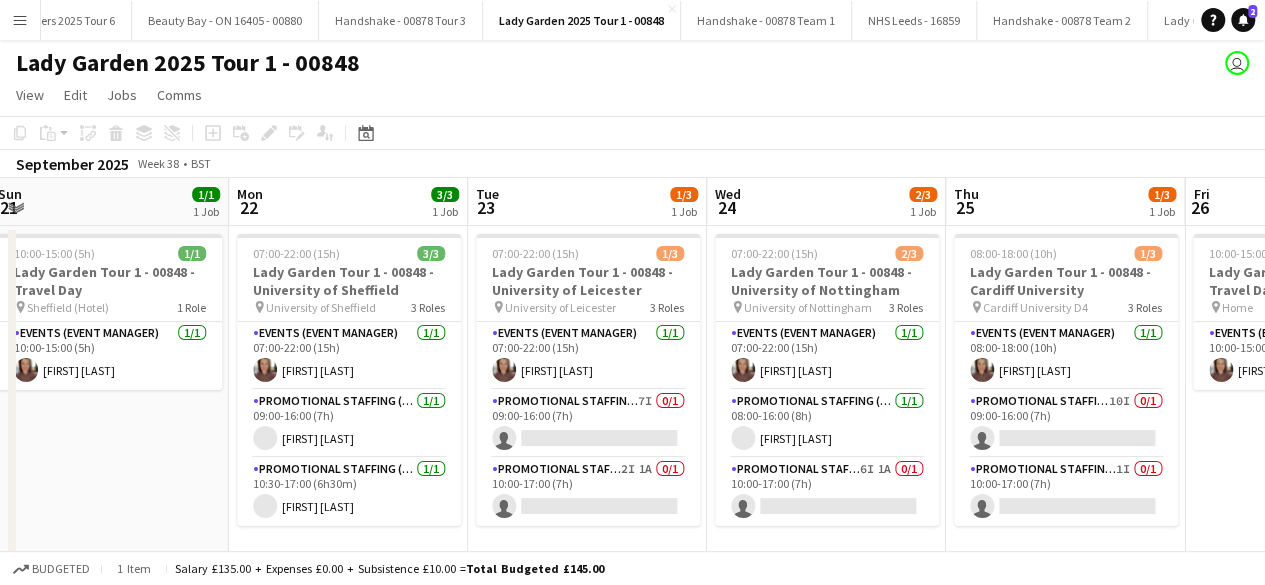 scroll, scrollTop: 0, scrollLeft: 726, axis: horizontal 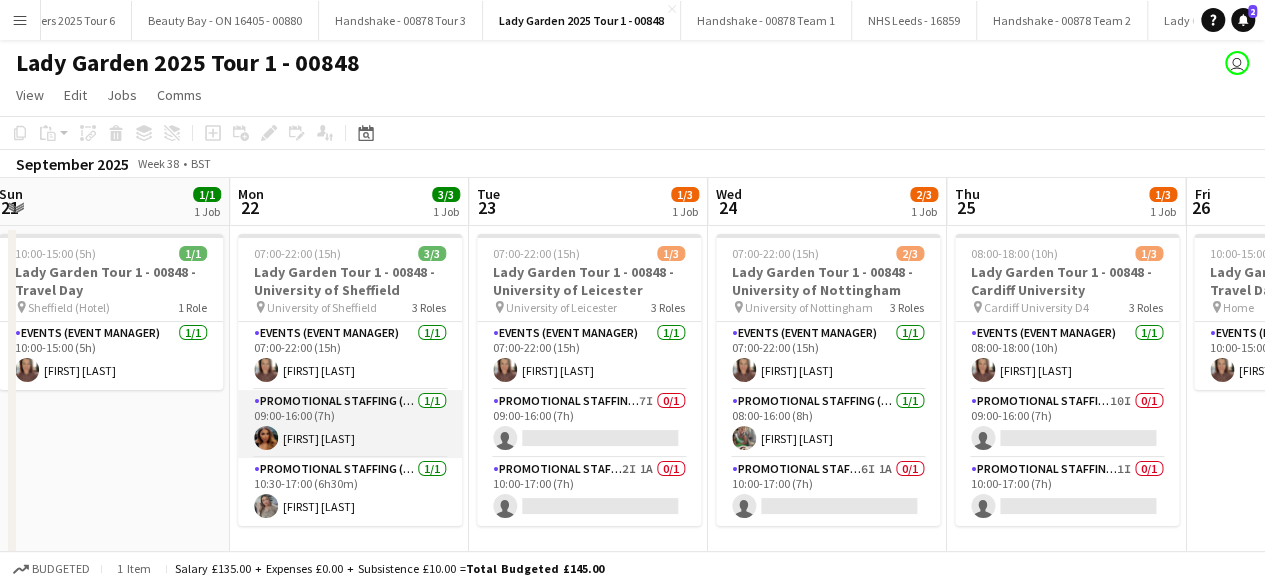 click on "Promotional Staffing (Brand Ambassadors)   1/1   09:00-16:00 (7h)
Melika Ebrahim esfahani" at bounding box center [350, 424] 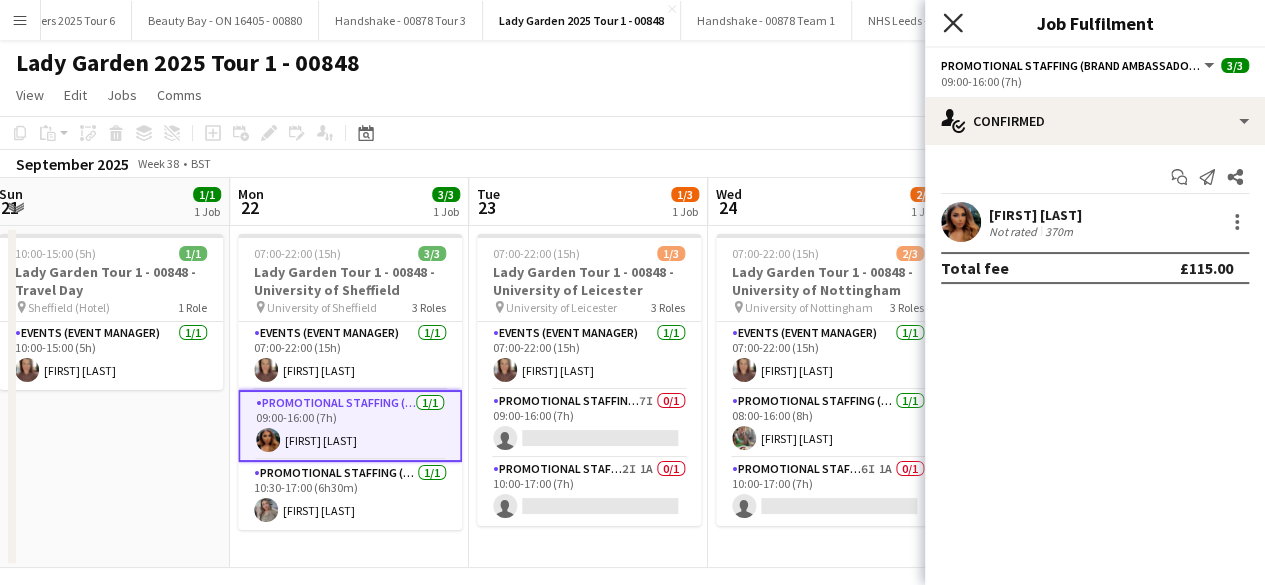 click on "Close pop-in" 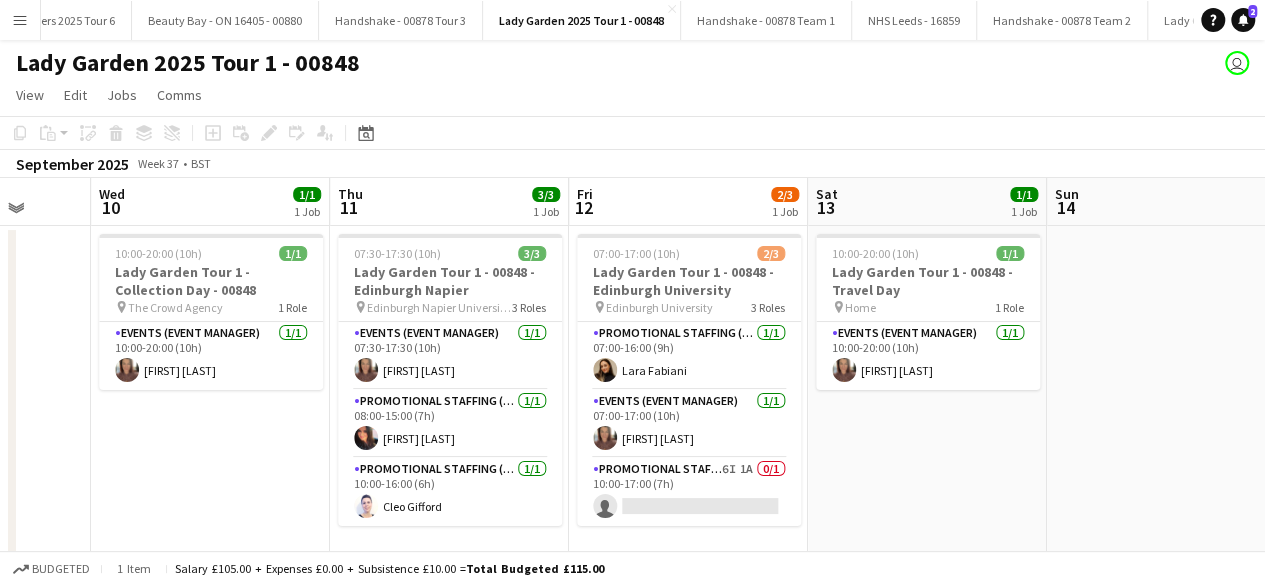 scroll, scrollTop: 0, scrollLeft: 618, axis: horizontal 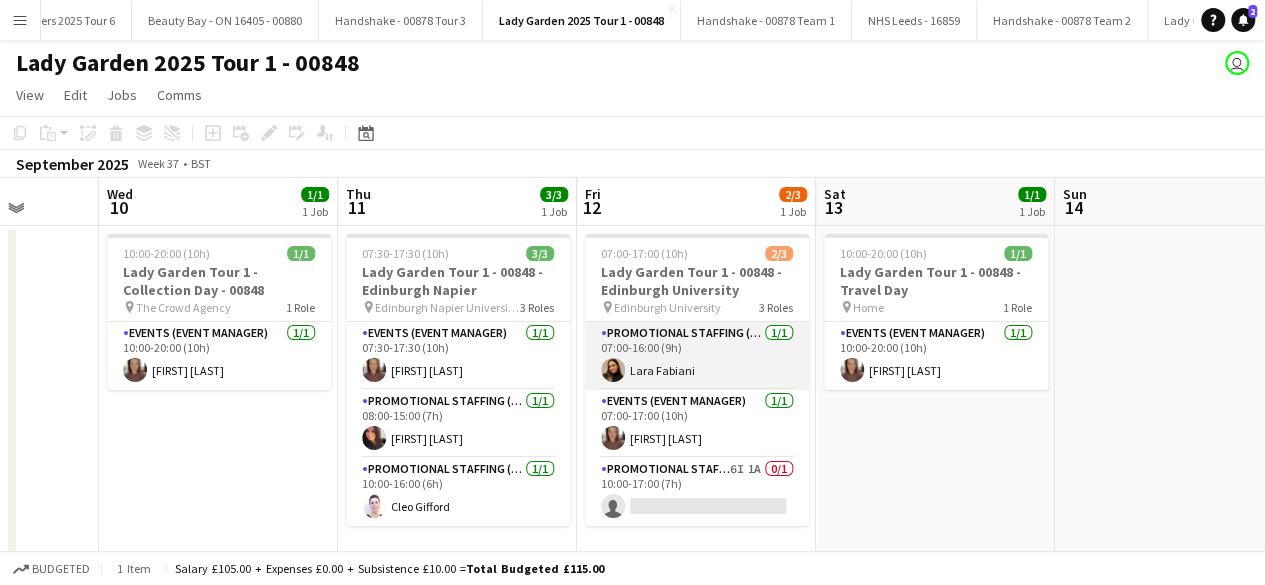 click on "Promotional Staffing (Brand Ambassadors)   1/1   07:00-16:00 (9h)
Lara Fabiani" at bounding box center [697, 356] 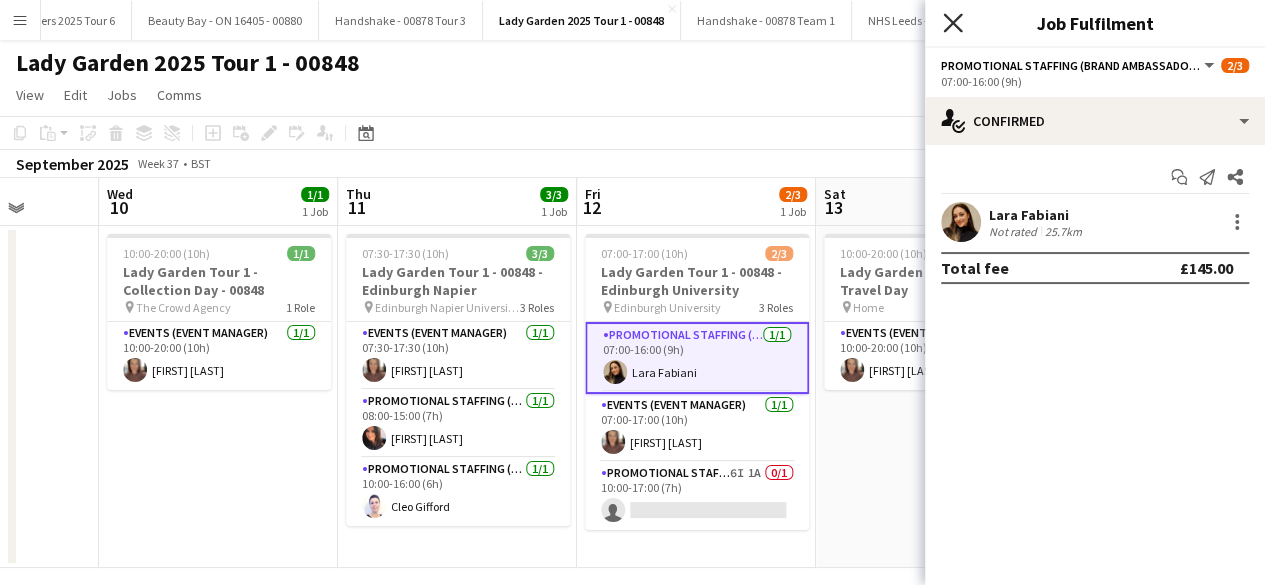 click 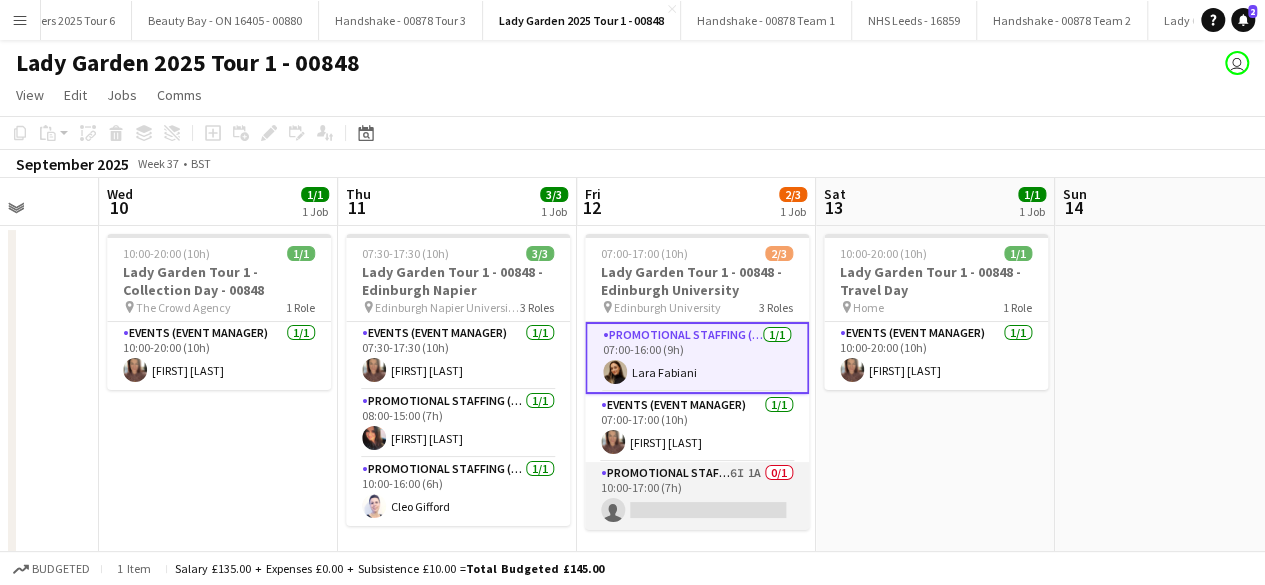 click on "Promotional Staffing (Brand Ambassadors)   6I   1A   0/1   10:00-17:00 (7h)
single-neutral-actions" at bounding box center [697, 496] 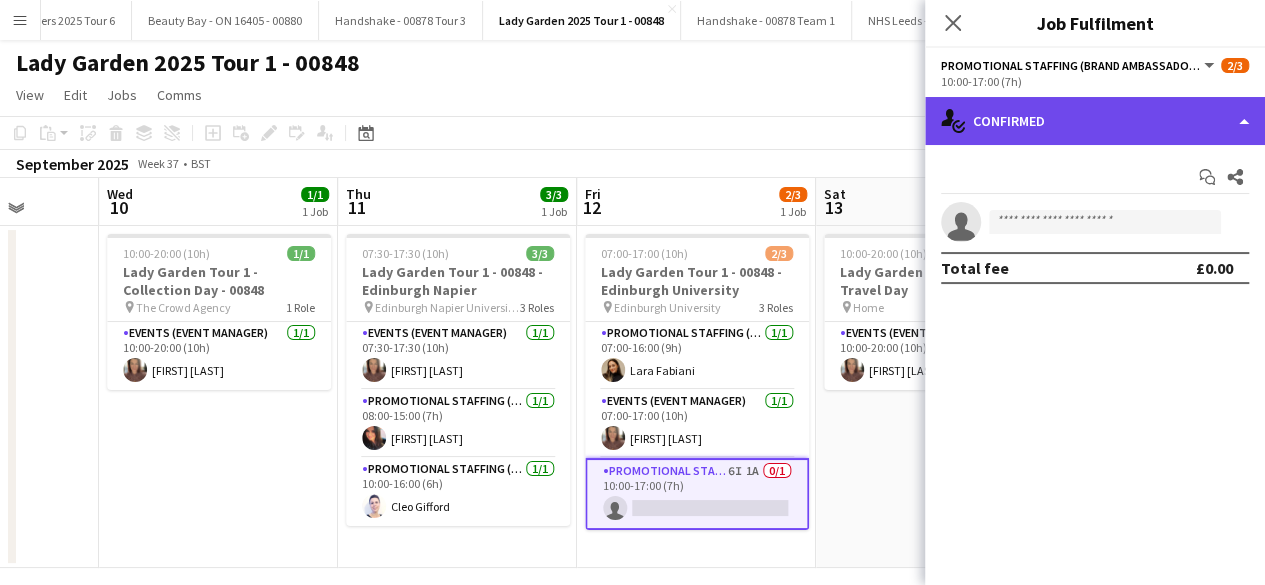 click on "single-neutral-actions-check-2
Confirmed" 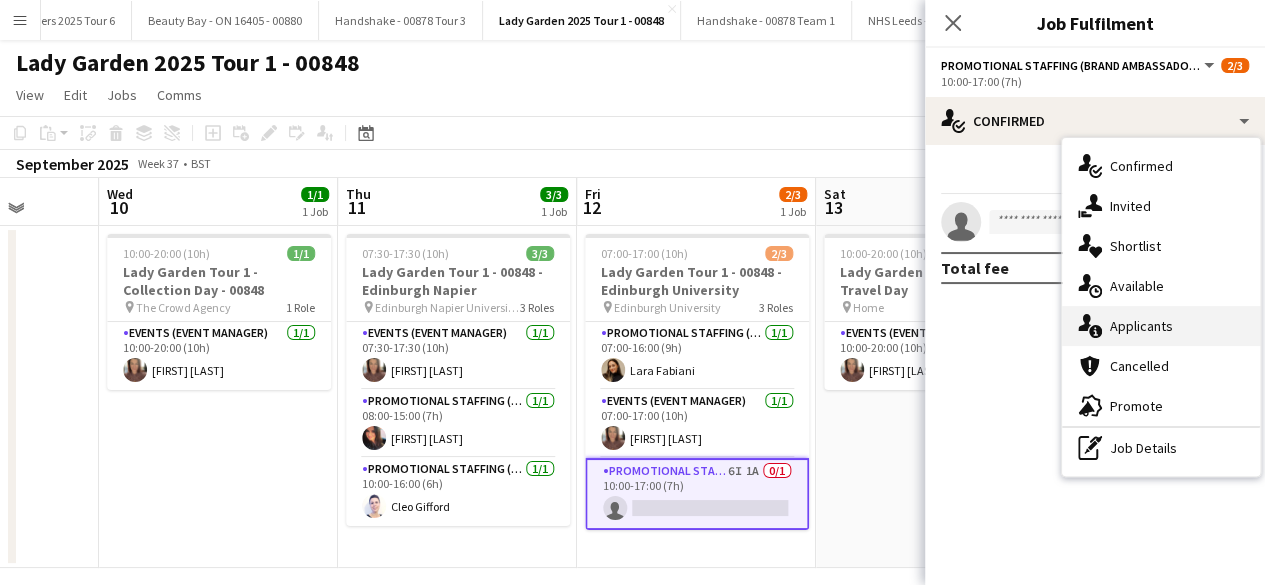 click on "single-neutral-actions-information
Applicants" at bounding box center (1161, 326) 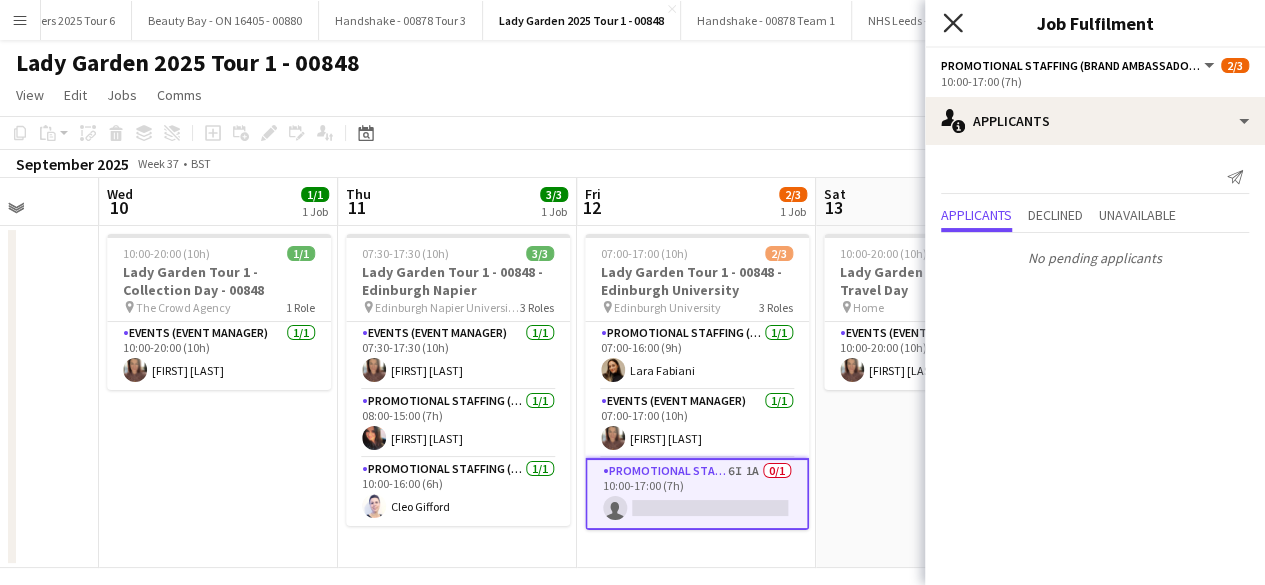 click 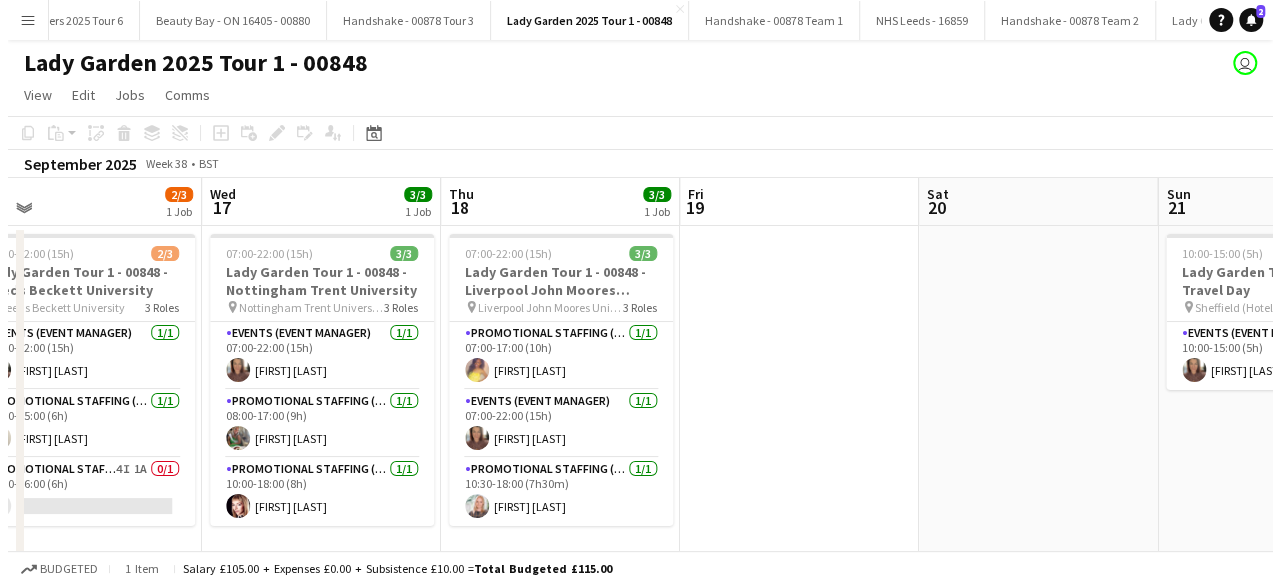 scroll, scrollTop: 0, scrollLeft: 766, axis: horizontal 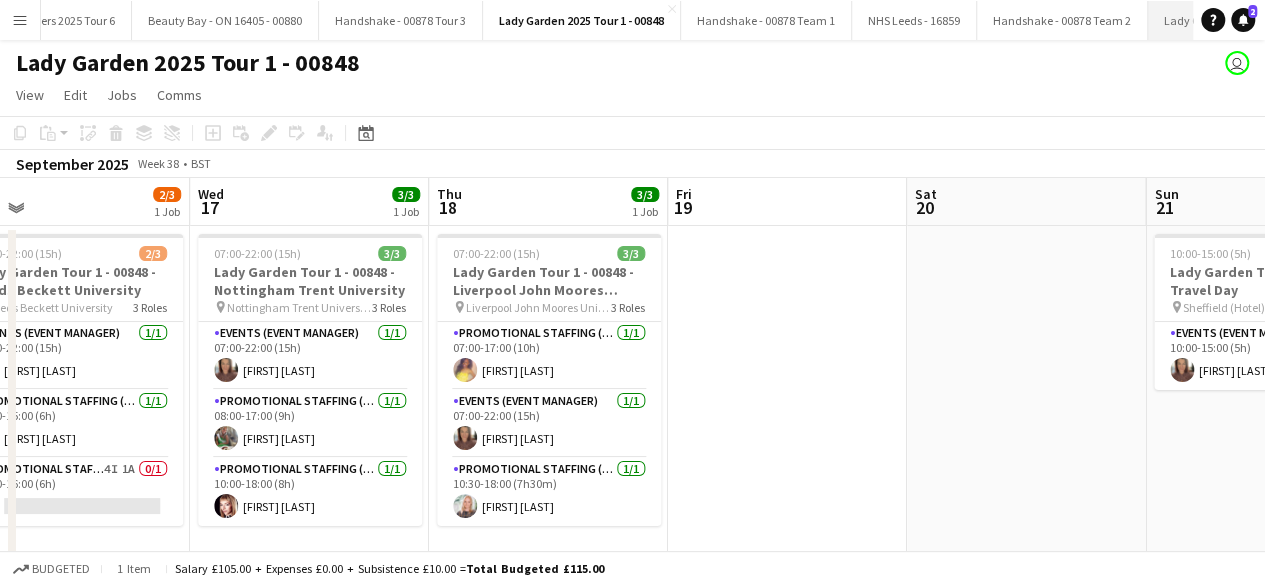 click on "Lady Garden 2025 Tour 2 - 00848
Close" at bounding box center [1246, 20] 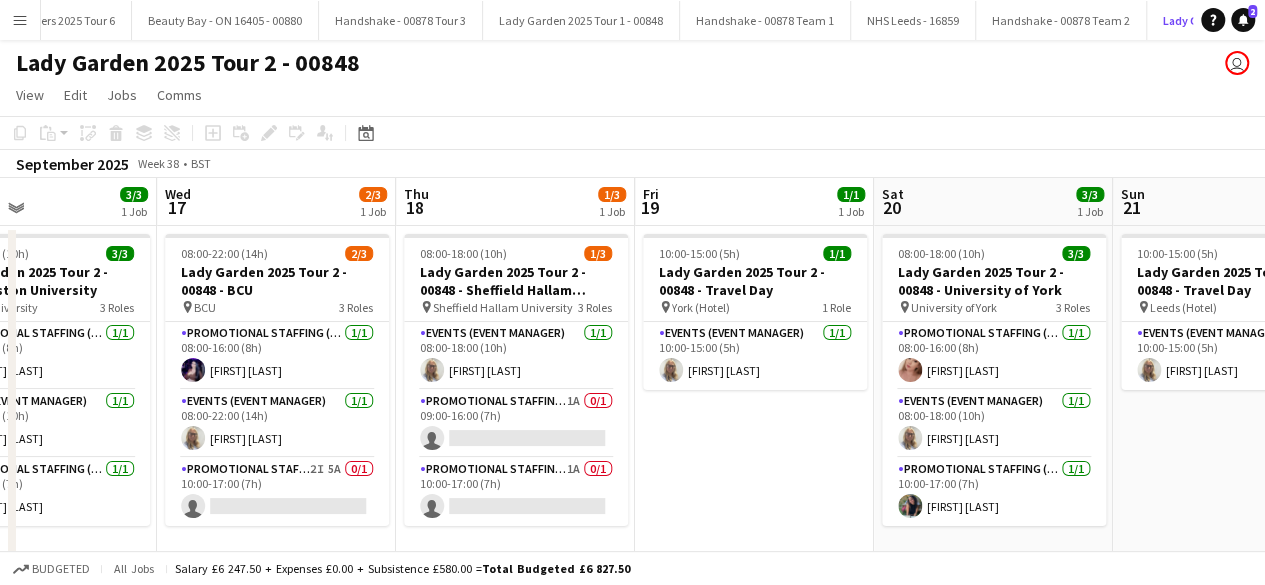 scroll, scrollTop: 0, scrollLeft: 558, axis: horizontal 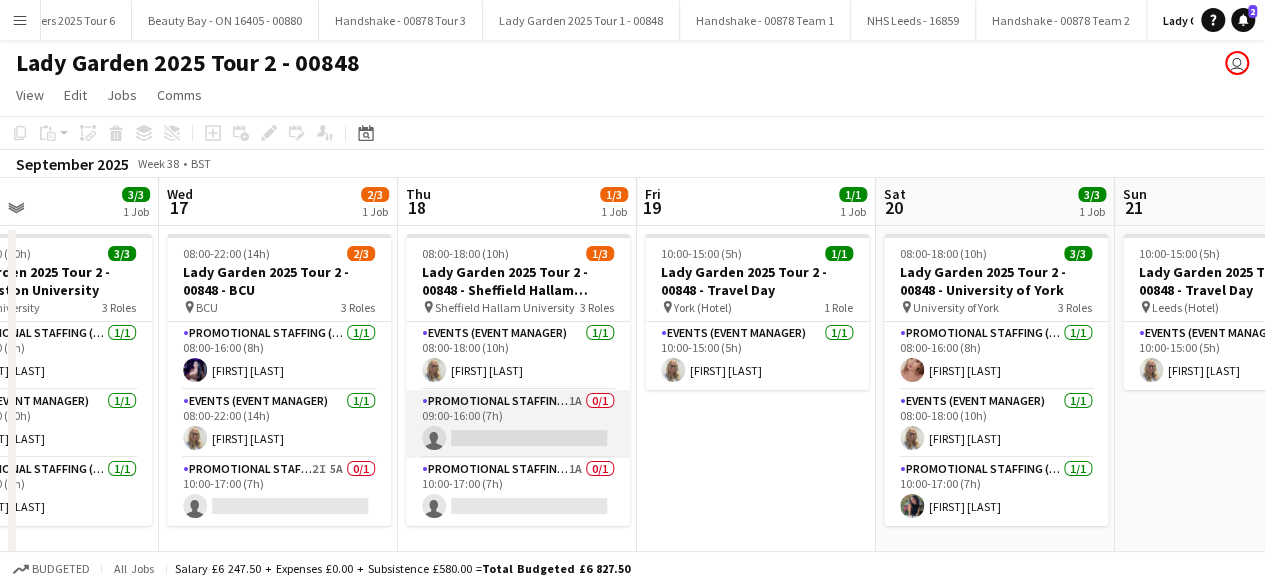 click on "Promotional Staffing (Brand Ambassadors)   1A   0/1   09:00-16:00 (7h)
single-neutral-actions" at bounding box center (518, 424) 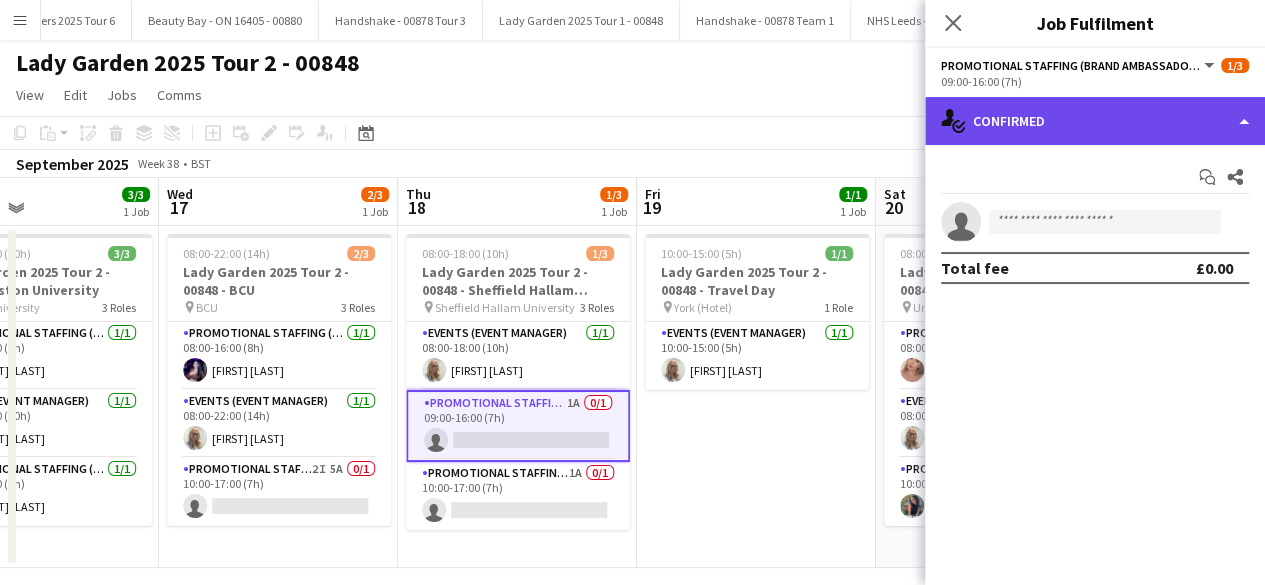 click on "single-neutral-actions-check-2
Confirmed" 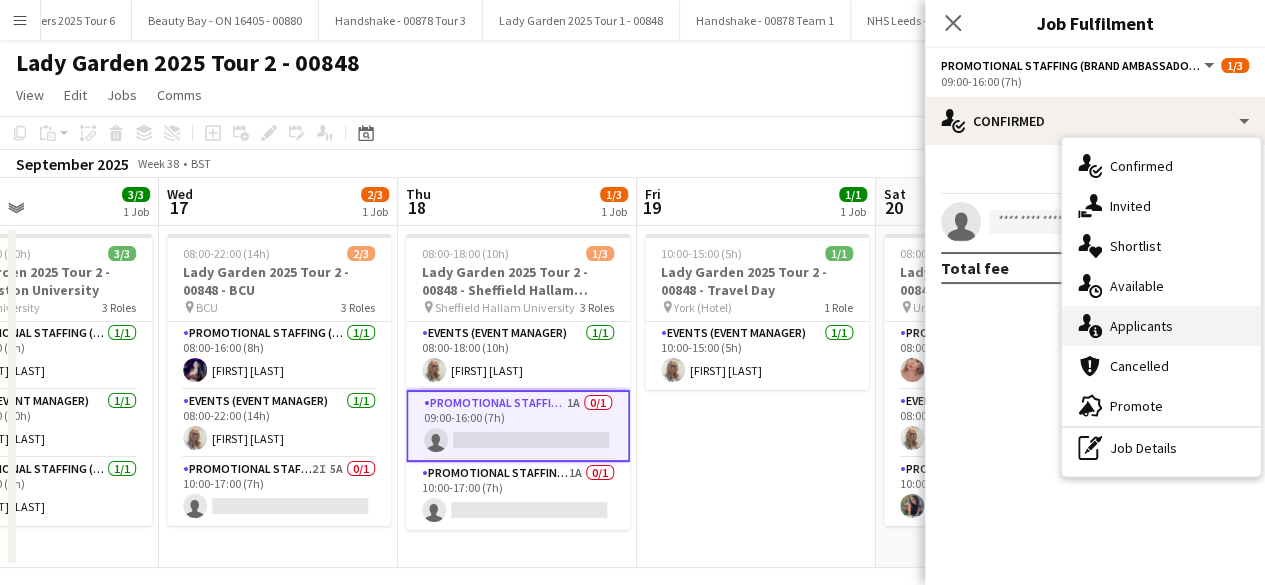 click on "single-neutral-actions-information
Applicants" at bounding box center (1161, 326) 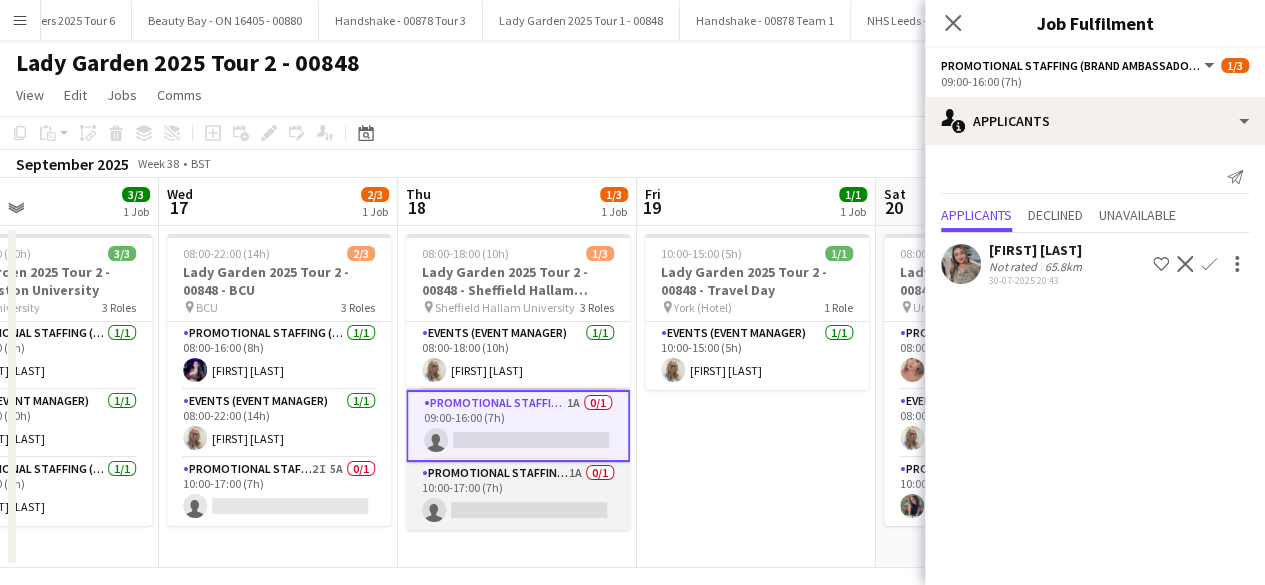 click on "Promotional Staffing (Brand Ambassadors)   1A   0/1   10:00-17:00 (7h)
single-neutral-actions" at bounding box center [518, 496] 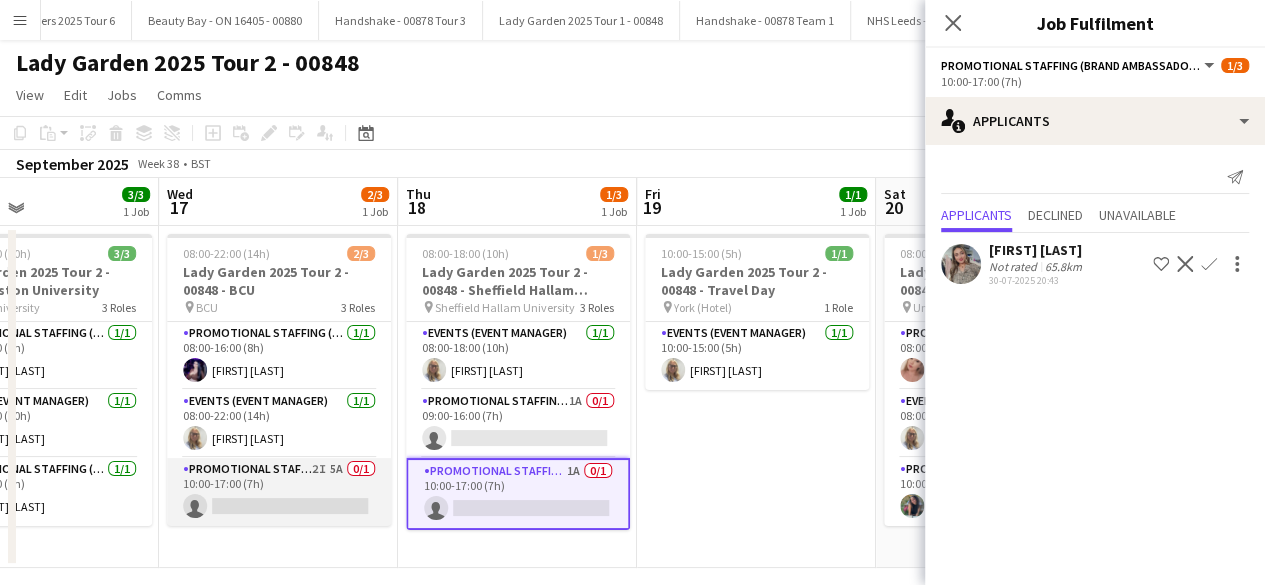 click on "Promotional Staffing (Brand Ambassadors)   2I   5A   0/1   10:00-17:00 (7h)
single-neutral-actions" at bounding box center [279, 492] 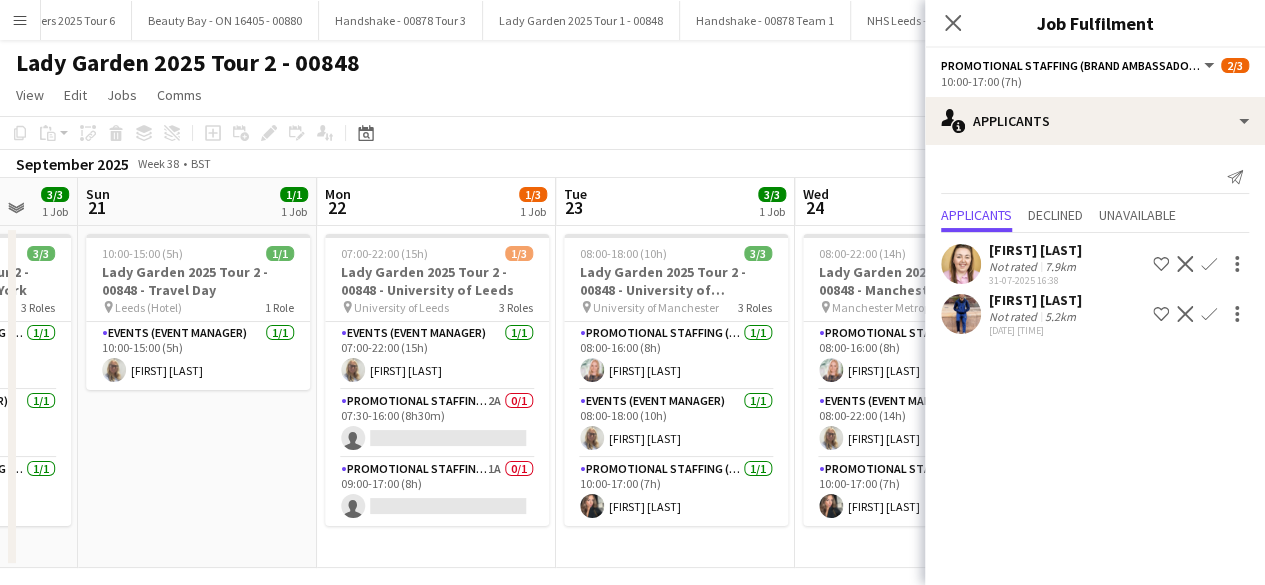 scroll, scrollTop: 0, scrollLeft: 641, axis: horizontal 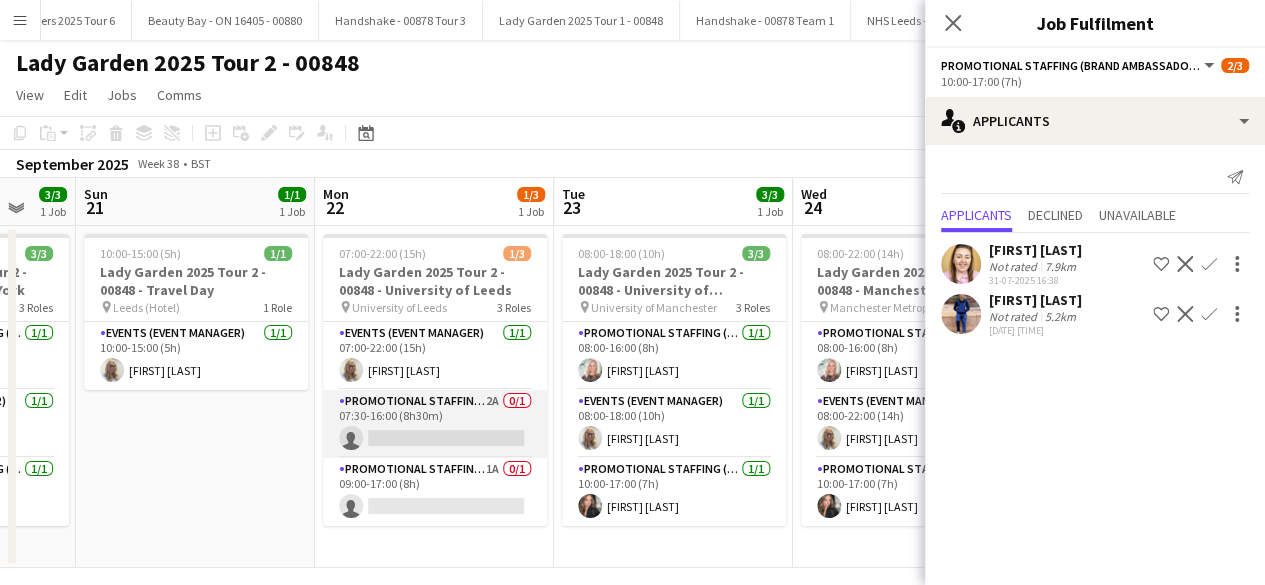 click on "Promotional Staffing (Brand Ambassadors)   2A   0/1   07:30-16:00 (8h30m)
single-neutral-actions" at bounding box center [435, 424] 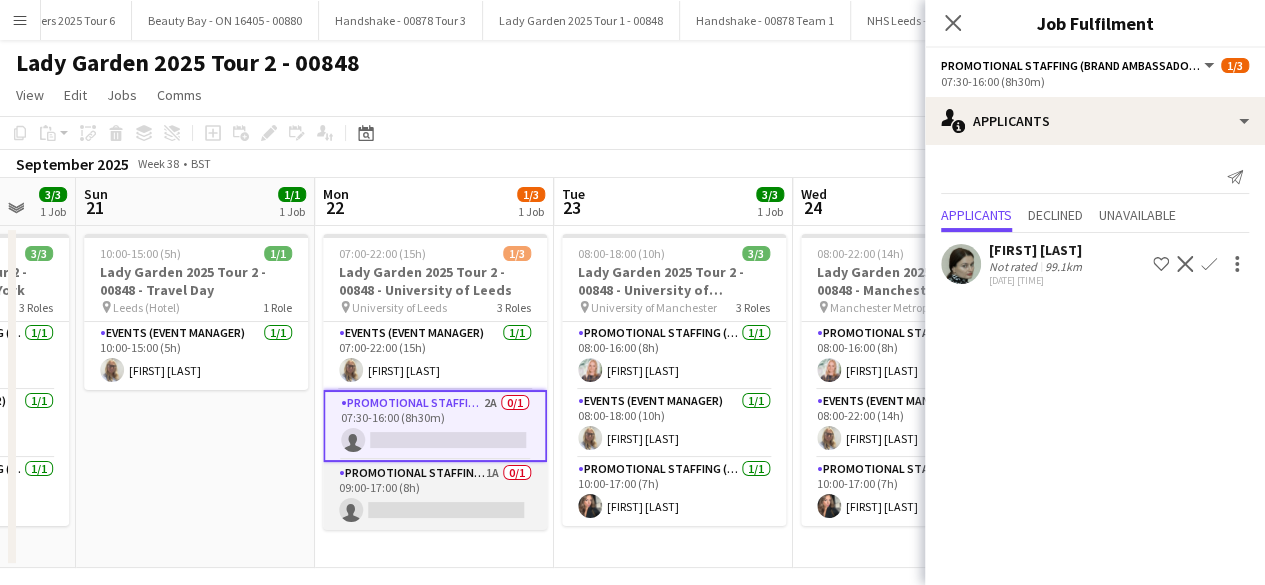 click on "Promotional Staffing (Brand Ambassadors)   1A   0/1   09:00-17:00 (8h)
single-neutral-actions" at bounding box center (435, 496) 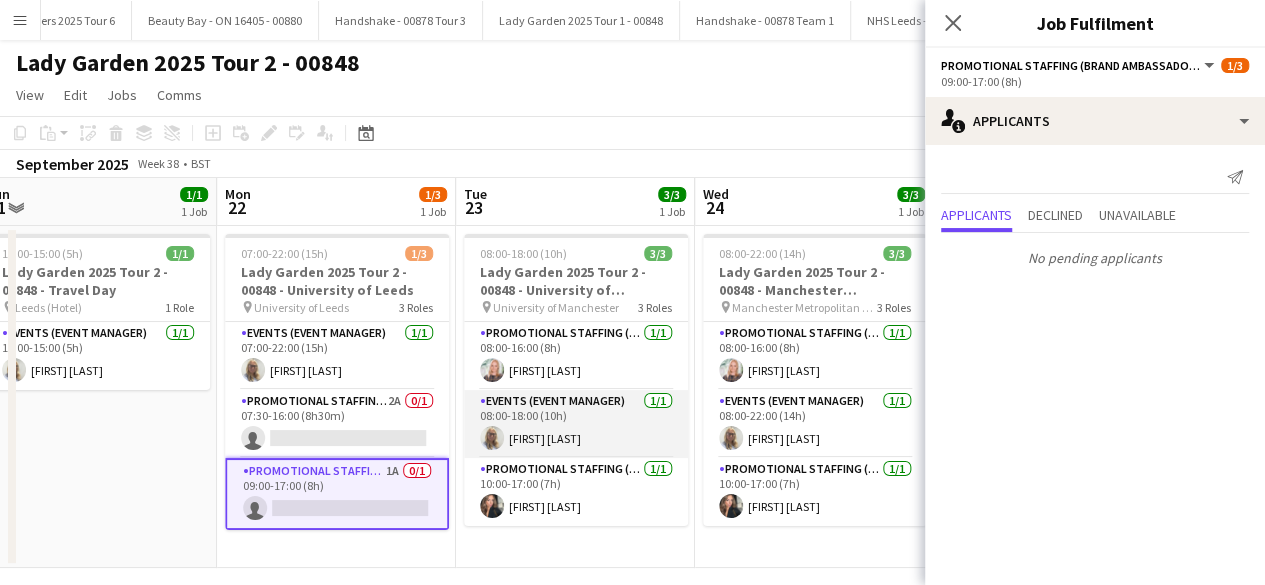 scroll, scrollTop: 0, scrollLeft: 422, axis: horizontal 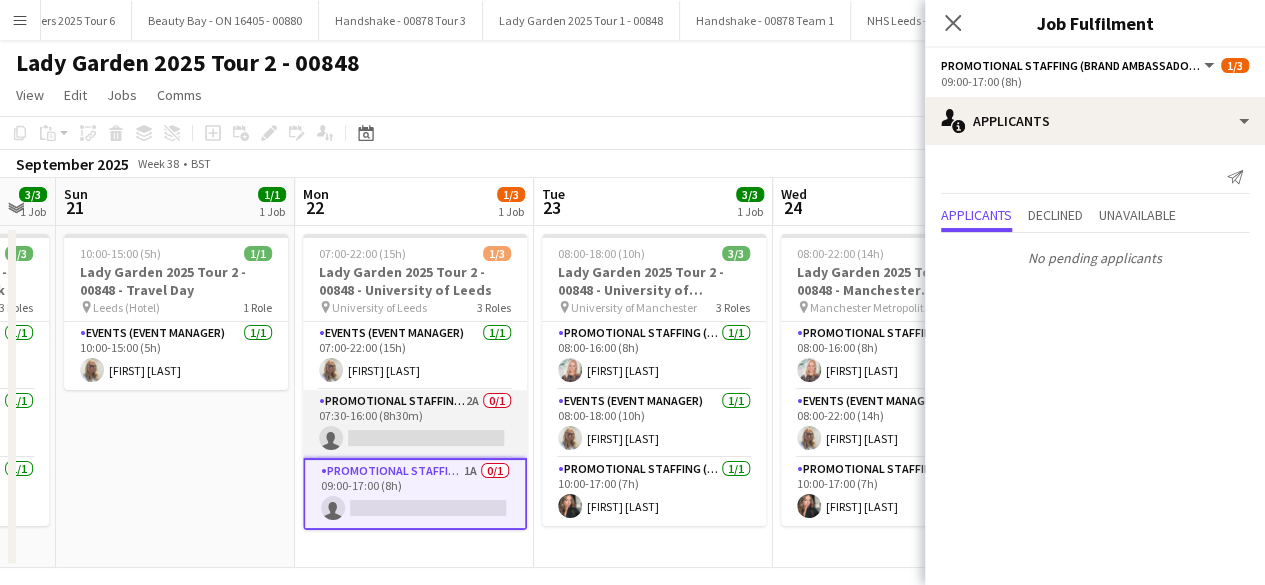 click on "Promotional Staffing (Brand Ambassadors)   2A   0/1   07:30-16:00 (8h30m)
single-neutral-actions" at bounding box center [415, 424] 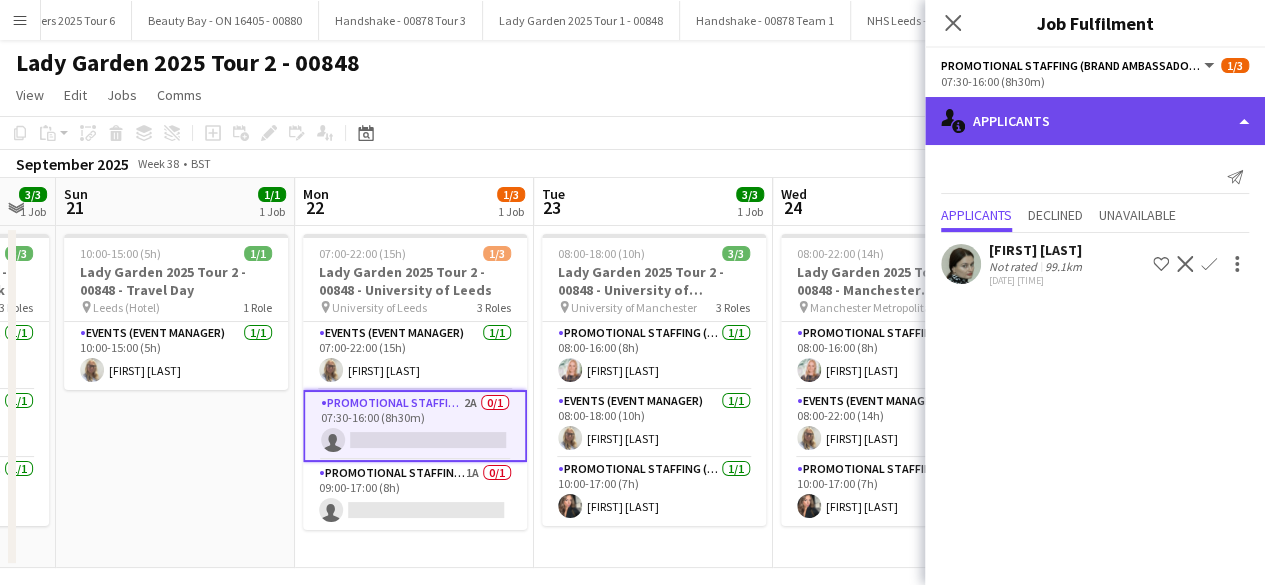 click on "single-neutral-actions-information
Applicants" 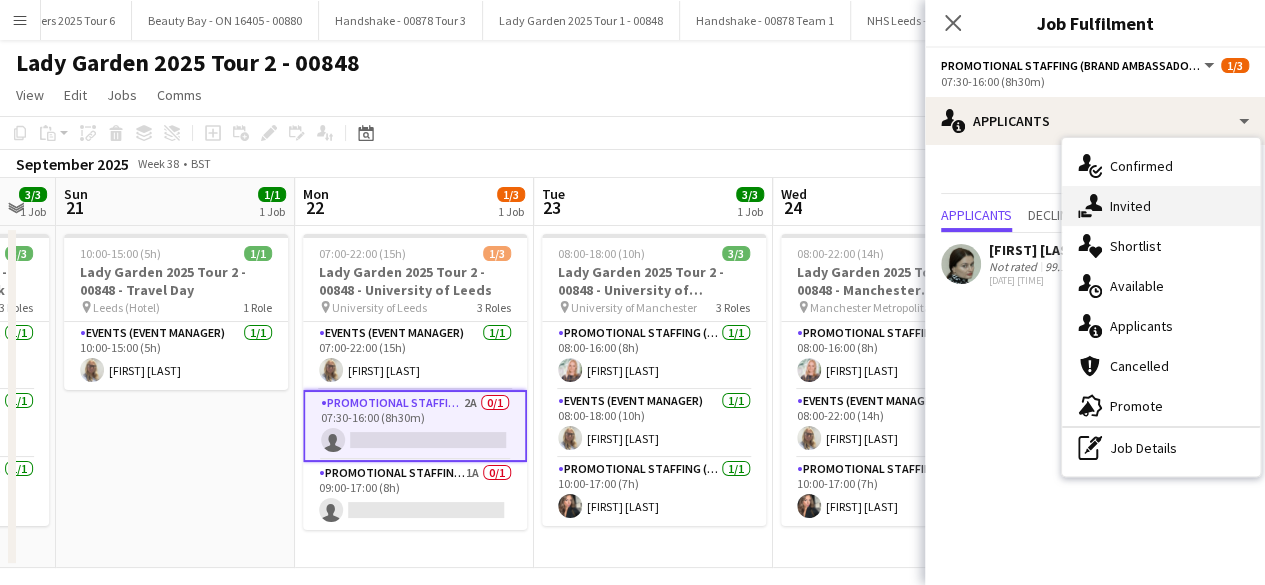 click on "single-neutral-actions-share-1
Invited" at bounding box center (1161, 206) 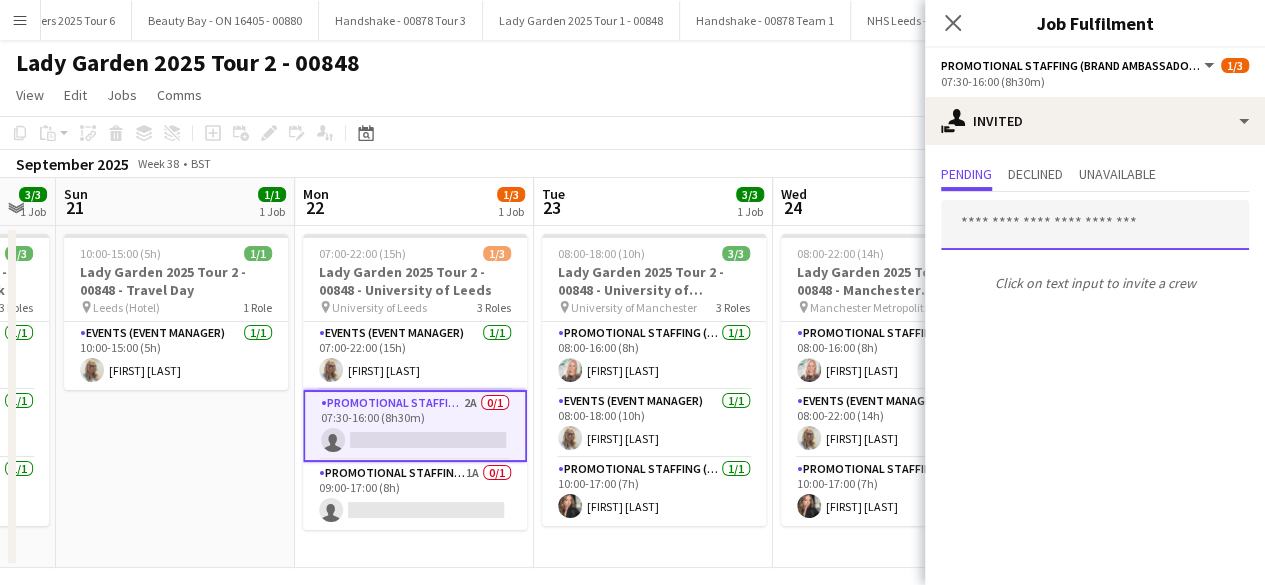 click at bounding box center (1095, 225) 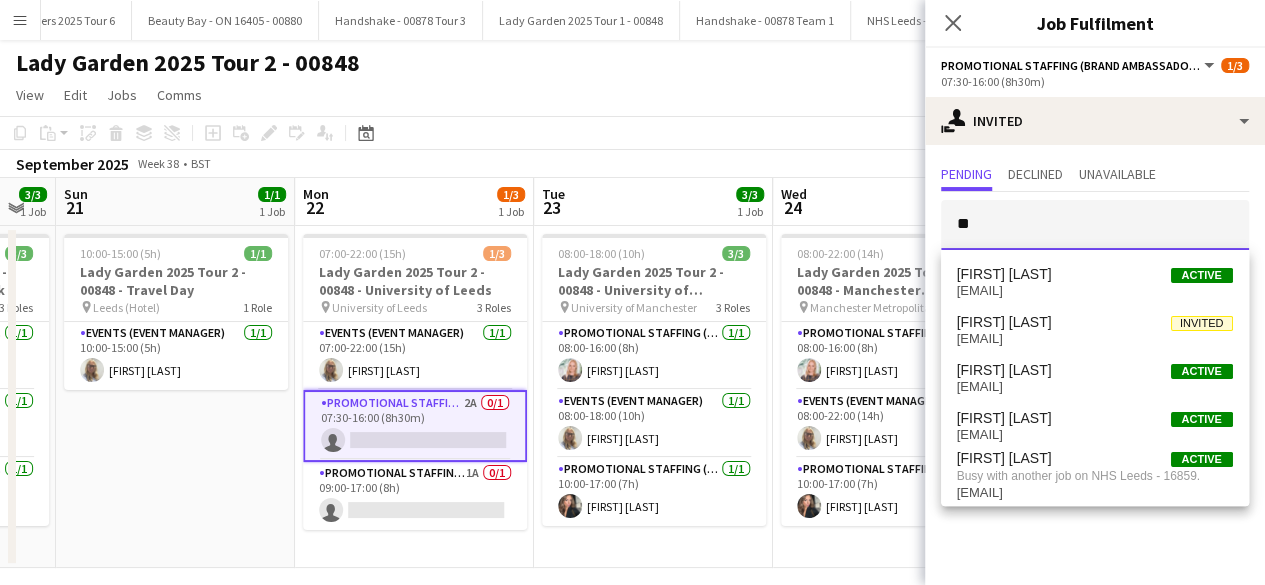 type on "*" 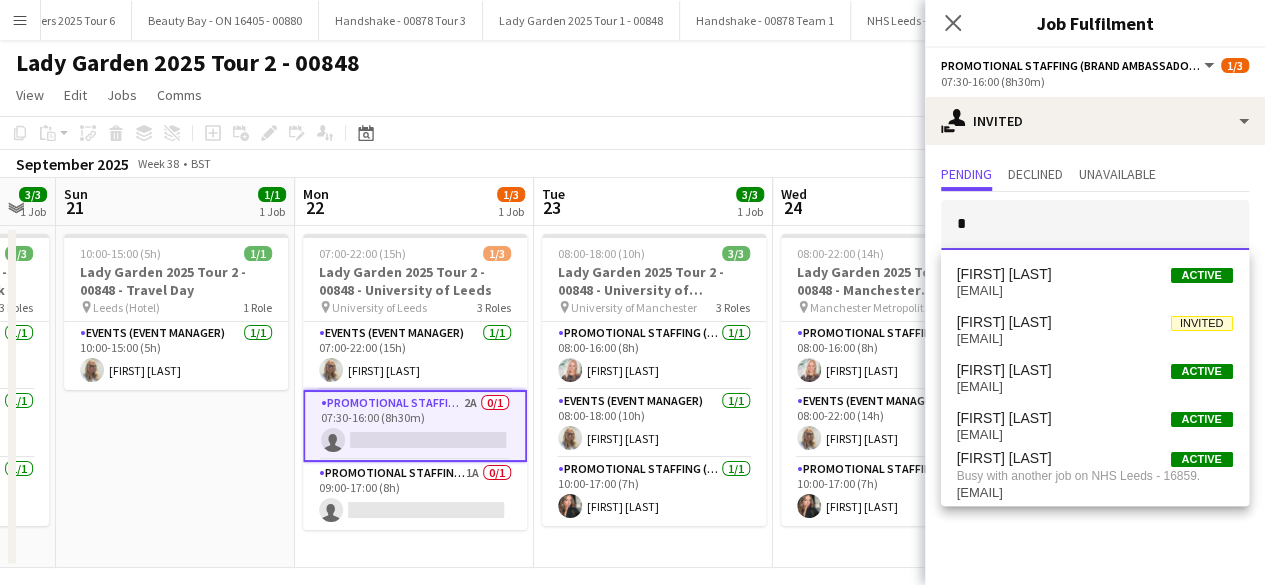type 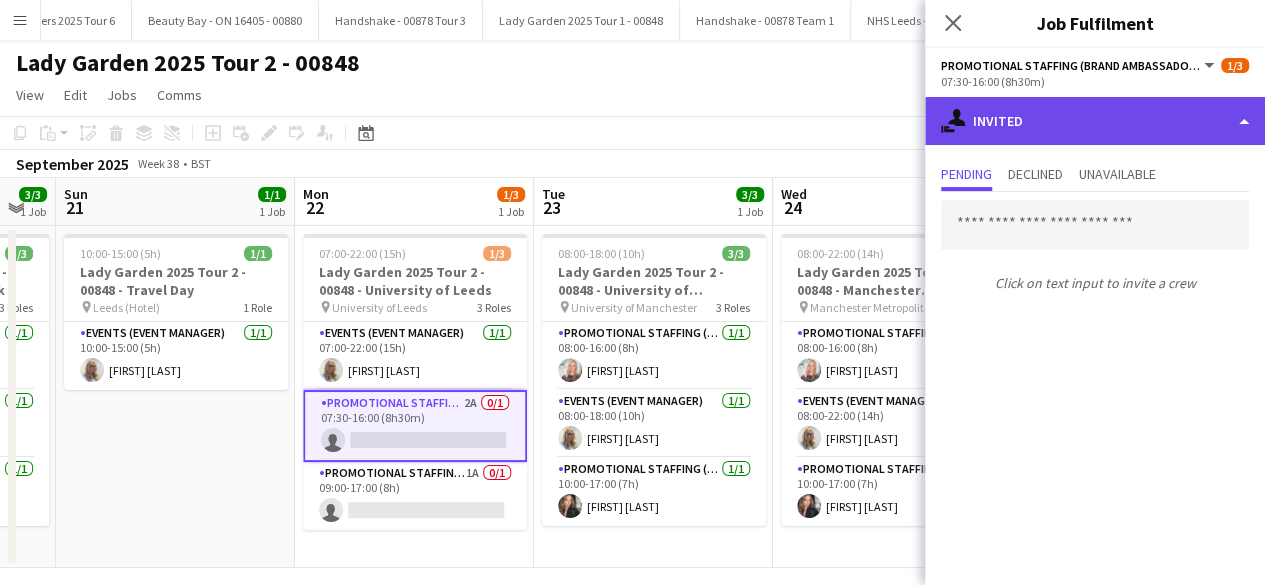 click on "single-neutral-actions-share-1
Invited" 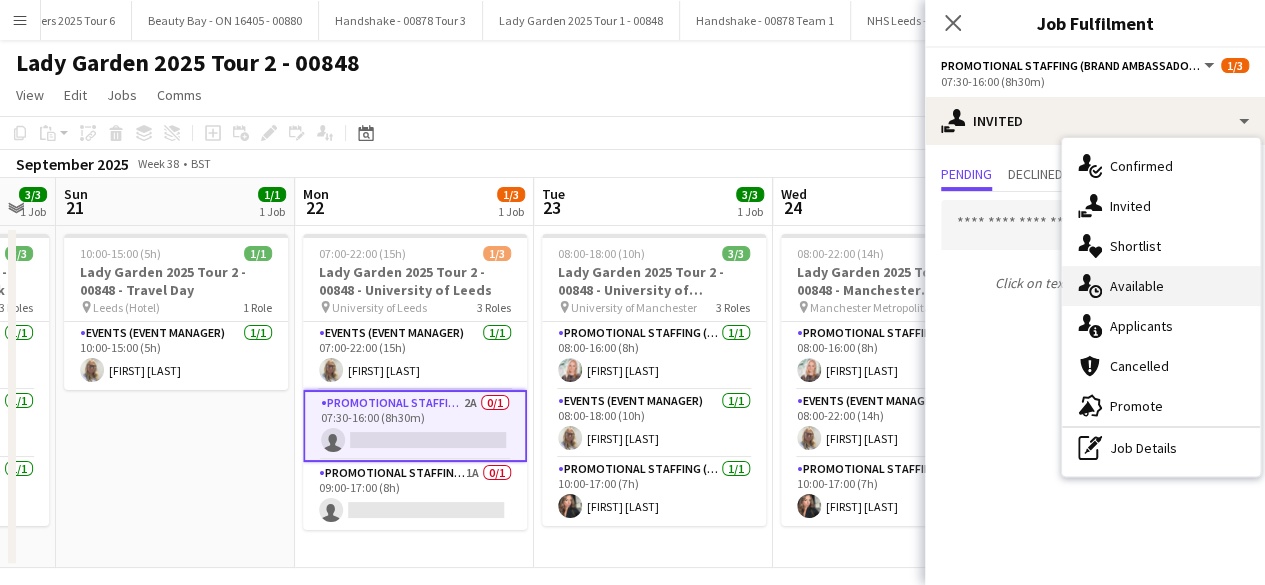 click on "single-neutral-actions-upload
Available" at bounding box center (1161, 286) 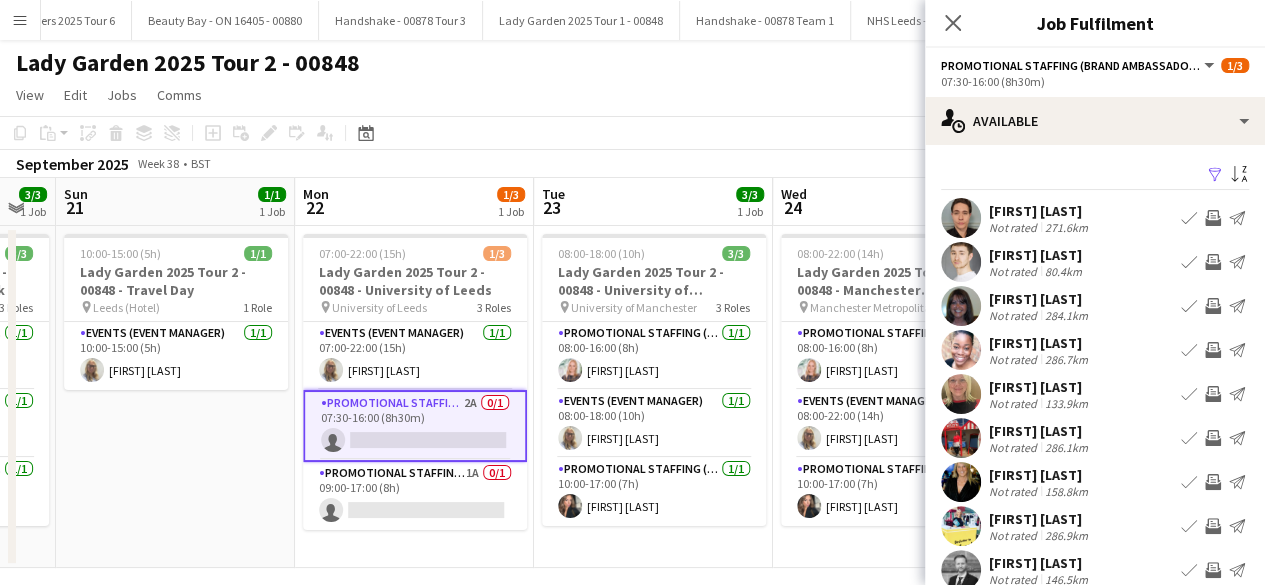 click on "Filter" at bounding box center [1215, 175] 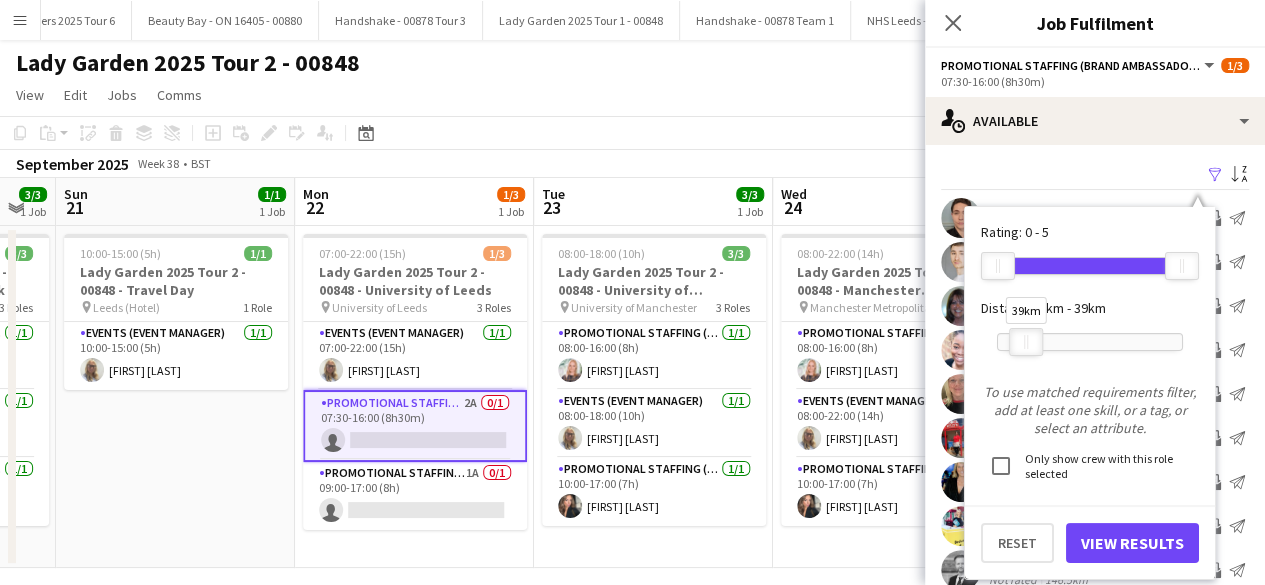 drag, startPoint x: 1174, startPoint y: 338, endPoint x: 1018, endPoint y: 343, distance: 156.08011 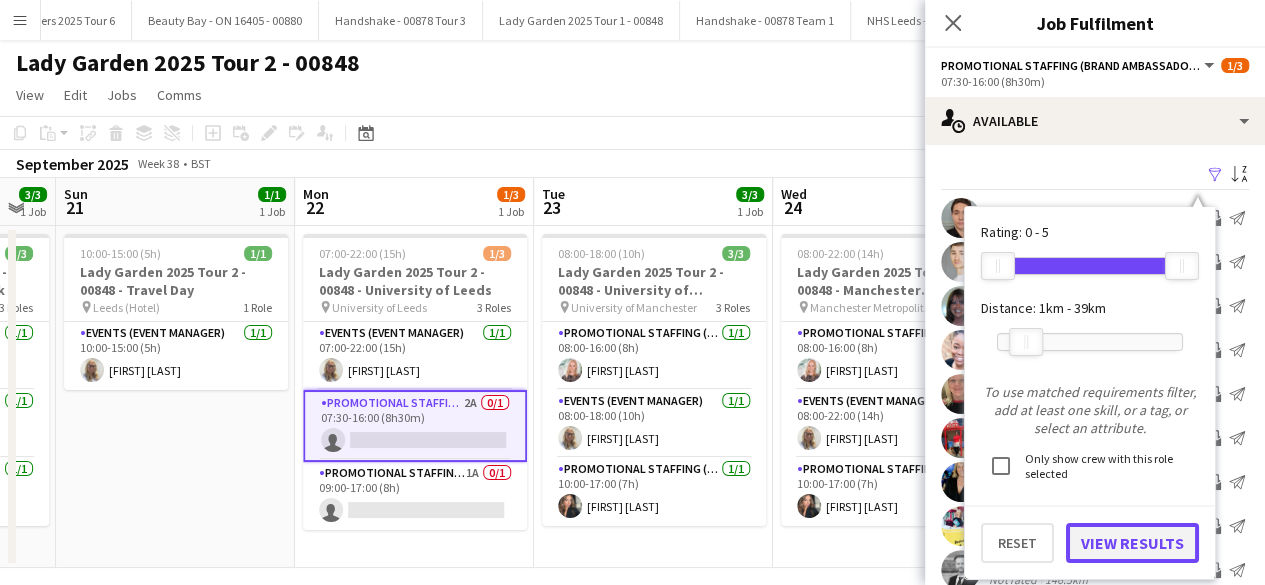 click on "View Results" at bounding box center (1132, 543) 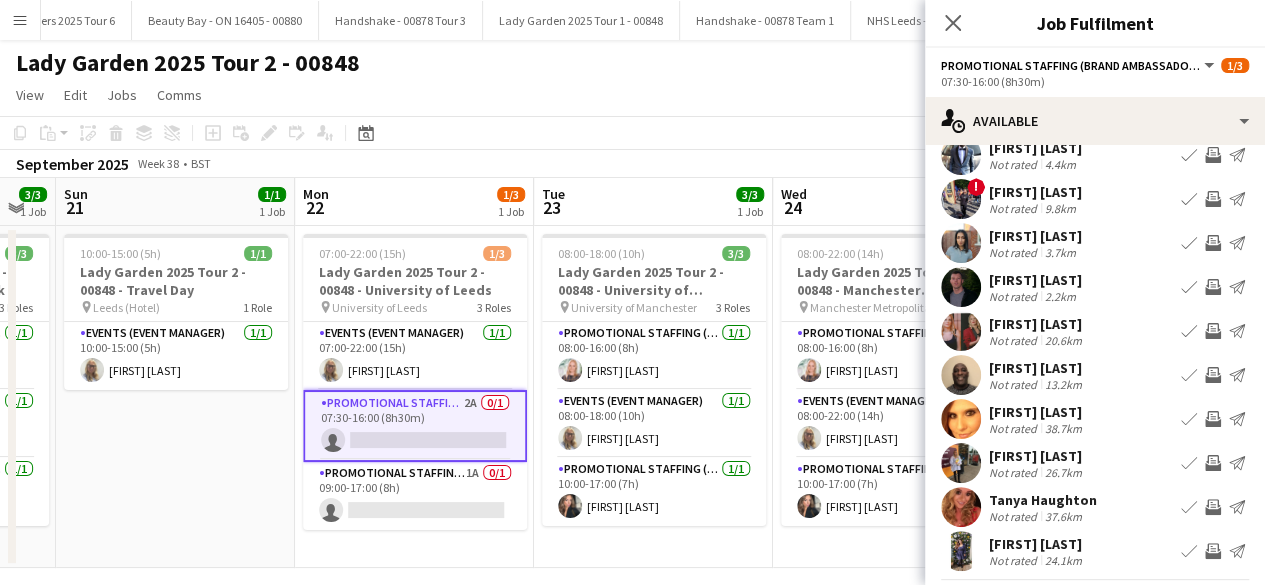 scroll, scrollTop: 70, scrollLeft: 0, axis: vertical 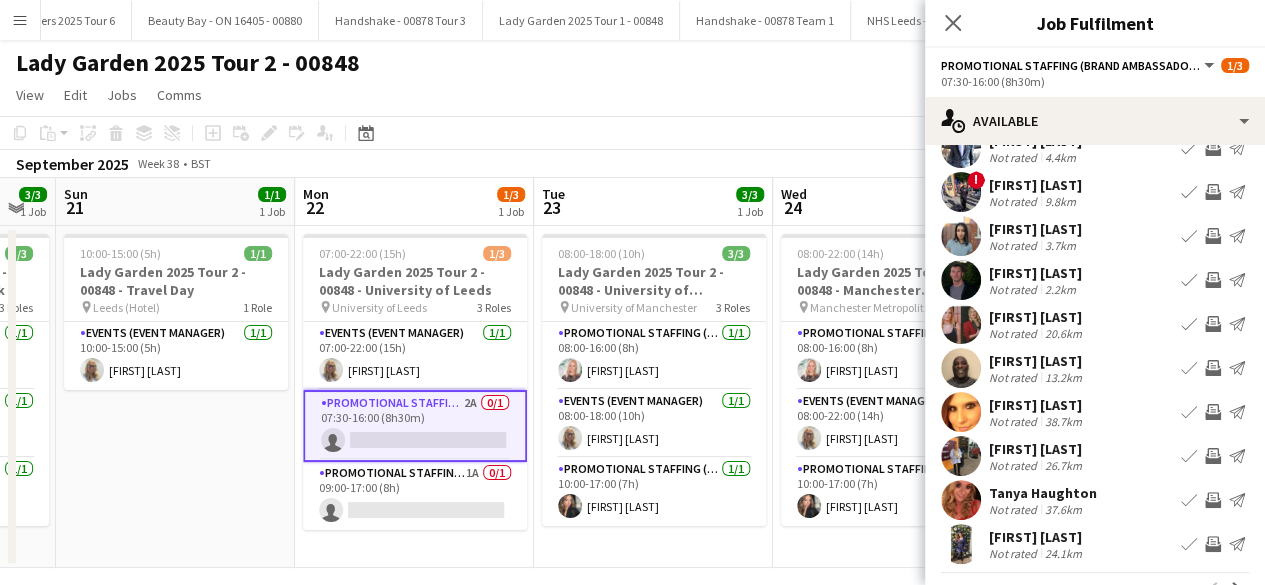 click at bounding box center [961, 324] 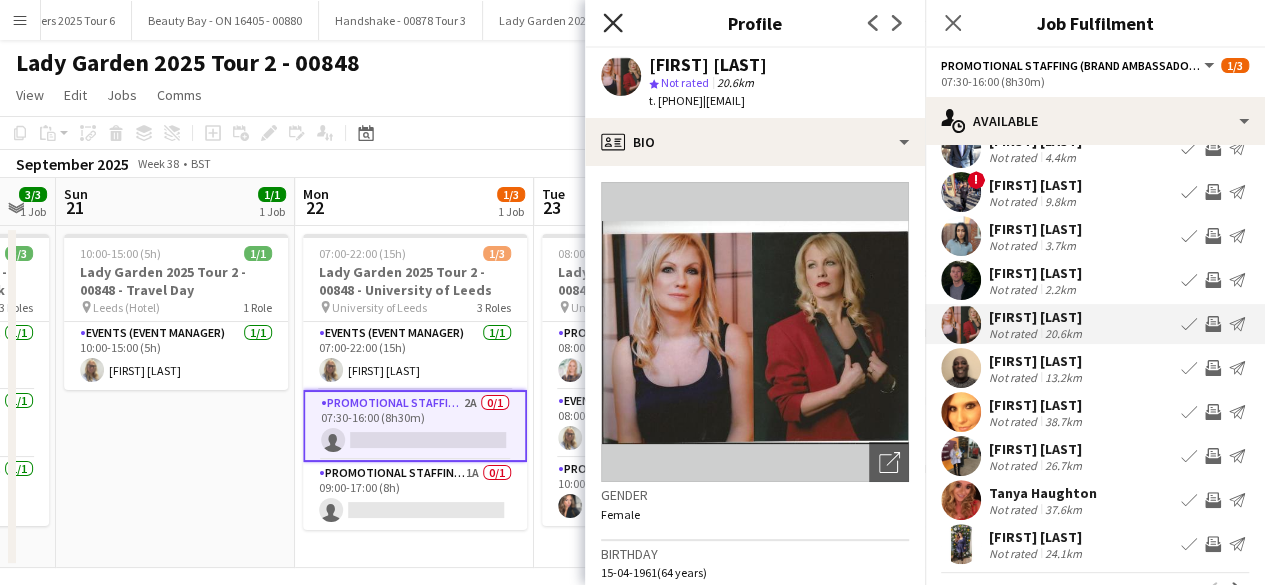 click 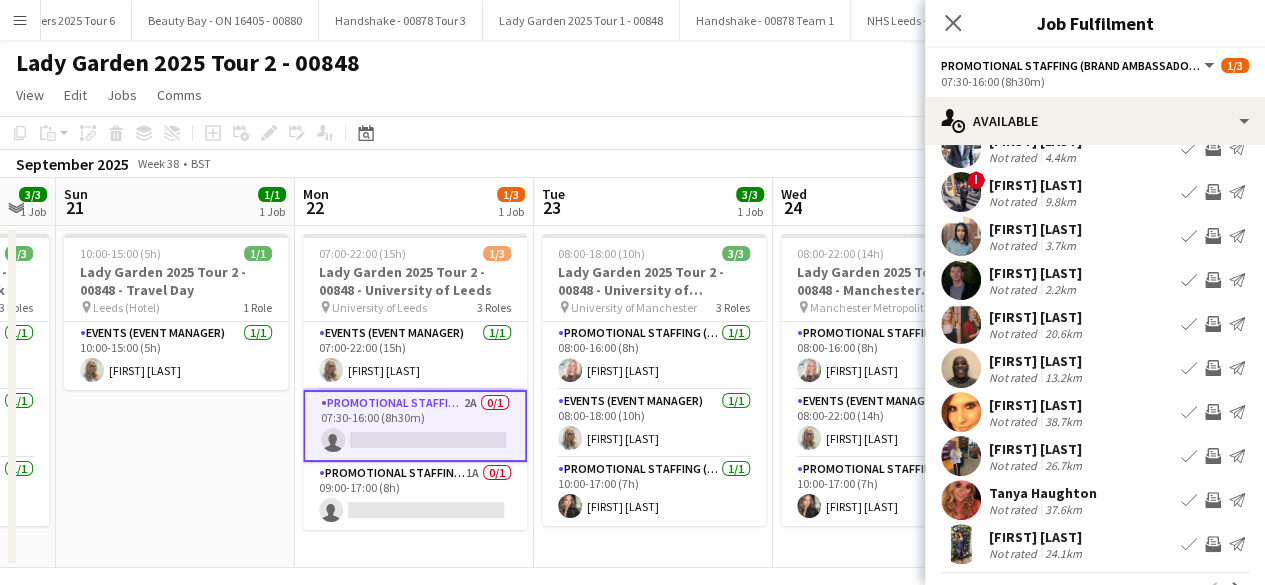 click at bounding box center [961, 412] 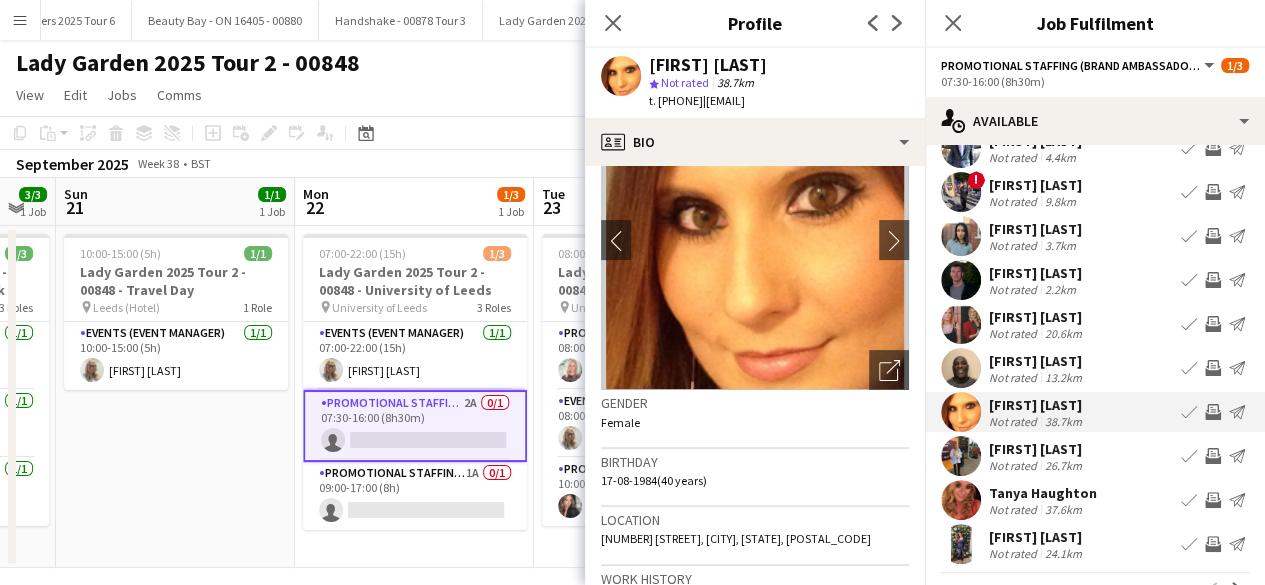 scroll, scrollTop: 98, scrollLeft: 0, axis: vertical 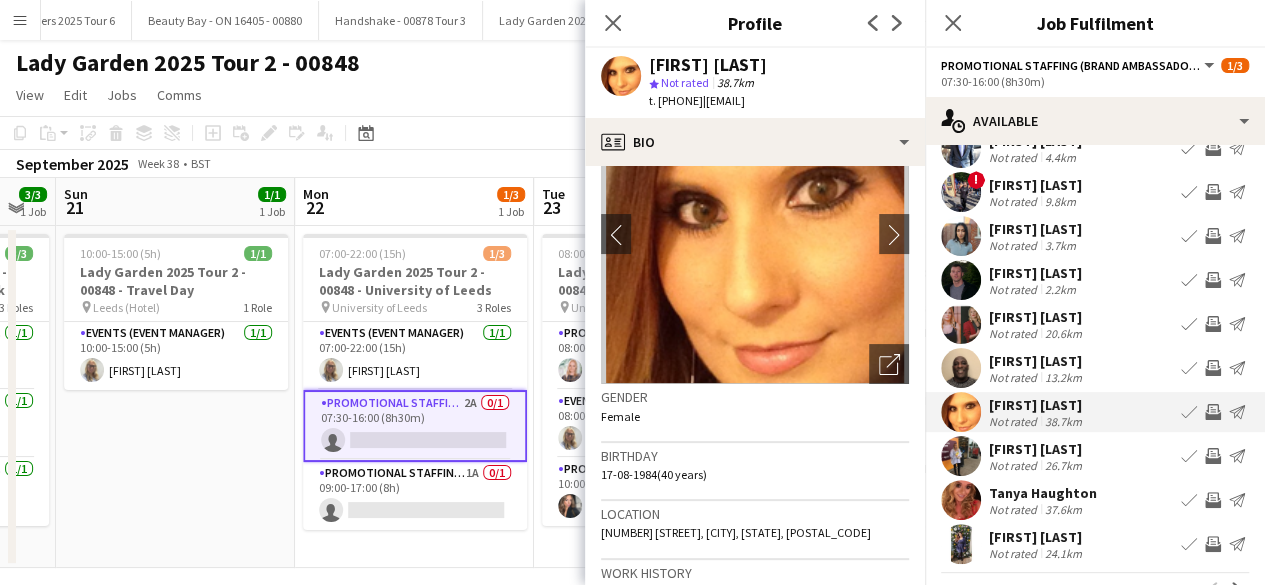click at bounding box center [961, 456] 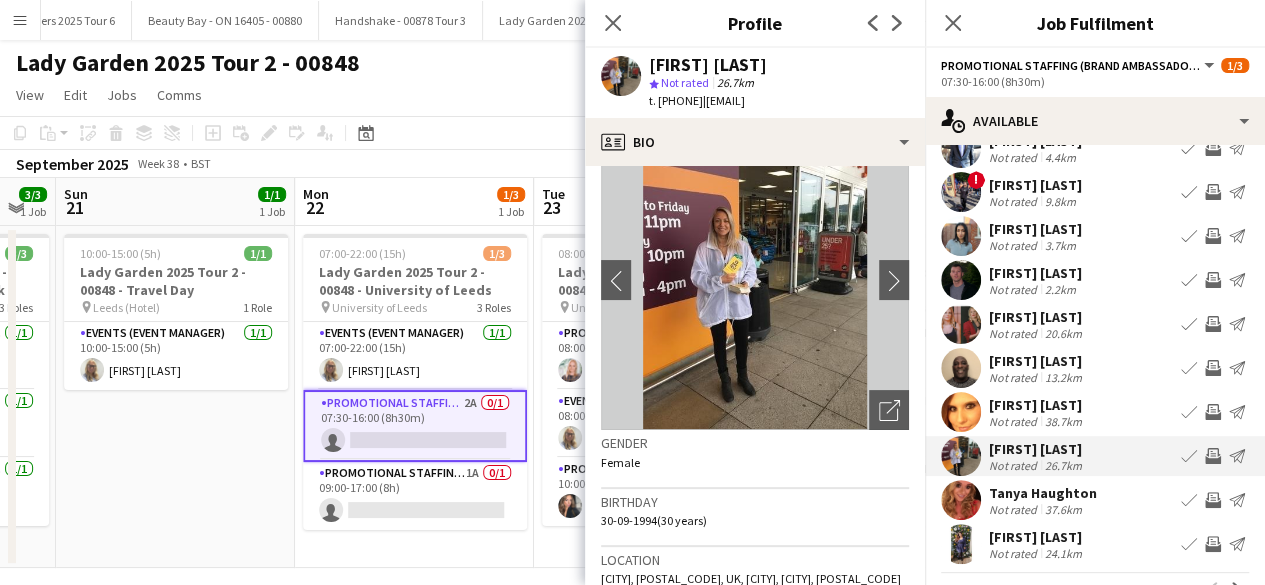 scroll, scrollTop: 53, scrollLeft: 0, axis: vertical 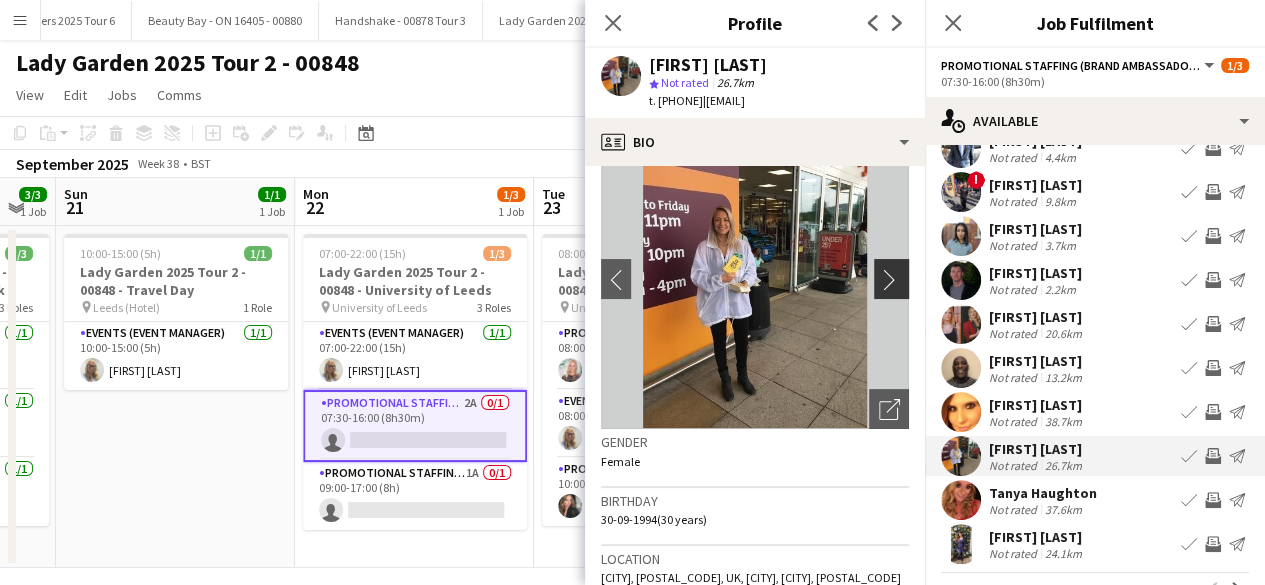 click on "chevron-right" 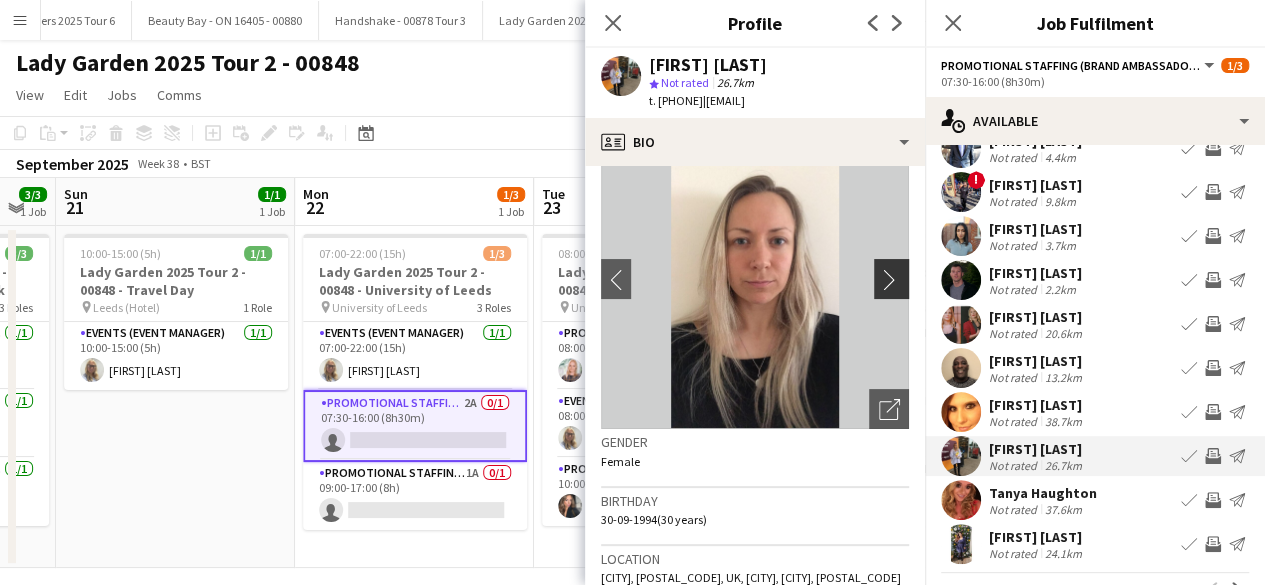 click on "chevron-right" 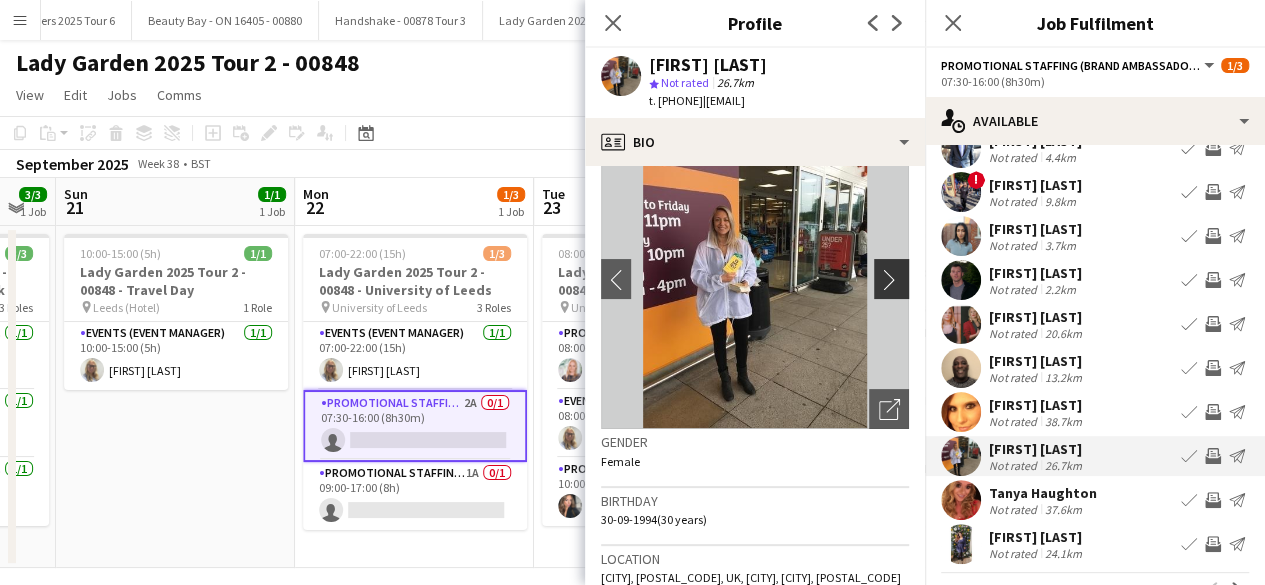 click on "chevron-right" 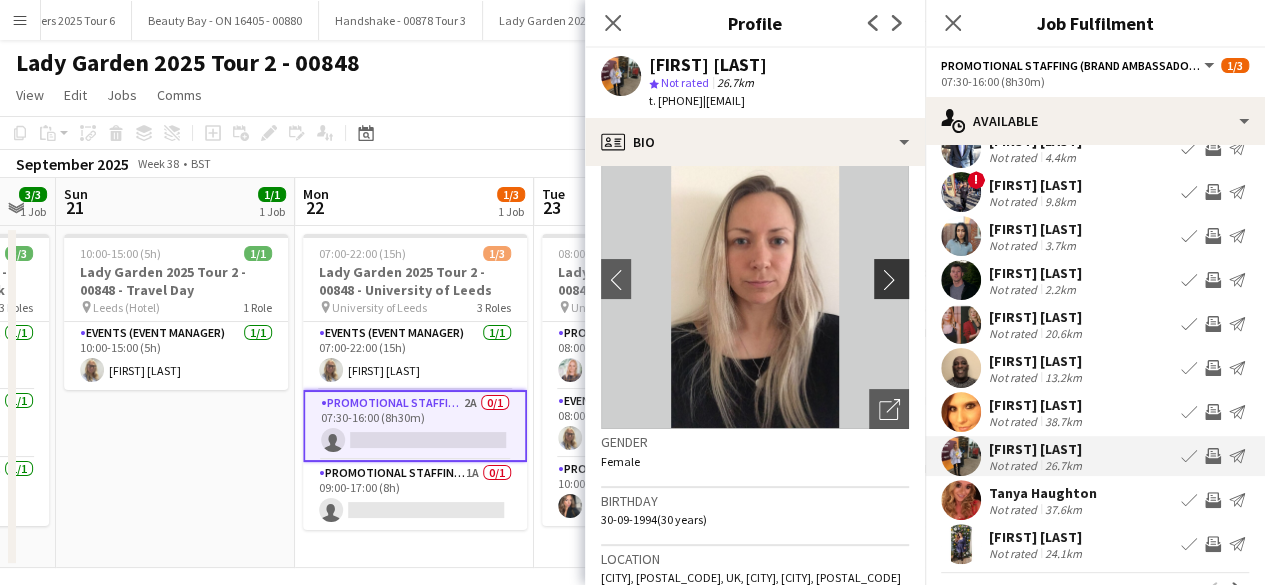 click on "chevron-right" 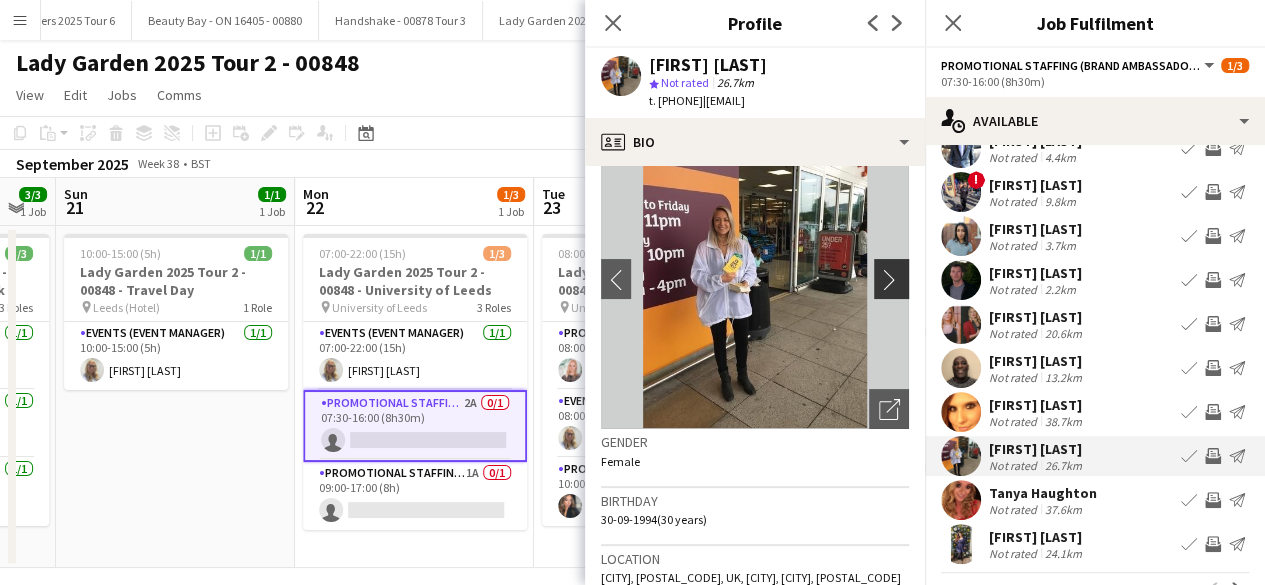click on "chevron-right" 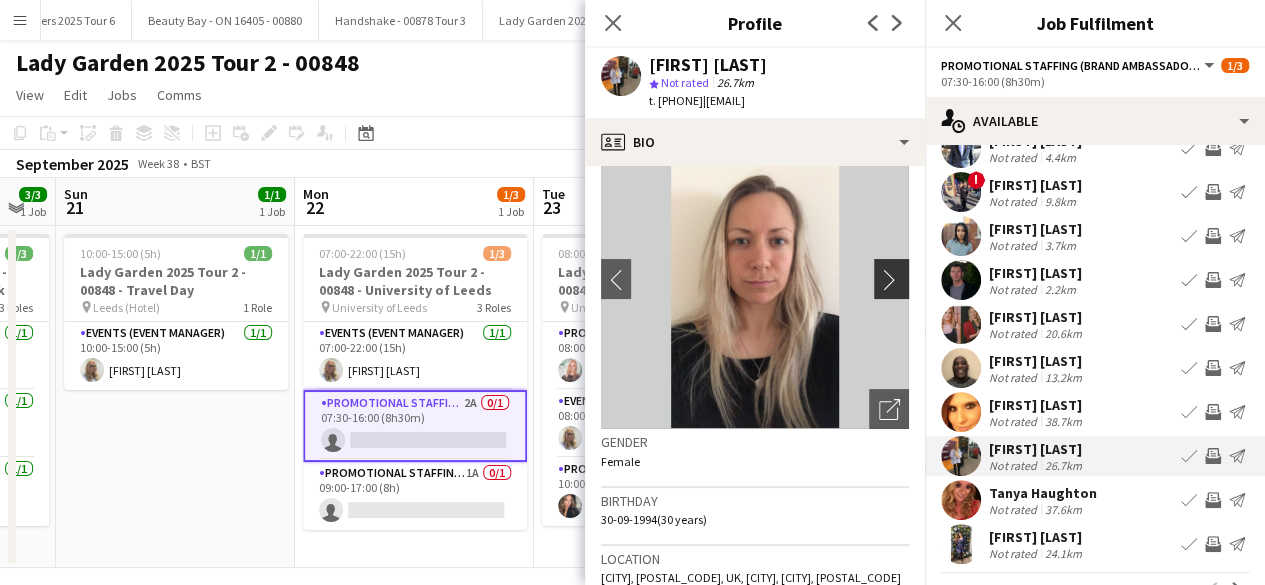 click on "chevron-right" 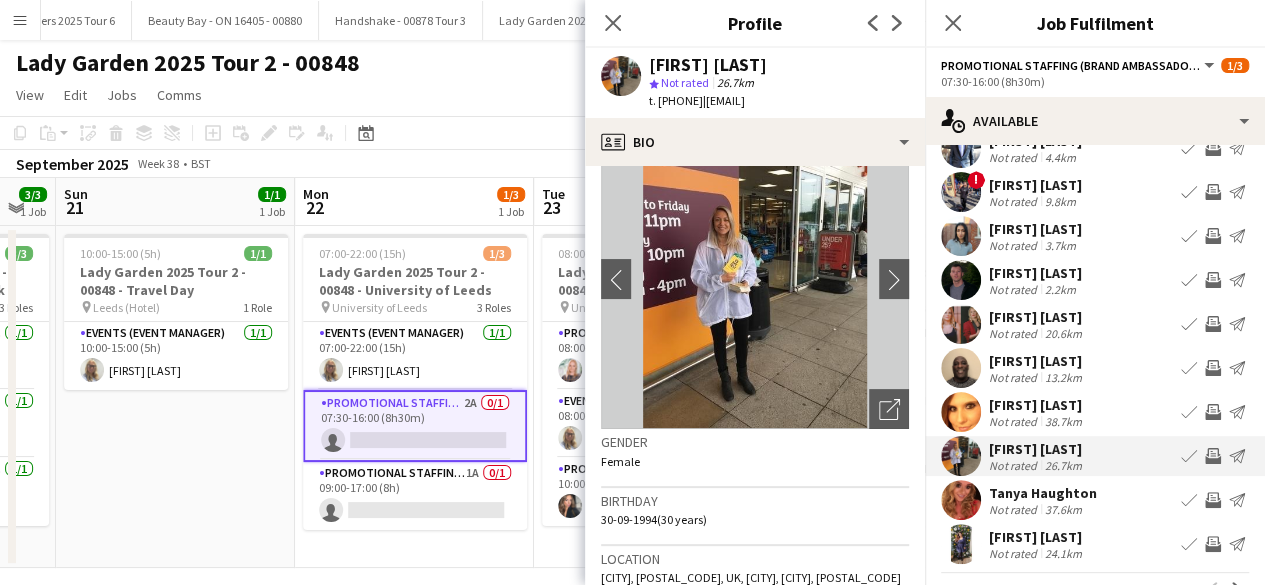 scroll, scrollTop: 114, scrollLeft: 0, axis: vertical 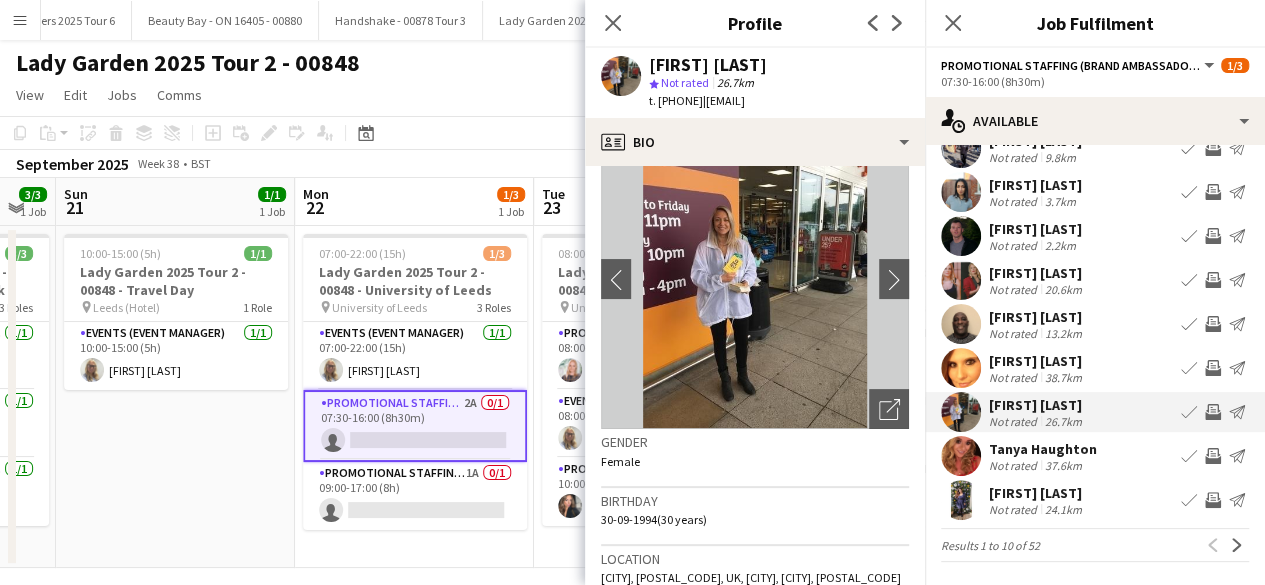 click at bounding box center (961, 500) 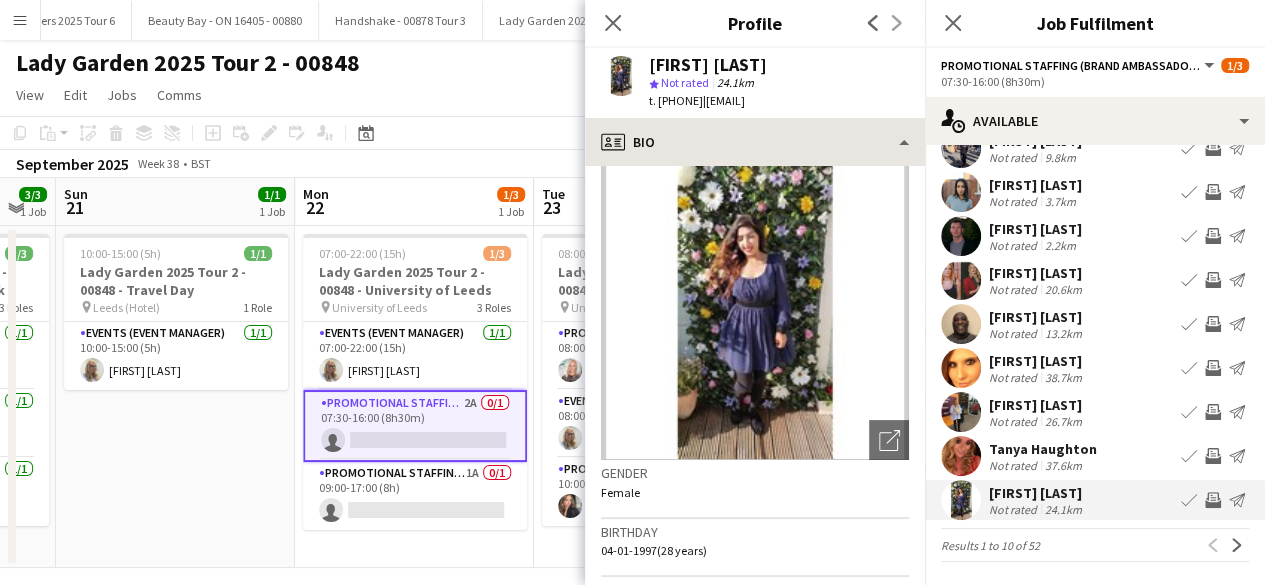 scroll, scrollTop: 19, scrollLeft: 0, axis: vertical 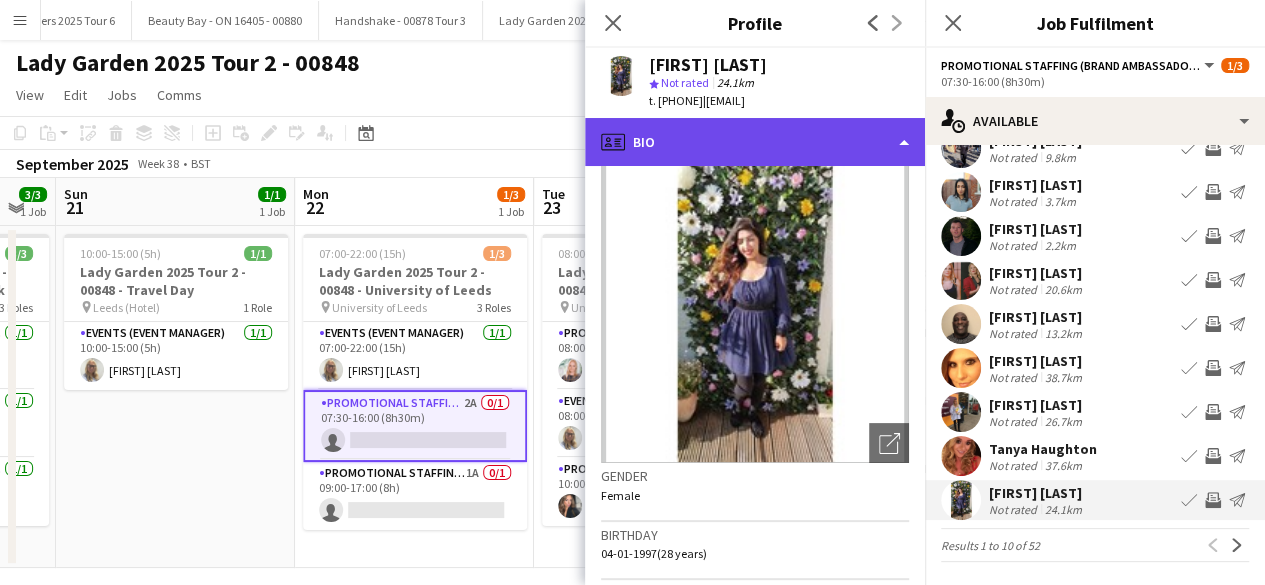 click on "profile
Bio" 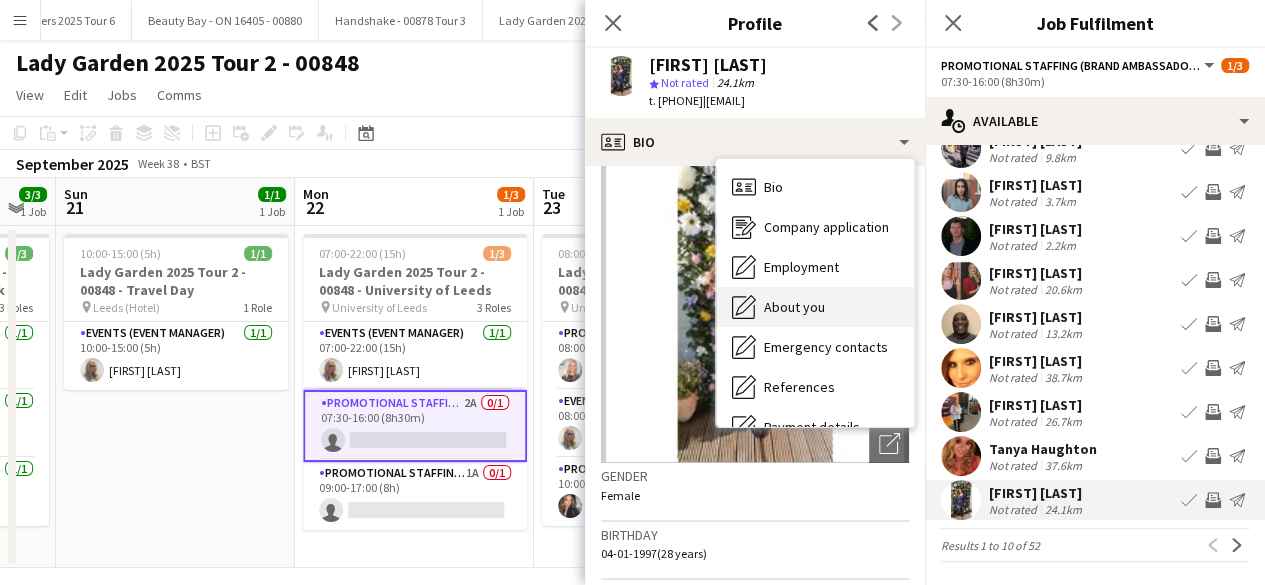 click on "About you
About you" at bounding box center (815, 307) 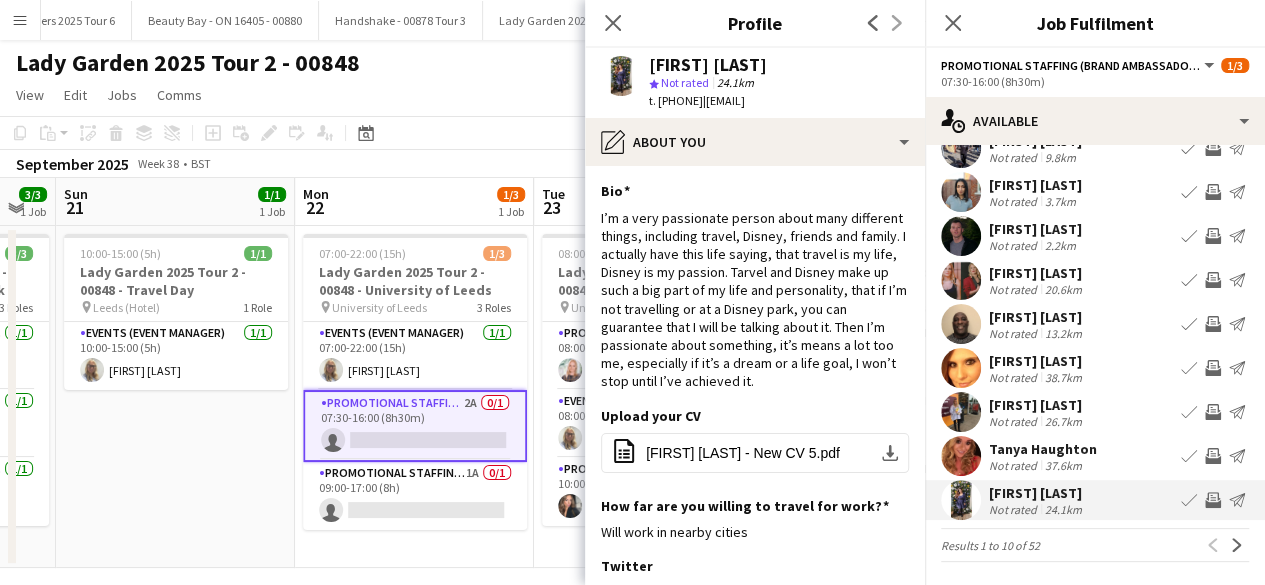 scroll, scrollTop: 16, scrollLeft: 0, axis: vertical 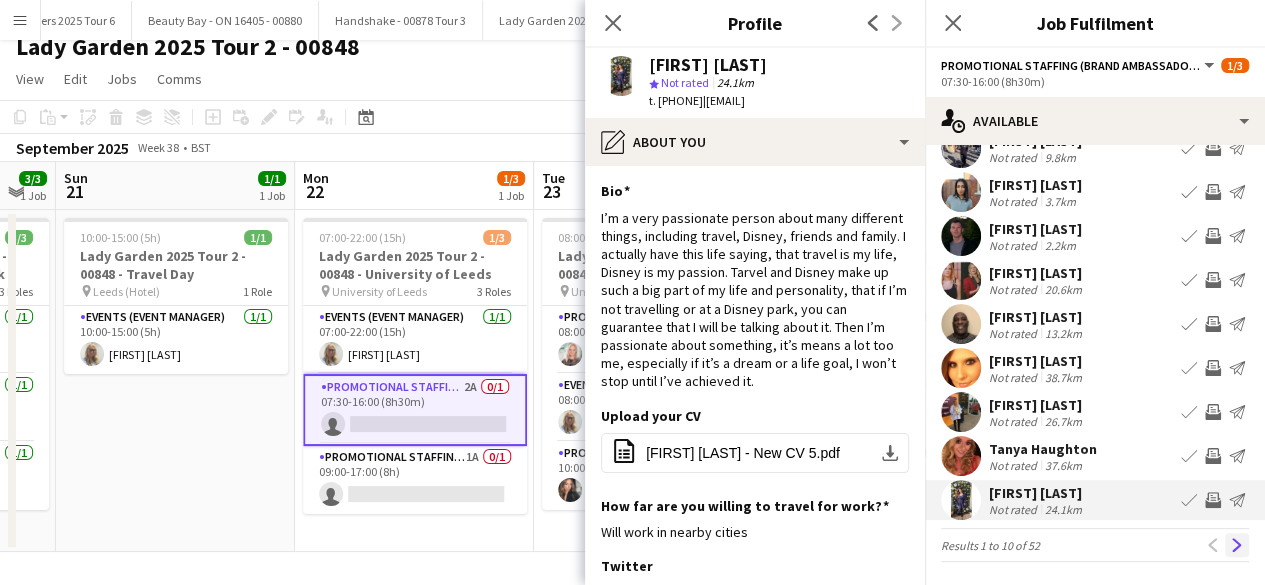 click on "Next" 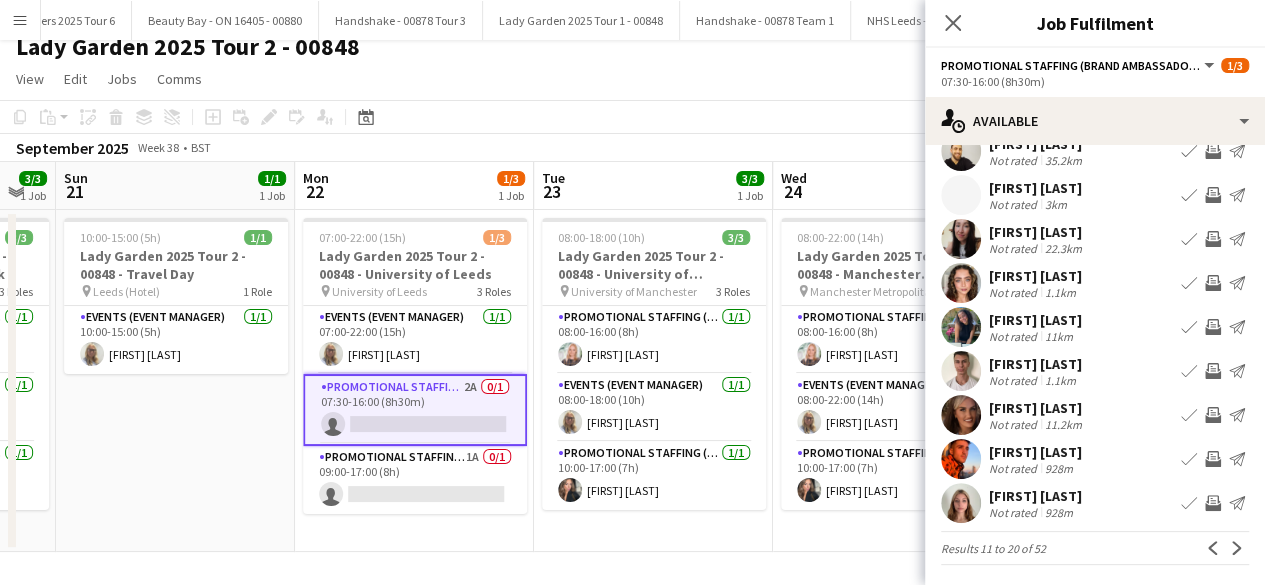 scroll, scrollTop: 114, scrollLeft: 0, axis: vertical 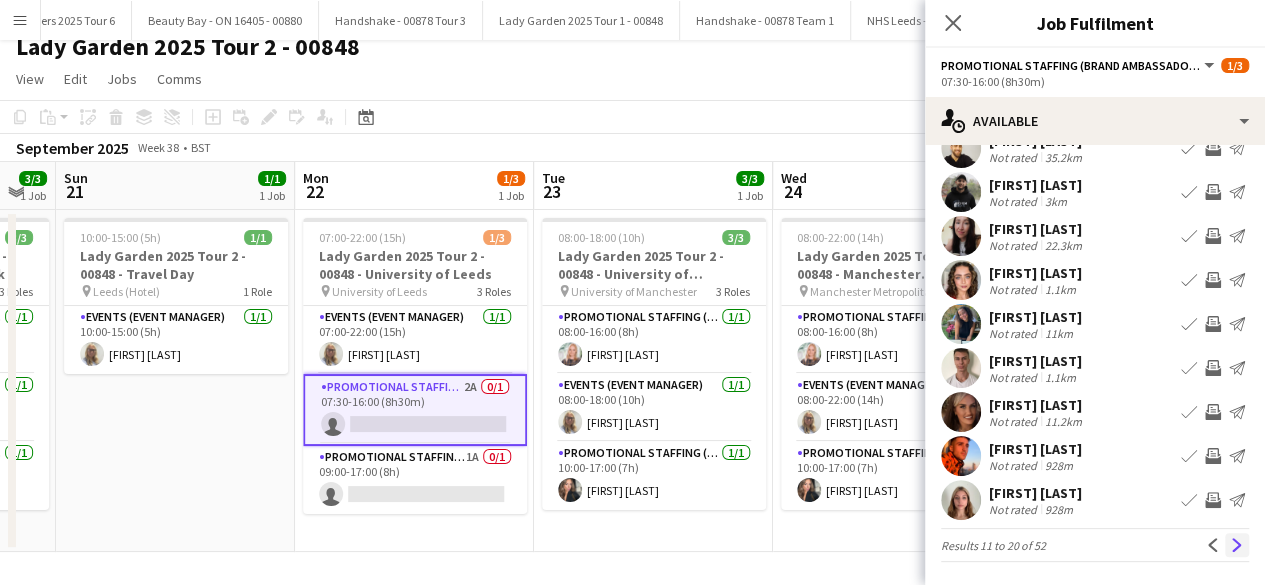 click on "Next" 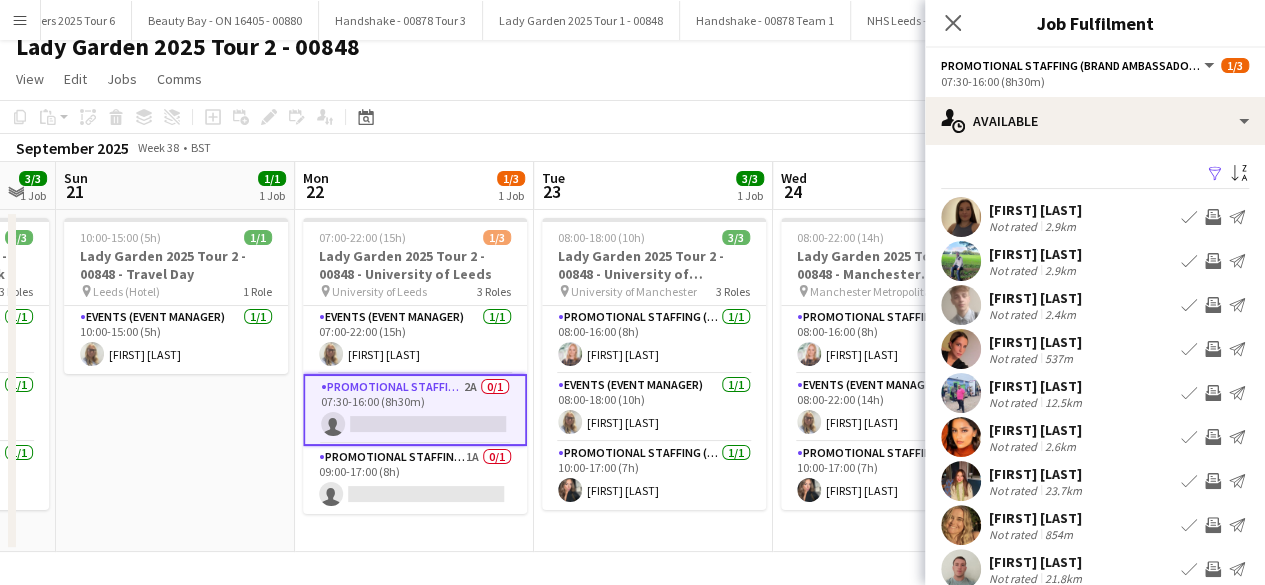 scroll, scrollTop: 114, scrollLeft: 0, axis: vertical 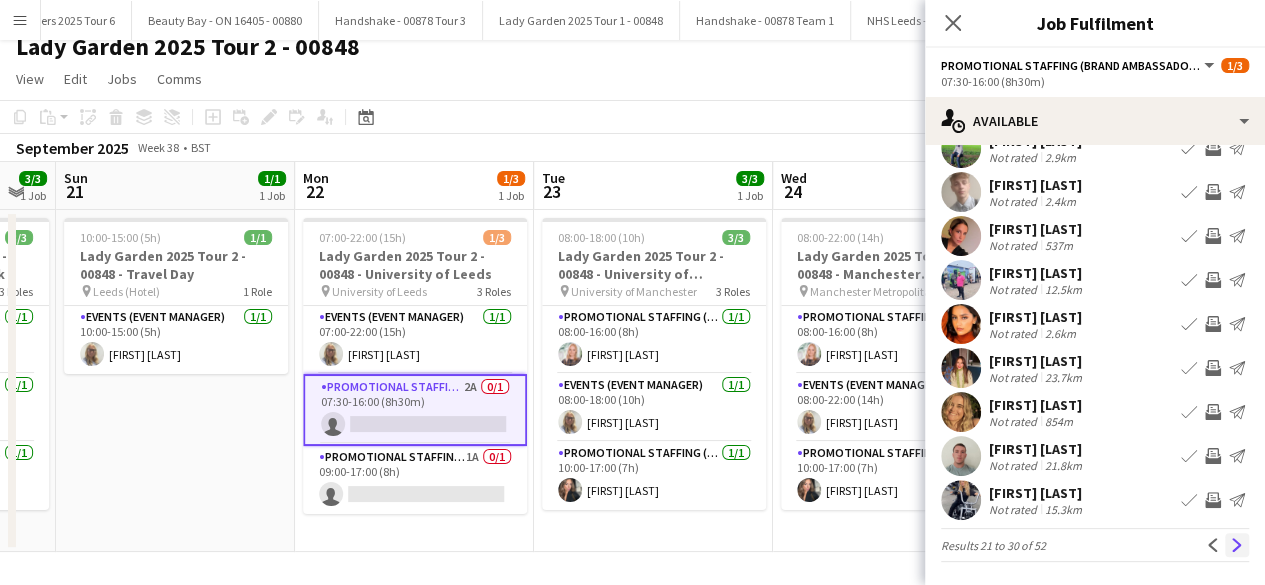 click on "Next" 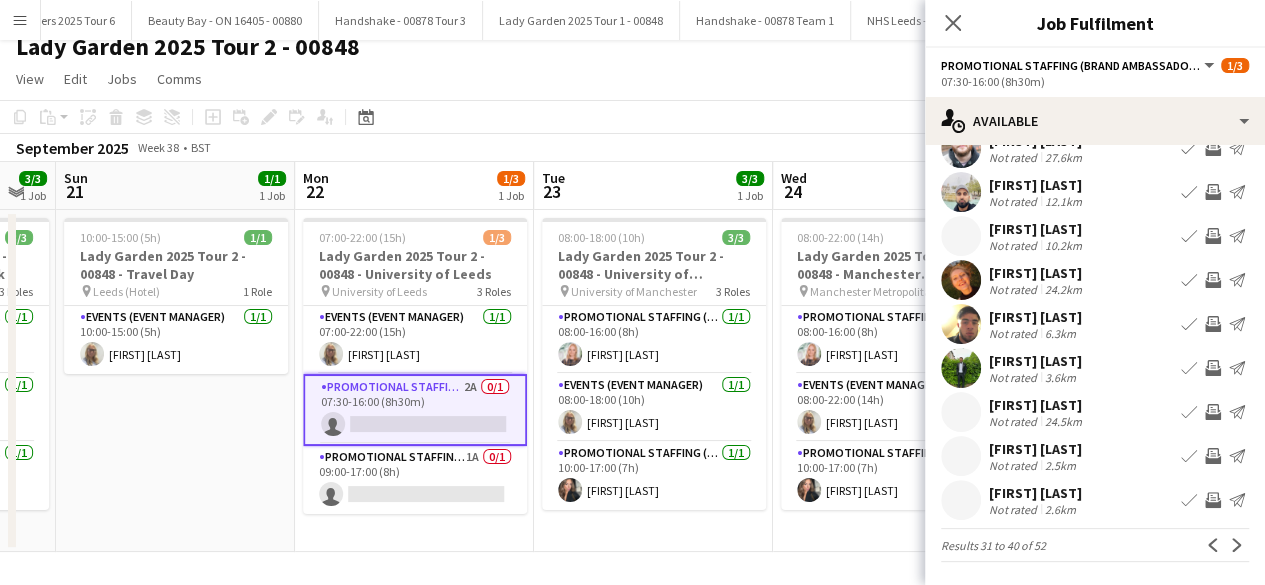 scroll, scrollTop: 114, scrollLeft: 0, axis: vertical 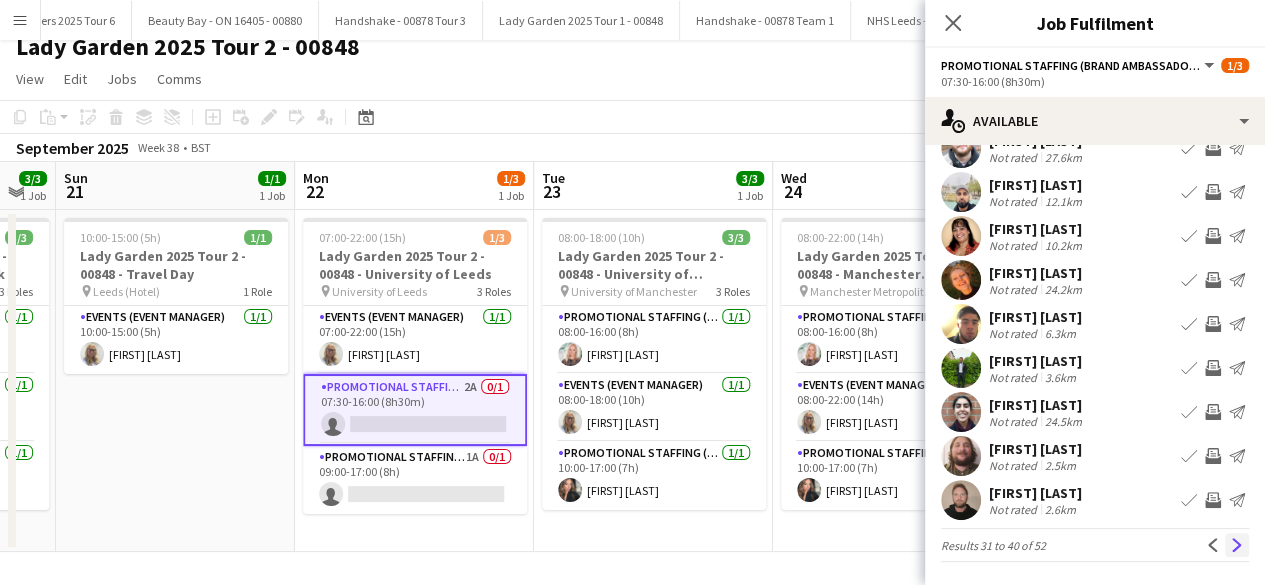 click on "Next" 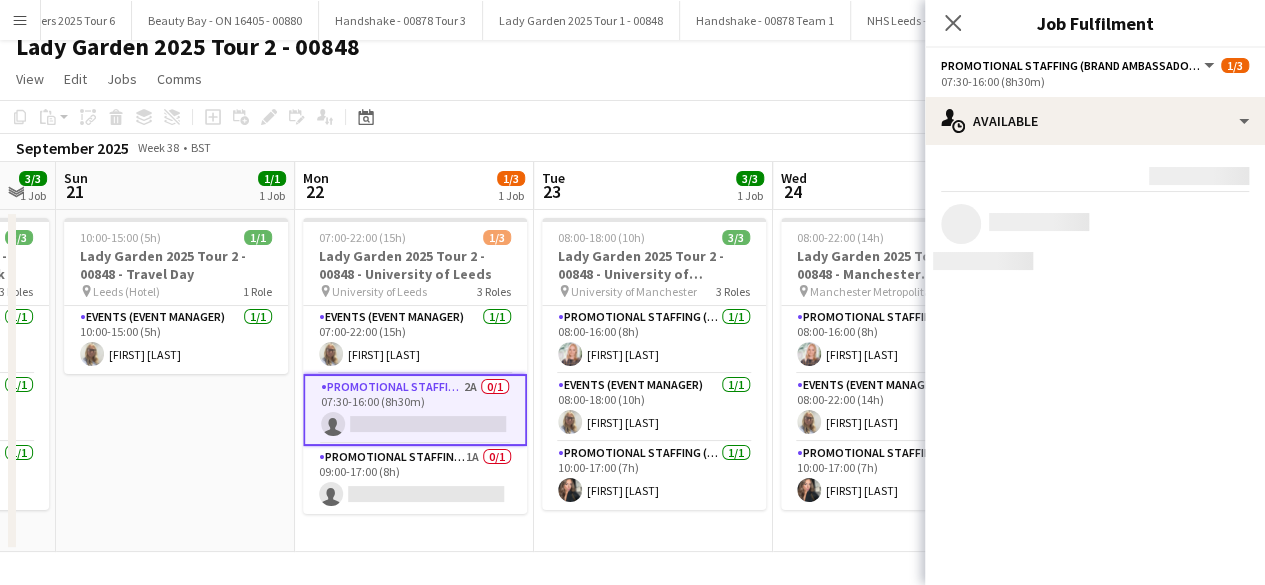scroll, scrollTop: 0, scrollLeft: 0, axis: both 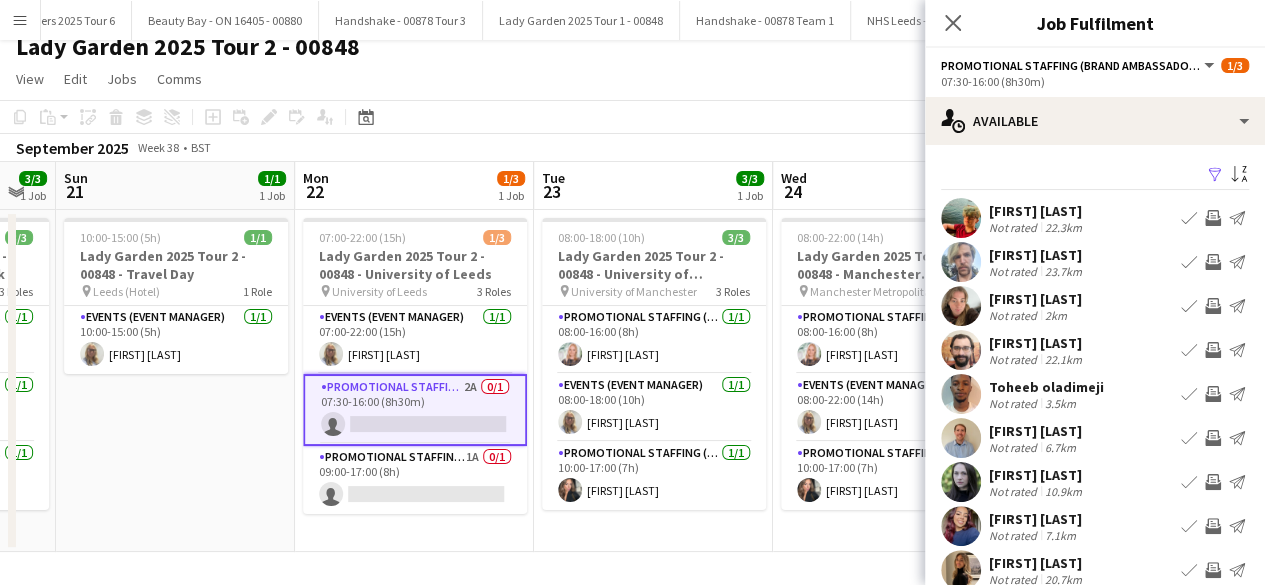 click at bounding box center [961, 526] 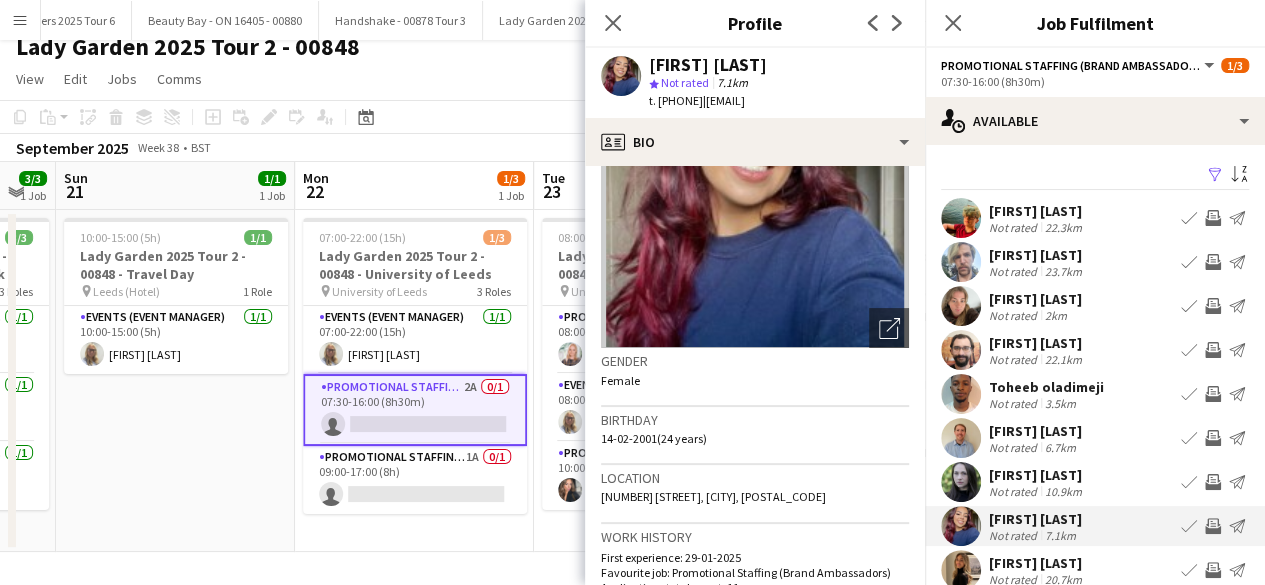 scroll, scrollTop: 17, scrollLeft: 0, axis: vertical 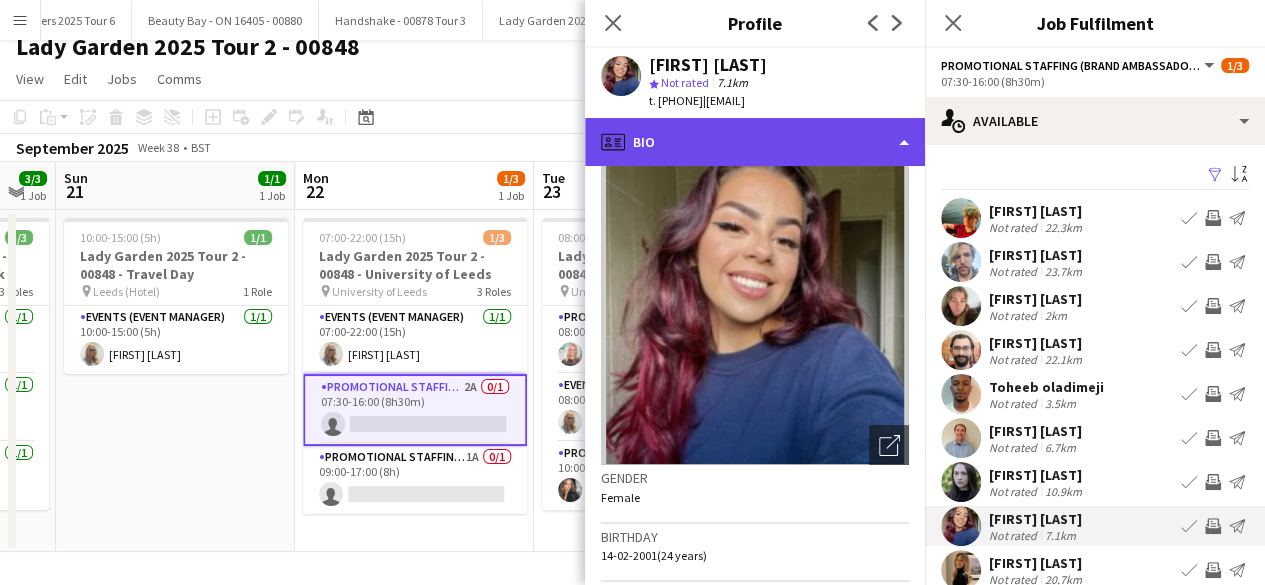 click on "profile
Bio" 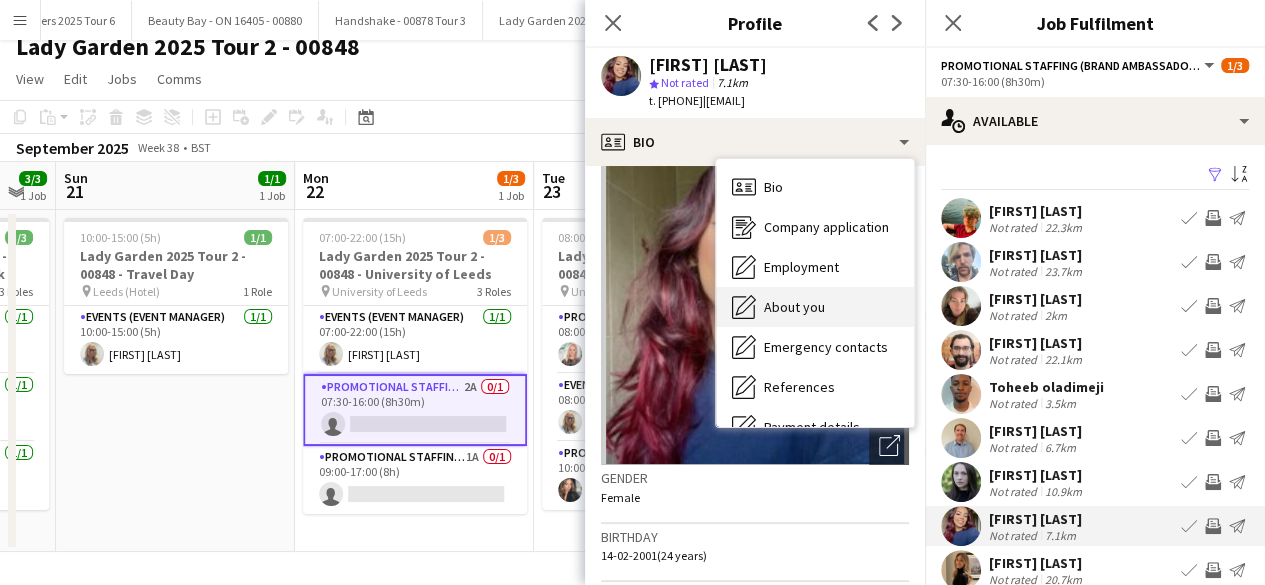 click on "About you" at bounding box center [794, 307] 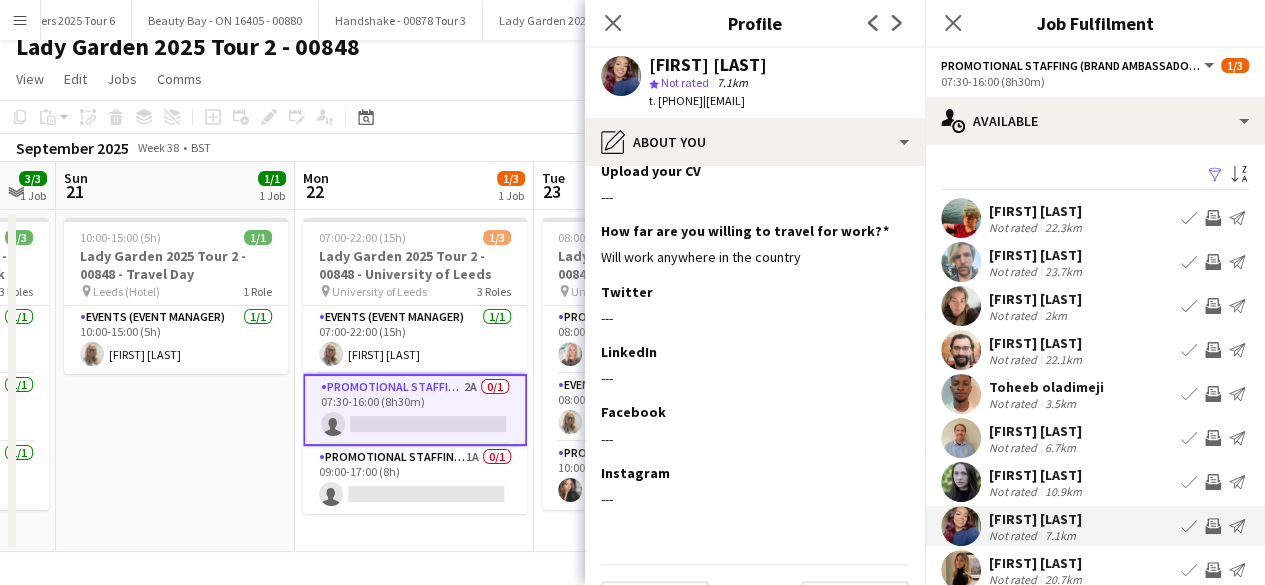 scroll, scrollTop: 204, scrollLeft: 0, axis: vertical 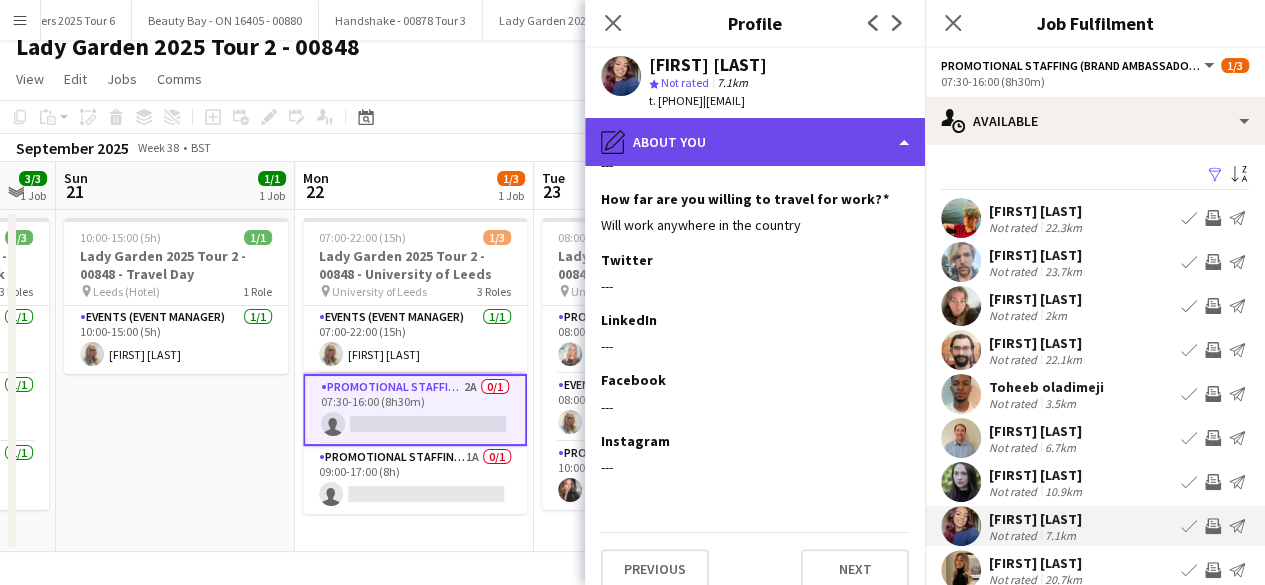 click on "pencil4
About you" 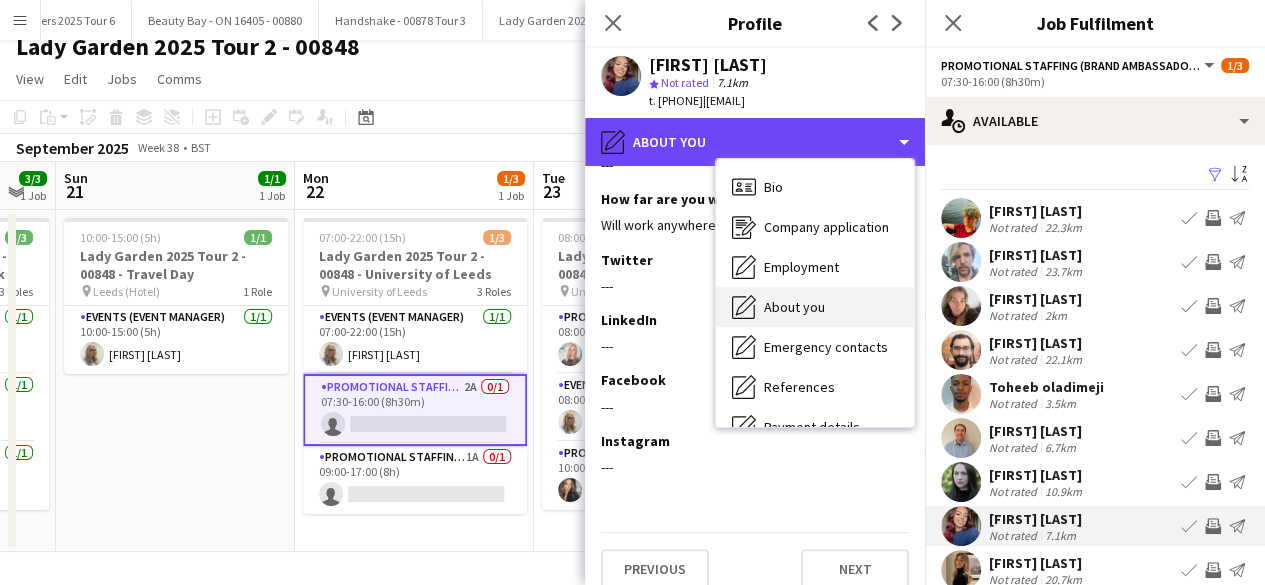 scroll, scrollTop: 188, scrollLeft: 0, axis: vertical 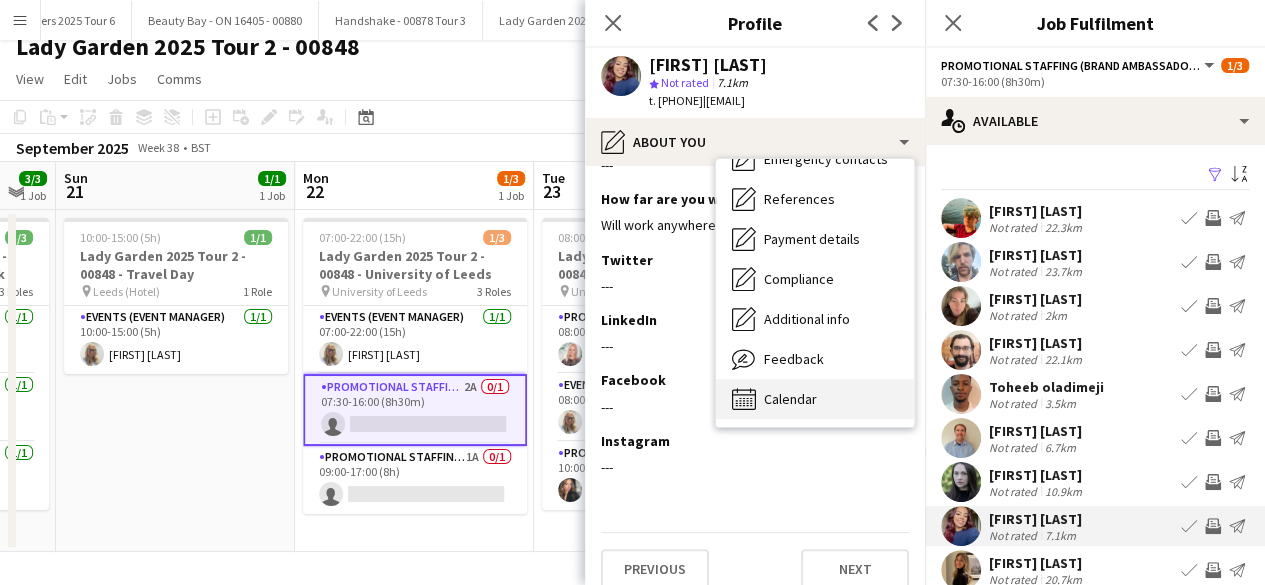 click on "Calendar" at bounding box center [790, 399] 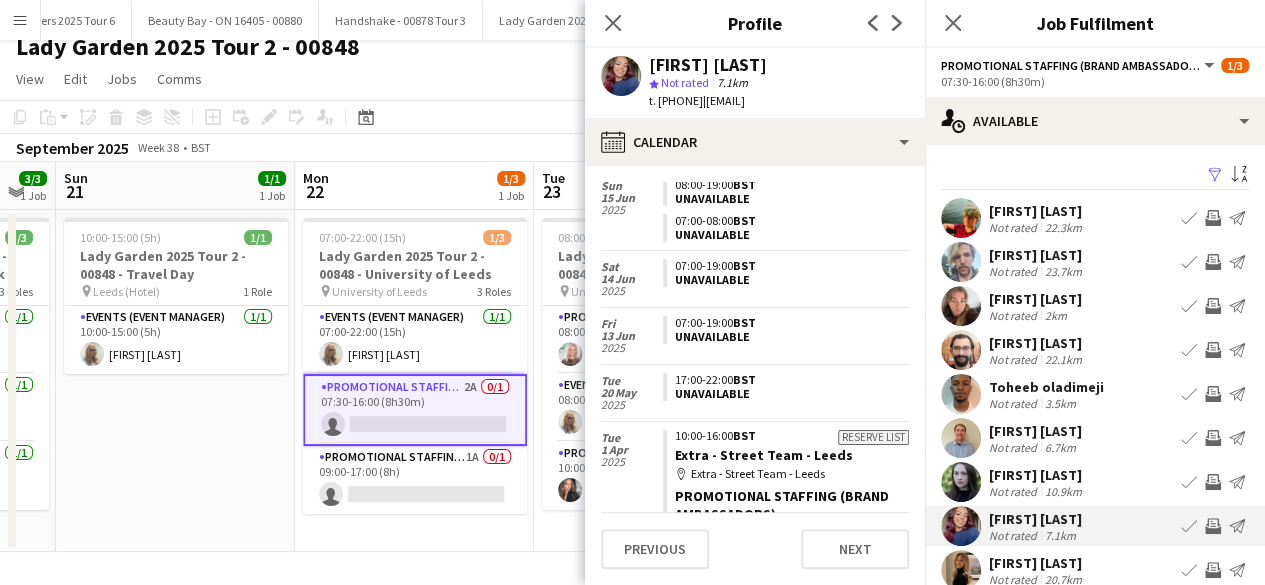 scroll, scrollTop: 0, scrollLeft: 0, axis: both 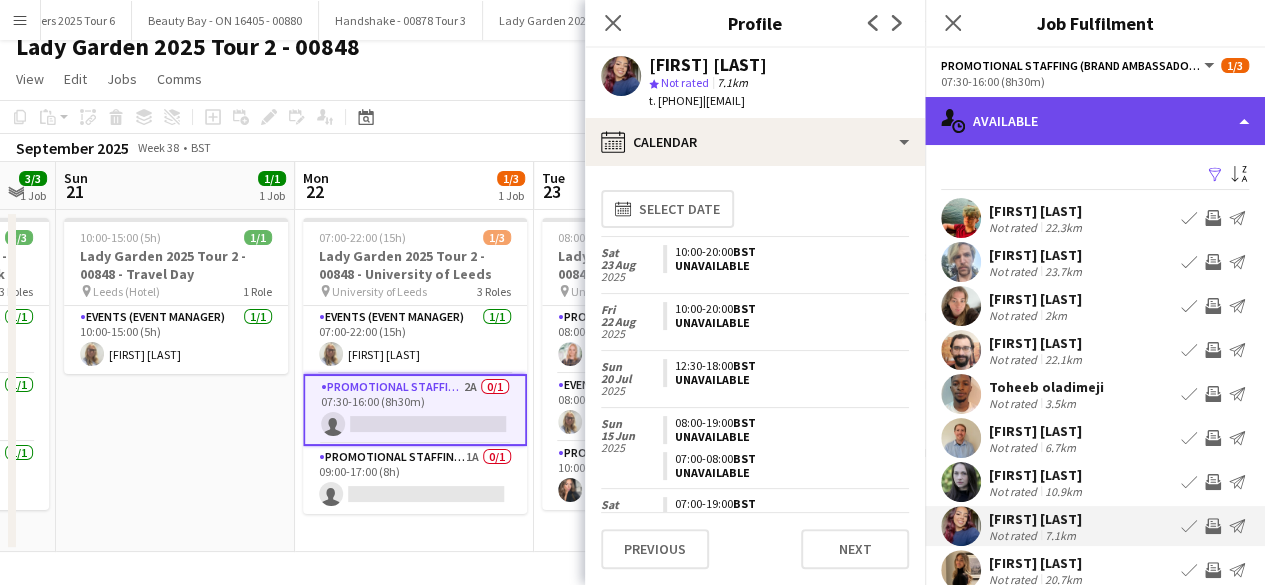 click on "single-neutral-actions-upload
Available" 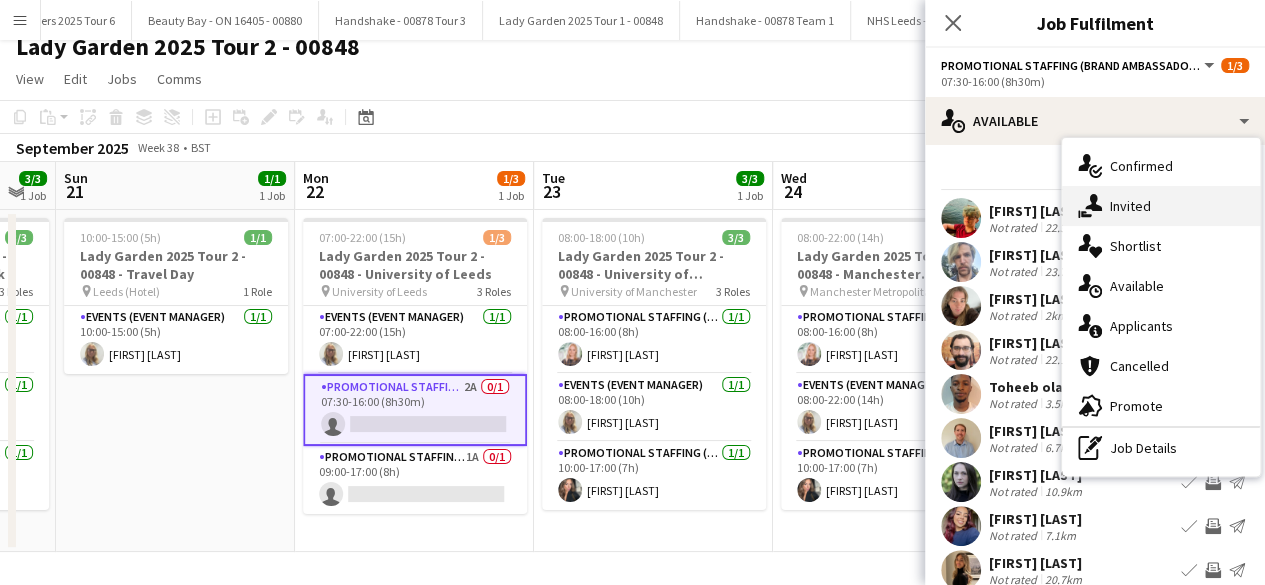 click on "single-neutral-actions-share-1
Invited" at bounding box center (1161, 206) 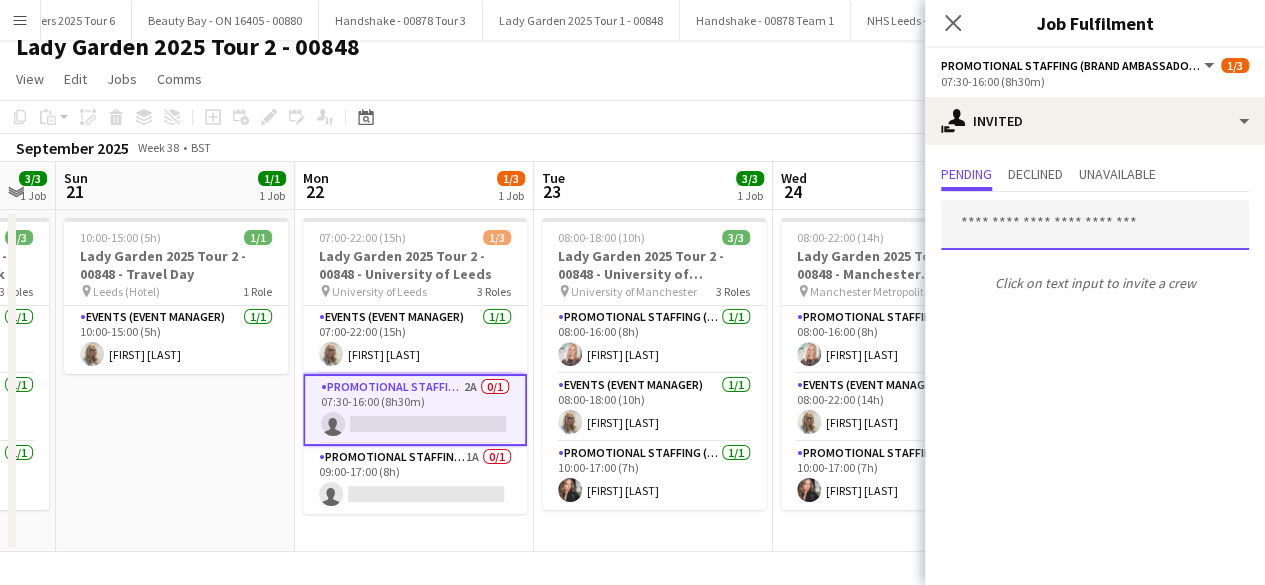 click at bounding box center [1095, 225] 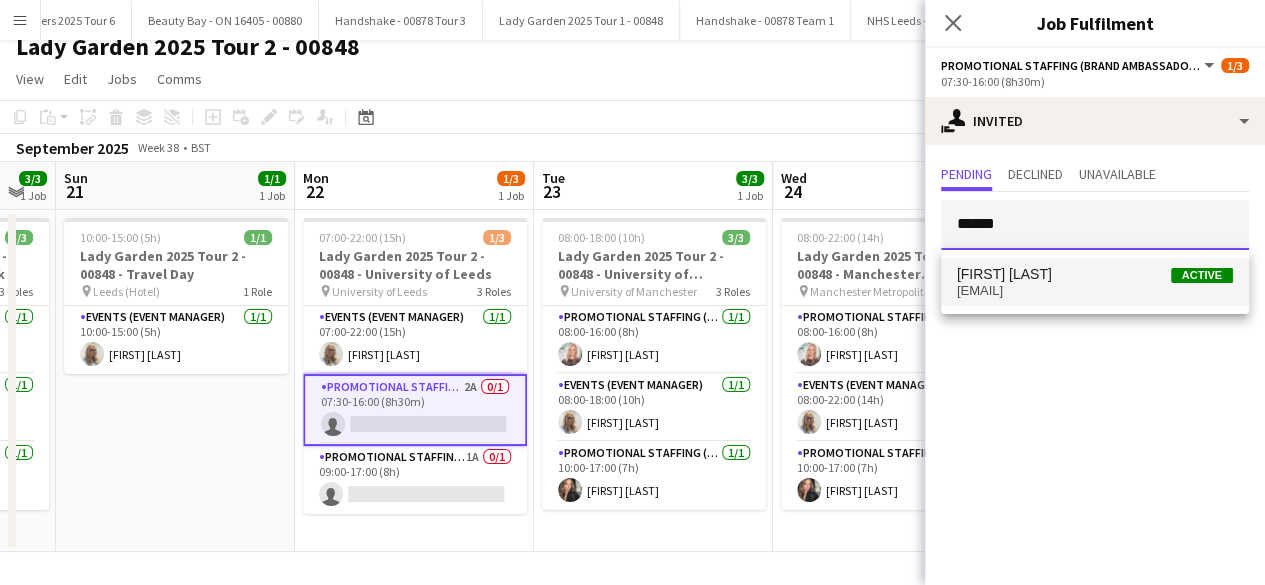 type on "******" 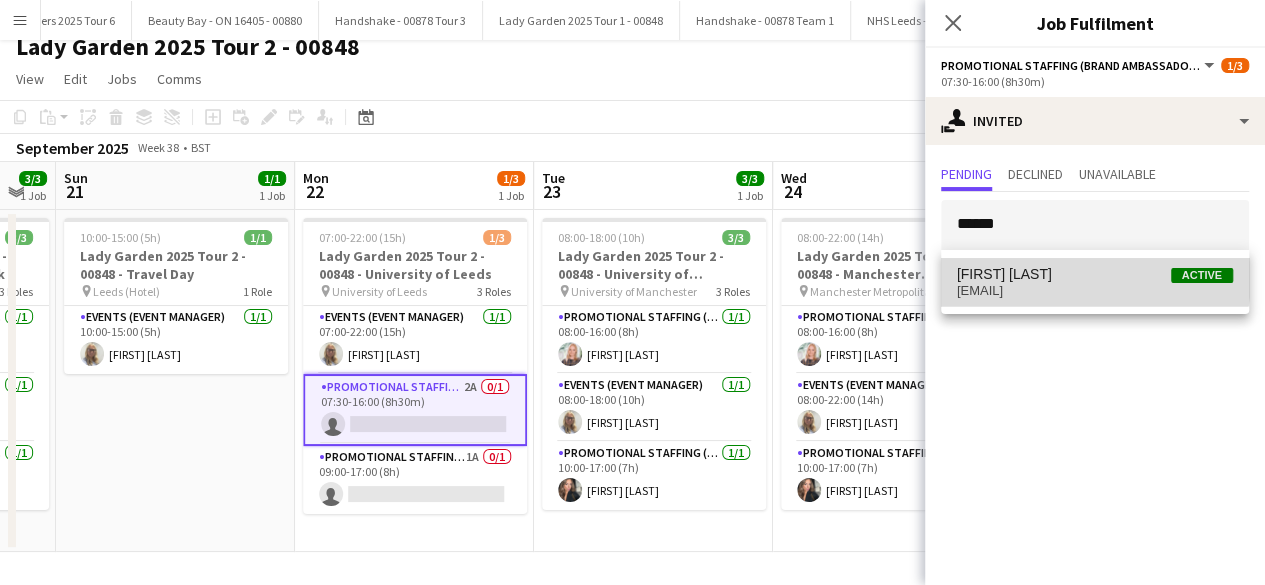 click on "abby thomas  Active" at bounding box center [1095, 274] 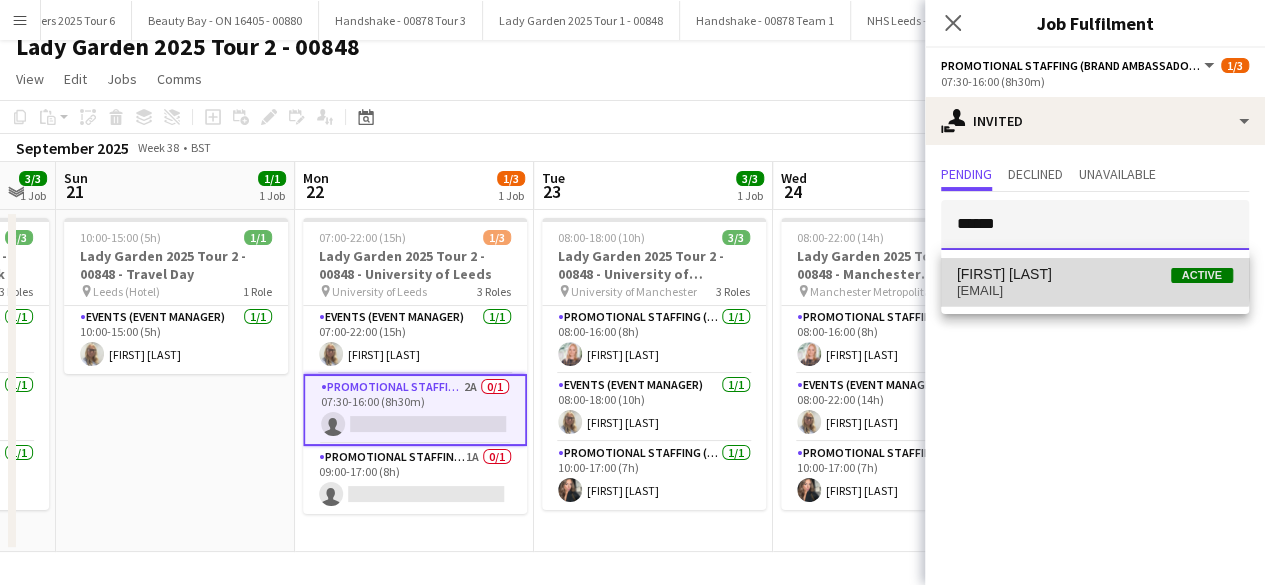 type 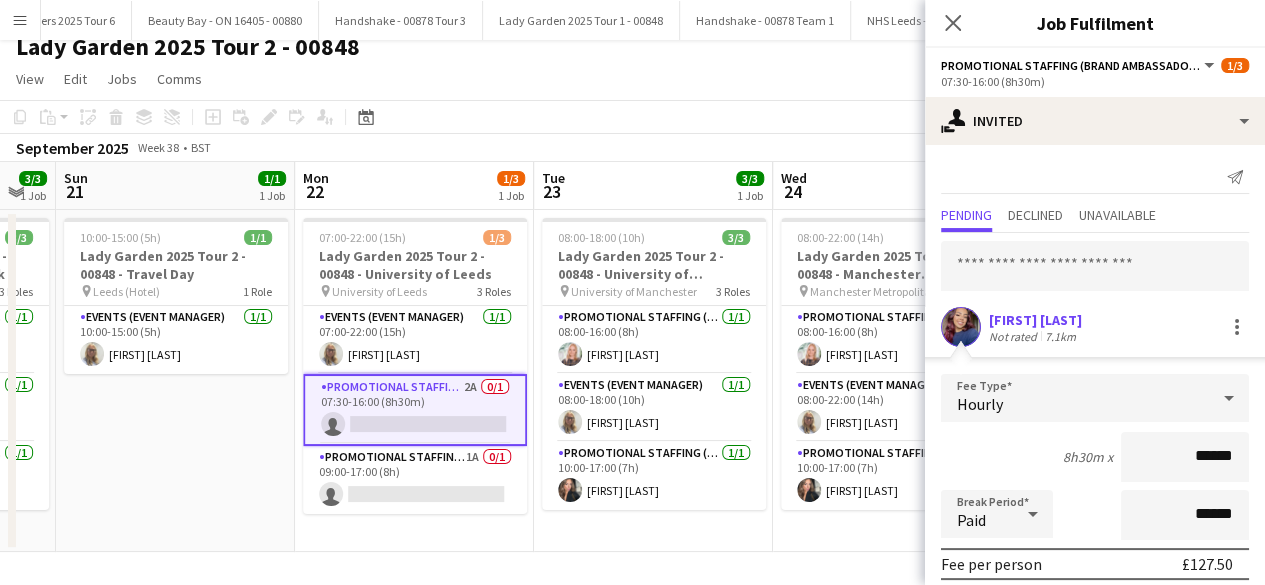 scroll, scrollTop: 234, scrollLeft: 0, axis: vertical 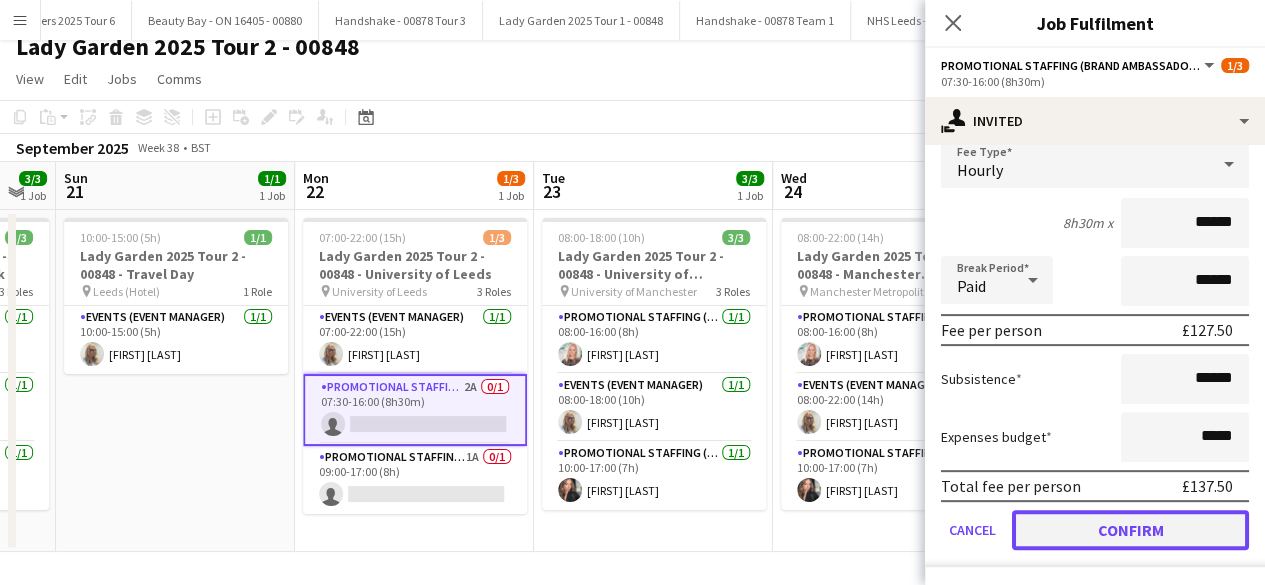 click on "Confirm" 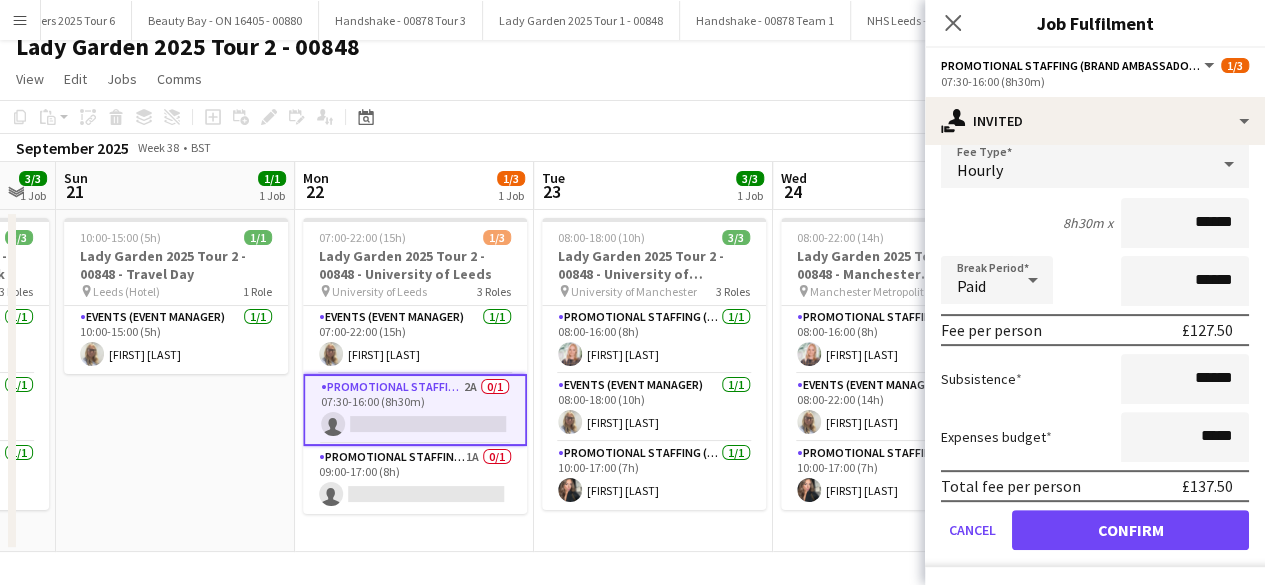 scroll, scrollTop: 0, scrollLeft: 0, axis: both 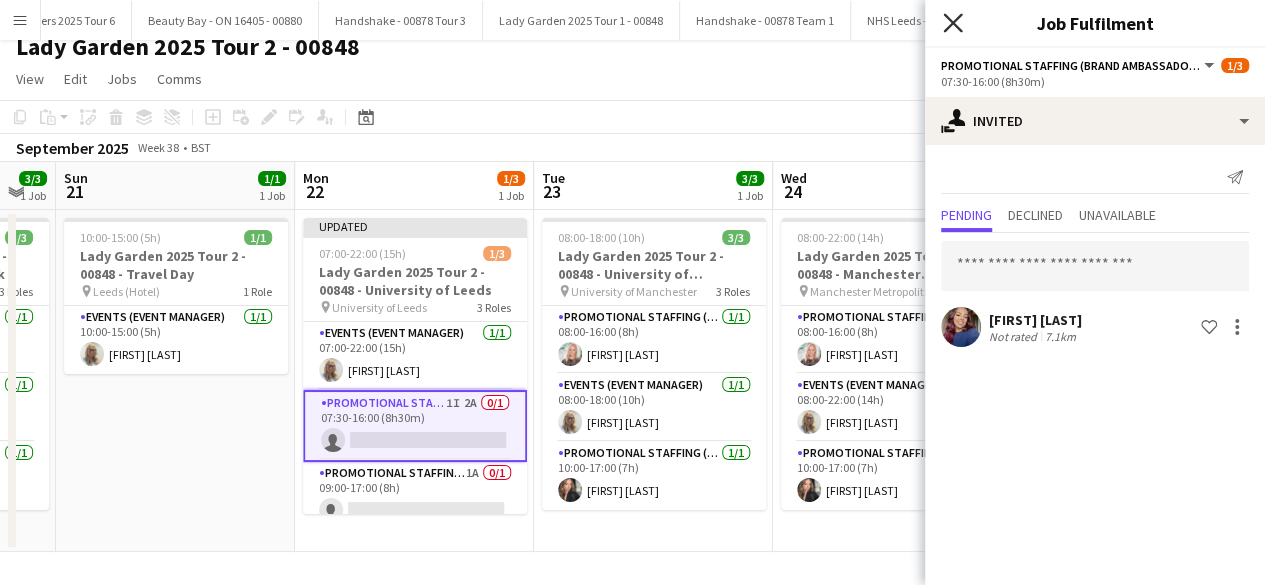 click 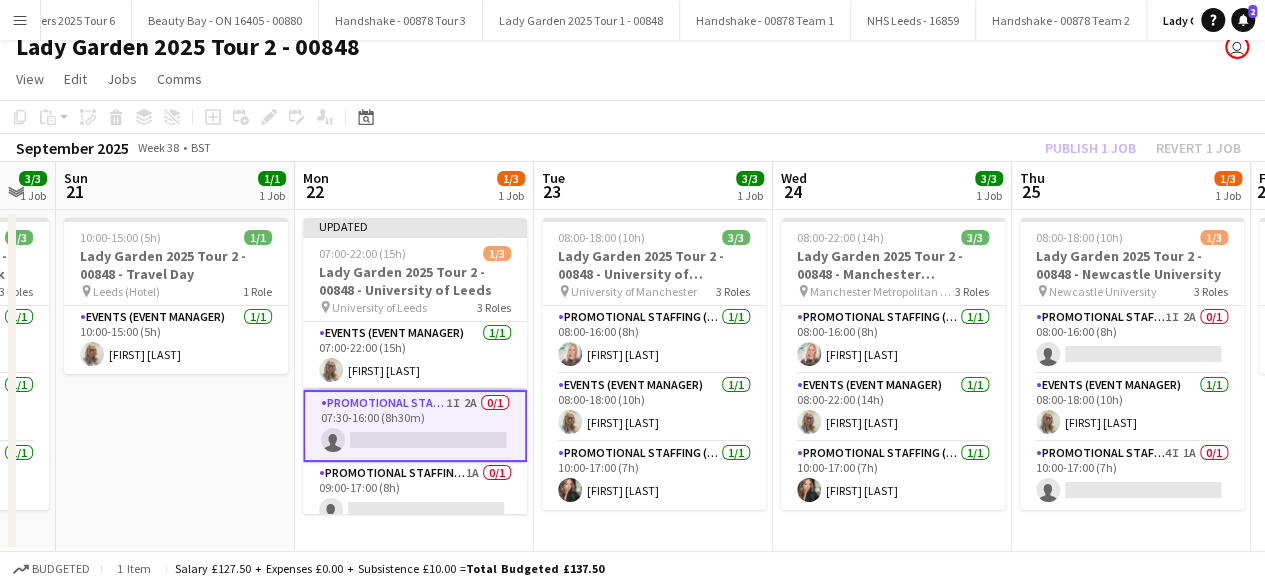 click on "08:00-22:00 (14h)    3/3   Lady Garden 2025 Tour 2 - 00848 - Manchester Metropolitan University
pin
Manchester Metropolitan University   3 Roles   Promotional Staffing (Brand Ambassadors)   1/1   08:00-16:00 (8h)
April Barton  Events (Event Manager)   1/1   08:00-22:00 (14h)
Melanie Mitchell  Promotional Staffing (Brand Ambassadors)   1/1   10:00-17:00 (7h)
Emily Gibbins" at bounding box center (892, 381) 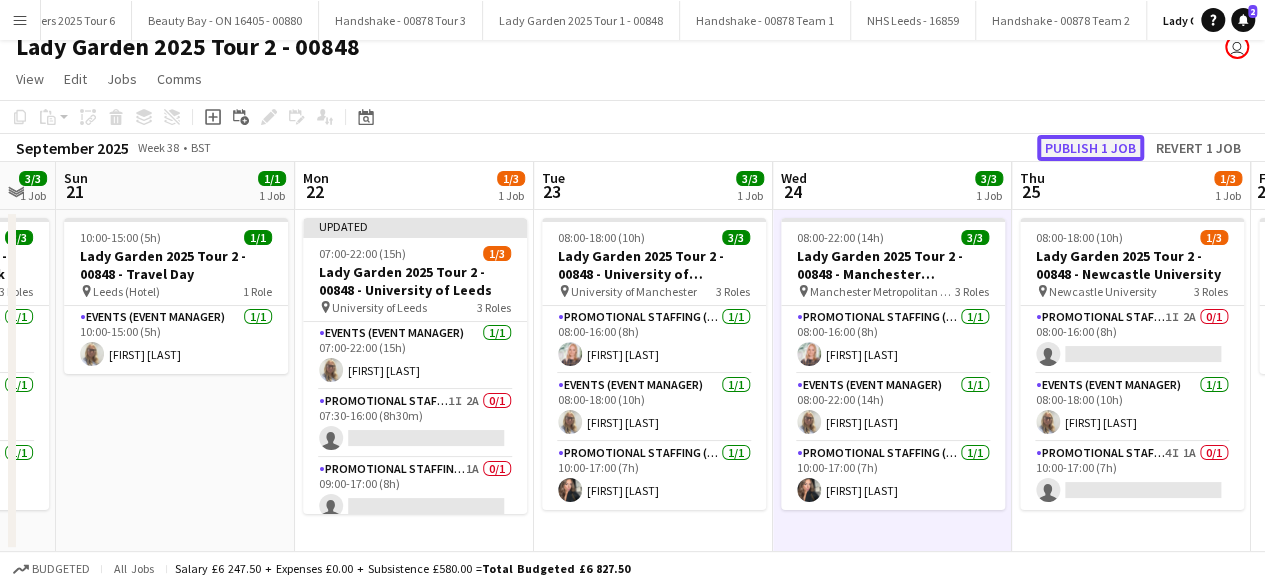 click on "Publish 1 job" 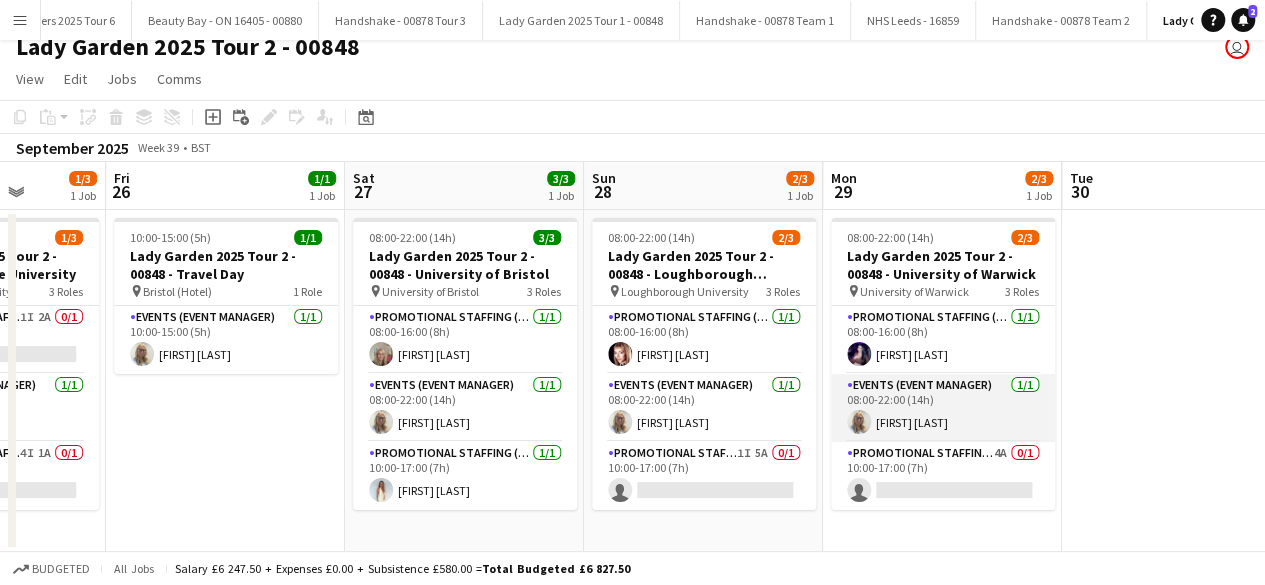 scroll, scrollTop: 0, scrollLeft: 791, axis: horizontal 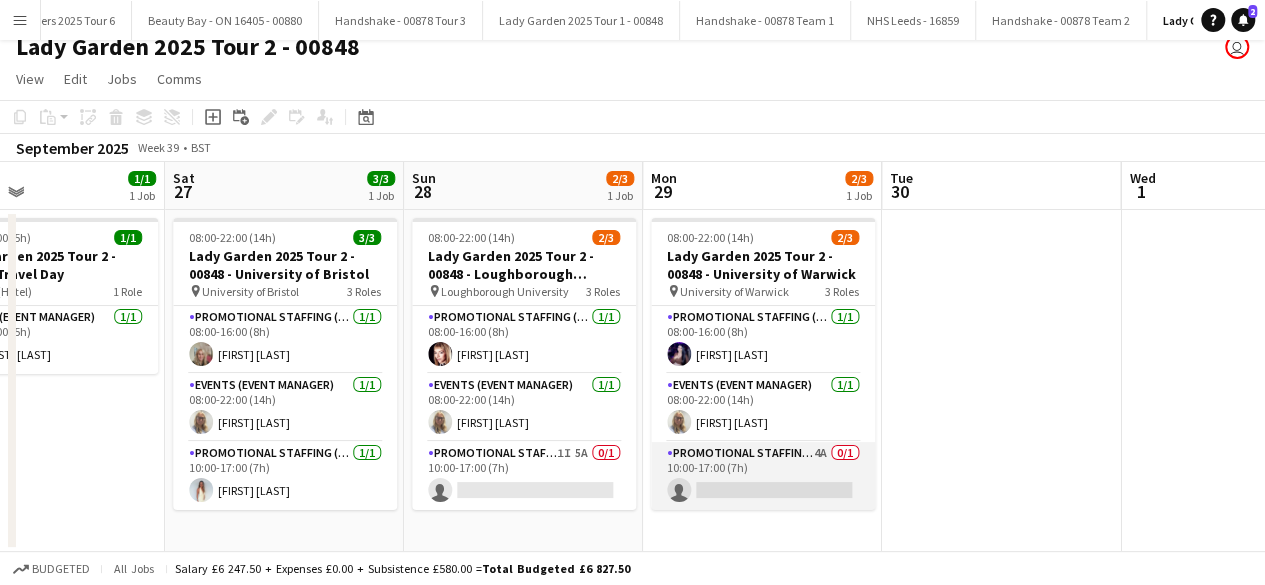 click on "Promotional Staffing (Brand Ambassadors)   4A   0/1   10:00-17:00 (7h)
single-neutral-actions" at bounding box center [763, 476] 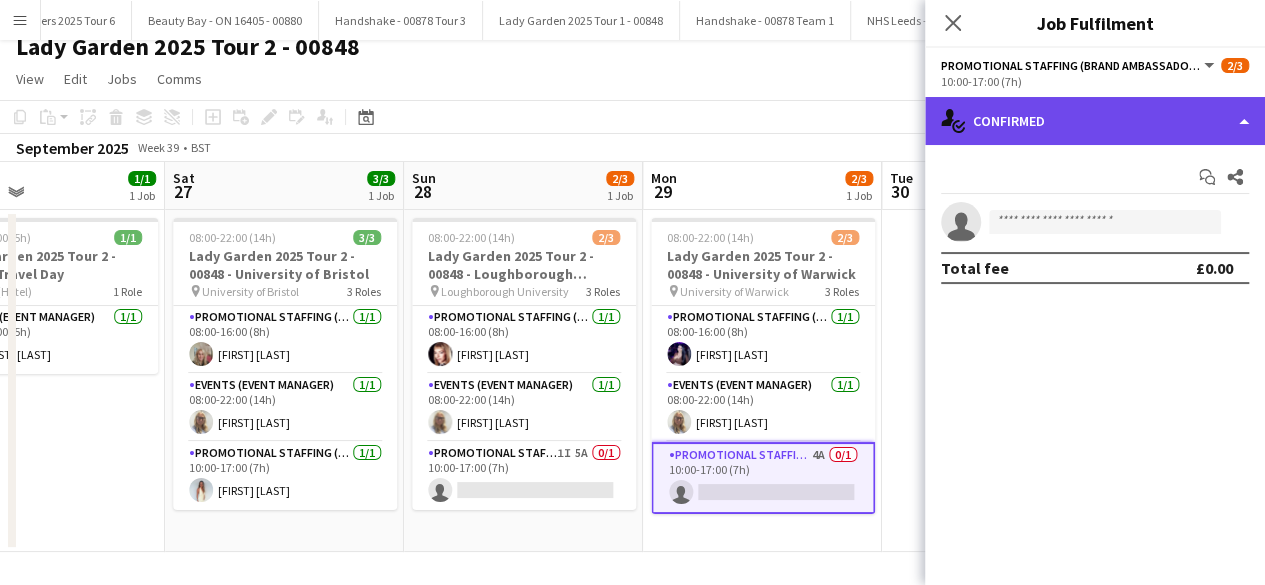 click on "single-neutral-actions-check-2
Confirmed" 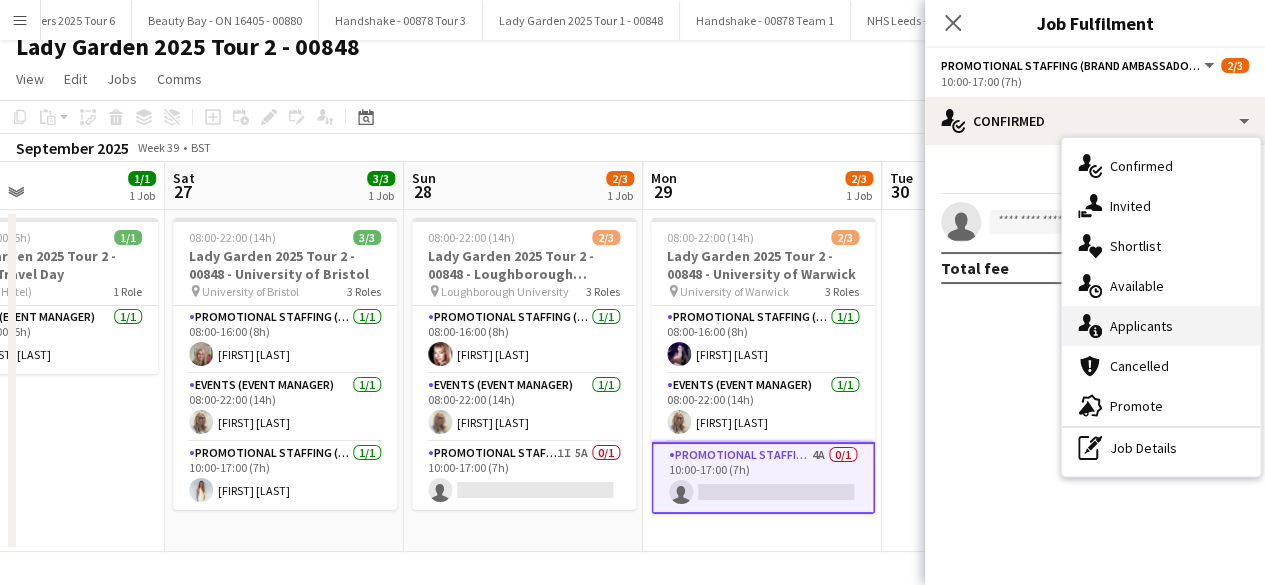 click on "single-neutral-actions-information
Applicants" at bounding box center [1161, 326] 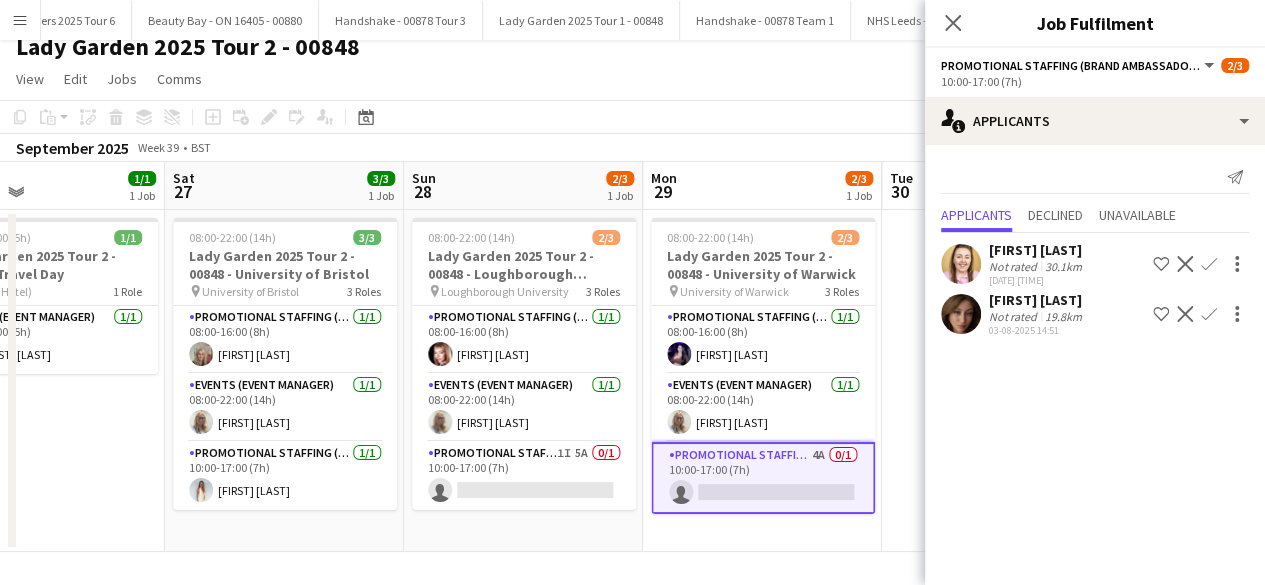 click 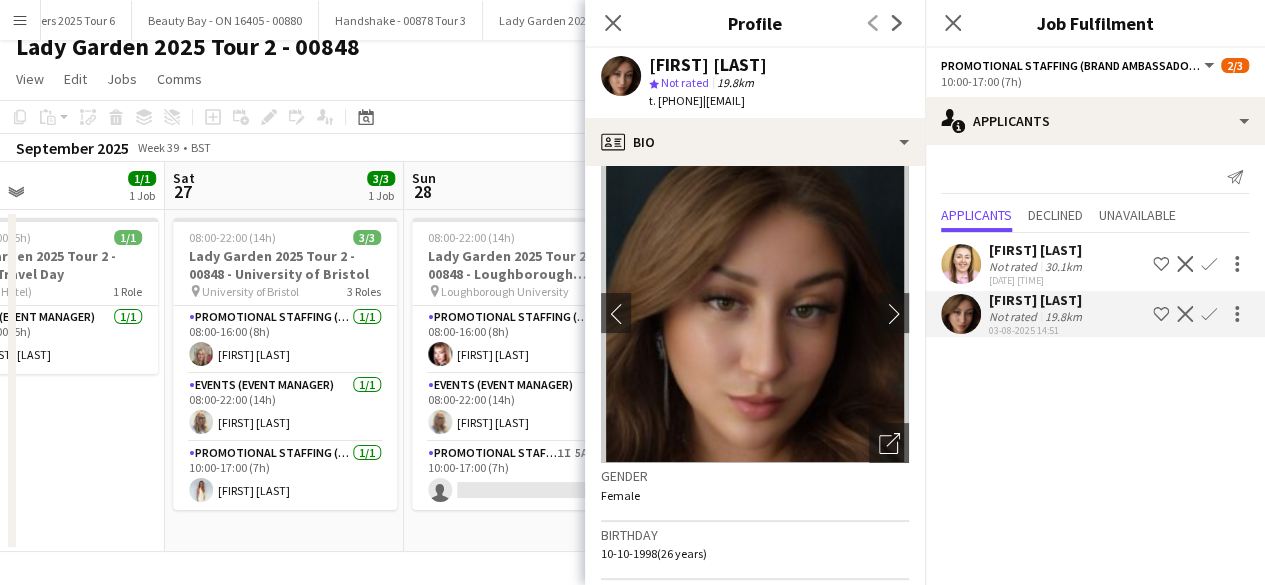 scroll, scrollTop: 10, scrollLeft: 0, axis: vertical 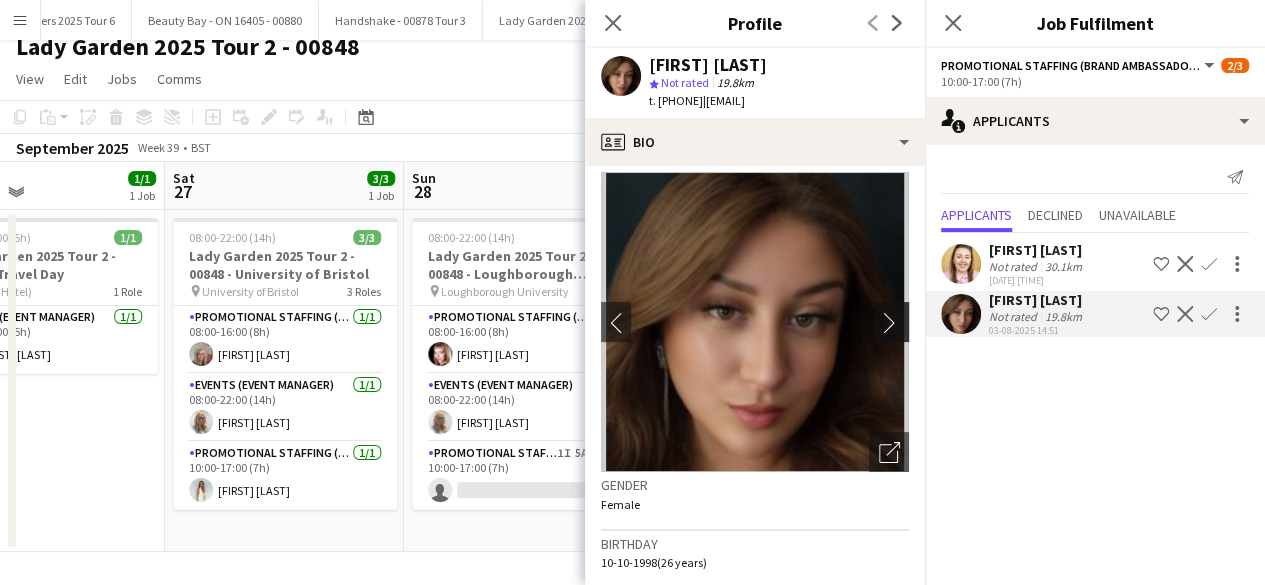click on "chevron-right" 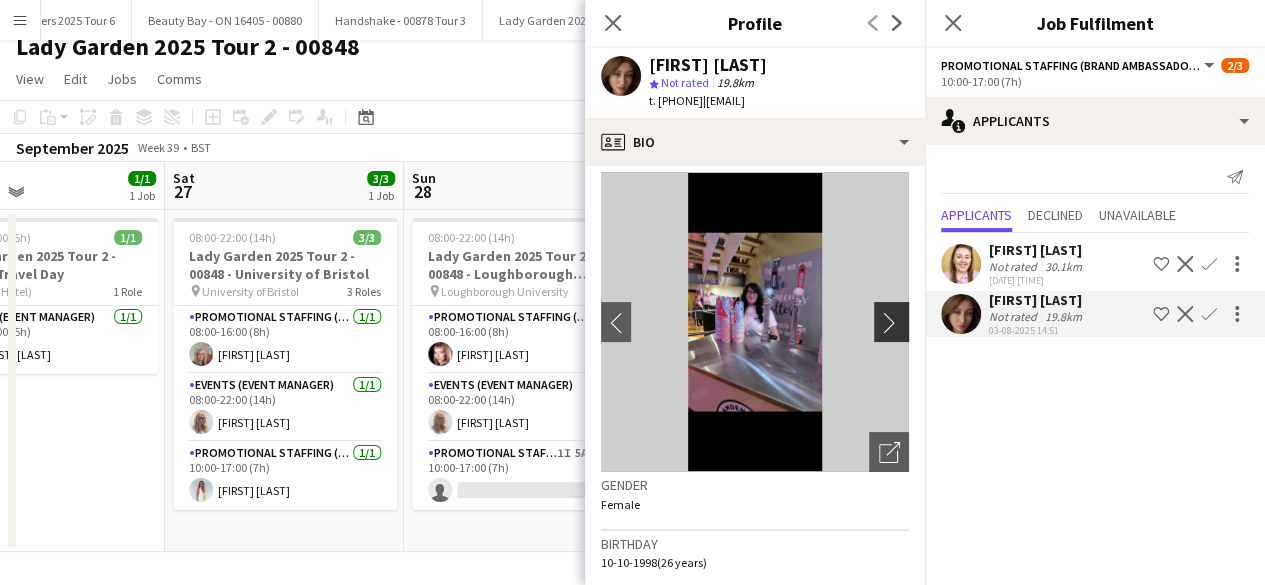 click on "chevron-right" 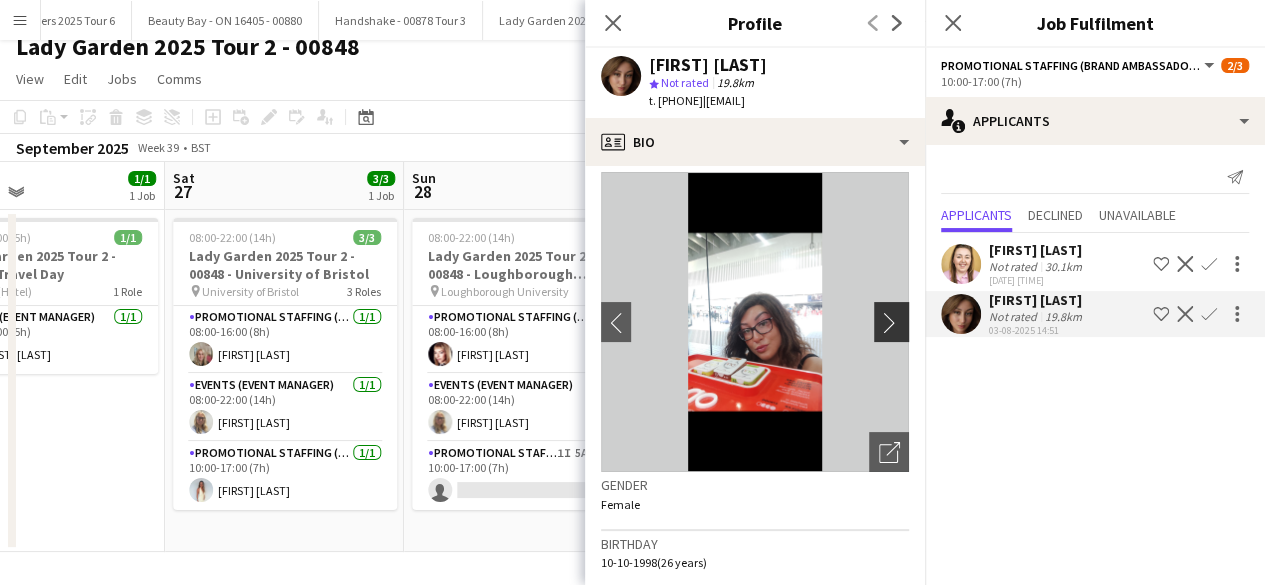 click on "chevron-right" 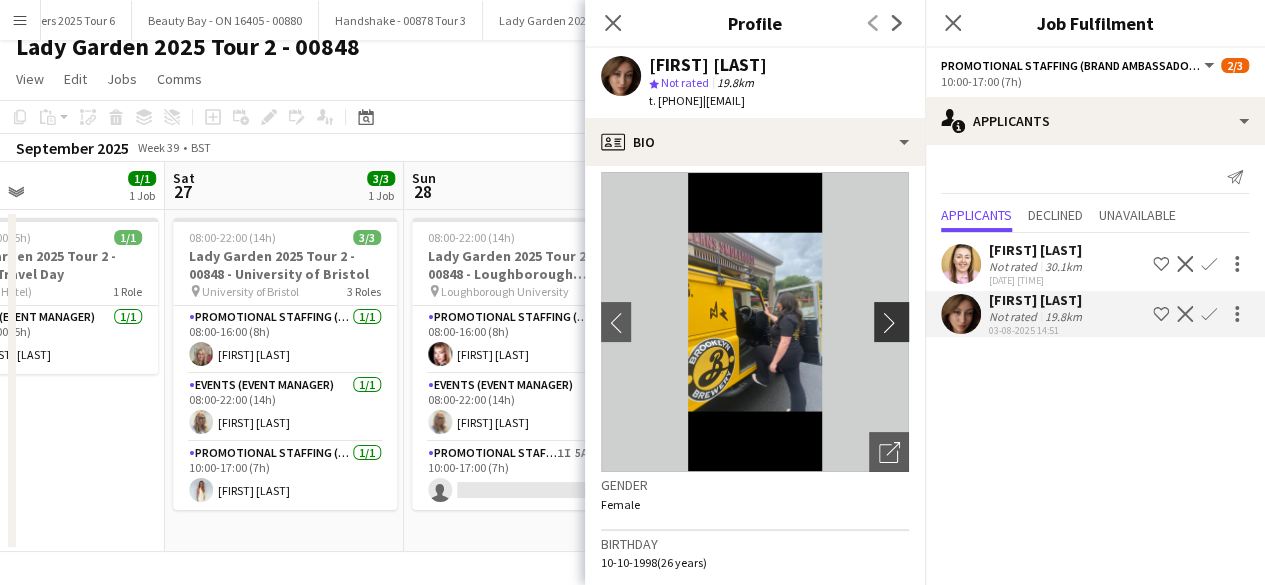 click on "chevron-right" 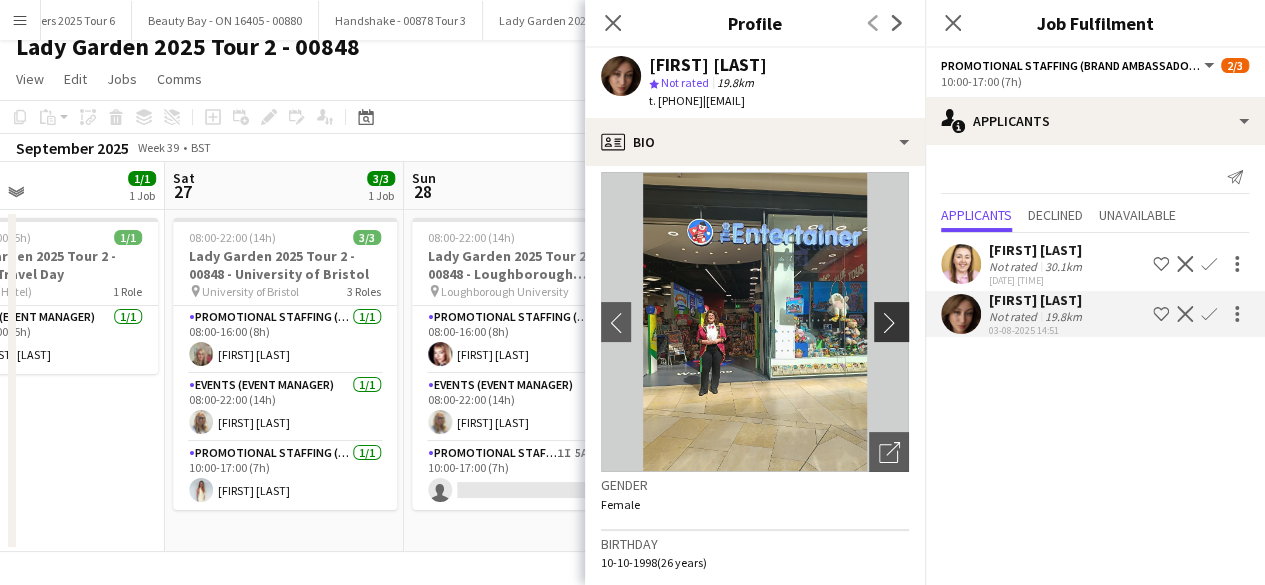 click on "chevron-right" 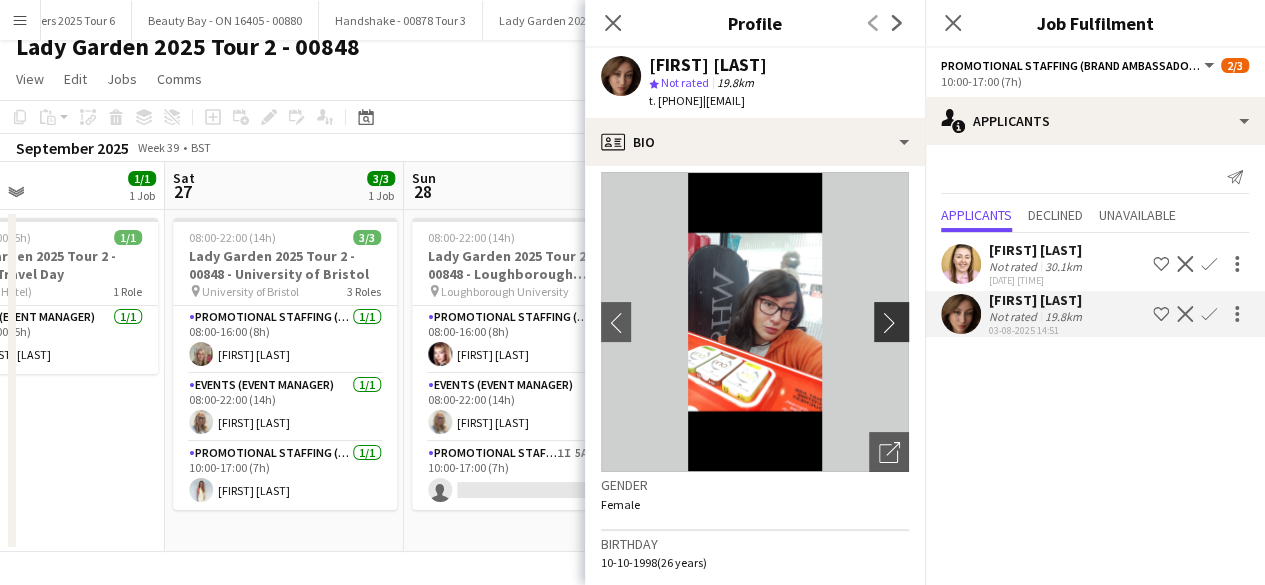 click on "chevron-right" 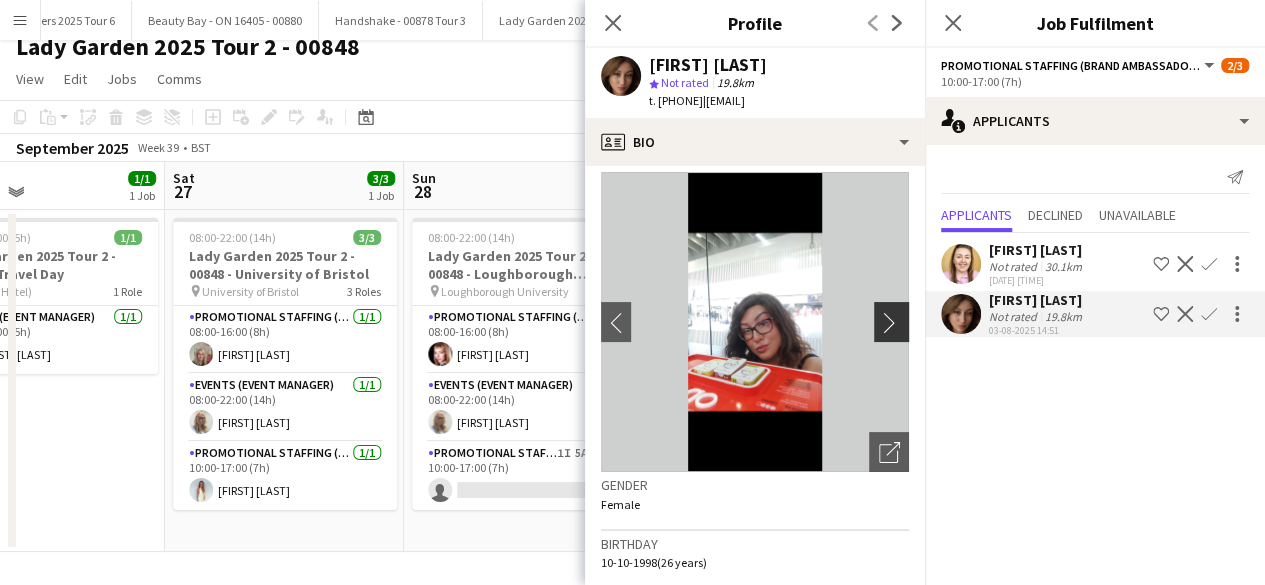 click on "chevron-right" 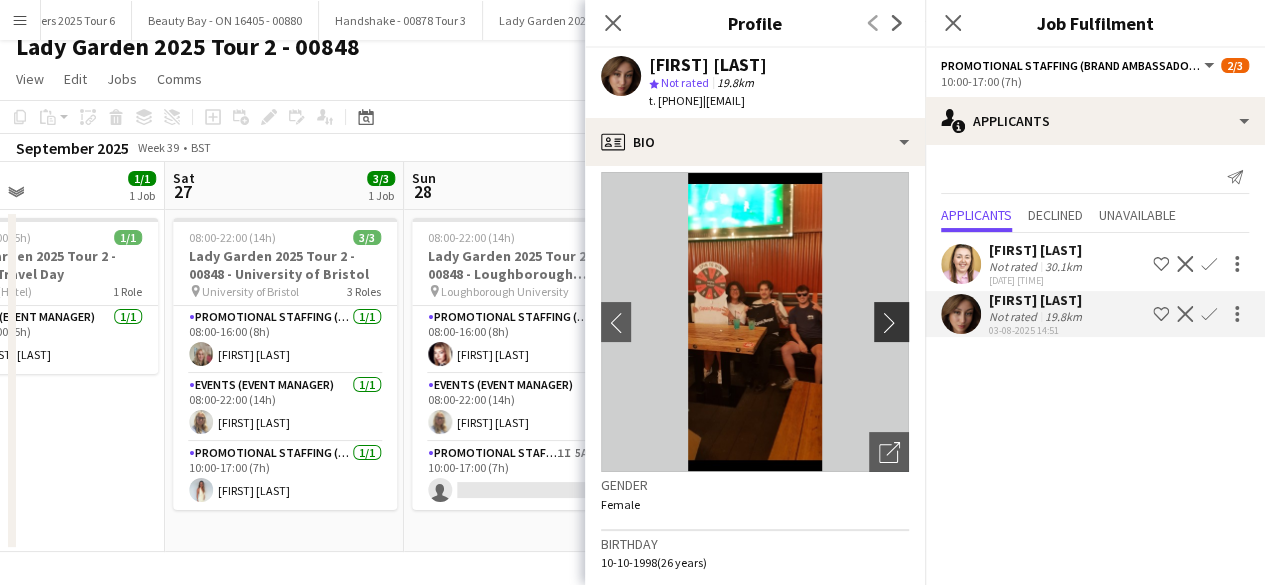 click on "chevron-right" 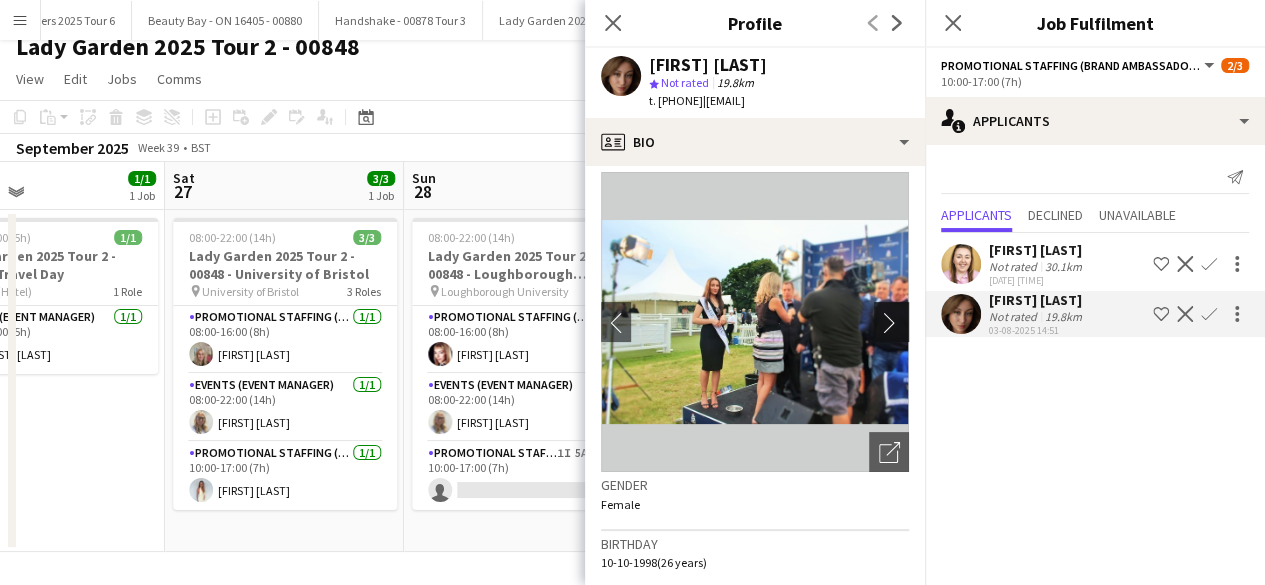 click on "chevron-right" 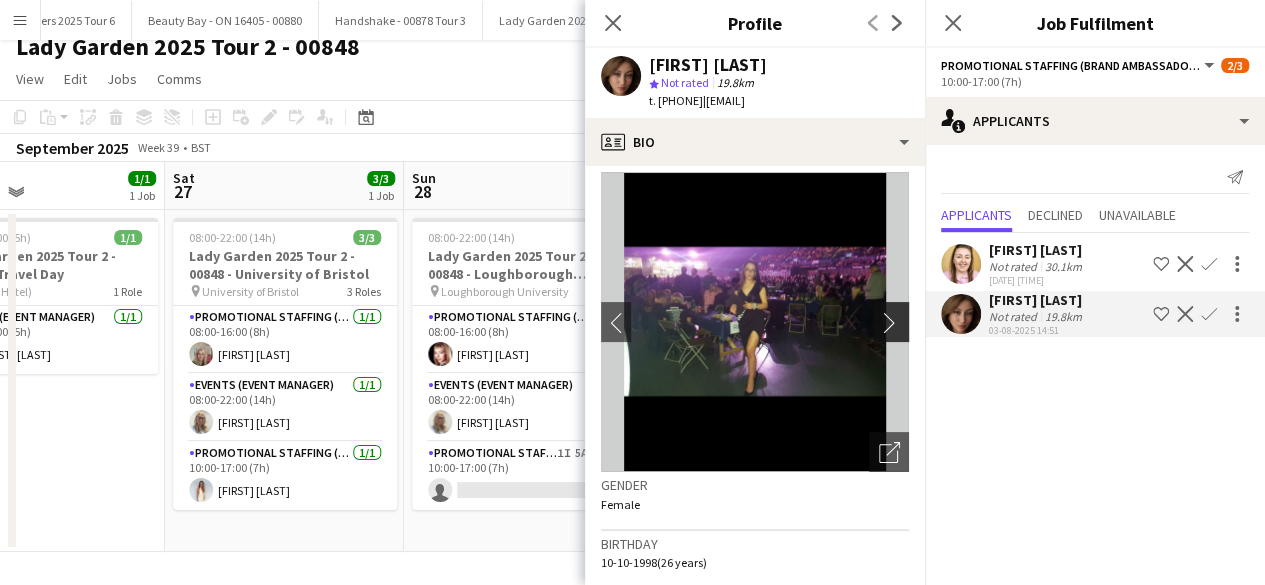 click on "chevron-right" 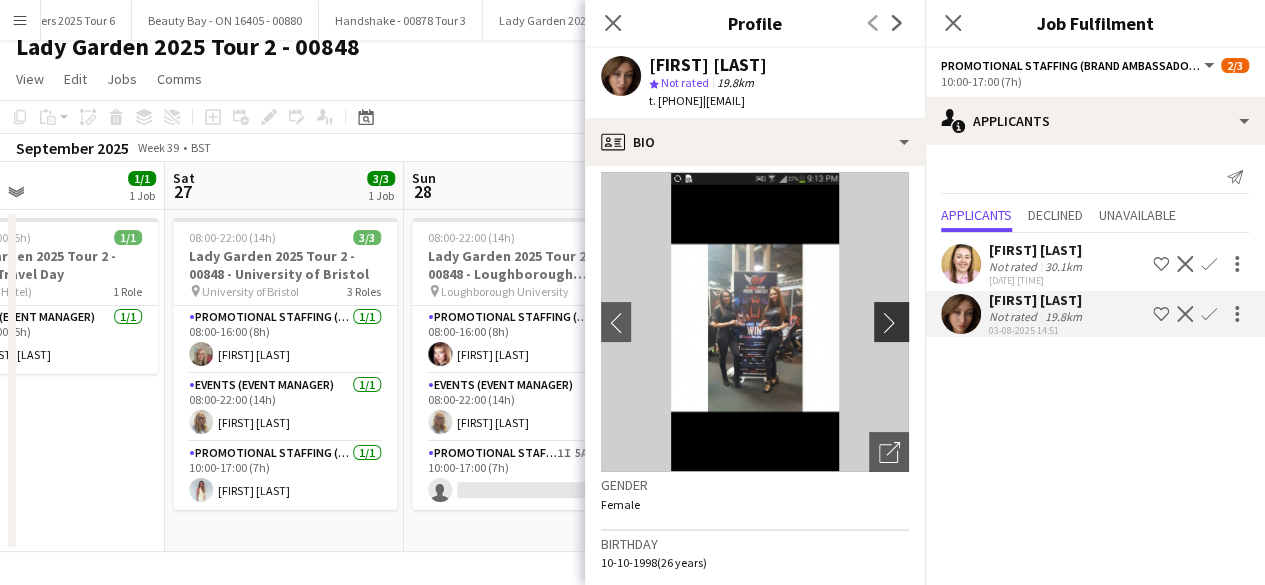 click on "chevron-right" 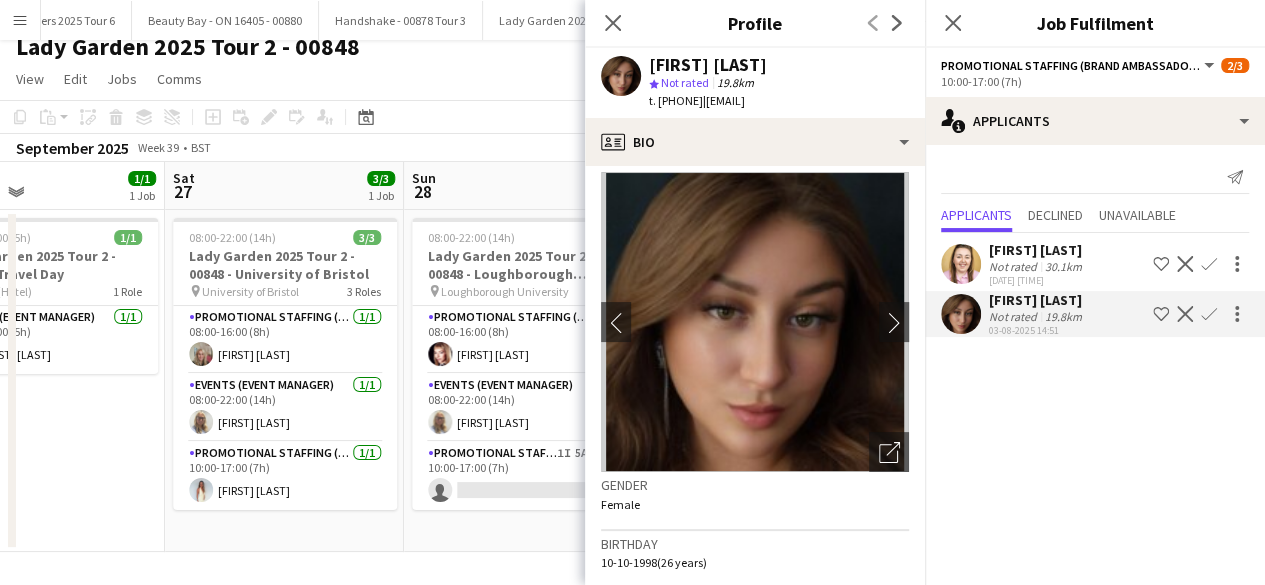 click on "Confirm" 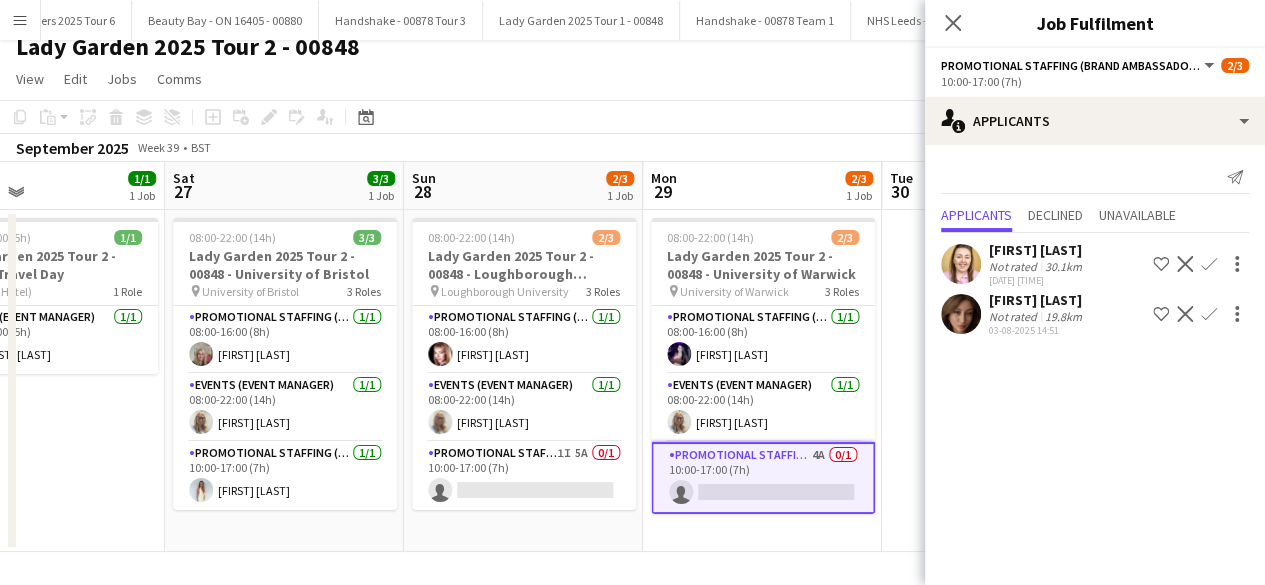 click on "Confirm" 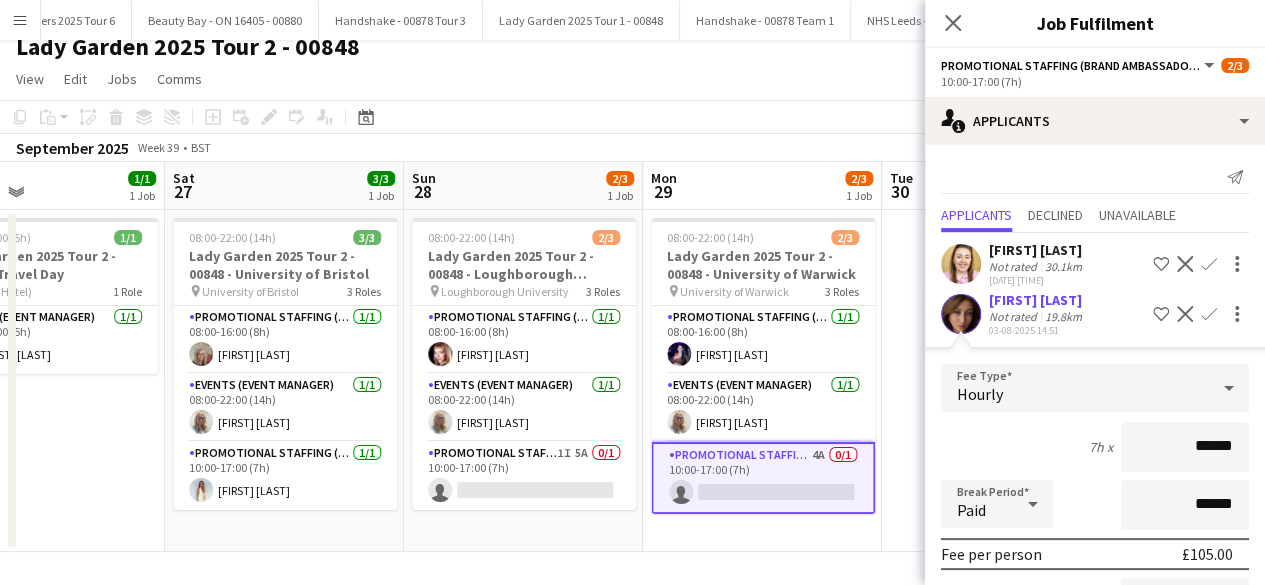 scroll, scrollTop: 224, scrollLeft: 0, axis: vertical 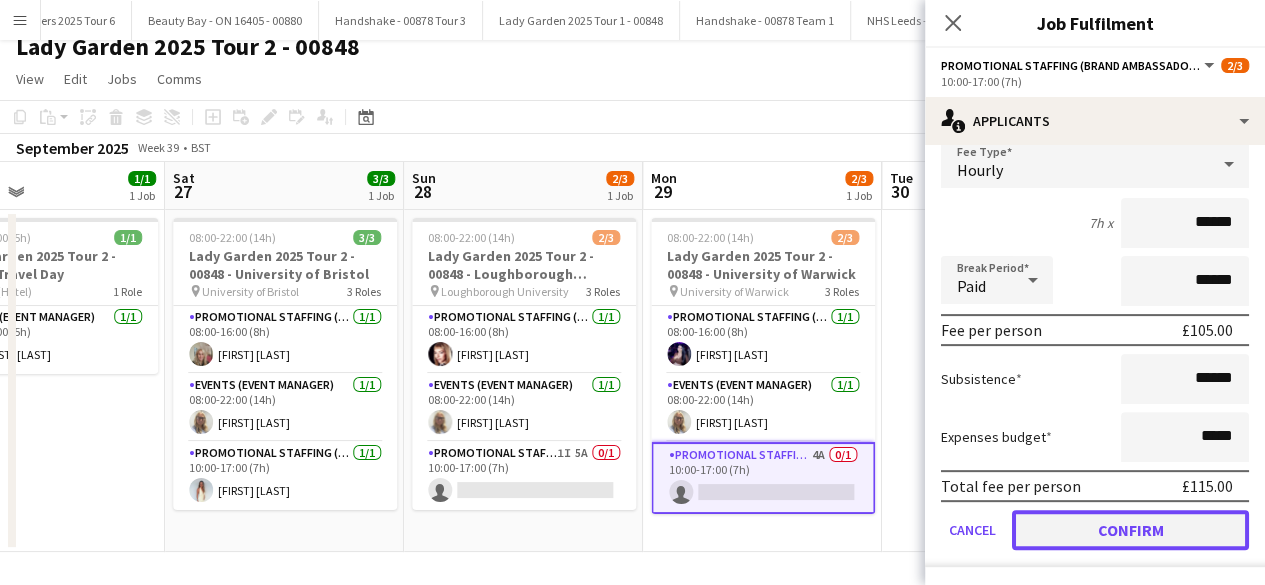 click on "Confirm" 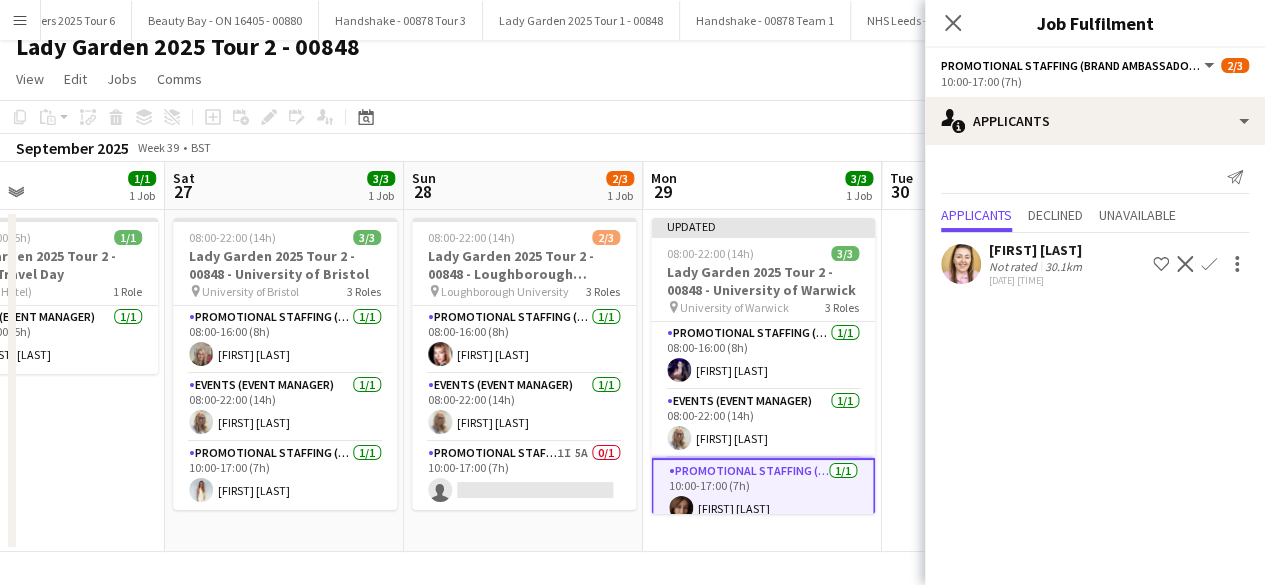 scroll, scrollTop: 0, scrollLeft: 0, axis: both 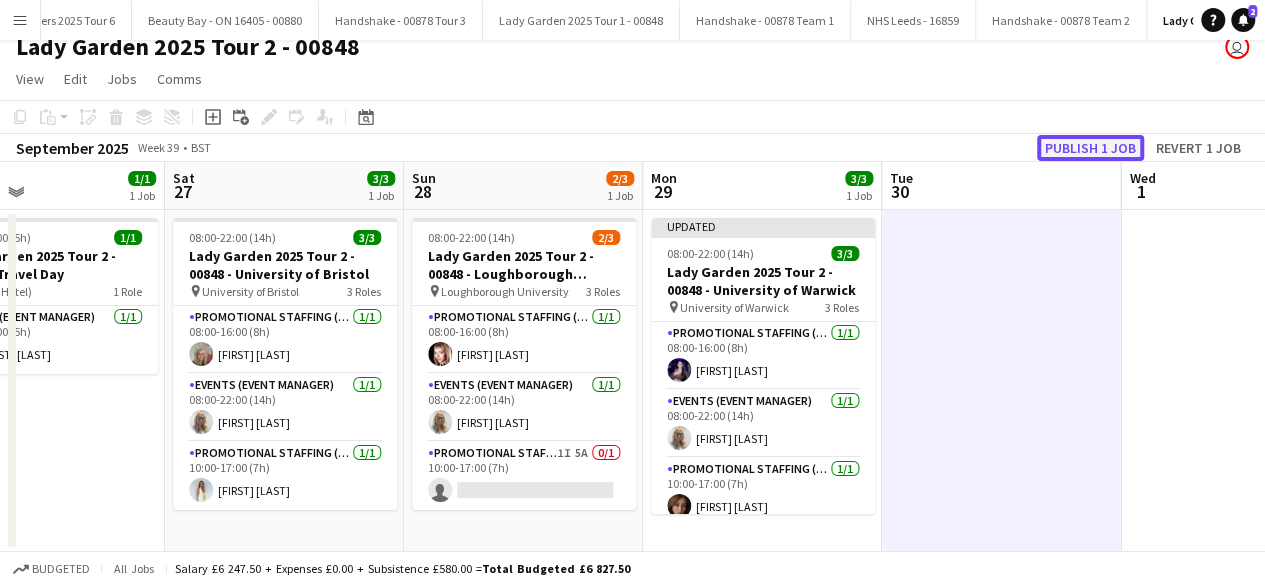 click on "Publish 1 job" 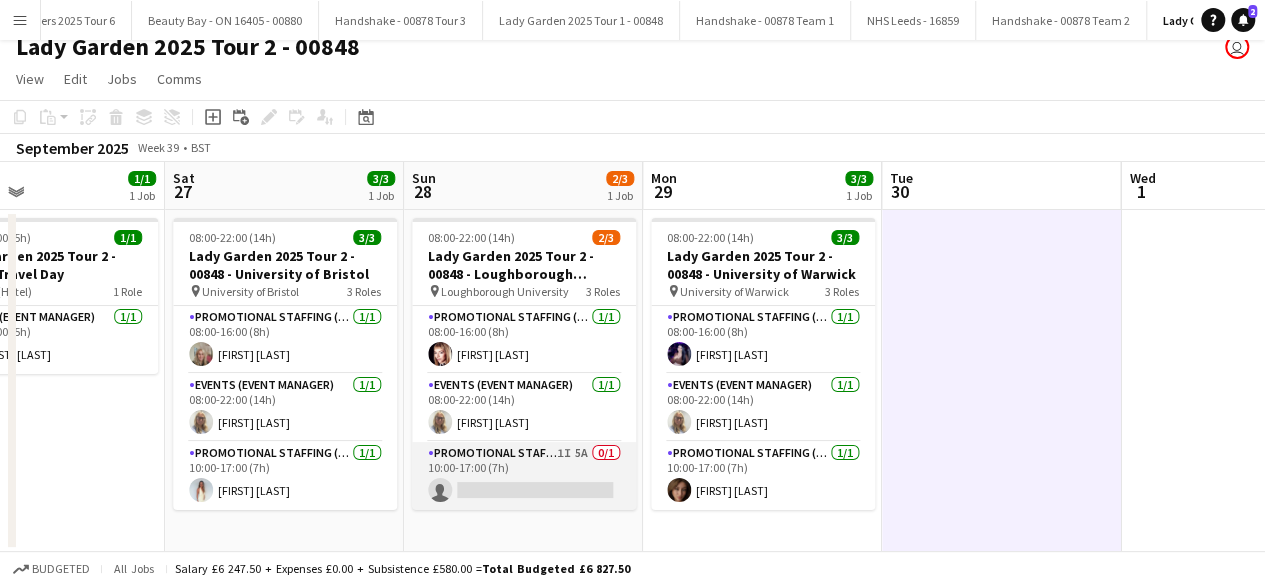 click on "Promotional Staffing (Brand Ambassadors)   1I   5A   0/1   10:00-17:00 (7h)
single-neutral-actions" at bounding box center (524, 476) 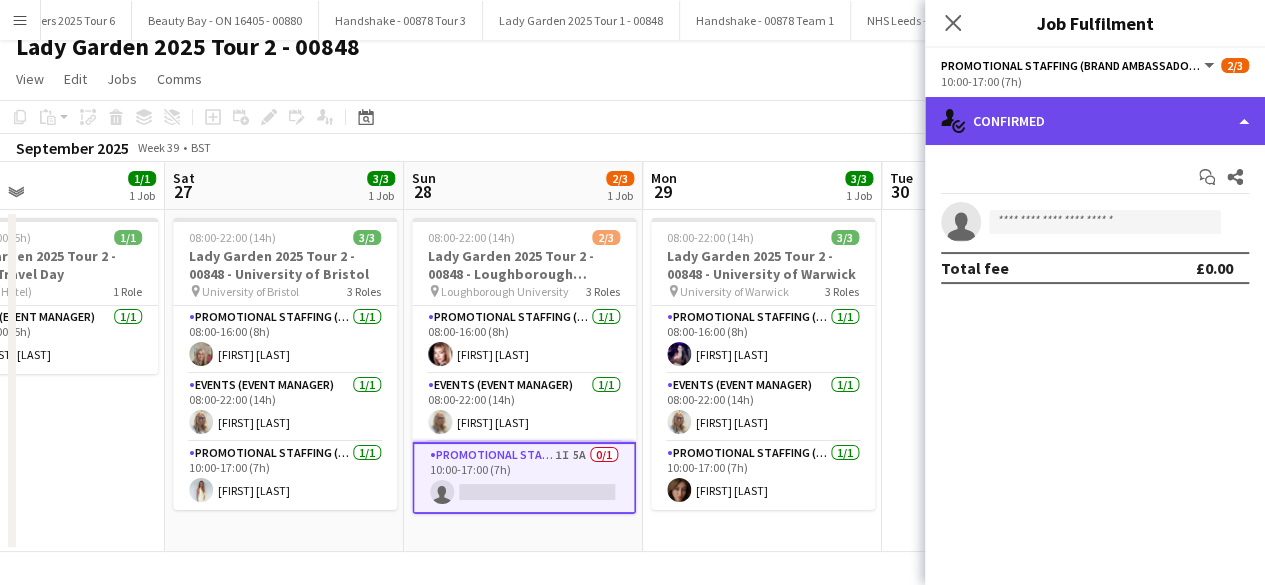 click on "single-neutral-actions-check-2
Confirmed" 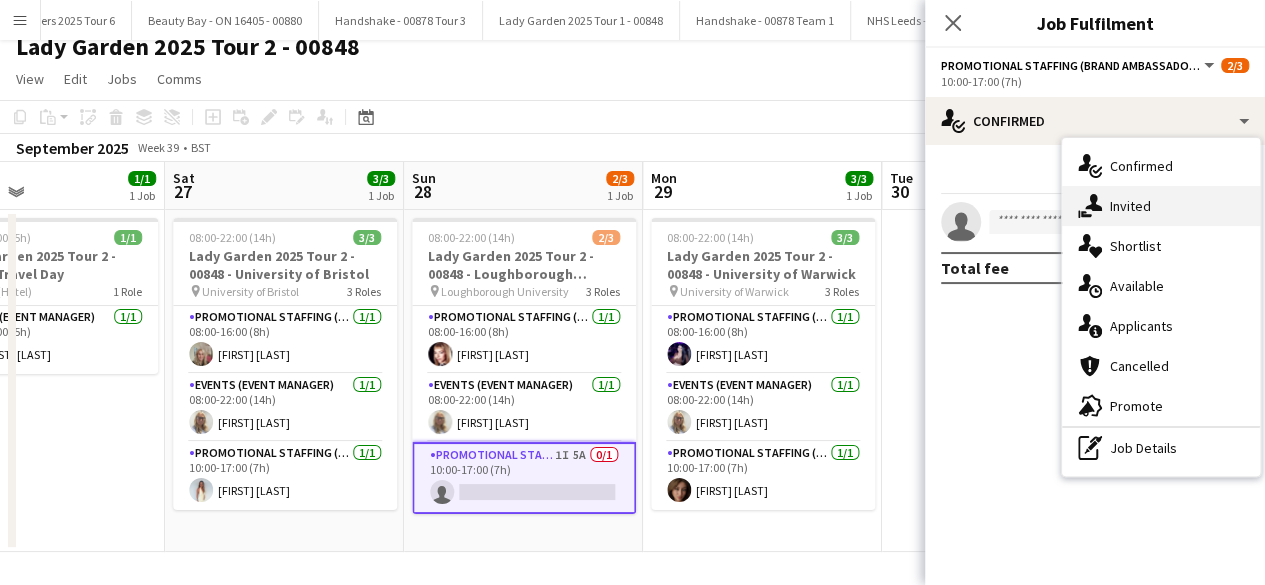click on "single-neutral-actions-share-1
Invited" at bounding box center (1161, 206) 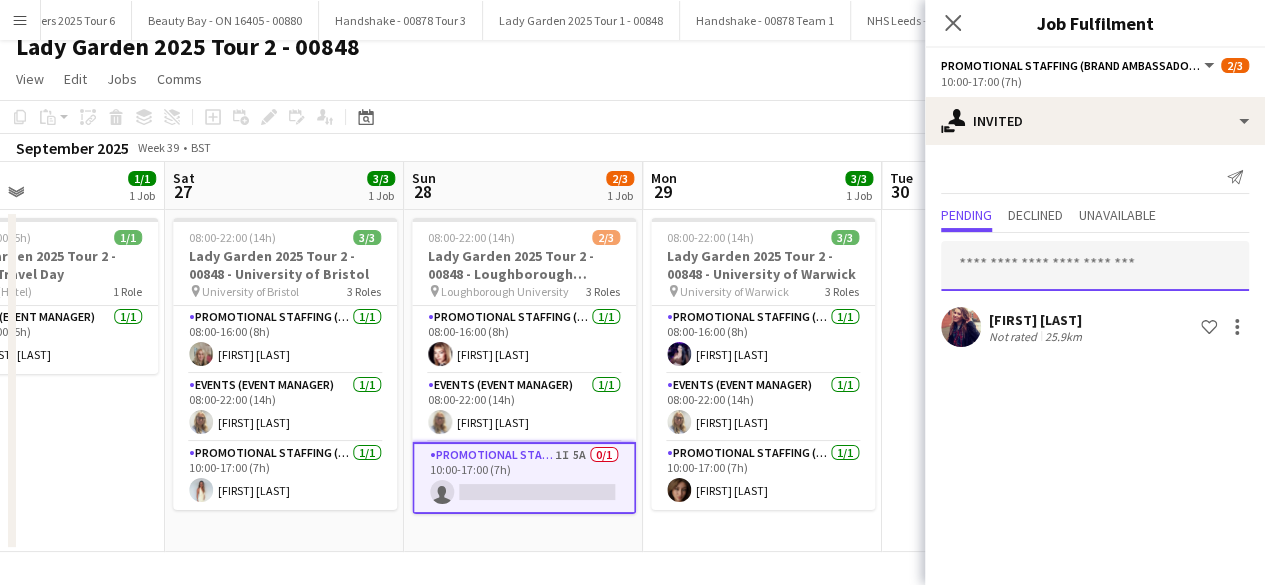 click at bounding box center [1095, 266] 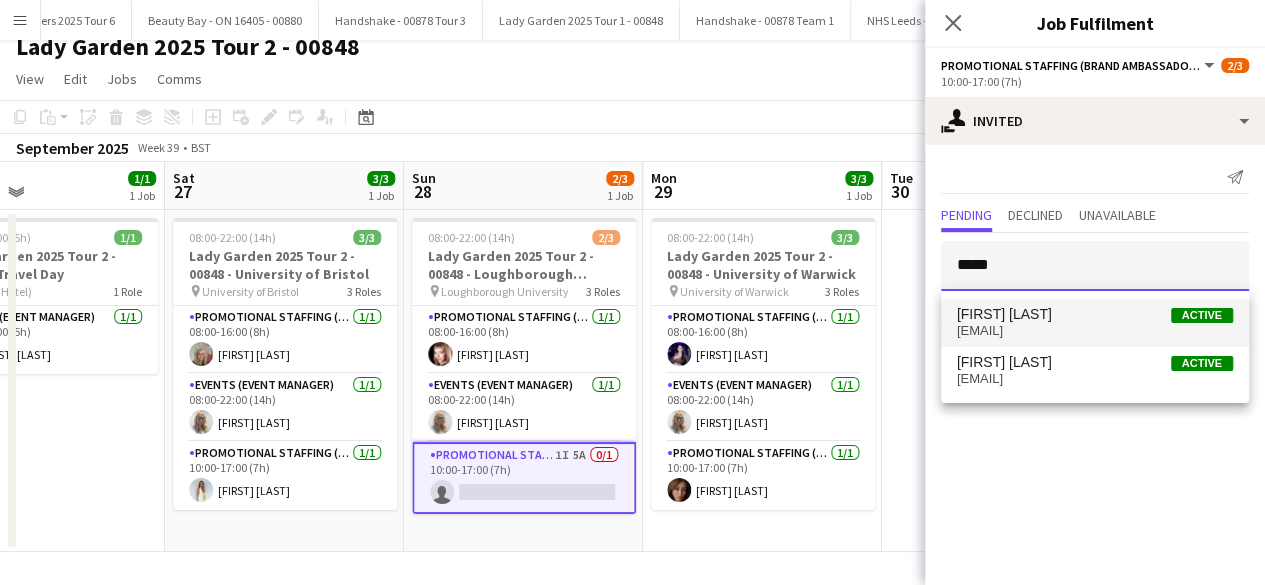 type on "*****" 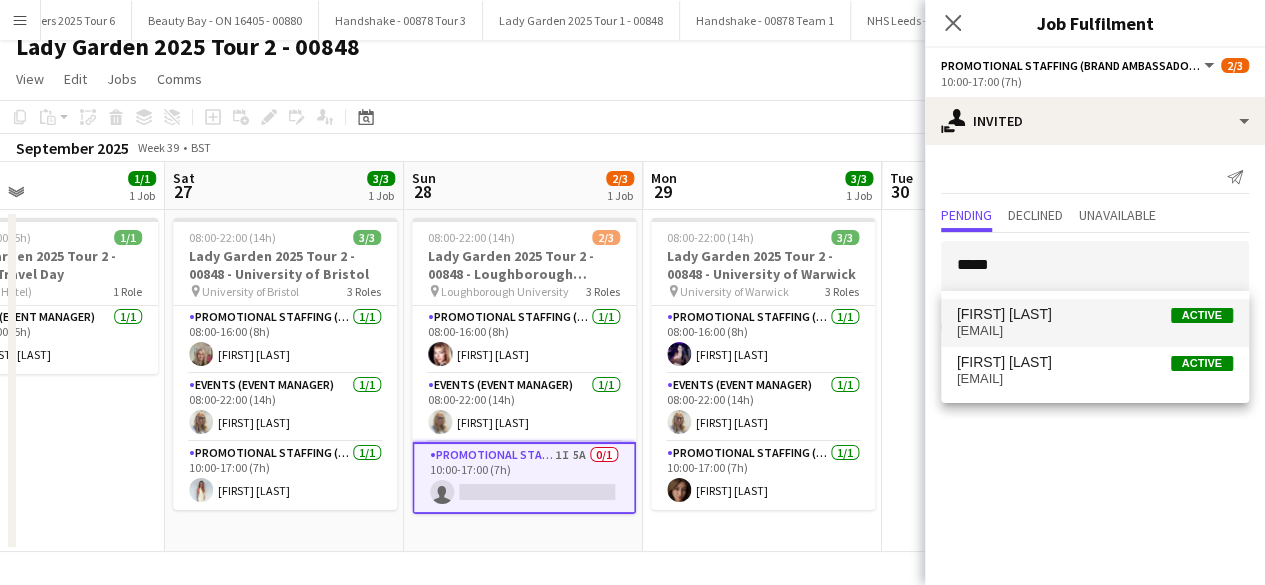 click on "Amy Sandford  Active" at bounding box center [1095, 314] 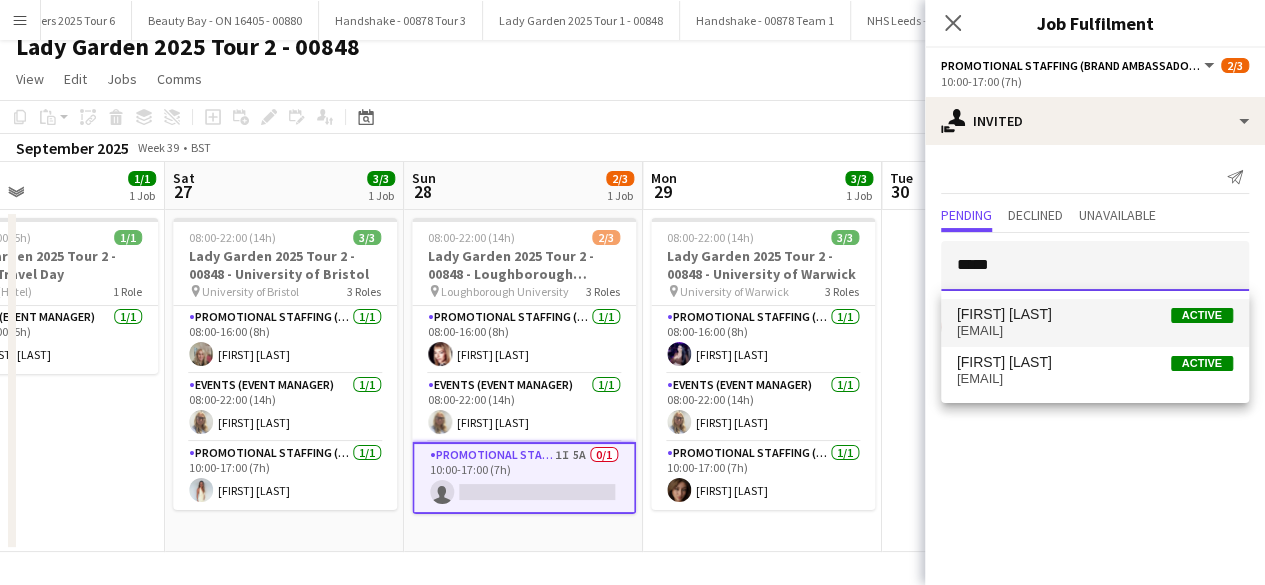 type 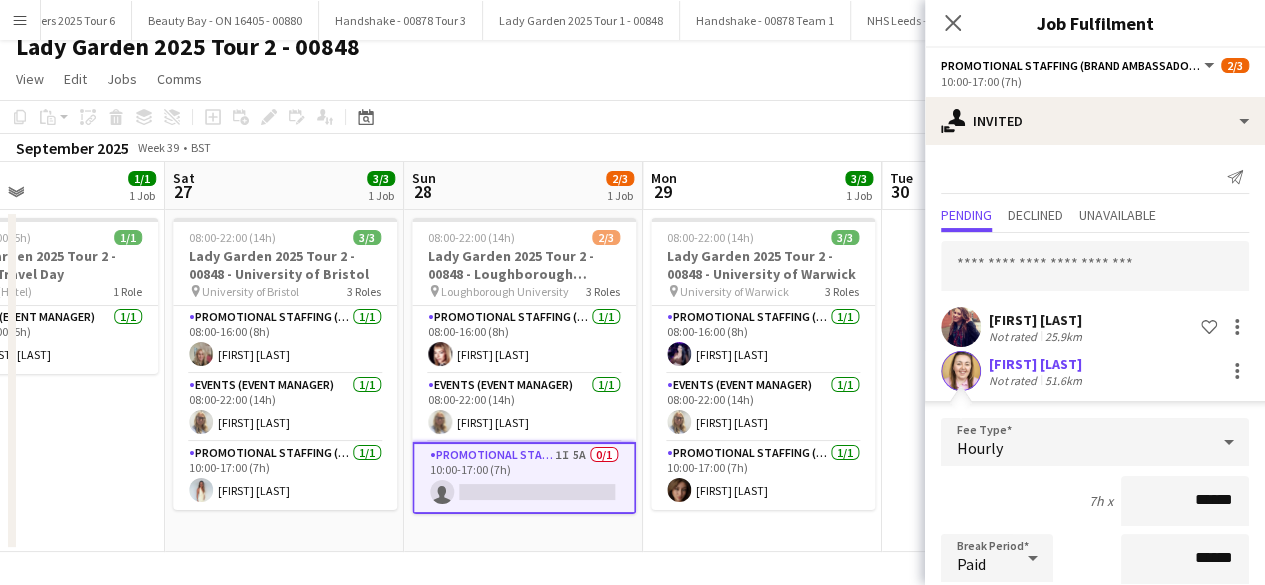 click 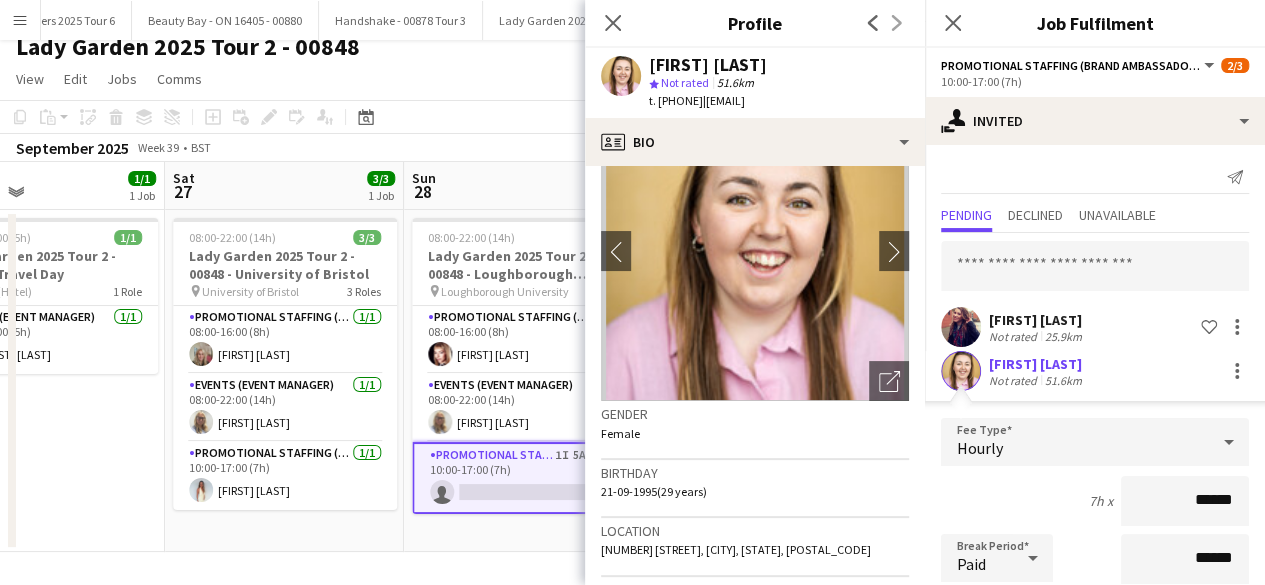 scroll, scrollTop: 0, scrollLeft: 0, axis: both 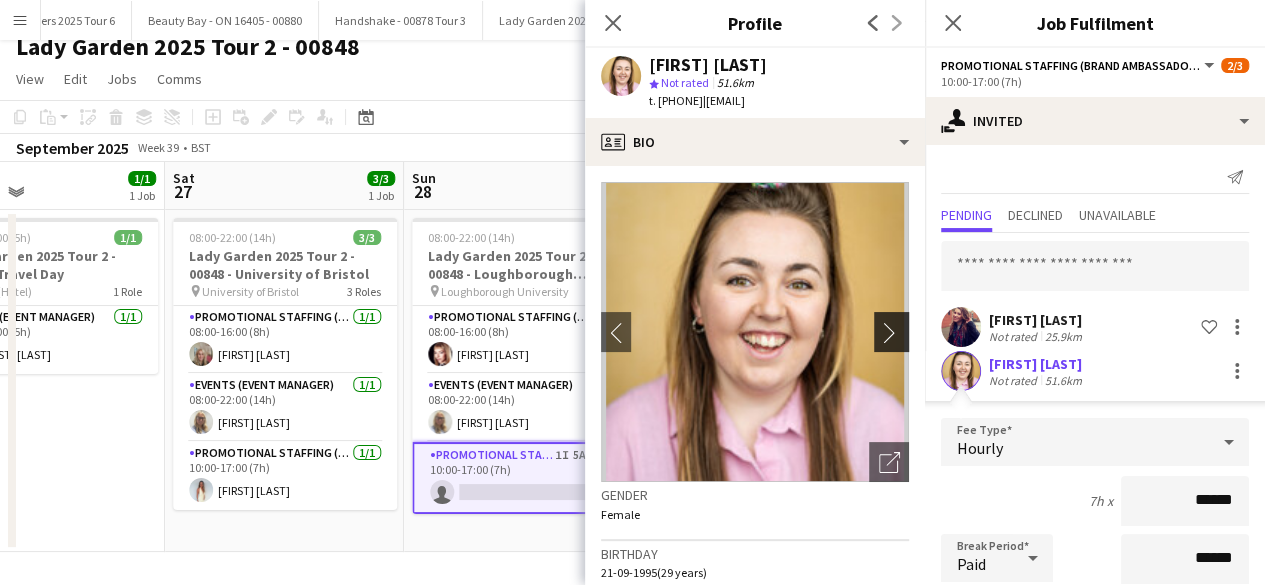 click on "chevron-right" 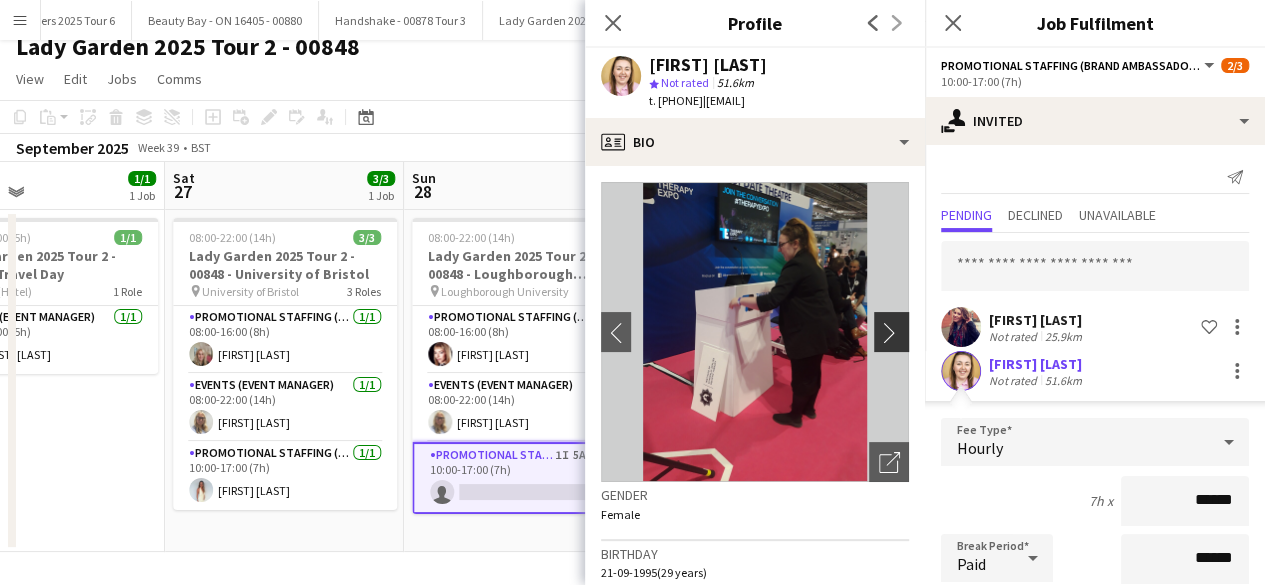 click on "chevron-right" 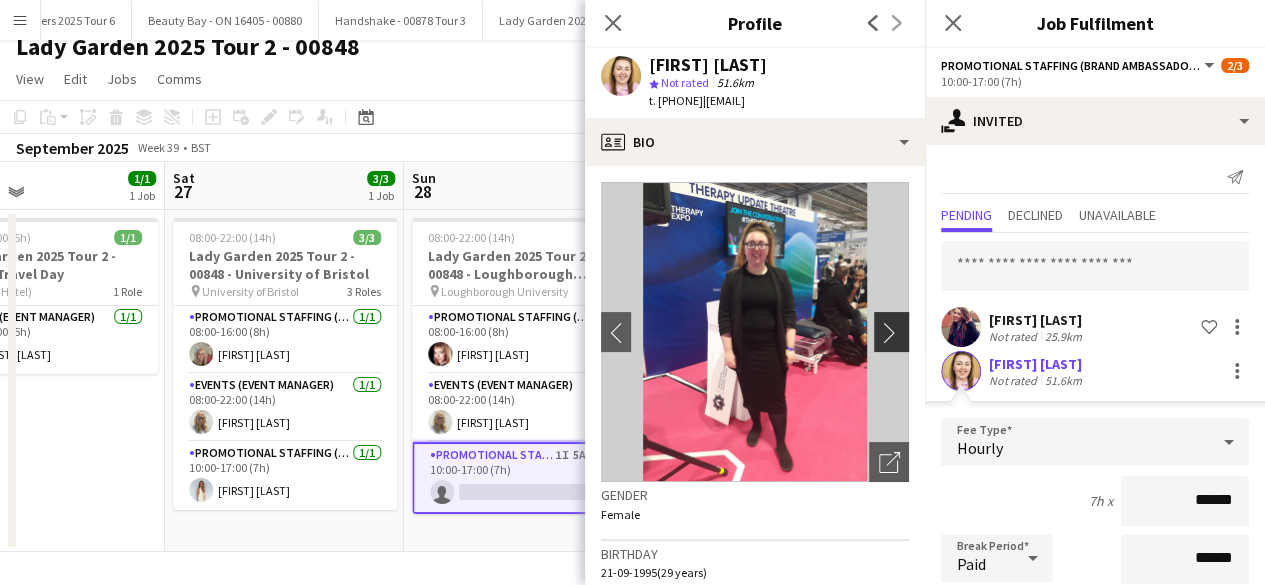 click on "chevron-right" 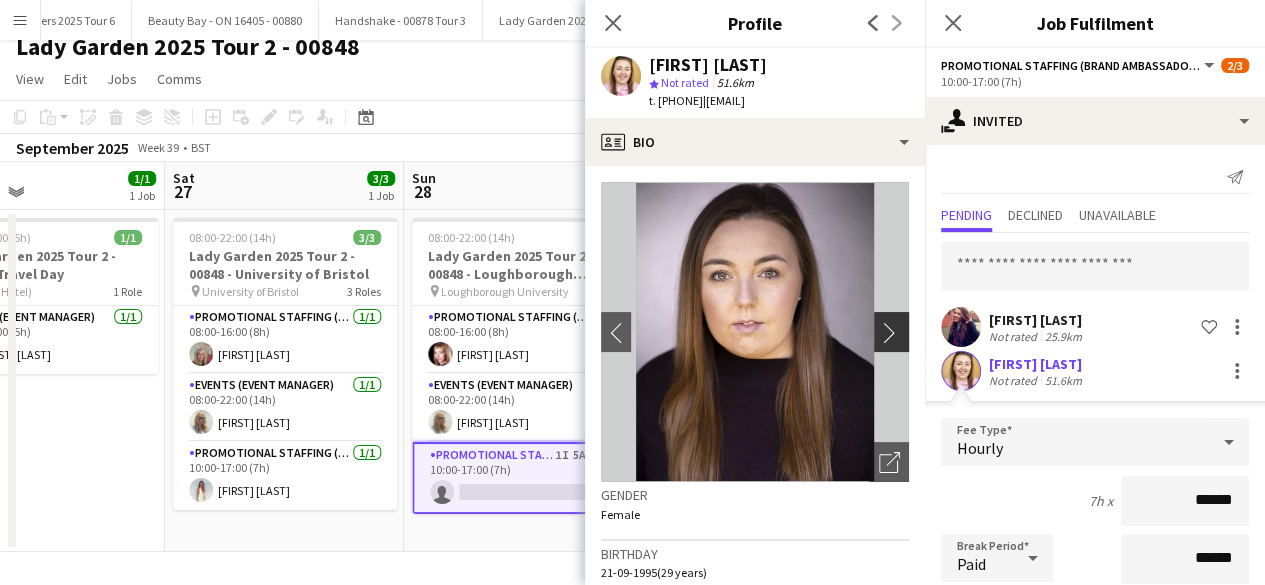 click on "chevron-right" 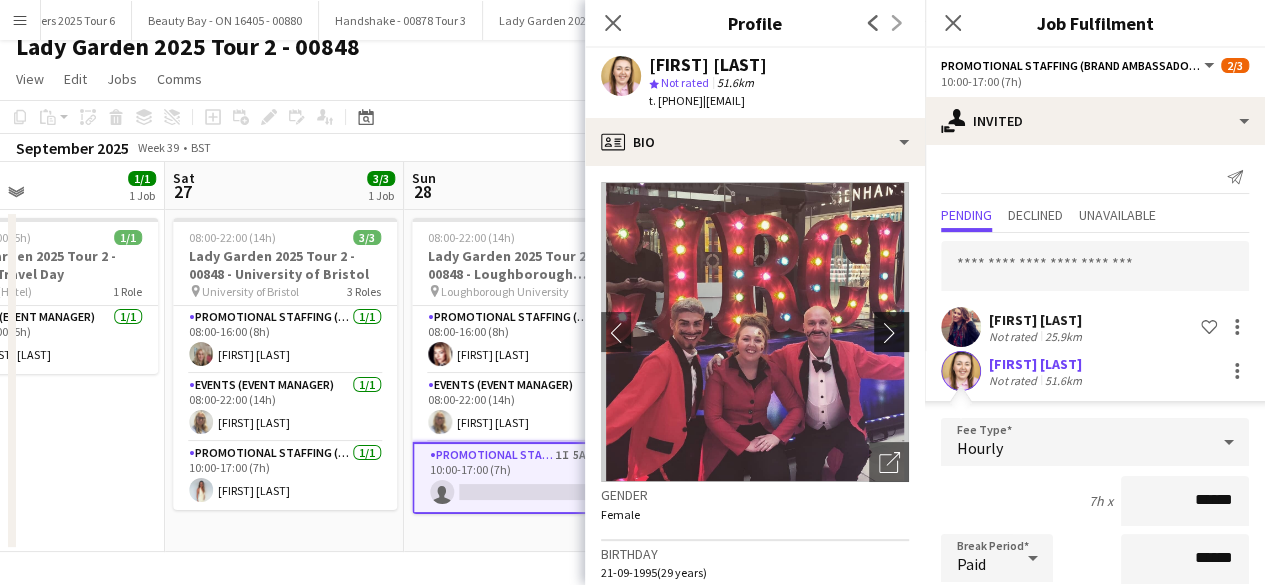 click on "chevron-right" 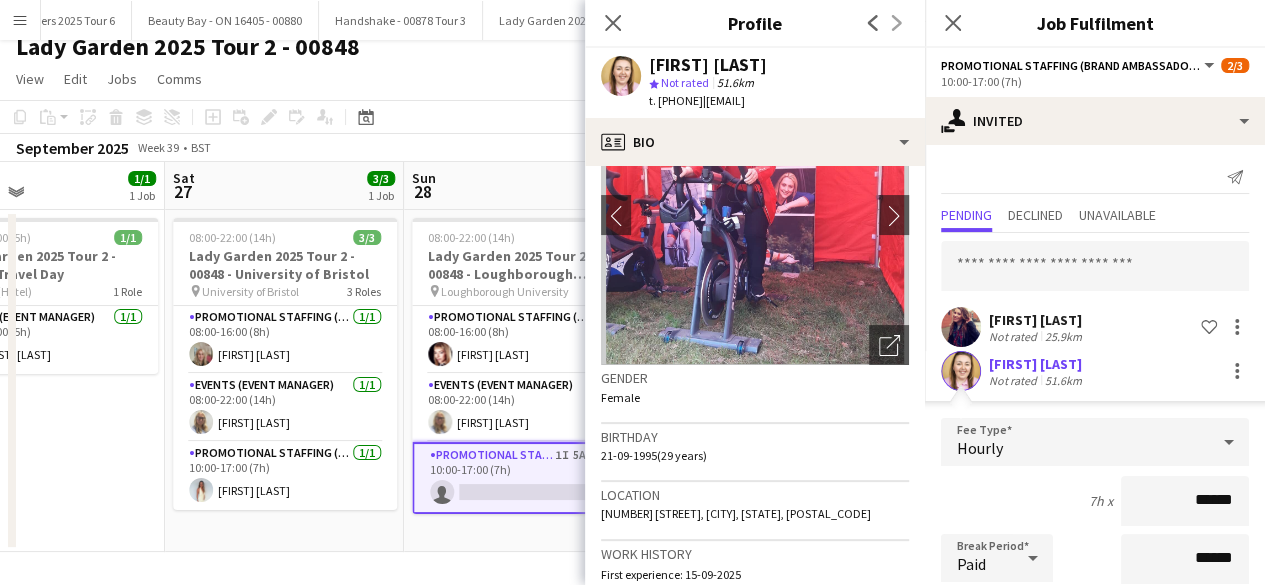 scroll, scrollTop: 118, scrollLeft: 0, axis: vertical 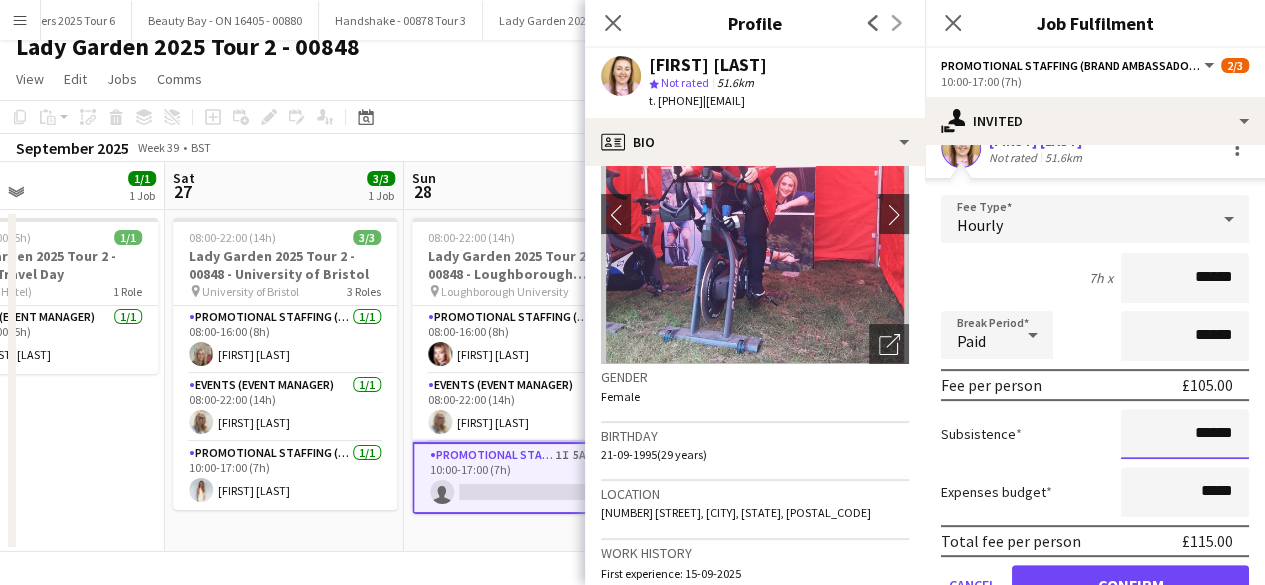 click on "******" at bounding box center [1185, 434] 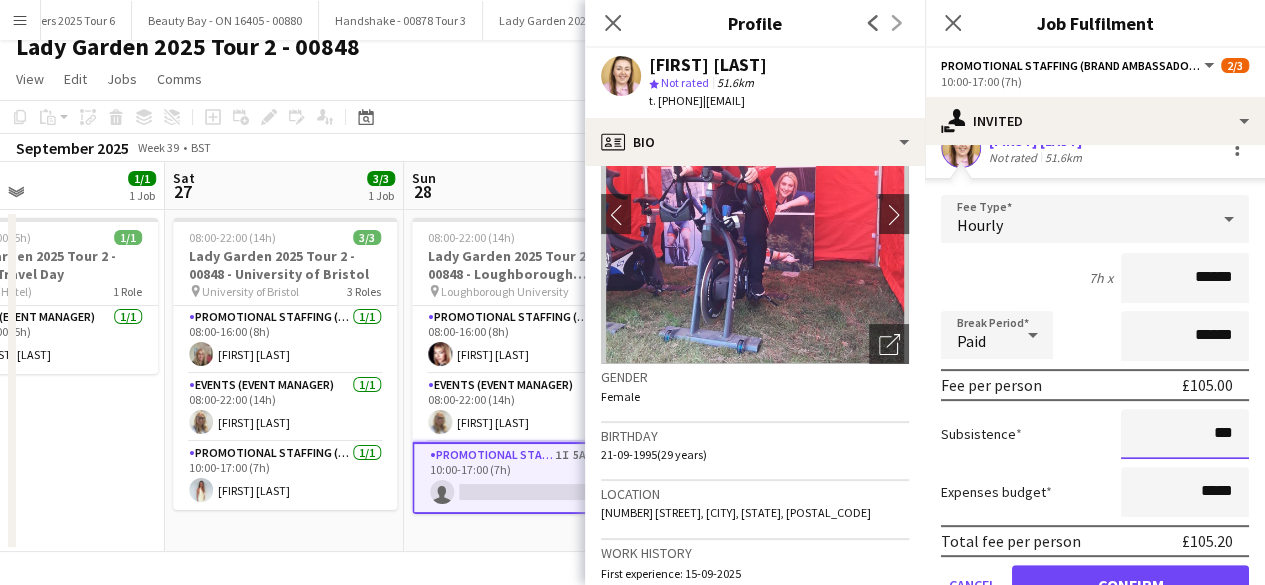 type on "**" 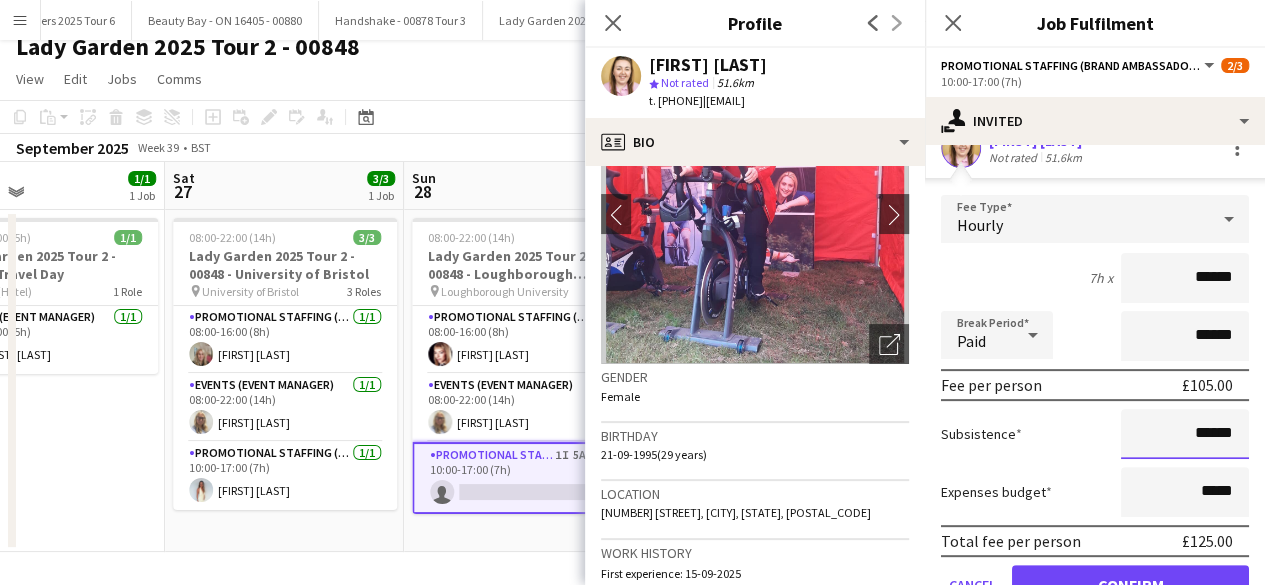 type on "******" 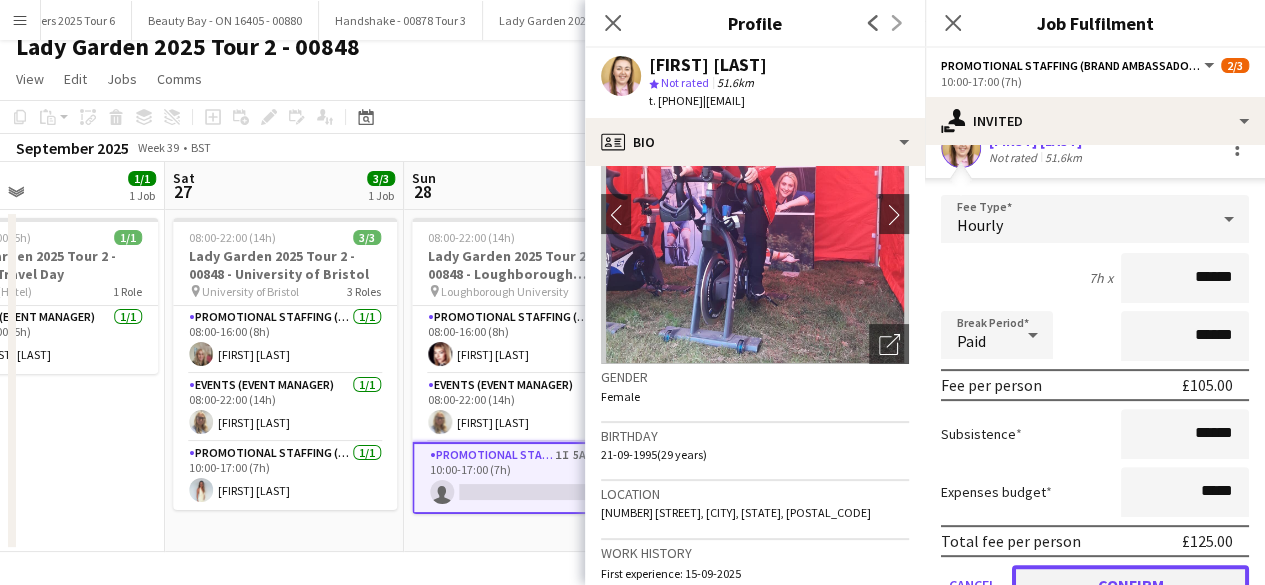 click on "Confirm" 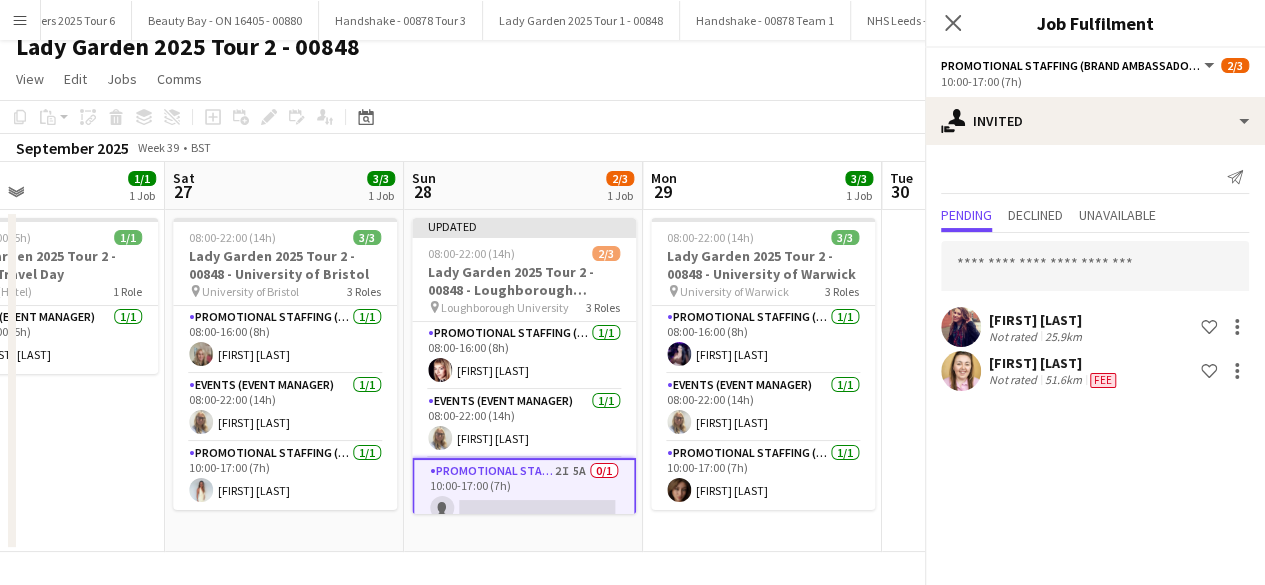 scroll, scrollTop: 0, scrollLeft: 0, axis: both 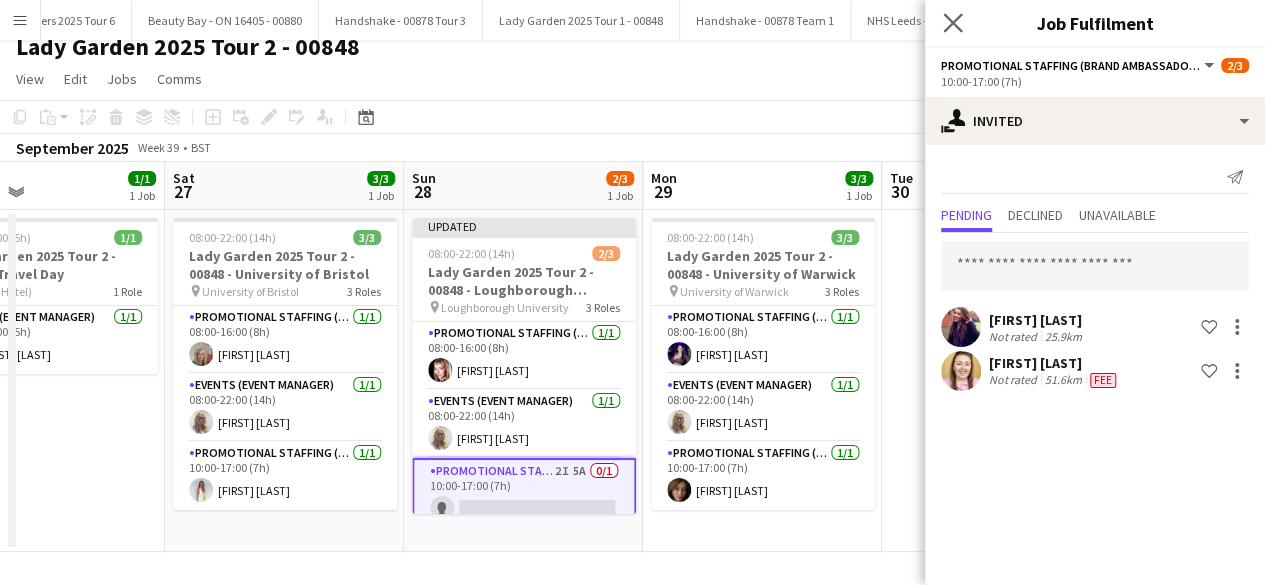 click on "Close pop-in" 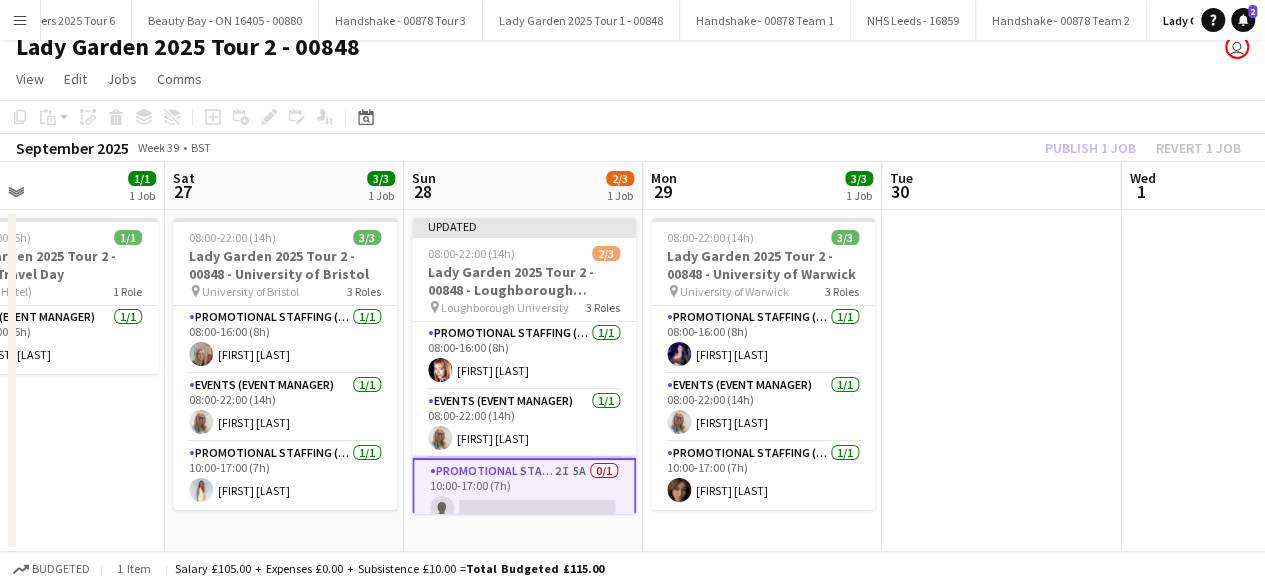 click at bounding box center (1001, 381) 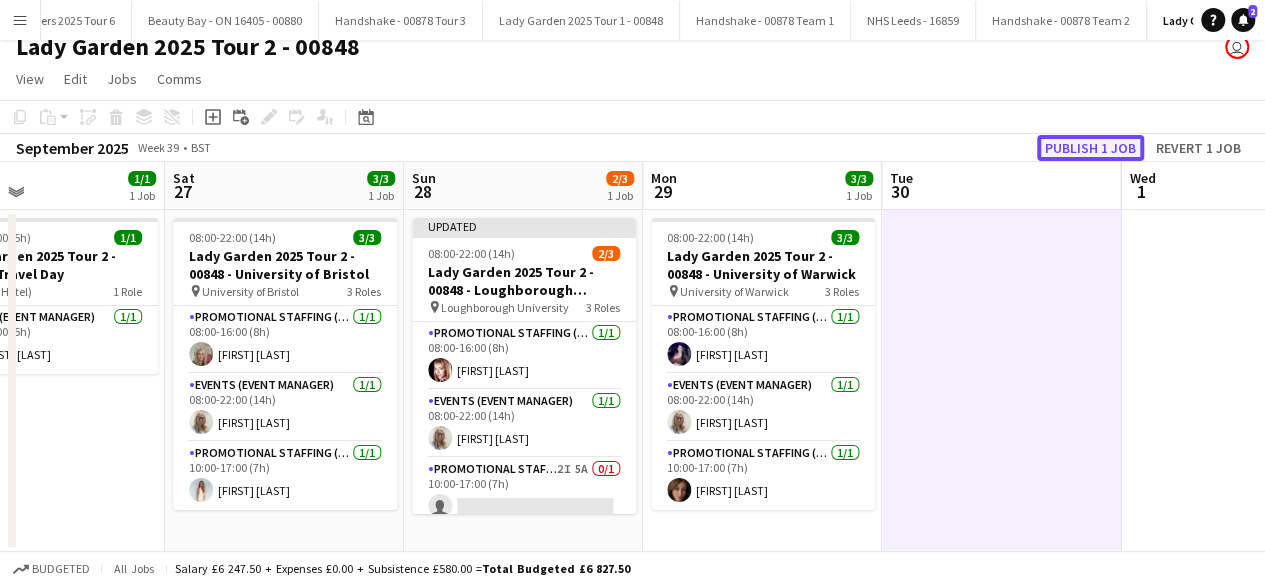 click on "Publish 1 job" 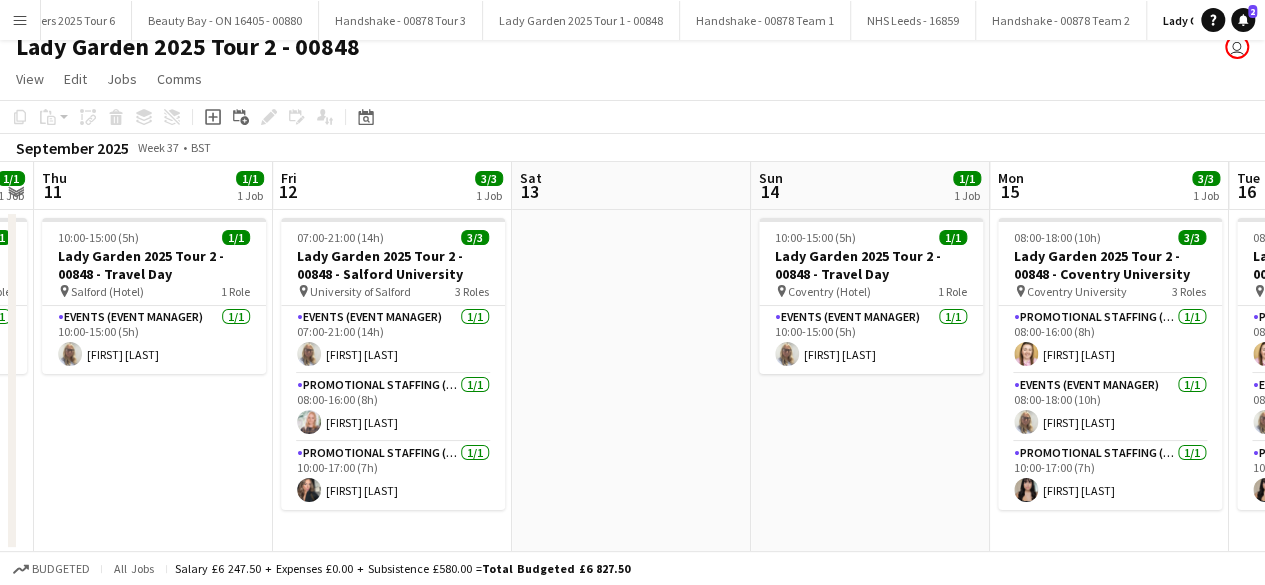 scroll, scrollTop: 0, scrollLeft: 417, axis: horizontal 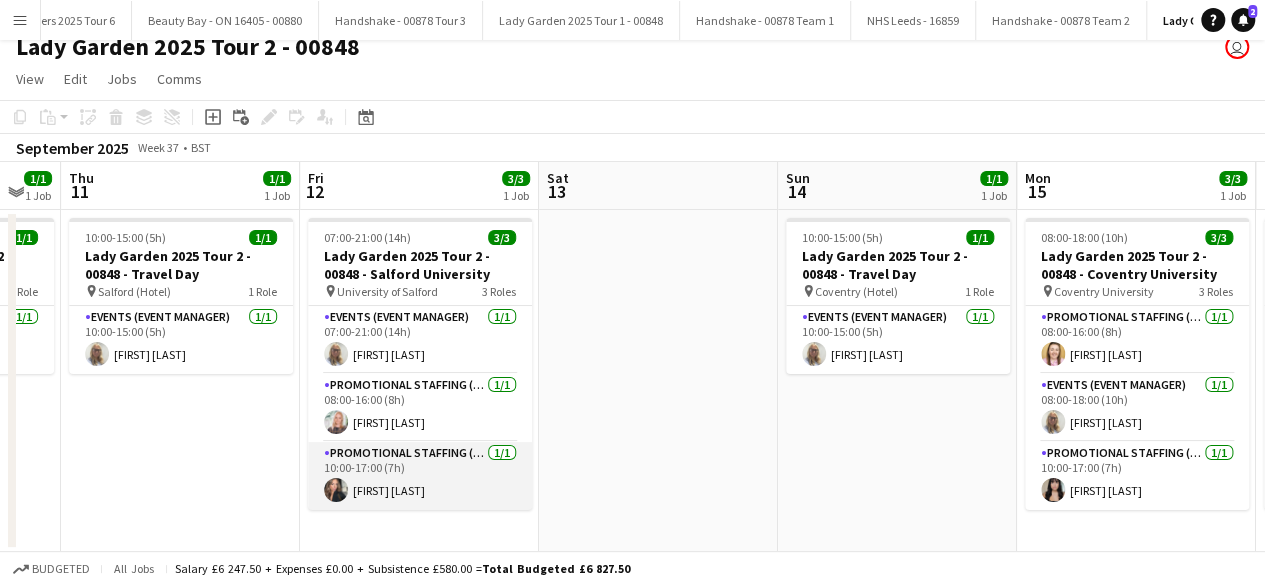 click on "Promotional Staffing (Brand Ambassadors)   1/1   10:00-17:00 (7h)
Emily Gibbins" at bounding box center (420, 476) 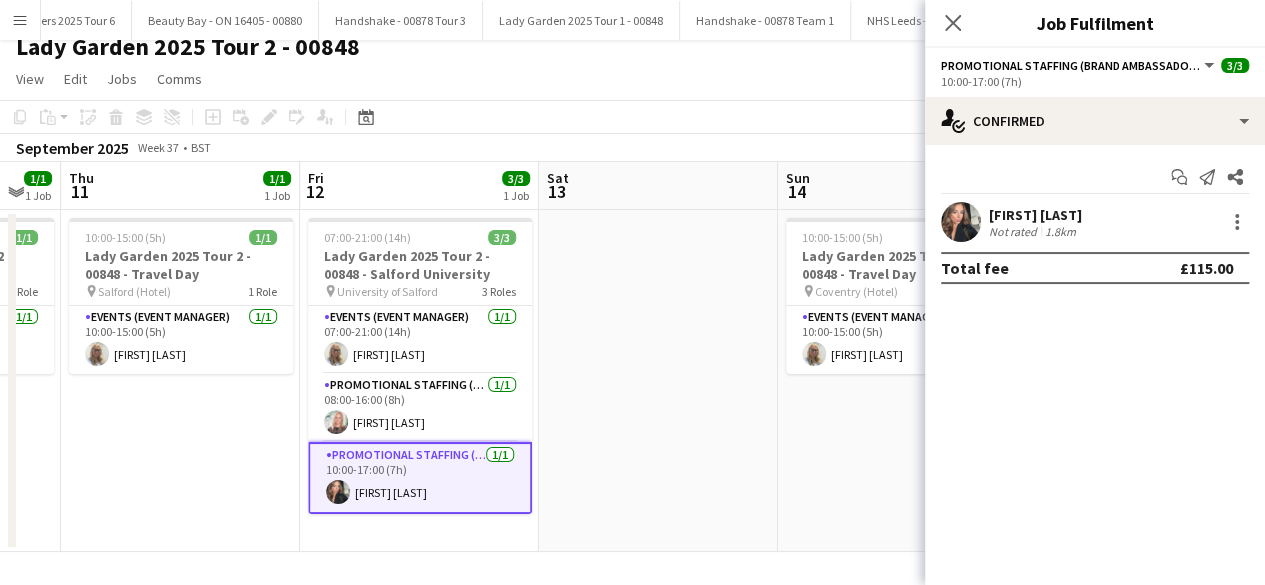 click at bounding box center (961, 222) 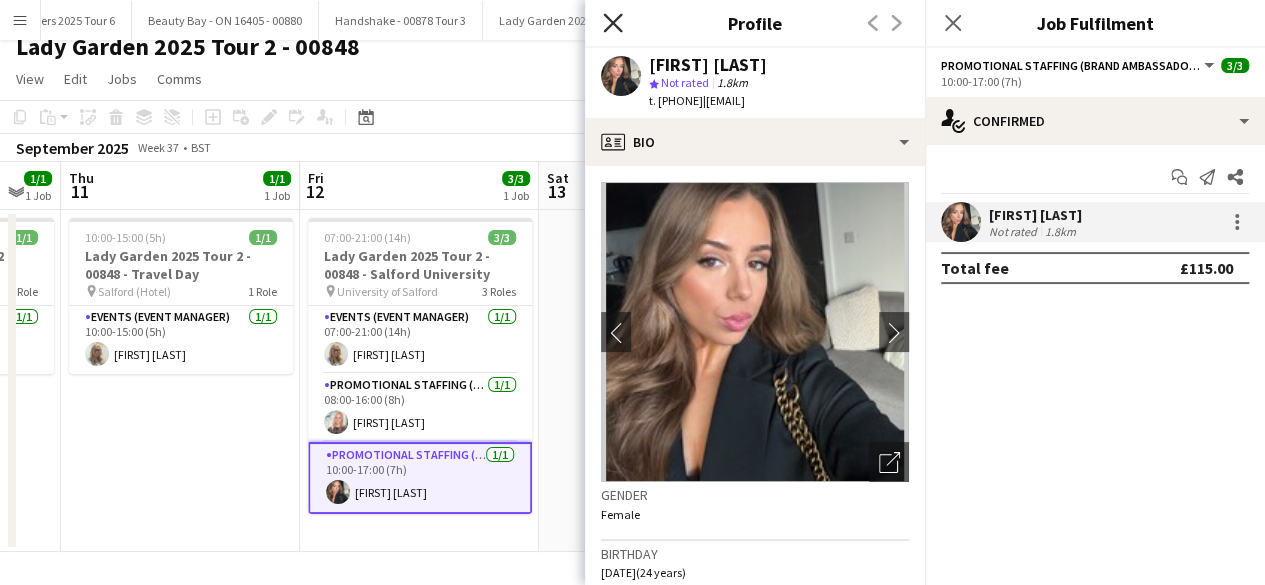 click on "Close pop-in" 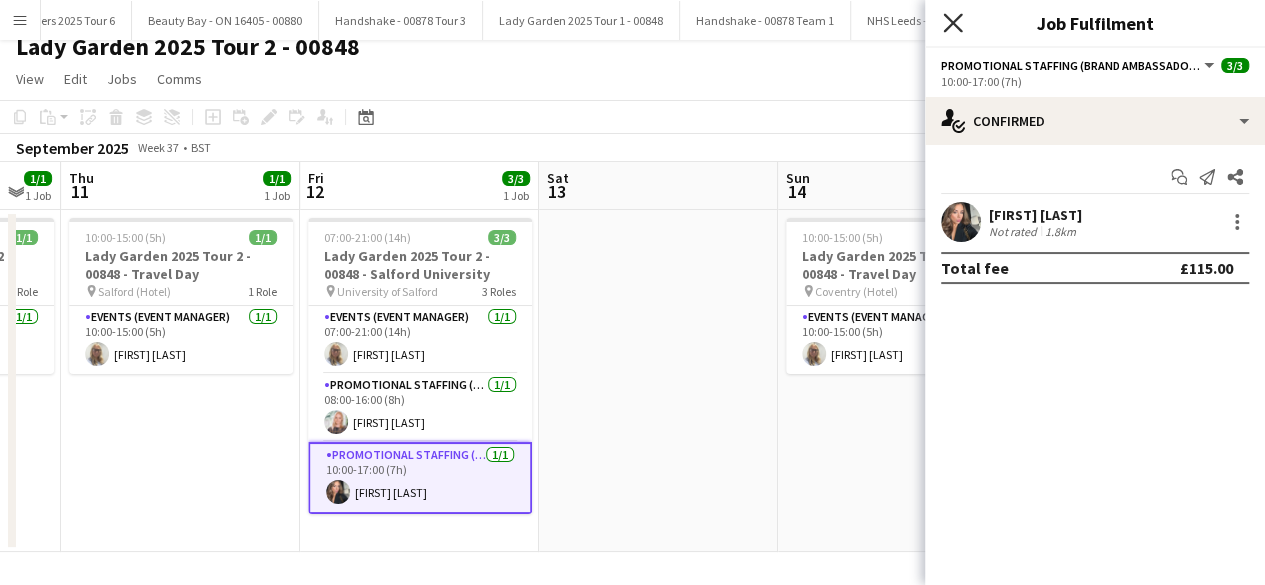 click 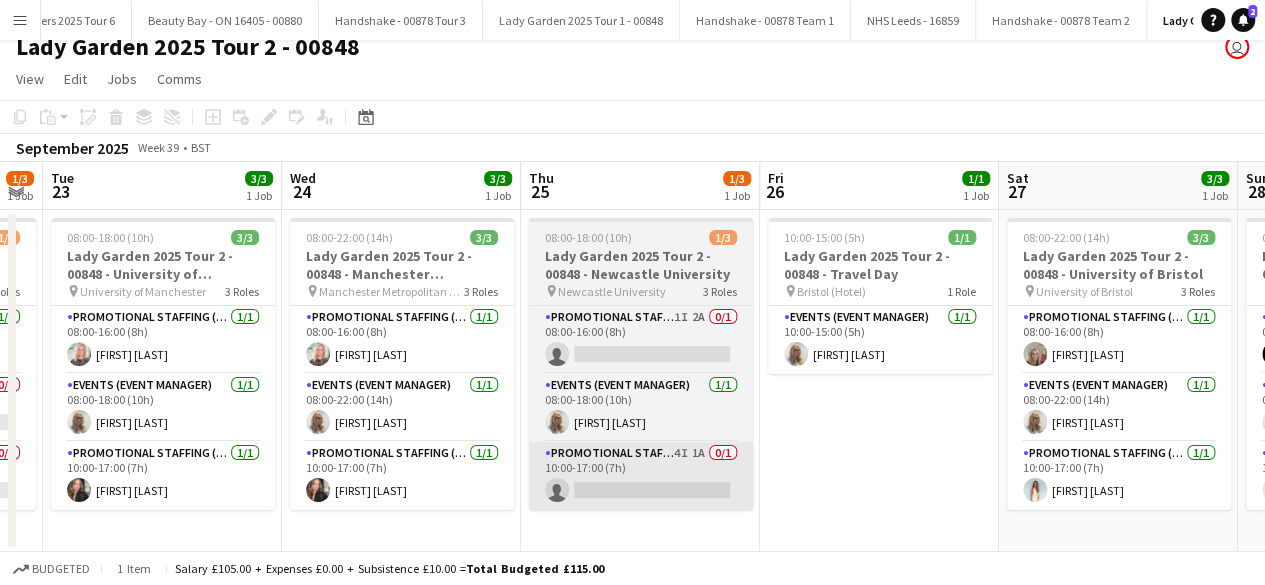 scroll, scrollTop: 0, scrollLeft: 451, axis: horizontal 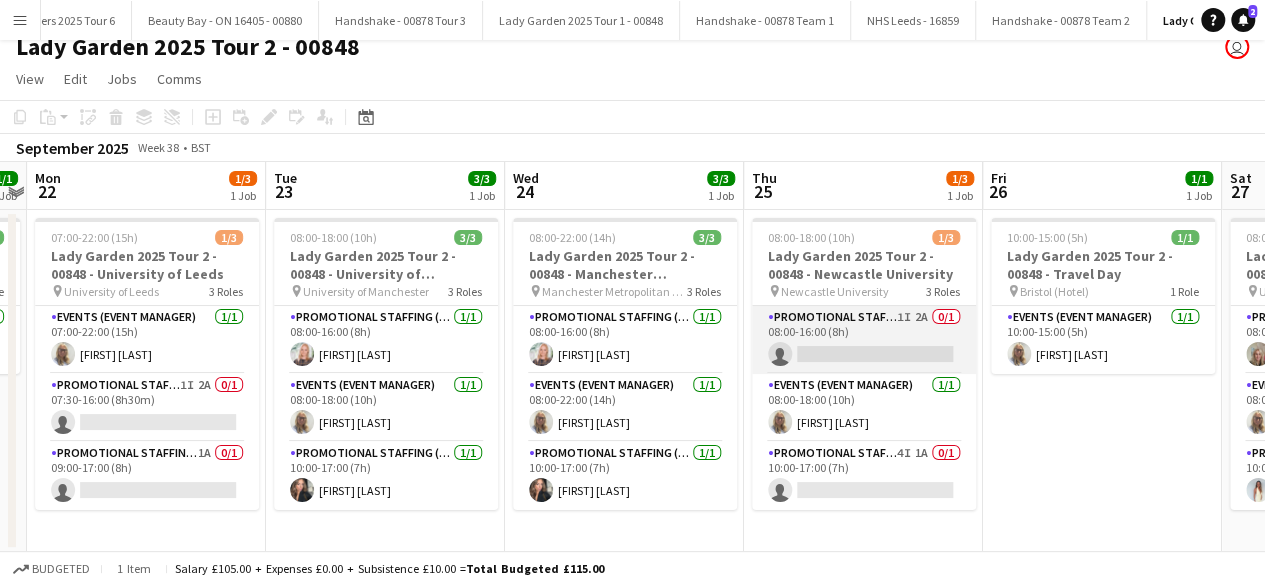 click on "Promotional Staffing (Brand Ambassadors)   1I   2A   0/1   08:00-16:00 (8h)
single-neutral-actions" at bounding box center [864, 340] 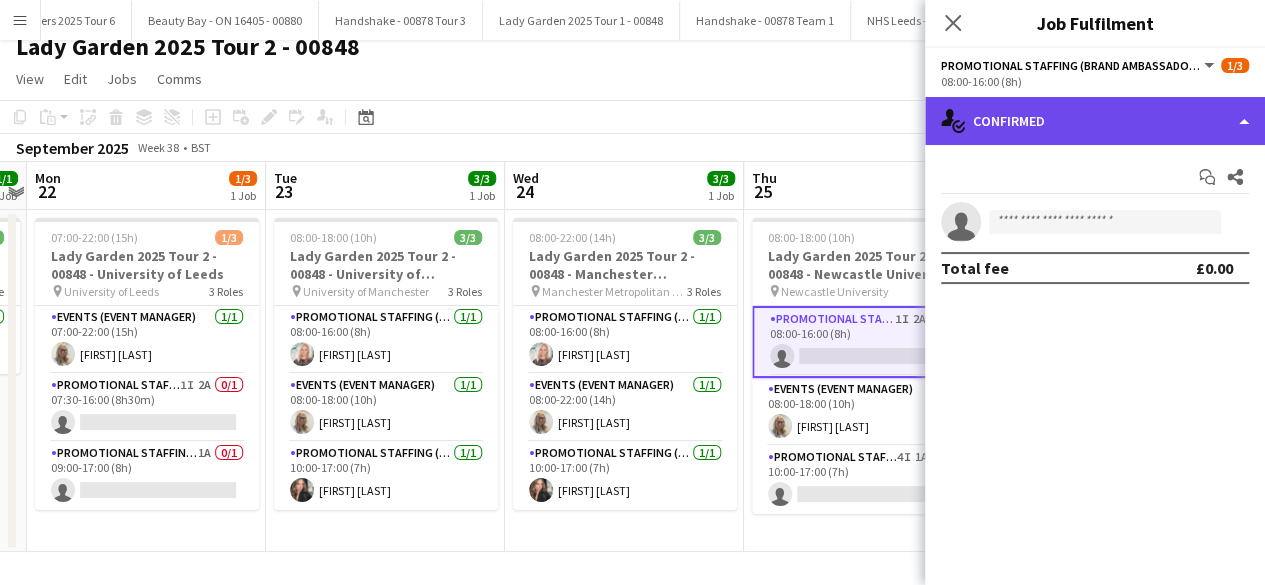 click on "single-neutral-actions-check-2
Confirmed" 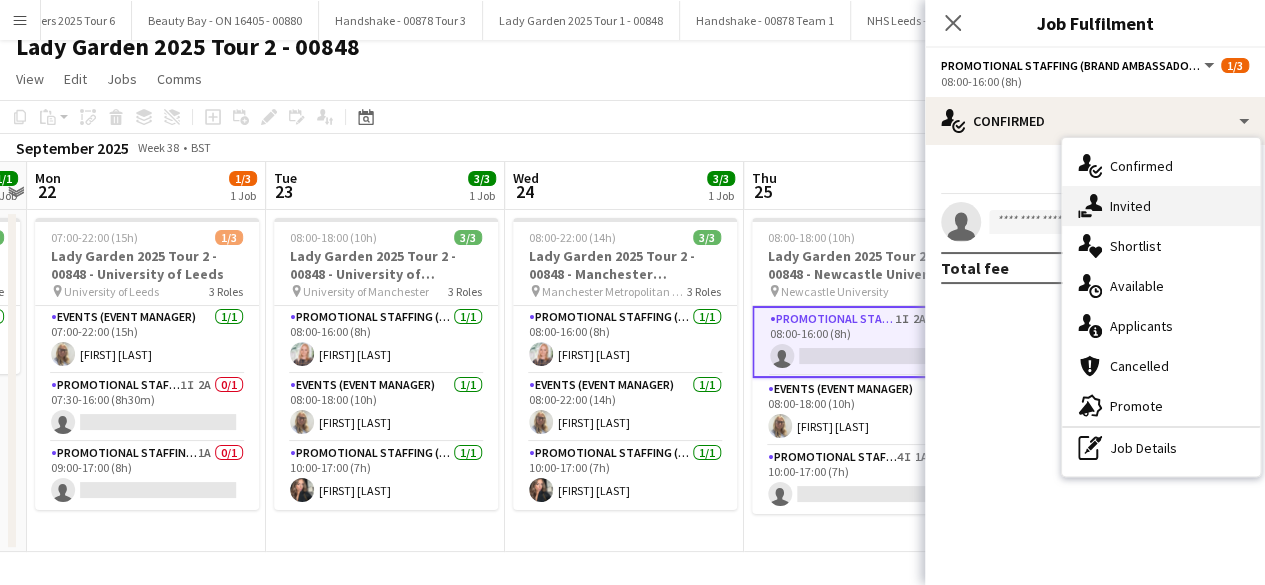 click on "single-neutral-actions-share-1
Invited" at bounding box center [1161, 206] 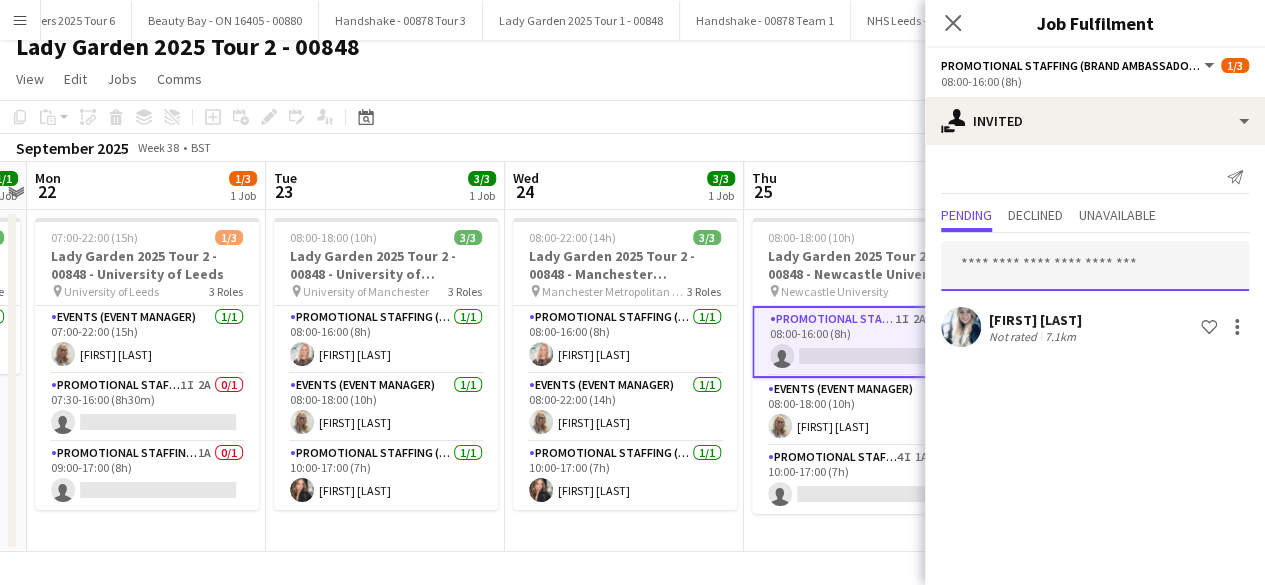 click at bounding box center (1095, 266) 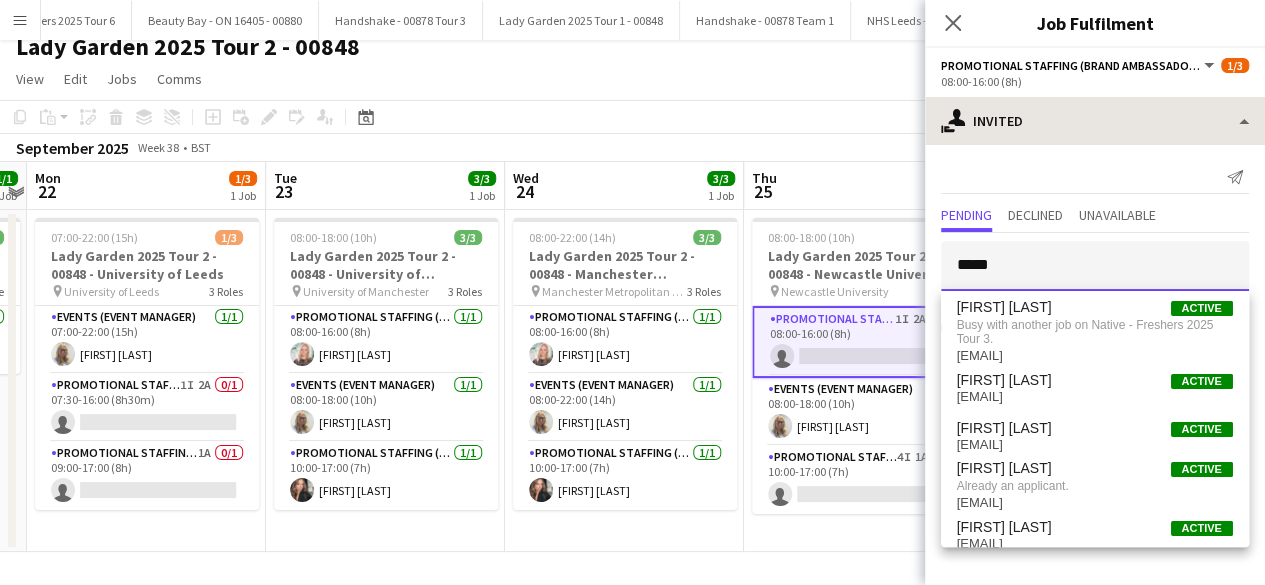 type on "*****" 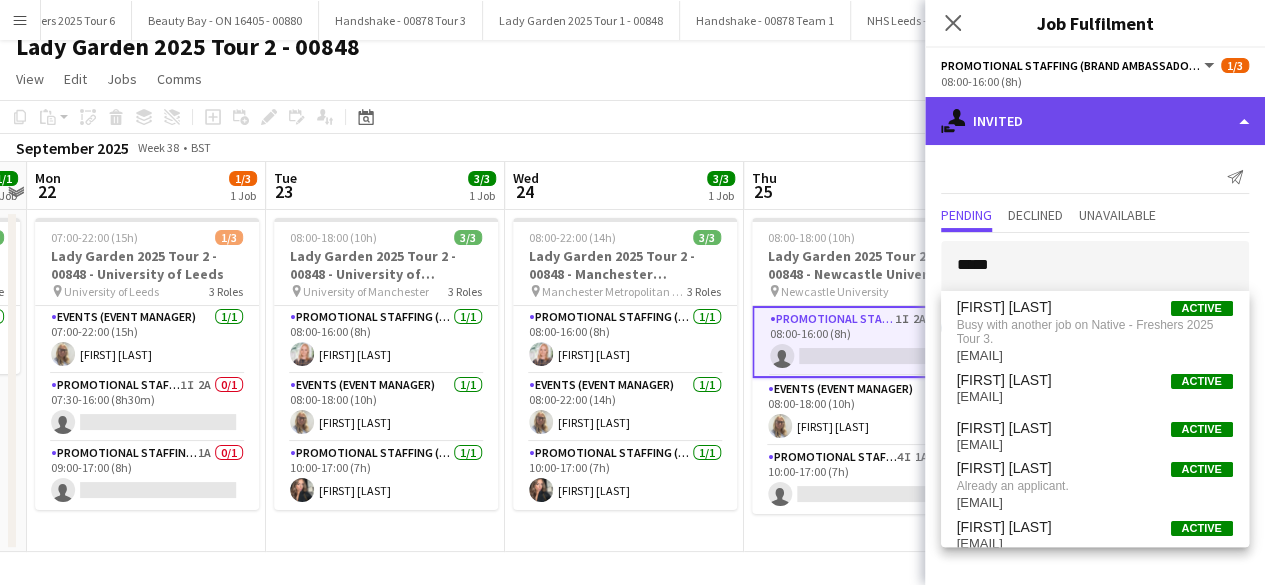 click on "single-neutral-actions-share-1
Invited" 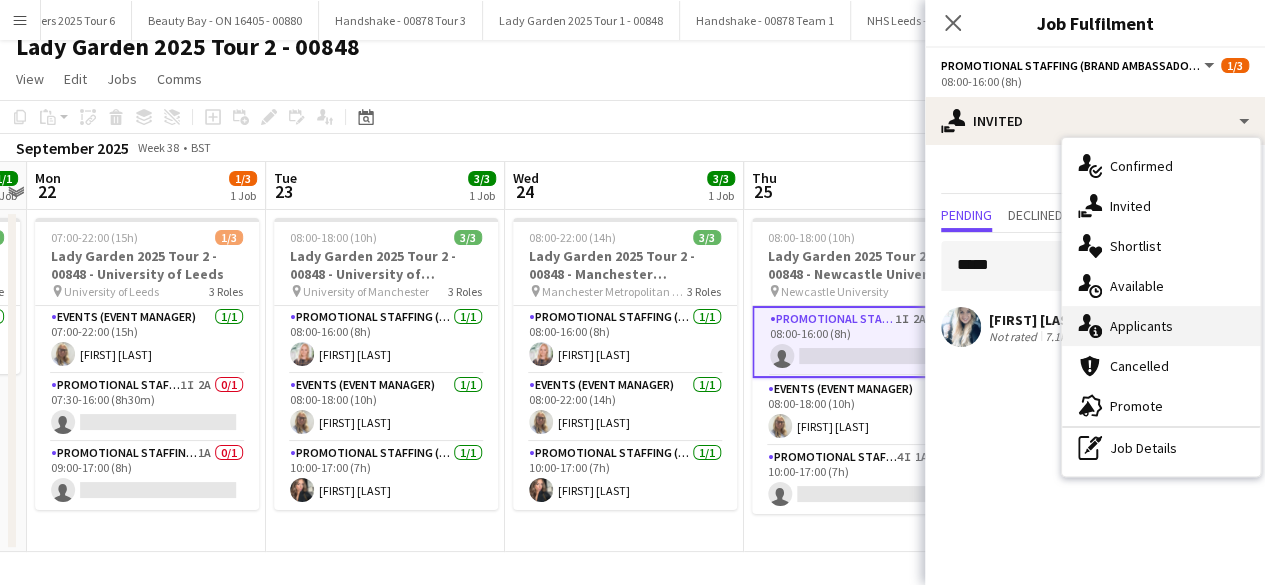 click on "single-neutral-actions-information
Applicants" at bounding box center [1161, 326] 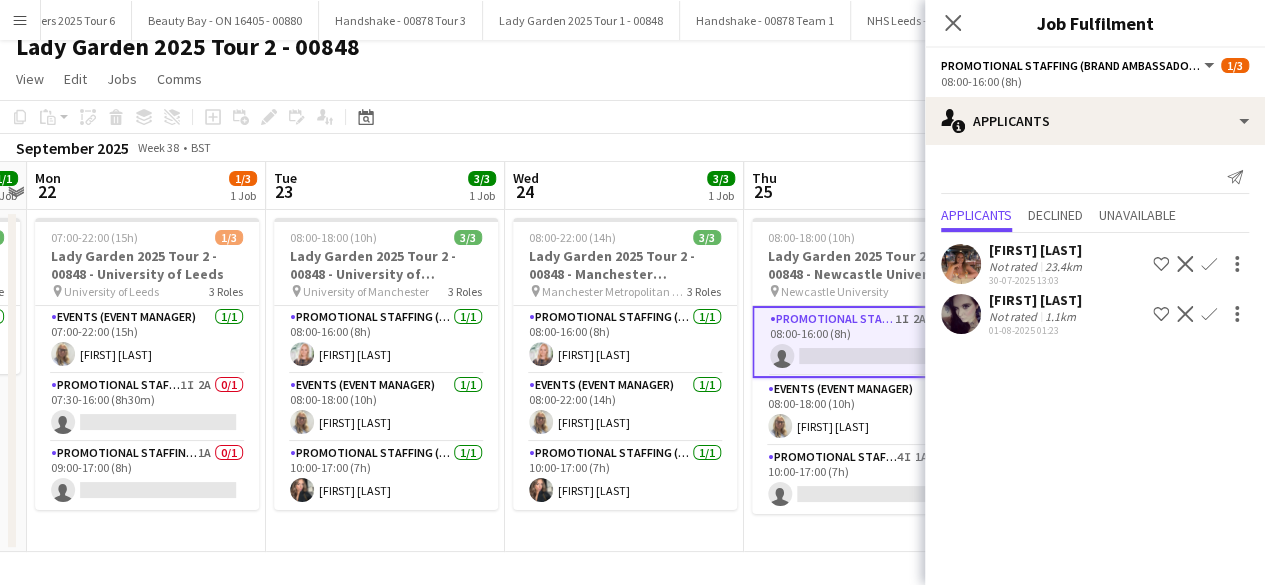 click at bounding box center (961, 314) 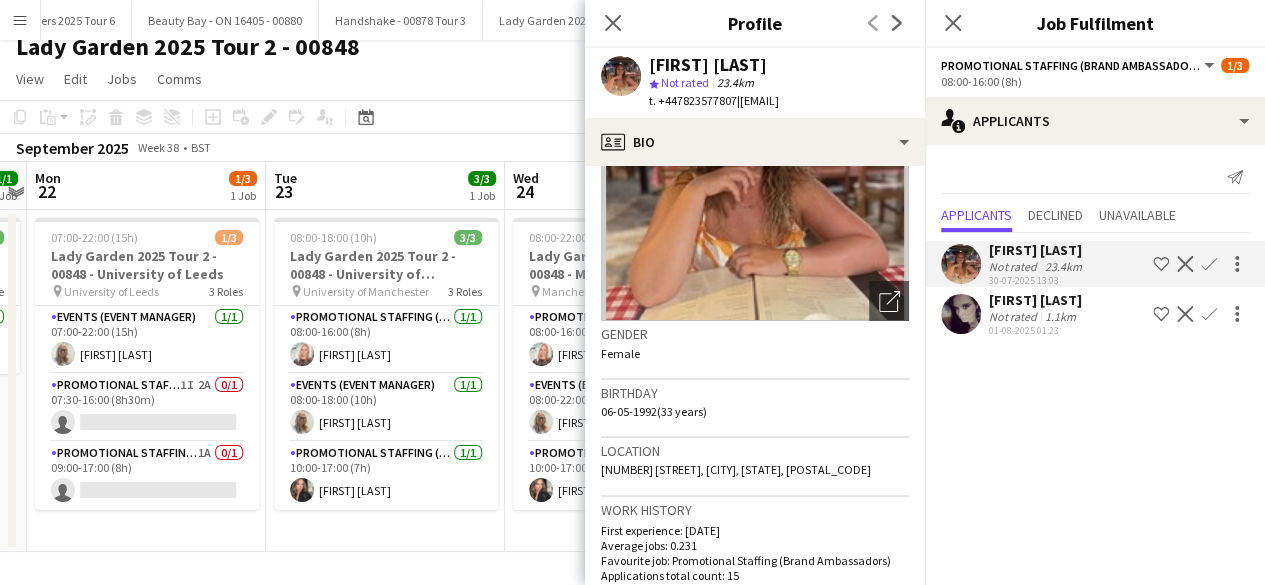 scroll, scrollTop: 0, scrollLeft: 0, axis: both 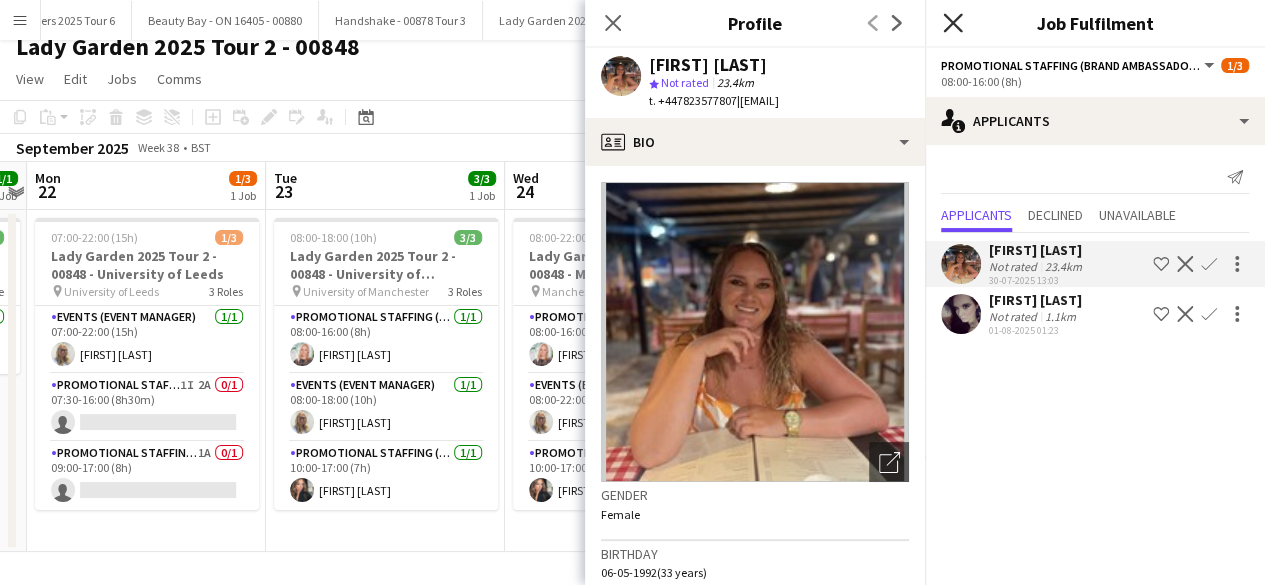 click on "Close pop-in" 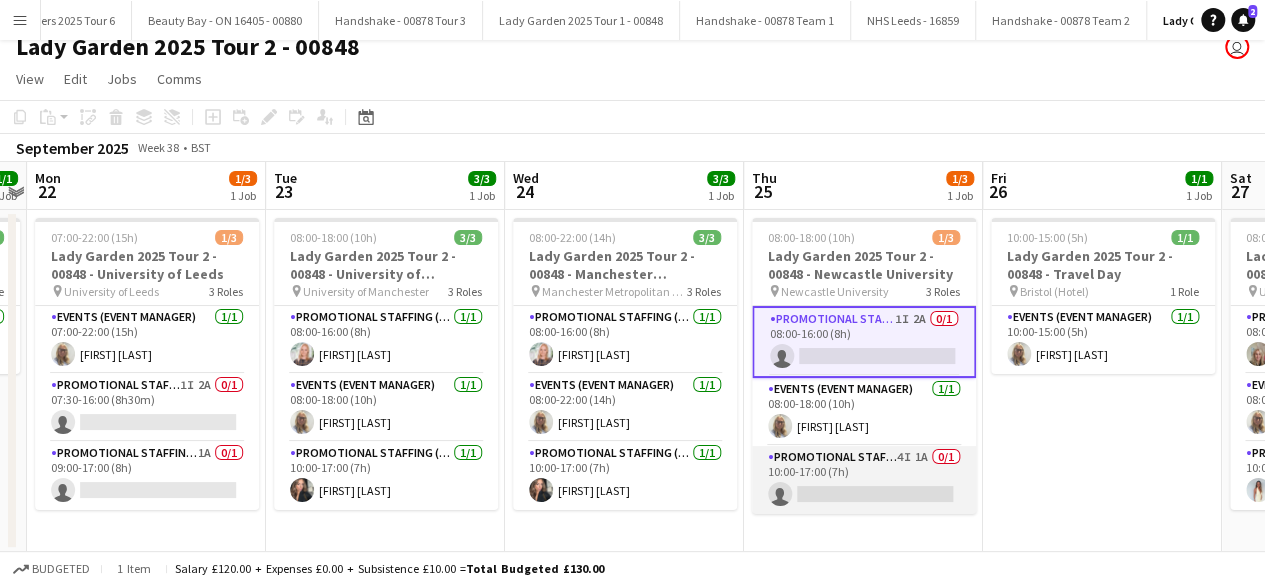 click on "Promotional Staffing (Brand Ambassadors)   4I   1A   0/1   10:00-17:00 (7h)
single-neutral-actions" at bounding box center [864, 480] 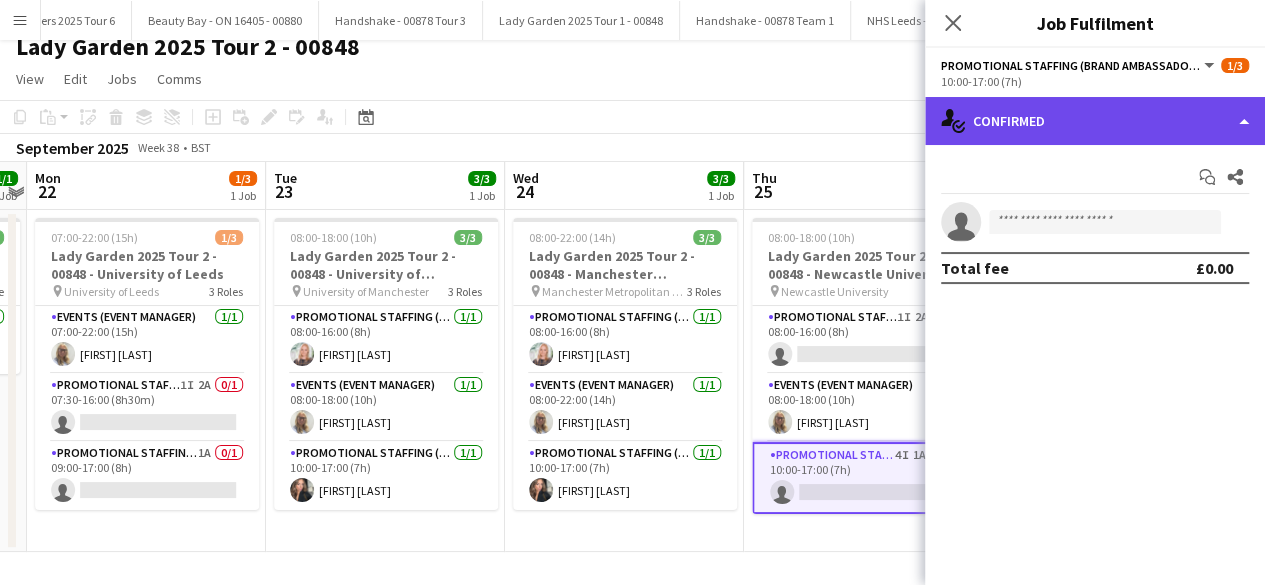 click on "single-neutral-actions-check-2
Confirmed" 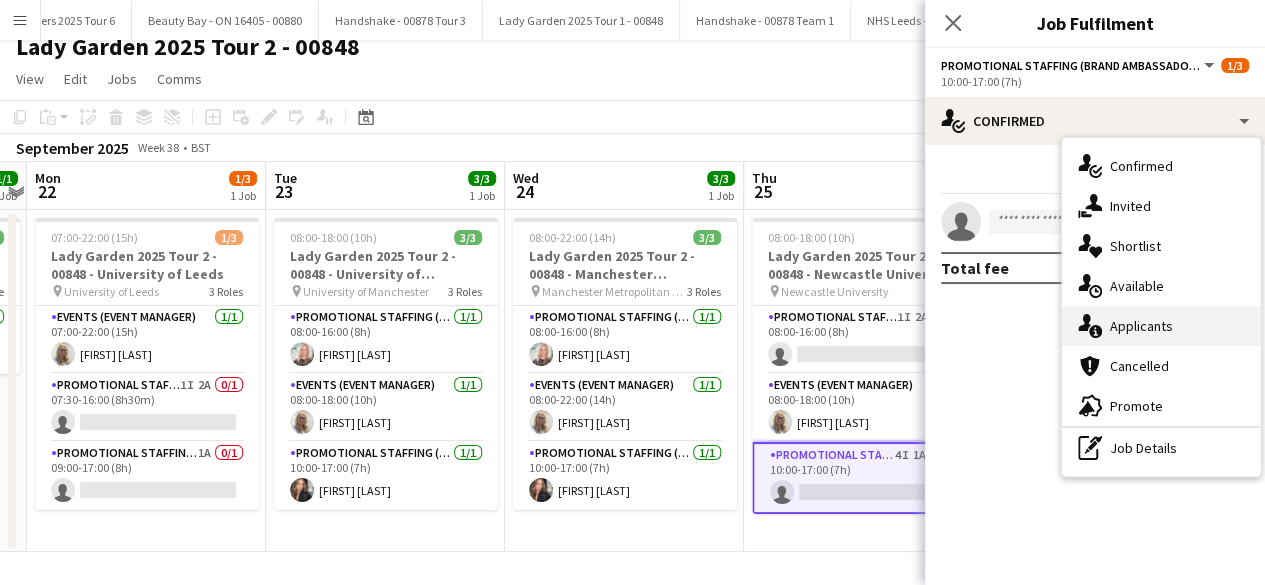 click on "single-neutral-actions-information
Applicants" at bounding box center (1161, 326) 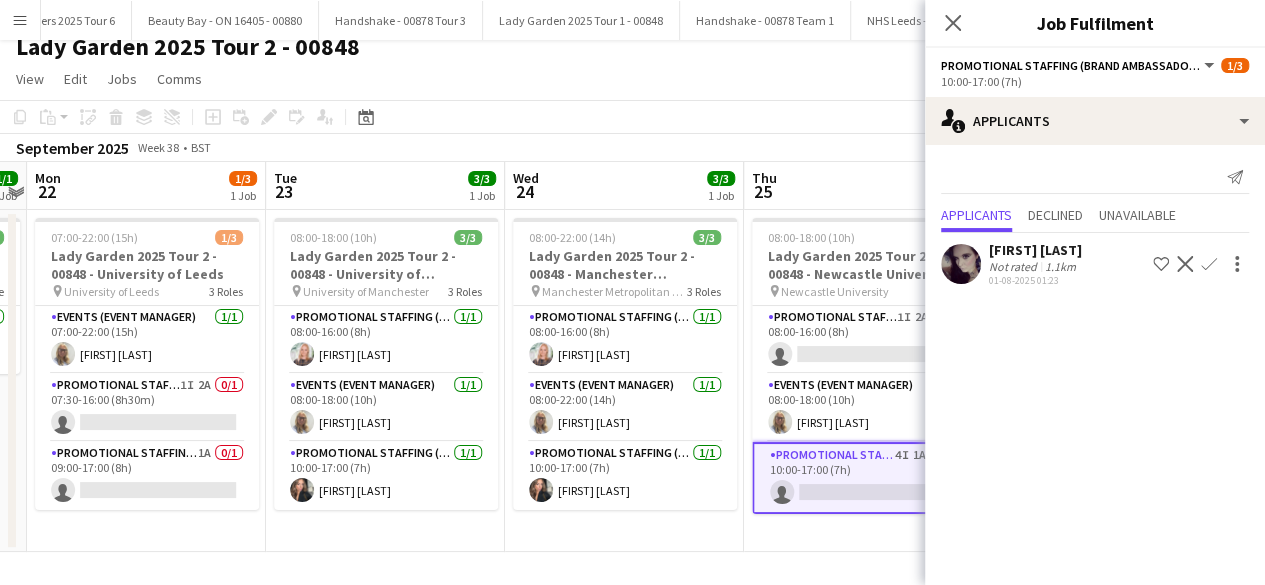 click 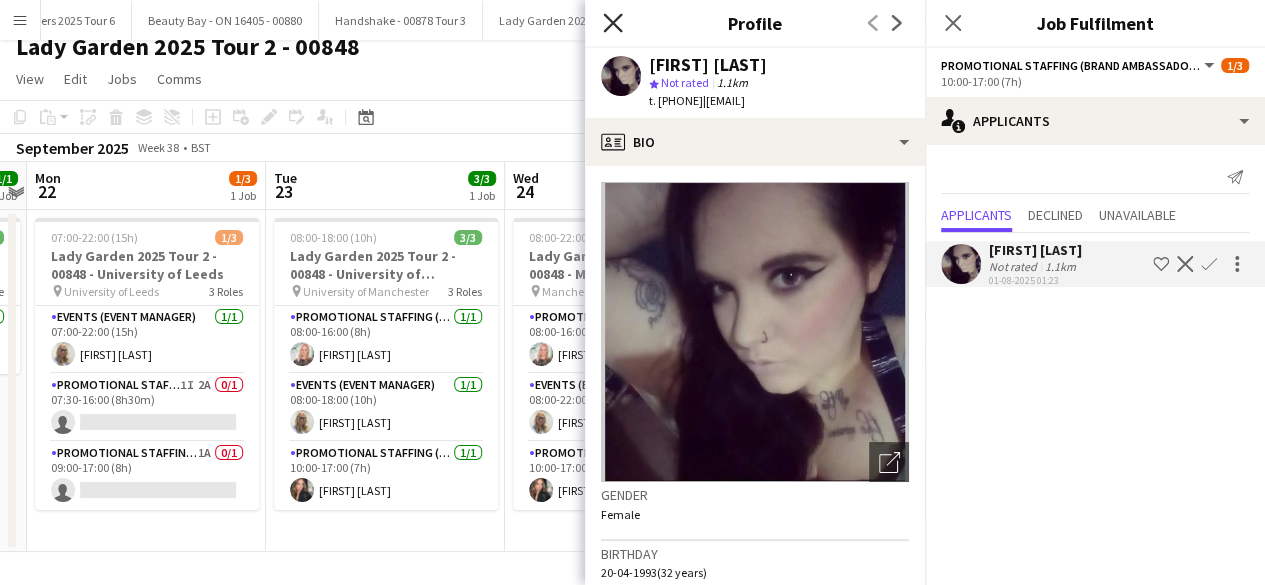 click 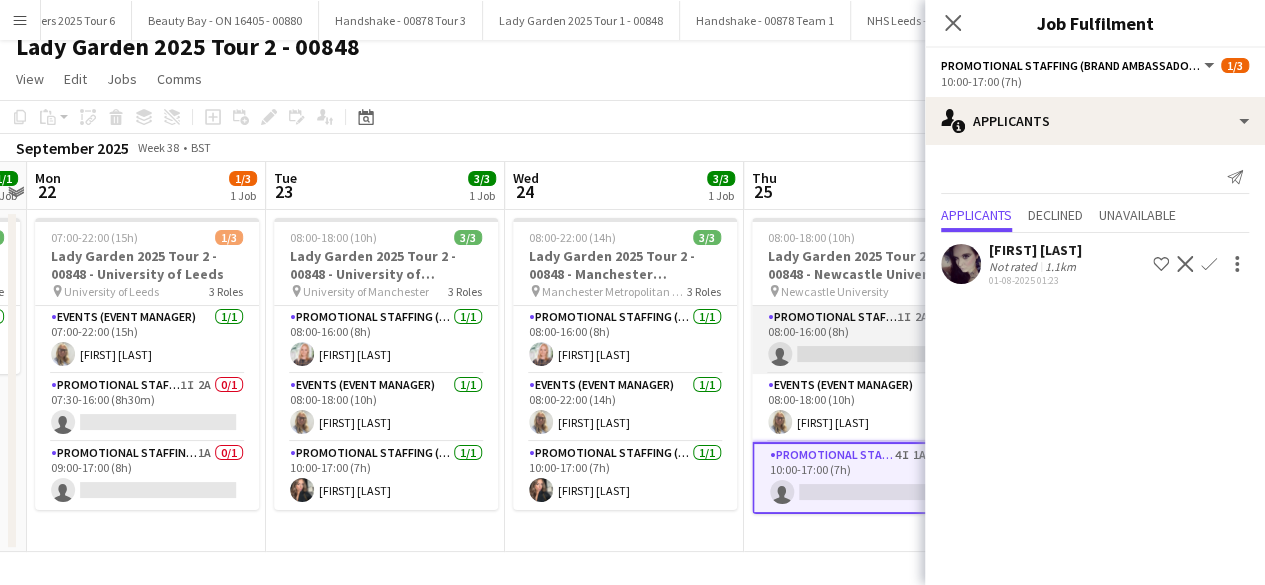 click on "Promotional Staffing (Brand Ambassadors)   1I   2A   0/1   08:00-16:00 (8h)
single-neutral-actions" at bounding box center (864, 340) 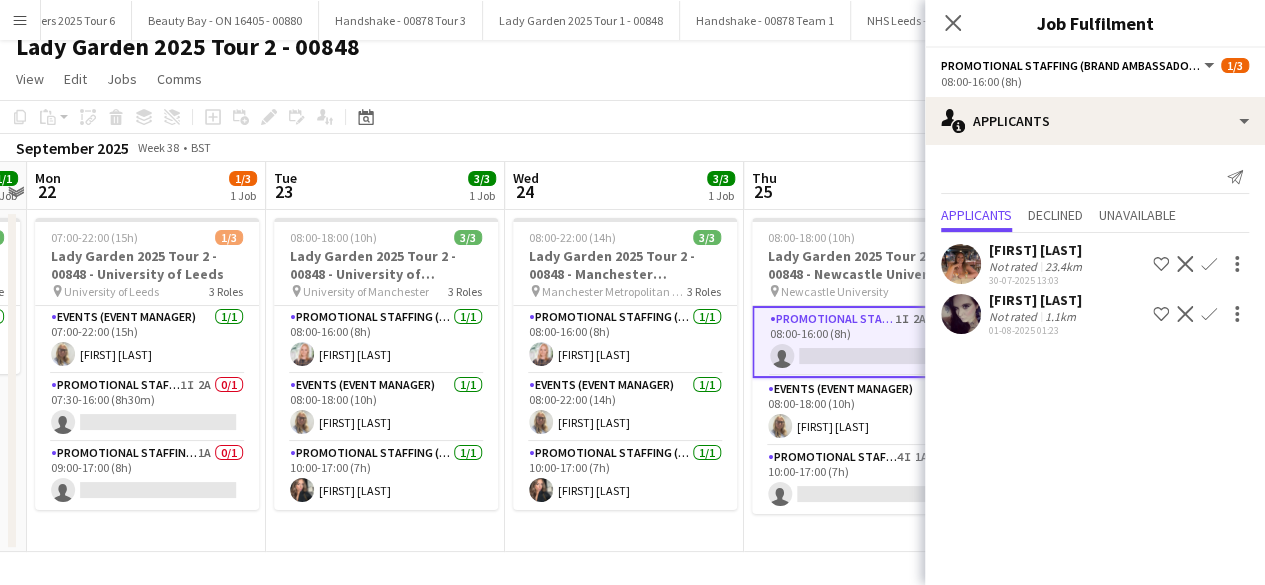 click on "Confirm" at bounding box center [1209, 314] 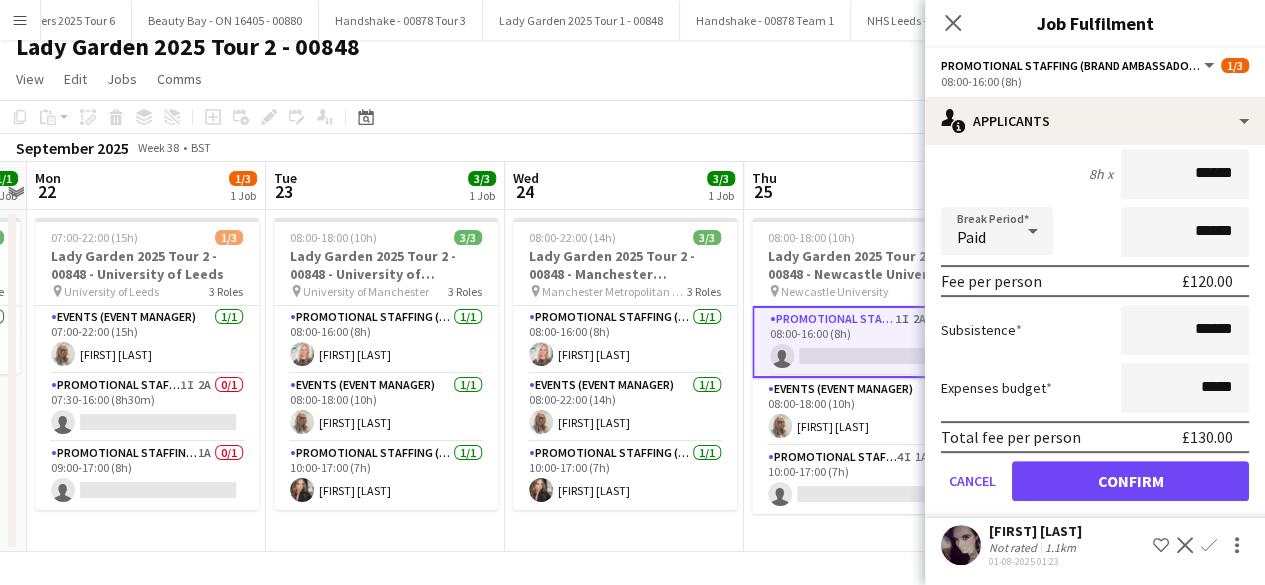scroll, scrollTop: 224, scrollLeft: 0, axis: vertical 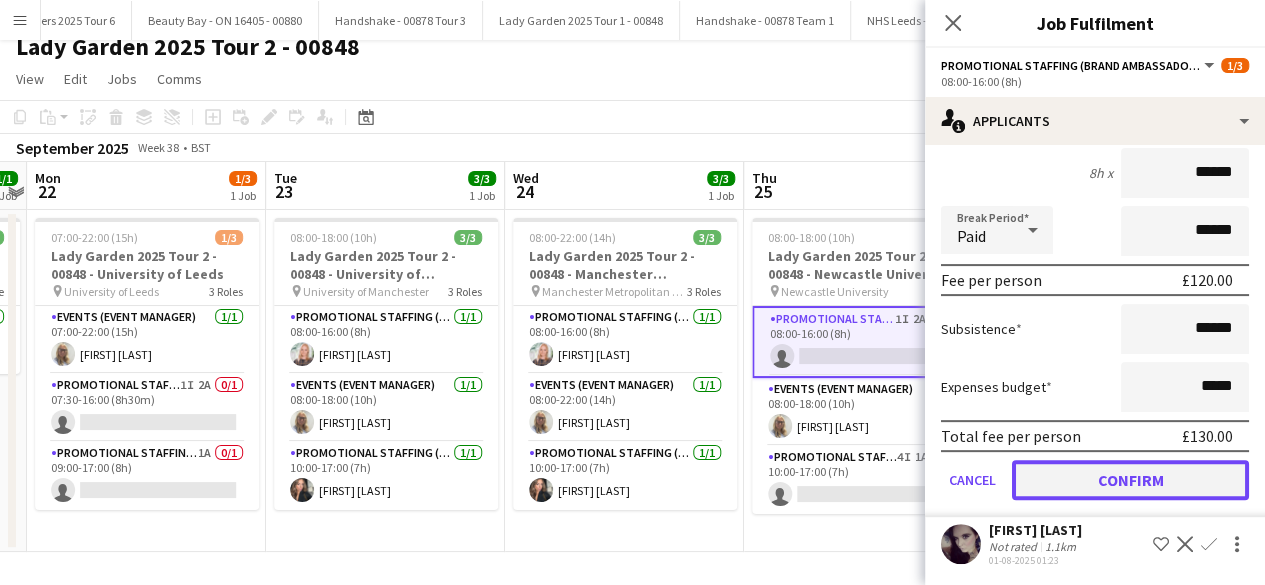 click on "Confirm" 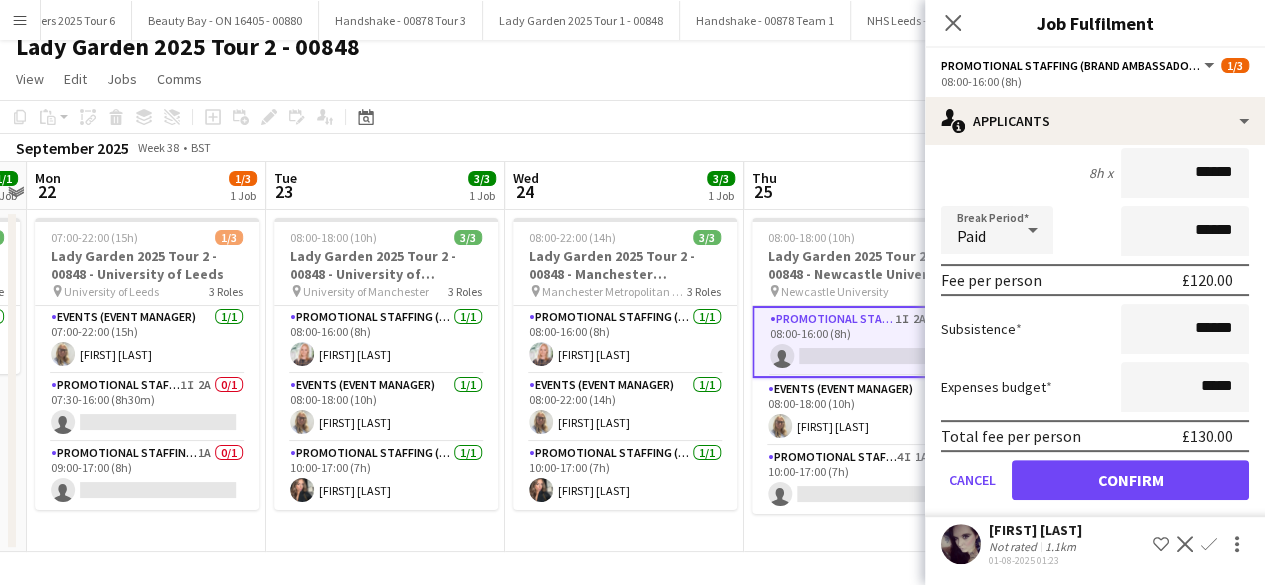 scroll, scrollTop: 0, scrollLeft: 0, axis: both 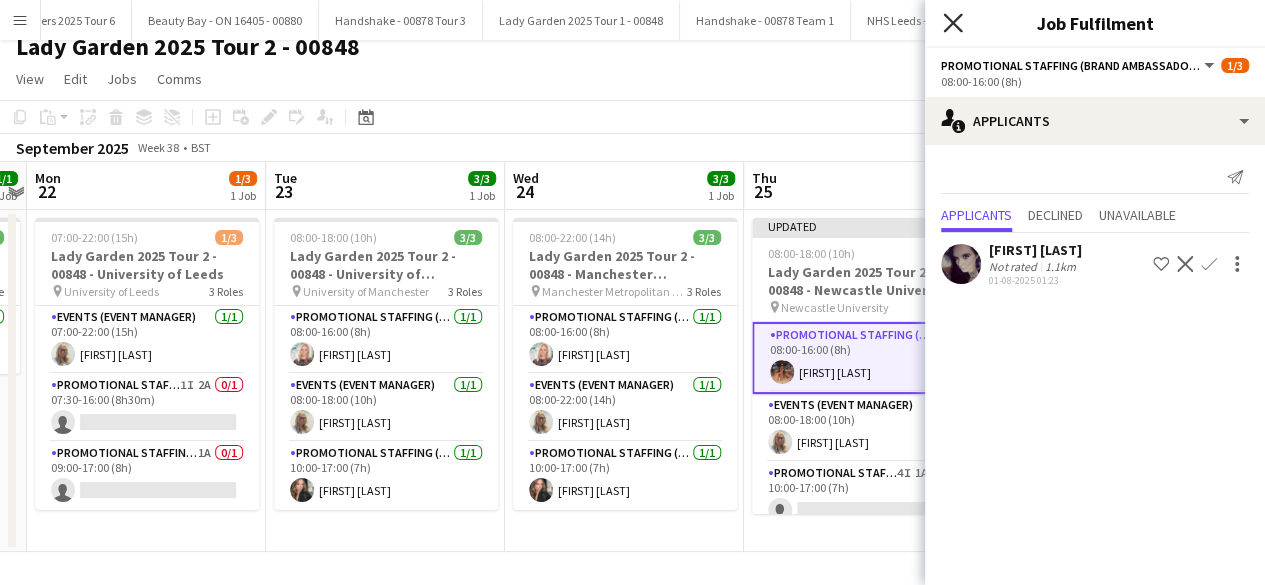 click 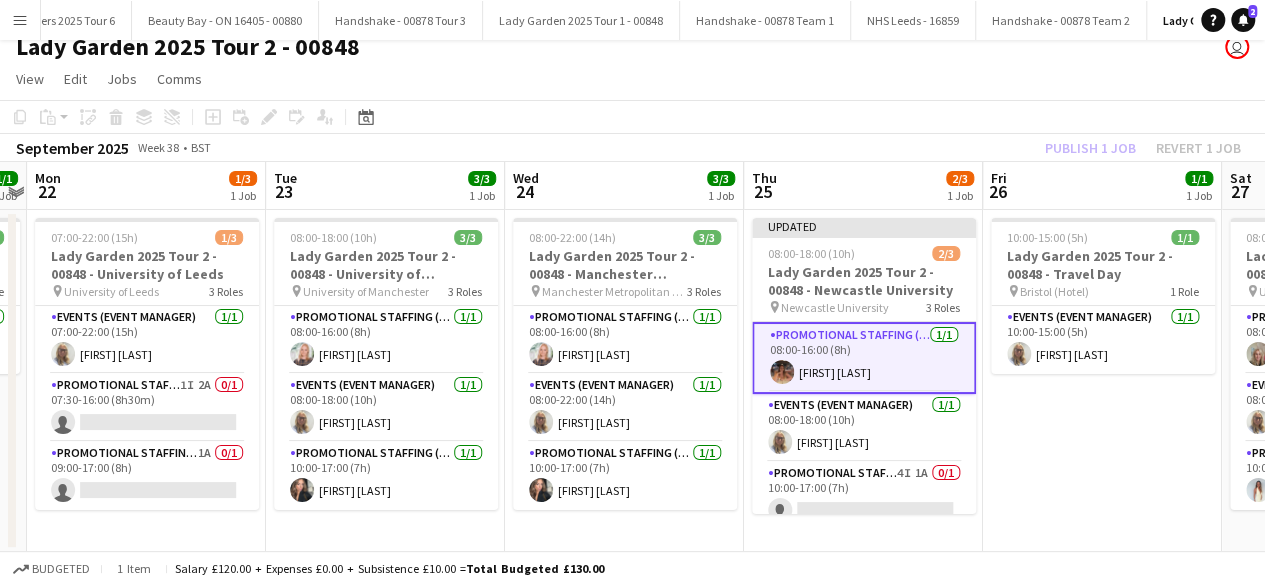 click on "10:00-15:00 (5h)    1/1   Lady Garden 2025 Tour 2 - 00848 - Travel Day
pin
Bristol (Hotel)   1 Role   Events (Event Manager)   1/1   10:00-15:00 (5h)
Melanie Mitchell" at bounding box center [1102, 381] 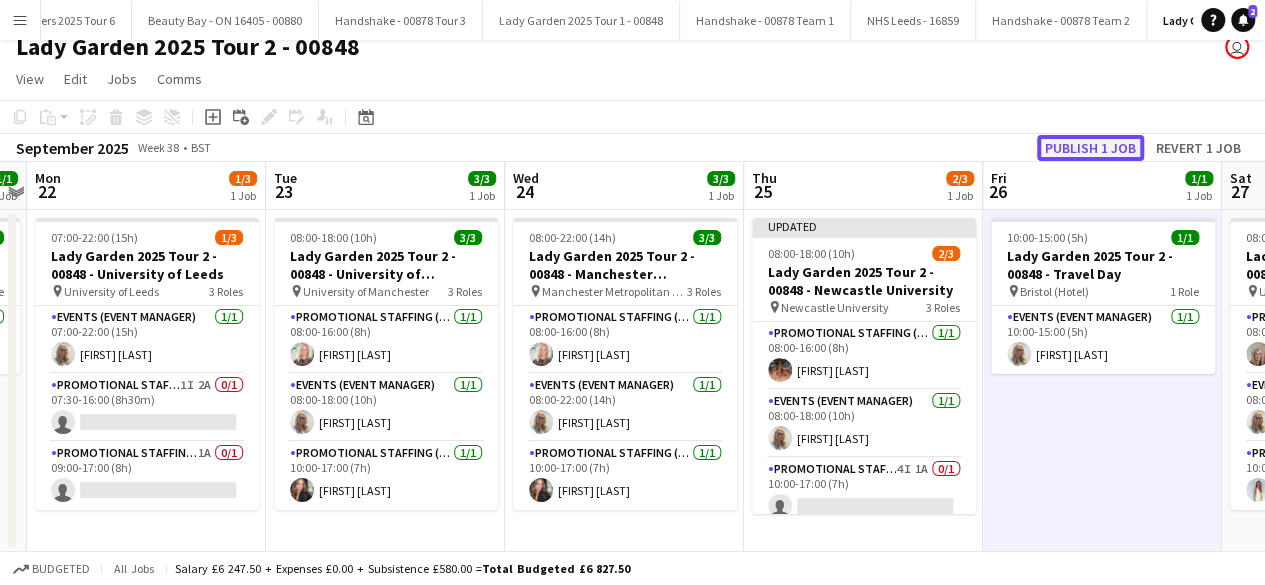 click on "Publish 1 job" 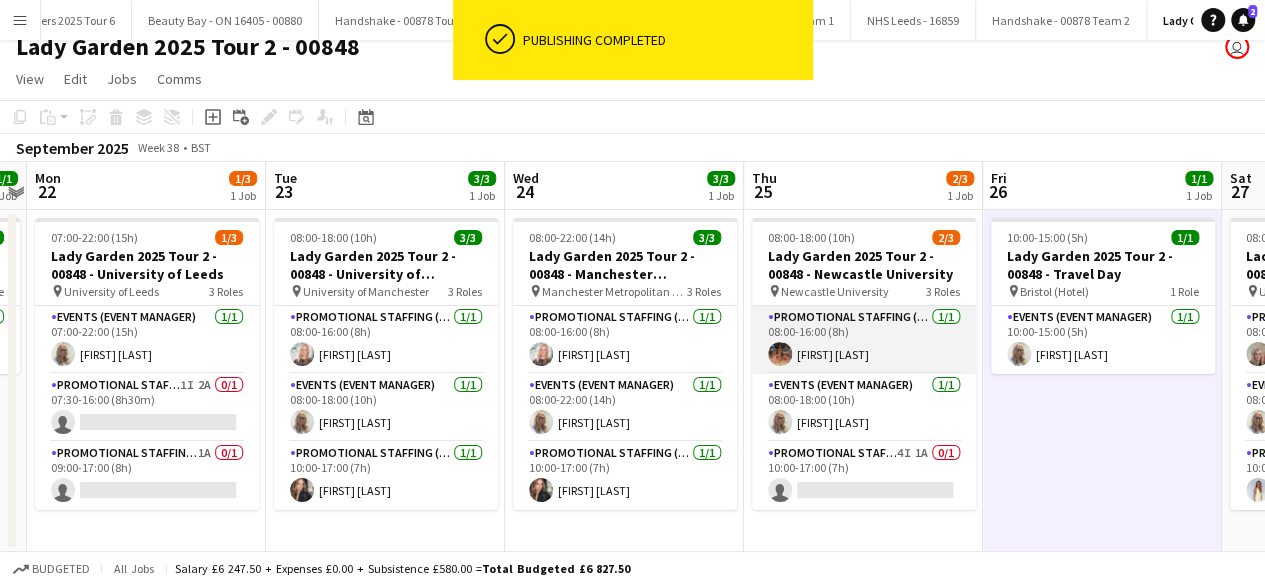 click on "Promotional Staffing (Brand Ambassadors)   1/1   08:00-16:00 (8h)
Emma Mcangus" at bounding box center [864, 340] 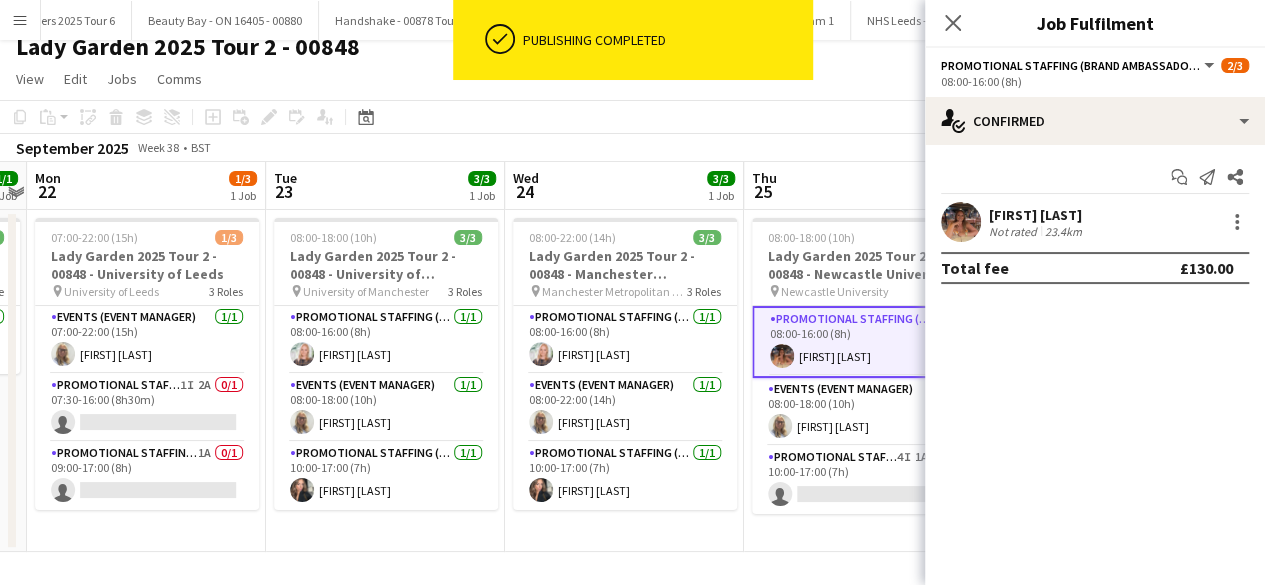 click on "Emma Mcangus   Not rated   23.4km" at bounding box center [1095, 222] 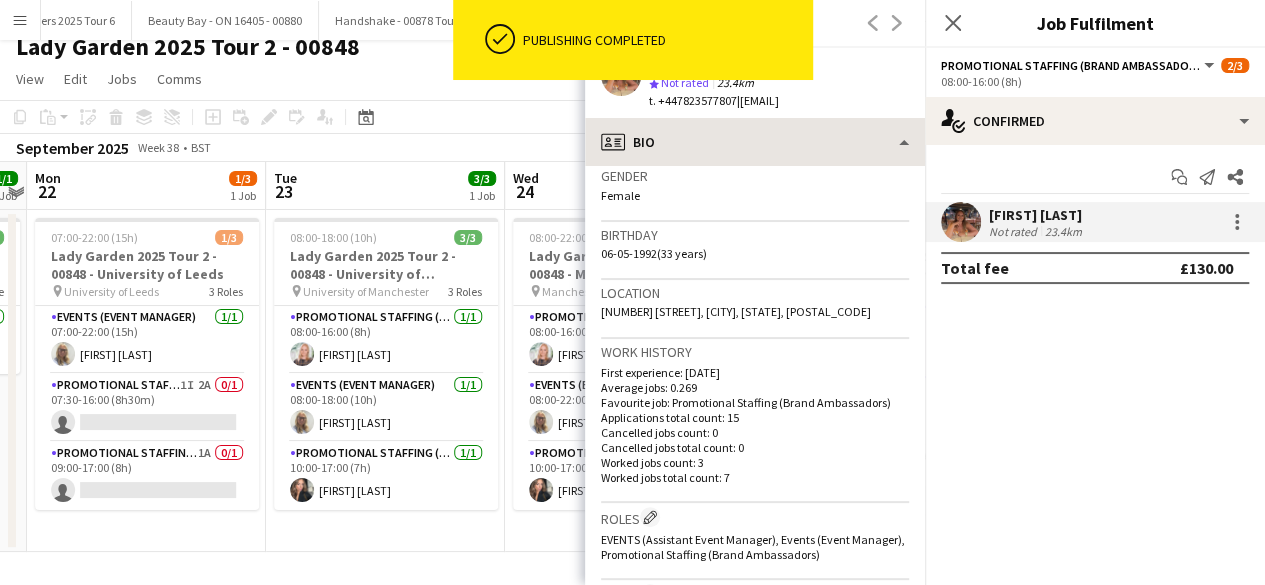 scroll, scrollTop: 320, scrollLeft: 0, axis: vertical 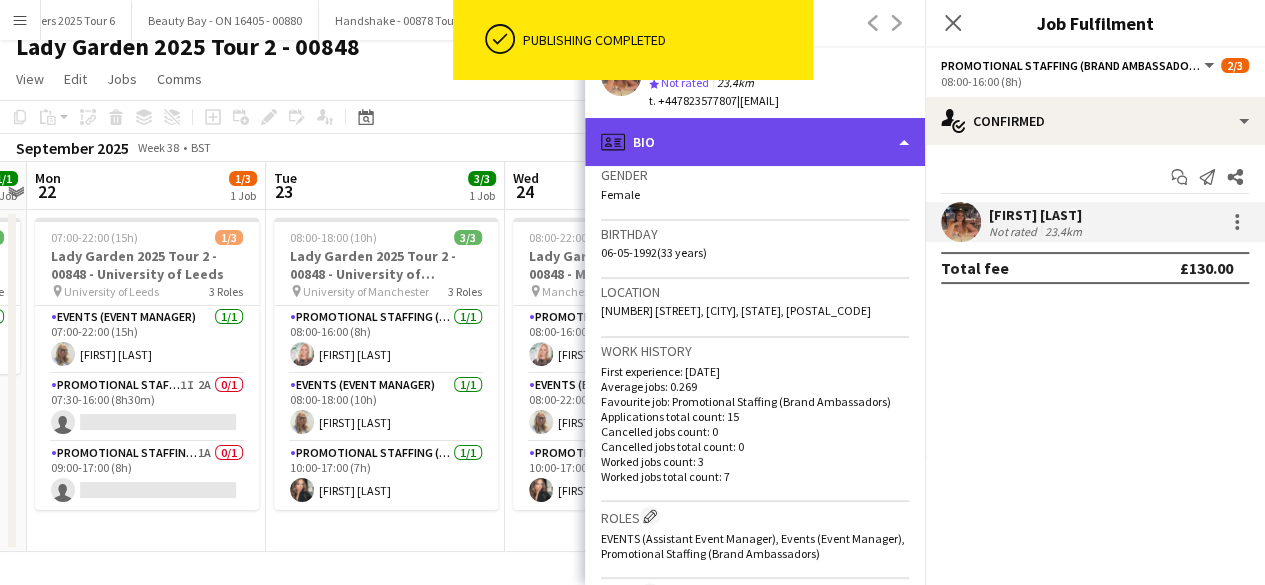 click on "profile
Bio" 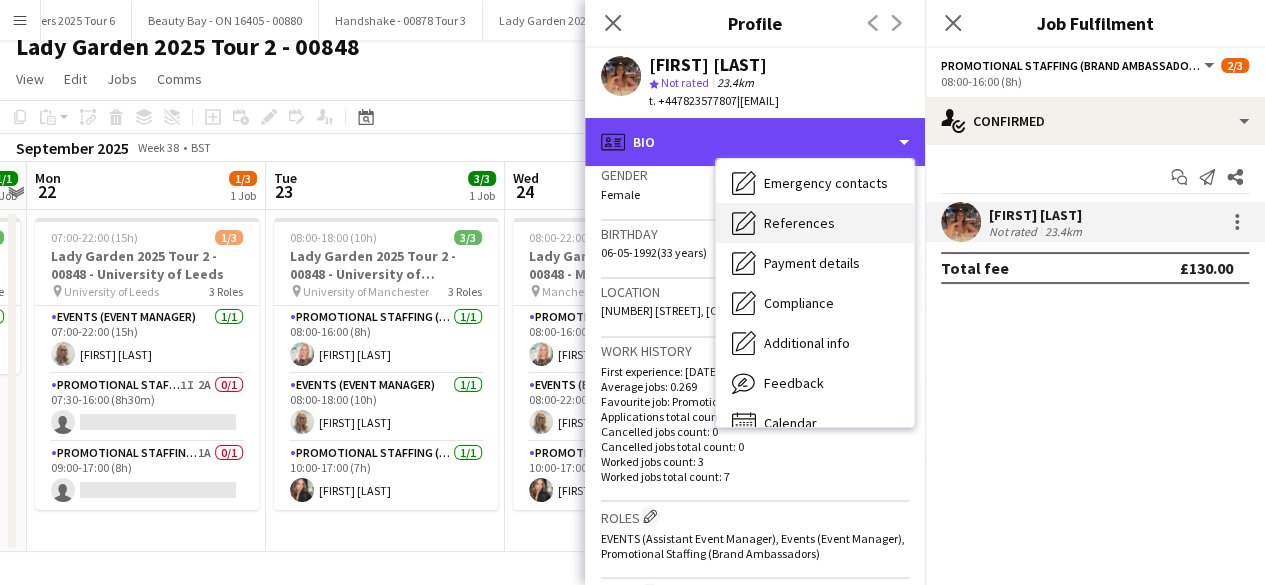 scroll, scrollTop: 169, scrollLeft: 0, axis: vertical 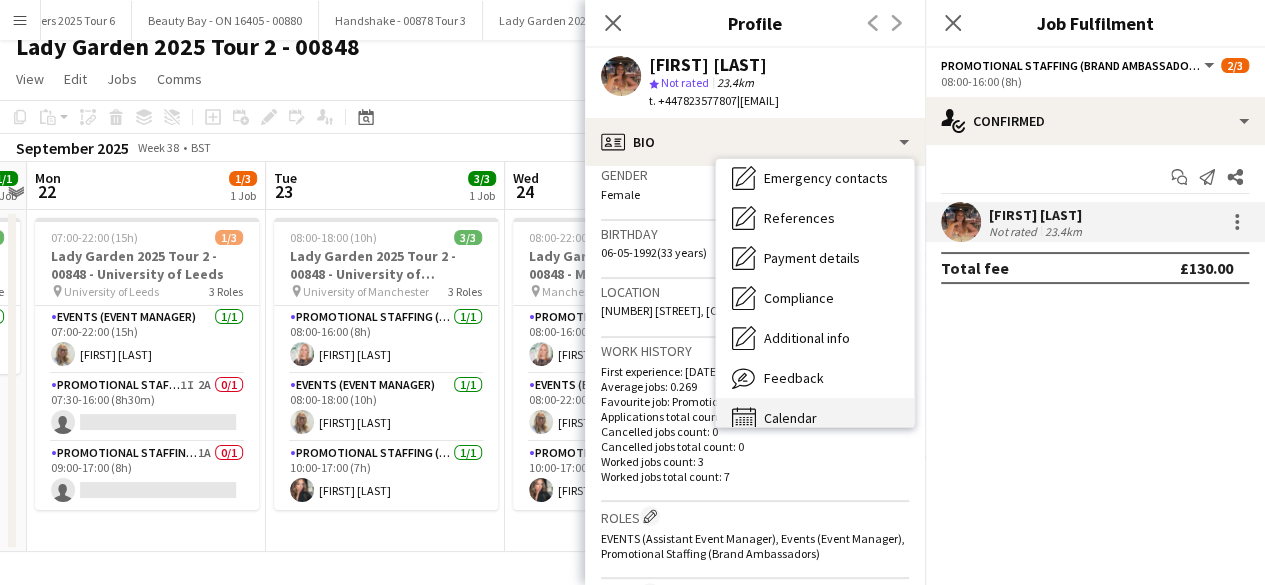 click on "Calendar" at bounding box center [790, 418] 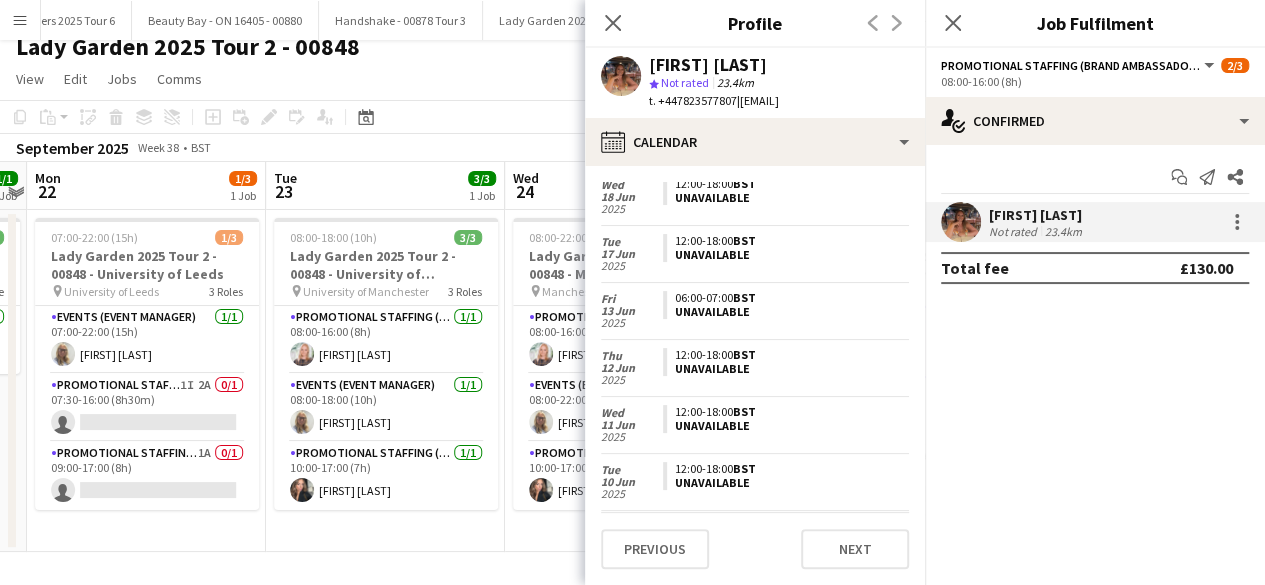 scroll, scrollTop: 2327, scrollLeft: 0, axis: vertical 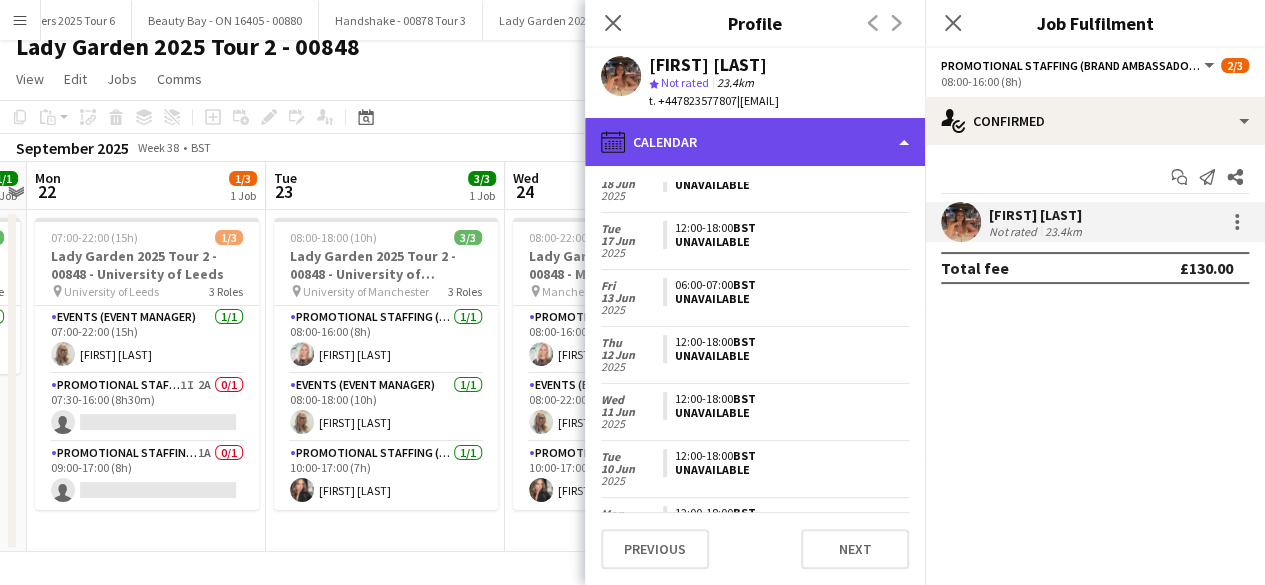 click on "calendar-full
Calendar" 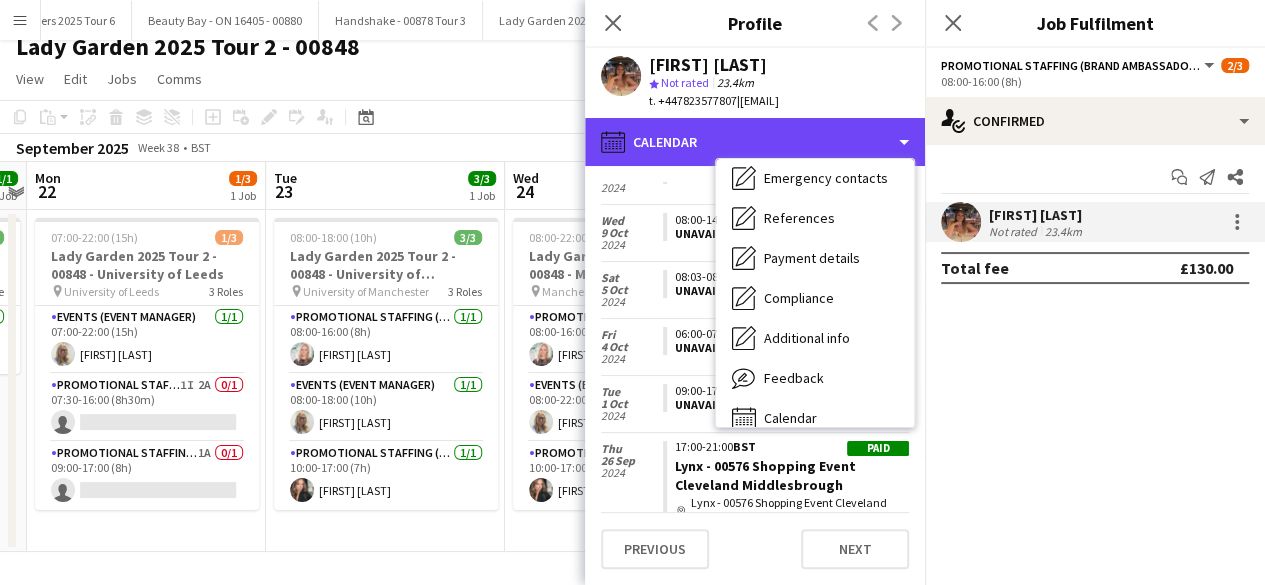 scroll, scrollTop: 10010, scrollLeft: 0, axis: vertical 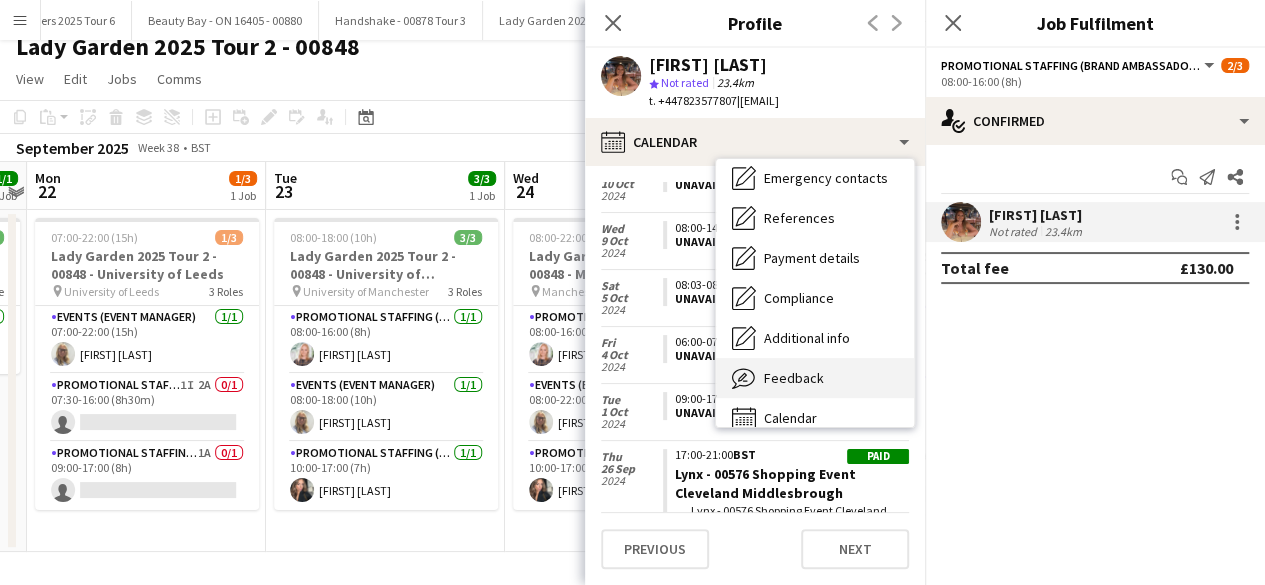 click on "Feedback" at bounding box center [794, 378] 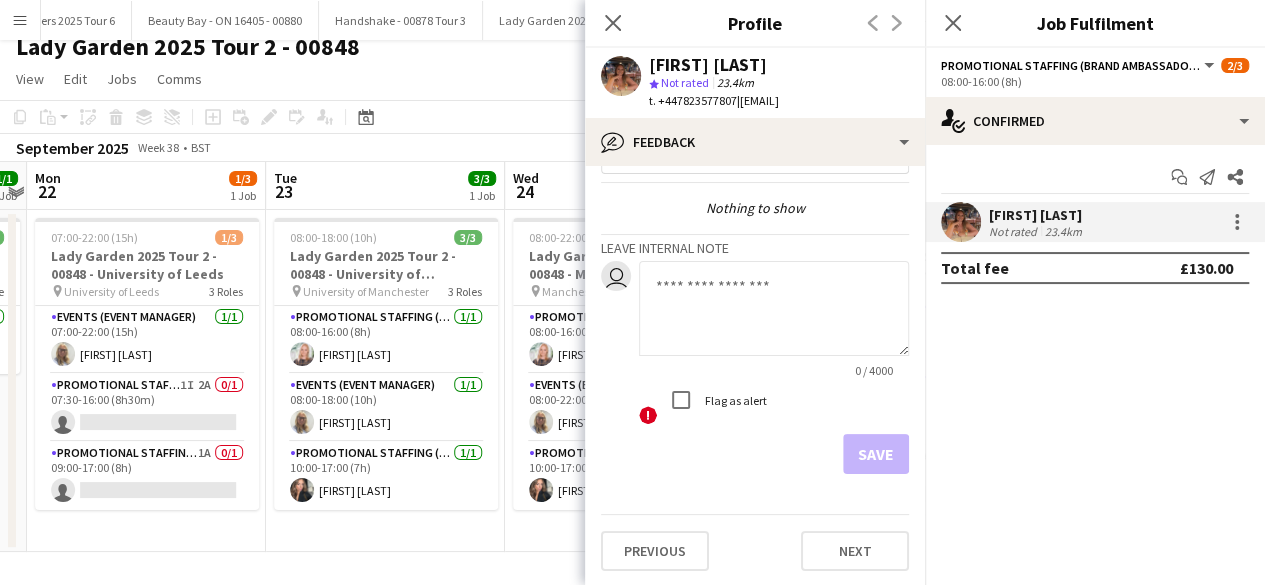 scroll, scrollTop: 0, scrollLeft: 0, axis: both 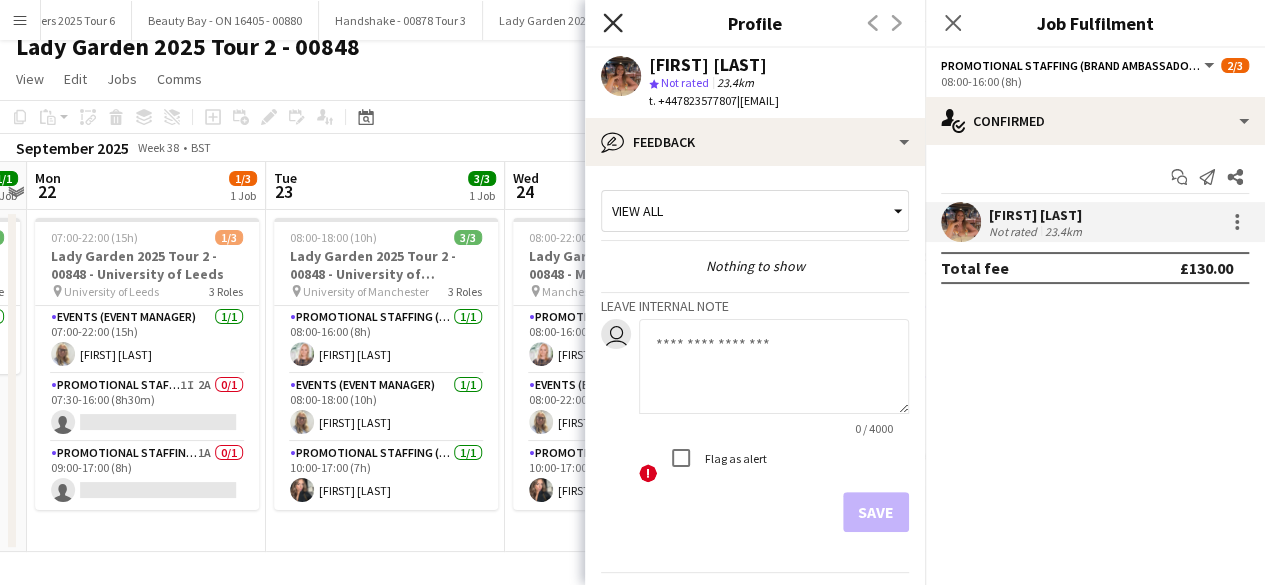 click 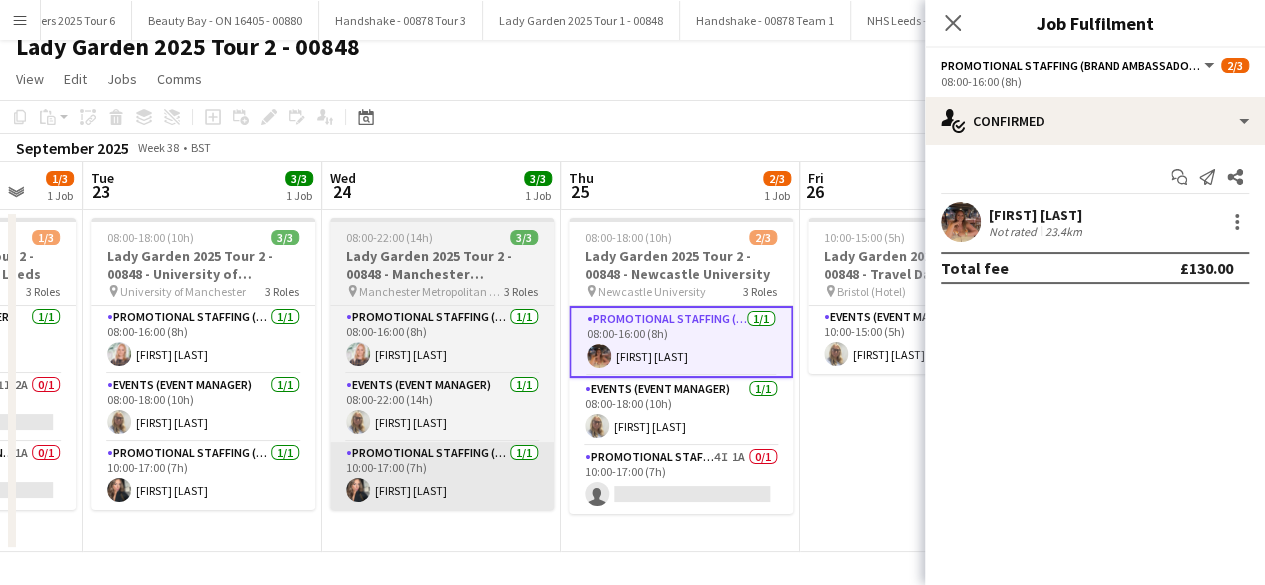 scroll, scrollTop: 0, scrollLeft: 635, axis: horizontal 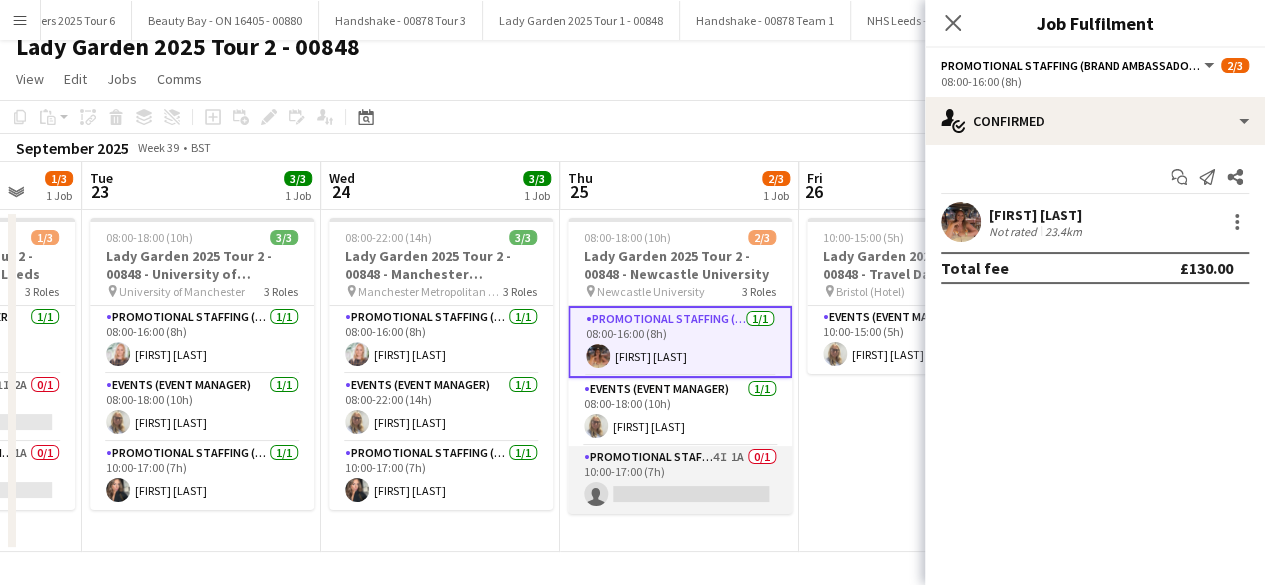 click on "Promotional Staffing (Brand Ambassadors)   4I   1A   0/1   10:00-17:00 (7h)
single-neutral-actions" at bounding box center [680, 480] 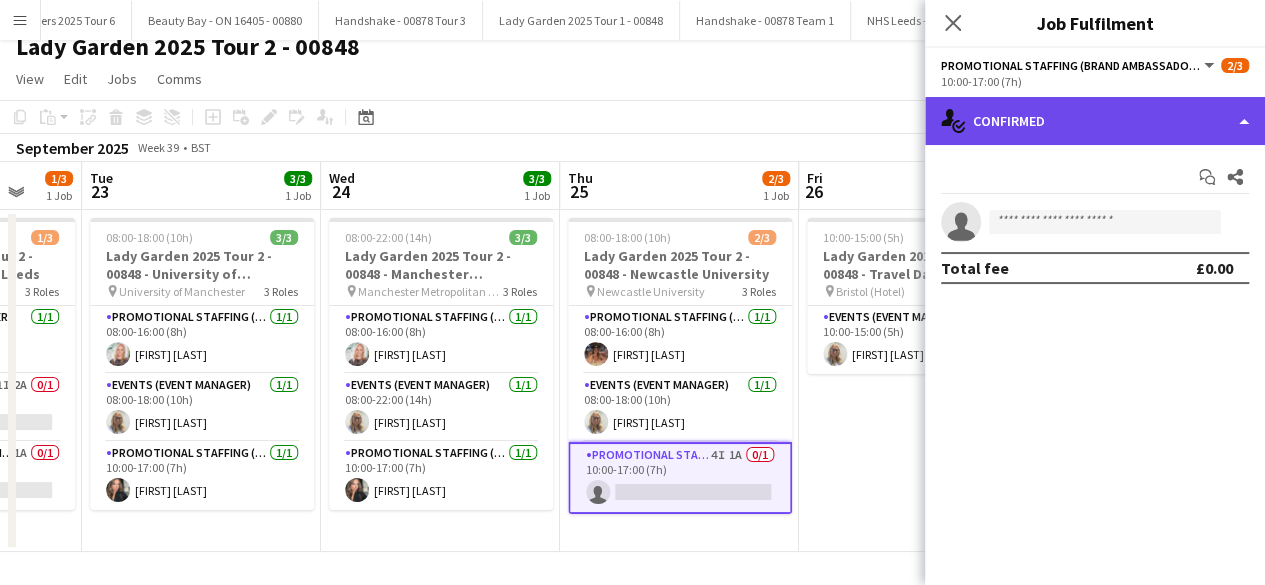 click on "single-neutral-actions-check-2
Confirmed" 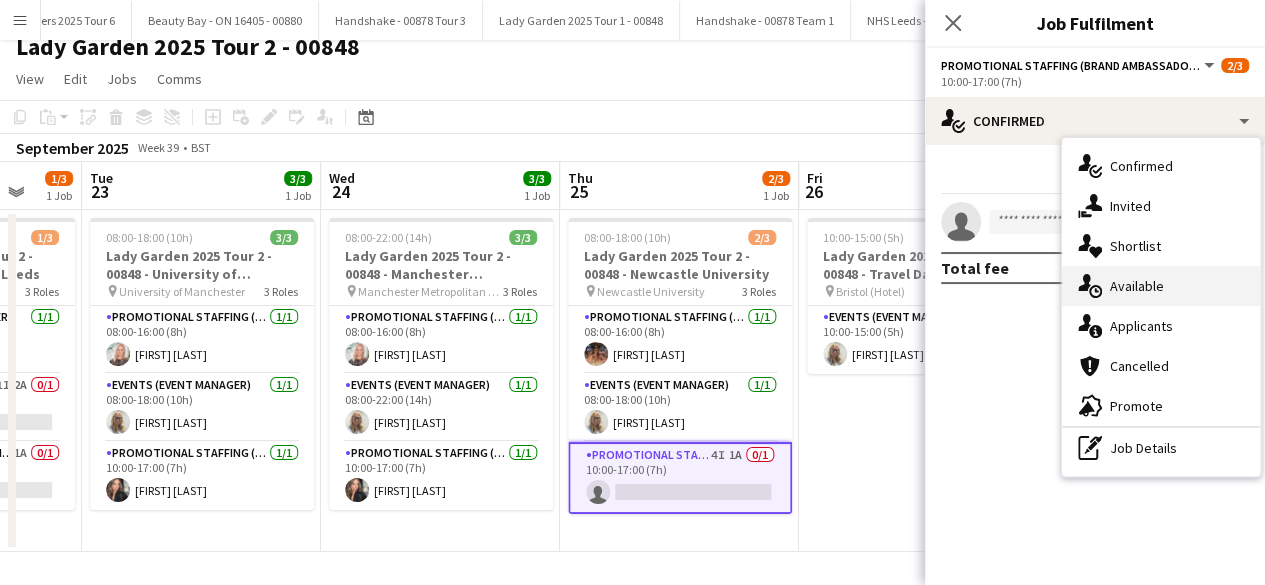 click on "single-neutral-actions-upload
Available" at bounding box center [1161, 286] 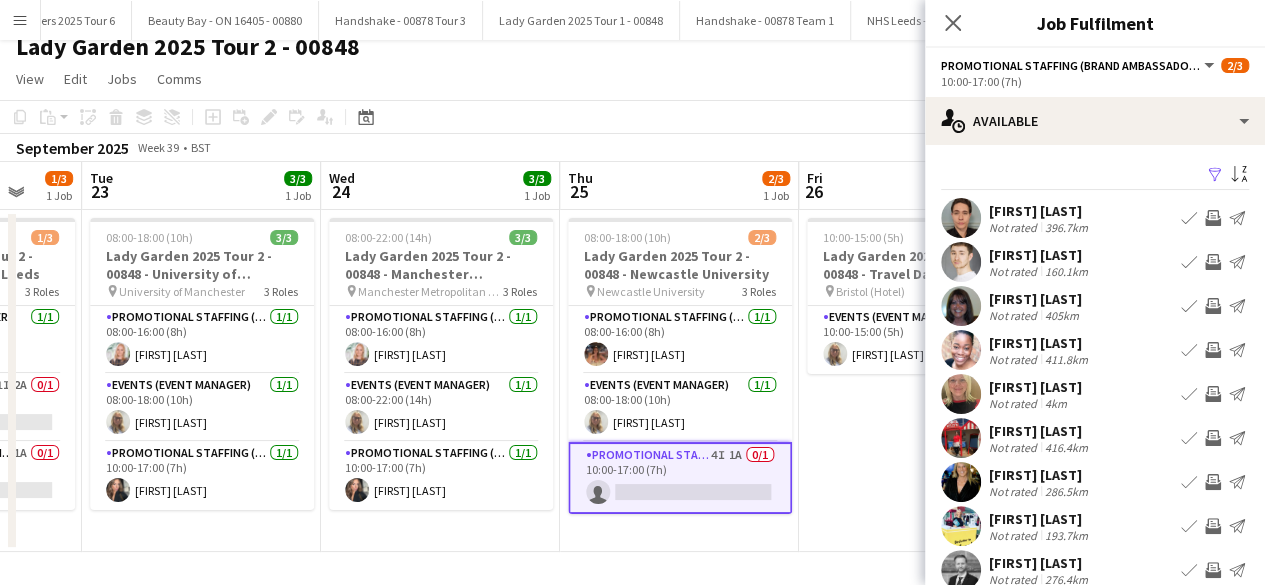 click on "Filter" at bounding box center (1215, 175) 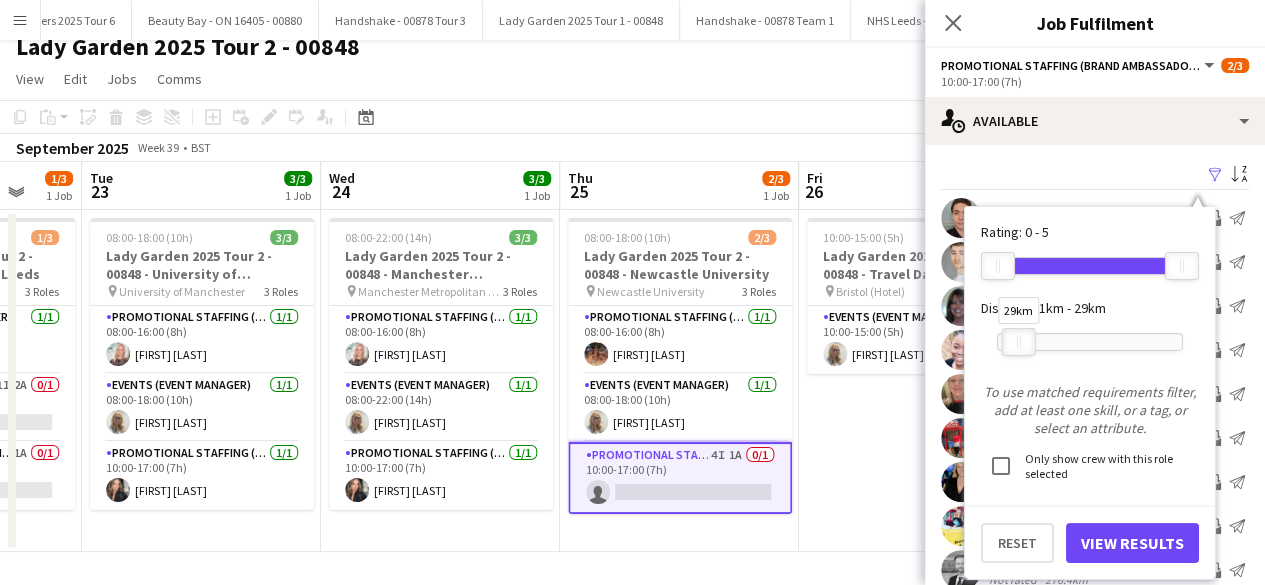 drag, startPoint x: 1174, startPoint y: 339, endPoint x: 1010, endPoint y: 341, distance: 164.01219 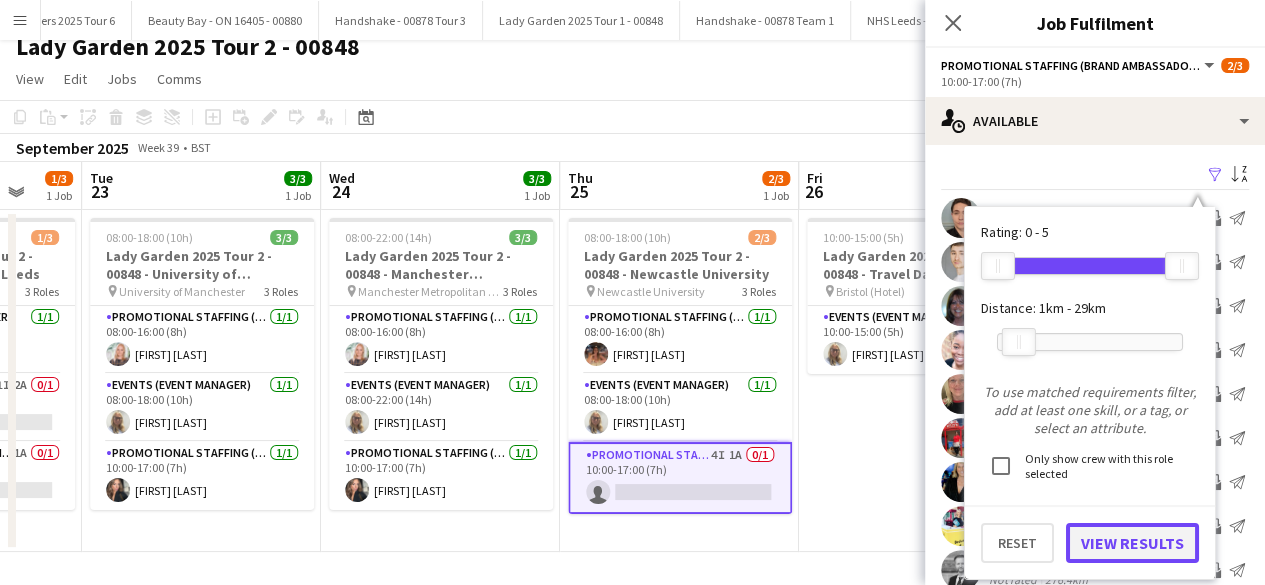 click on "View Results" at bounding box center [1132, 543] 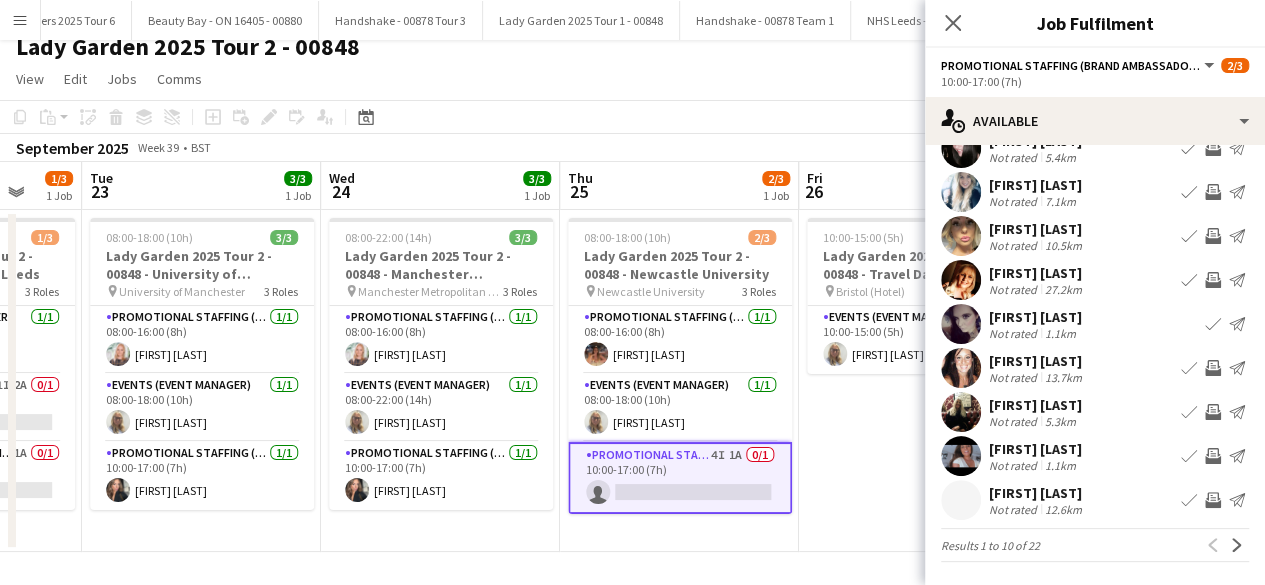 scroll, scrollTop: 112, scrollLeft: 0, axis: vertical 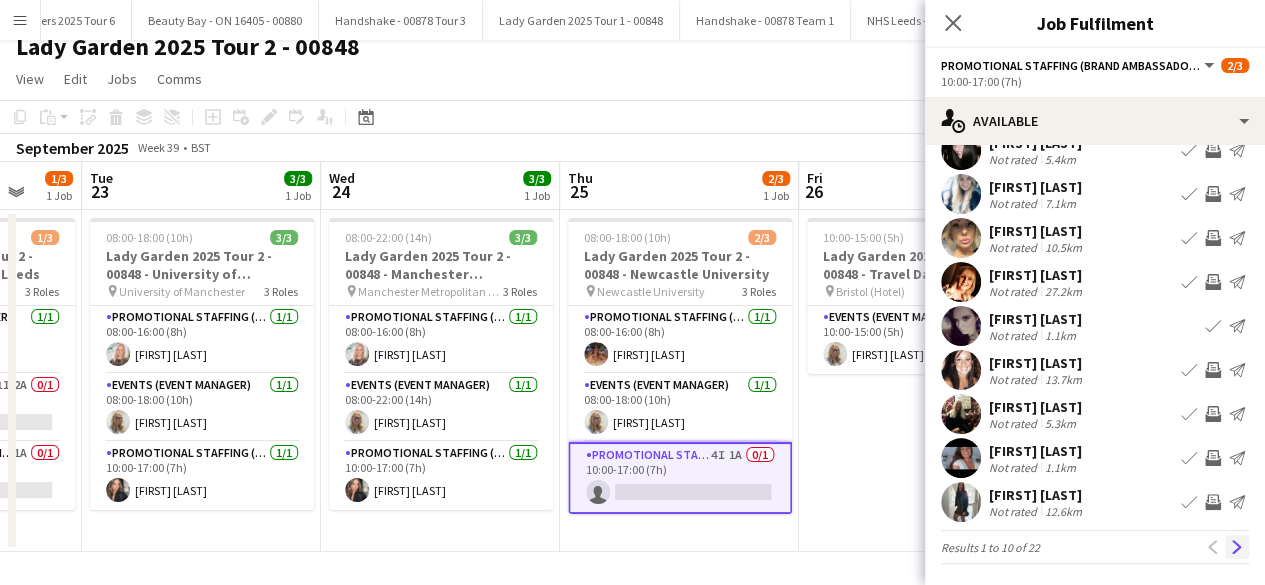 click on "Next" 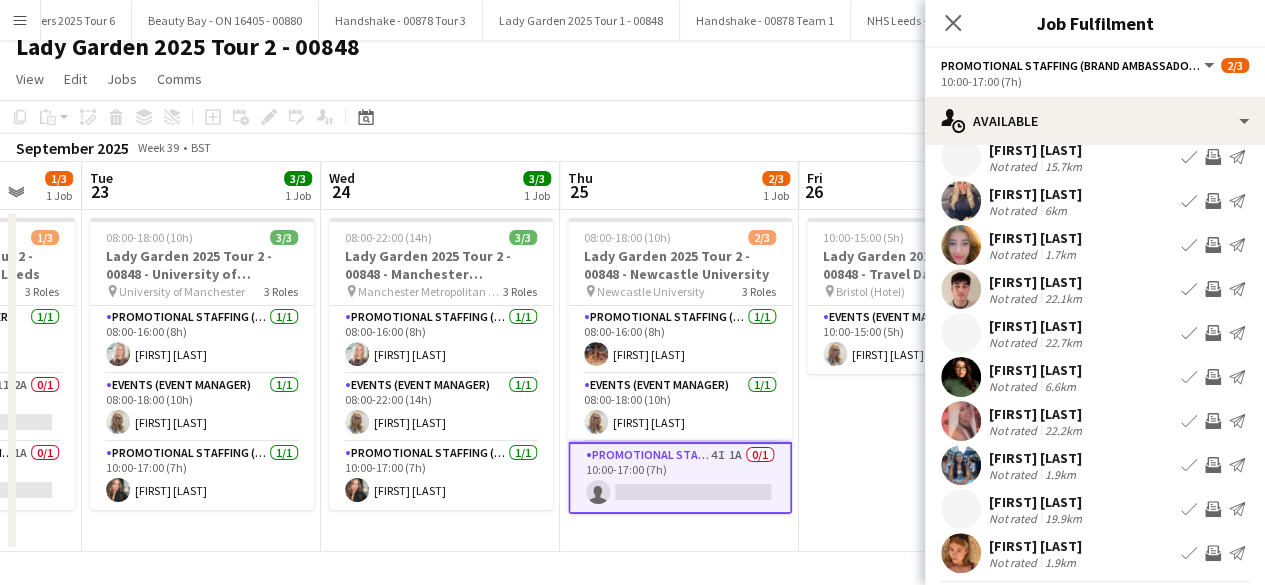scroll, scrollTop: 86, scrollLeft: 0, axis: vertical 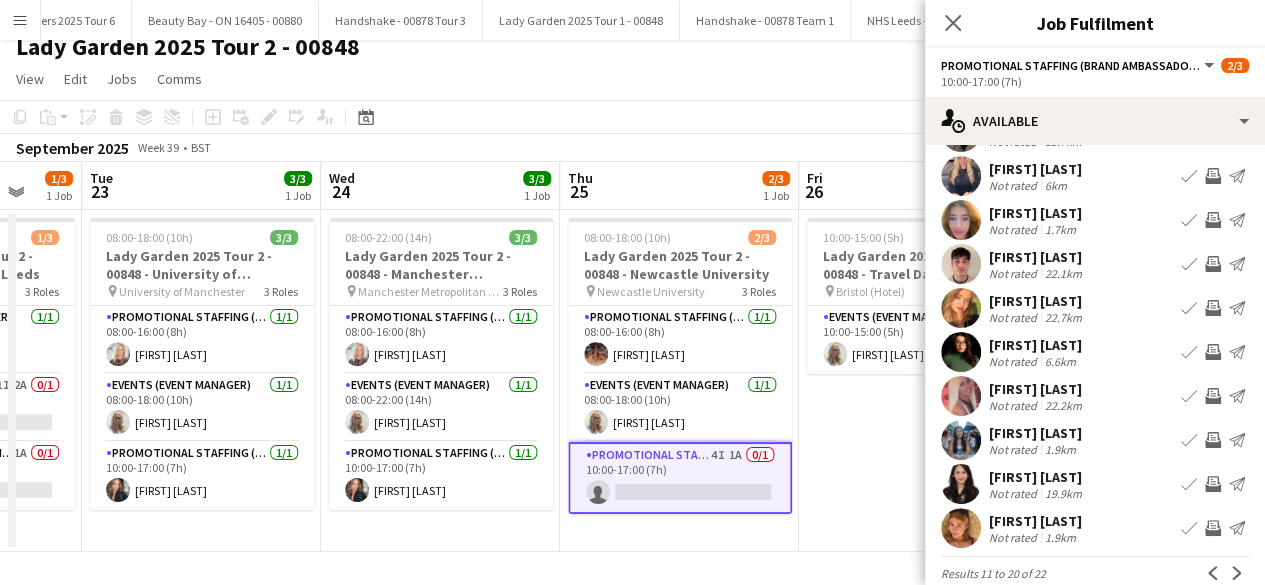click at bounding box center [961, 528] 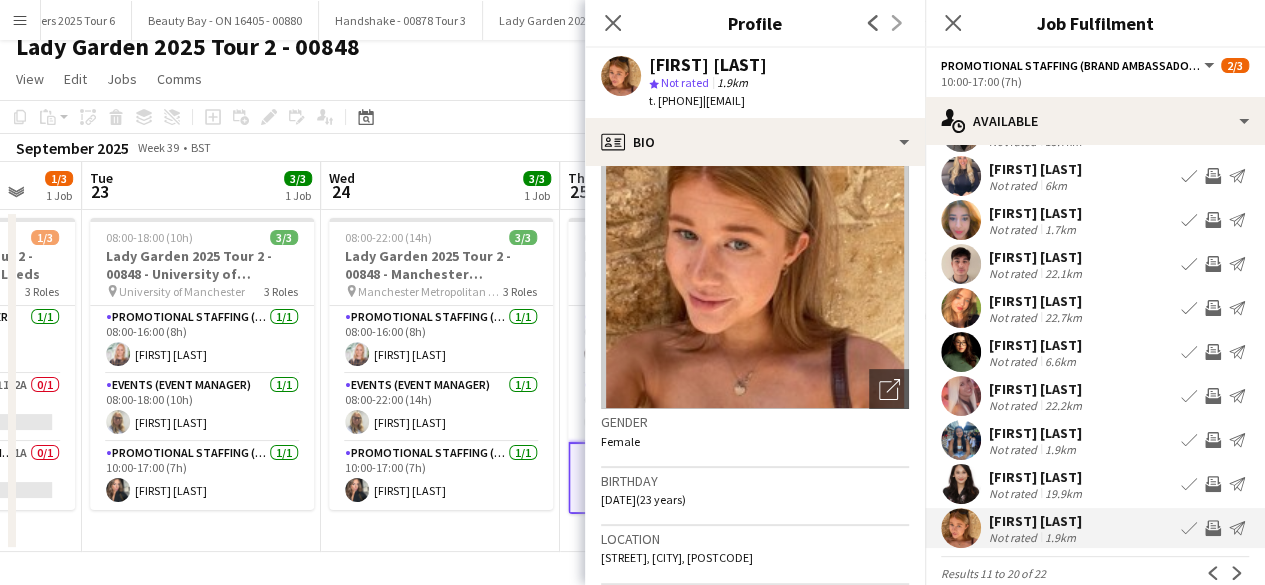 scroll, scrollTop: 75, scrollLeft: 0, axis: vertical 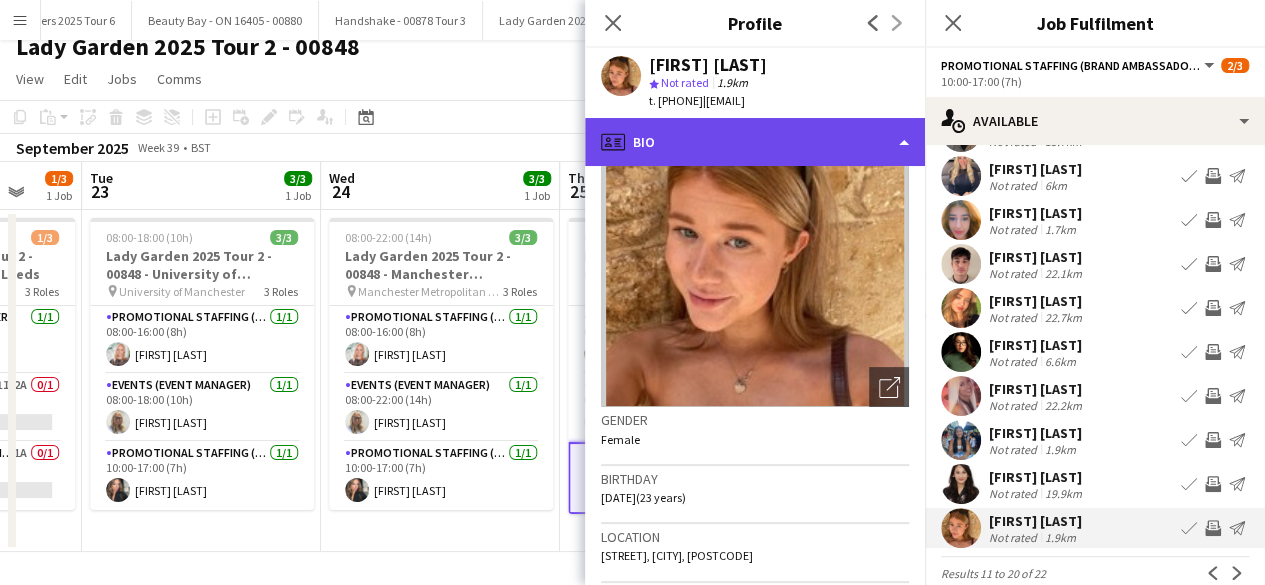 click on "profile
Bio" 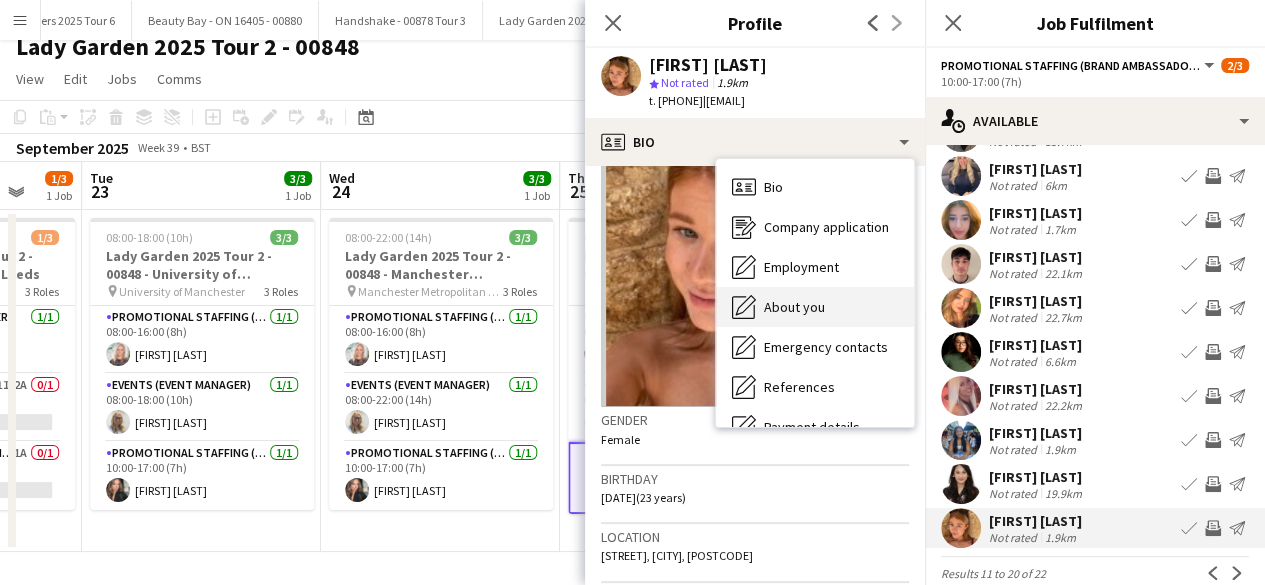 click on "About you
About you" at bounding box center (815, 307) 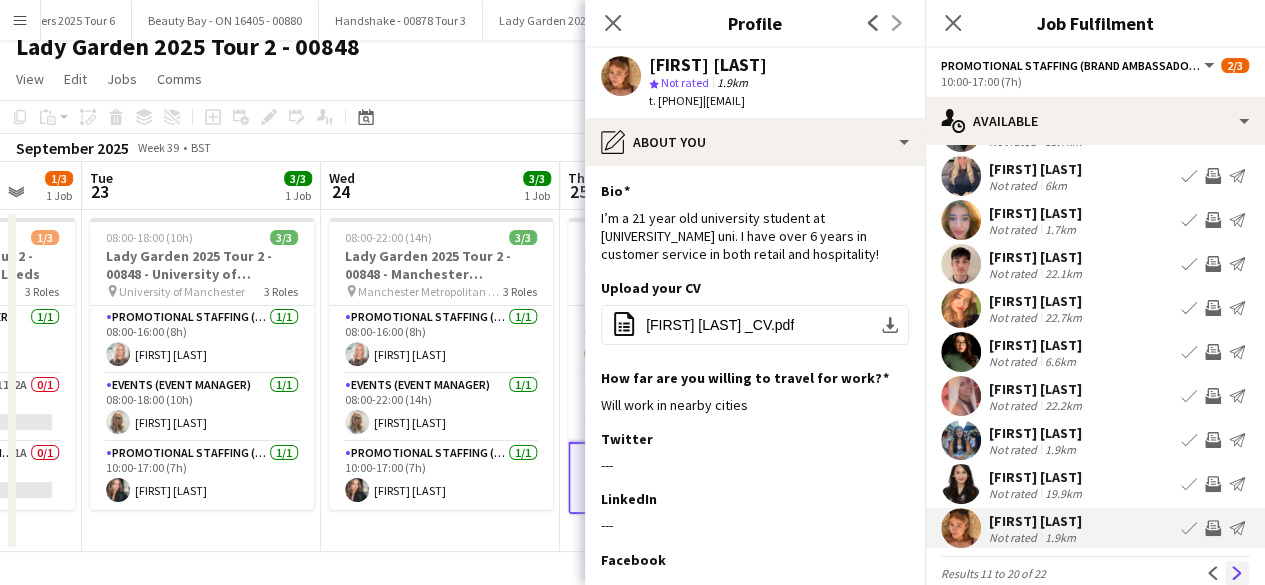 click on "Next" 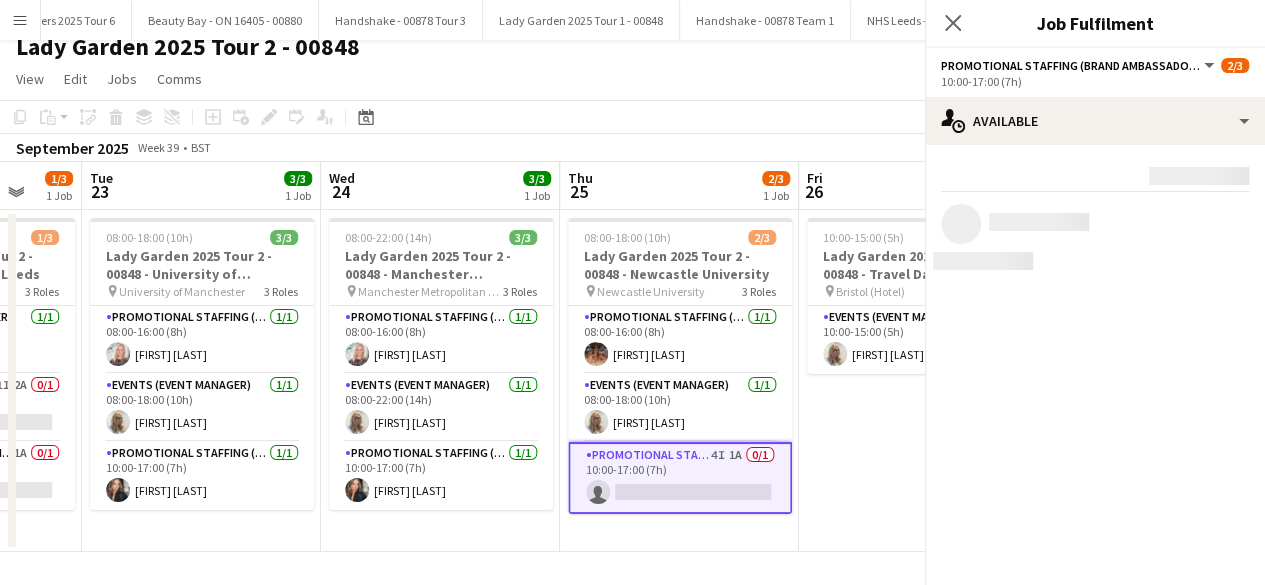 scroll, scrollTop: 0, scrollLeft: 0, axis: both 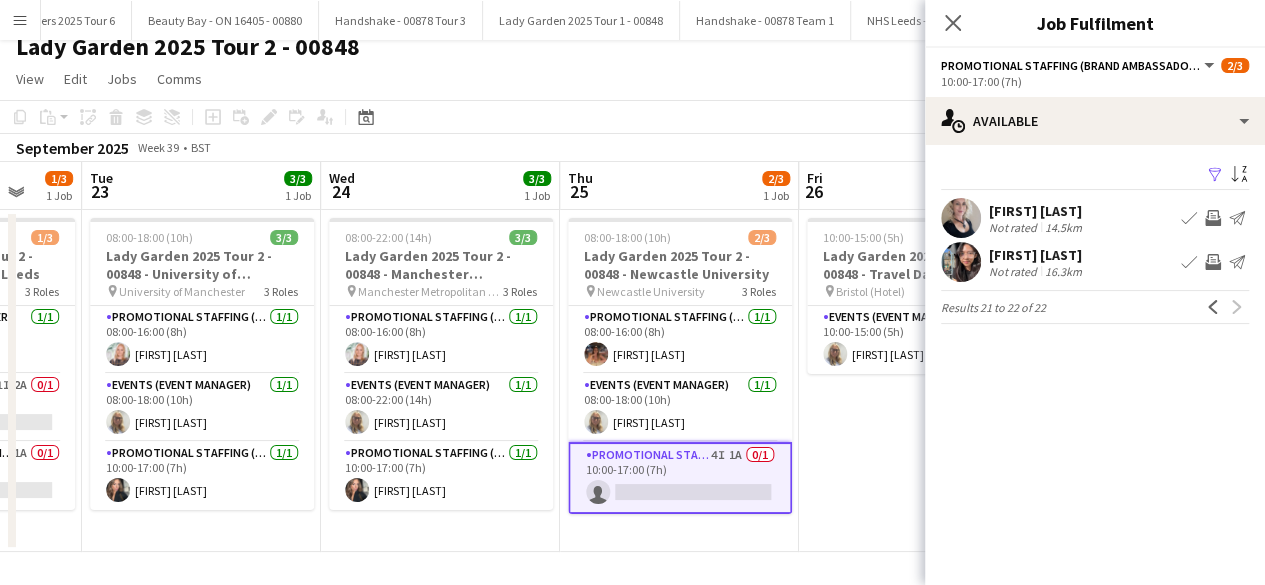 click at bounding box center [961, 218] 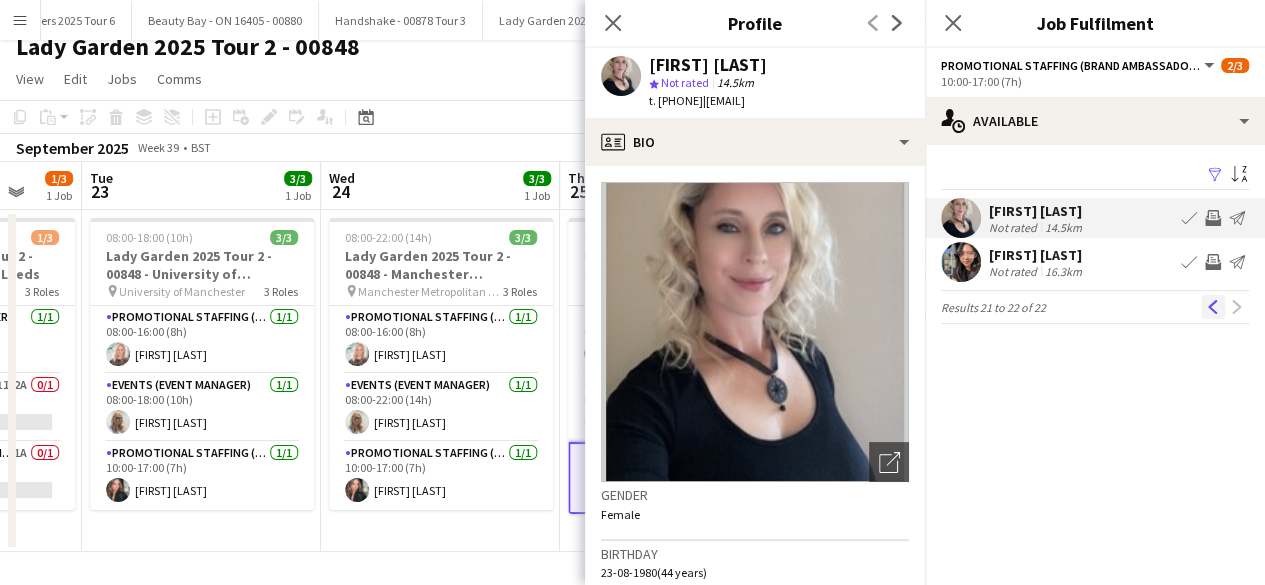 click on "Previous" 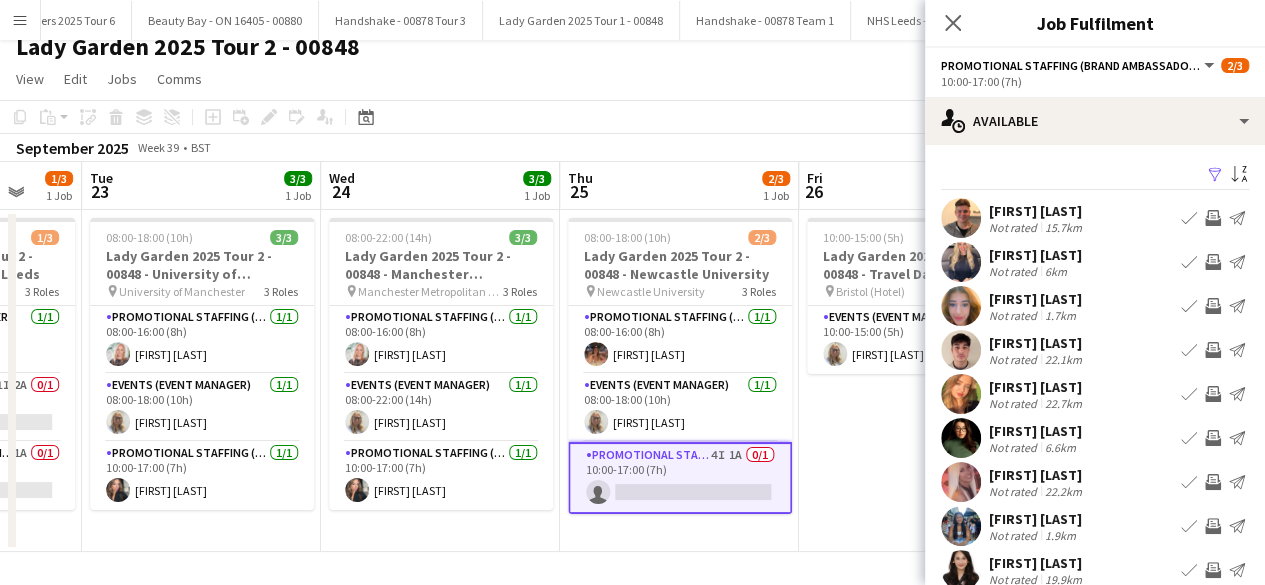 click at bounding box center (961, 262) 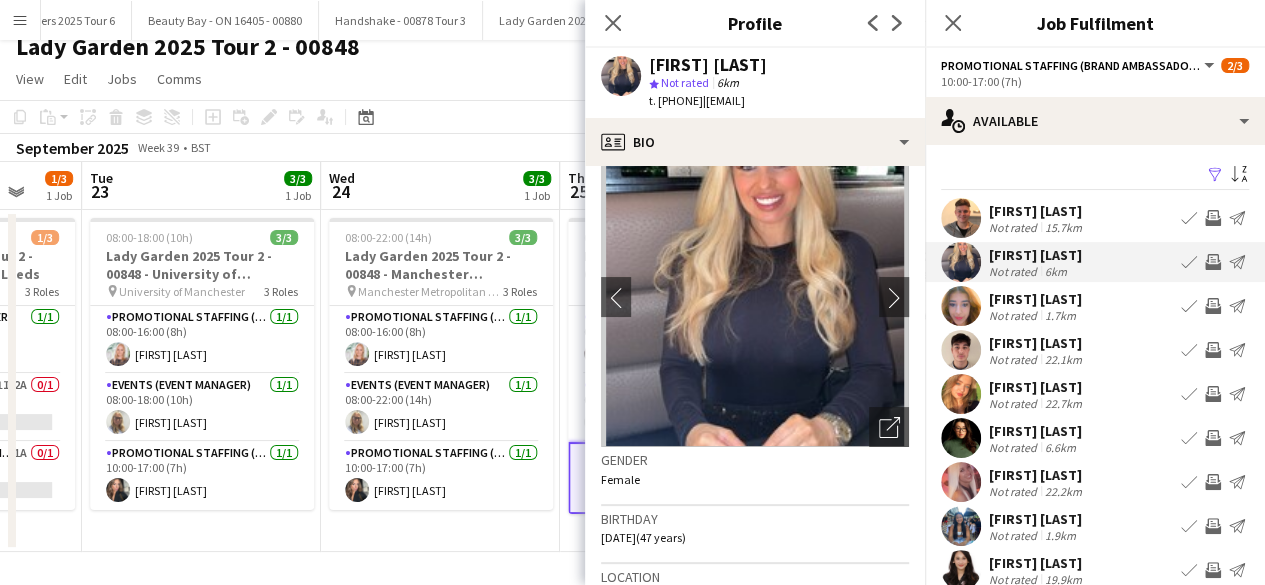 scroll, scrollTop: 34, scrollLeft: 0, axis: vertical 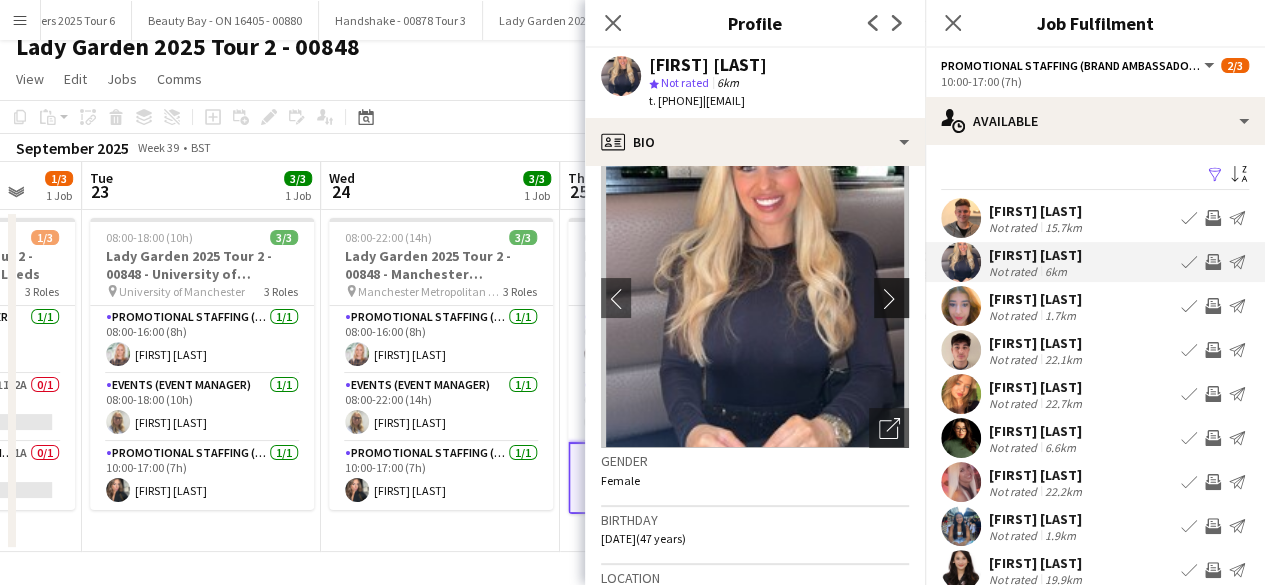 click on "chevron-right" 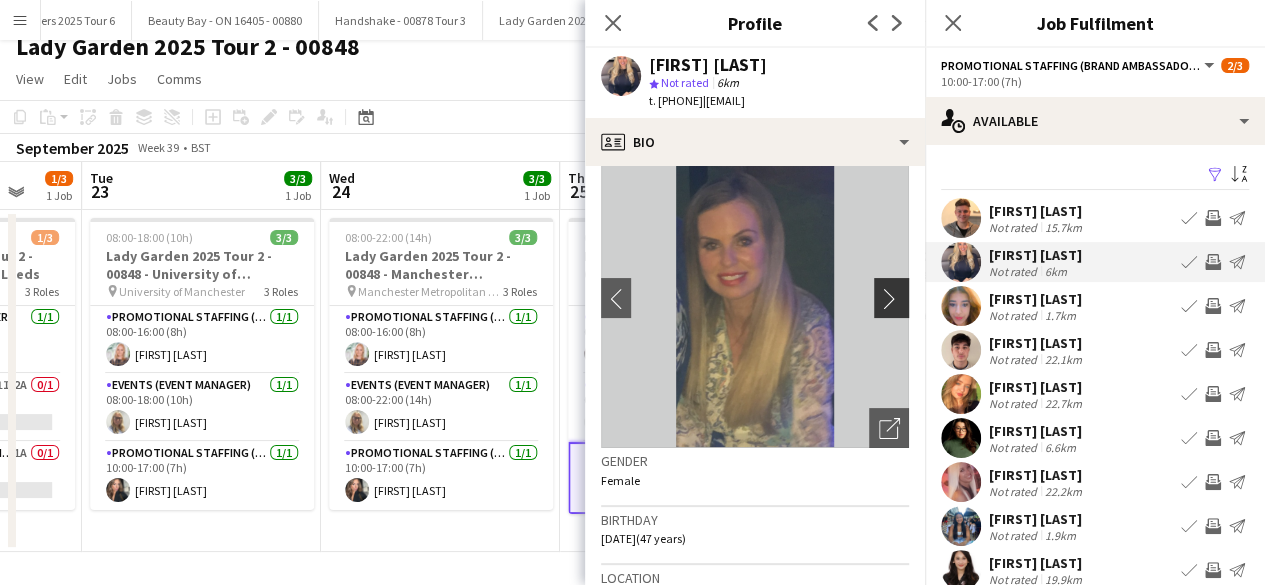click on "chevron-right" 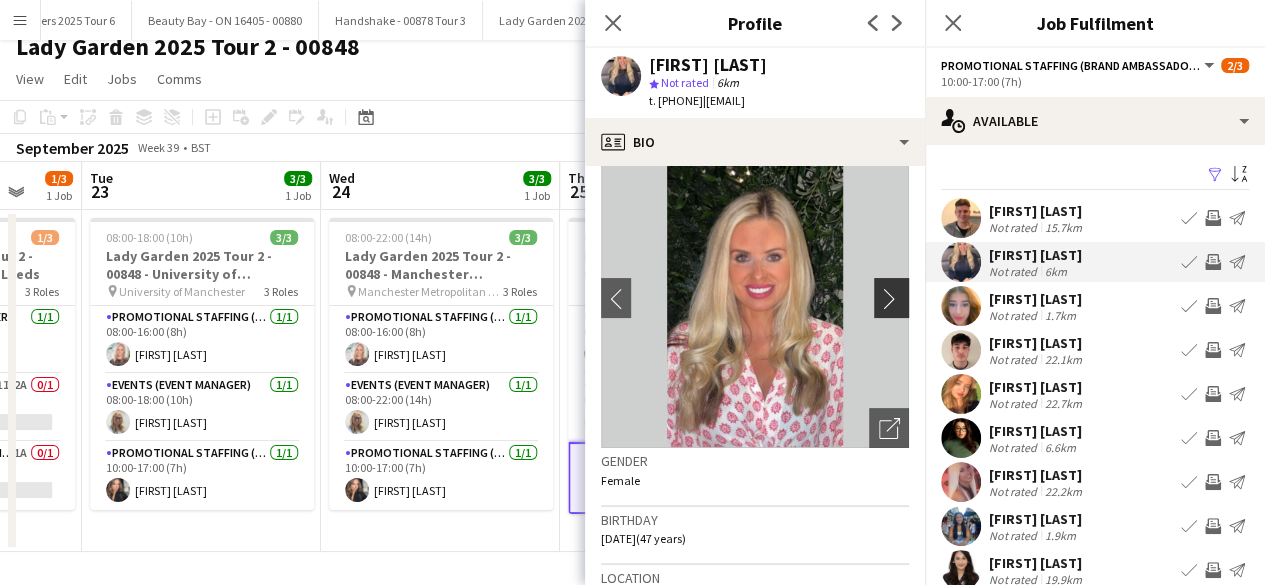 click on "chevron-right" 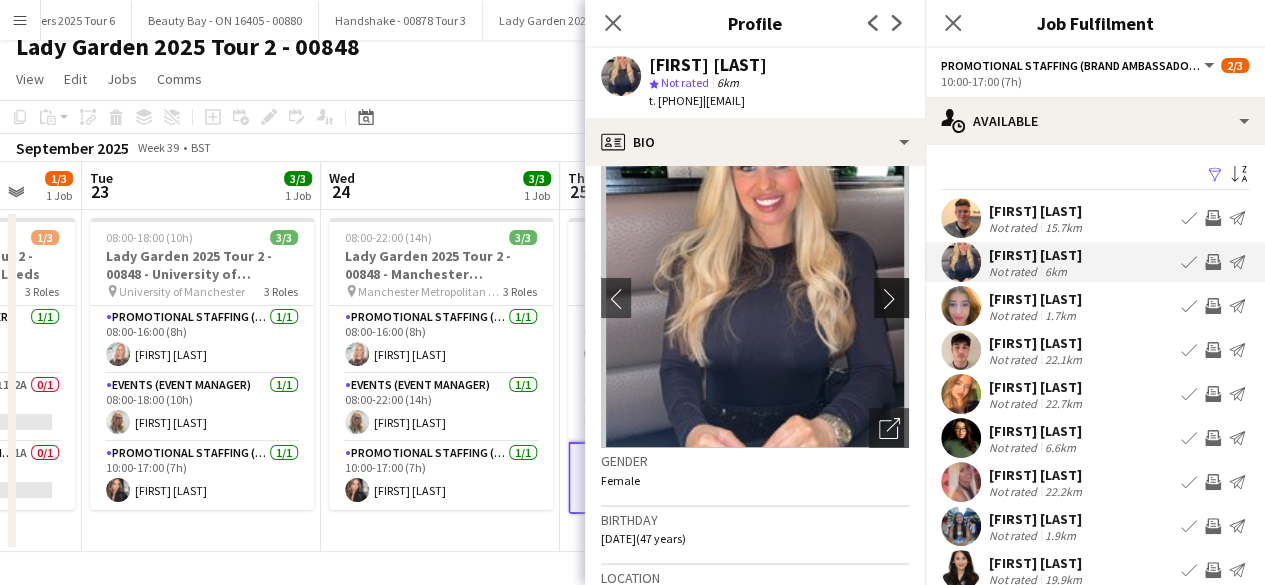 click on "chevron-right" 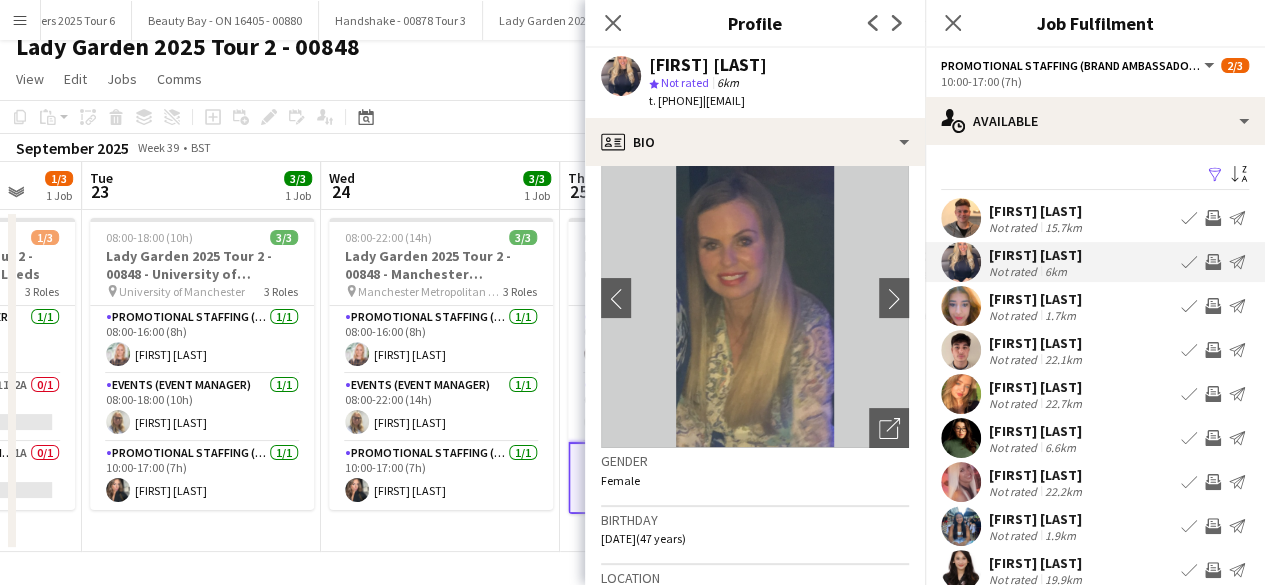 click at bounding box center (961, 394) 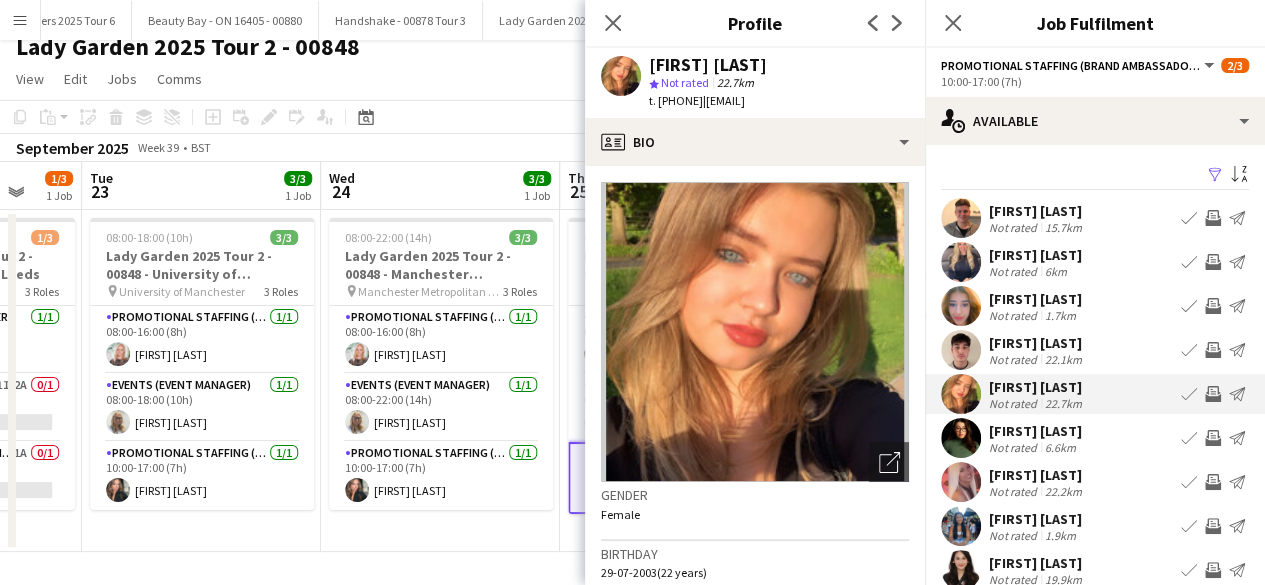 click at bounding box center (961, 438) 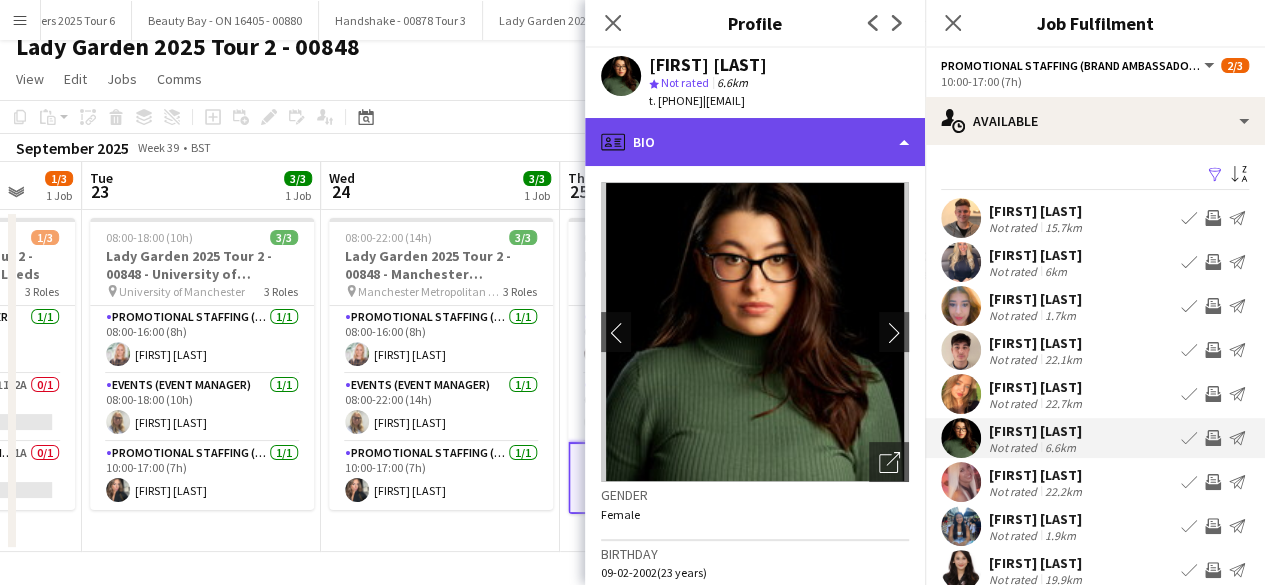 click on "profile
Bio" 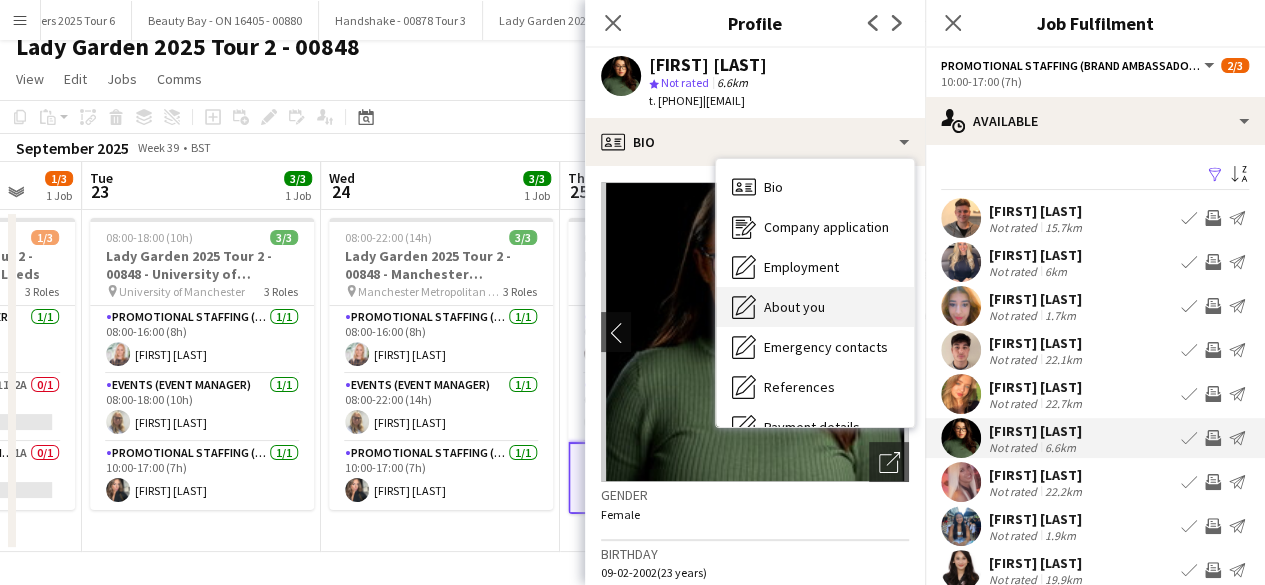 click on "About you" at bounding box center [794, 307] 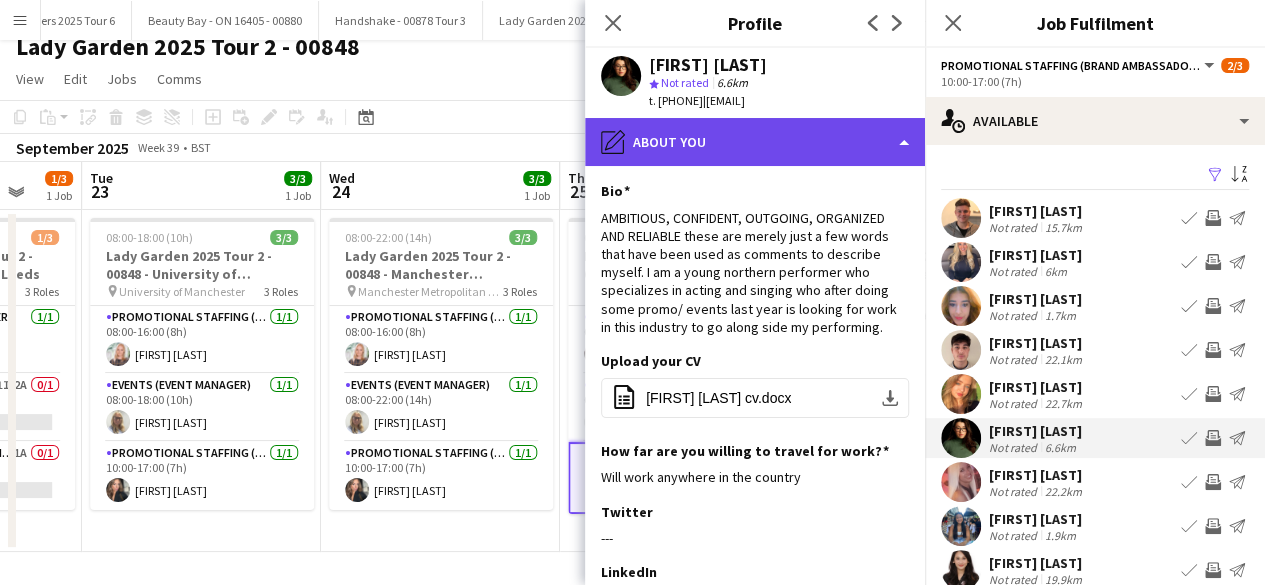 click on "pencil4
About you" 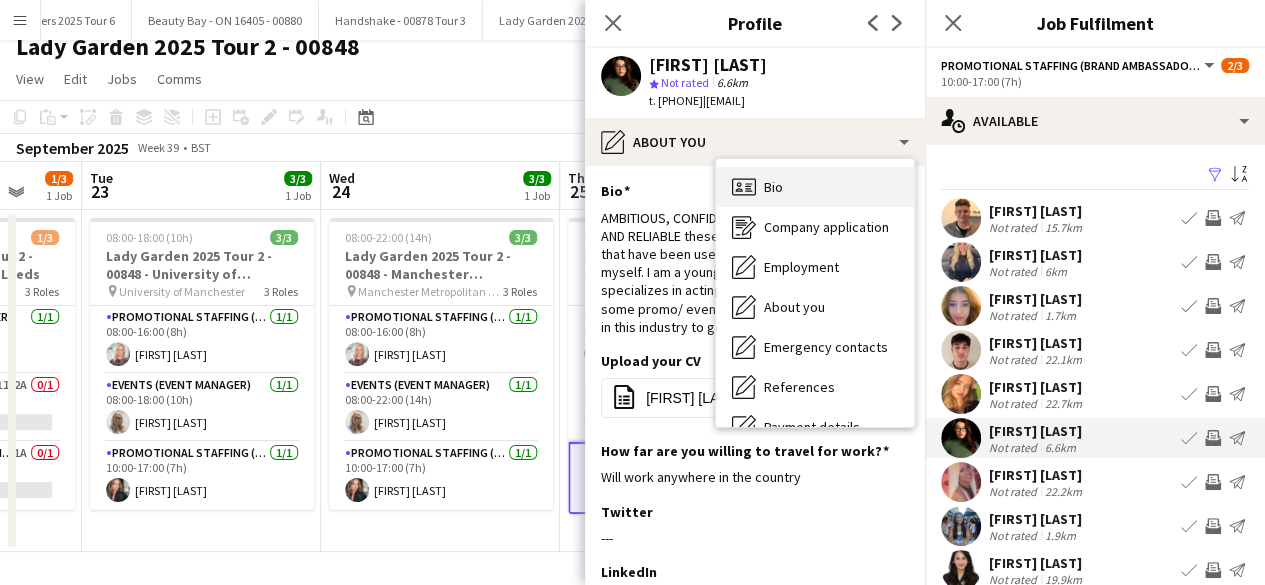 click on "Bio
Bio" at bounding box center (815, 187) 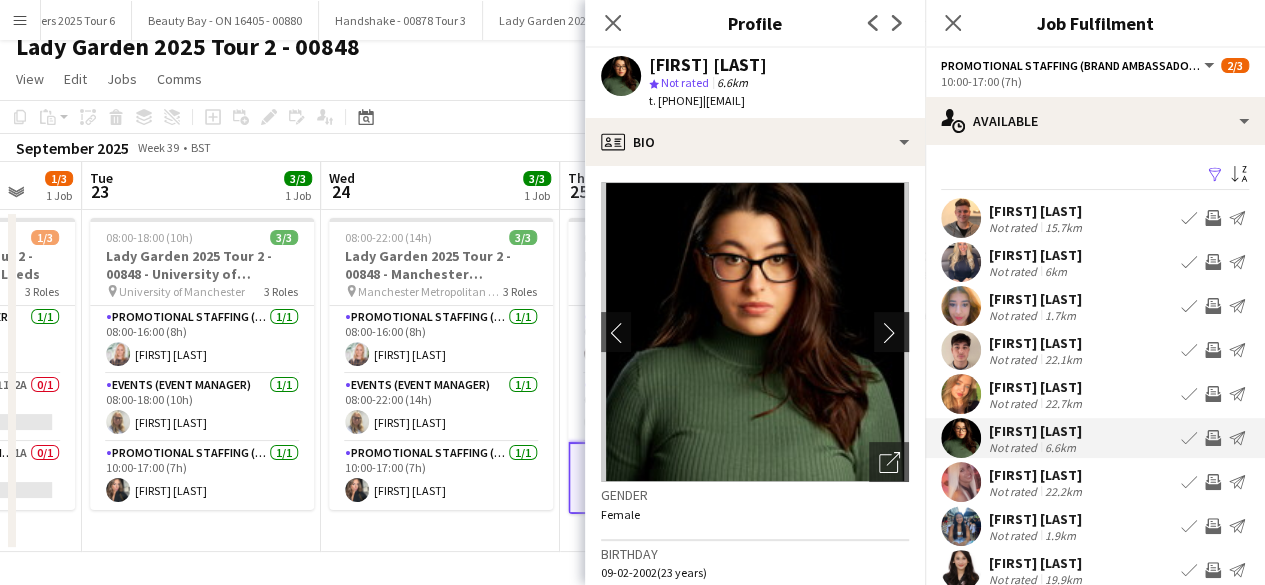 click on "chevron-right" 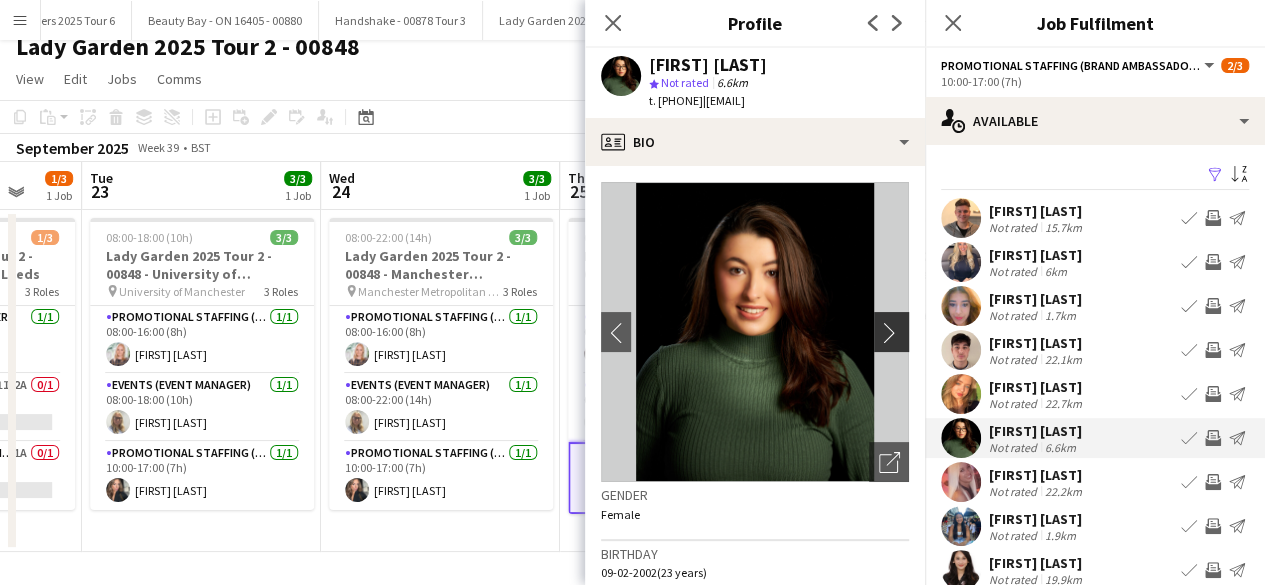 click on "chevron-right" 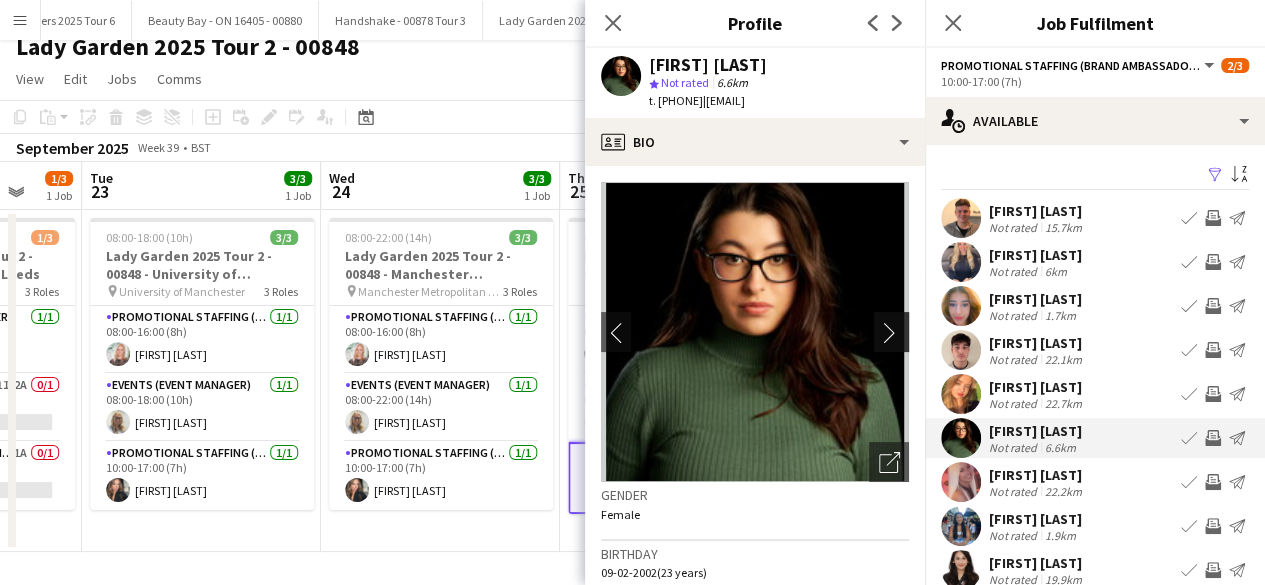click on "chevron-right" 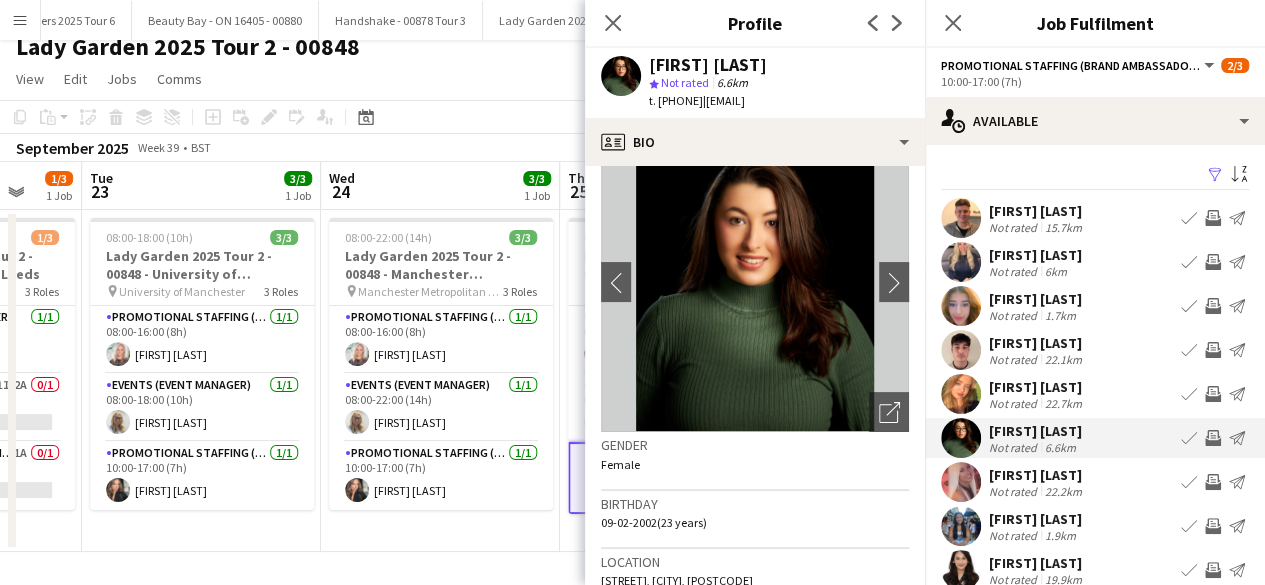 scroll, scrollTop: 55, scrollLeft: 0, axis: vertical 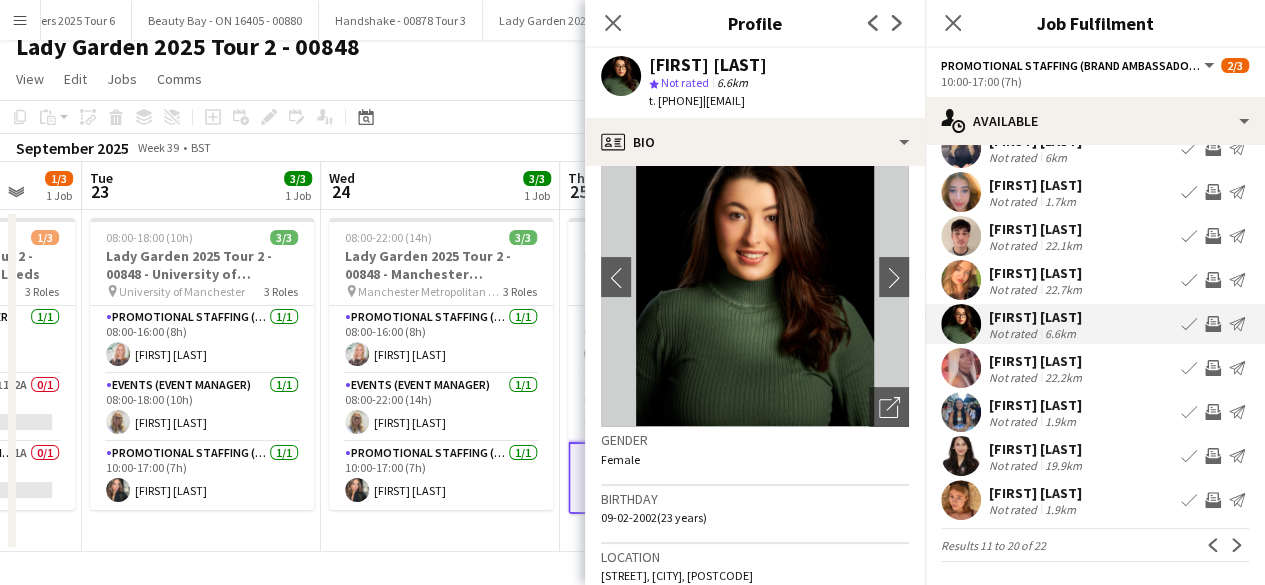 click at bounding box center (961, 456) 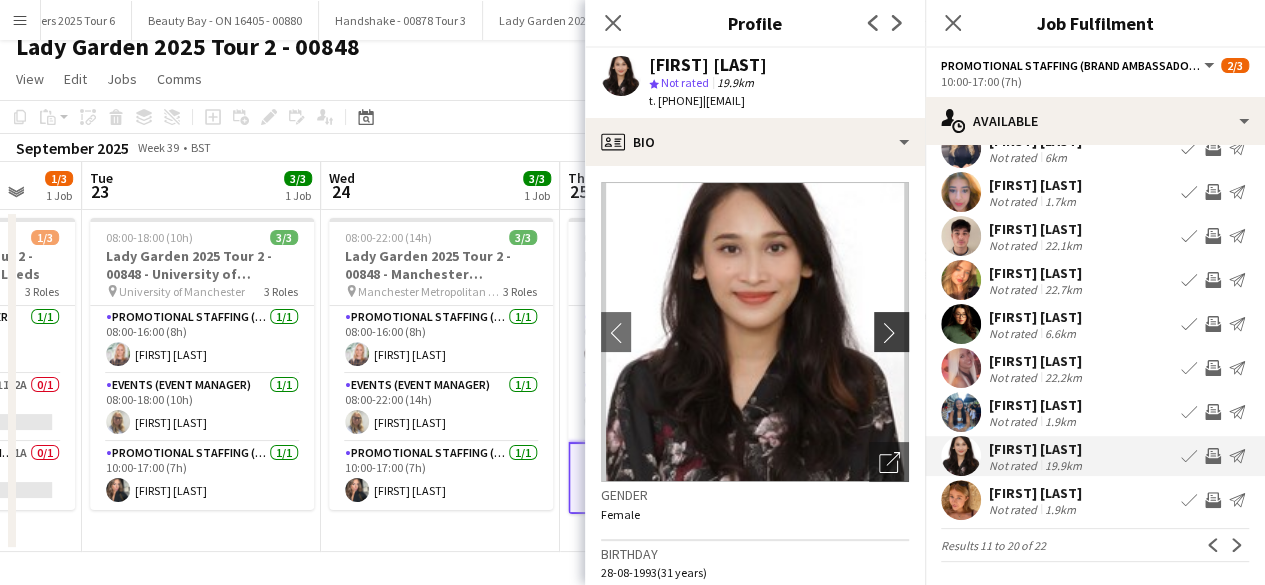 click on "chevron-right" 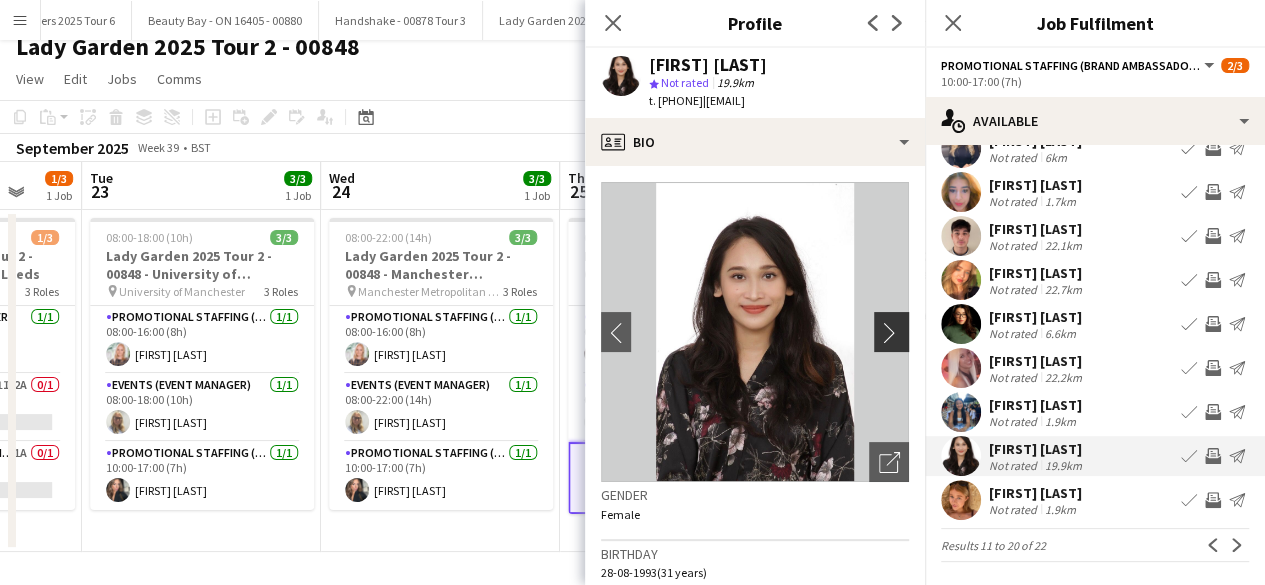 click on "chevron-right" 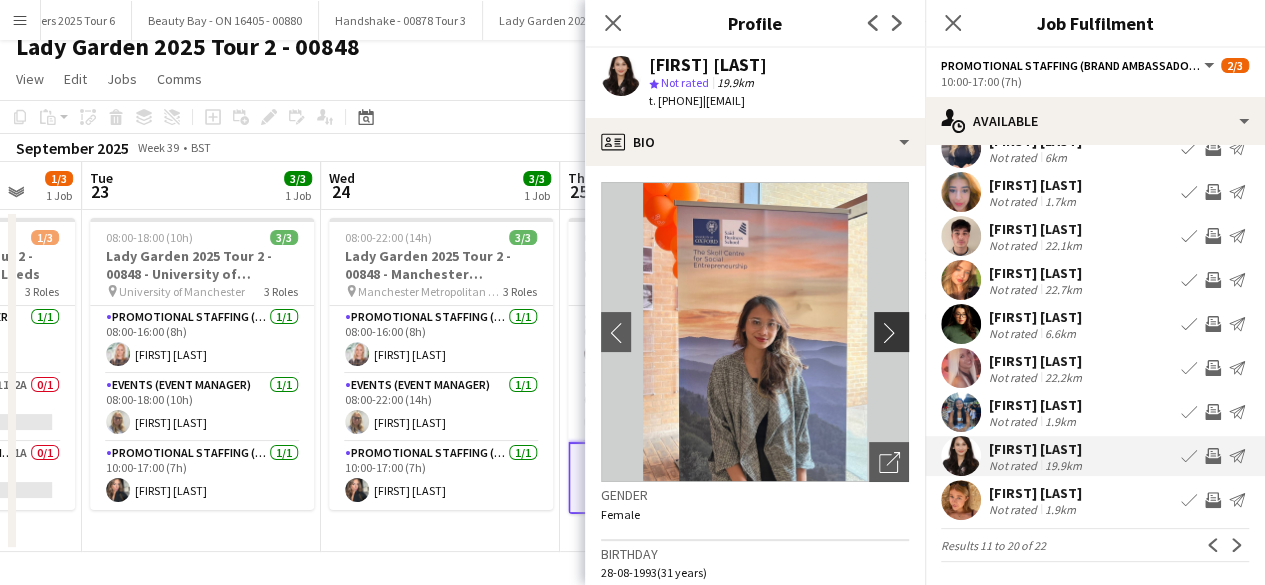 click on "chevron-right" 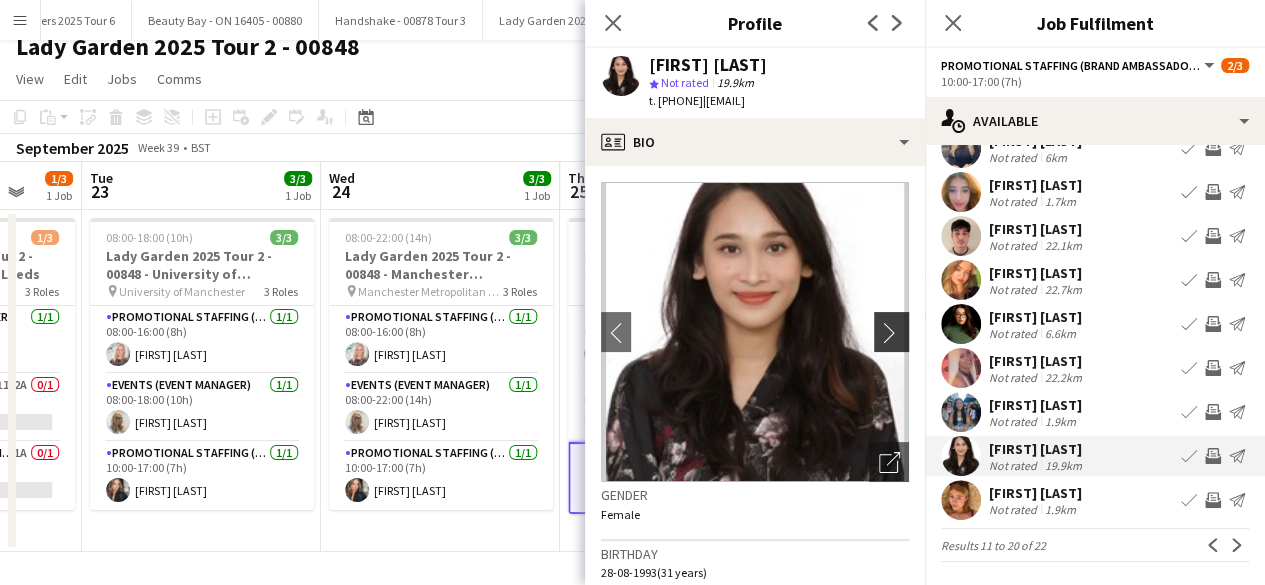 click on "chevron-right" 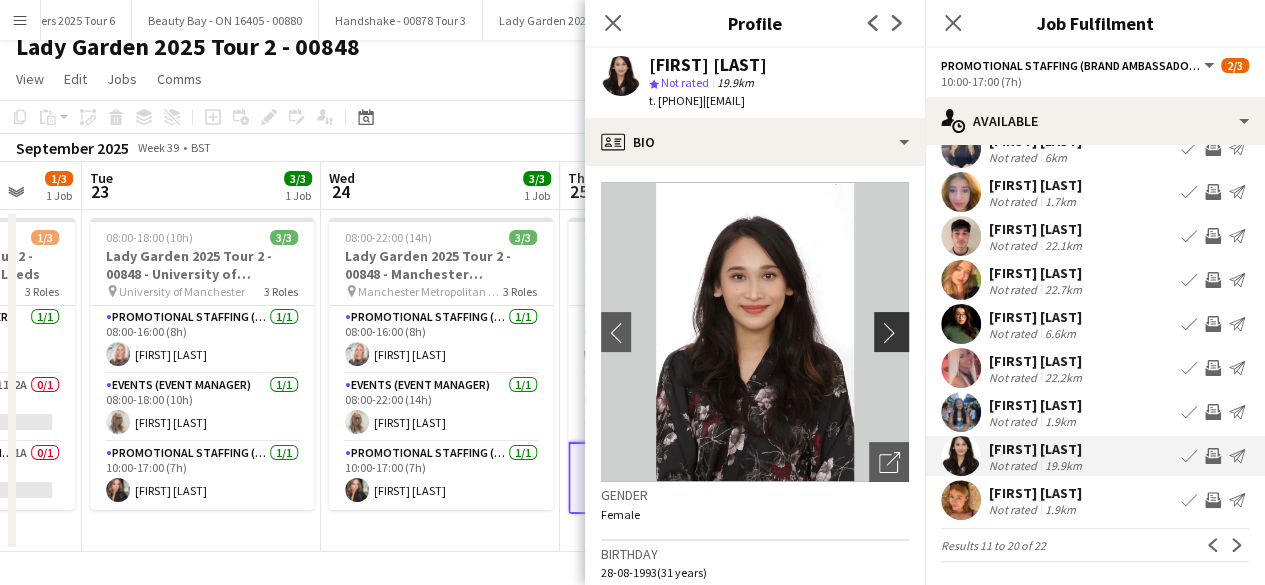 click on "chevron-right" 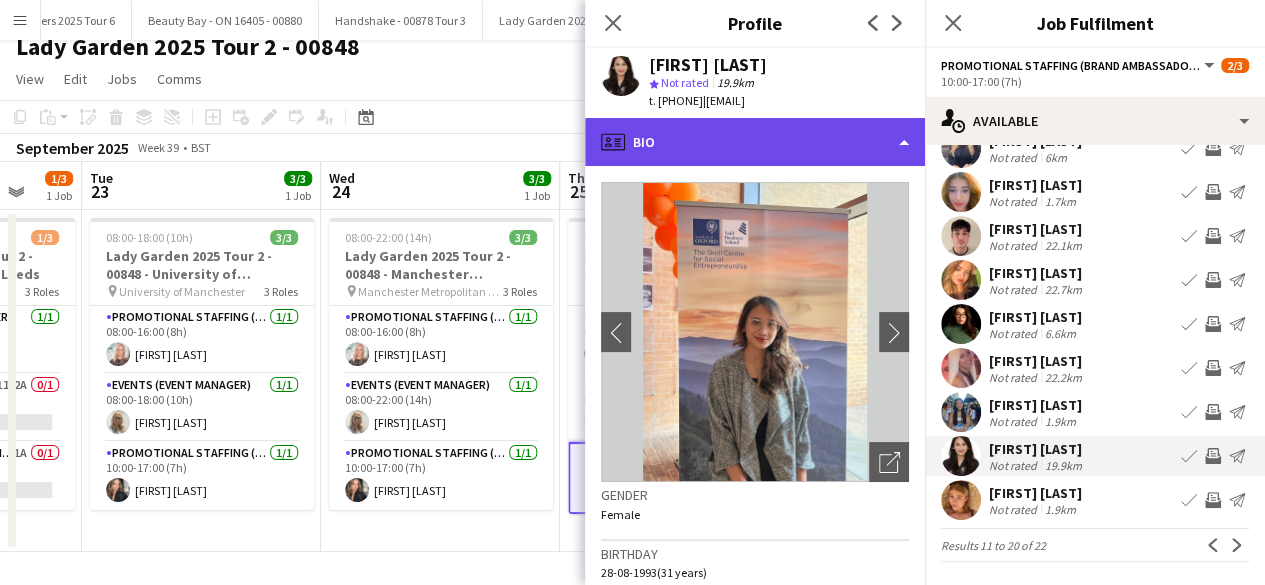 click on "profile
Bio" 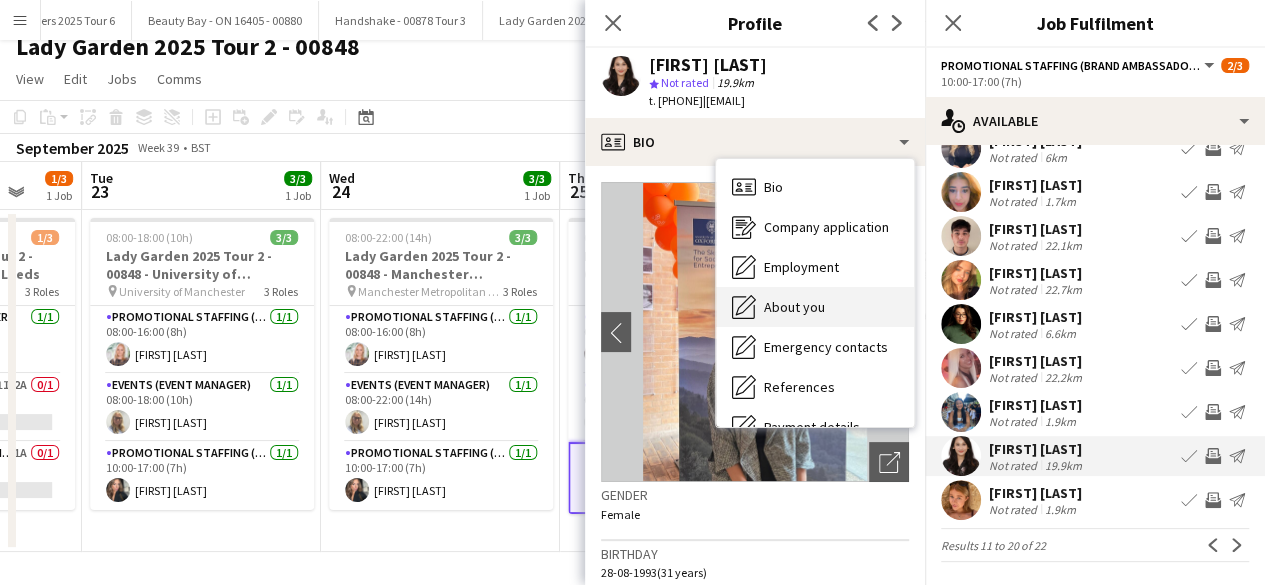 click on "About you" at bounding box center [794, 307] 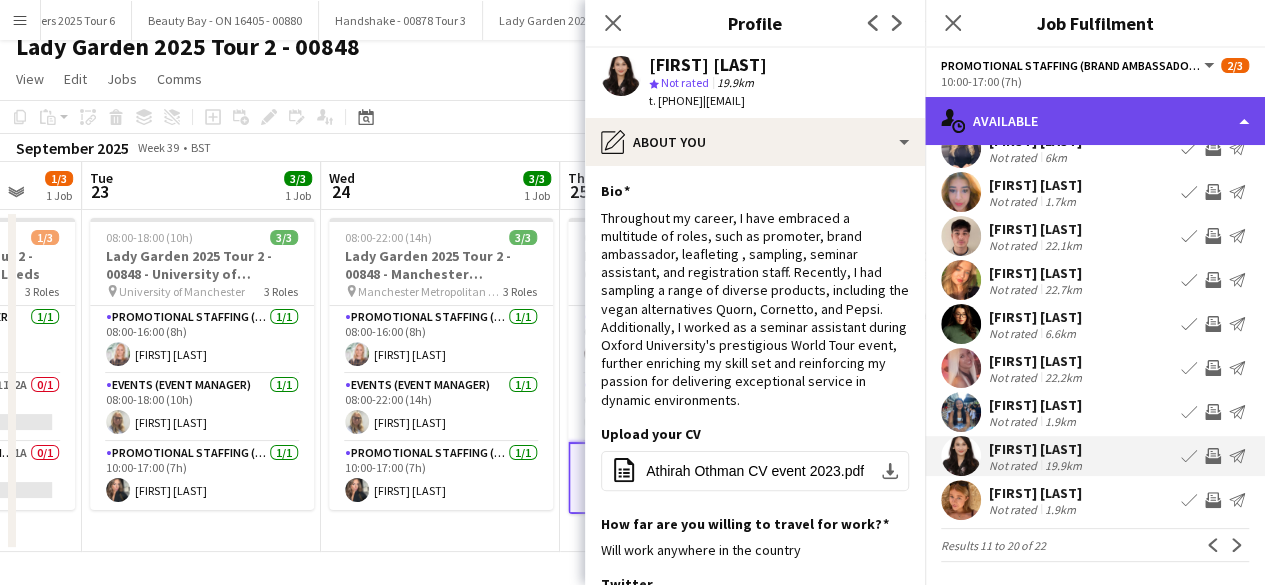 click on "single-neutral-actions-upload
Available" 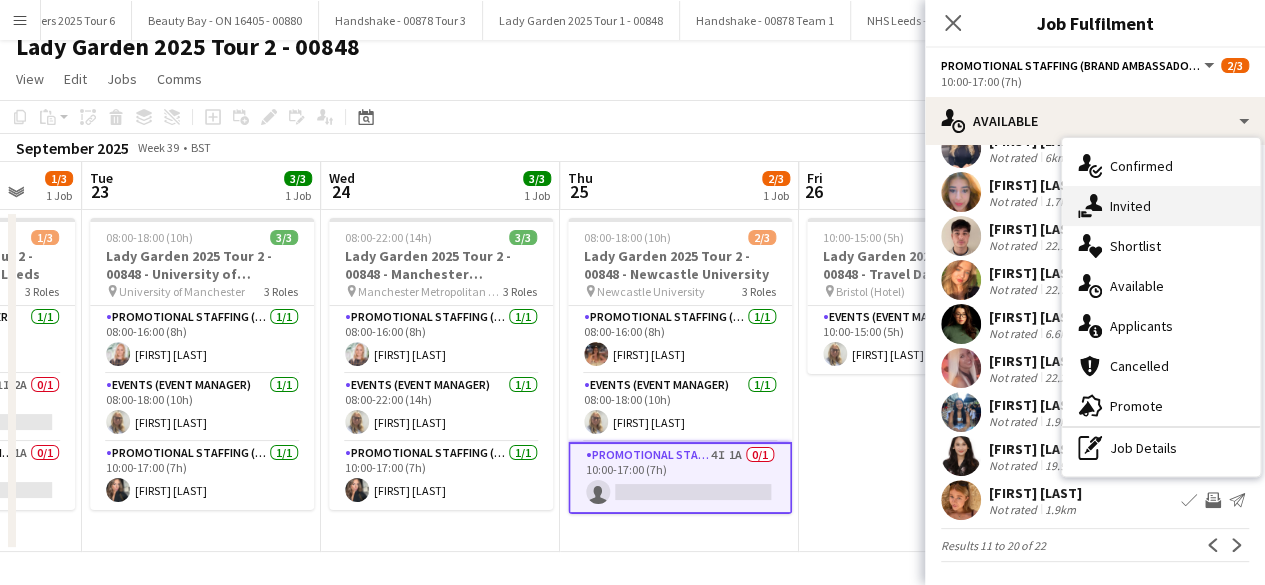 click on "single-neutral-actions-share-1
Invited" at bounding box center [1161, 206] 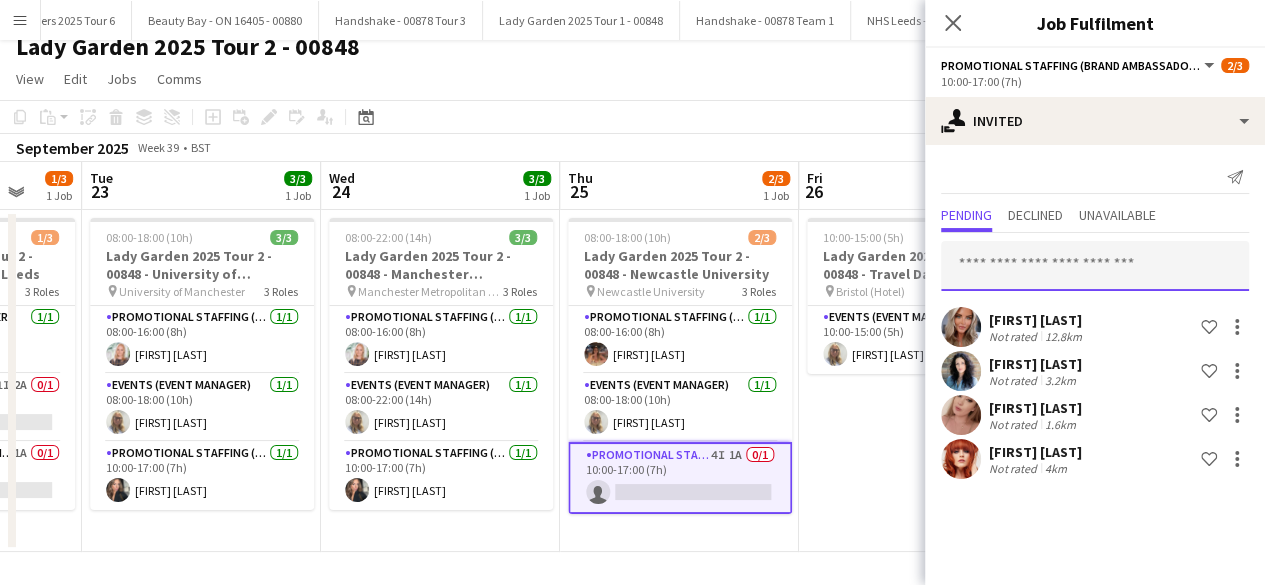 click at bounding box center [1095, 266] 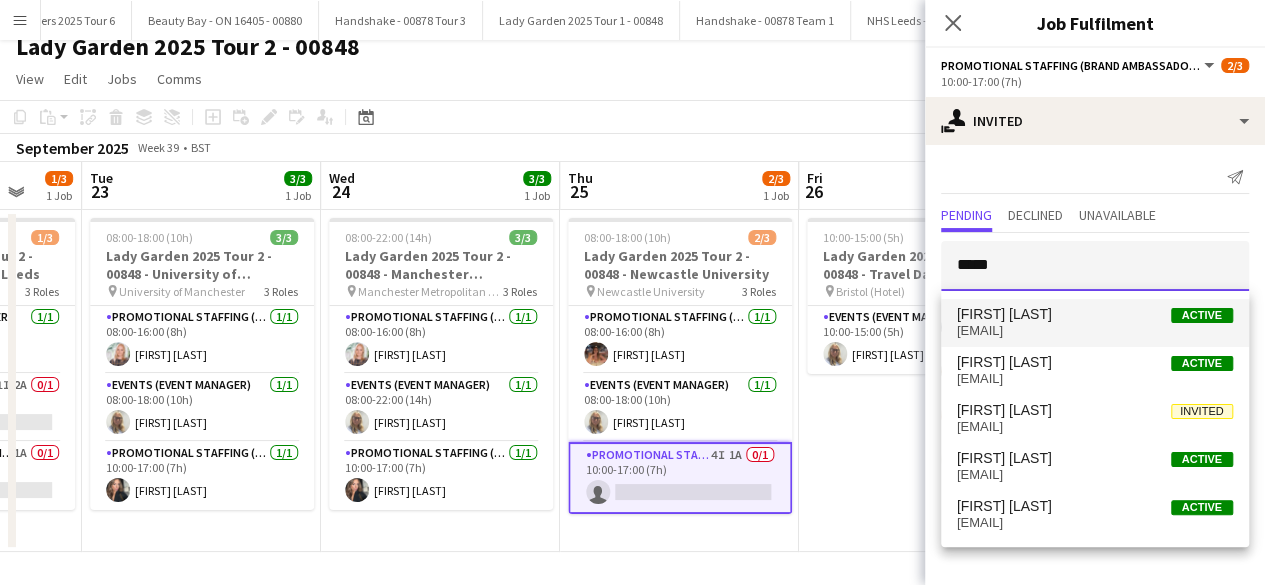 type on "*****" 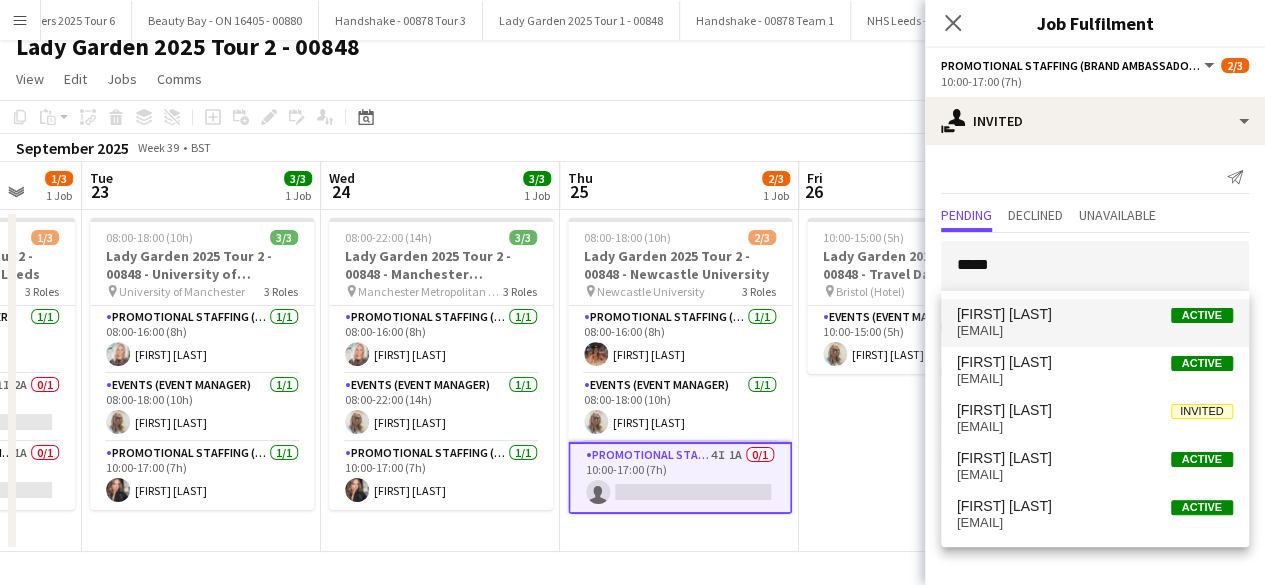 click on "Megan Ayling" at bounding box center (1004, 314) 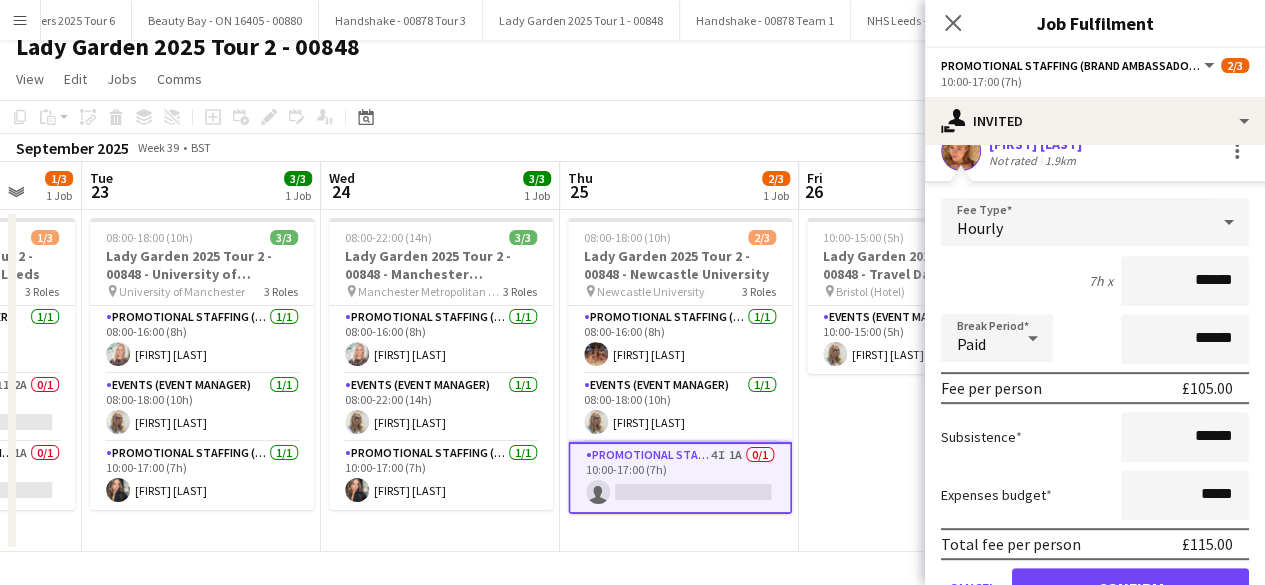 scroll, scrollTop: 410, scrollLeft: 0, axis: vertical 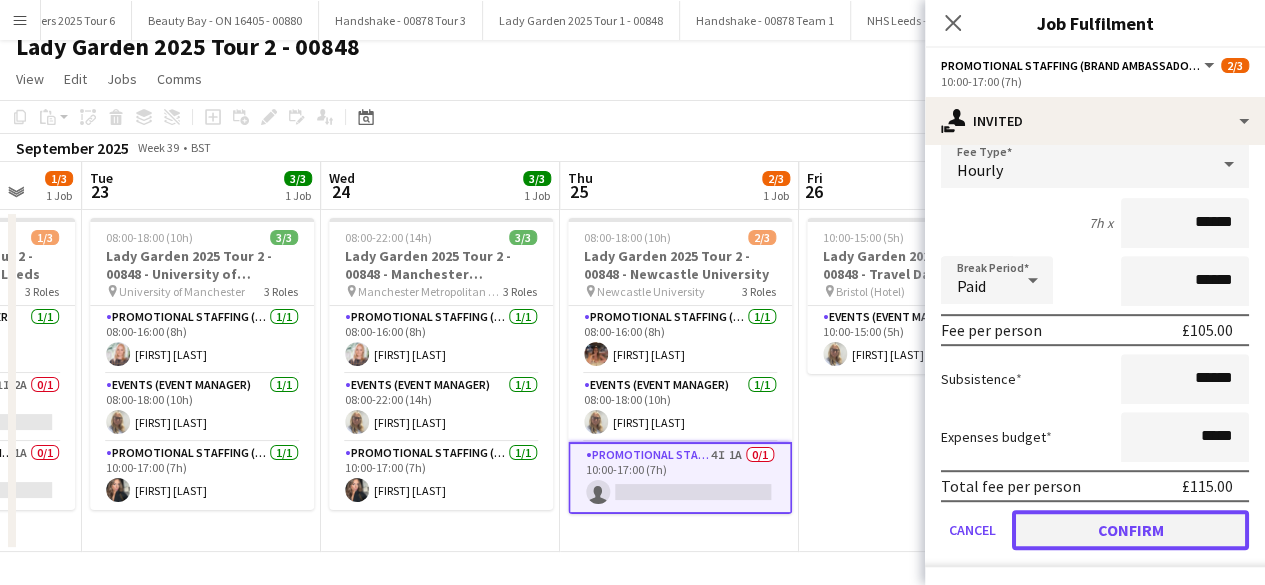 click on "Confirm" 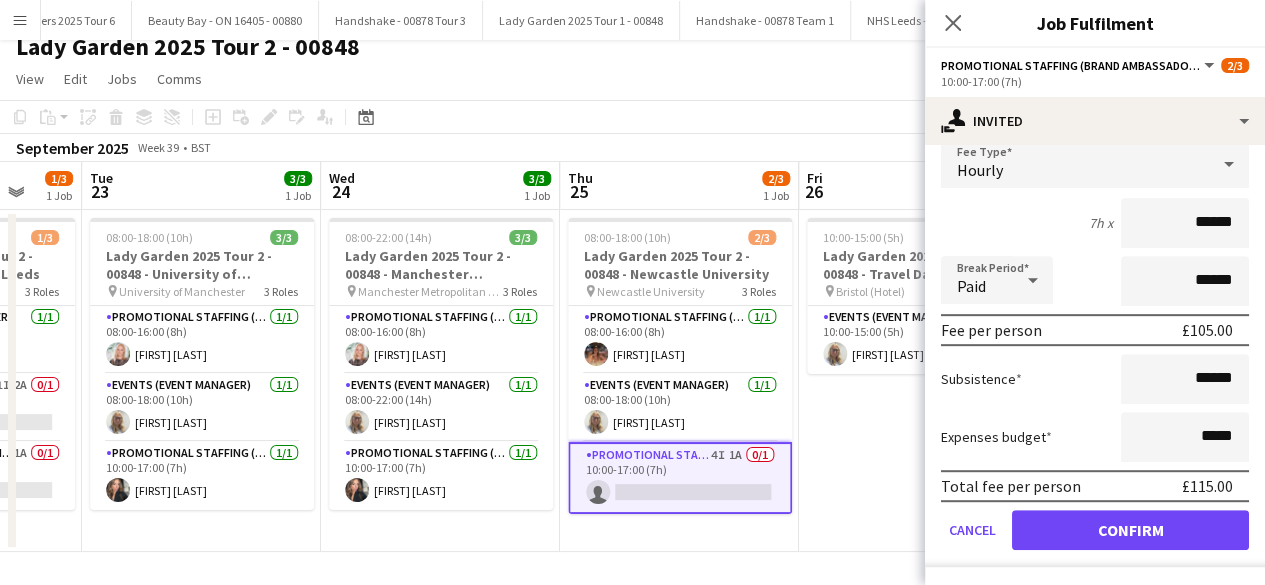 scroll, scrollTop: 0, scrollLeft: 0, axis: both 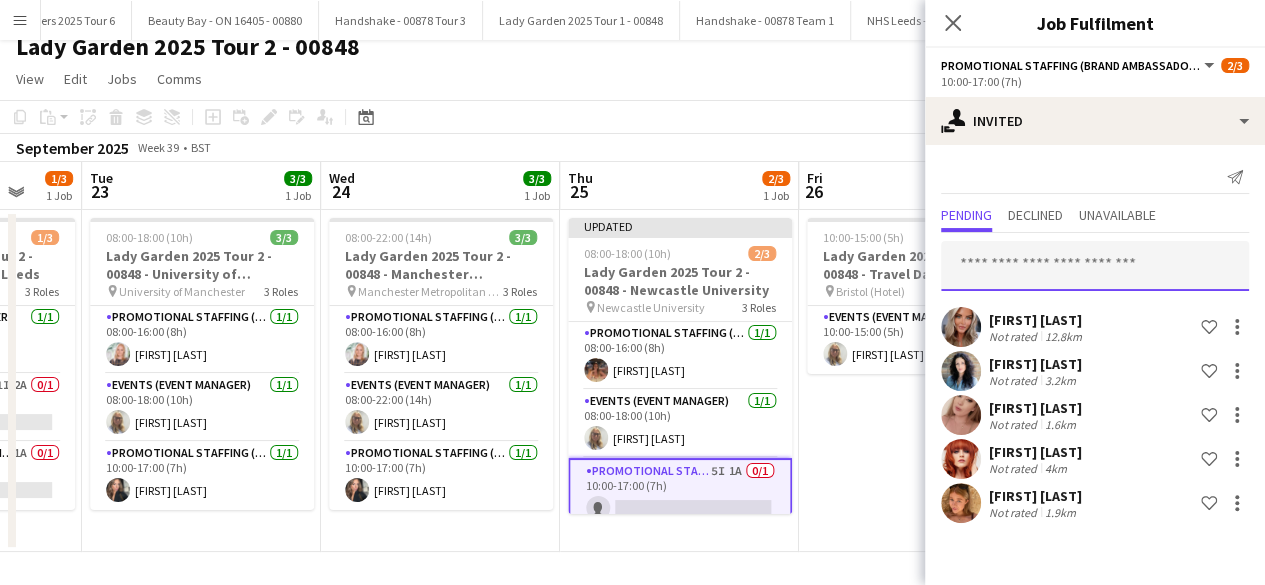 click at bounding box center (1095, 266) 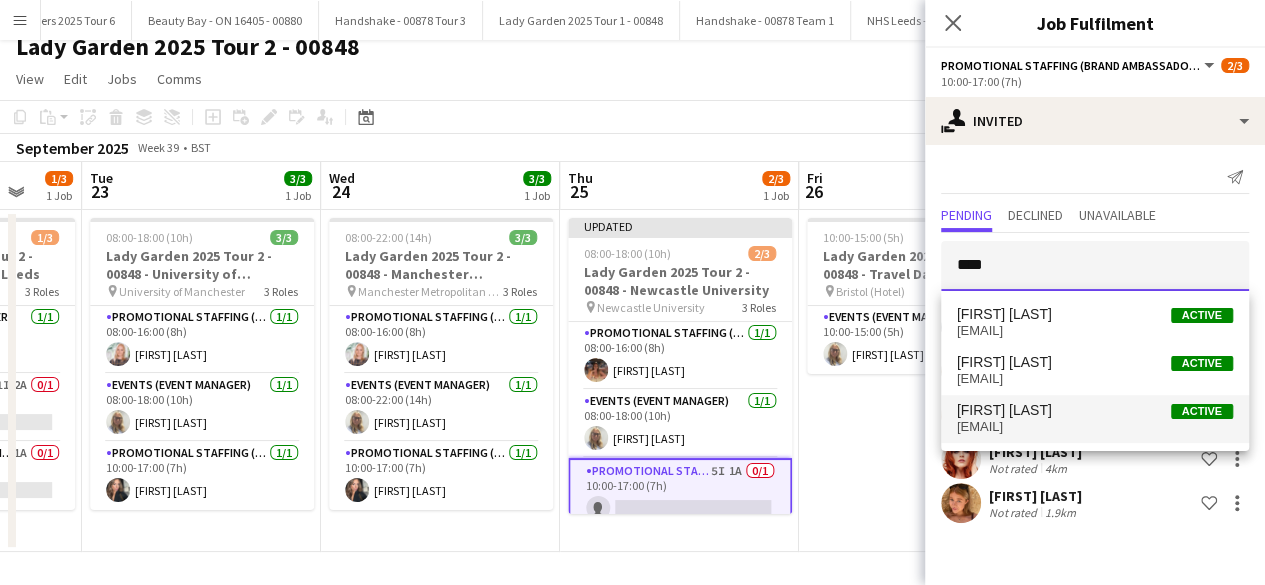 type on "****" 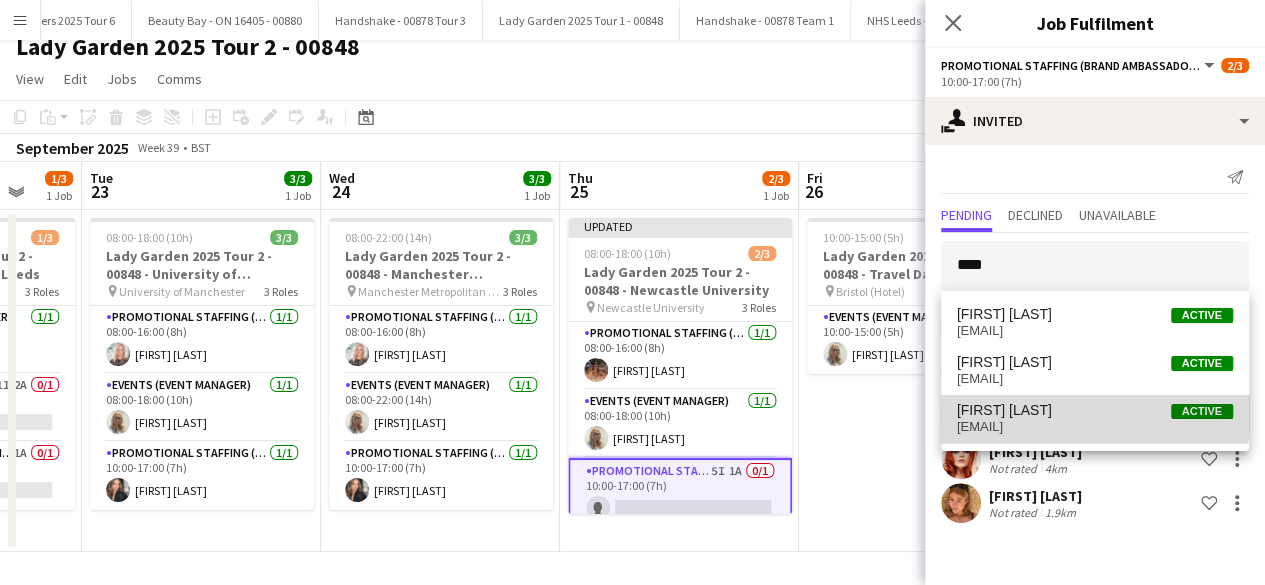 click on "Leah Middleton" at bounding box center (1004, 410) 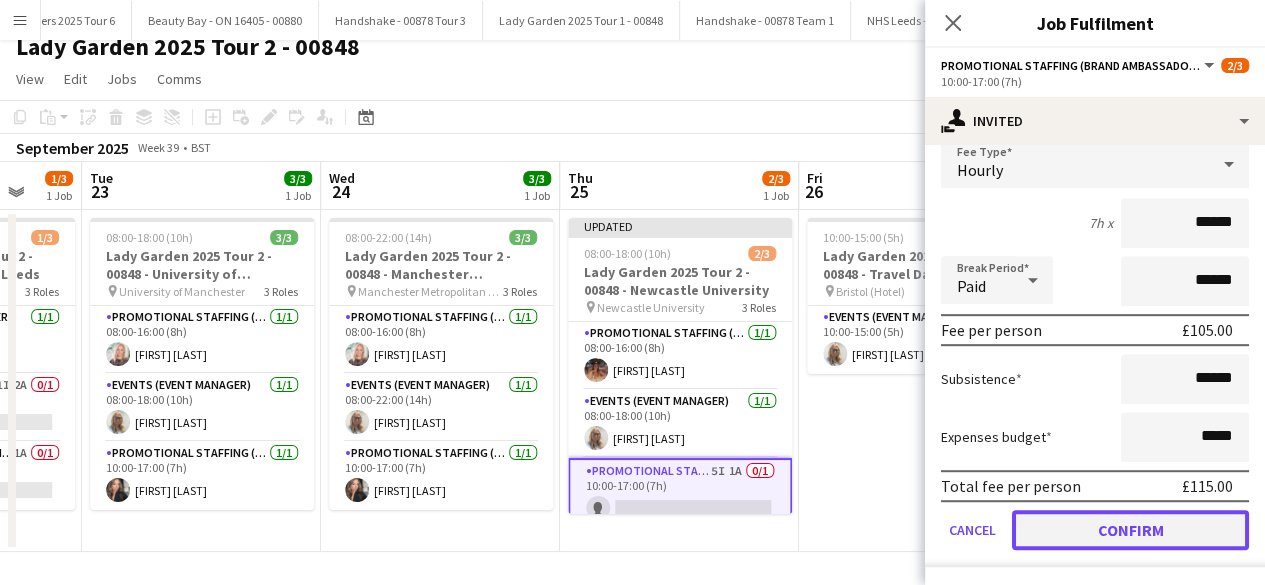 click on "Confirm" 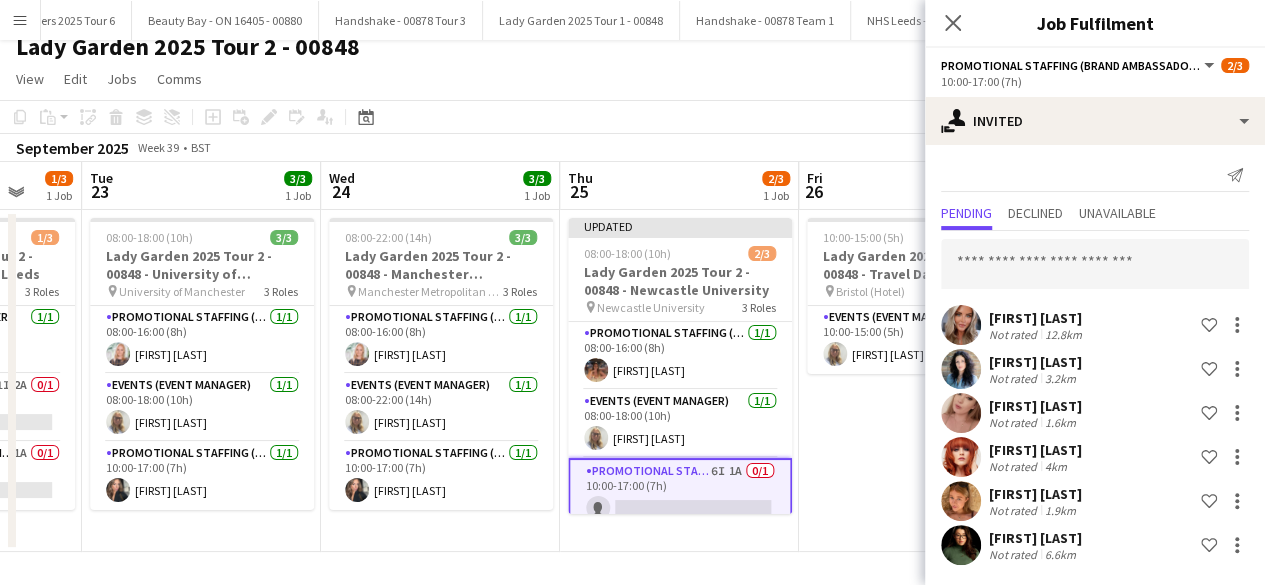 scroll, scrollTop: 1, scrollLeft: 0, axis: vertical 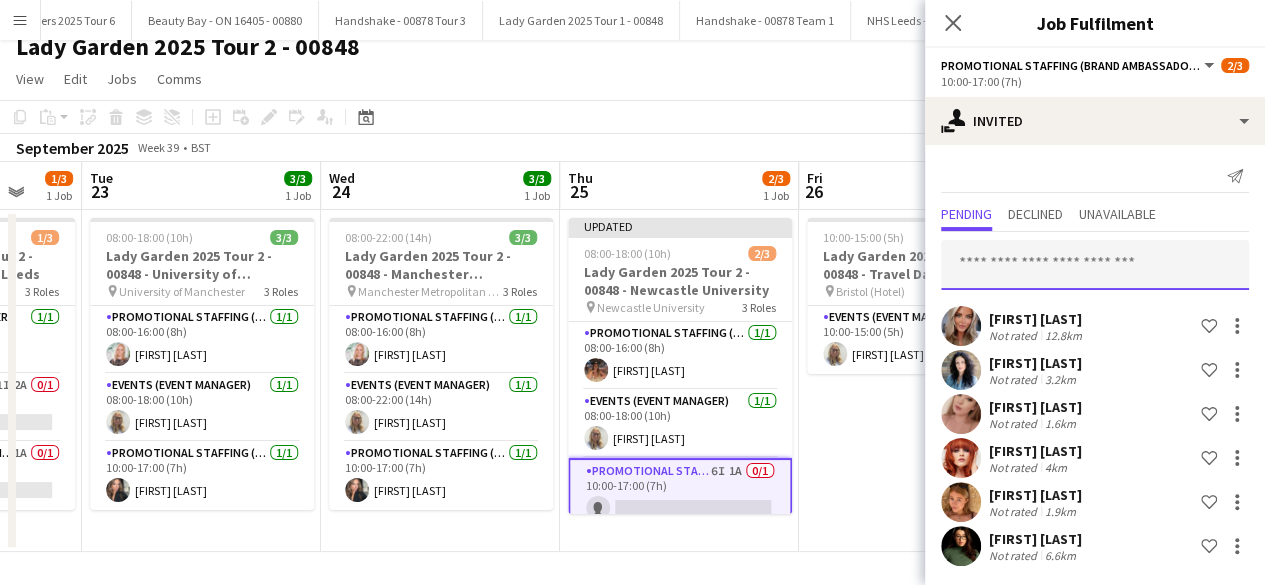 click at bounding box center [1095, 265] 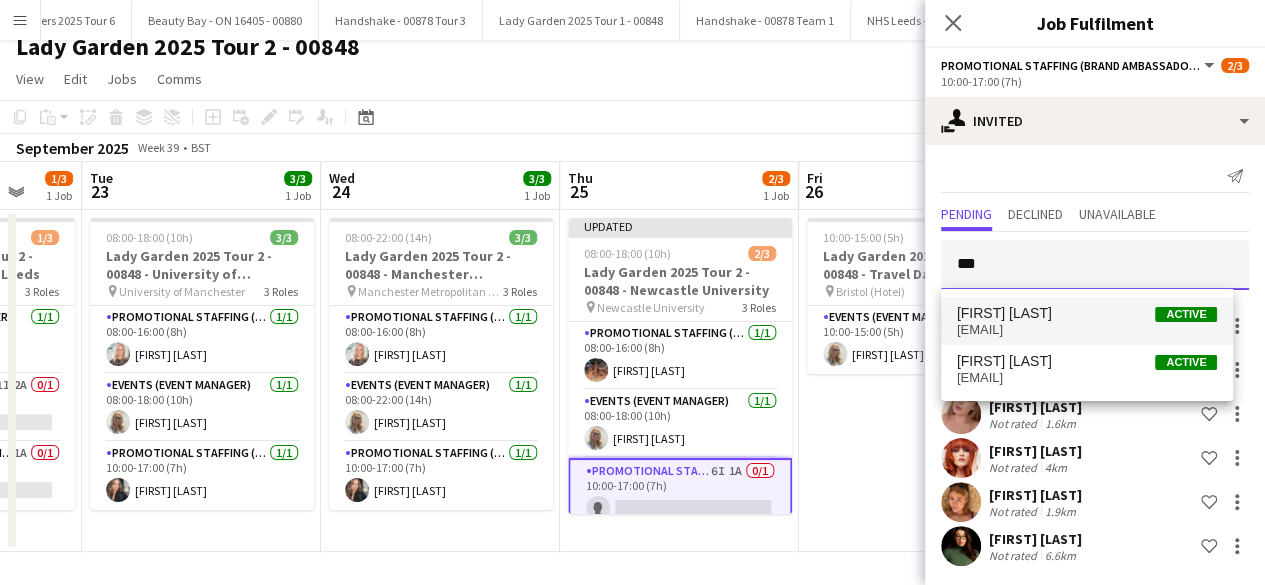 type on "***" 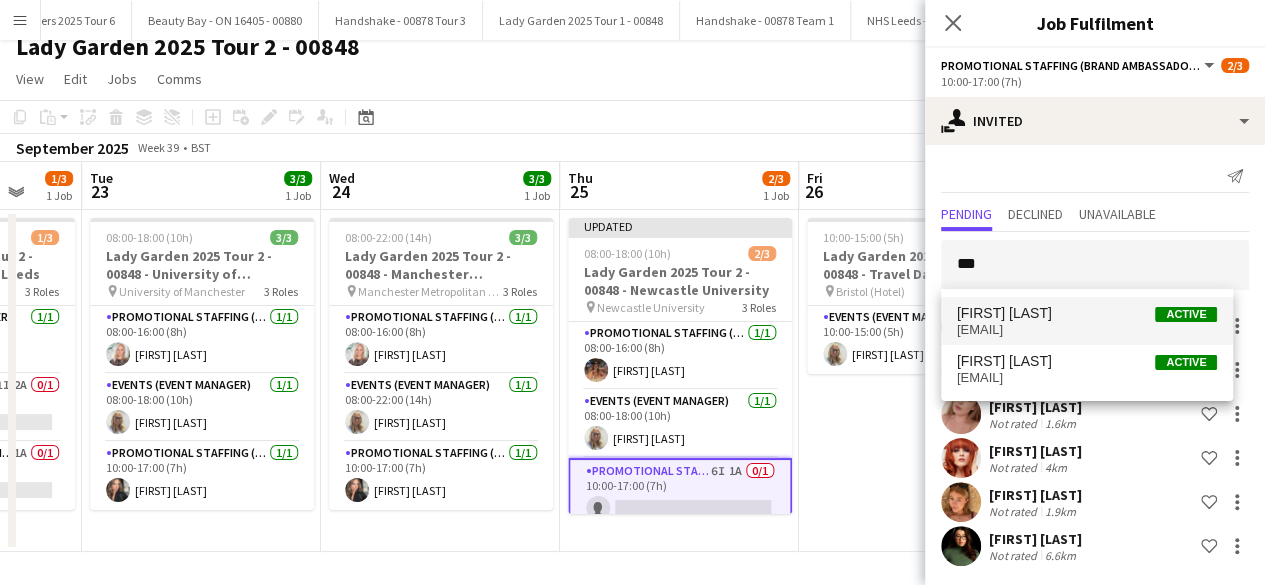 click on "athirah othman" at bounding box center [1004, 313] 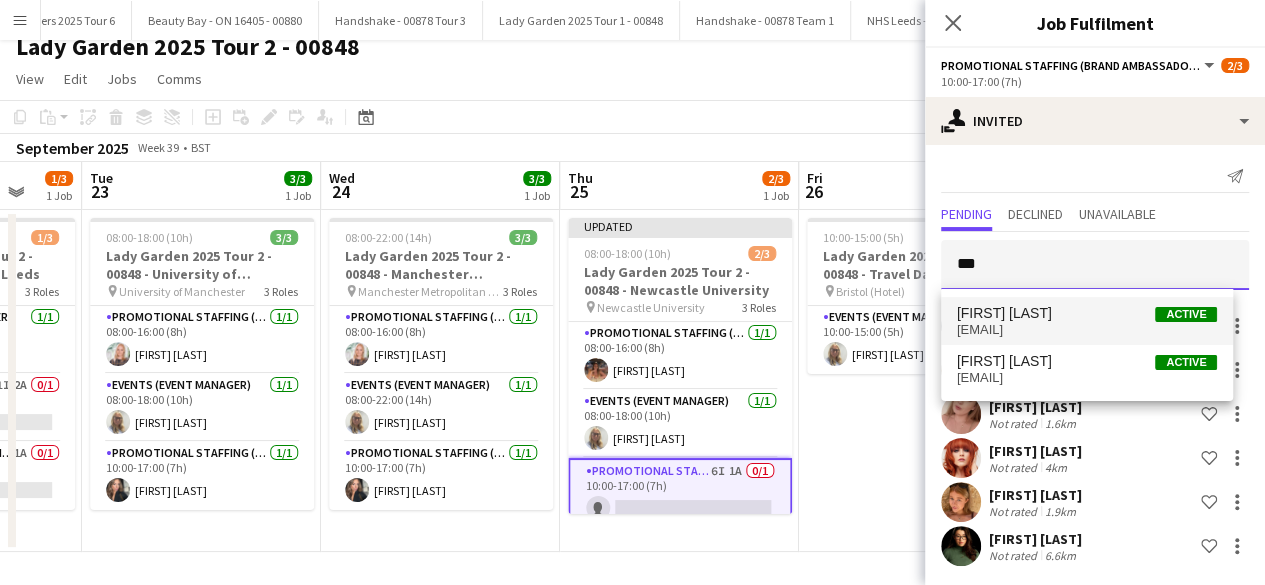 type 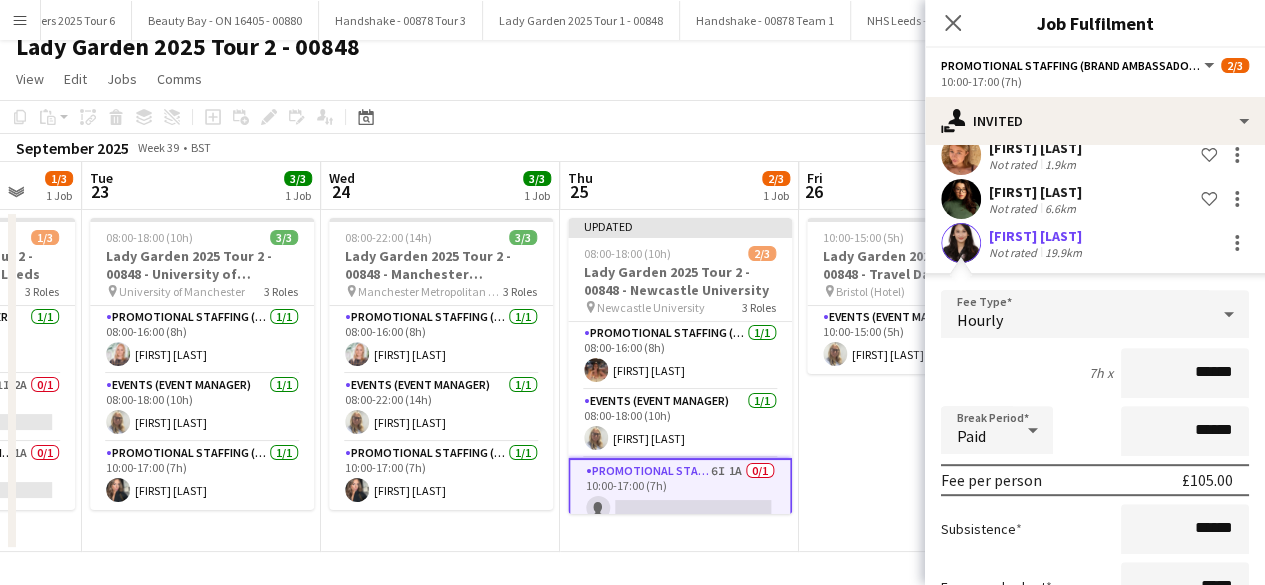 scroll, scrollTop: 498, scrollLeft: 0, axis: vertical 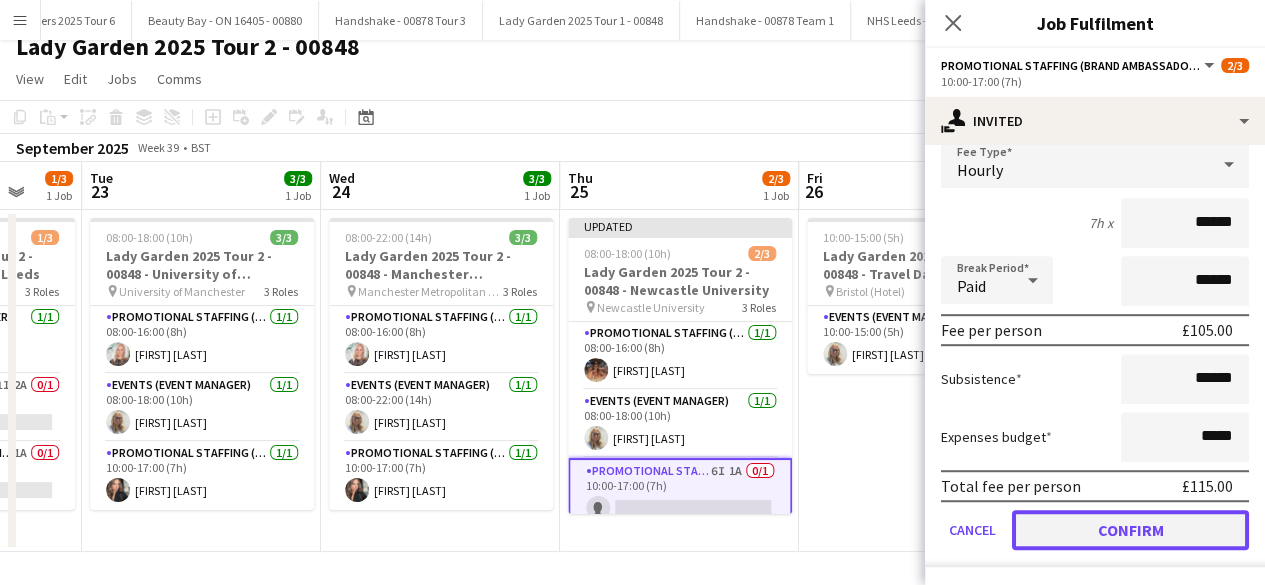 click on "Confirm" 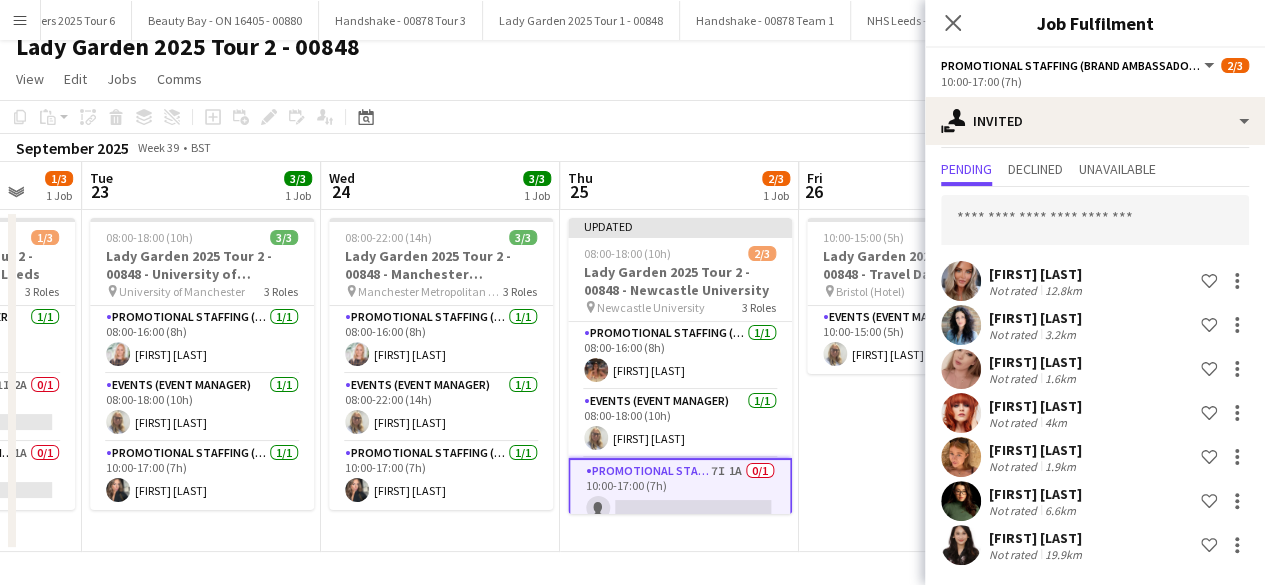scroll, scrollTop: 45, scrollLeft: 0, axis: vertical 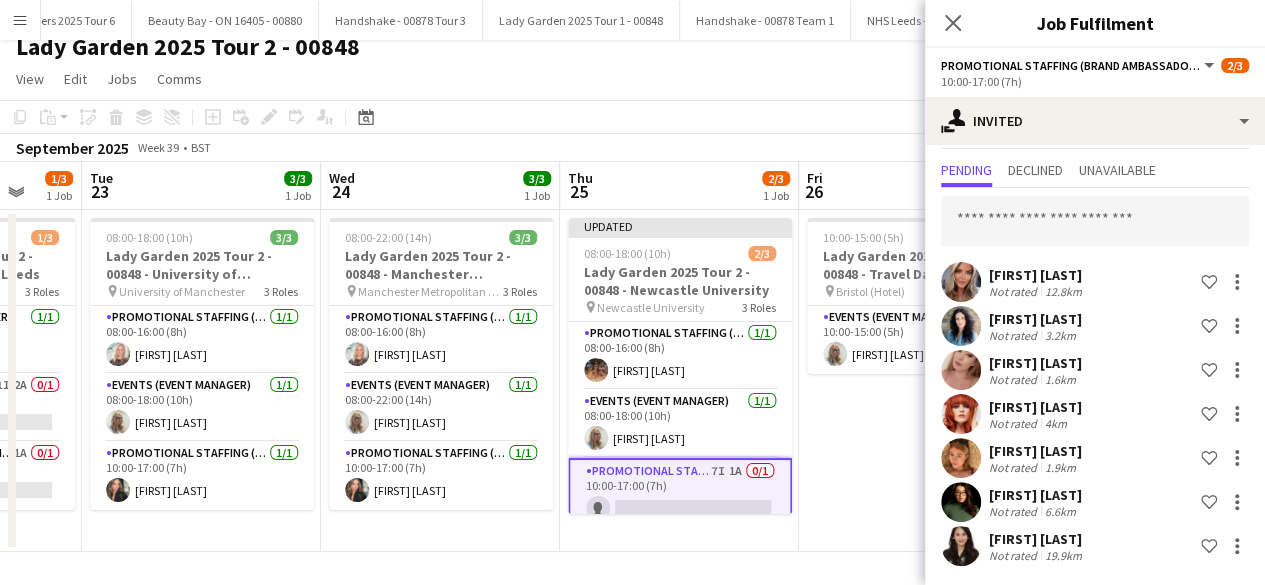click on "10:00-15:00 (5h)    1/1   Lady Garden 2025 Tour 2 - 00848 - Travel Day
pin
Bristol (Hotel)   1 Role   Events (Event Manager)   1/1   10:00-15:00 (5h)
Melanie Mitchell" at bounding box center (918, 381) 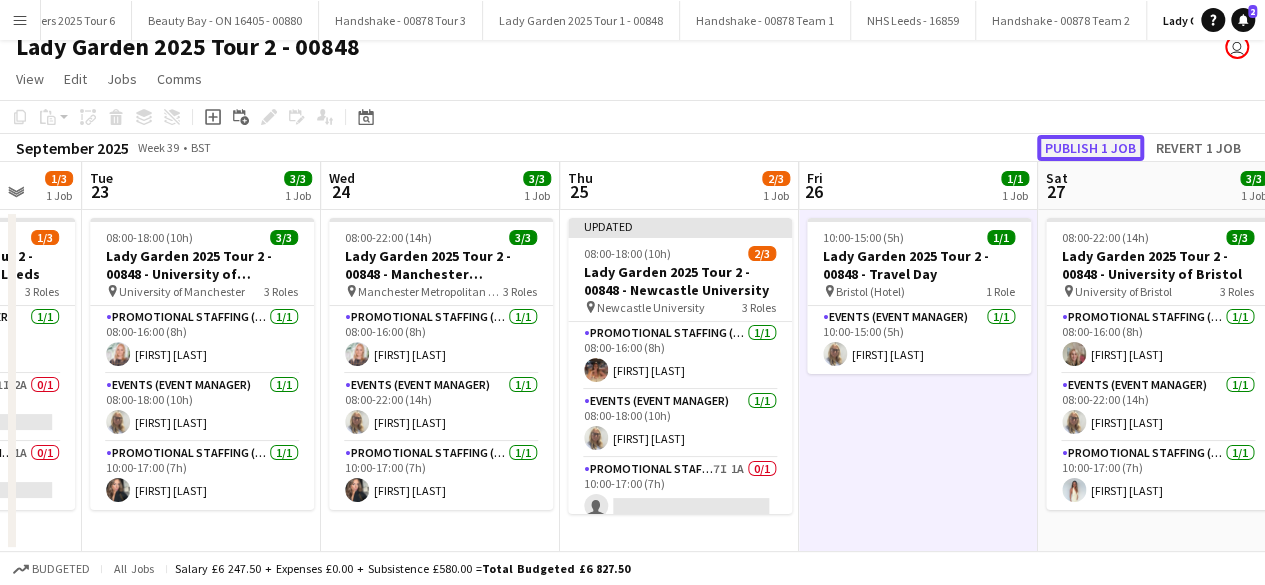 click on "Publish 1 job" 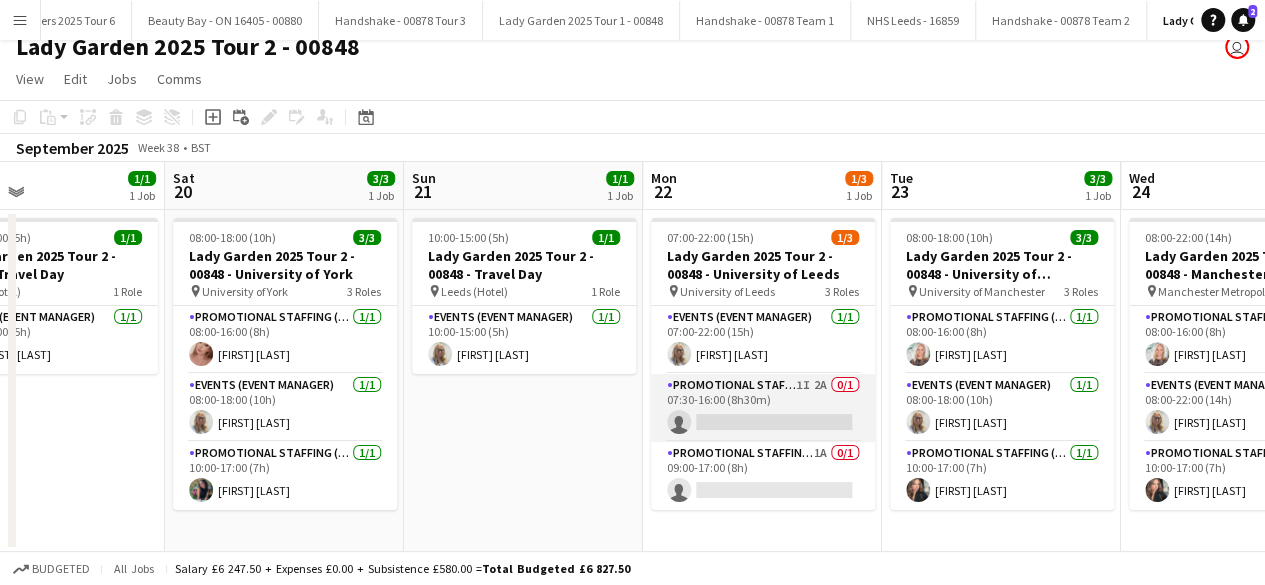 scroll, scrollTop: 0, scrollLeft: 551, axis: horizontal 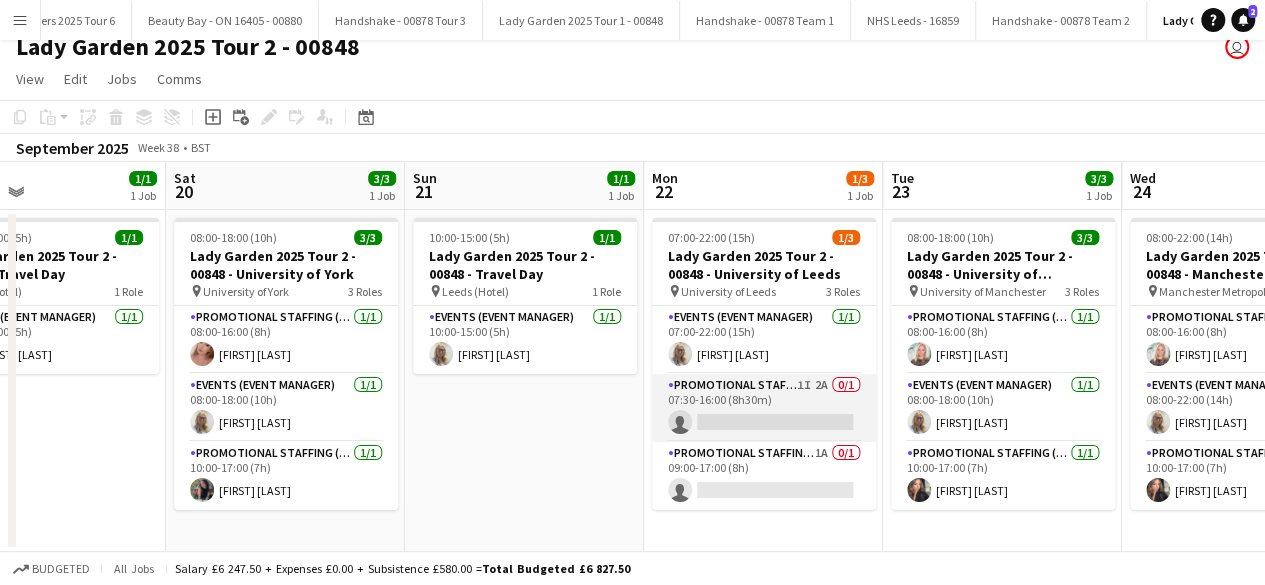 click on "Promotional Staffing (Brand Ambassadors)   1I   2A   0/1   07:30-16:00 (8h30m)
single-neutral-actions" at bounding box center [764, 408] 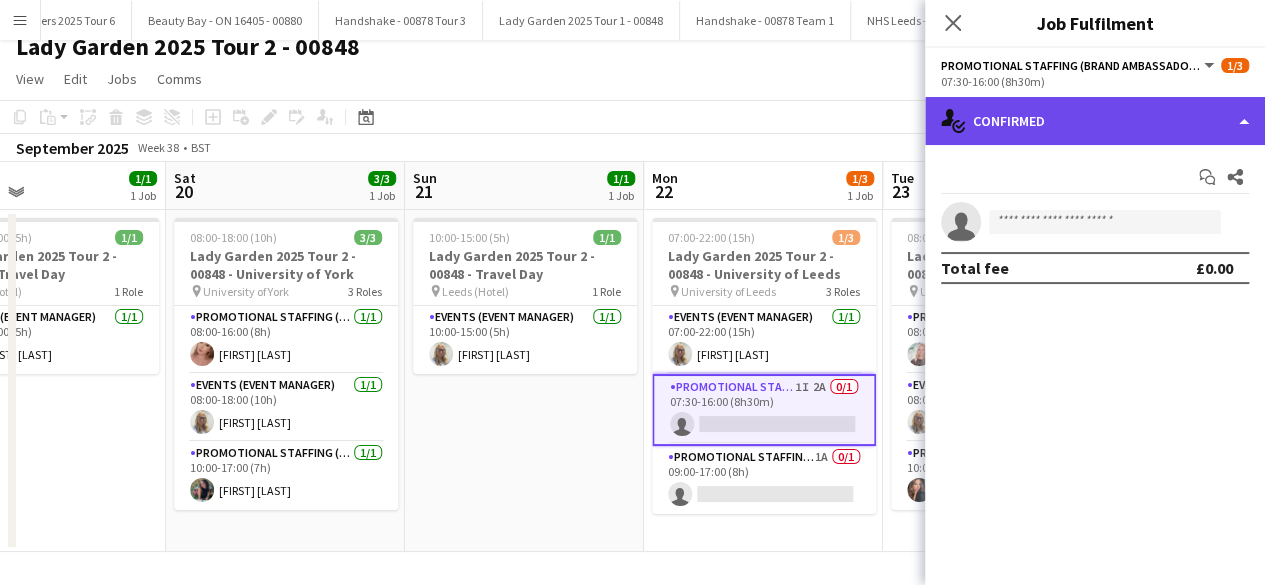 click on "single-neutral-actions-check-2
Confirmed" 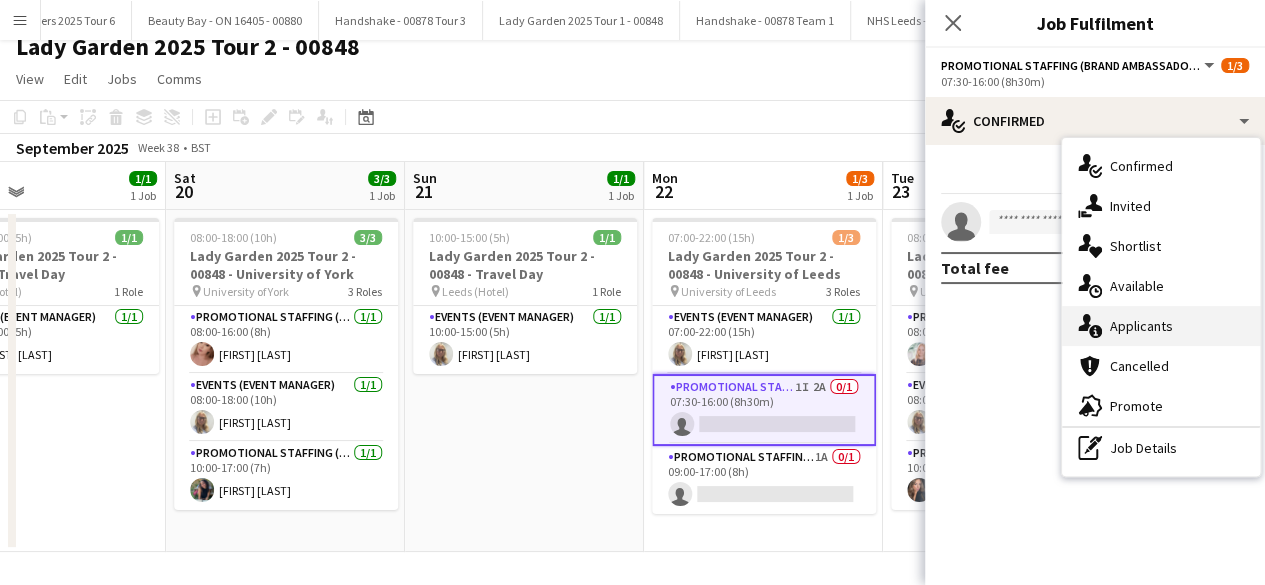 click on "single-neutral-actions-information
Applicants" at bounding box center [1161, 326] 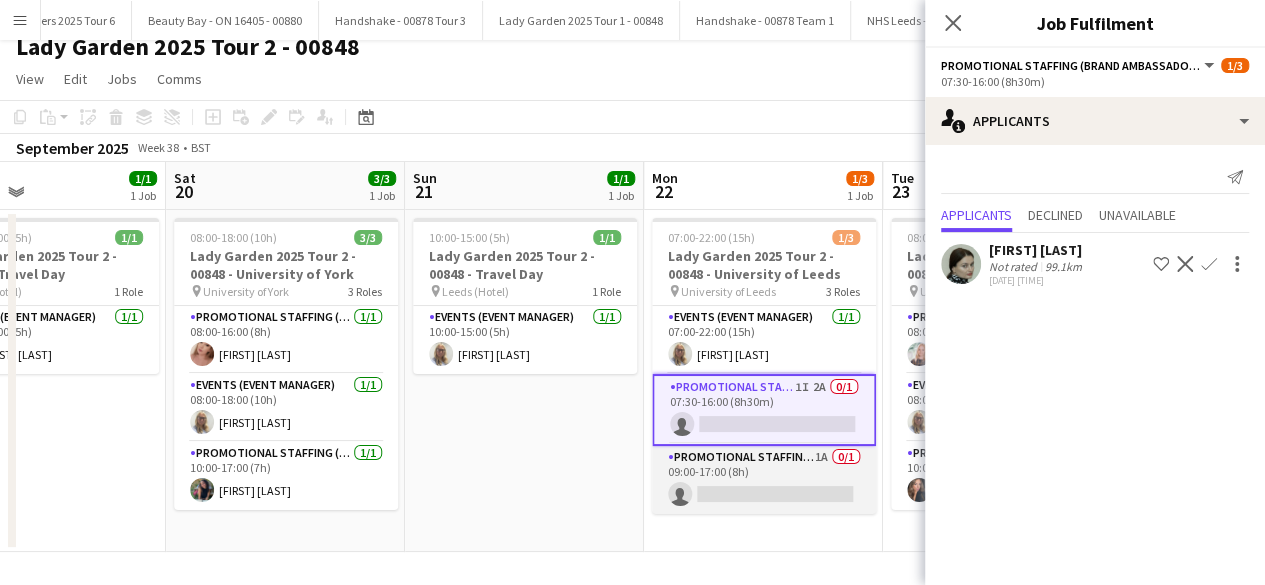 click on "Promotional Staffing (Brand Ambassadors)   1A   0/1   09:00-17:00 (8h)
single-neutral-actions" at bounding box center (764, 480) 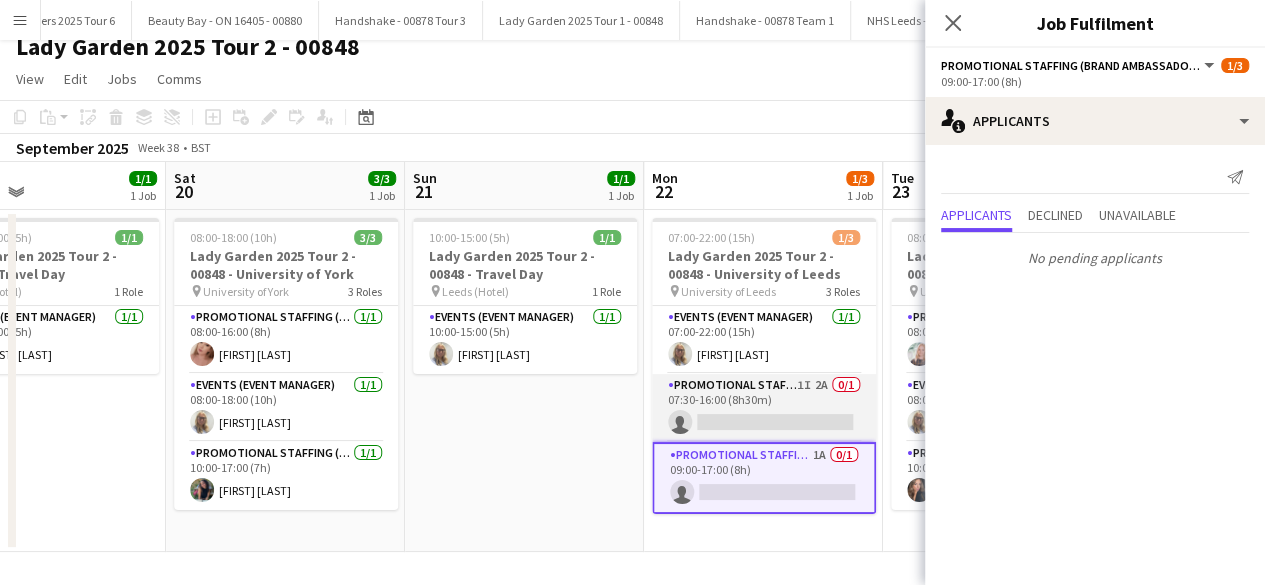 click on "Promotional Staffing (Brand Ambassadors)   1I   2A   0/1   07:30-16:00 (8h30m)
single-neutral-actions" at bounding box center [764, 408] 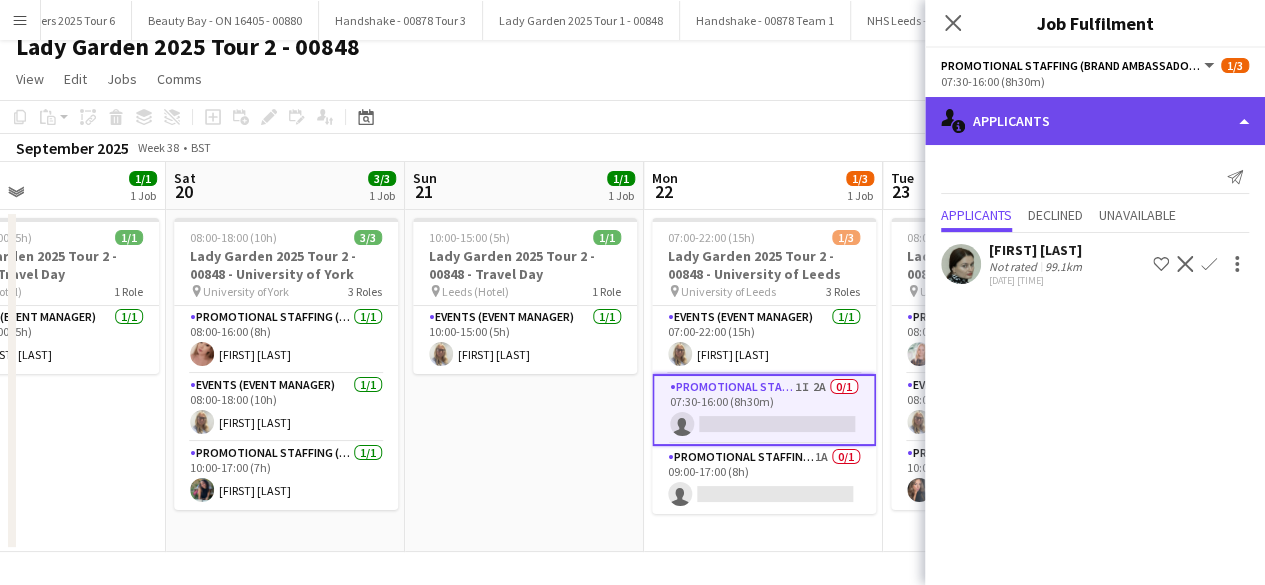 click on "single-neutral-actions-information
Applicants" 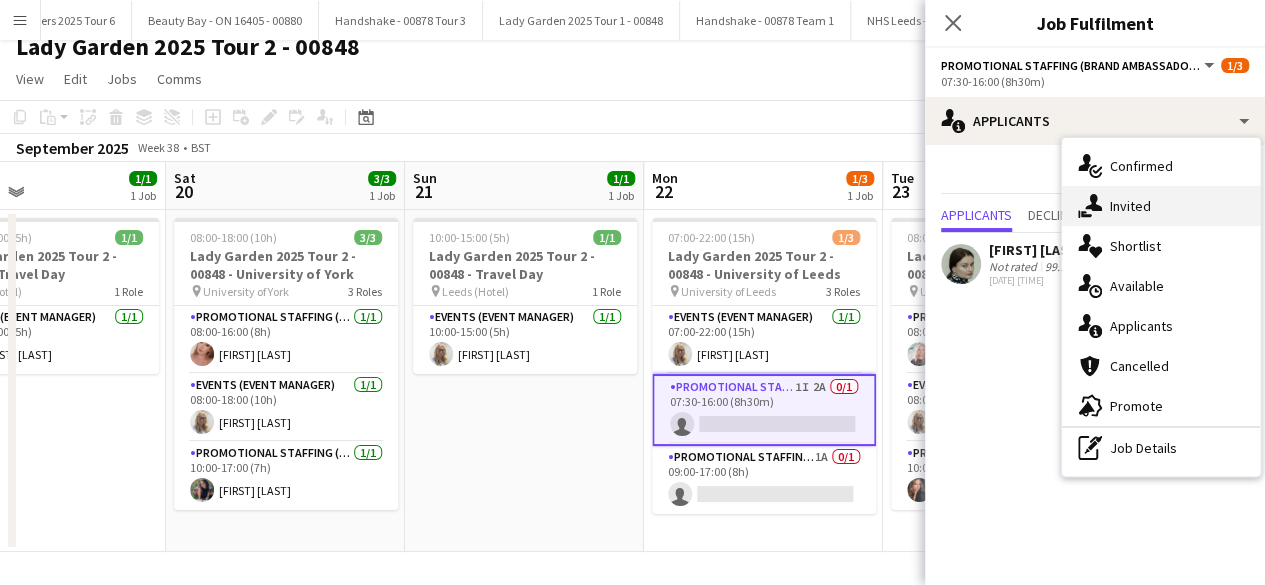 click on "single-neutral-actions-share-1
Invited" at bounding box center (1161, 206) 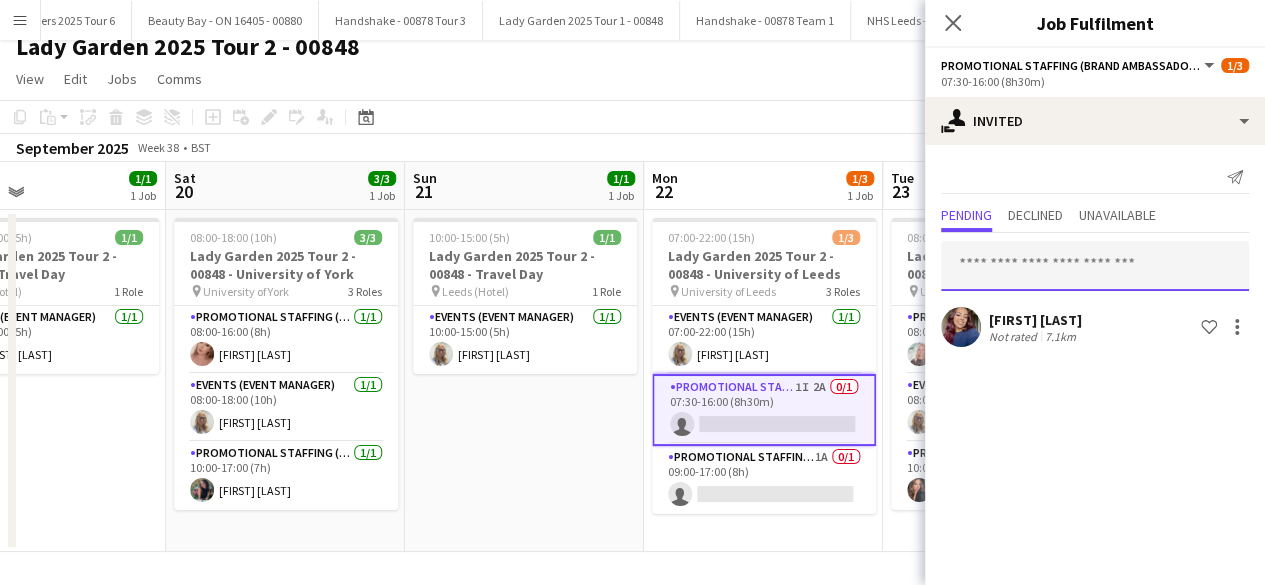 click at bounding box center [1095, 266] 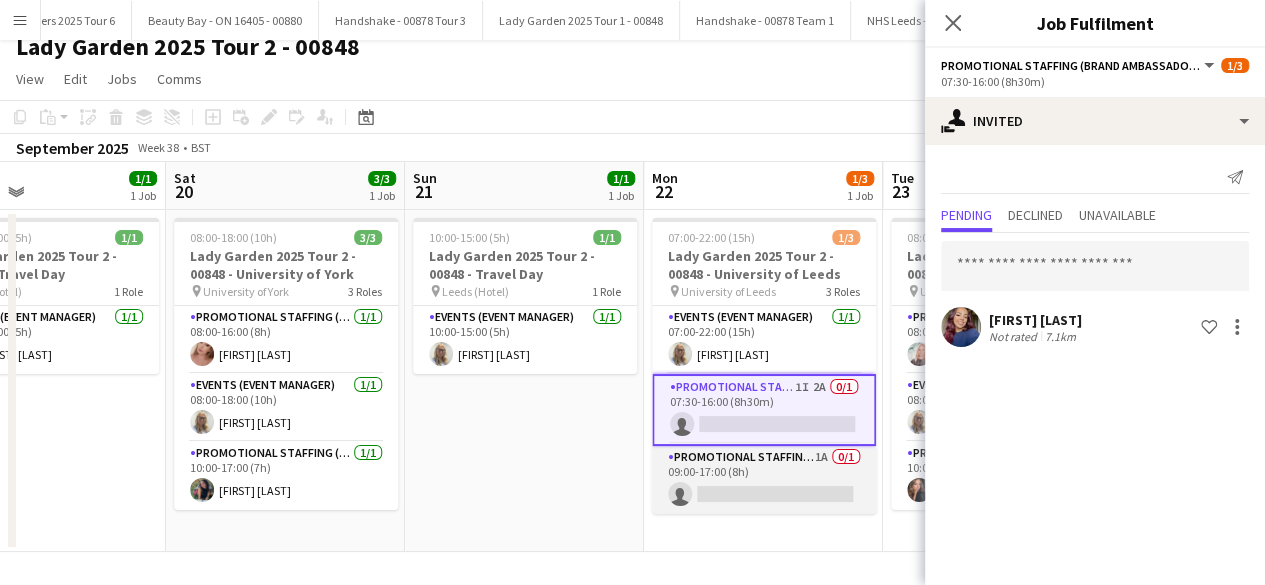 click on "Promotional Staffing (Brand Ambassadors)   1A   0/1   09:00-17:00 (8h)
single-neutral-actions" at bounding box center [764, 480] 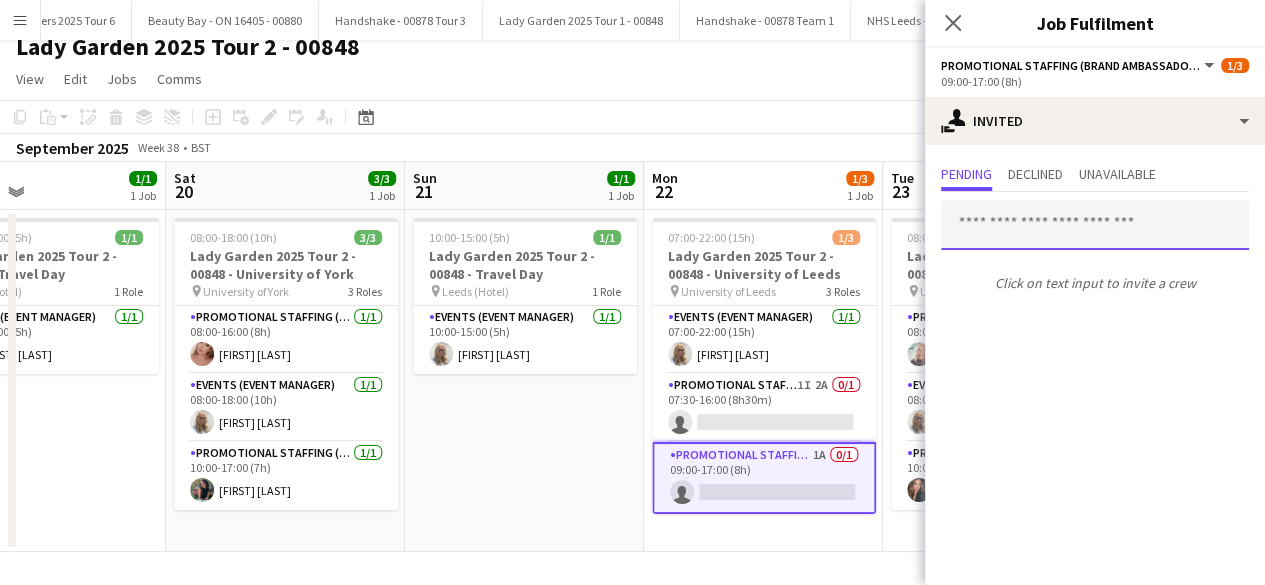 click at bounding box center (1095, 225) 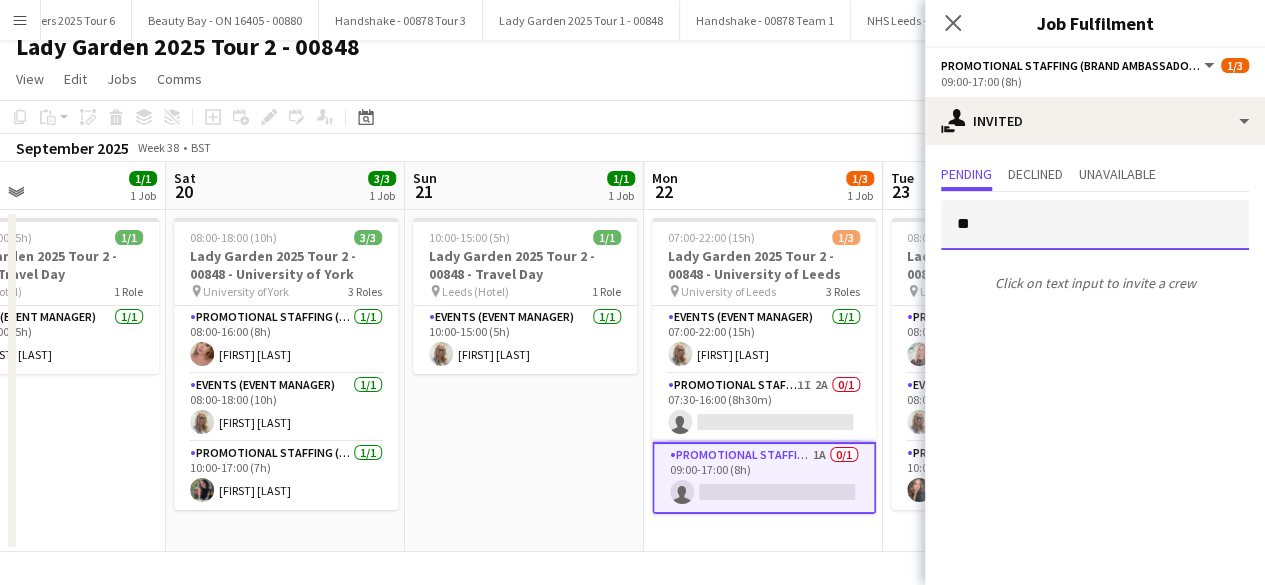 type on "*" 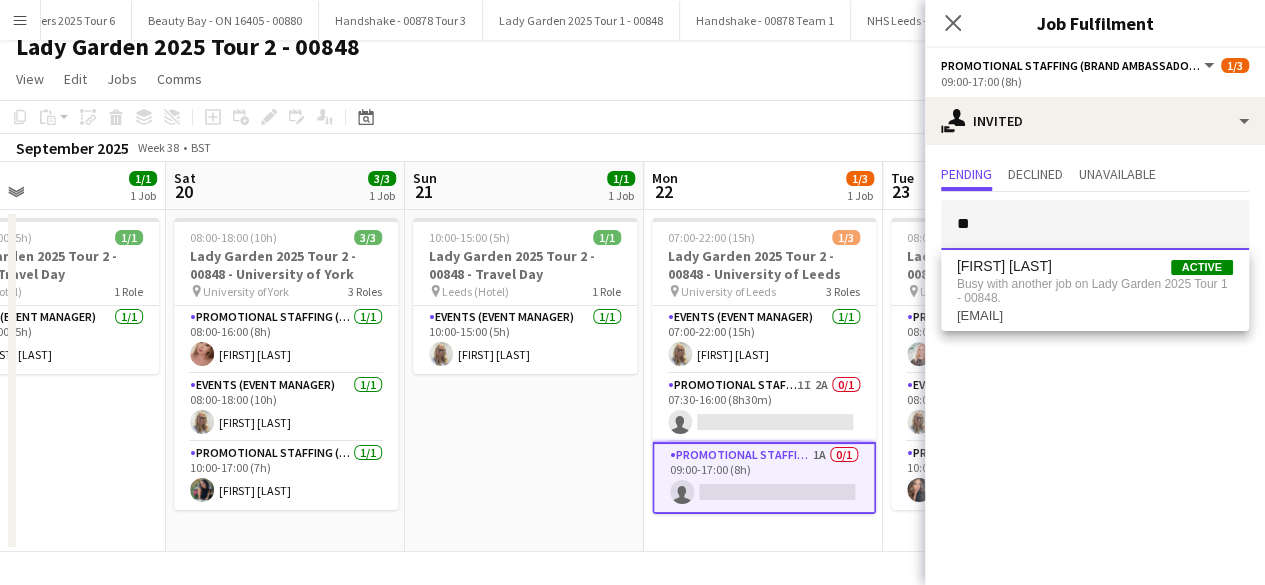 type on "*" 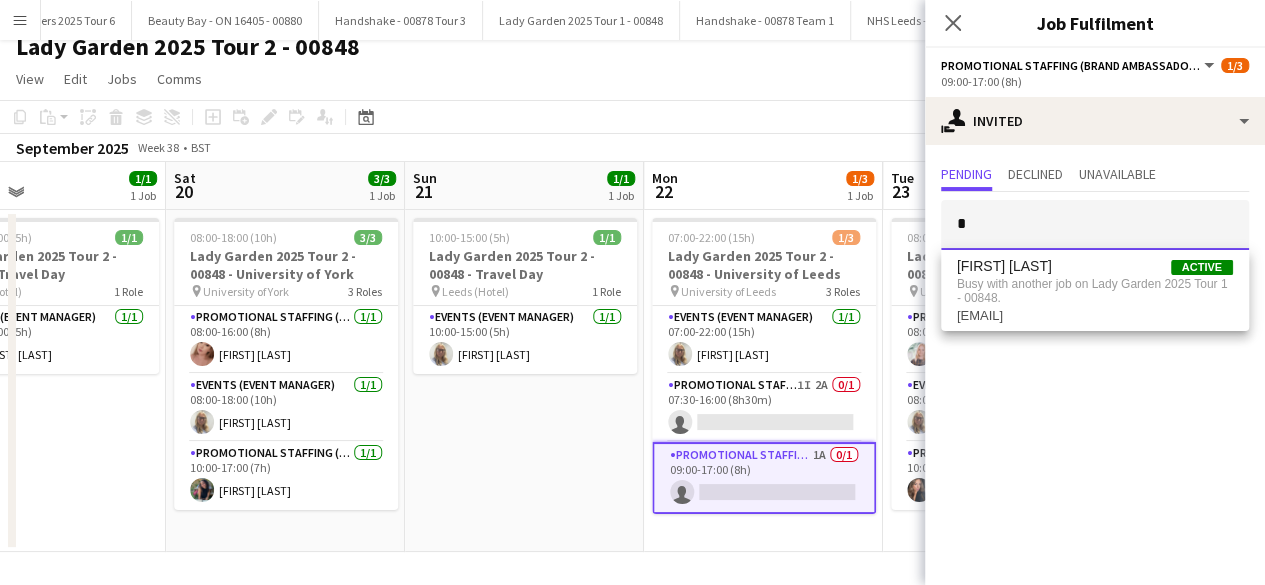 type 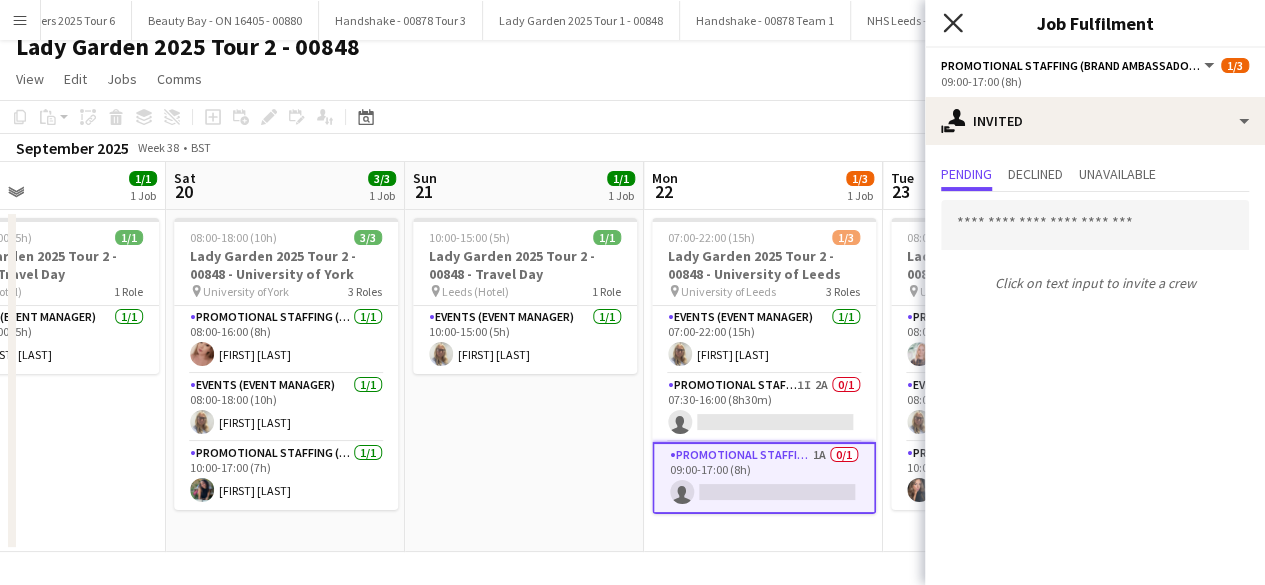 click 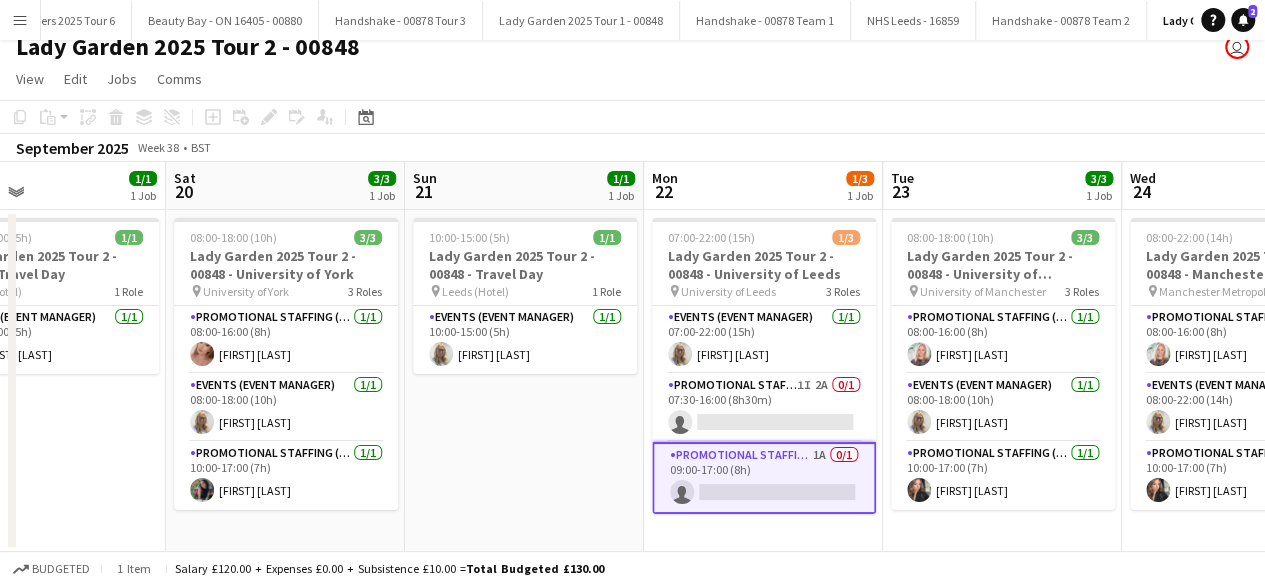 click on "10:00-15:00 (5h)    1/1   Lady Garden 2025 Tour 2 - 00848 - Travel Day
pin
Leeds (Hotel)   1 Role   Events (Event Manager)   1/1   10:00-15:00 (5h)
Melanie Mitchell" at bounding box center (524, 381) 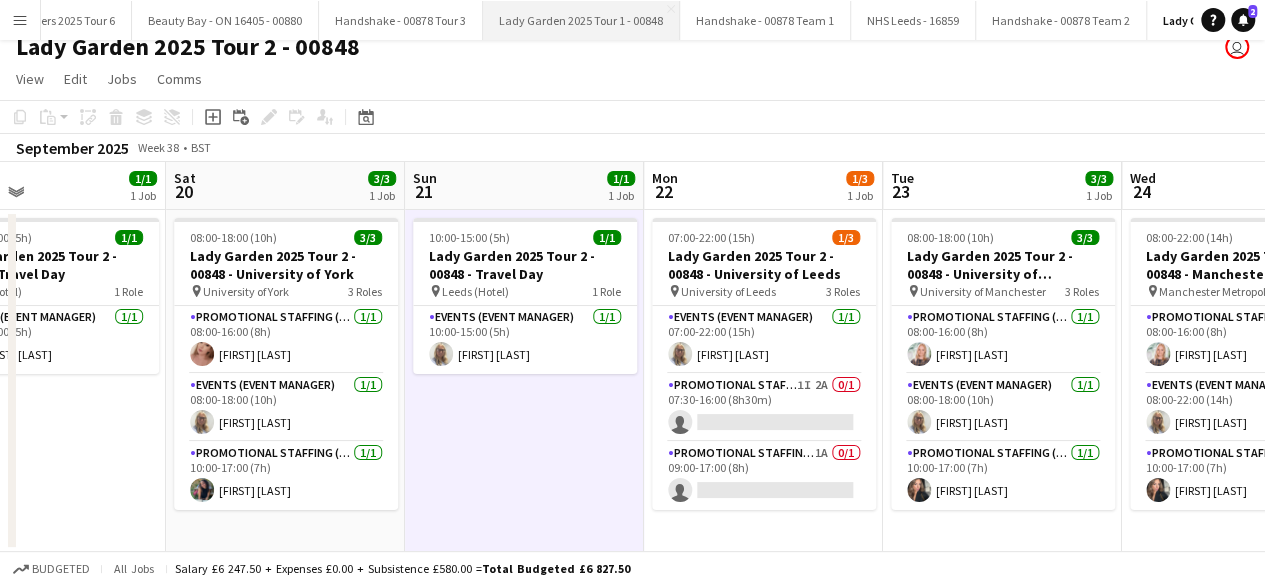 click on "Lady Garden 2025 Tour 1 - 00848
Close" at bounding box center (581, 20) 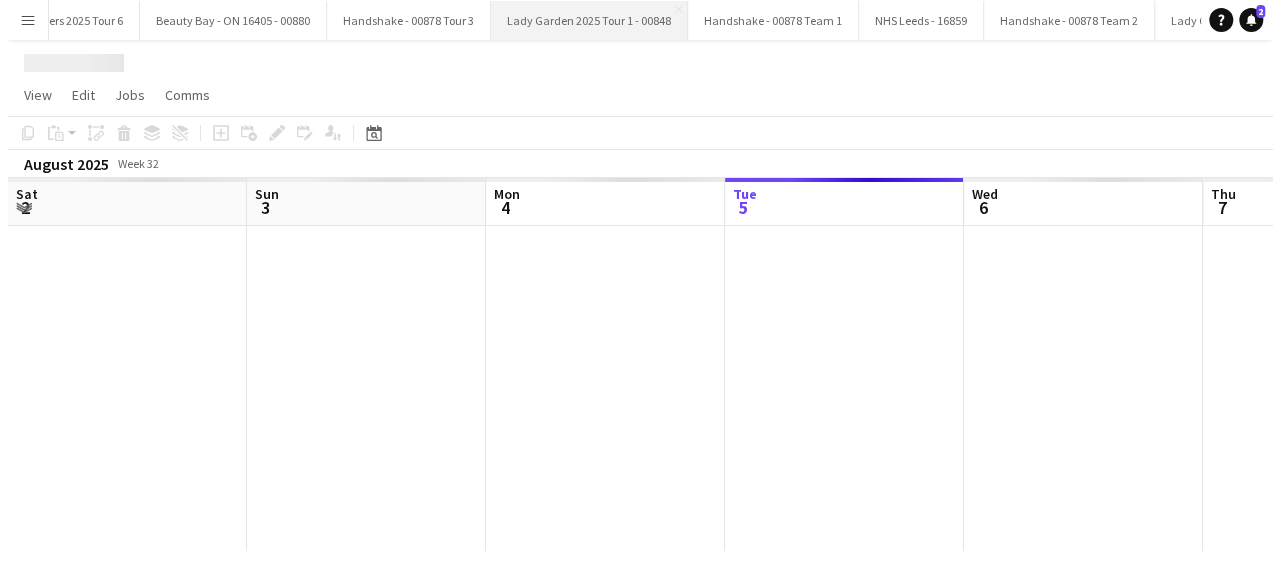 scroll, scrollTop: 0, scrollLeft: 0, axis: both 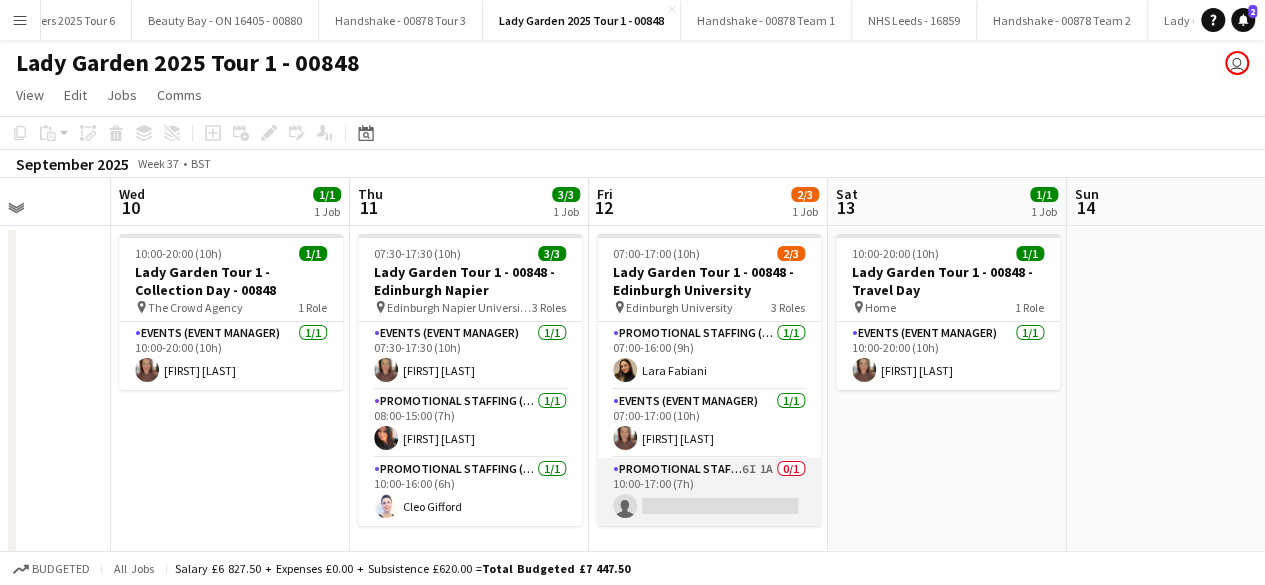 click on "Promotional Staffing (Brand Ambassadors)   6I   1A   0/1   10:00-17:00 (7h)
single-neutral-actions" at bounding box center [709, 492] 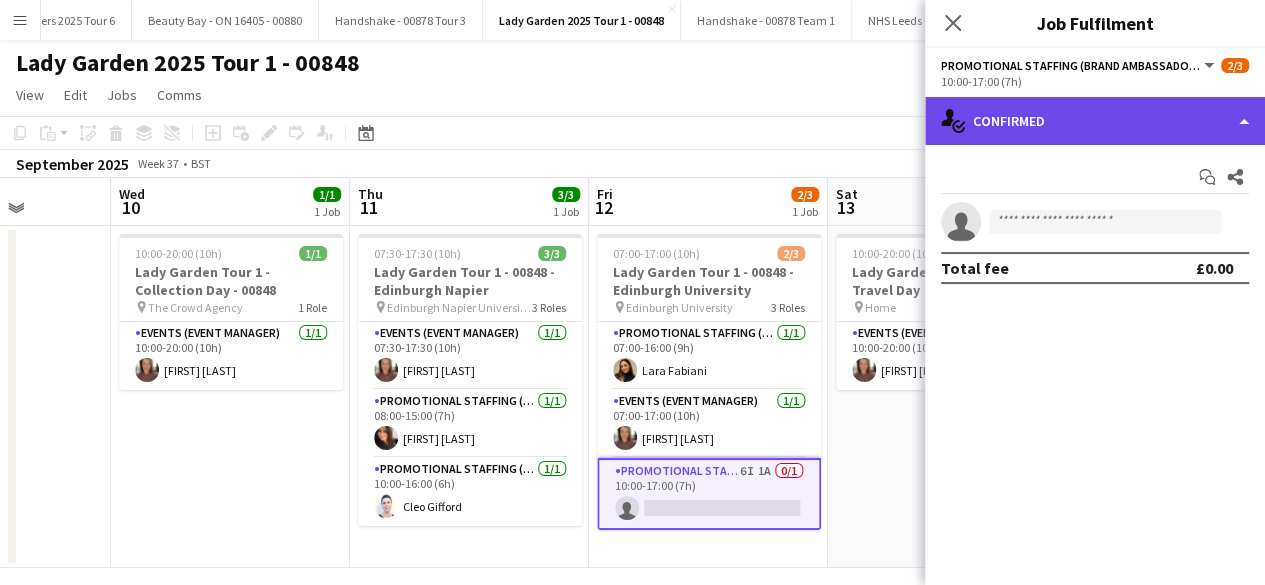 click on "single-neutral-actions-check-2
Confirmed" 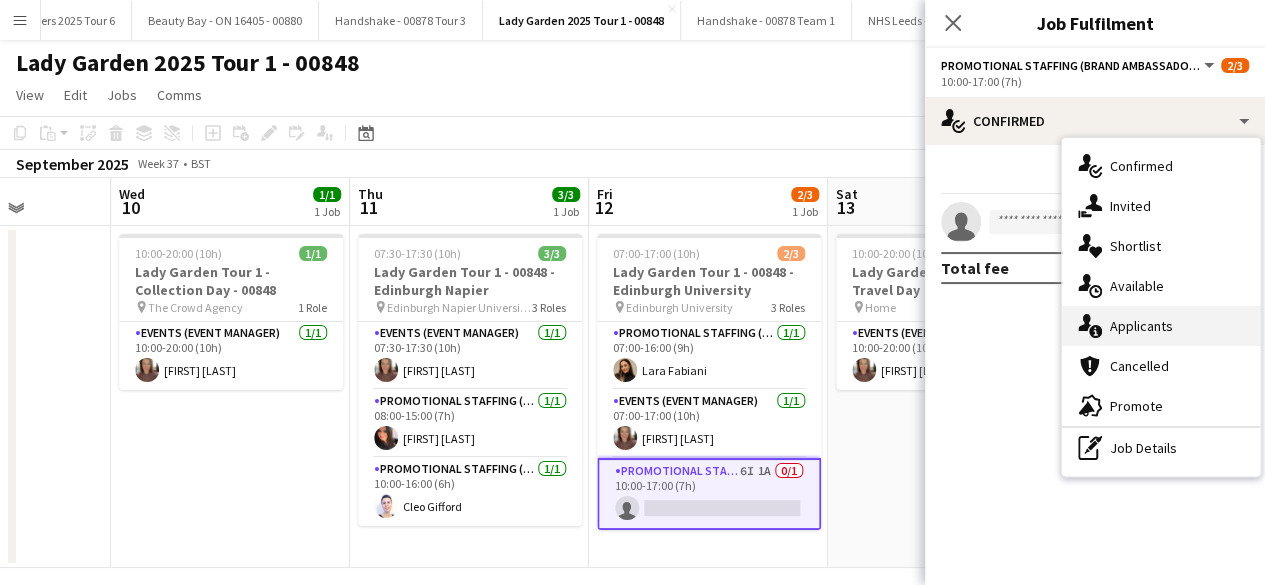click on "single-neutral-actions-information
Applicants" at bounding box center (1161, 326) 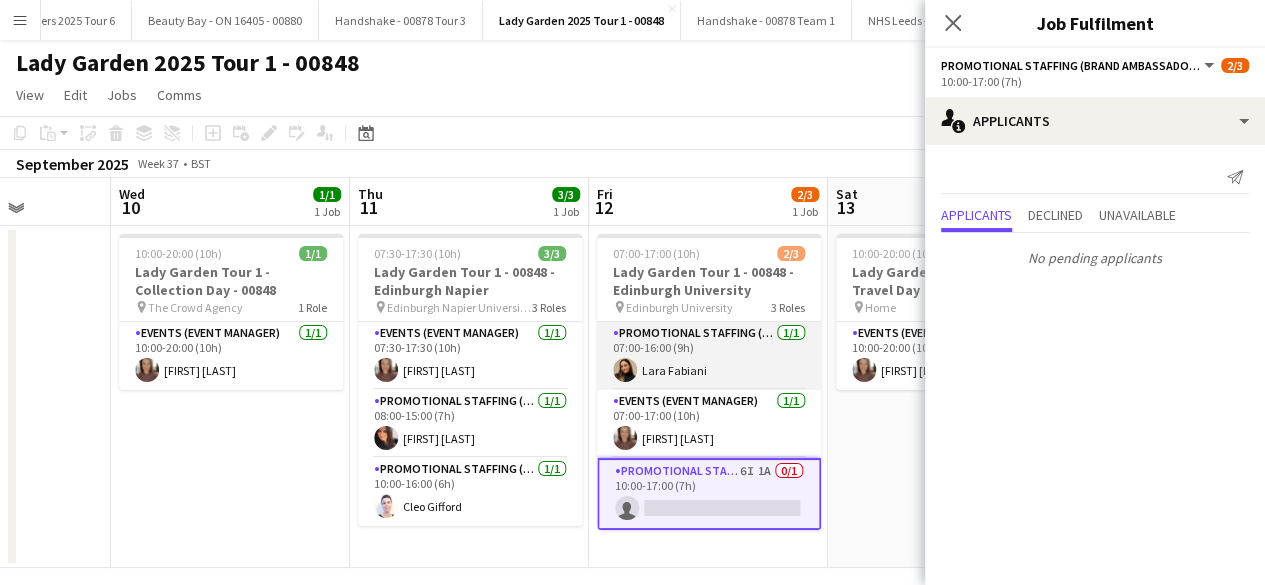click on "Promotional Staffing (Brand Ambassadors)   1/1   07:00-16:00 (9h)
Lara Fabiani" at bounding box center [709, 356] 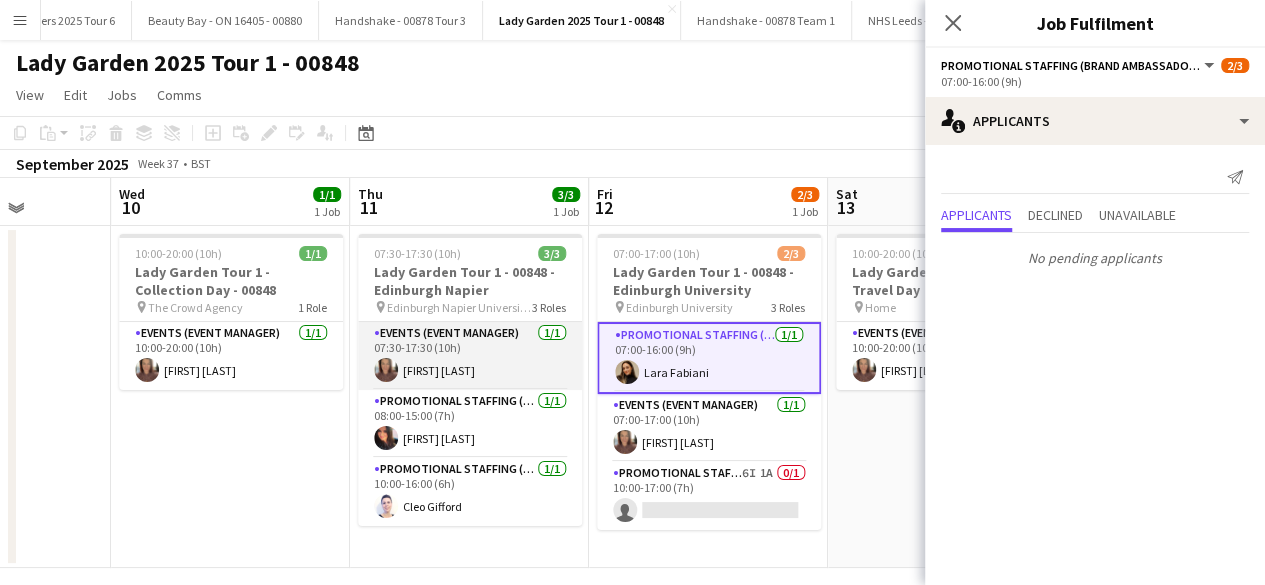 click on "Events (Event Manager)   1/1   07:30-17:30 (10h)
Suzanne Mountford" at bounding box center [470, 356] 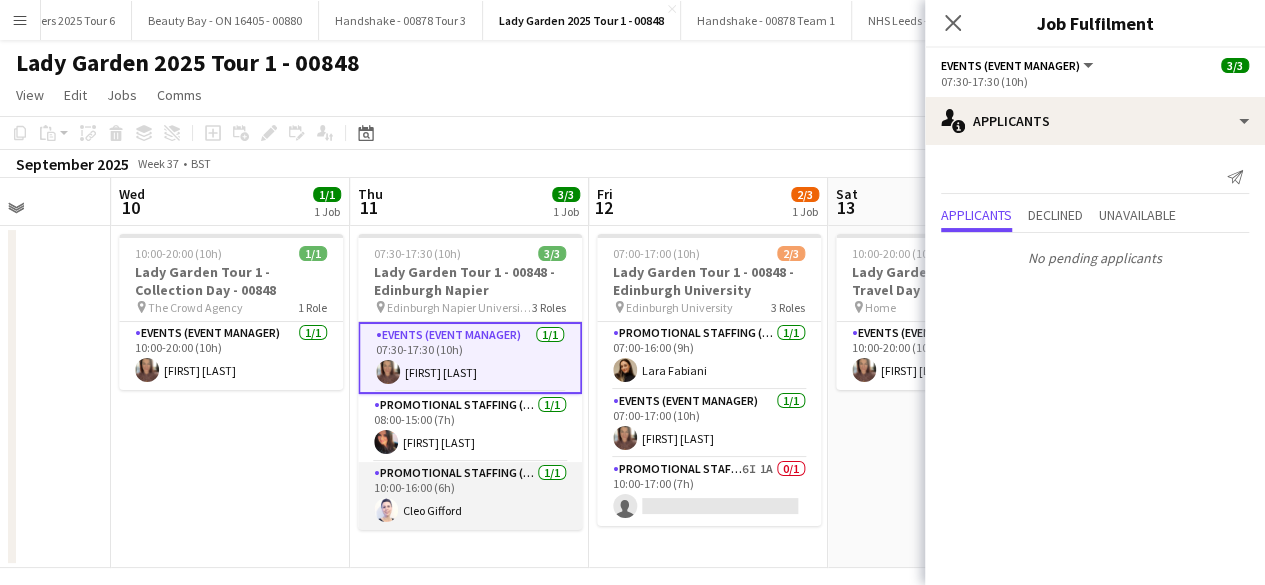 click on "Promotional Staffing (Brand Ambassadors)   1/1   10:00-16:00 (6h)
Cleo Gifford" at bounding box center [470, 496] 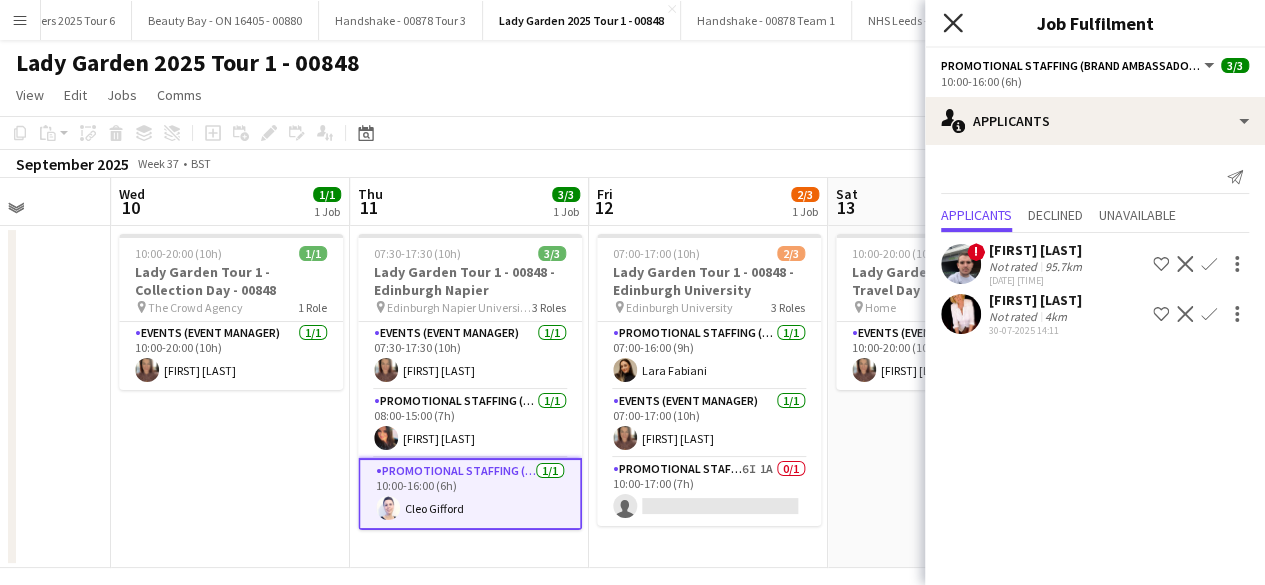 click on "Close pop-in" 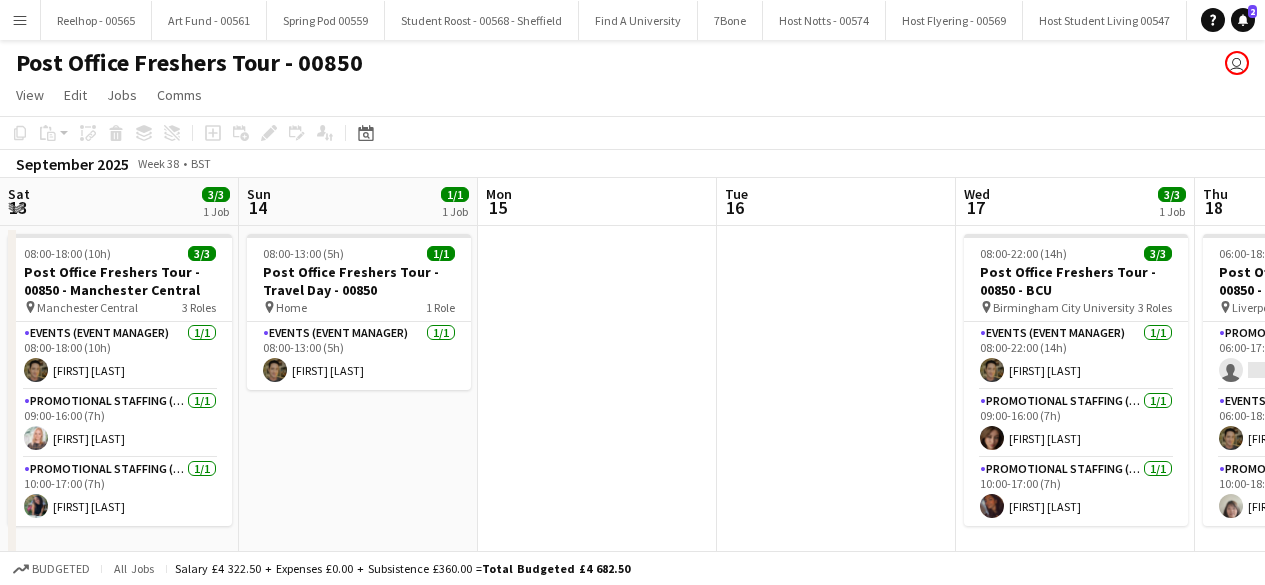 scroll, scrollTop: 0, scrollLeft: 0, axis: both 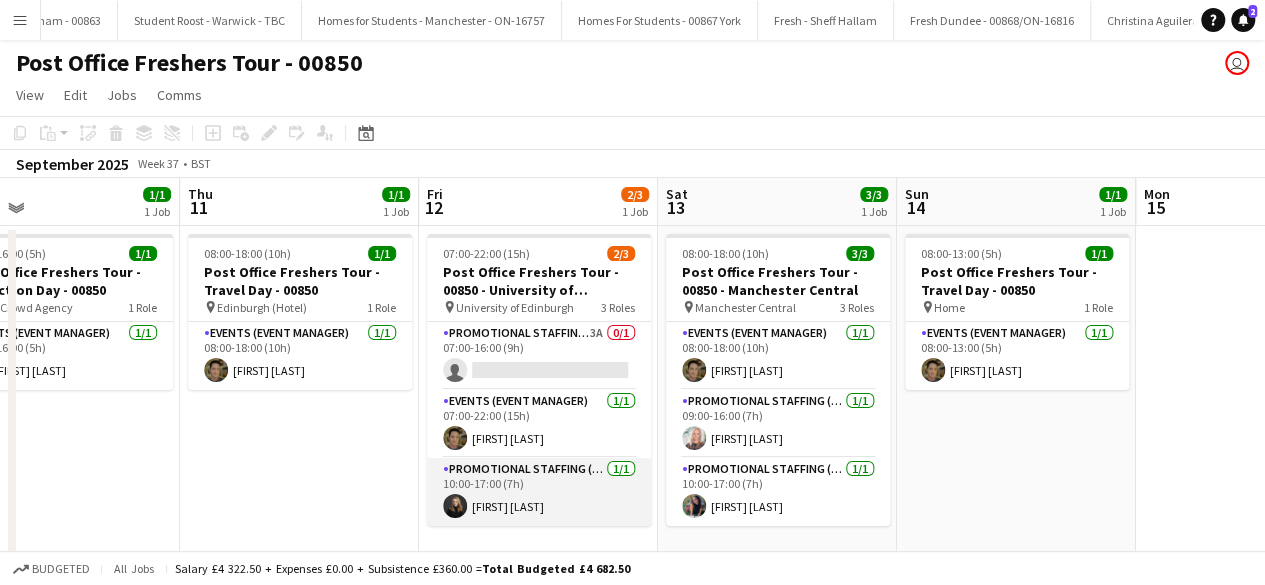 click on "Promotional Staffing (Brand Ambassadors)   1/1   10:00-17:00 (7h)
Belle Jones" at bounding box center (539, 492) 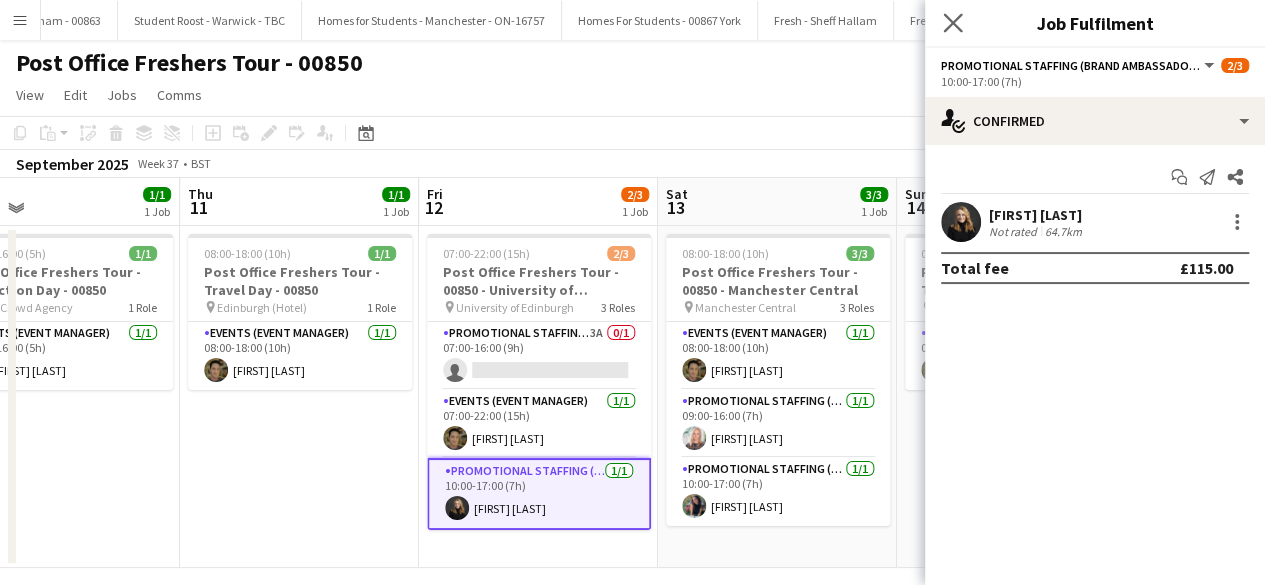 click on "Close pop-in" 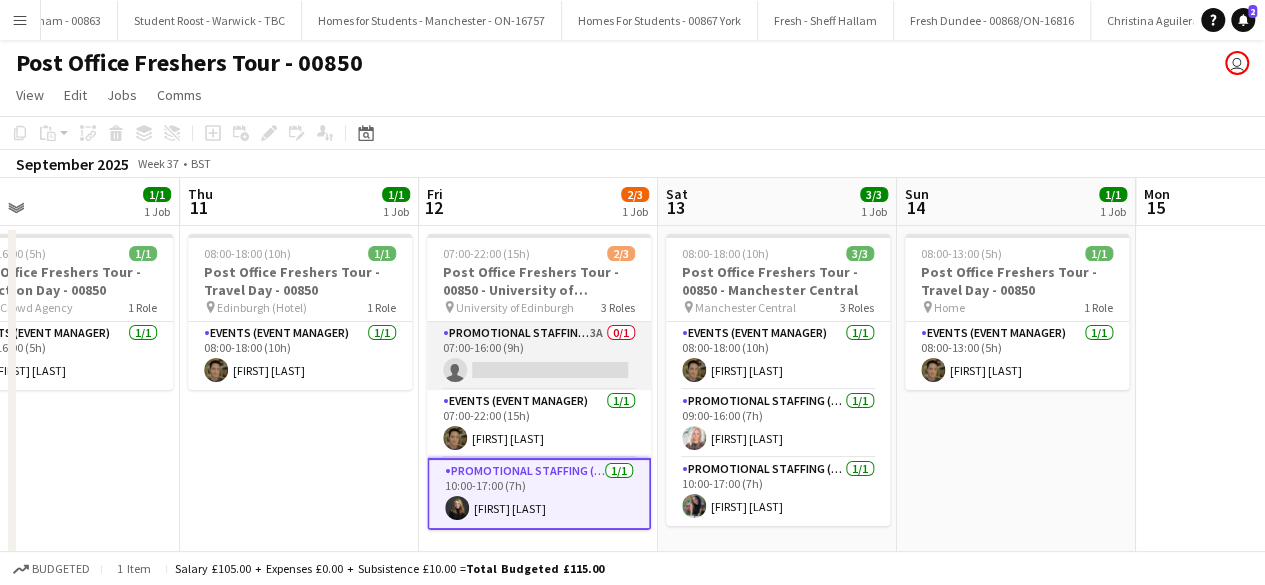 click on "Promotional Staffing (Brand Ambassadors)   3A   0/1   07:00-16:00 (9h)
single-neutral-actions" at bounding box center (539, 356) 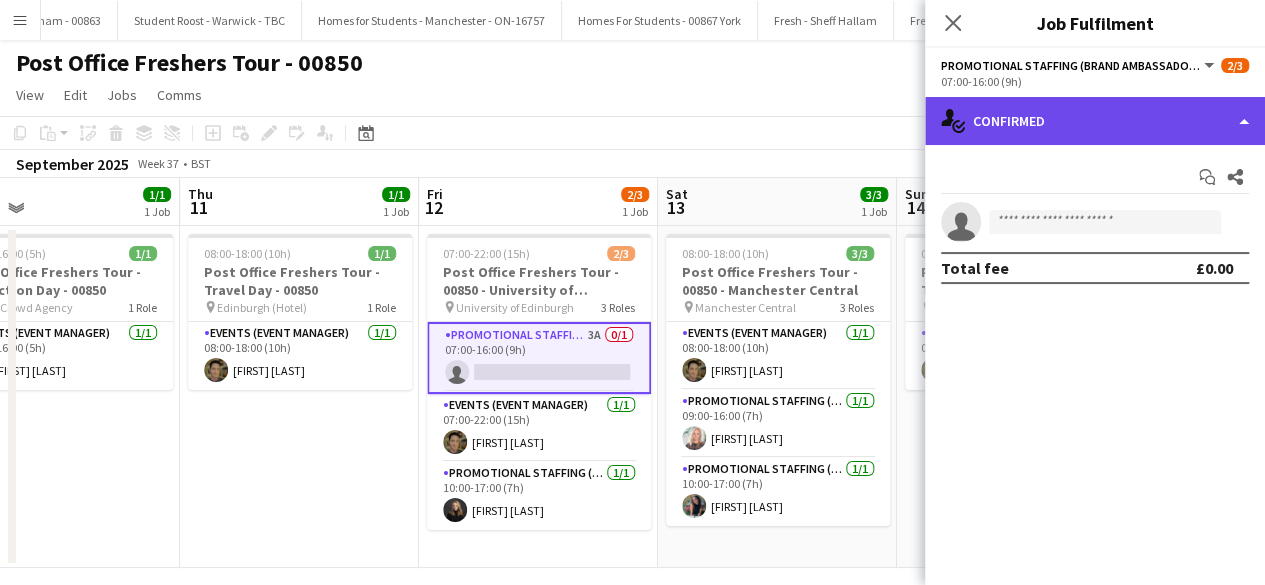 click on "single-neutral-actions-check-2
Confirmed" 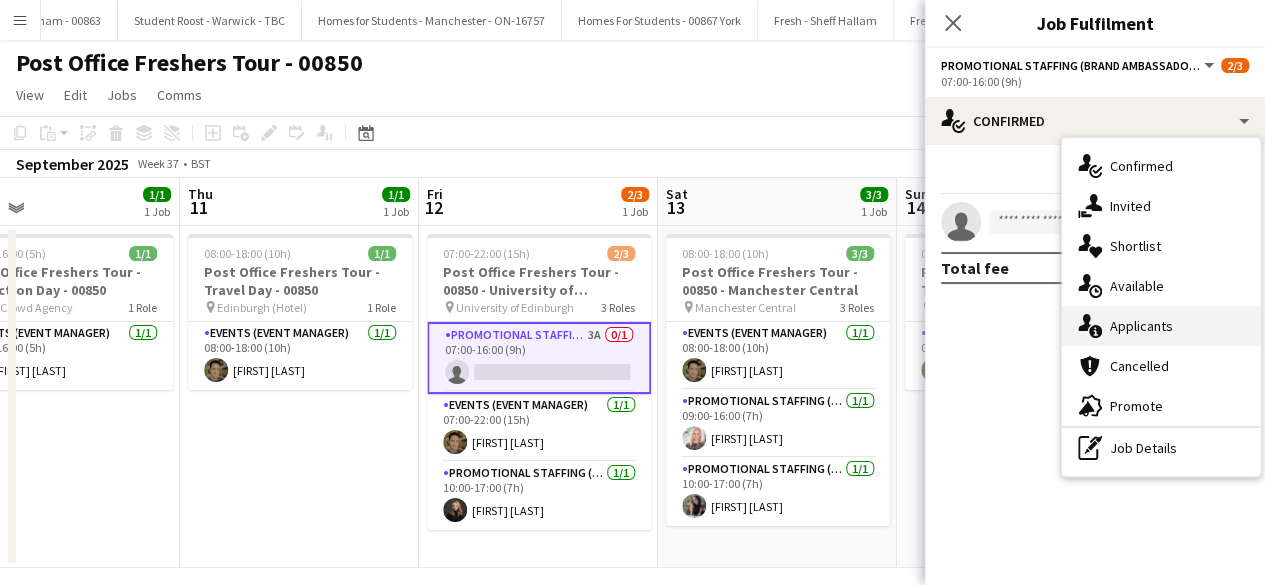 click on "single-neutral-actions-information
Applicants" at bounding box center [1161, 326] 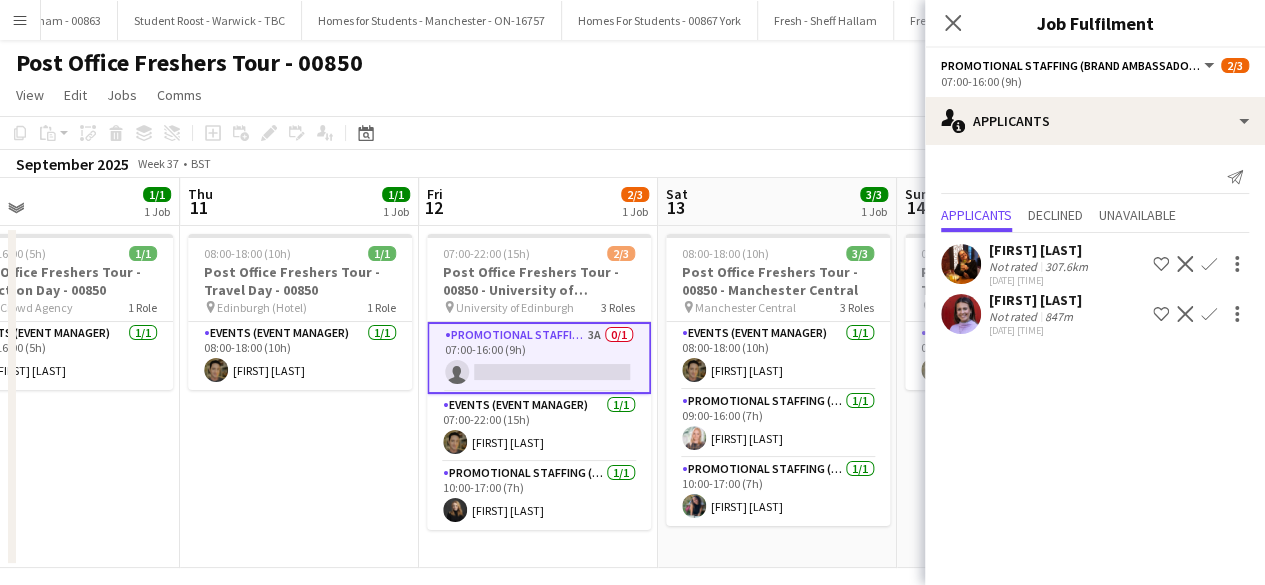 click at bounding box center (961, 314) 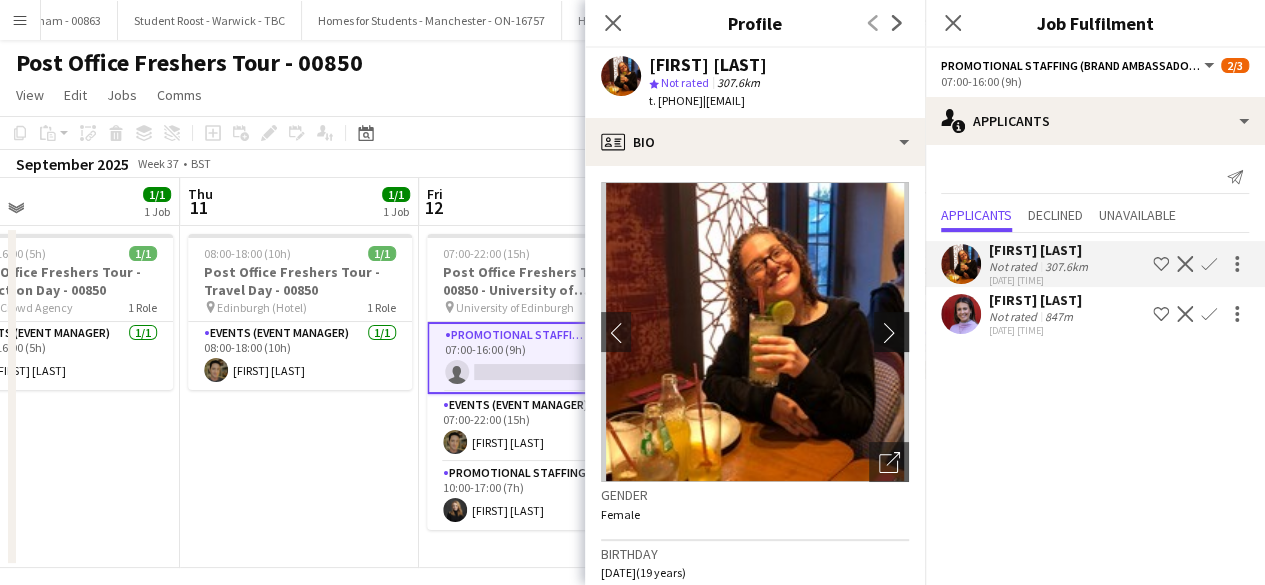 click on "chevron-right" 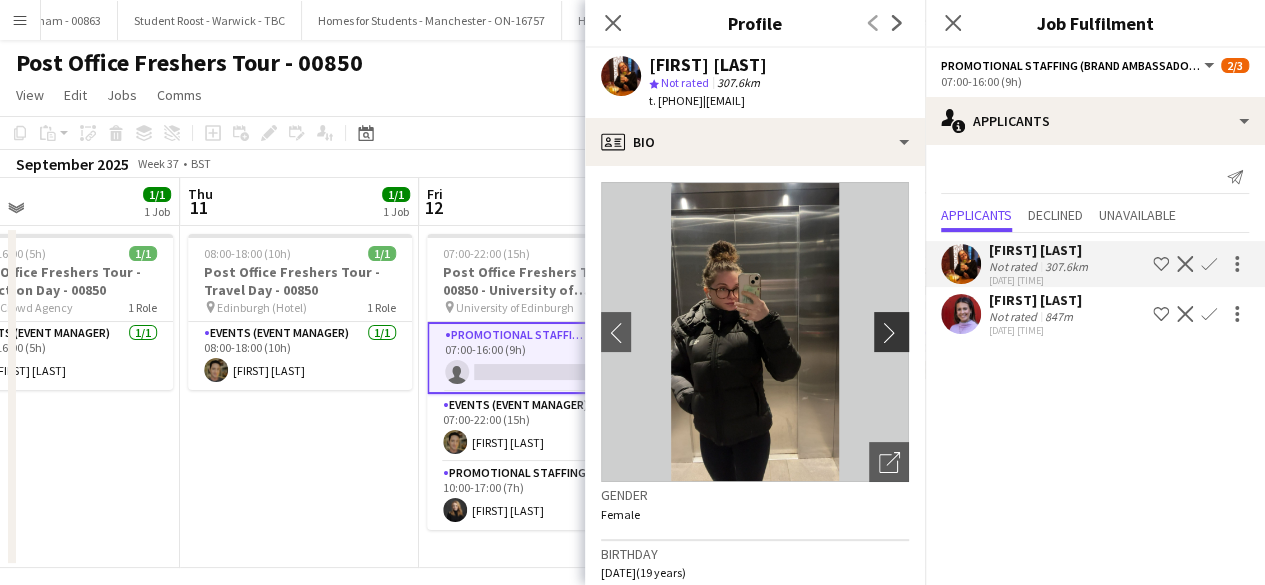 click on "chevron-right" 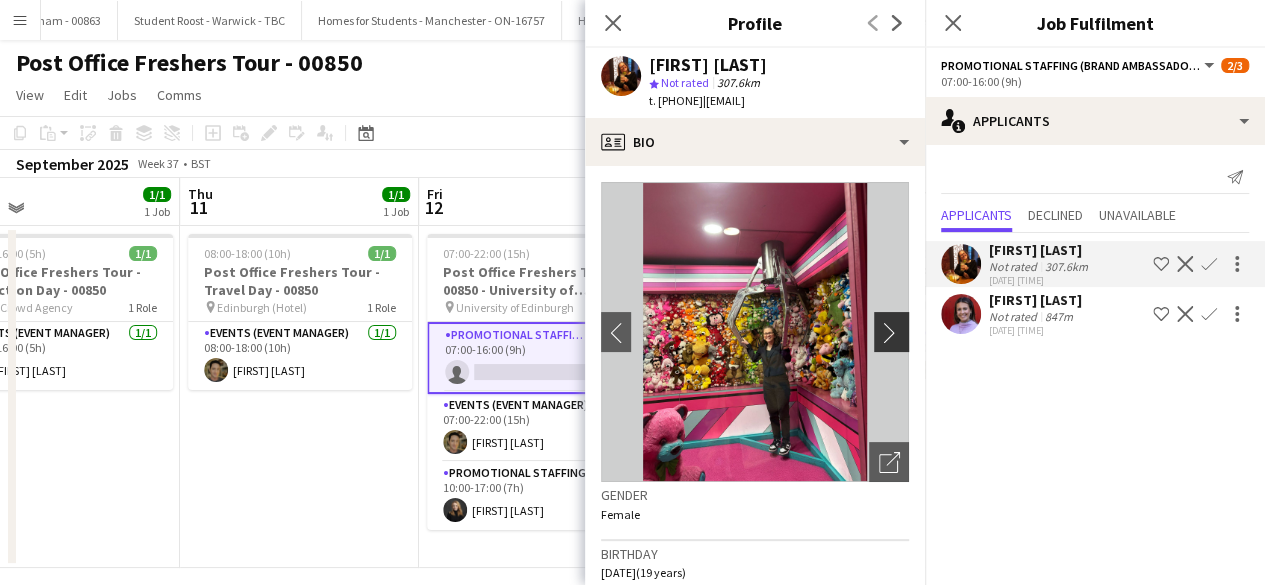 click on "chevron-right" 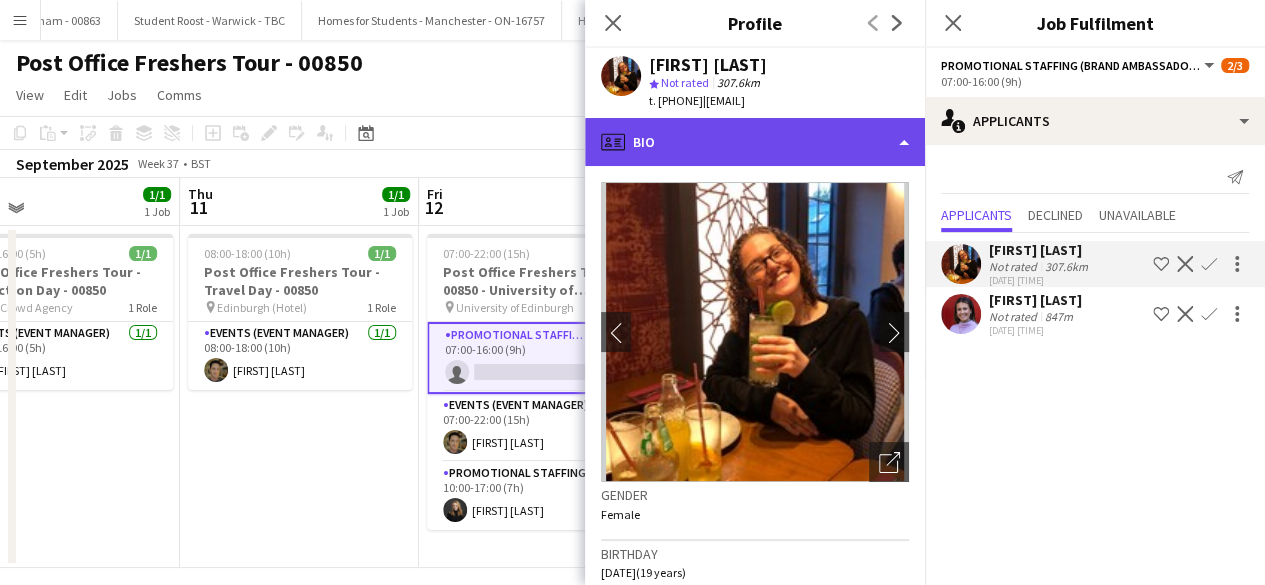 click on "profile
Bio" 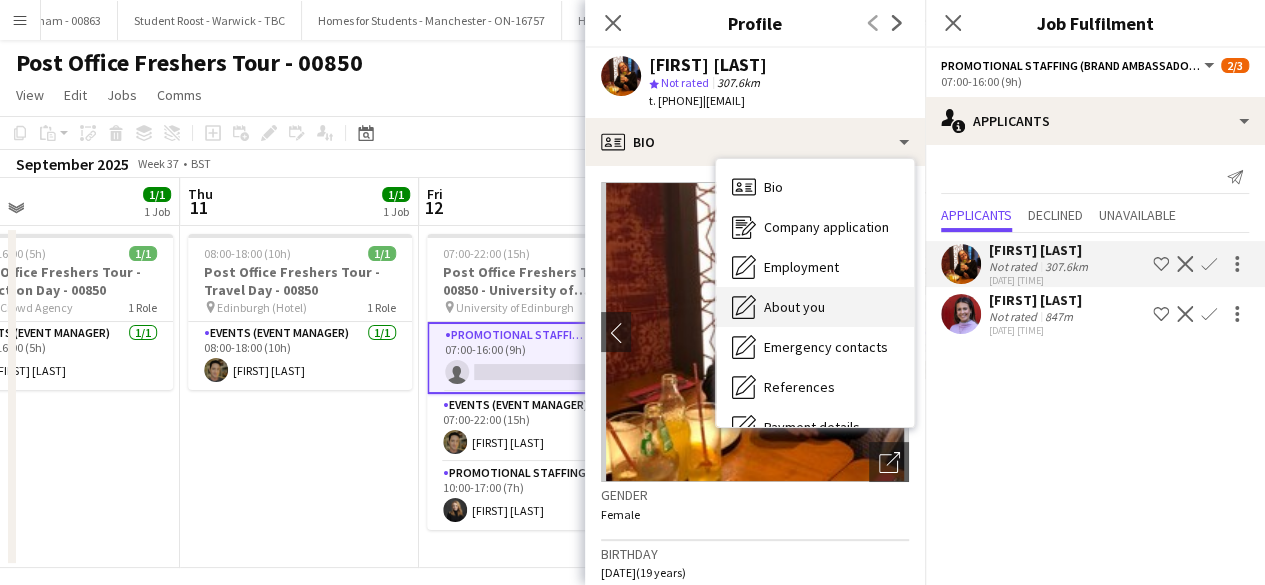 click on "About you" at bounding box center (794, 307) 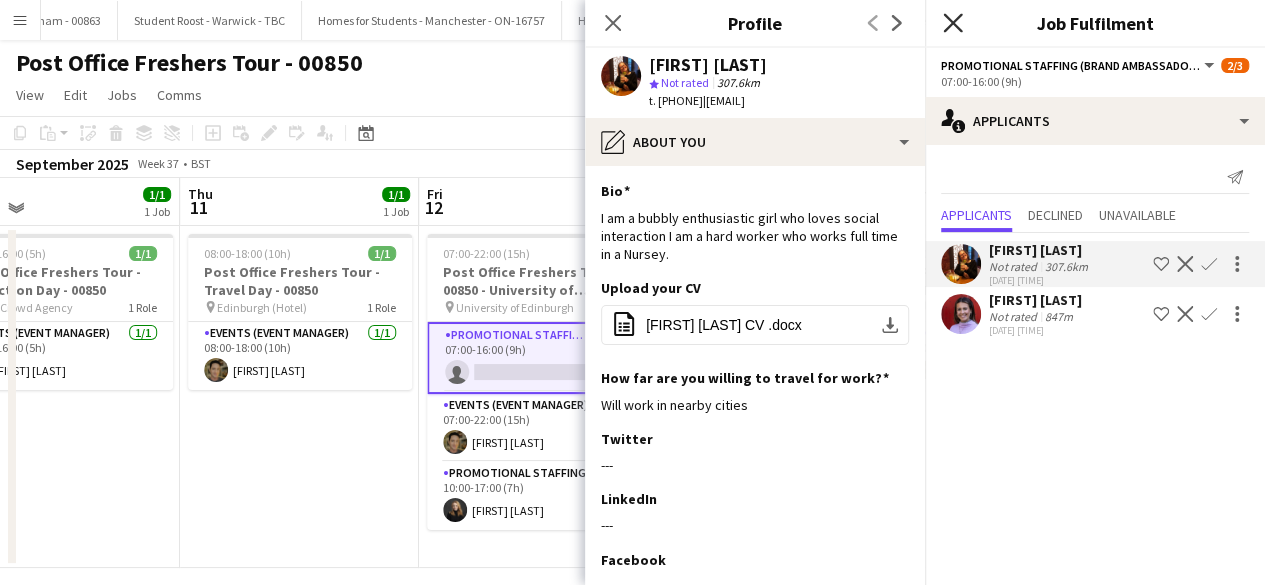 click on "Close pop-in" 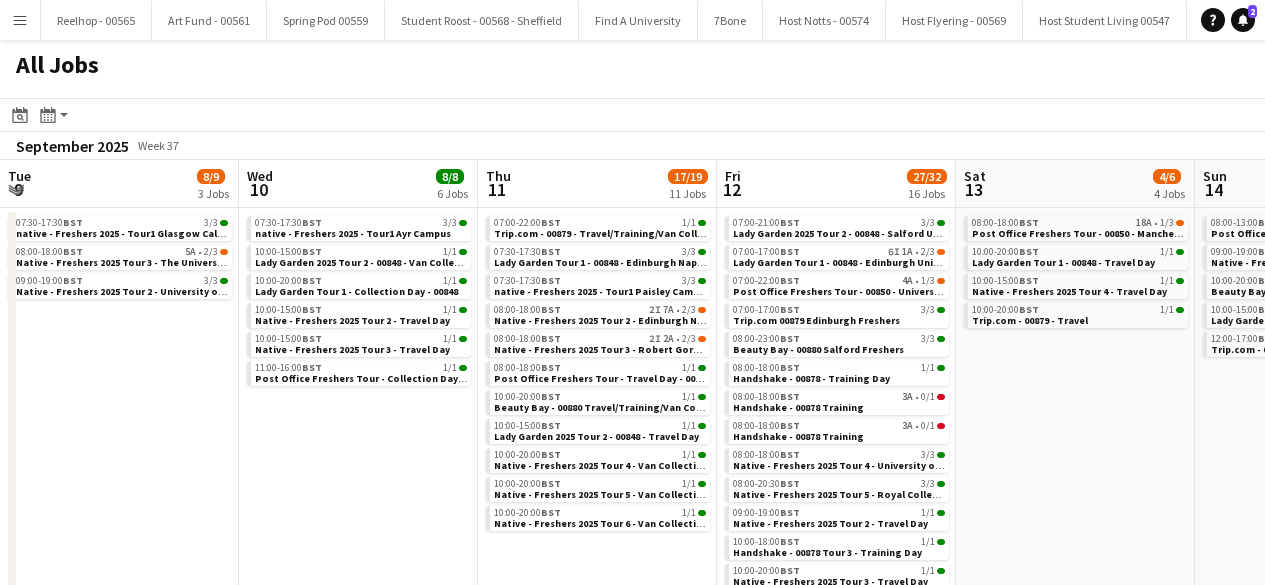 scroll, scrollTop: 0, scrollLeft: 0, axis: both 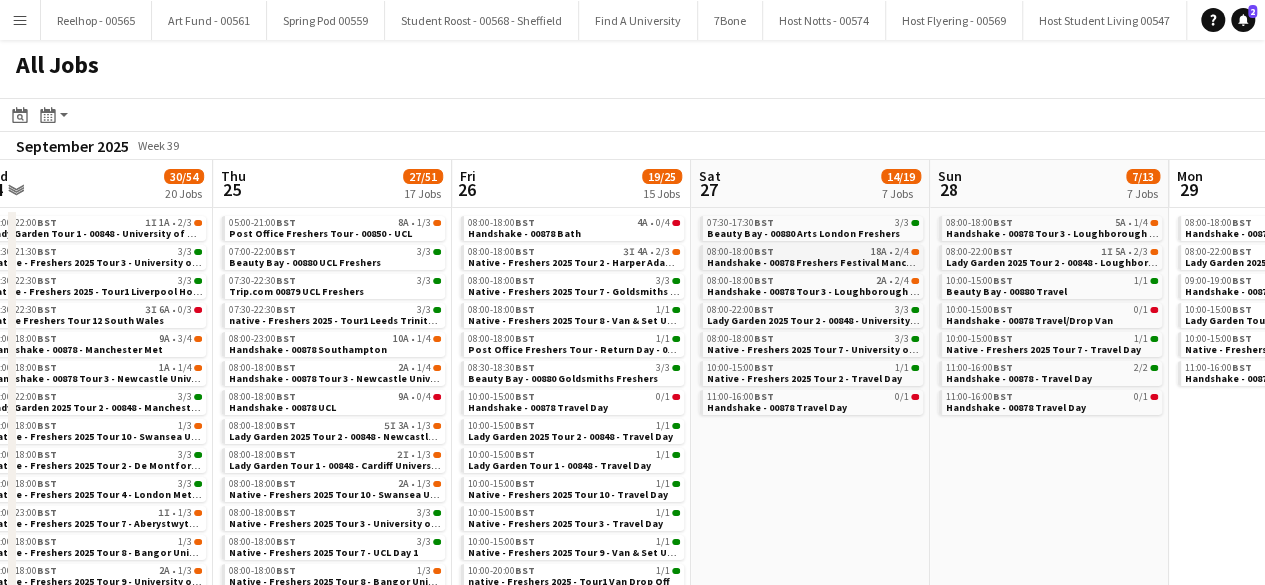 click on "Handshake - 00878 Freshers Festival Manchester" at bounding box center [822, 262] 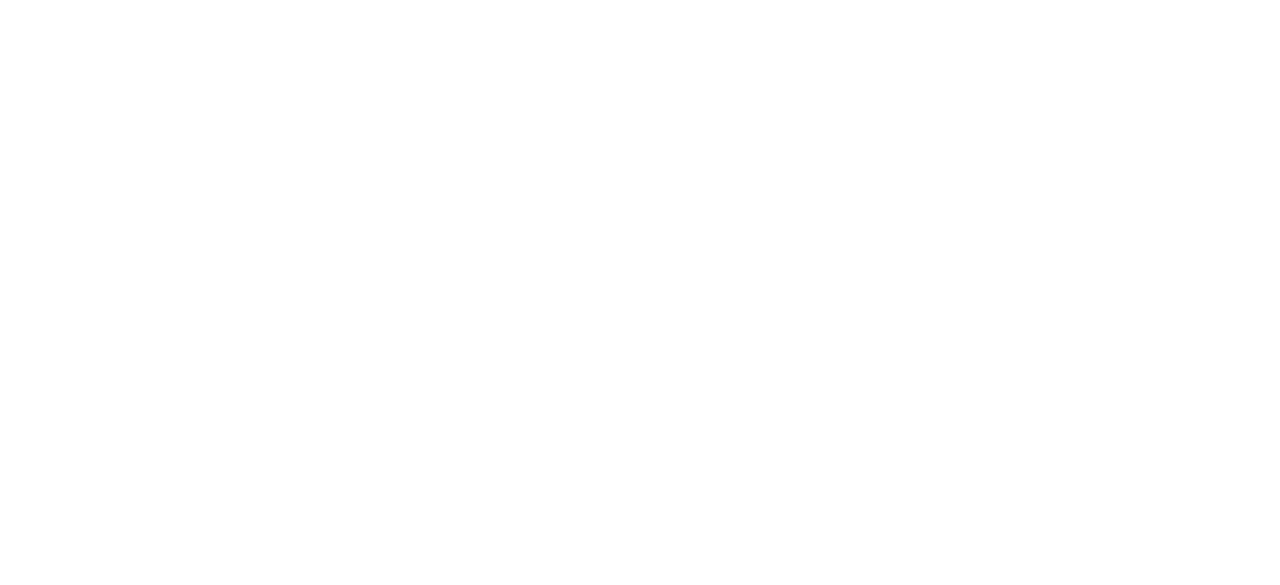 scroll, scrollTop: 0, scrollLeft: 0, axis: both 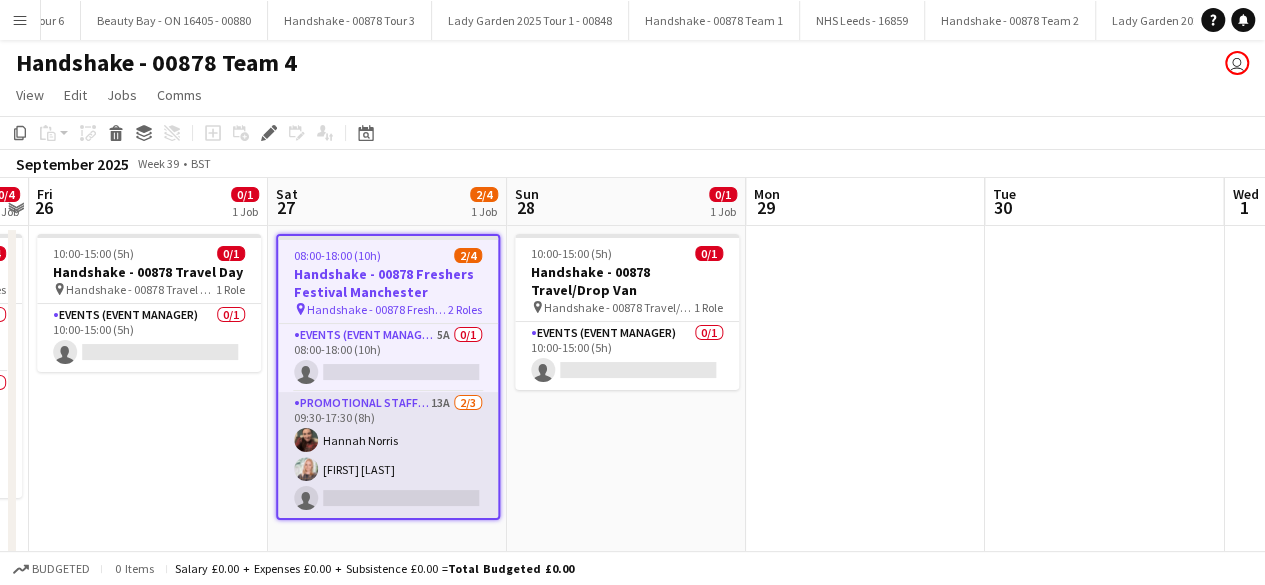 click on "Promotional Staffing (Brand Ambassadors)   13A   2/3   09:30-17:30 (8h)
Hannah Norris April Barton
single-neutral-actions" at bounding box center [388, 455] 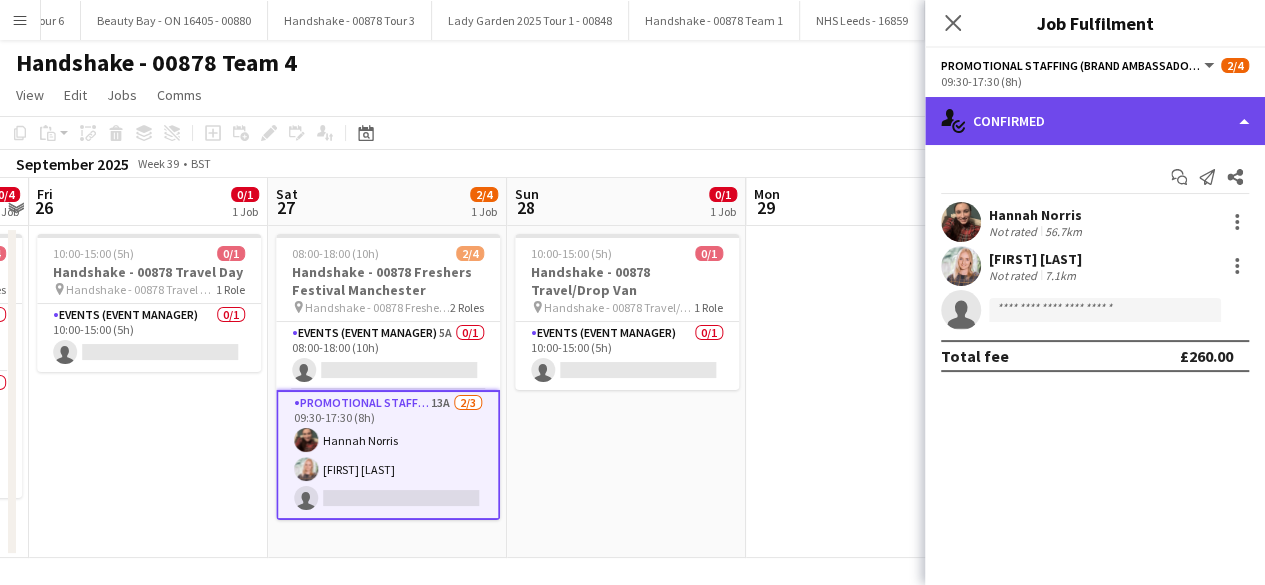 click on "single-neutral-actions-check-2
Confirmed" 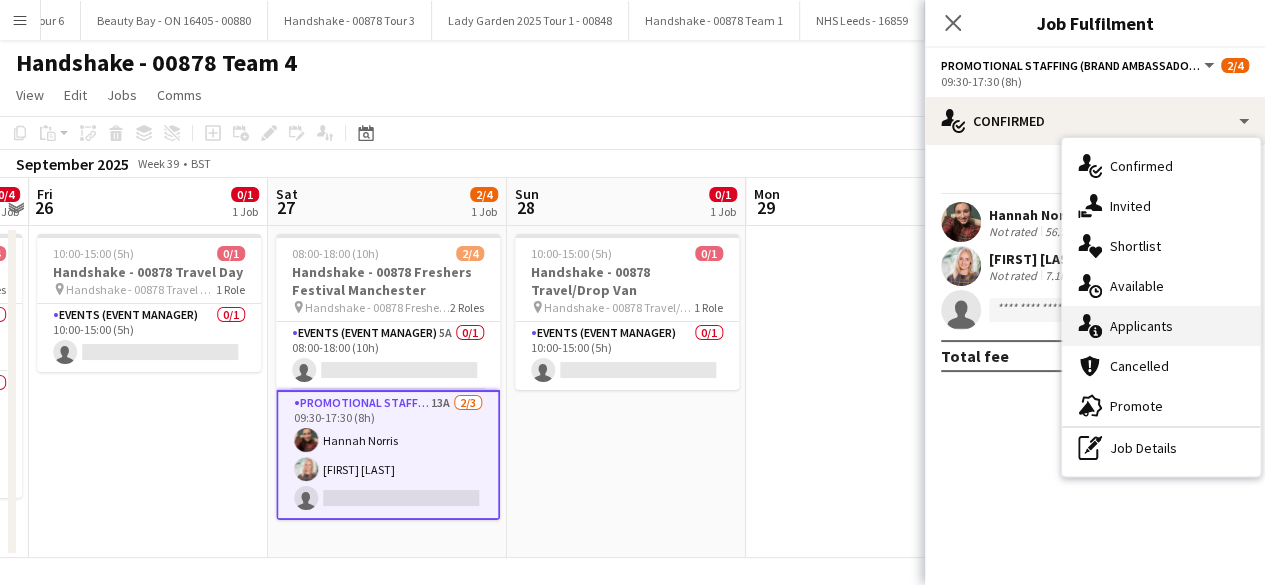 click on "single-neutral-actions-information
Applicants" at bounding box center [1161, 326] 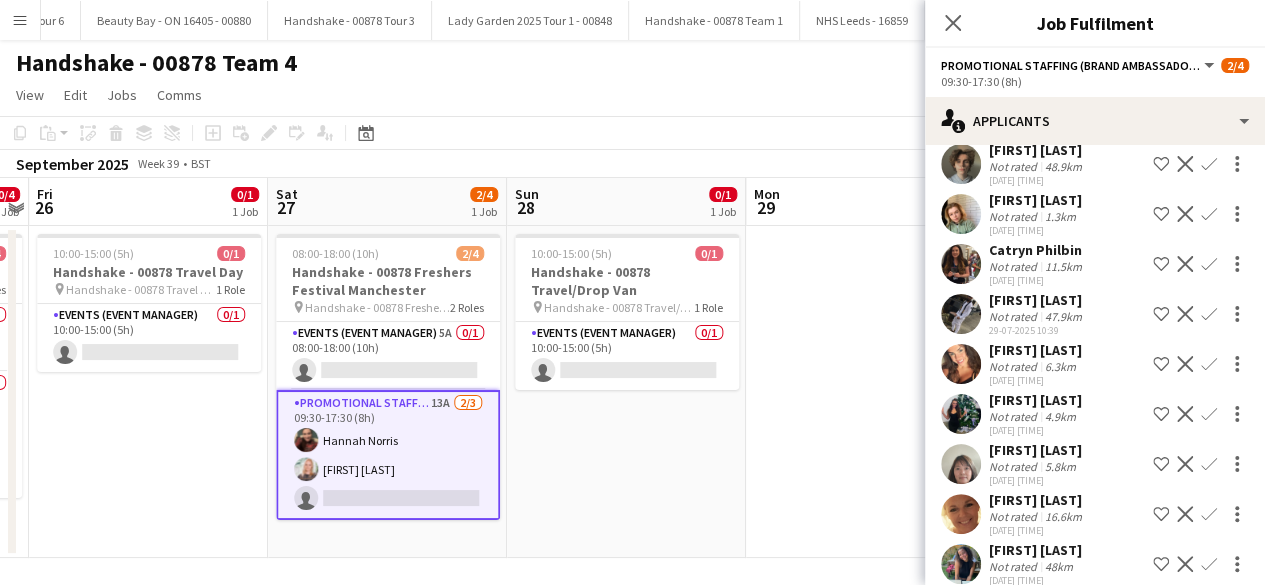 scroll, scrollTop: 321, scrollLeft: 0, axis: vertical 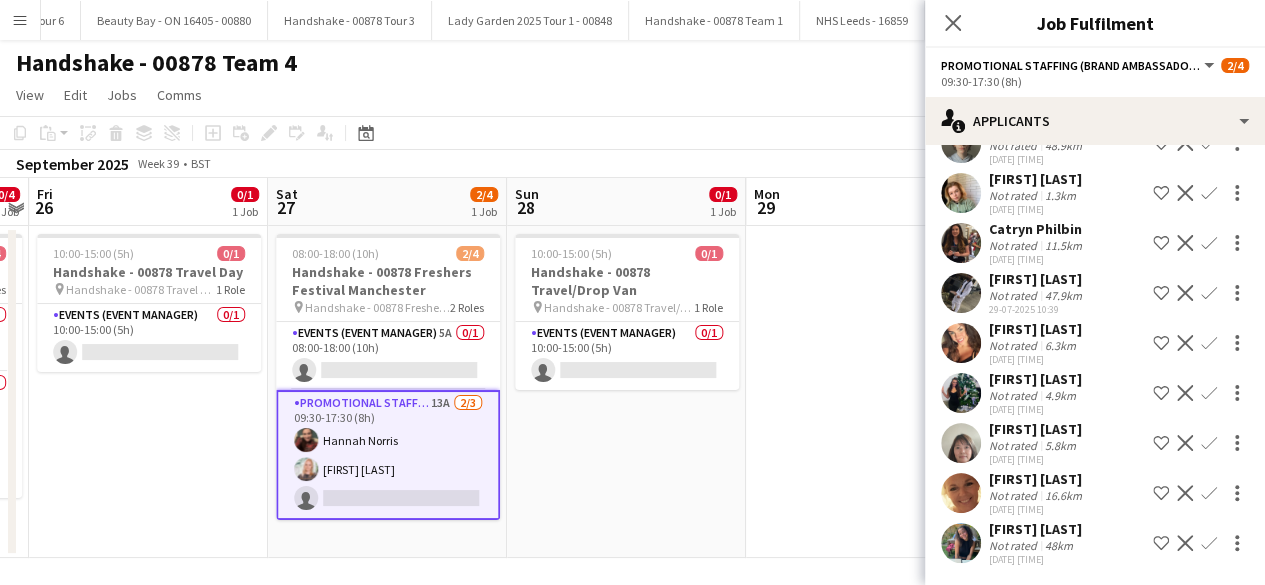 click on "Confirm" 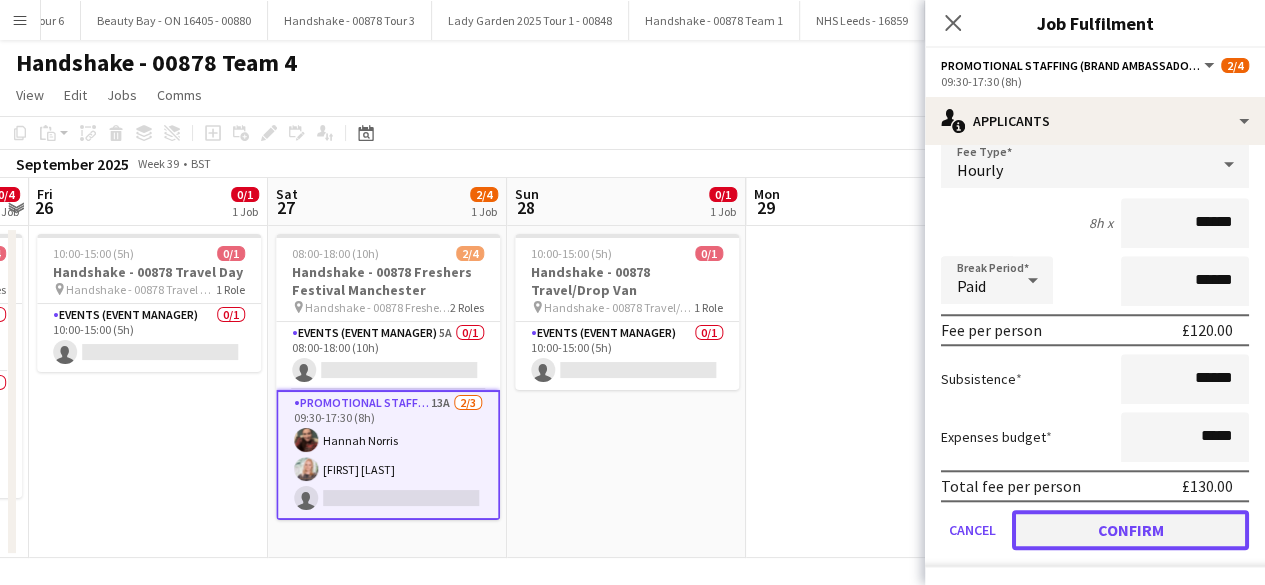 click on "Confirm" 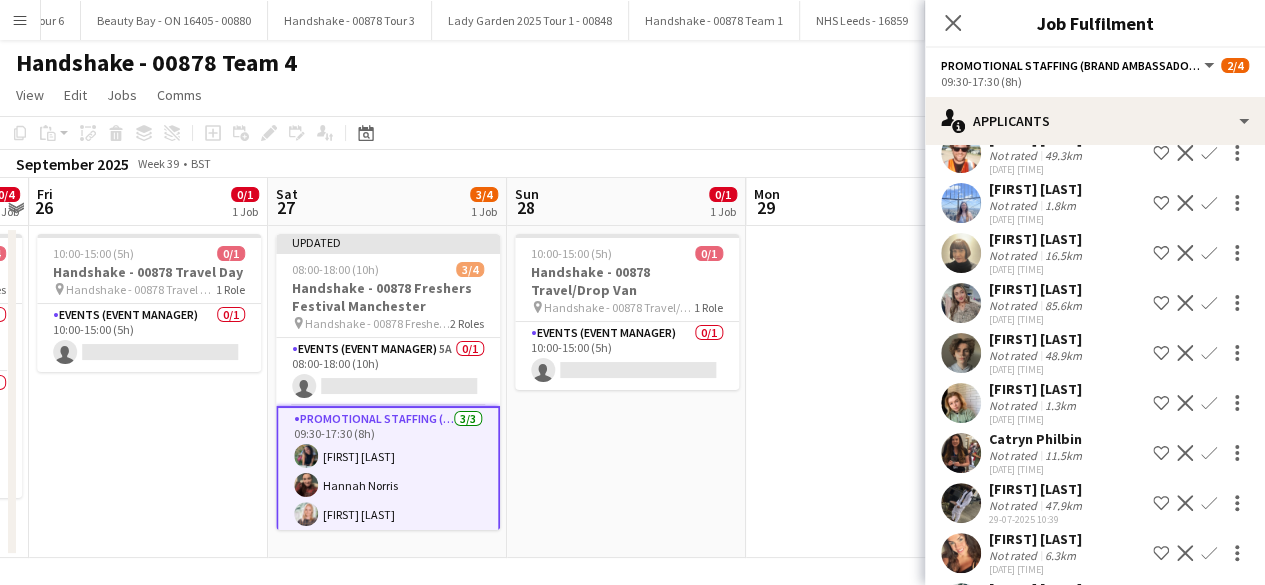 scroll, scrollTop: 0, scrollLeft: 0, axis: both 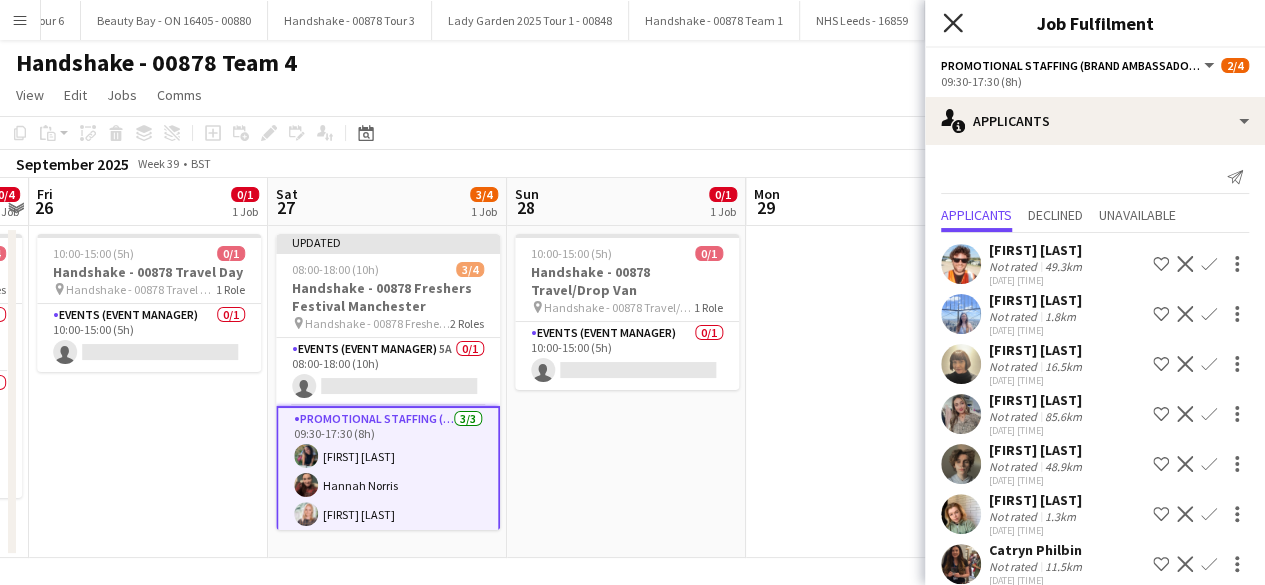 click on "Close pop-in" 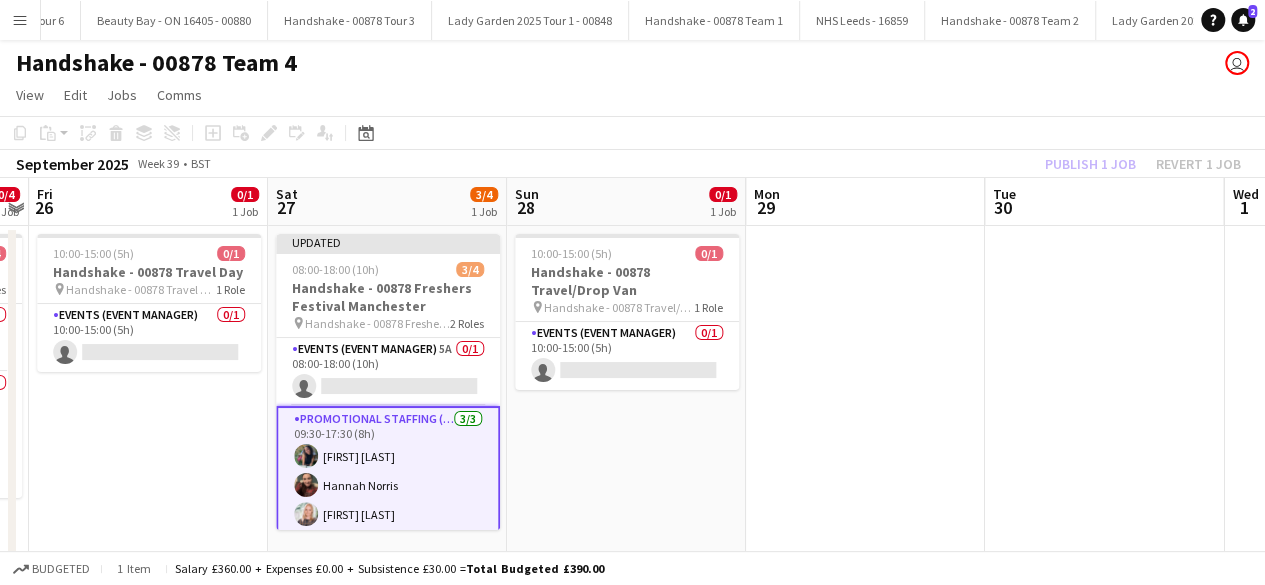 click at bounding box center (865, 392) 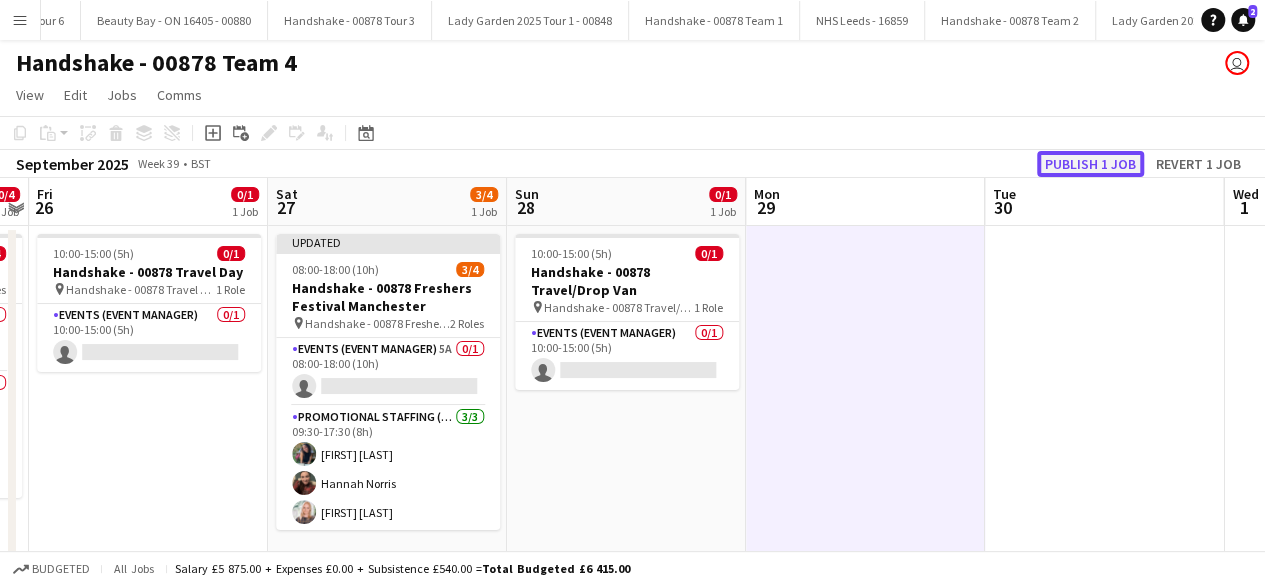 click on "Publish 1 job" 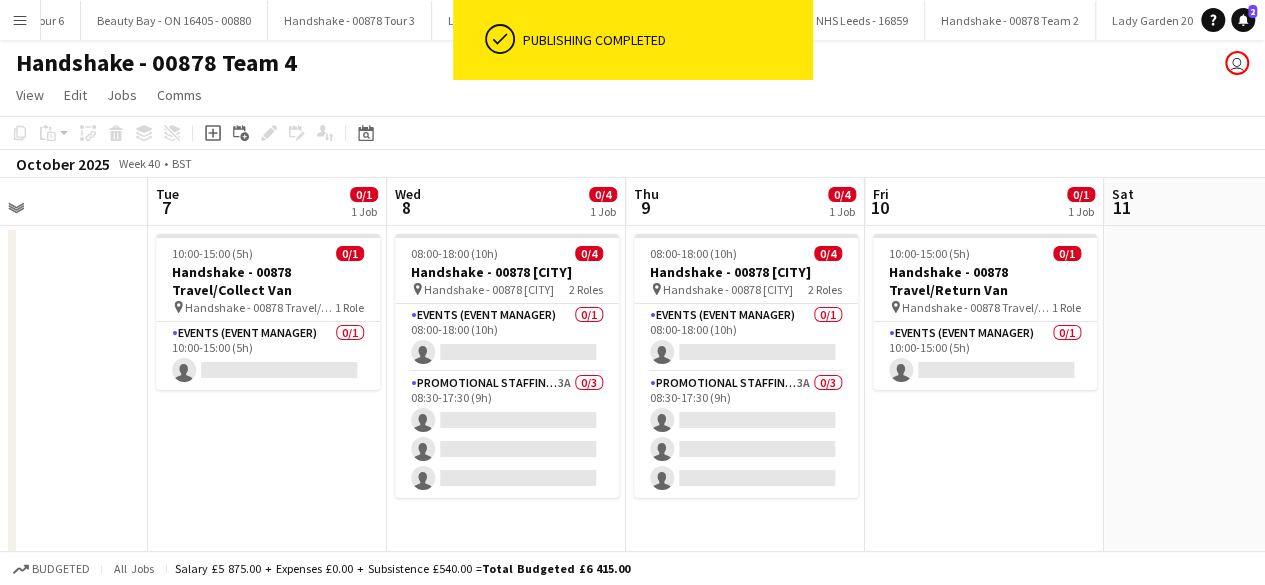 scroll, scrollTop: 0, scrollLeft: 568, axis: horizontal 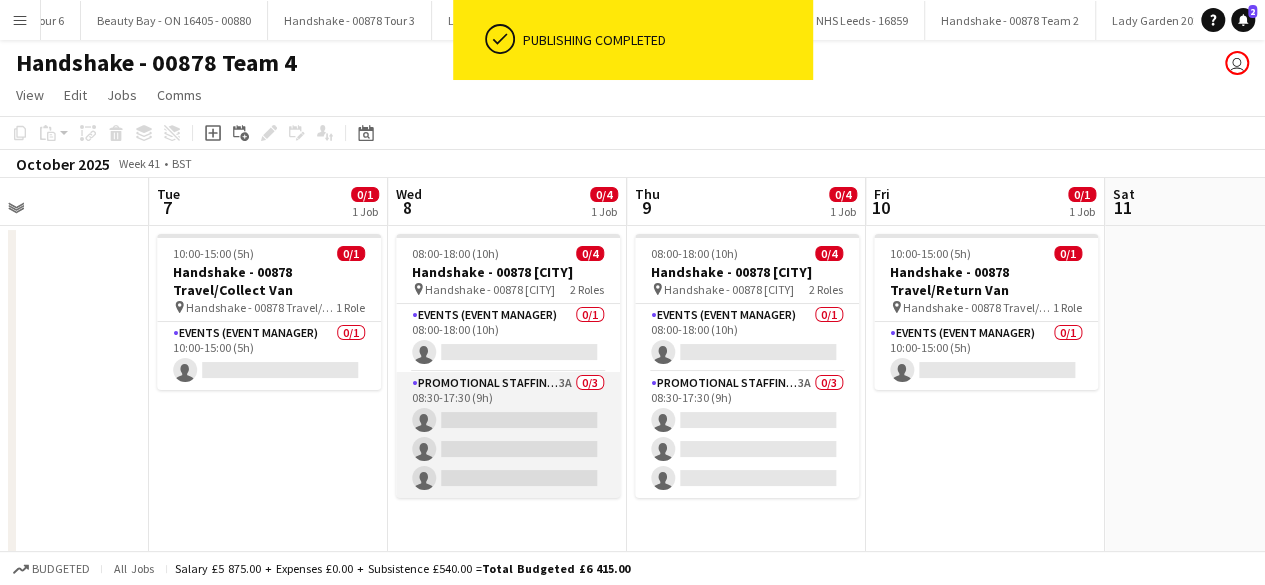 click on "Promotional Staffing (Brand Ambassadors)   3A   0/3   08:30-17:30 (9h)
single-neutral-actions
single-neutral-actions
single-neutral-actions" at bounding box center (508, 435) 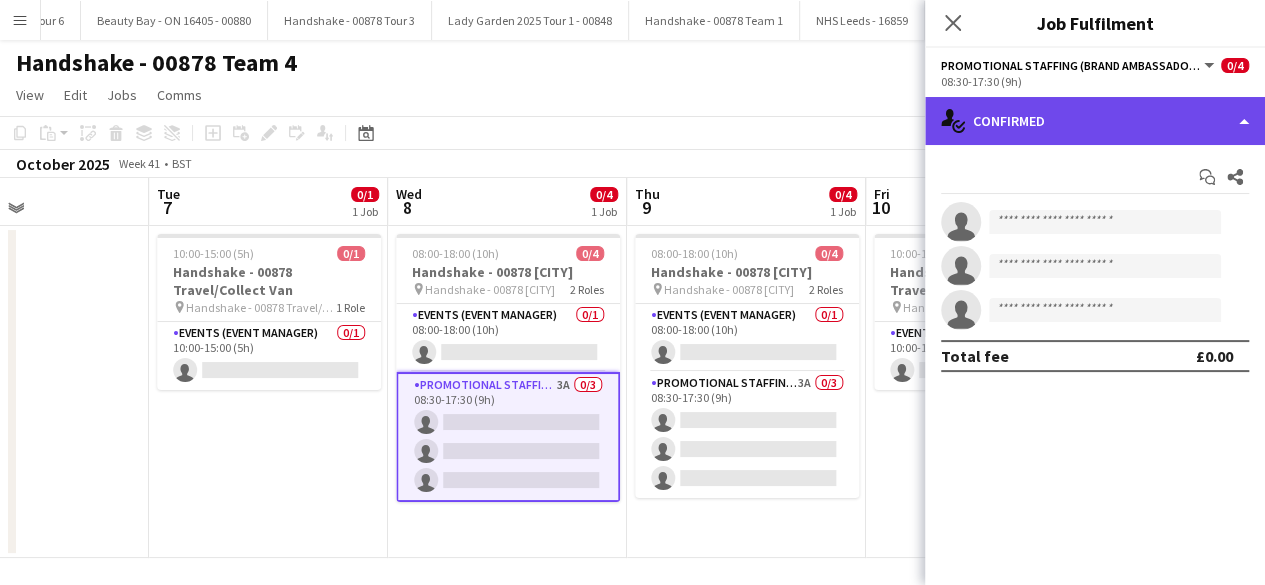 click on "single-neutral-actions-check-2
Confirmed" 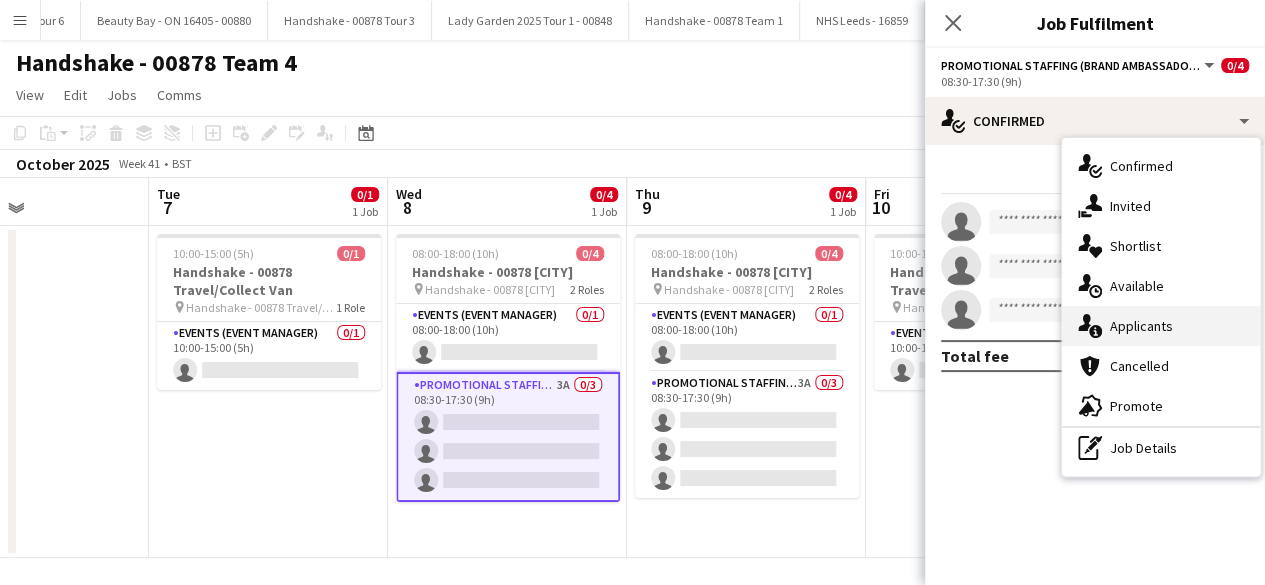 click on "single-neutral-actions-information
Applicants" at bounding box center [1161, 326] 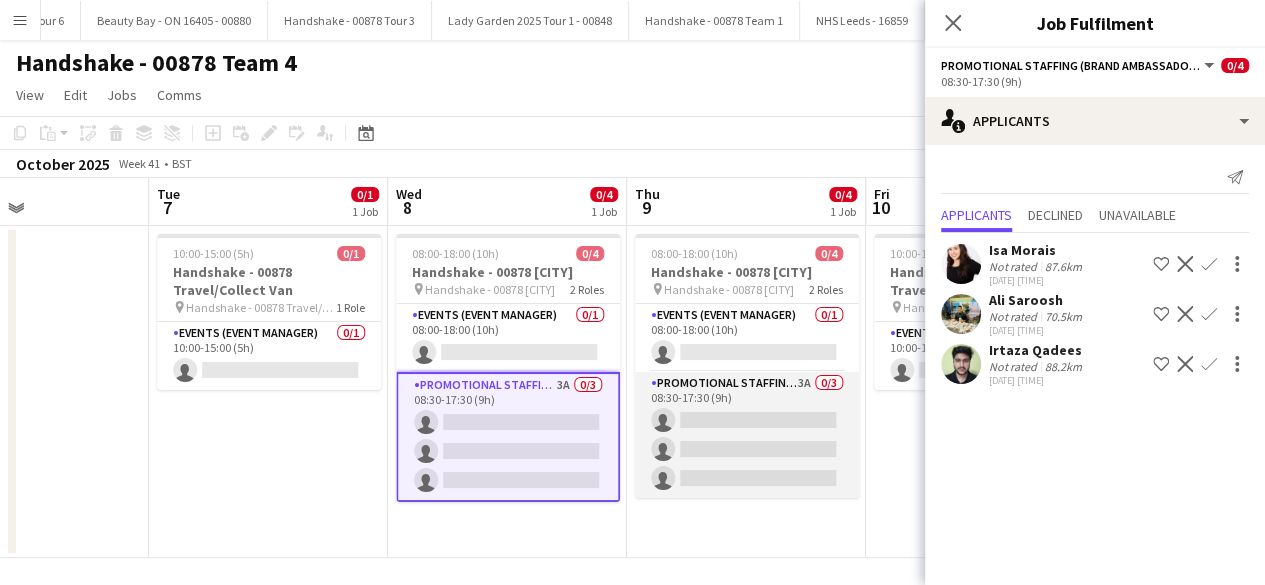 click on "Promotional Staffing (Brand Ambassadors)   3A   0/3   08:30-17:30 (9h)
single-neutral-actions
single-neutral-actions
single-neutral-actions" at bounding box center [747, 435] 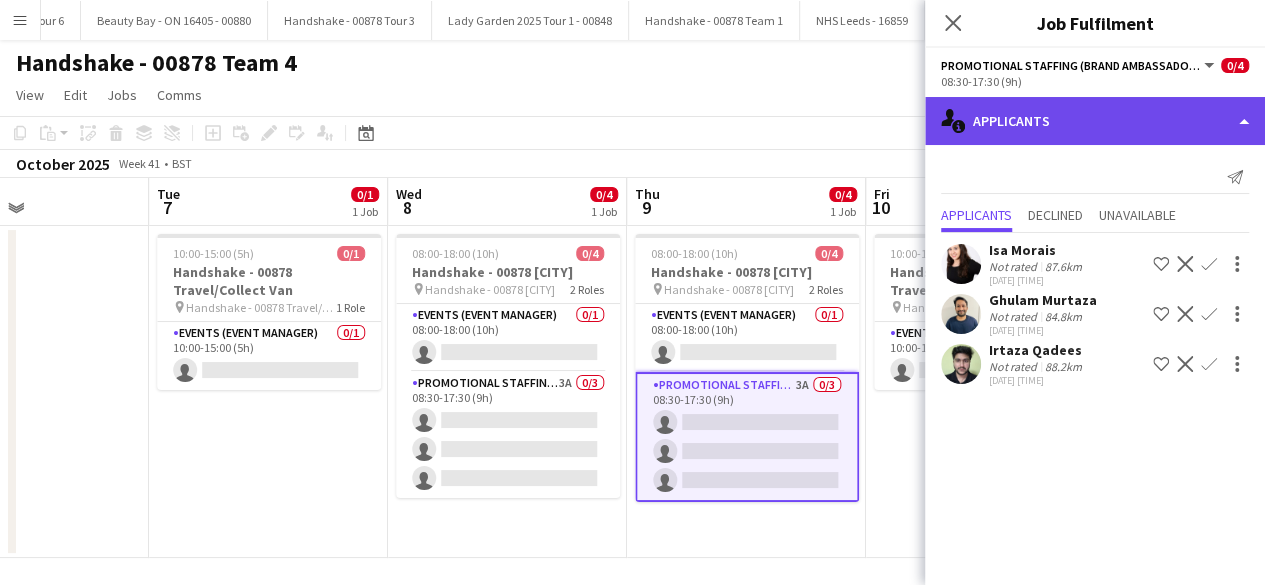 click on "single-neutral-actions-information
Applicants" 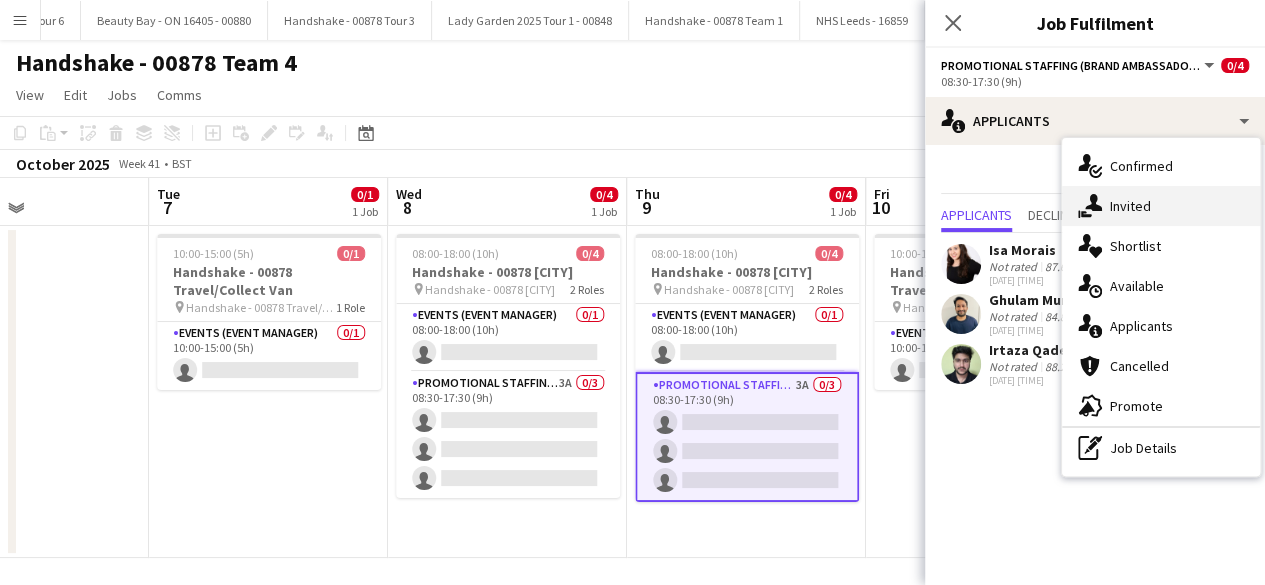 click on "single-neutral-actions-share-1
Invited" at bounding box center [1161, 206] 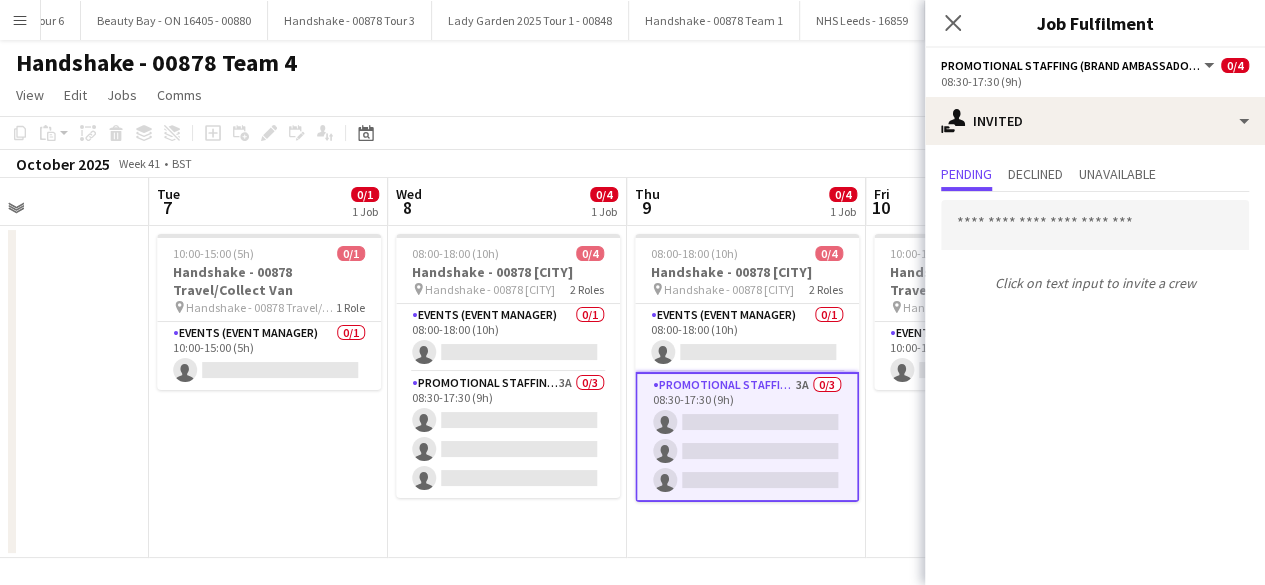 click on "Click on text input to invite a crew" at bounding box center (1095, 246) 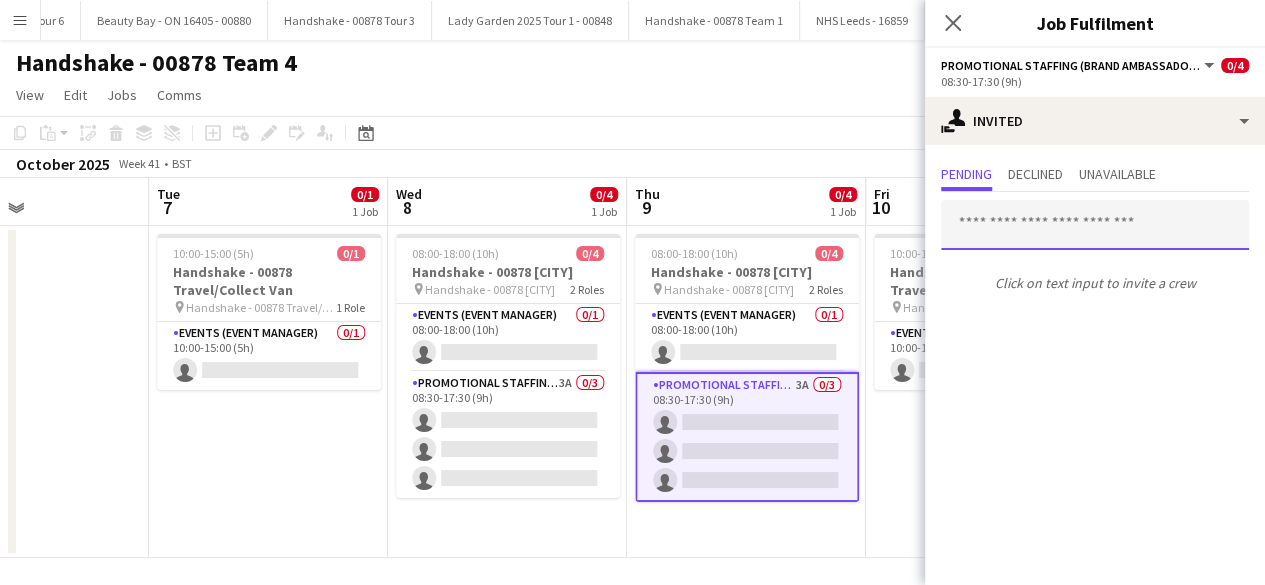 click at bounding box center (1095, 225) 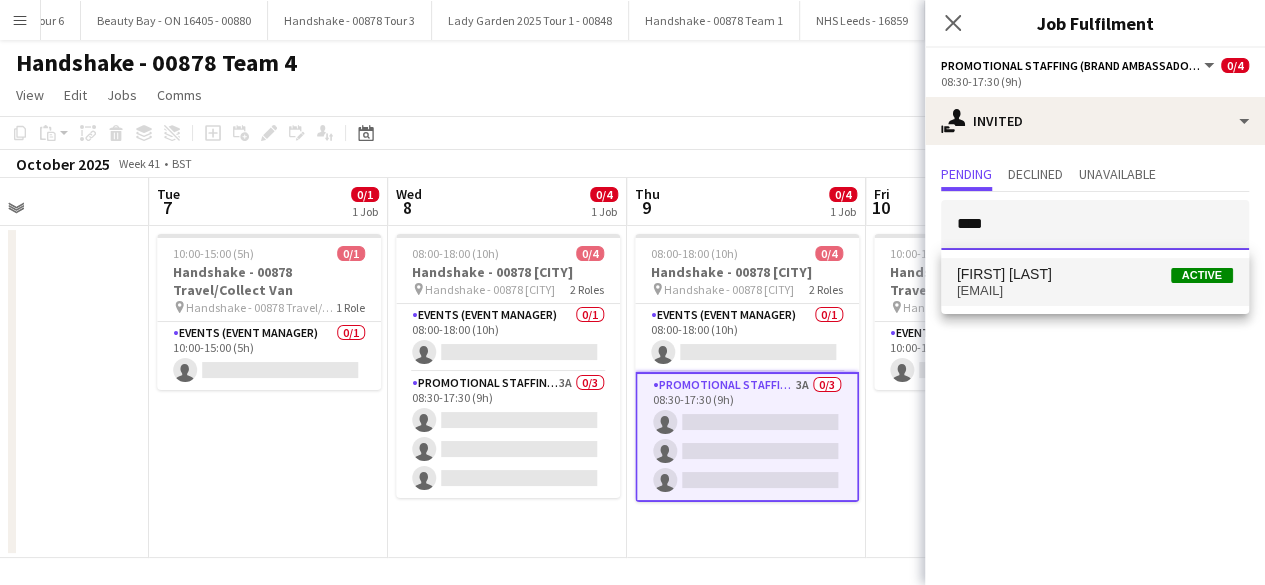 type on "****" 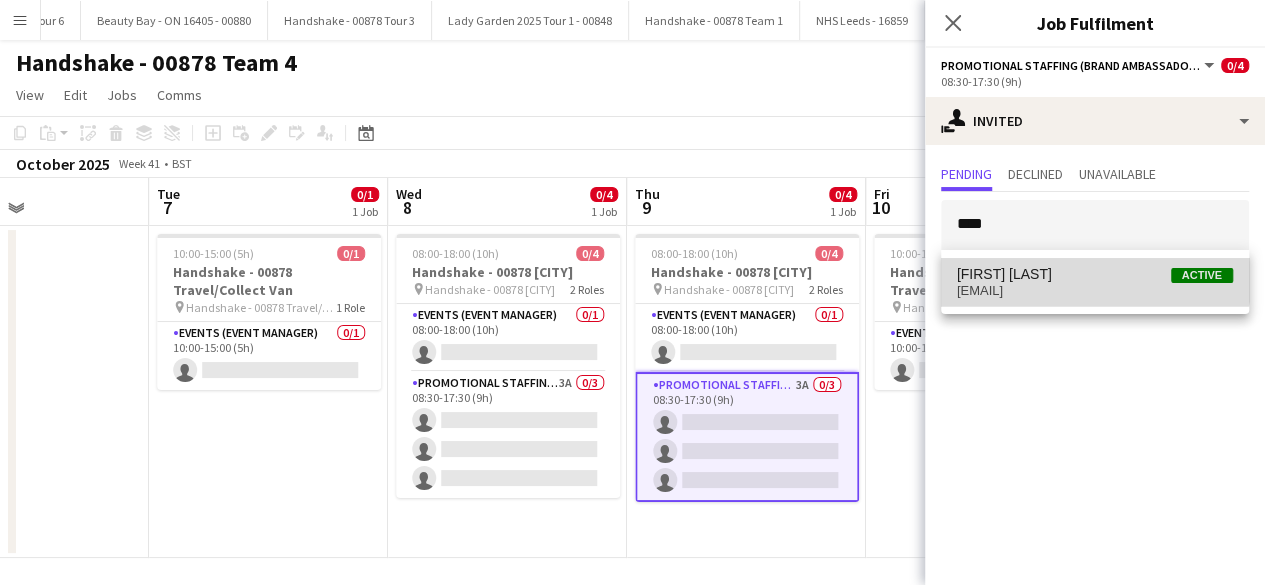 click on "Gina Lloydd-Jones  Active  sirxanthia@hotmail.com" at bounding box center (1095, 282) 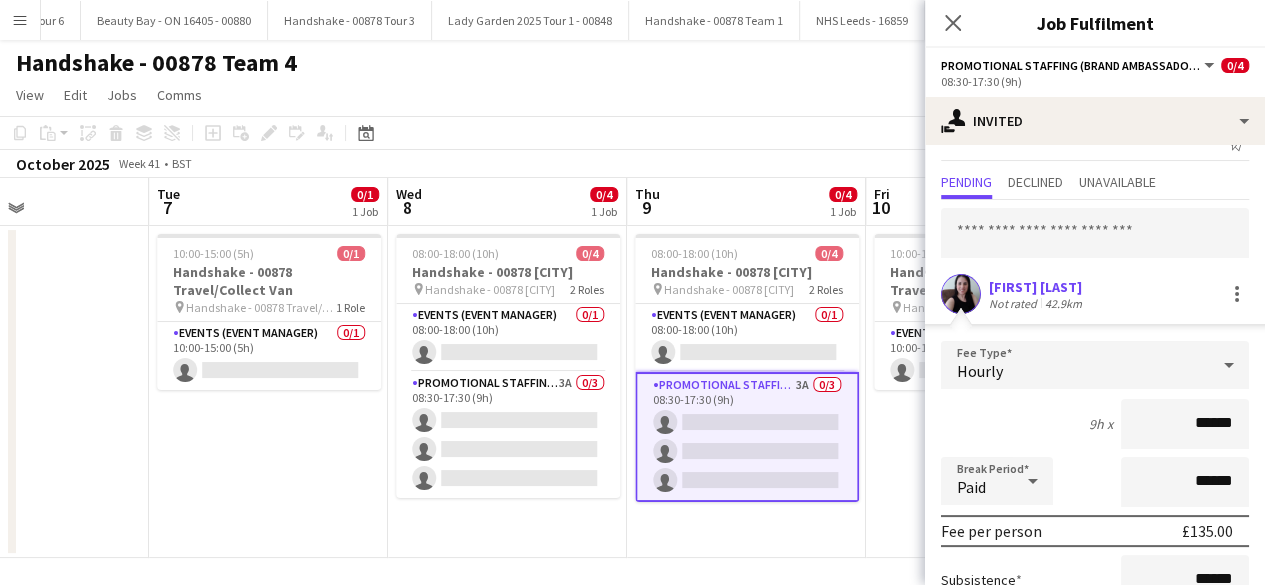 scroll, scrollTop: 35, scrollLeft: 0, axis: vertical 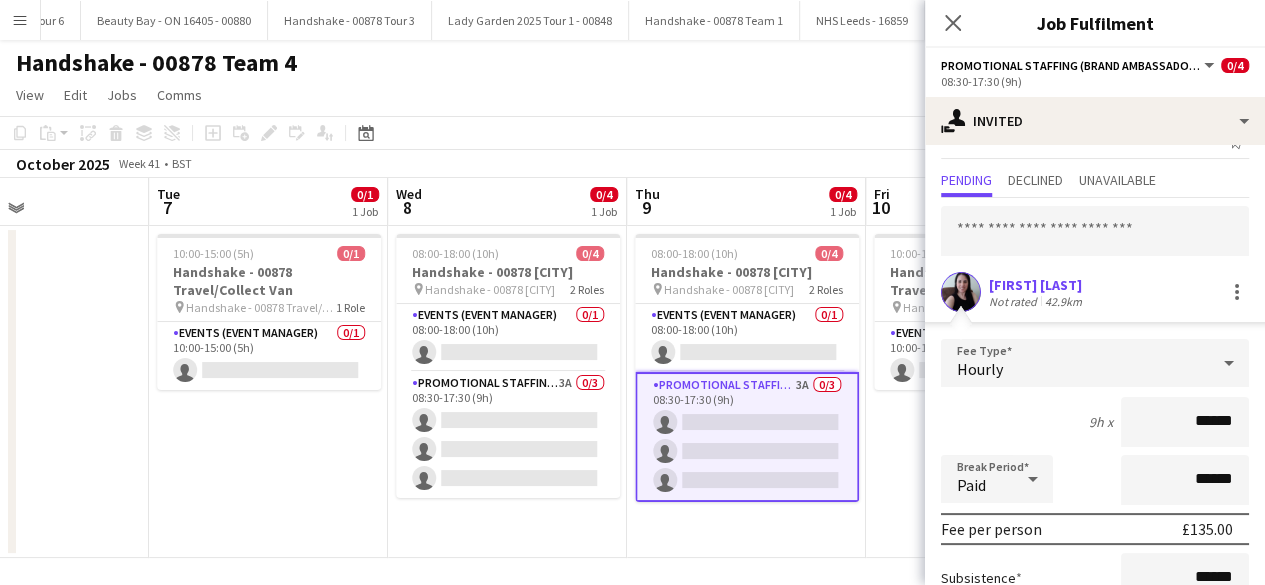 click 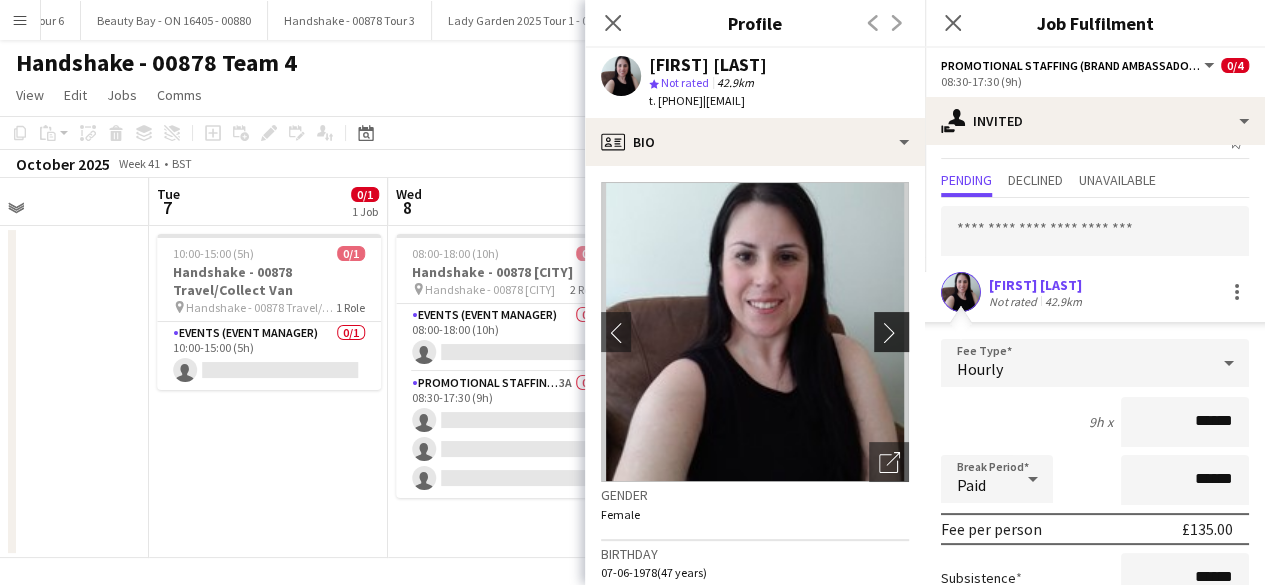 click on "chevron-right" 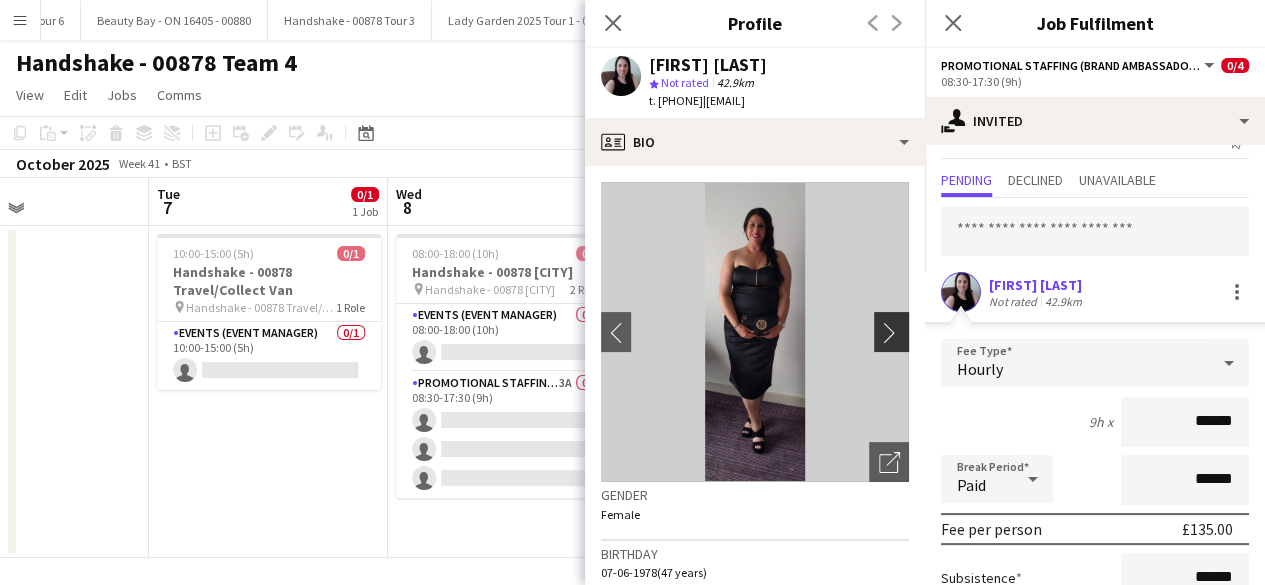 click on "chevron-right" 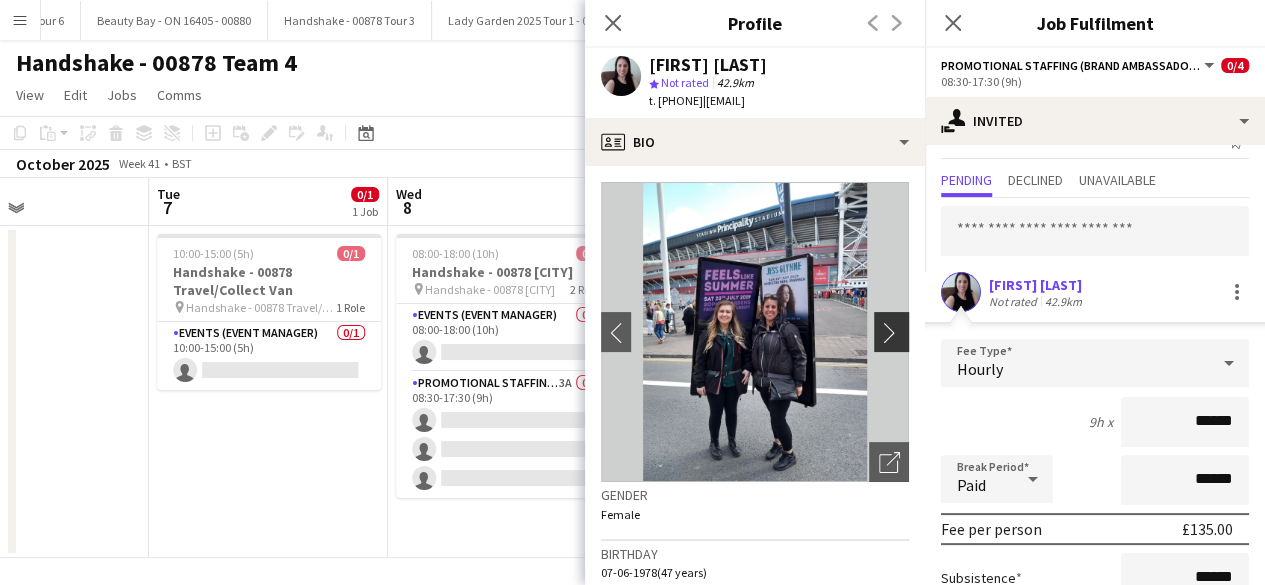 click on "chevron-right" 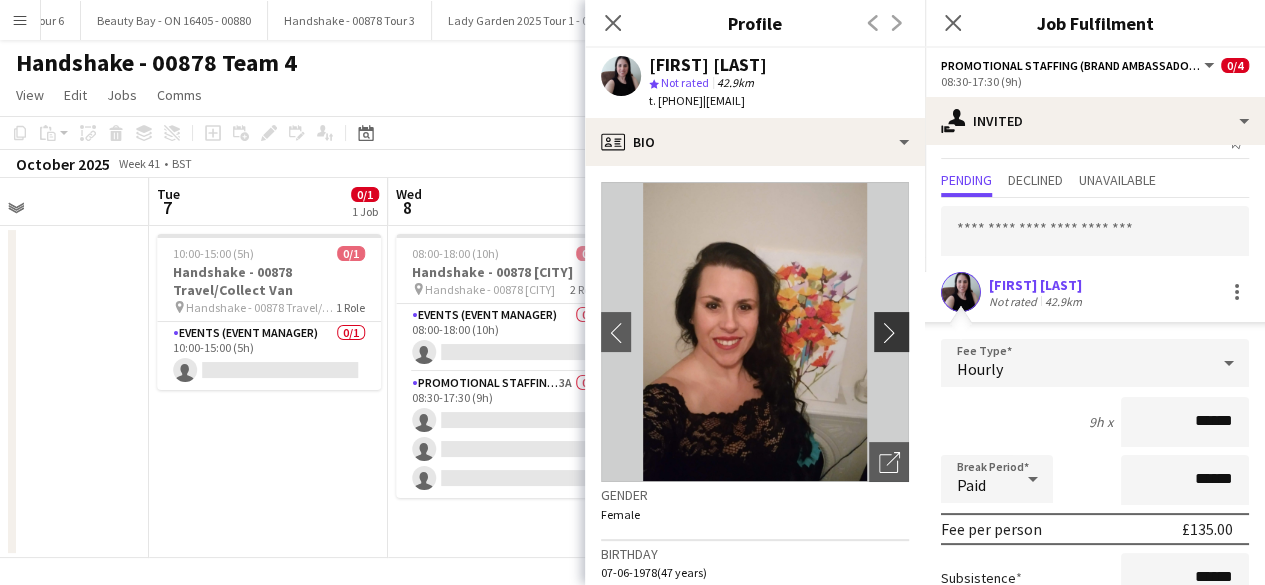 click on "chevron-right" 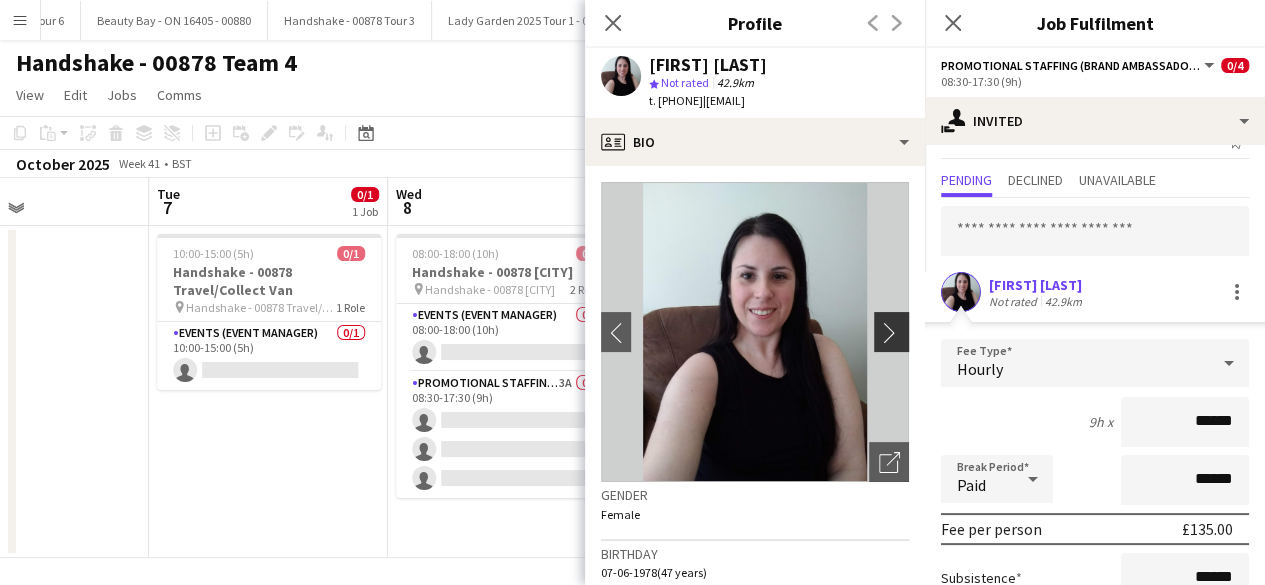 click on "chevron-right" 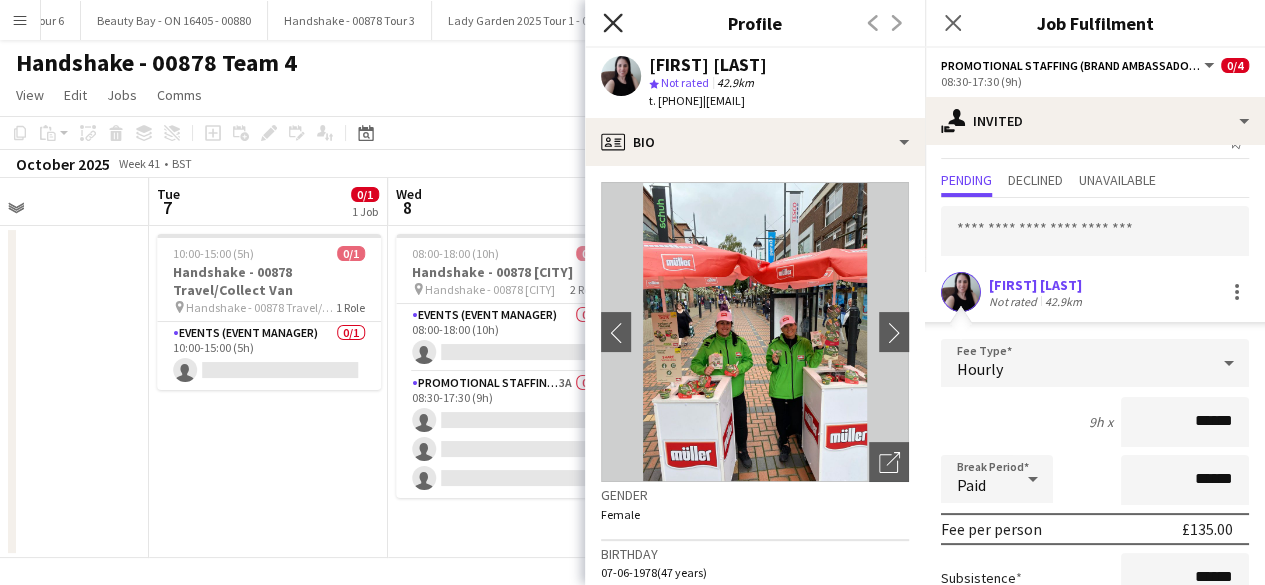 click 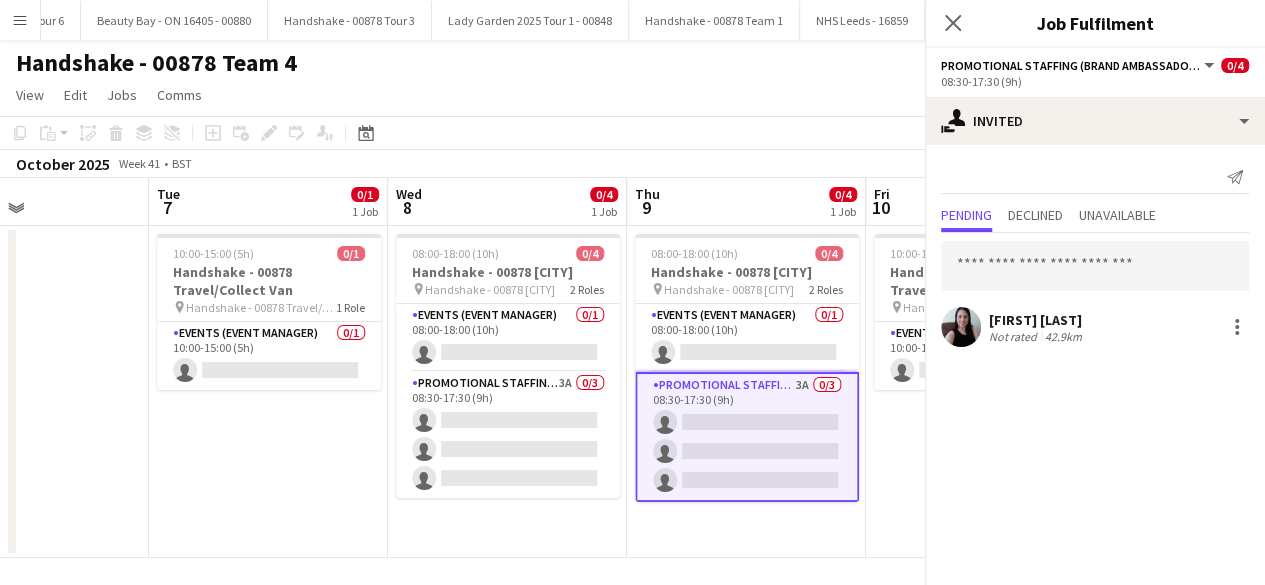 scroll, scrollTop: 0, scrollLeft: 0, axis: both 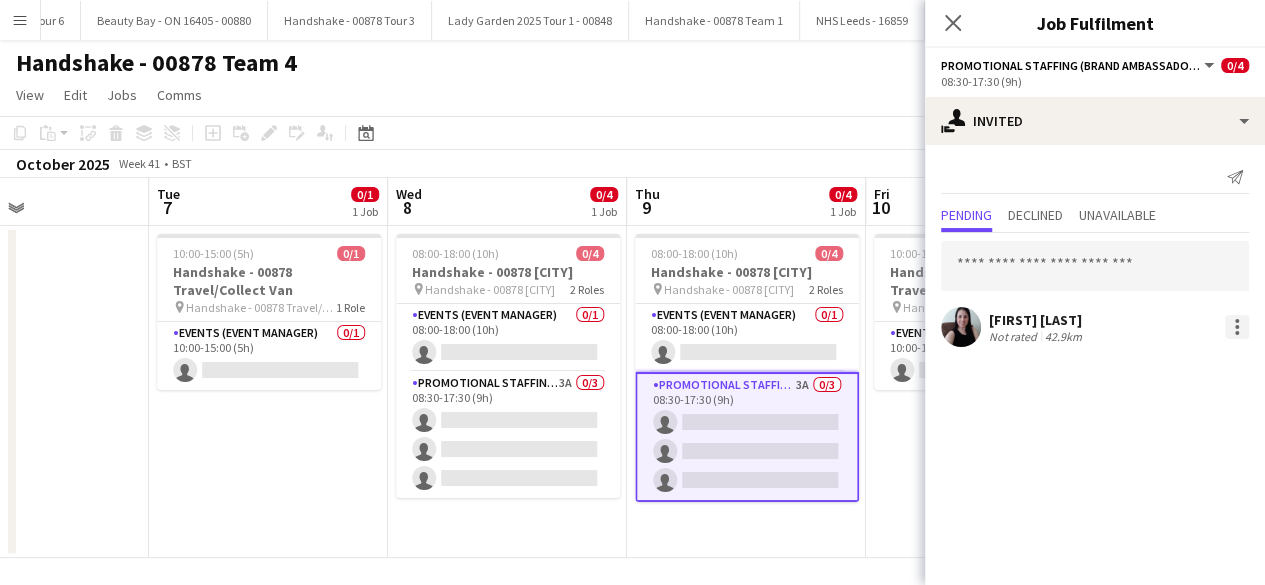 click 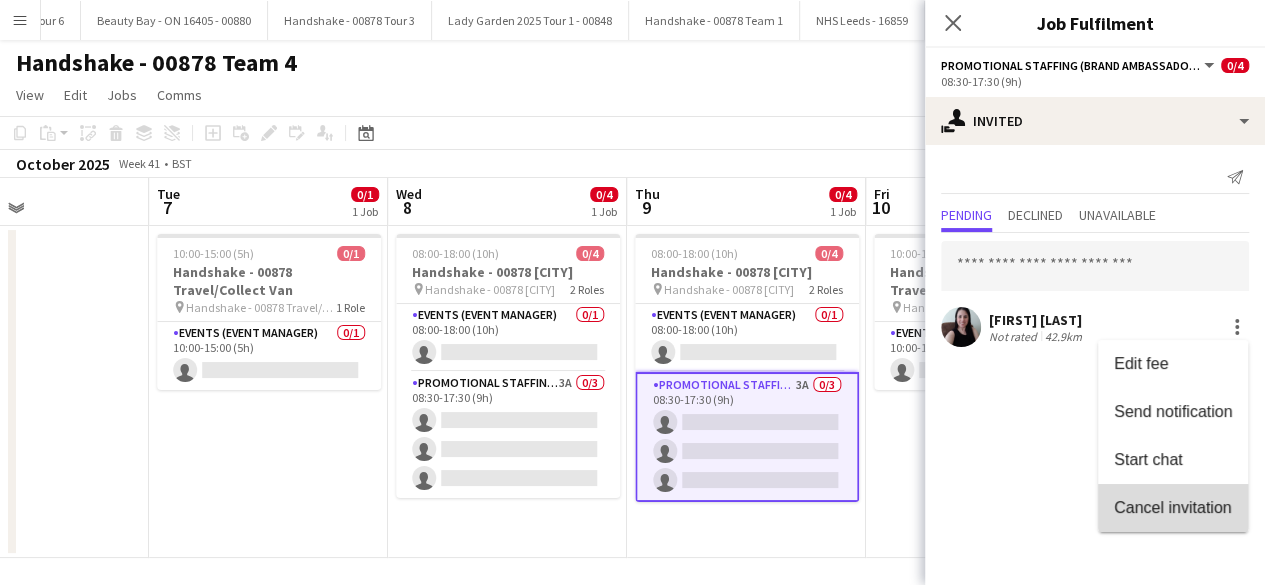 click on "Cancel invitation" at bounding box center (1173, 508) 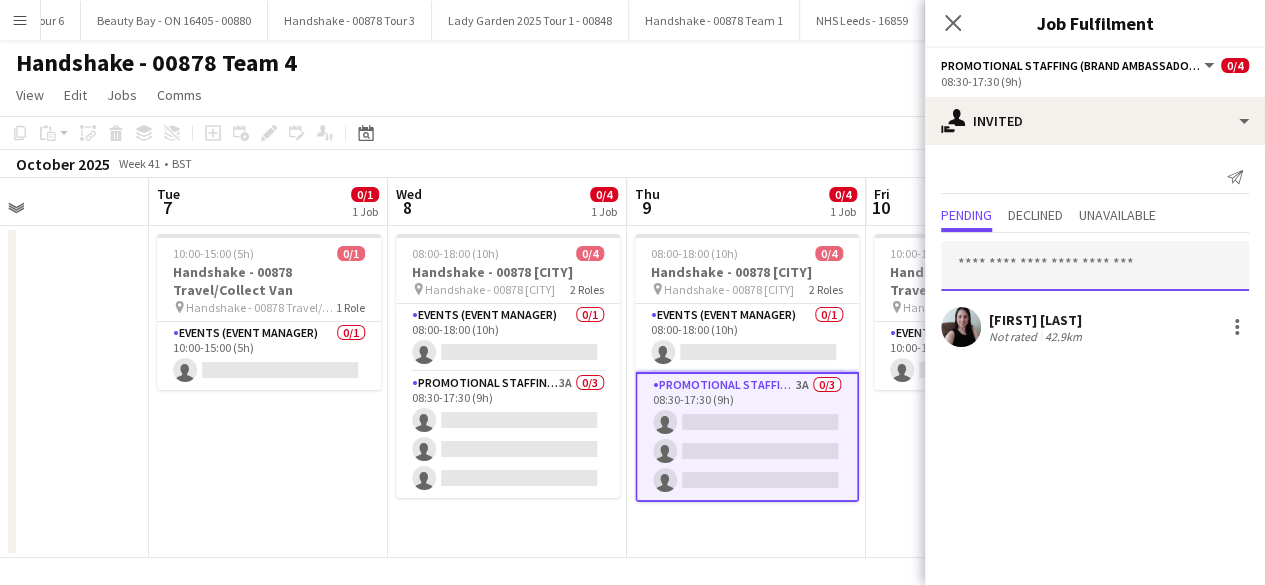 click at bounding box center (1095, 266) 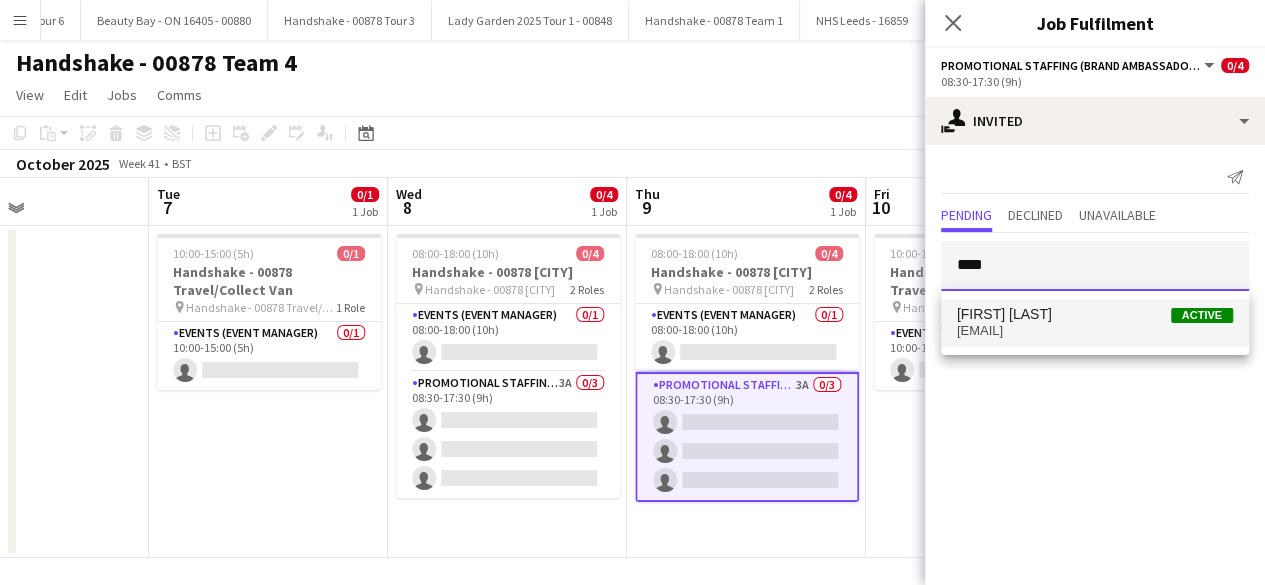 type on "****" 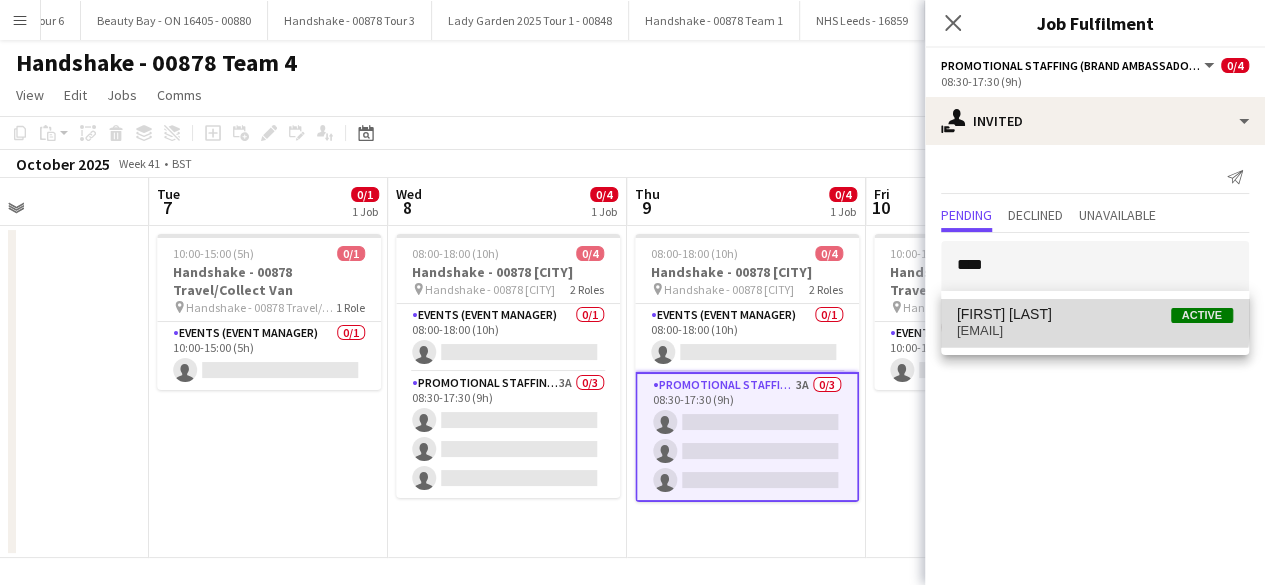 click on "[FIRST] [LAST]" at bounding box center (1004, 314) 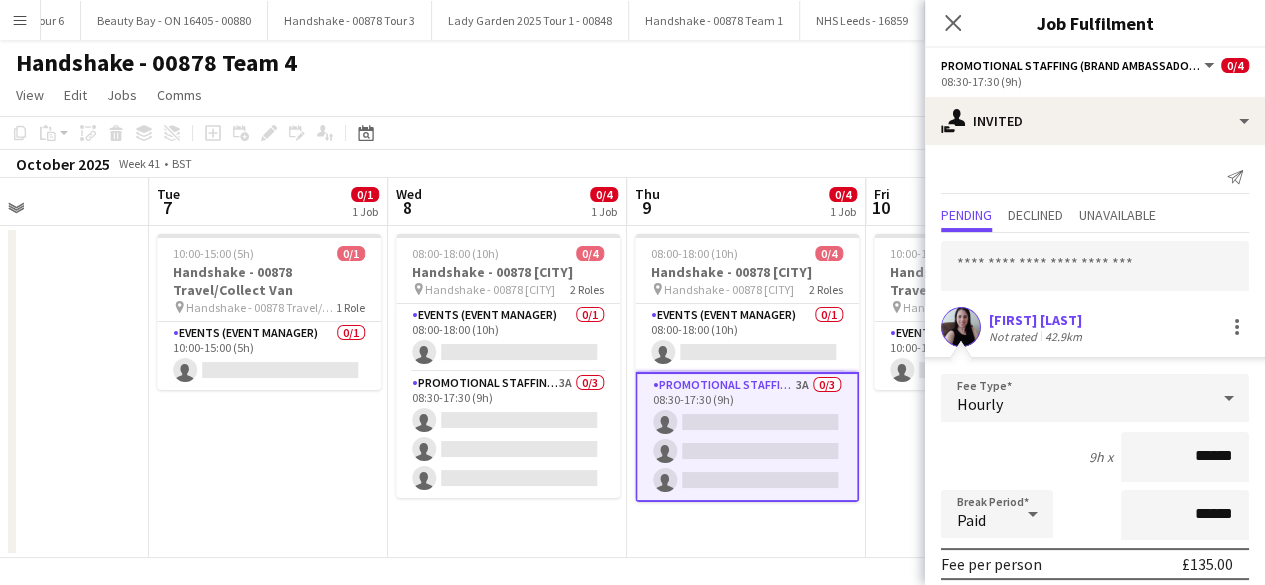 scroll, scrollTop: 234, scrollLeft: 0, axis: vertical 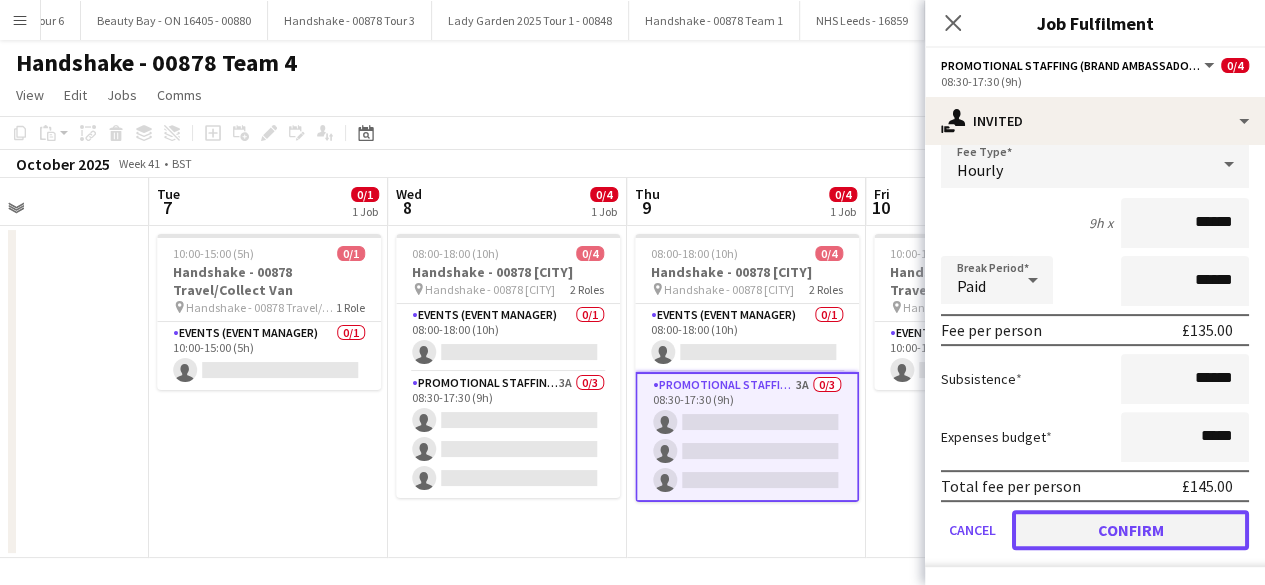 click on "Confirm" 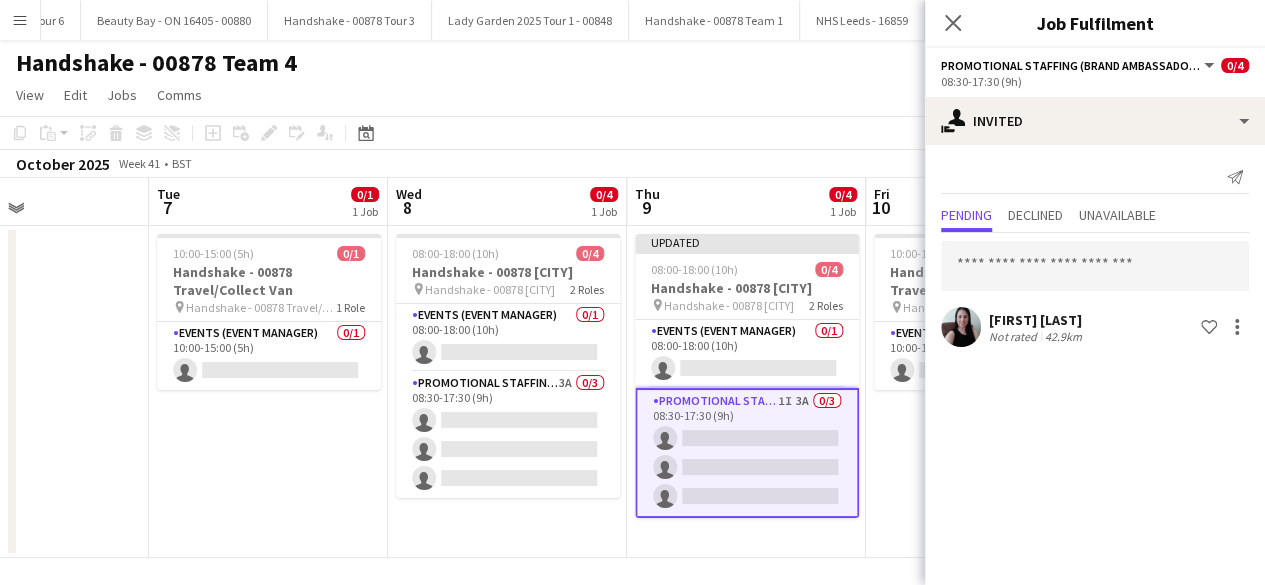 scroll, scrollTop: 0, scrollLeft: 0, axis: both 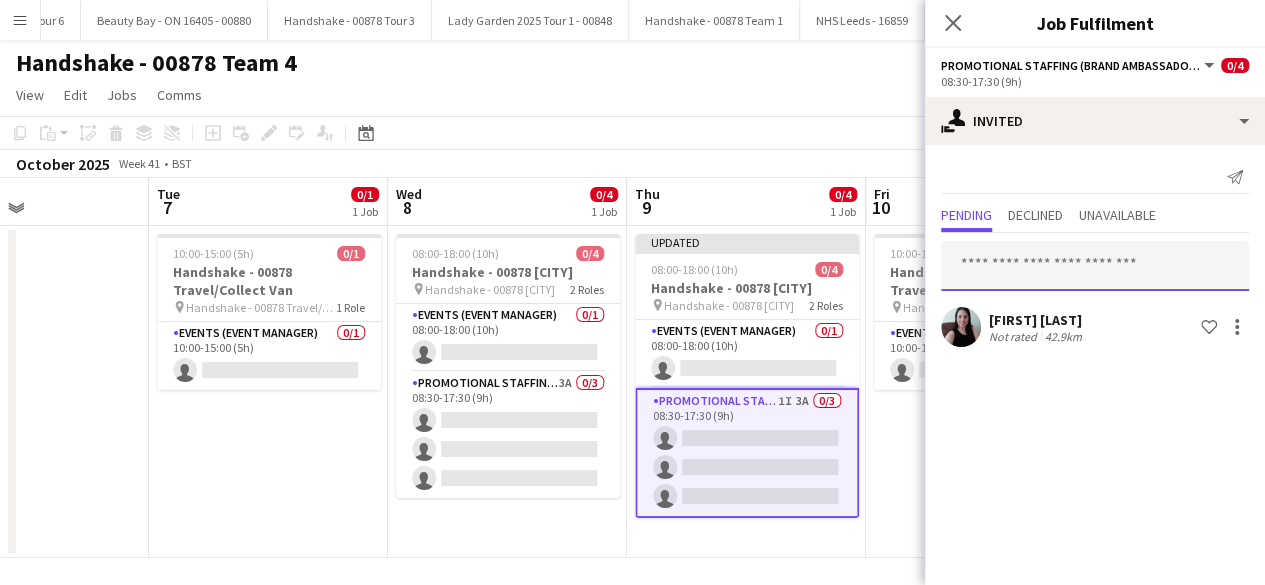 click at bounding box center [1095, 266] 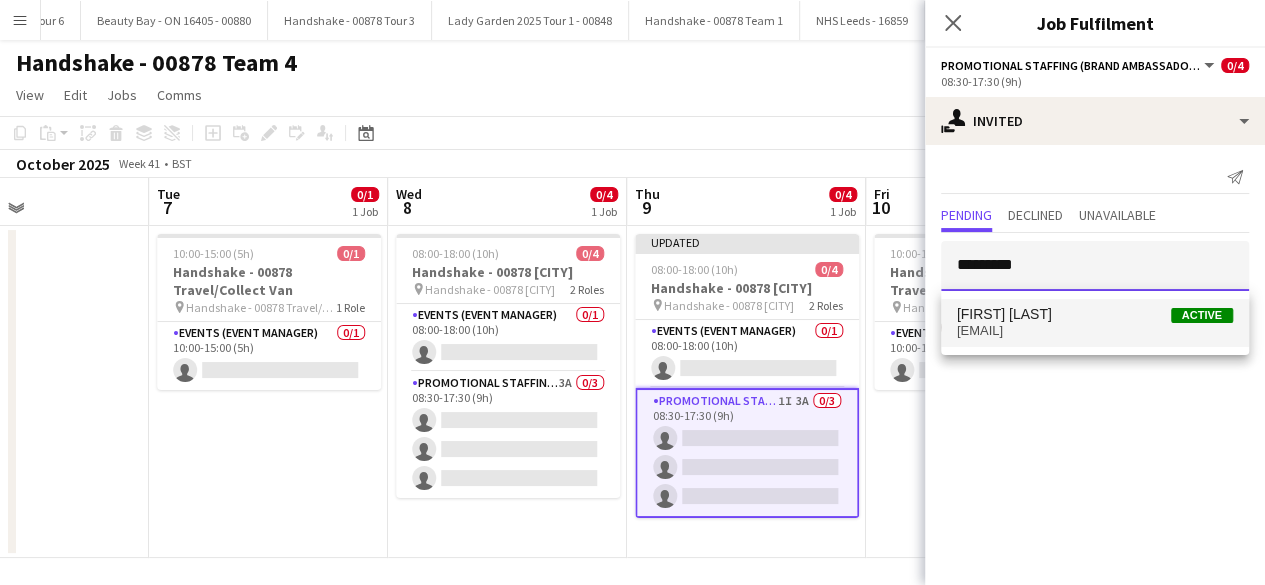 type on "*********" 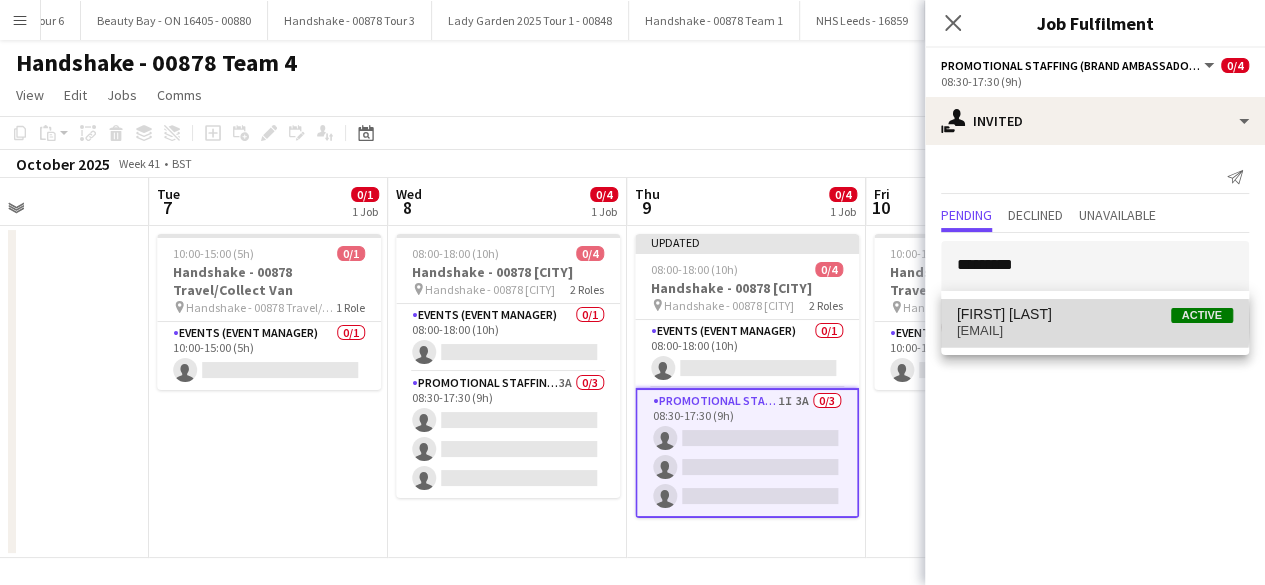 click on "natashadumbleton@hotmail.com" at bounding box center [1095, 331] 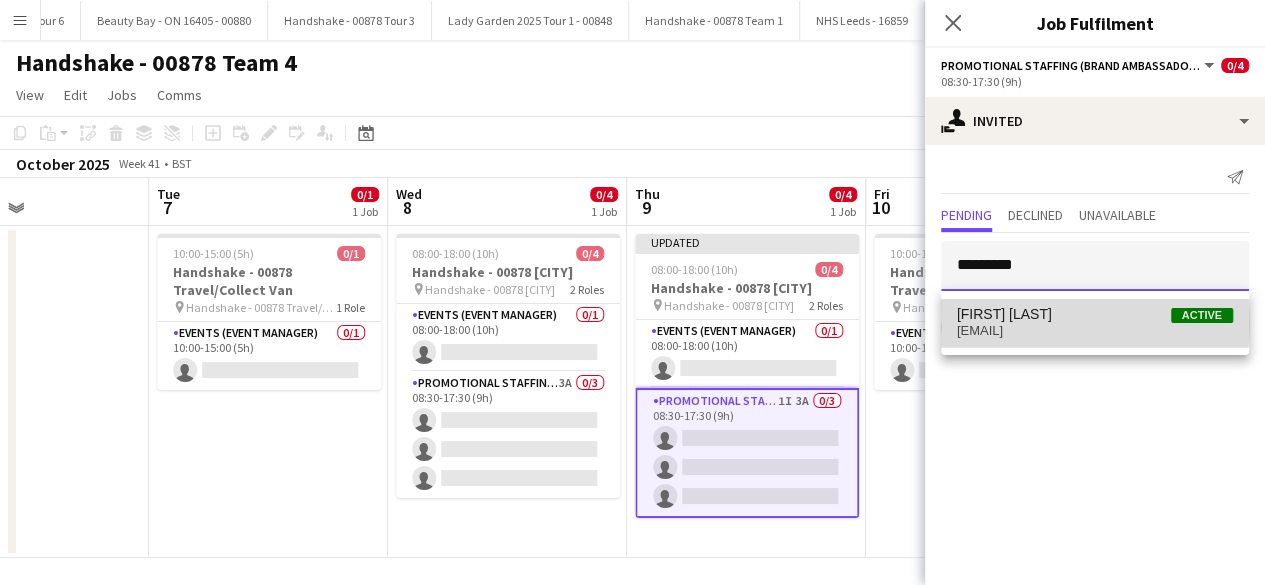 type 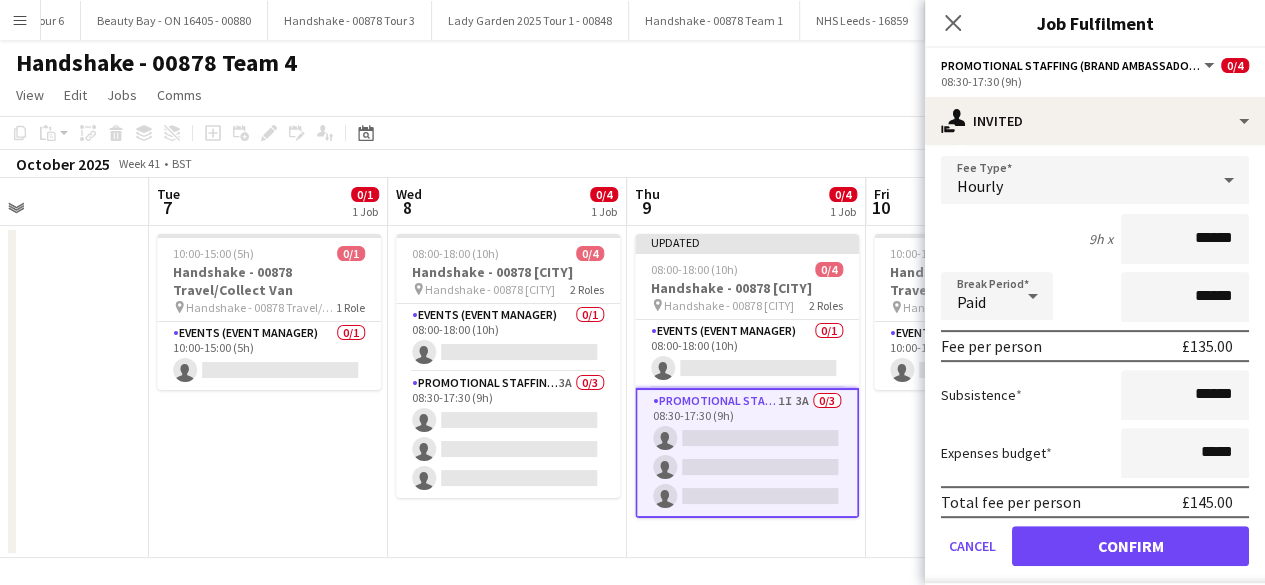 scroll, scrollTop: 278, scrollLeft: 0, axis: vertical 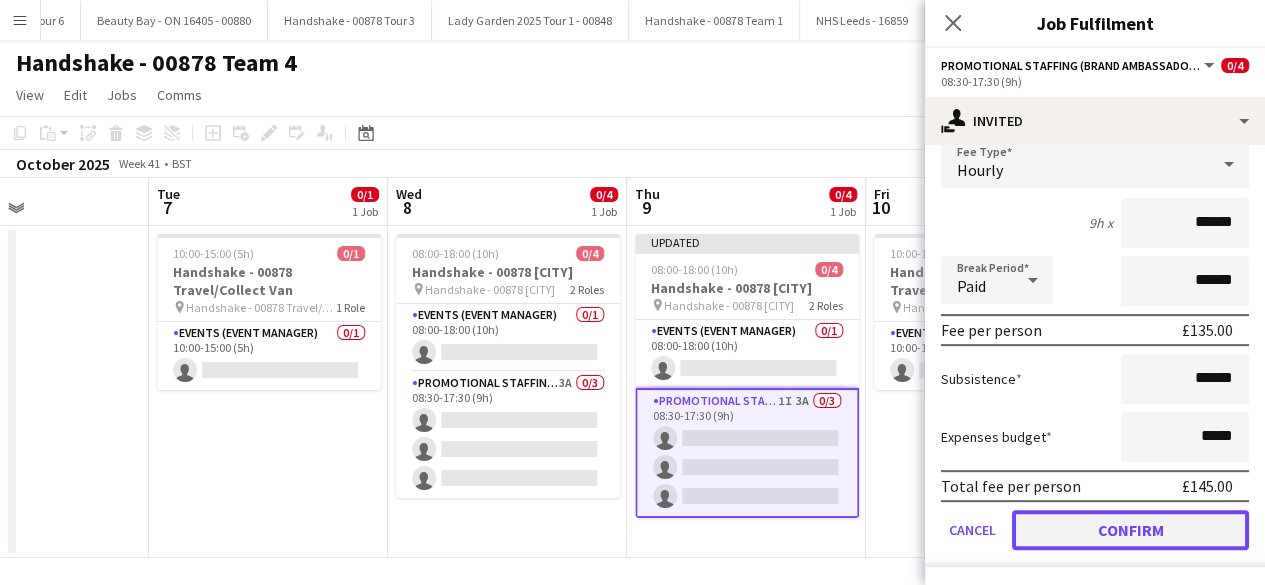 click on "Confirm" 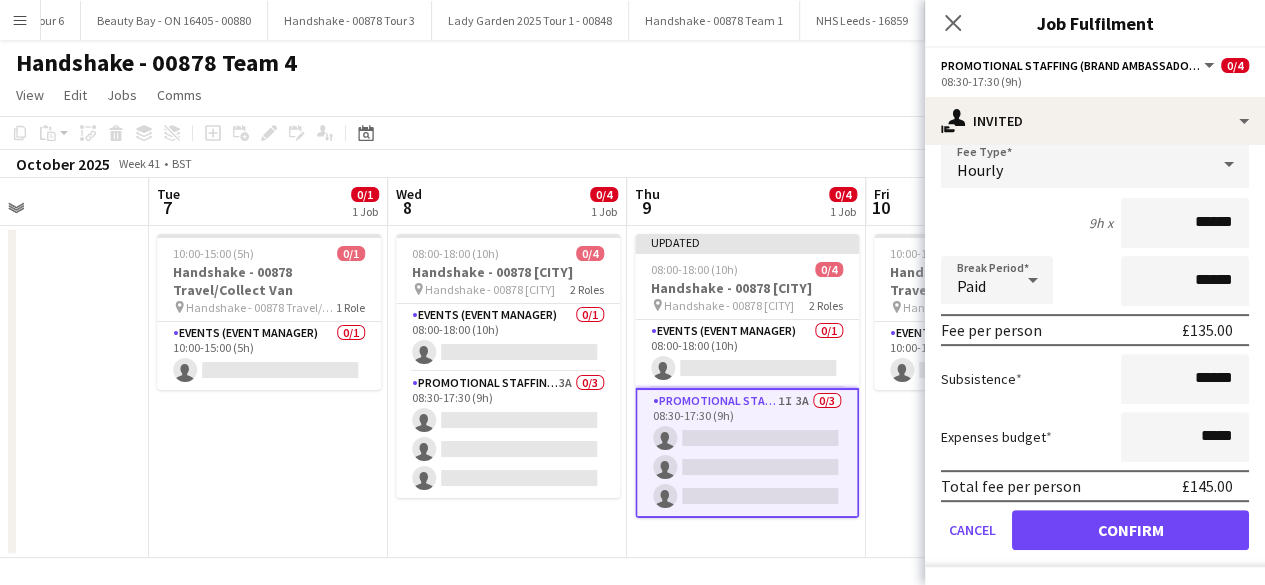 scroll, scrollTop: 0, scrollLeft: 0, axis: both 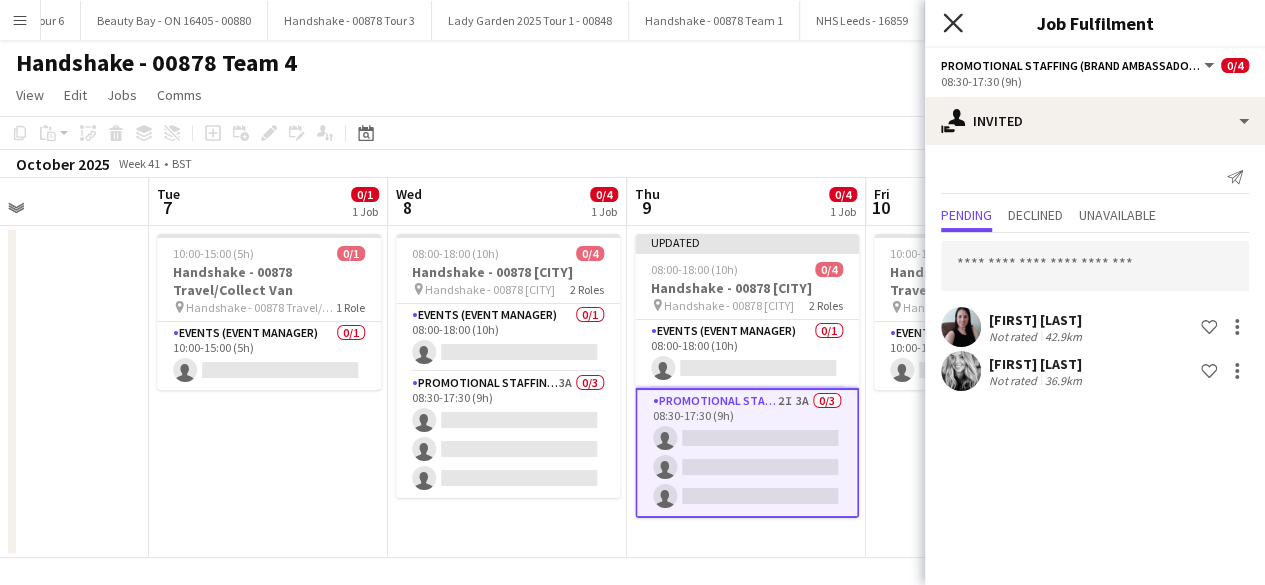 click on "Close pop-in" 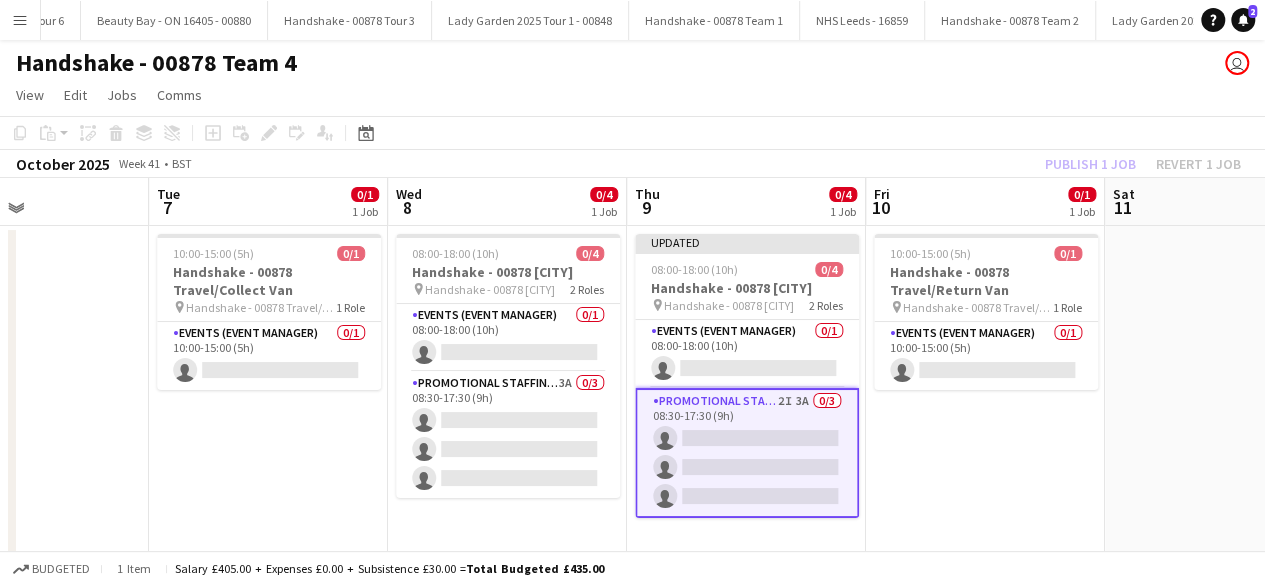 click on "10:00-15:00 (5h)    0/1   Handshake - 00878 Travel/Return Van
pin
Handshake - 00878 Travel/Return Van     1 Role   Events (Event Manager)   0/1   10:00-15:00 (5h)
single-neutral-actions" at bounding box center (985, 392) 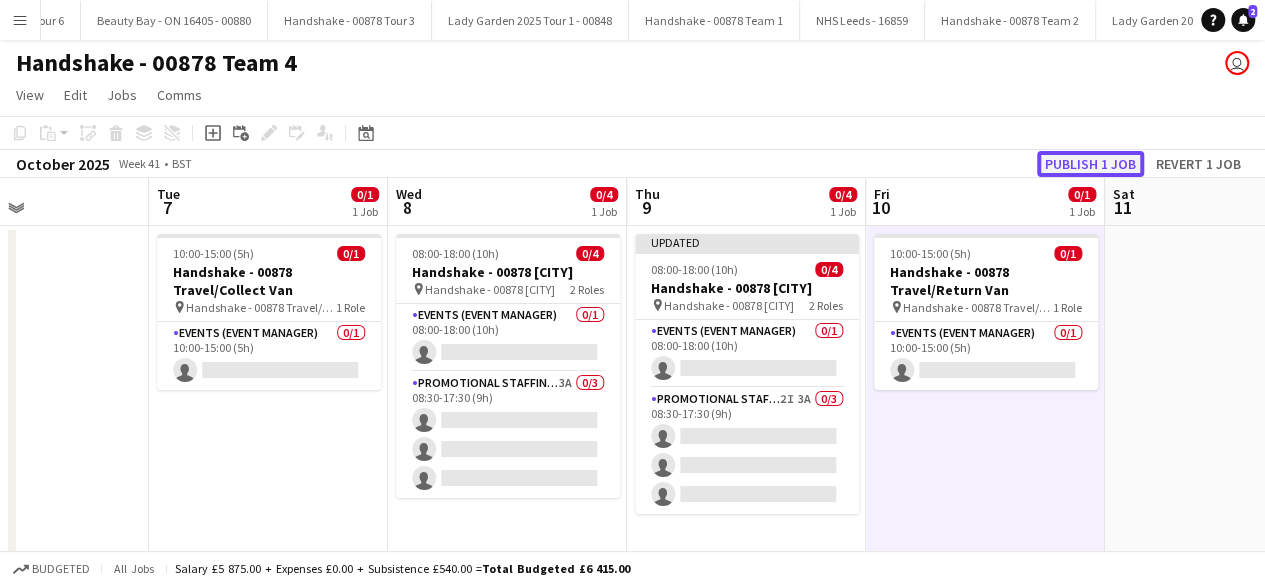 click on "Publish 1 job" 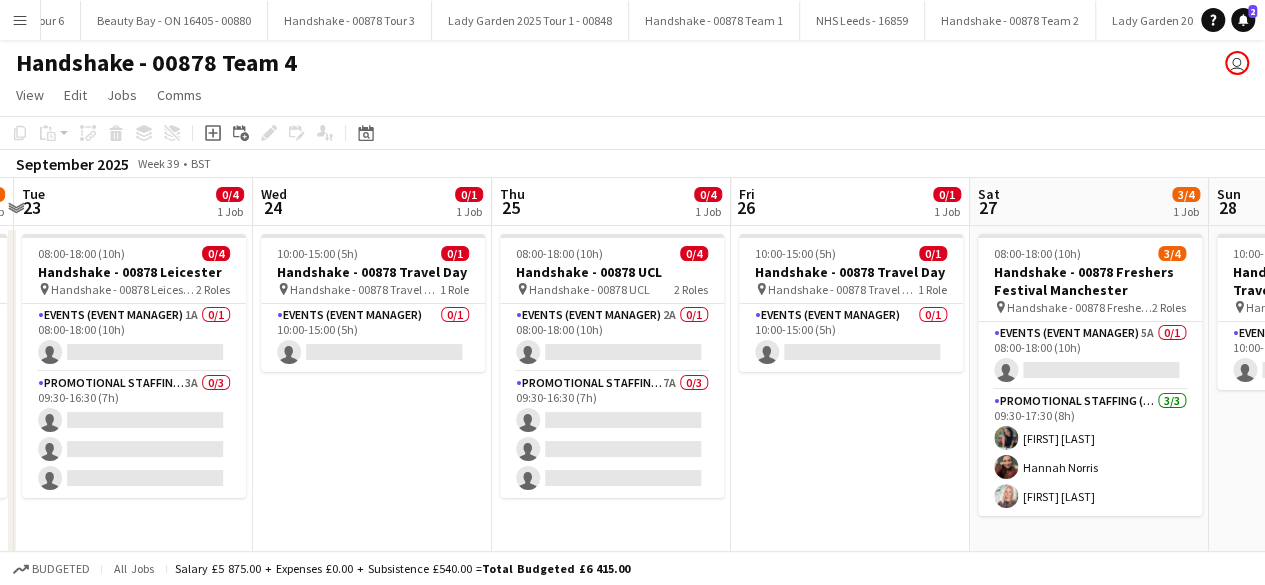 scroll, scrollTop: 0, scrollLeft: 473, axis: horizontal 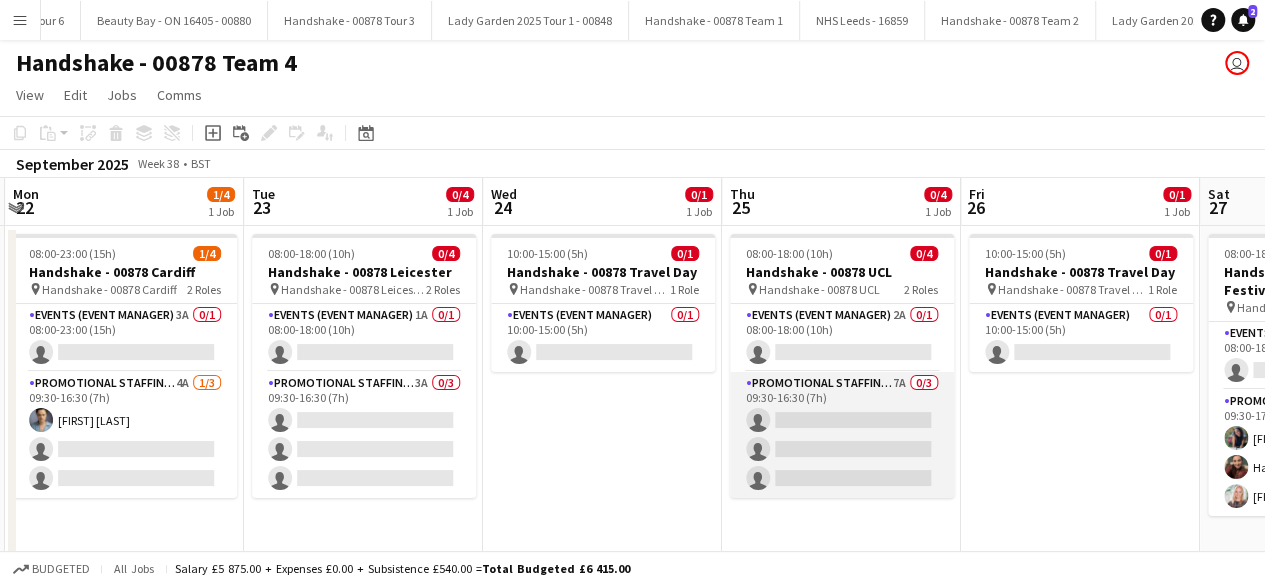 click on "Promotional Staffing (Brand Ambassadors)   7A   0/3   09:30-16:30 (7h)
single-neutral-actions
single-neutral-actions
single-neutral-actions" at bounding box center (842, 435) 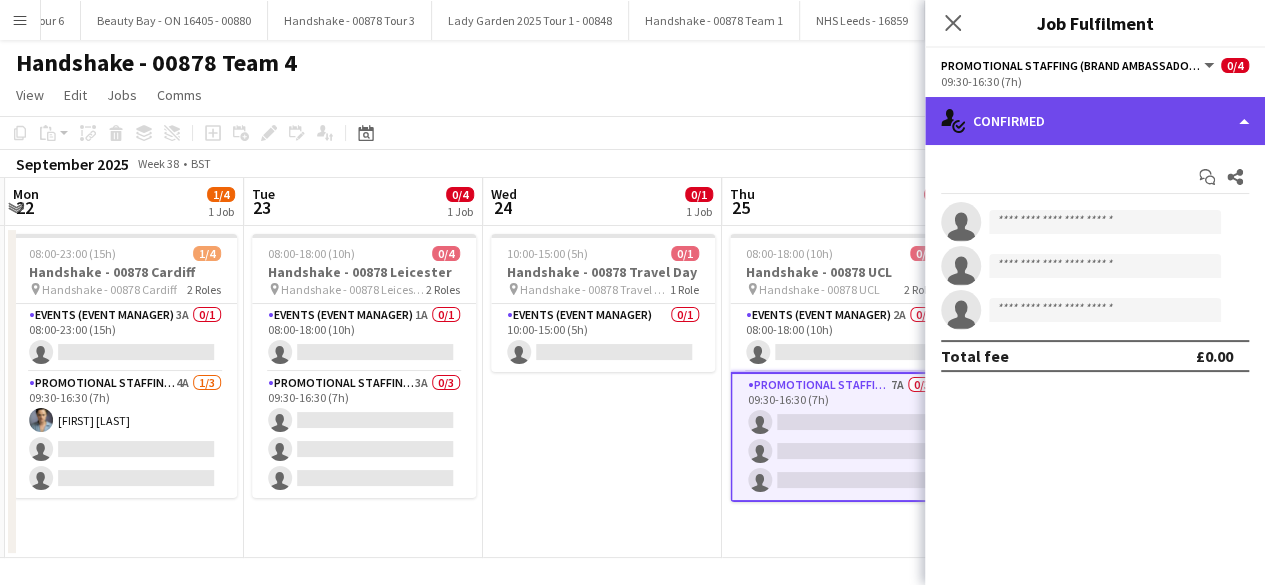 click on "single-neutral-actions-check-2
Confirmed" 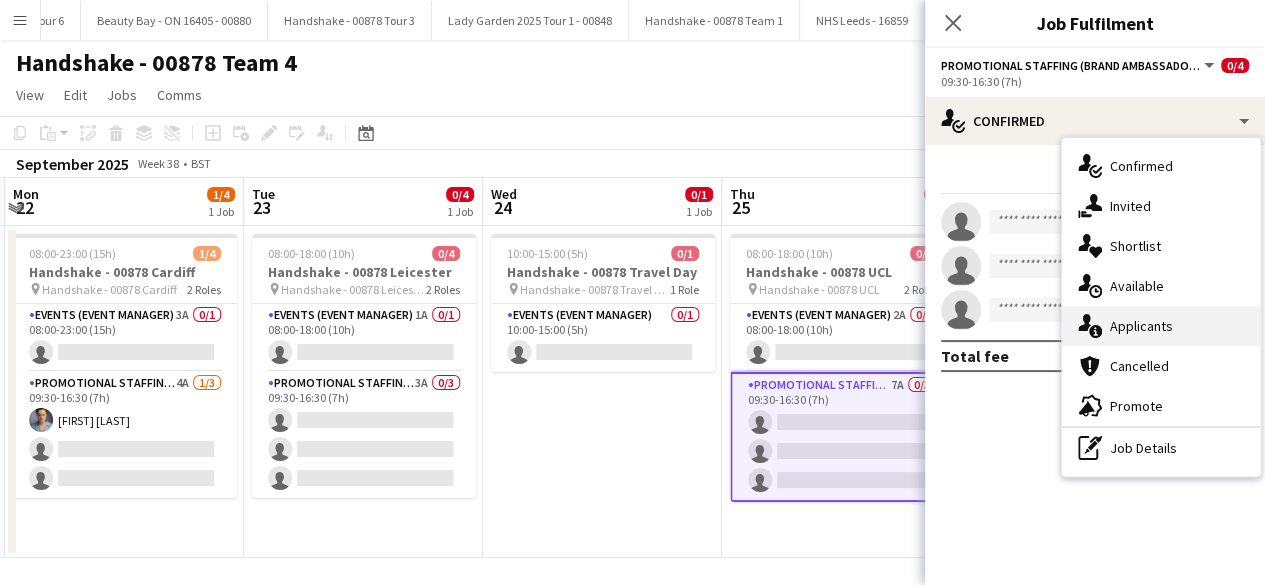 click on "single-neutral-actions-information
Applicants" at bounding box center (1161, 326) 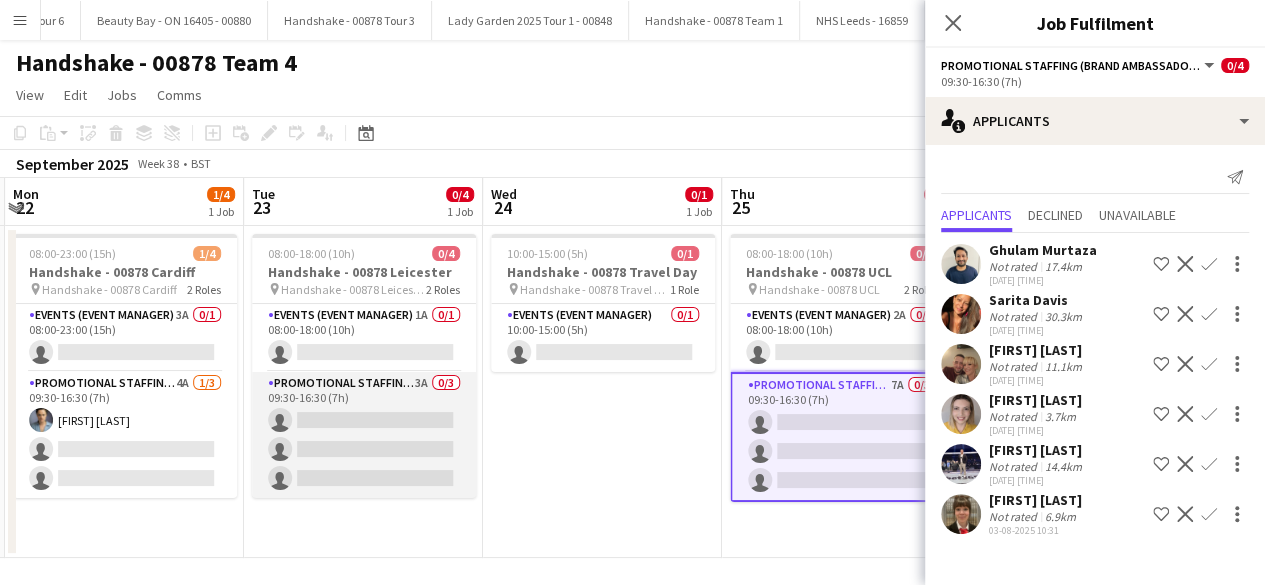 click on "Promotional Staffing (Brand Ambassadors)   3A   0/3   09:30-16:30 (7h)
single-neutral-actions
single-neutral-actions
single-neutral-actions" at bounding box center [364, 435] 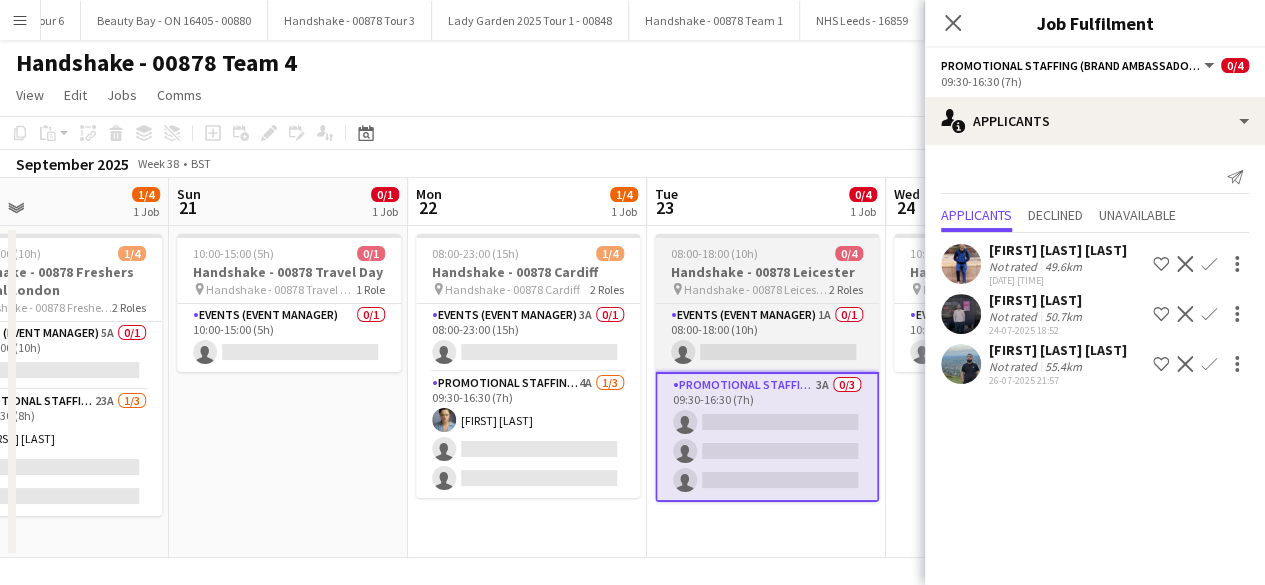 scroll, scrollTop: 0, scrollLeft: 547, axis: horizontal 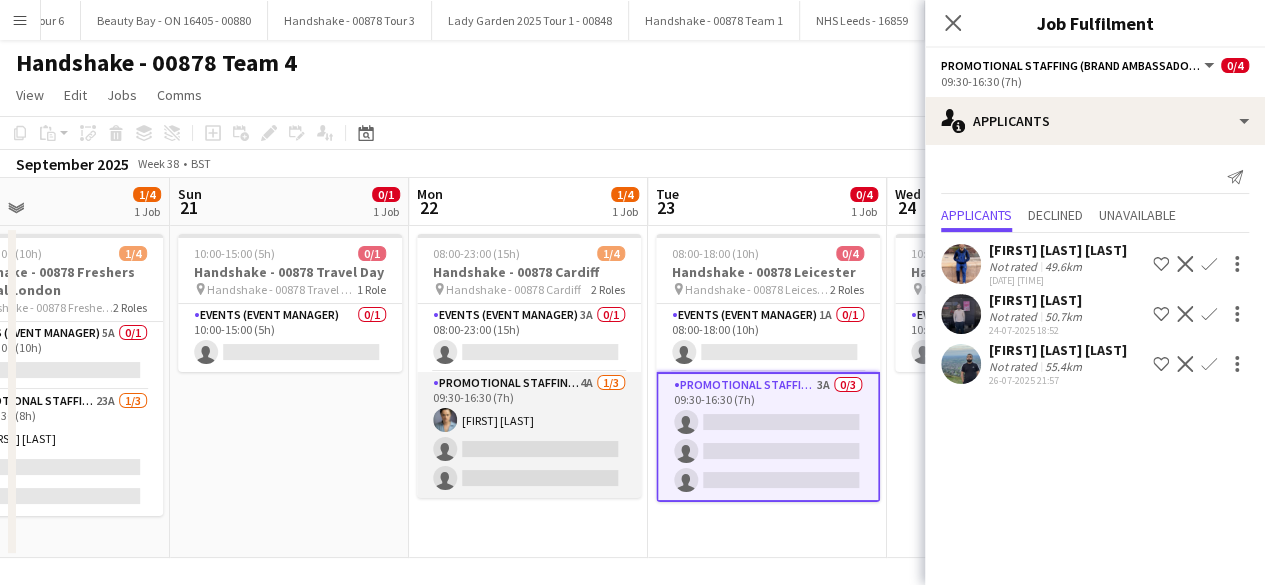 click on "Promotional Staffing (Brand Ambassadors)   4A   1/3   09:30-16:30 (7h)
Rachael Cummins
single-neutral-actions
single-neutral-actions" at bounding box center (529, 435) 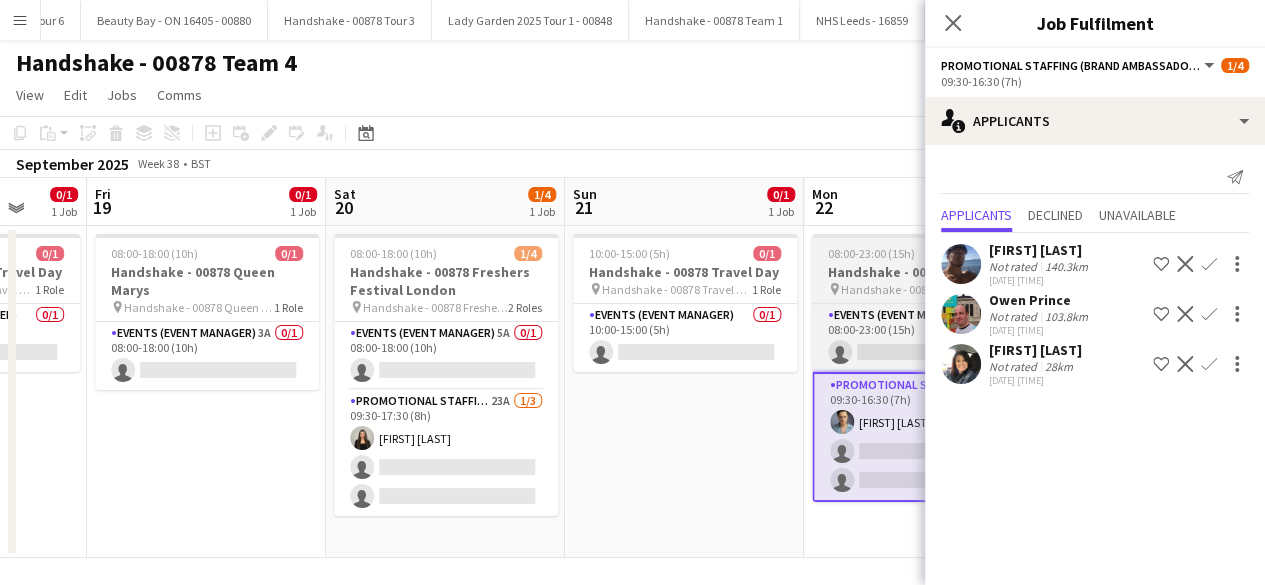scroll, scrollTop: 0, scrollLeft: 623, axis: horizontal 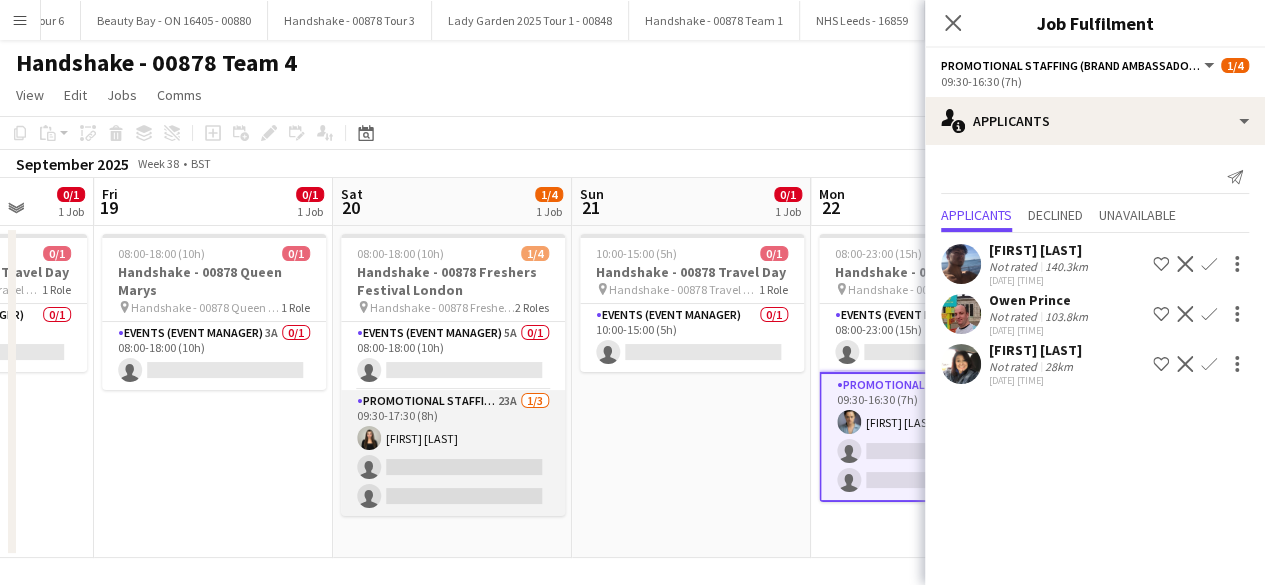 click on "Promotional Staffing (Brand Ambassadors)   23A   1/3   09:30-17:30 (8h)
Alishah Malik
single-neutral-actions
single-neutral-actions" at bounding box center (453, 453) 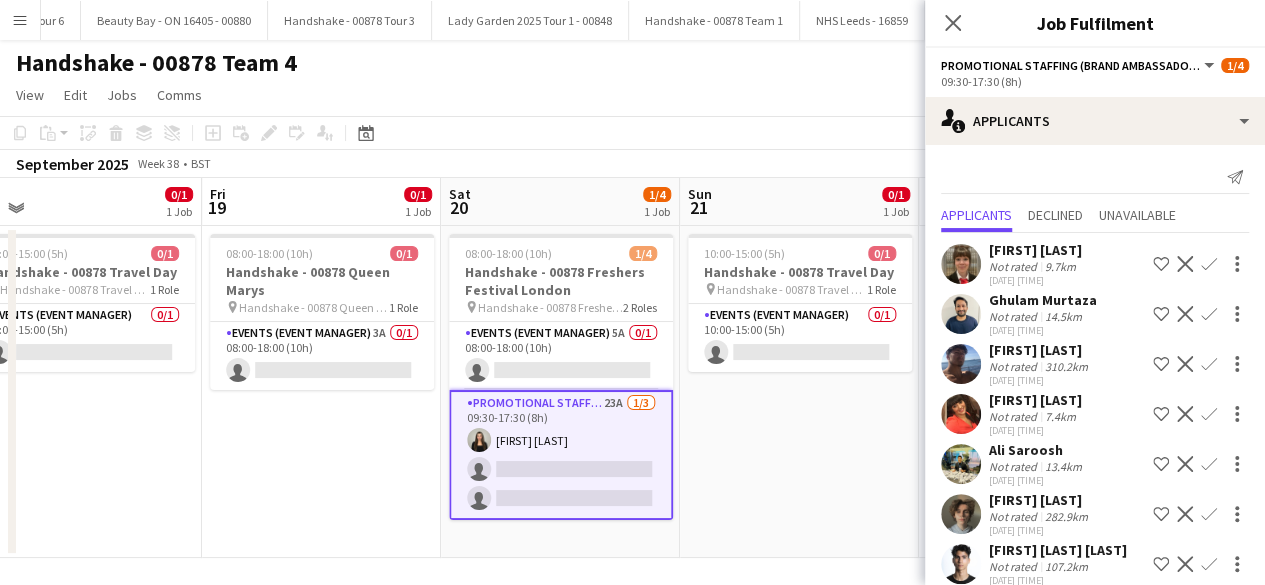 scroll, scrollTop: 0, scrollLeft: 514, axis: horizontal 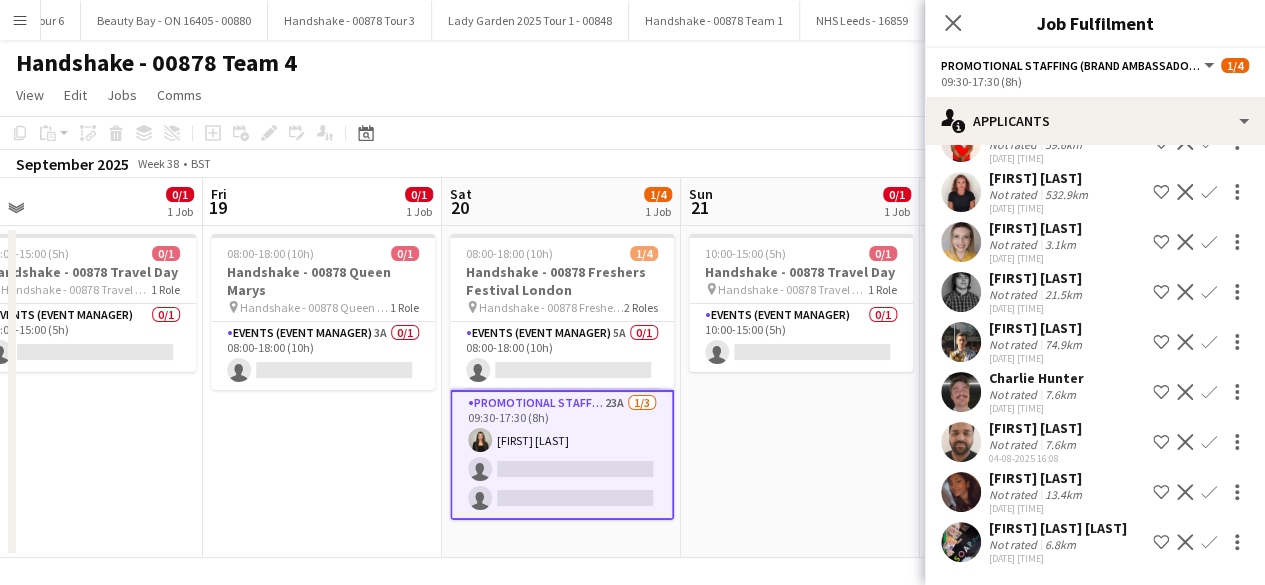 click 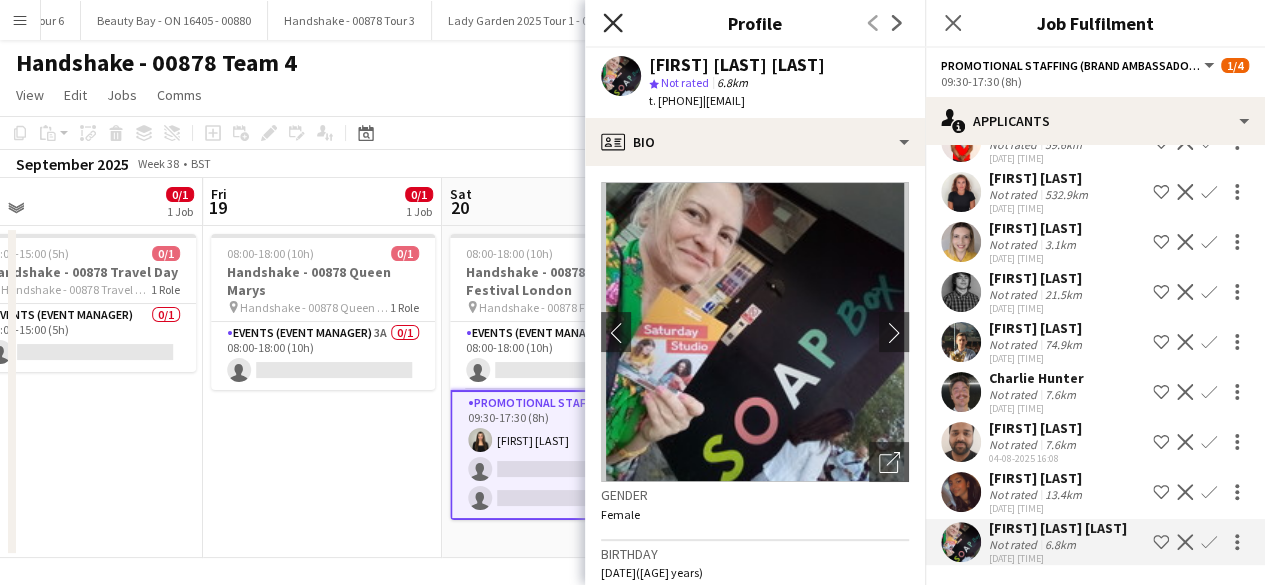 click 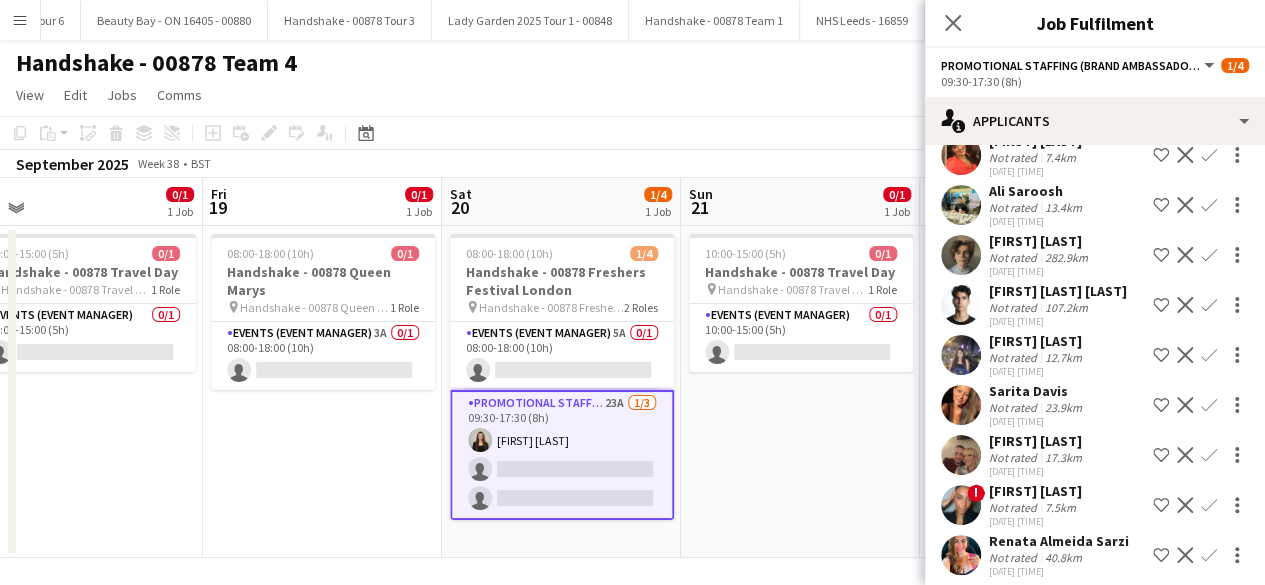 scroll, scrollTop: 239, scrollLeft: 0, axis: vertical 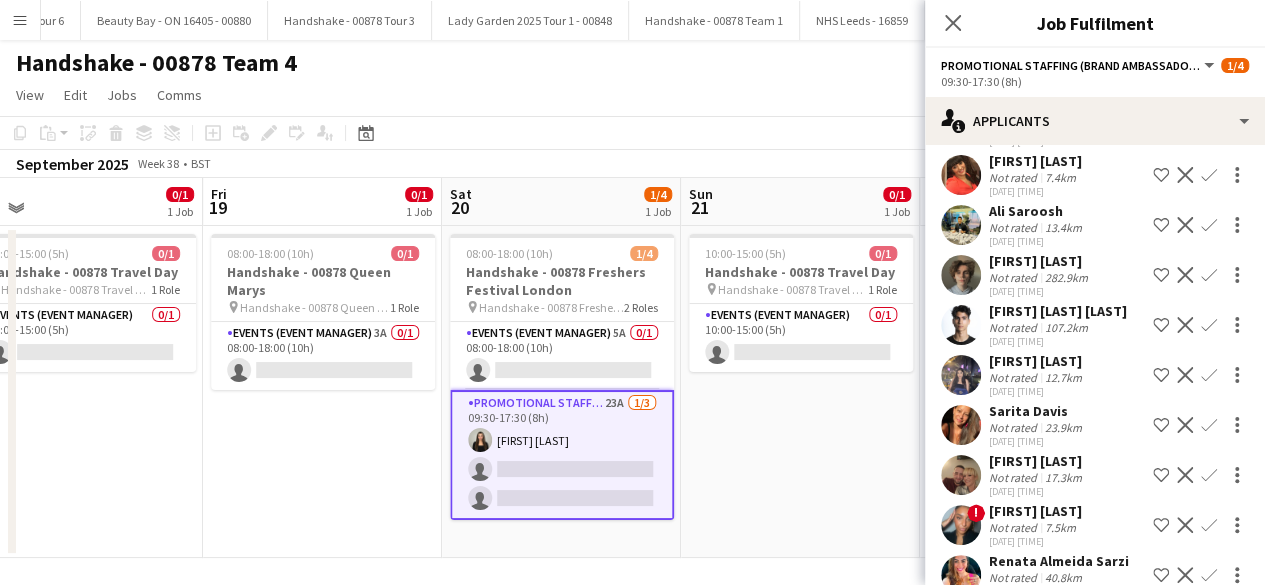 click at bounding box center (961, 425) 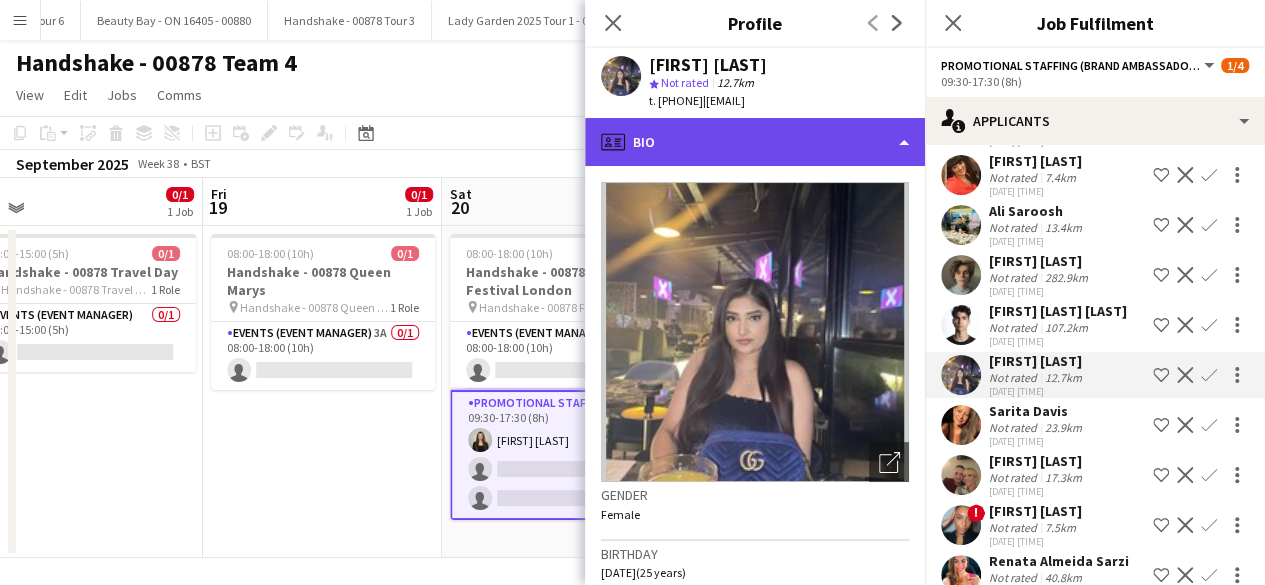 click on "profile
Bio" 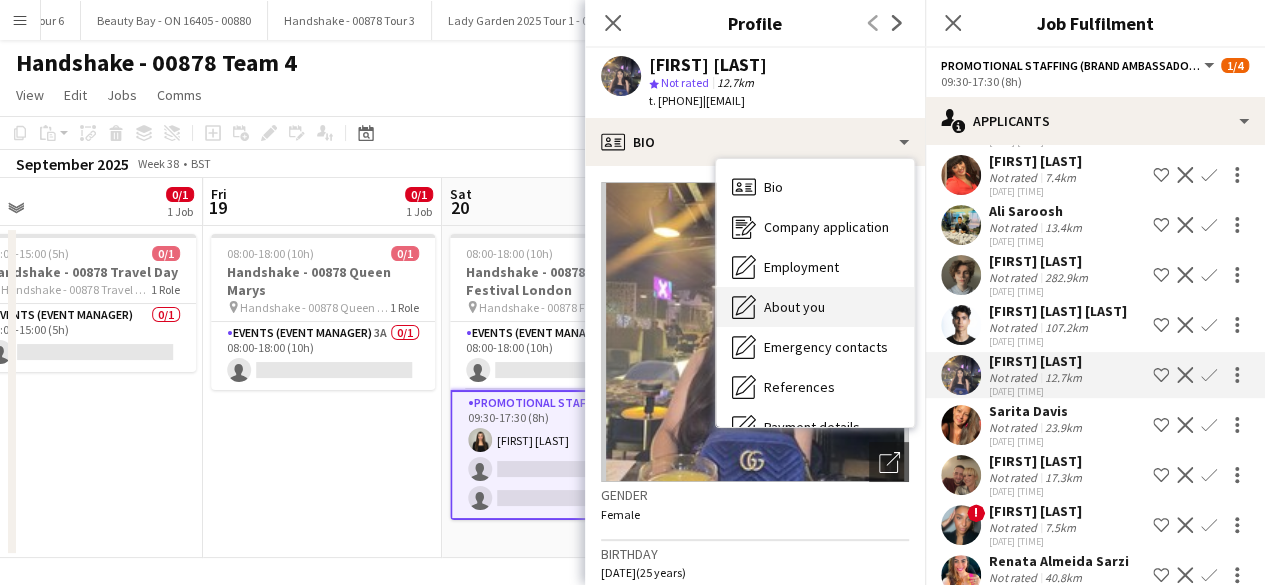 click on "About you
About you" at bounding box center (815, 307) 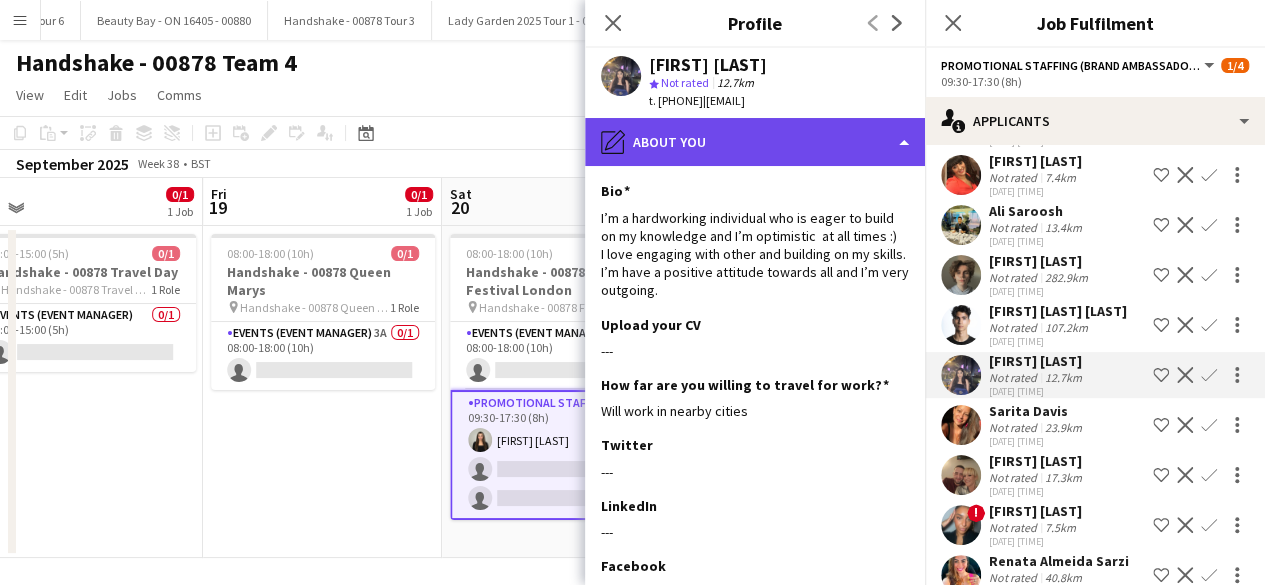 click on "pencil4
About you" 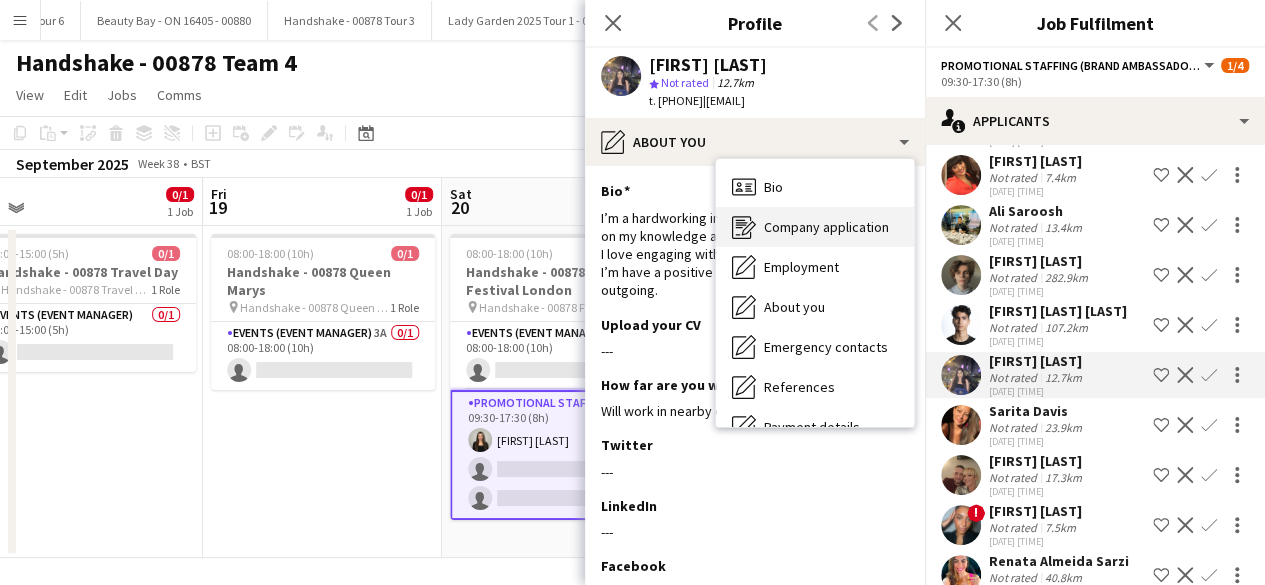 click on "Company application
Company application" at bounding box center [815, 227] 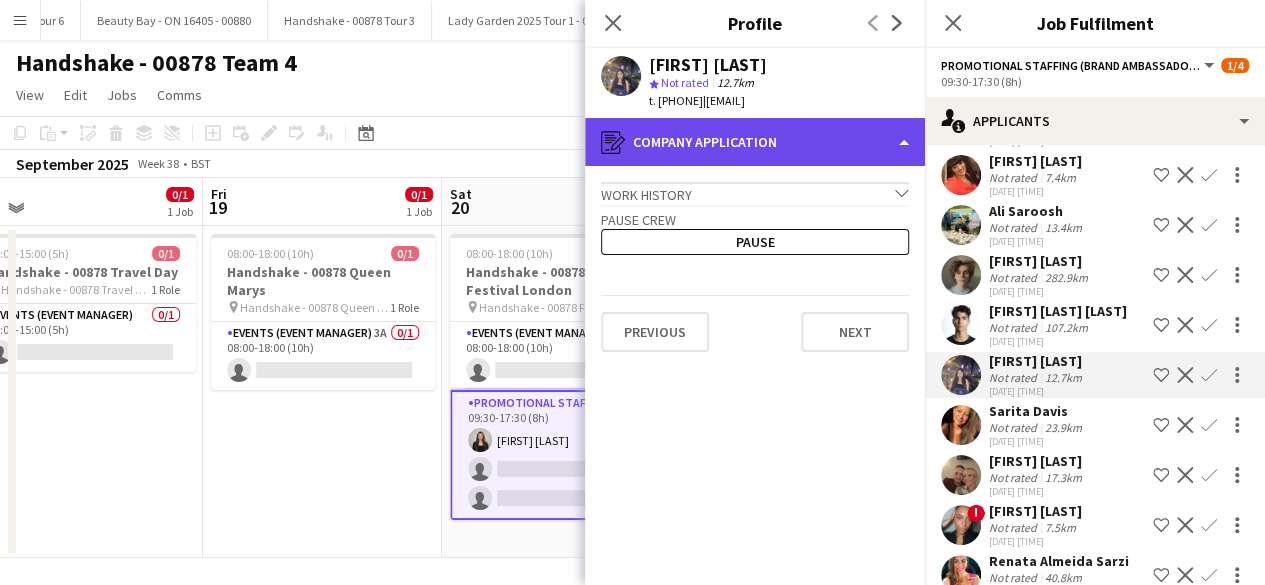 click on "register
Company application" 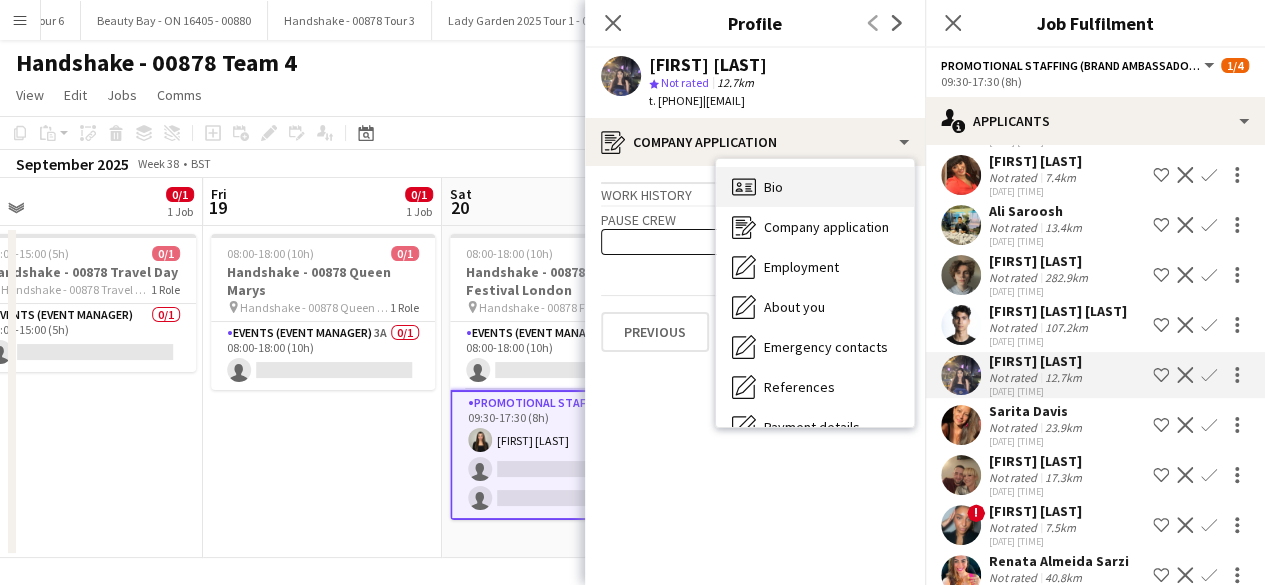 click on "Bio
Bio" at bounding box center (815, 187) 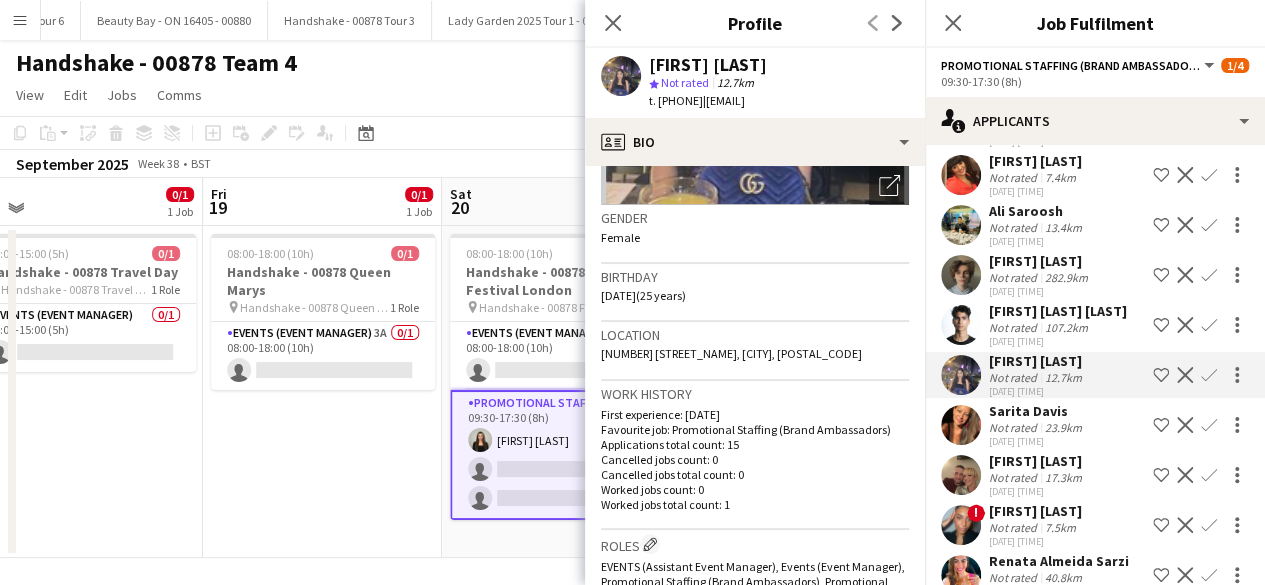 scroll, scrollTop: 318, scrollLeft: 0, axis: vertical 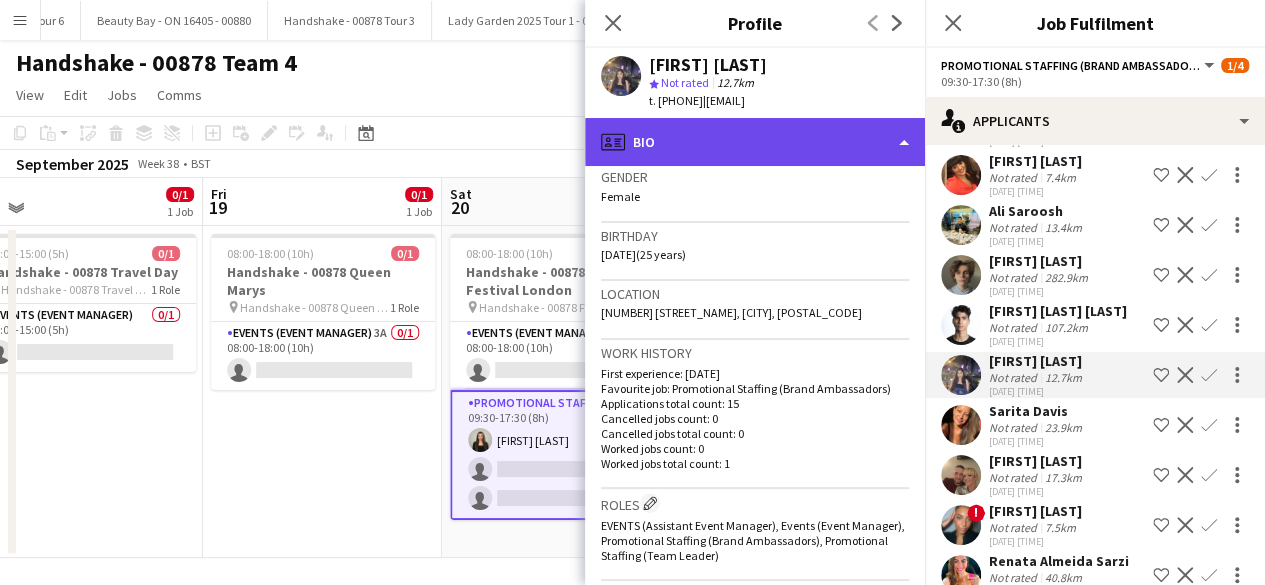 click on "profile
Bio" 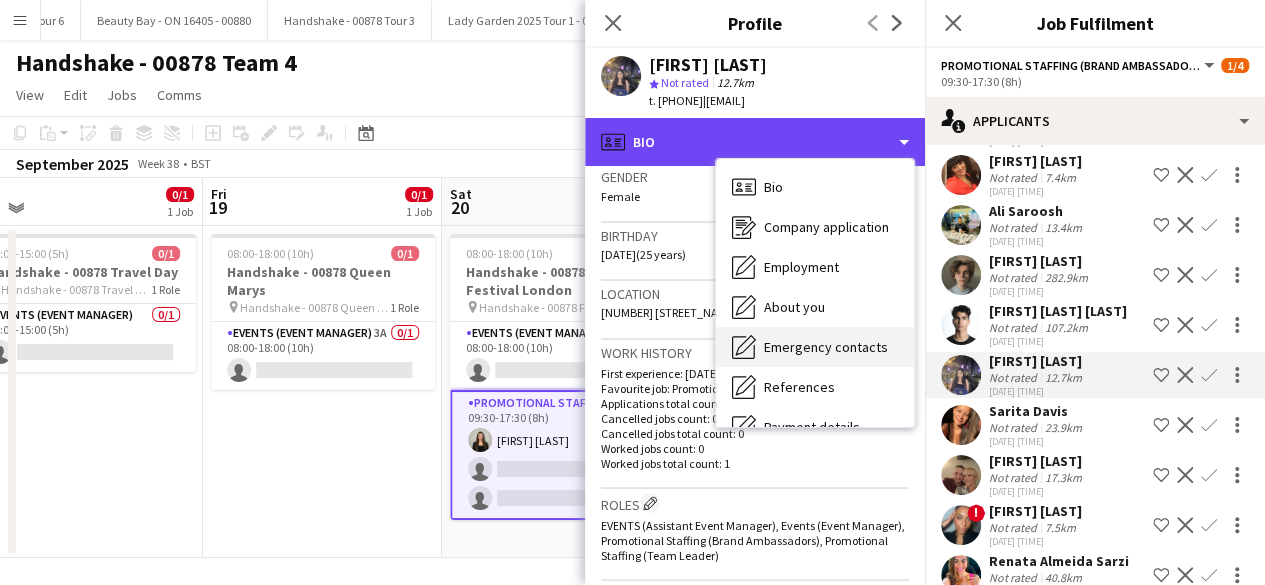 scroll, scrollTop: 188, scrollLeft: 0, axis: vertical 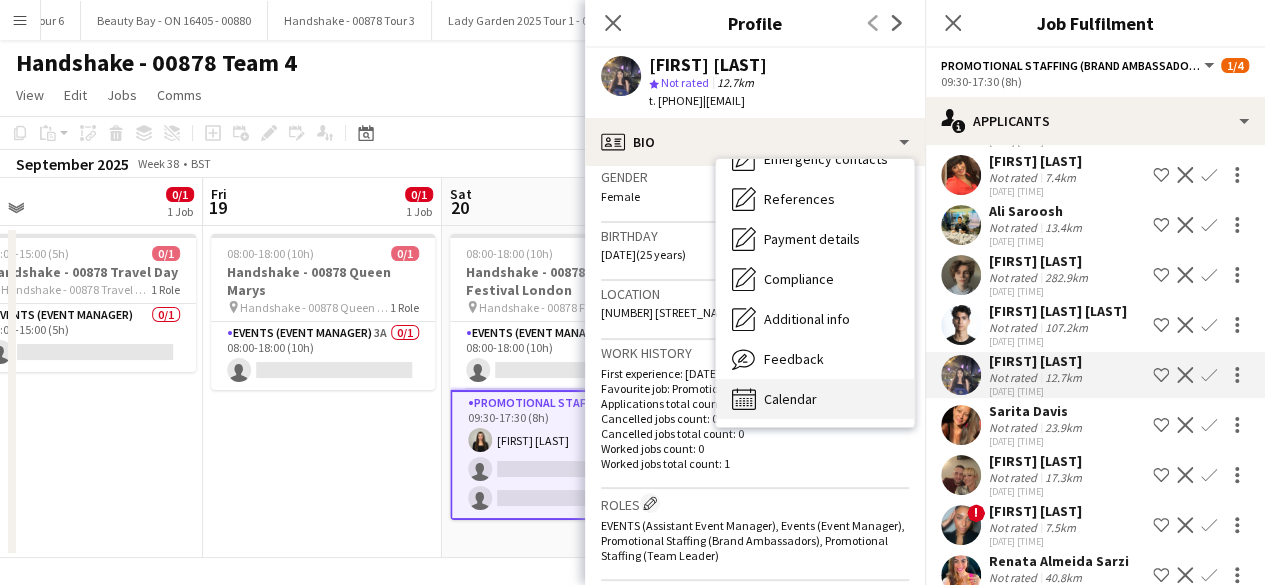 click on "Calendar
Calendar" at bounding box center (815, 399) 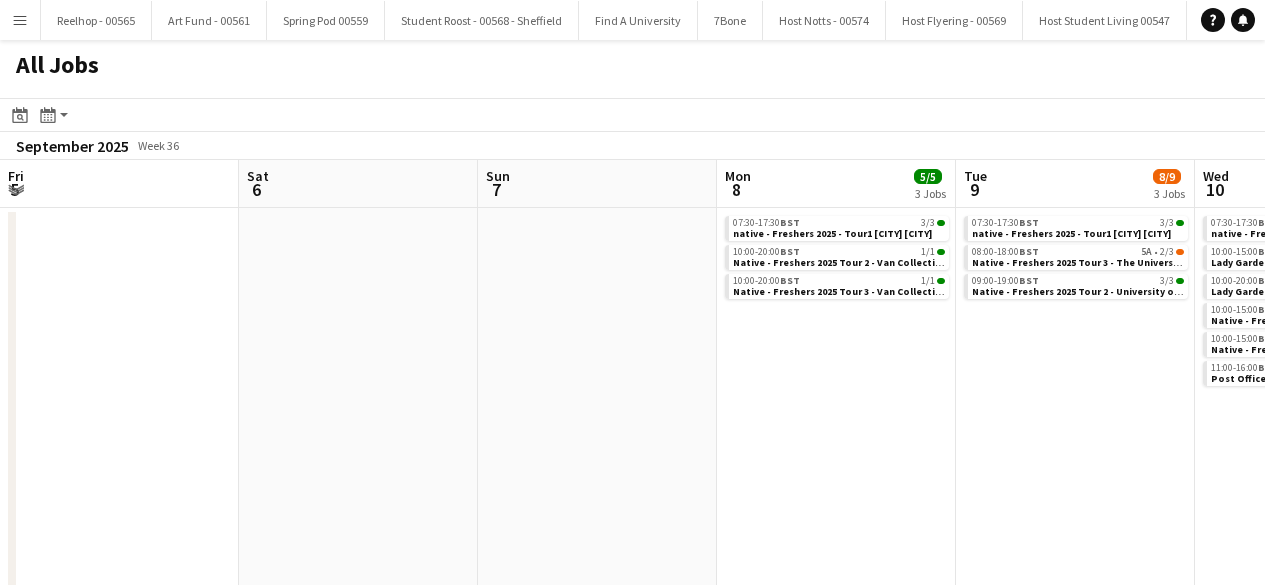 scroll, scrollTop: 0, scrollLeft: 0, axis: both 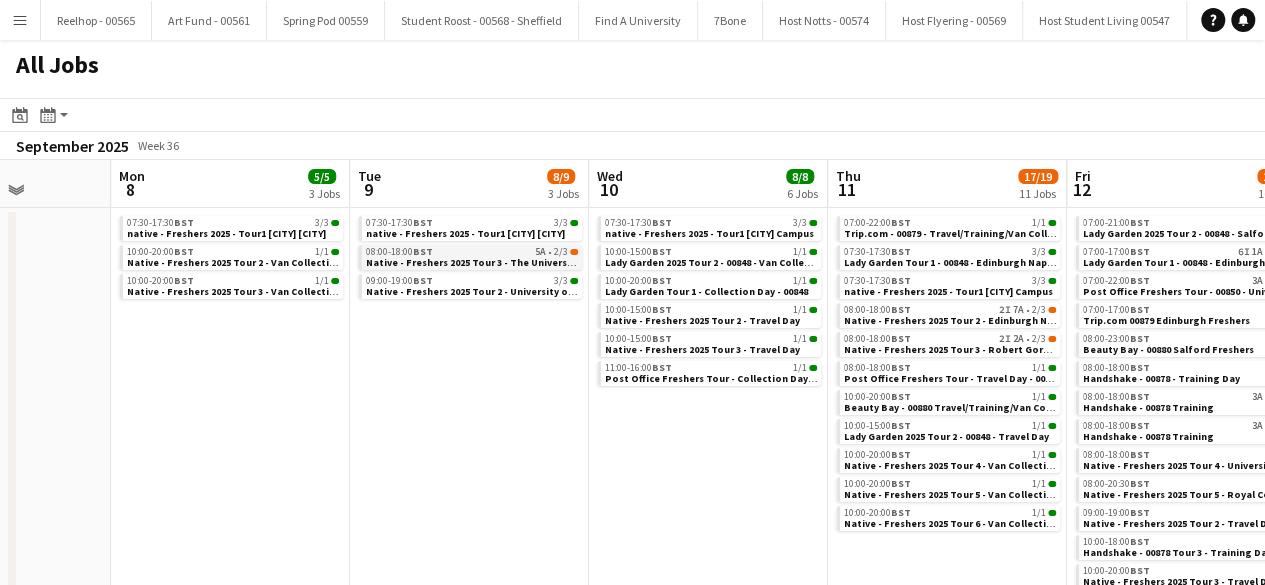 click on "Native - Freshers 2025 Tour 3 - The University of West Scotland" at bounding box center [516, 262] 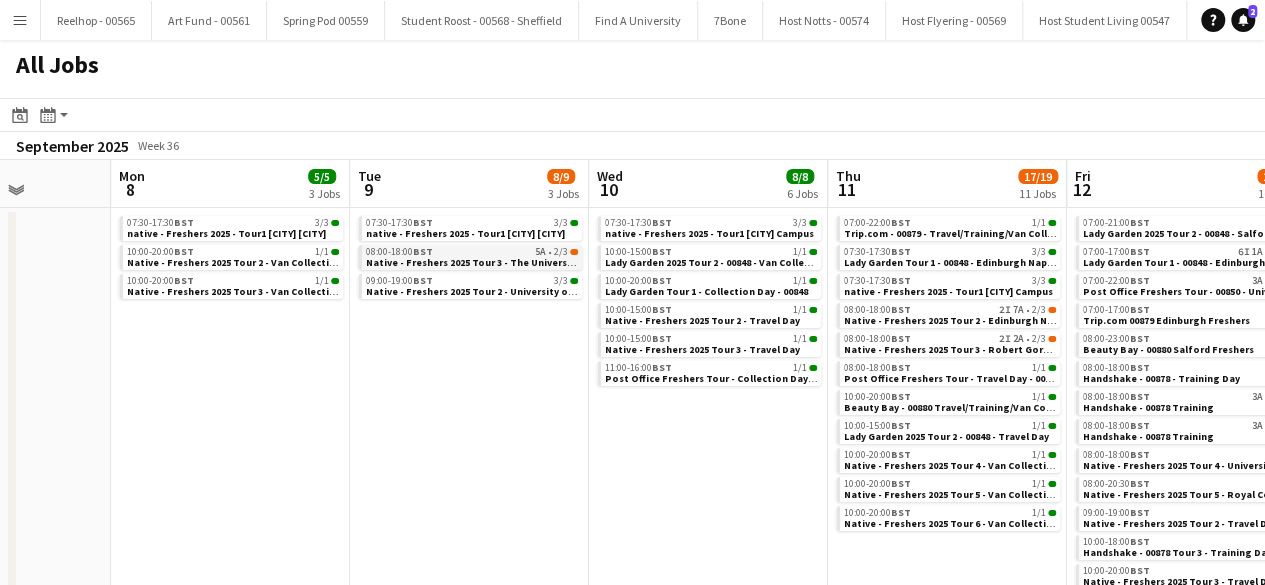 scroll, scrollTop: 0, scrollLeft: 0, axis: both 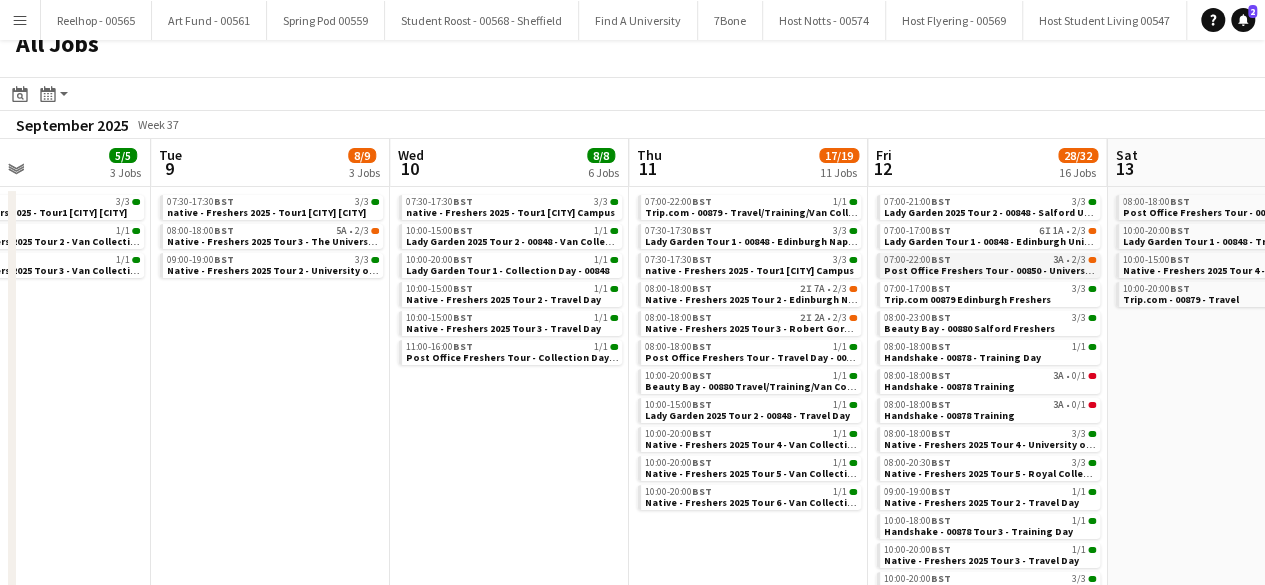 click on "Post Office Freshers Tour - 00850 - University of Edinburgh" at bounding box center [1024, 270] 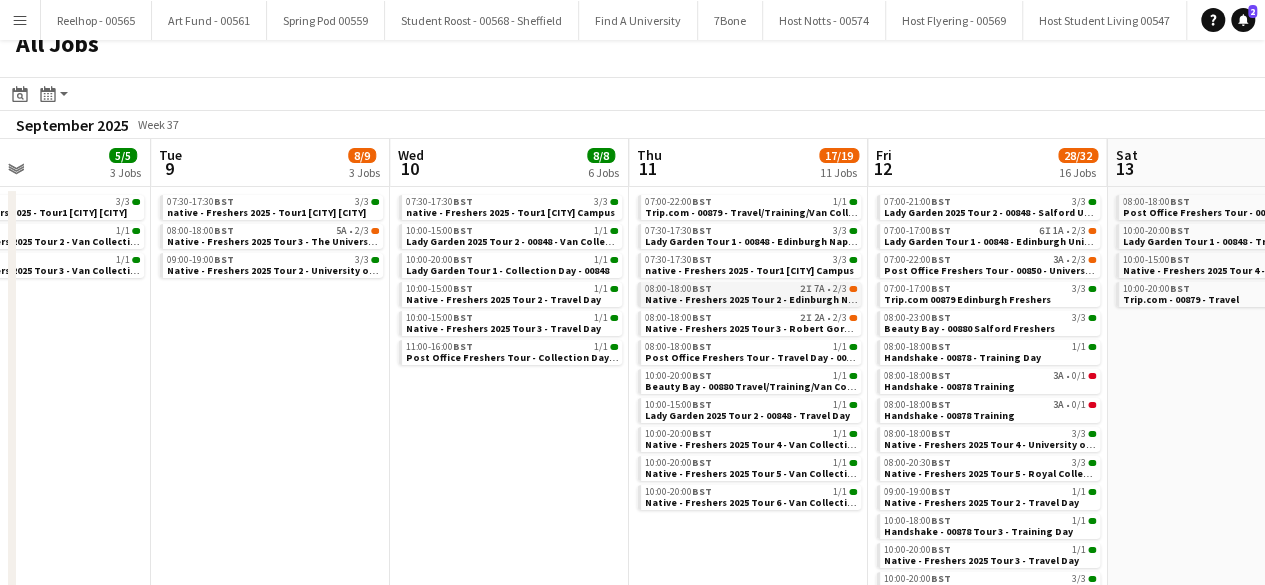 click on "Native - Freshers 2025 Tour 2 - Edinburgh Napier University" at bounding box center [784, 299] 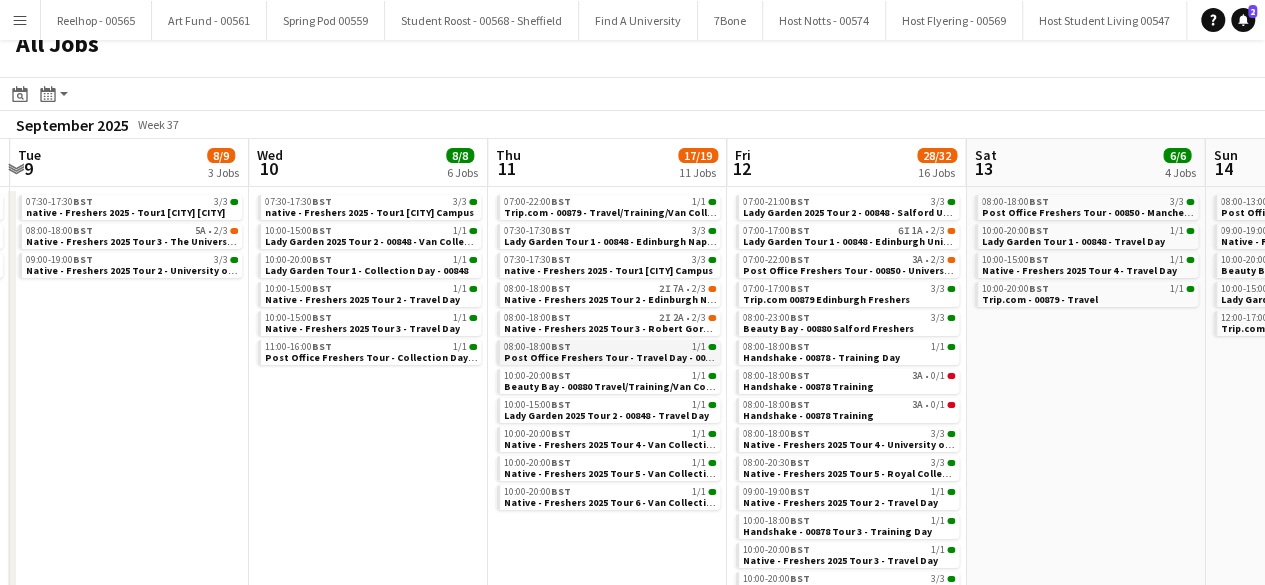 scroll, scrollTop: 0, scrollLeft: 947, axis: horizontal 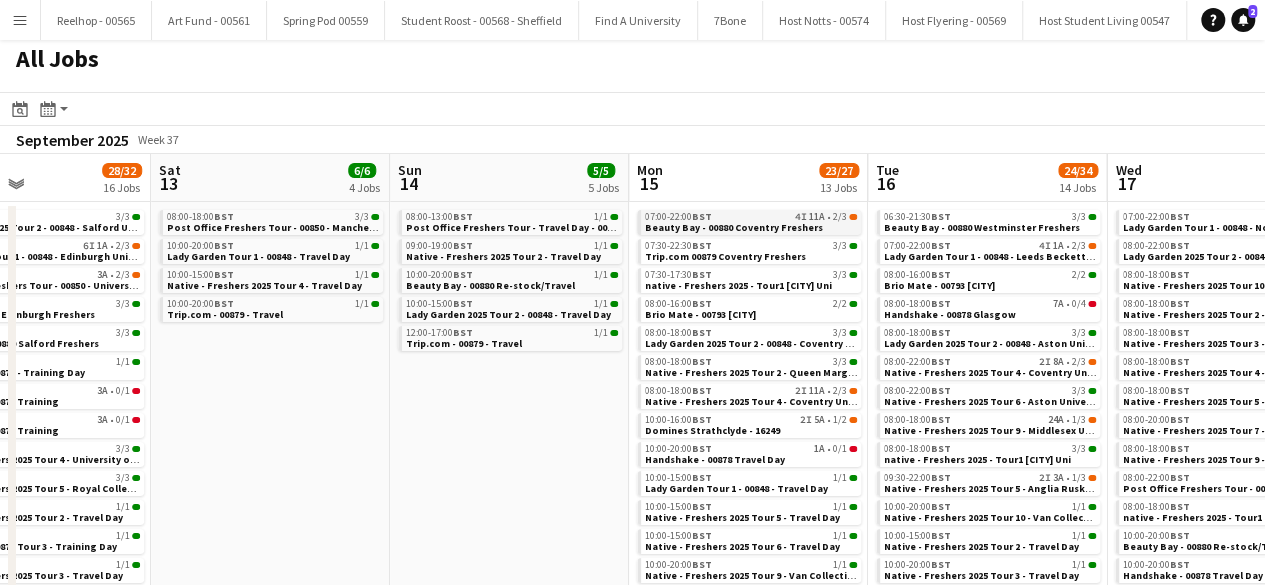 click on "Beauty Bay - 00880 Coventry Freshers" at bounding box center (734, 227) 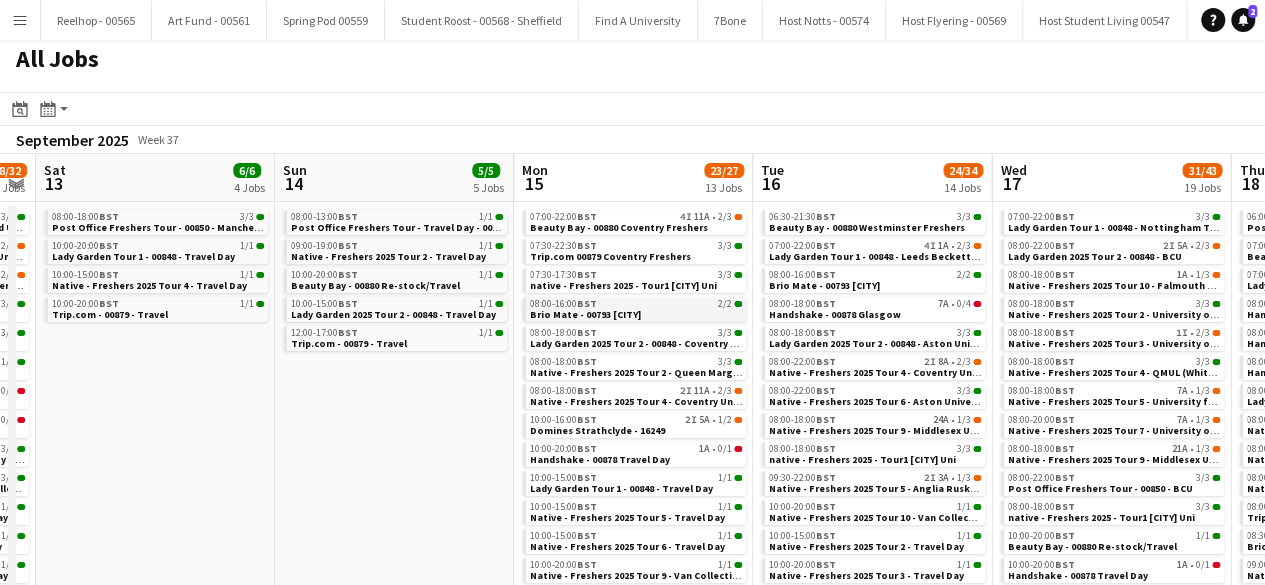 scroll, scrollTop: 0, scrollLeft: 926, axis: horizontal 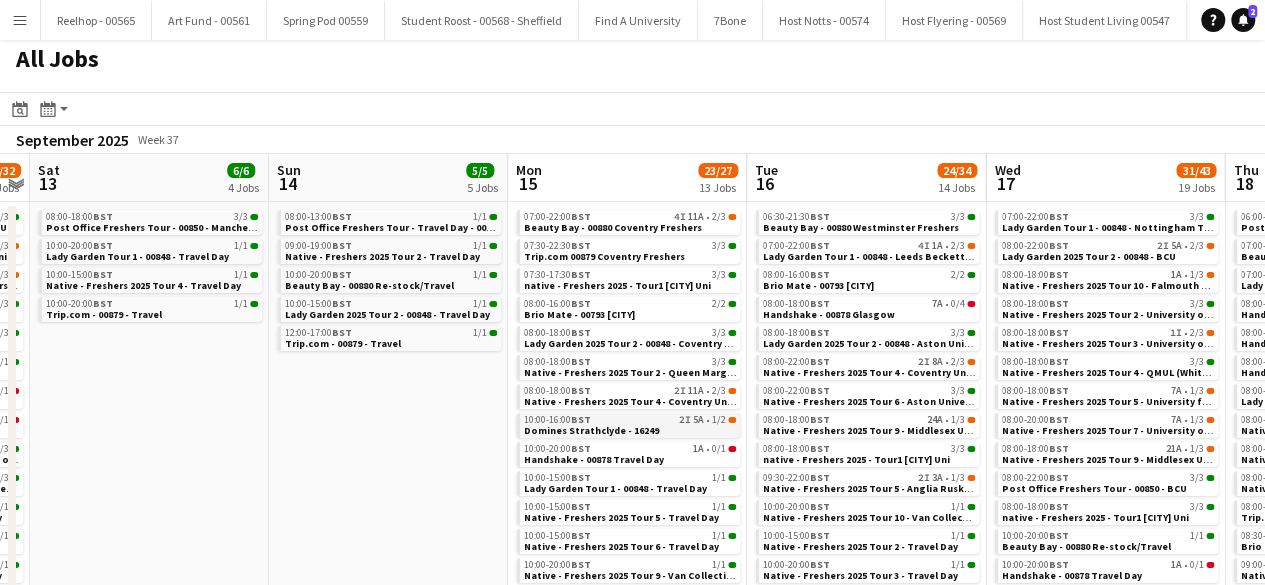 click on "10:00-16:00    BST   2I   5A   •   1/2" at bounding box center [630, 420] 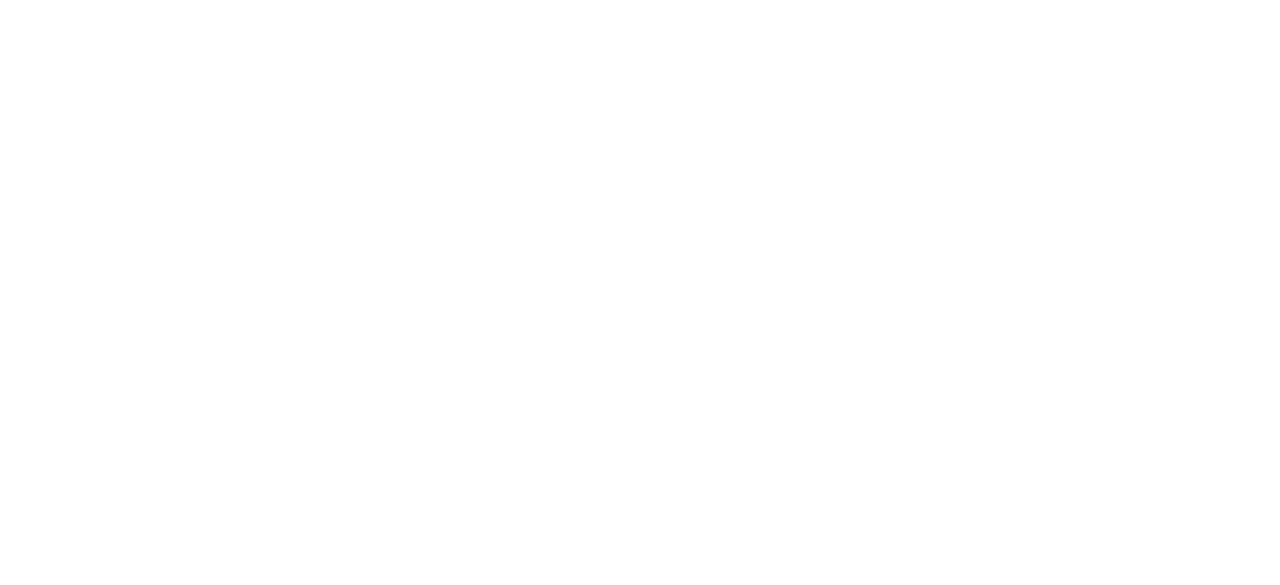 scroll, scrollTop: 0, scrollLeft: 0, axis: both 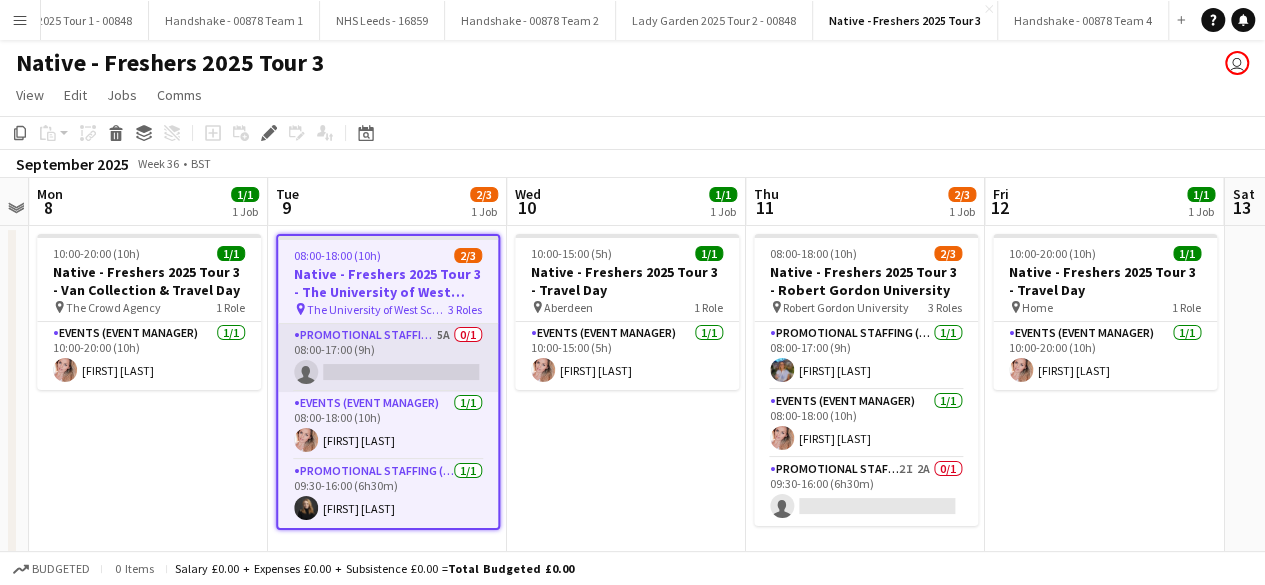 click on "Promotional Staffing (Brand Ambassadors)   5A   0/1   08:00-17:00 (9h)
single-neutral-actions" at bounding box center [388, 358] 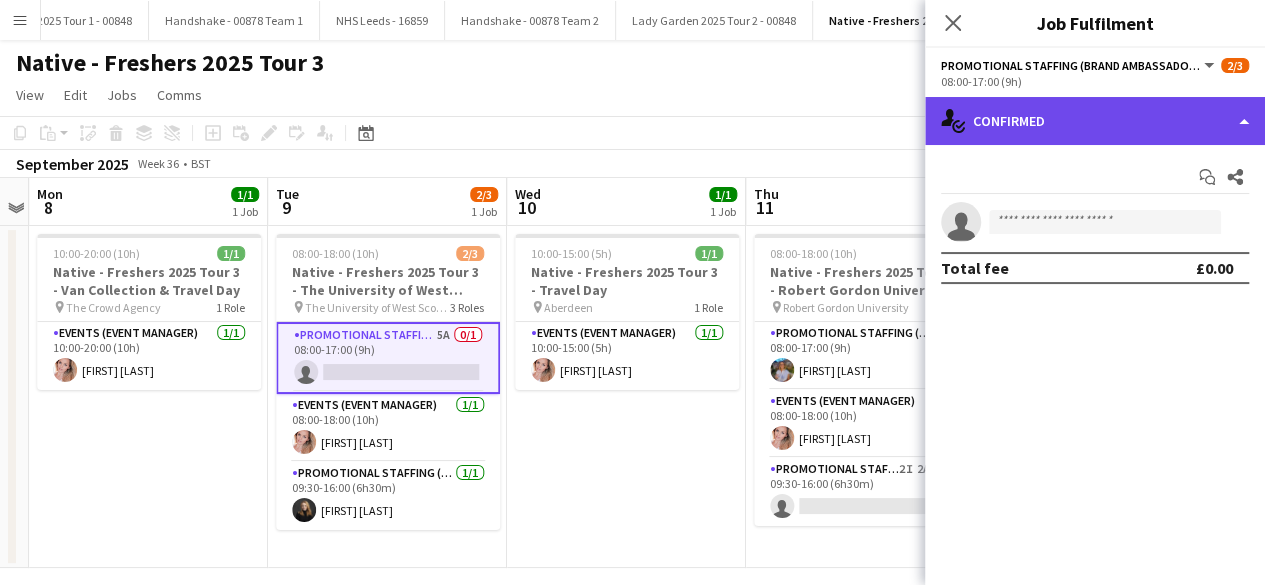 click on "single-neutral-actions-check-2
Confirmed" 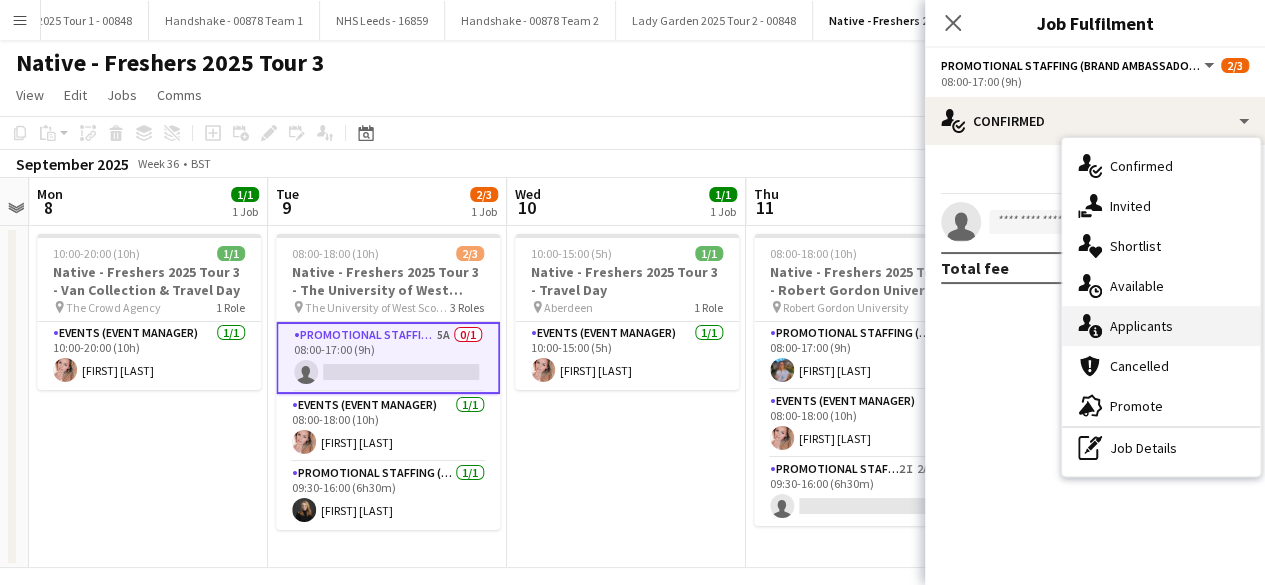 click on "single-neutral-actions-information
Applicants" at bounding box center (1161, 326) 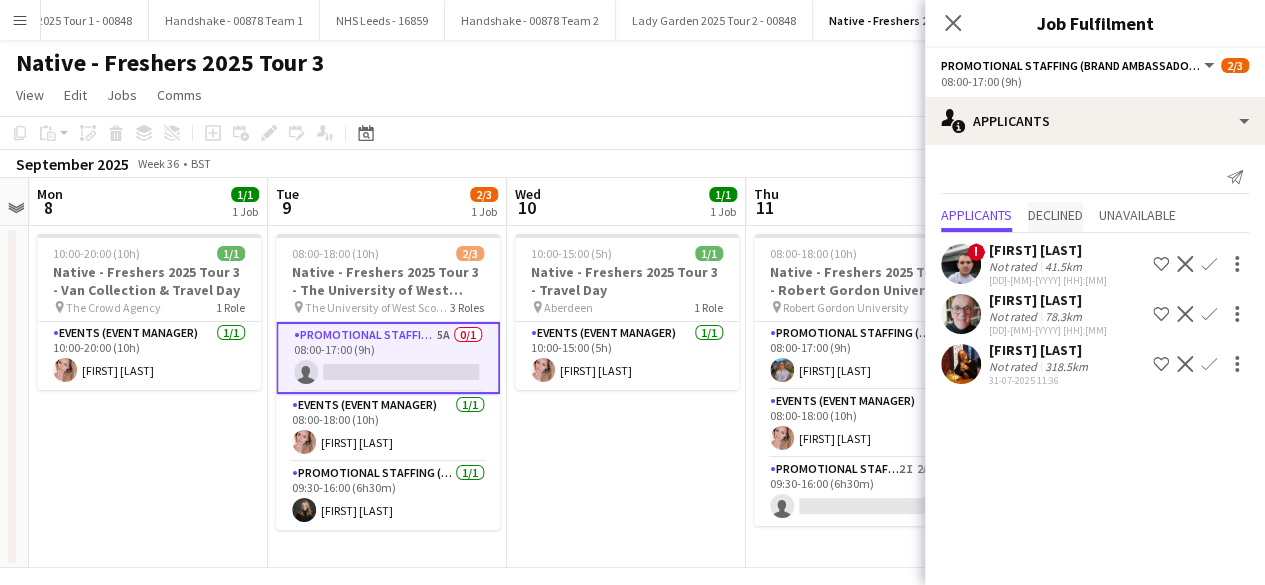click on "Declined" at bounding box center (1055, 215) 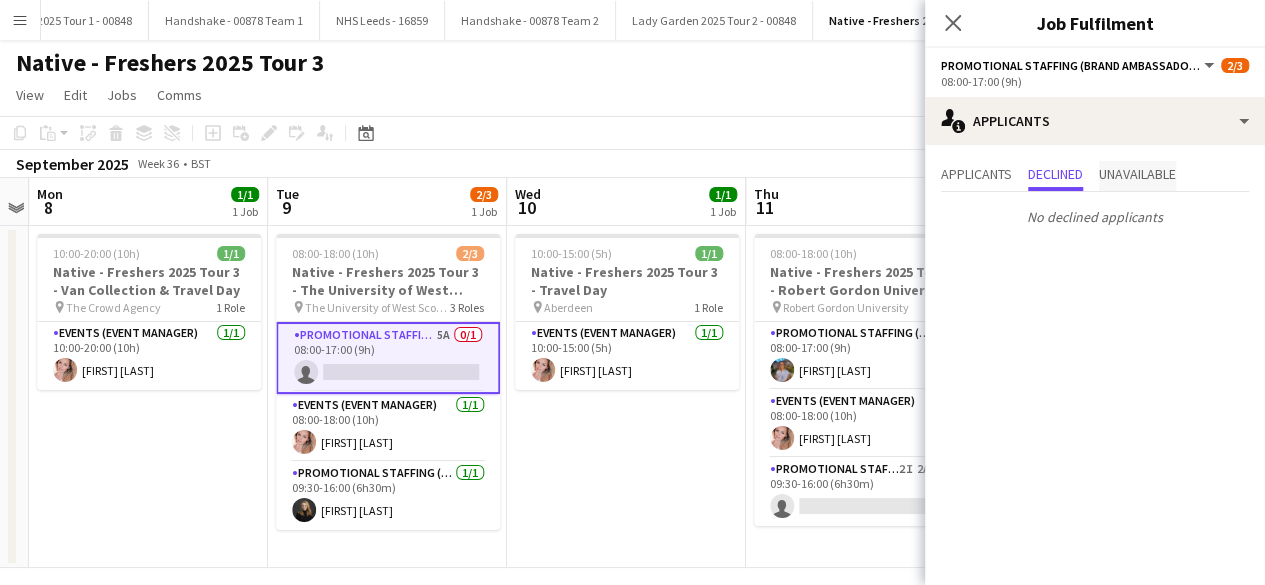 click on "Unavailable" at bounding box center (1137, 174) 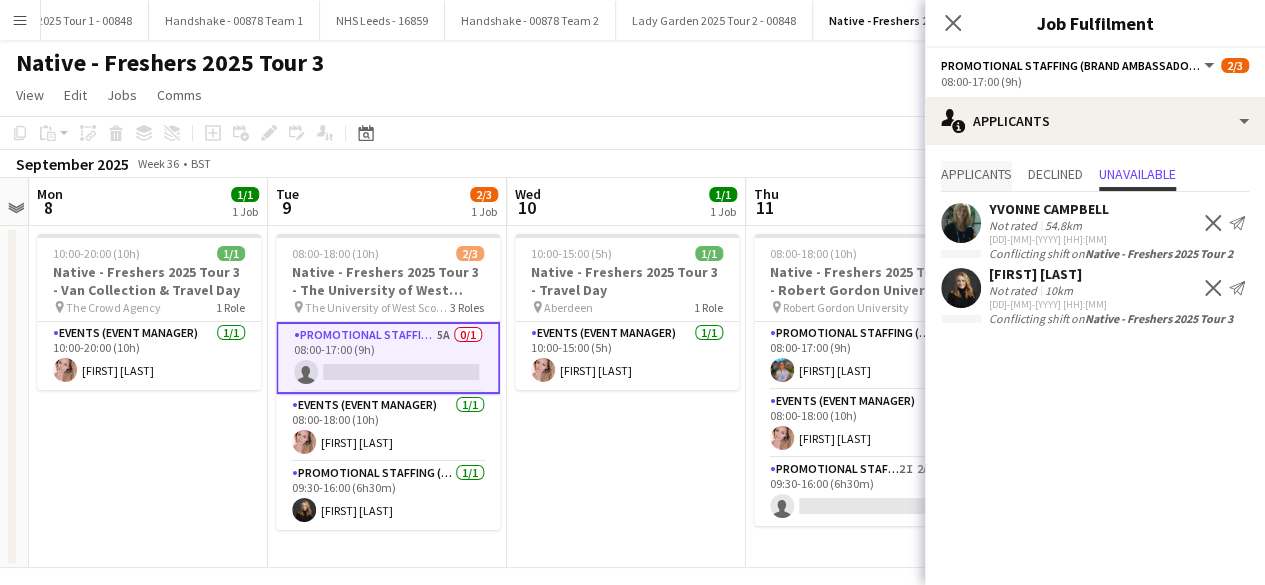 scroll, scrollTop: 0, scrollLeft: 0, axis: both 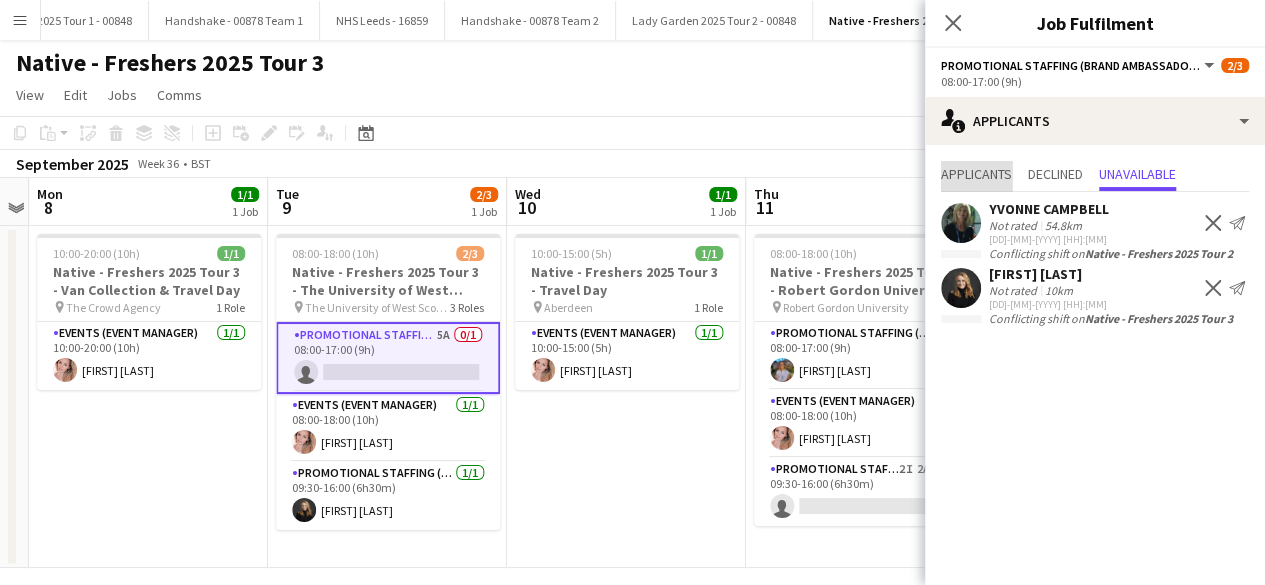 click on "Applicants" at bounding box center (976, 174) 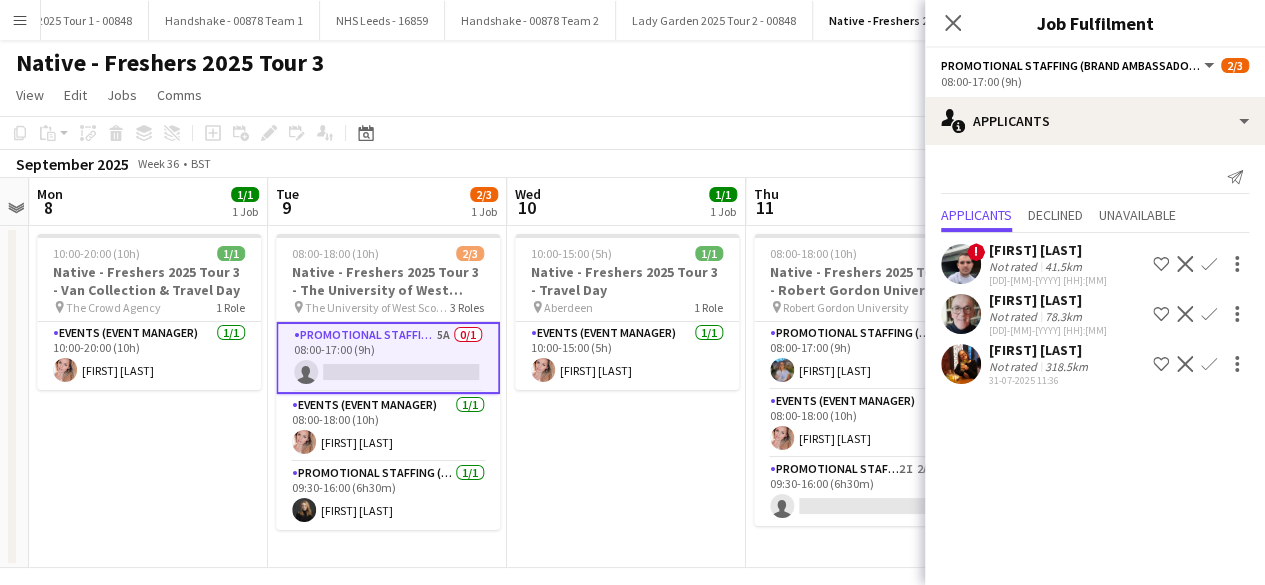 click at bounding box center (961, 314) 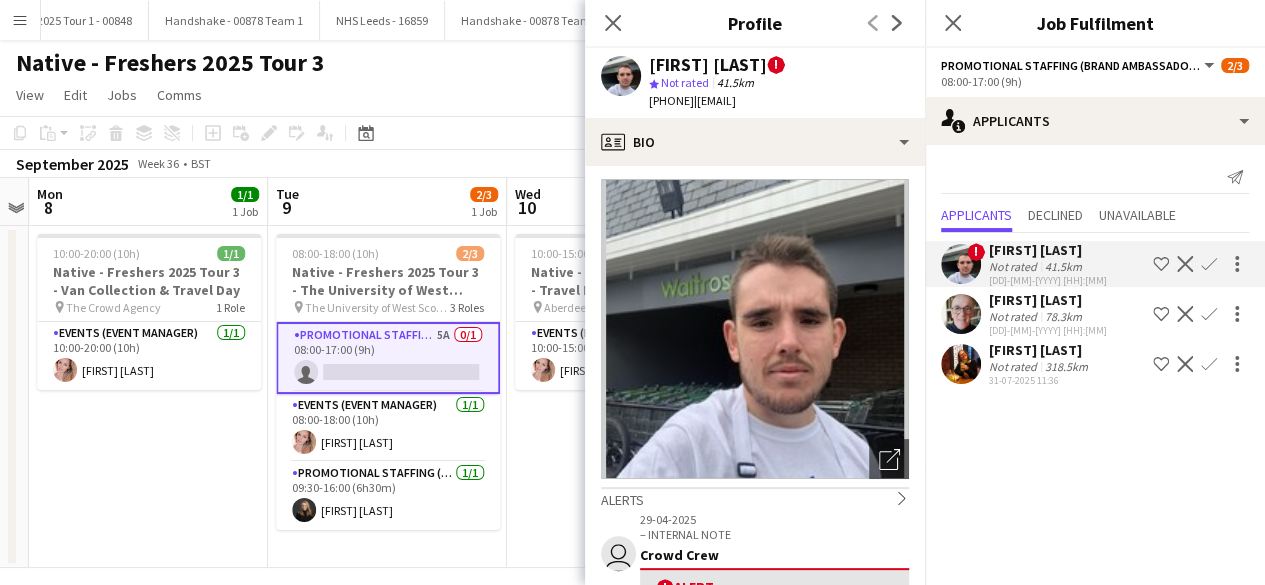 scroll, scrollTop: 0, scrollLeft: 0, axis: both 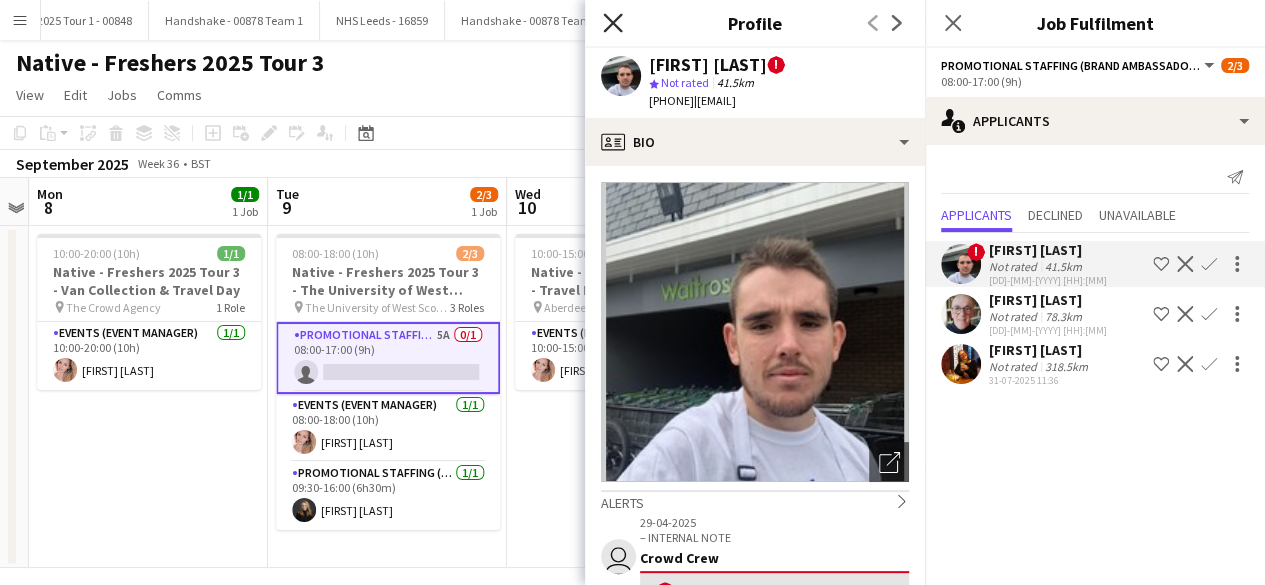 click on "Close pop-in" 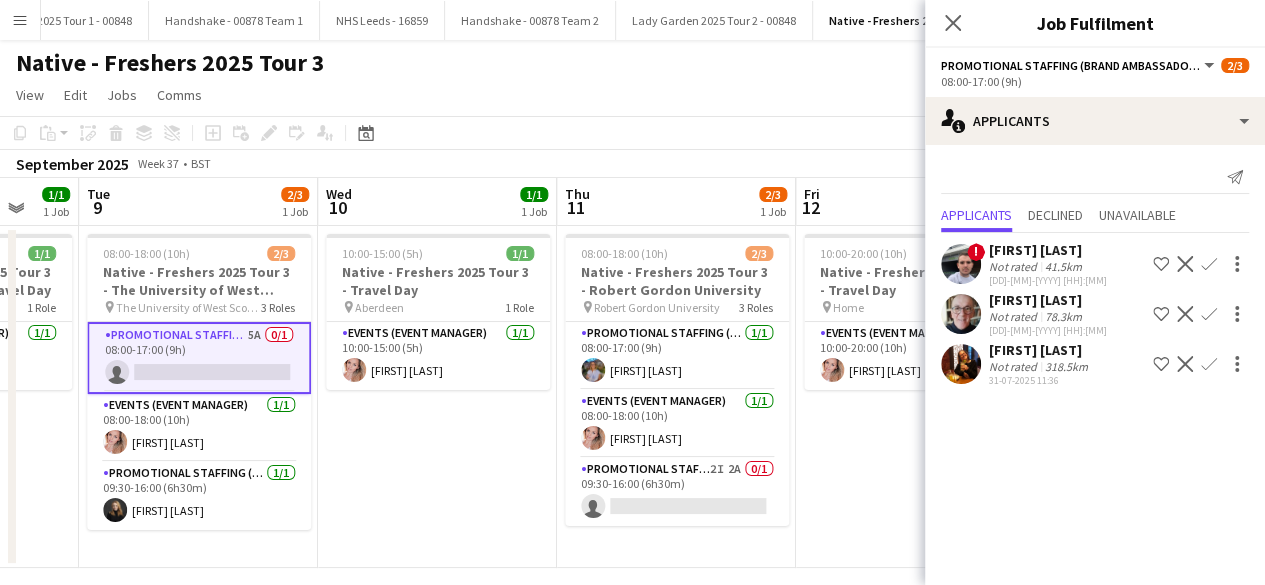 scroll, scrollTop: 0, scrollLeft: 883, axis: horizontal 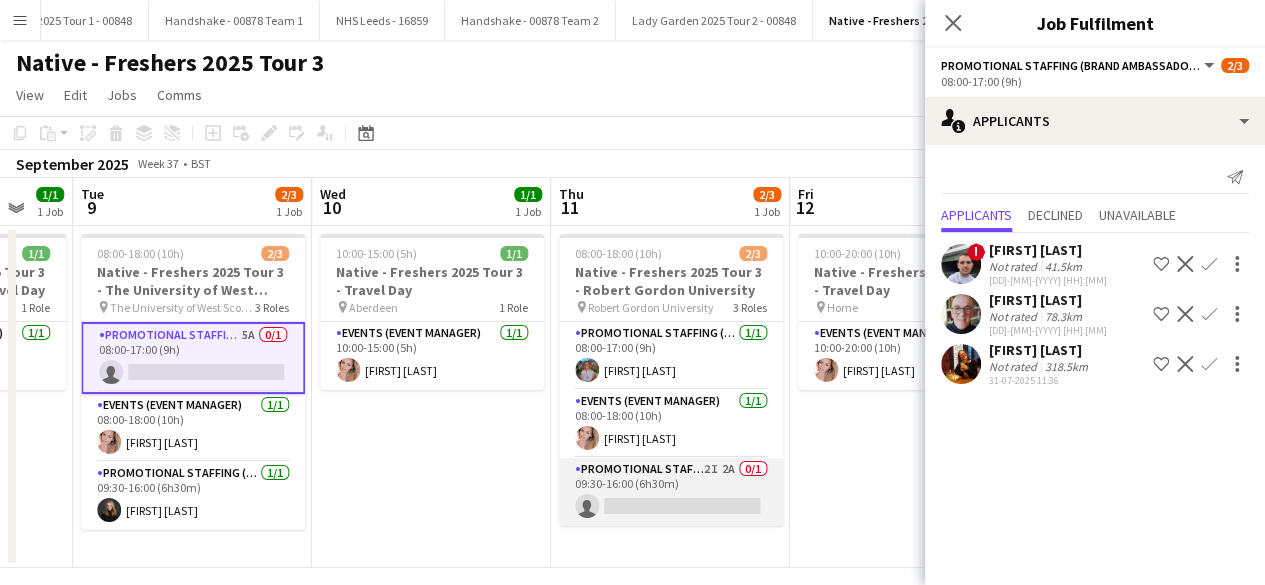 click on "Promotional Staffing (Brand Ambassadors)   2I   2A   0/1   09:30-16:00 (6h30m)
single-neutral-actions" at bounding box center (671, 492) 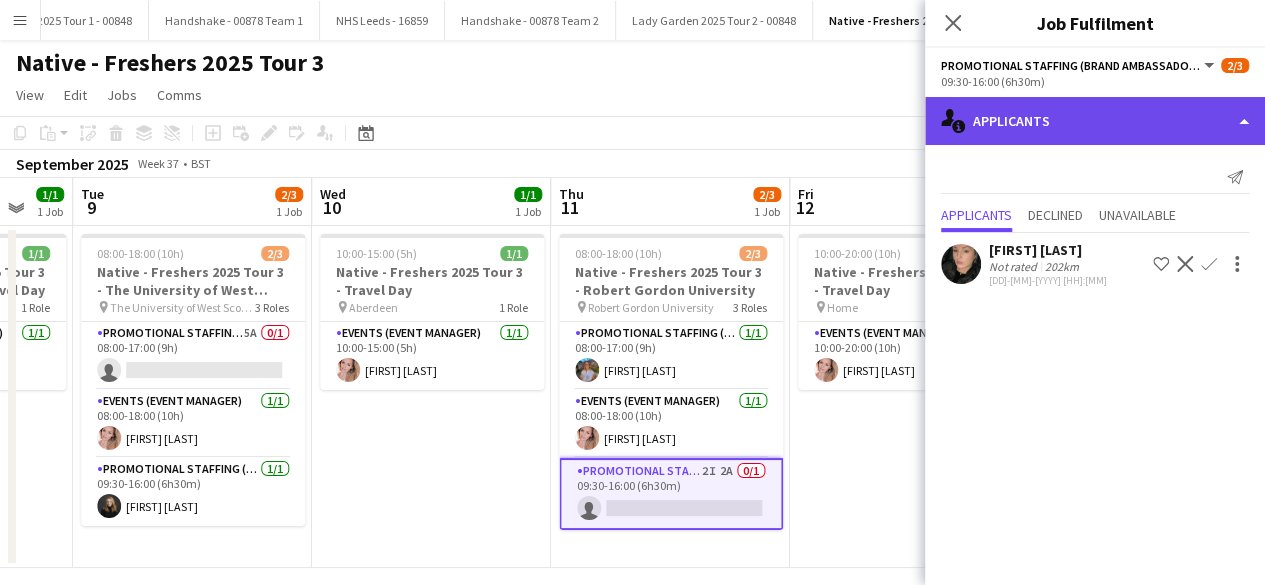 click on "single-neutral-actions-information
Applicants" 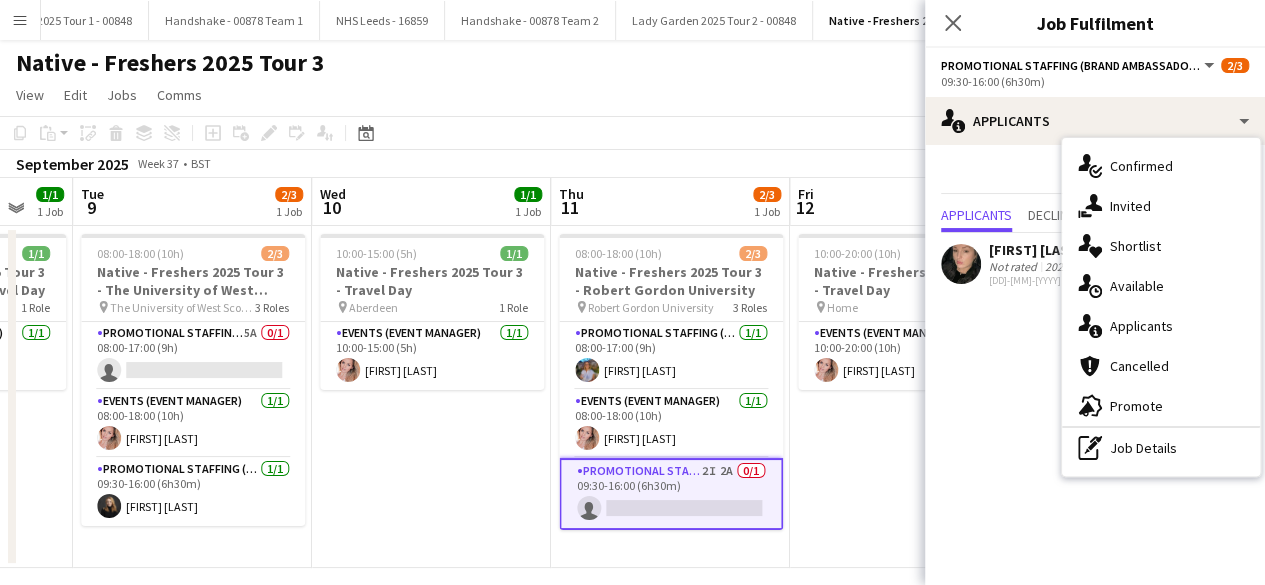 click on "Applicants Declined Unavailable" at bounding box center (1095, 217) 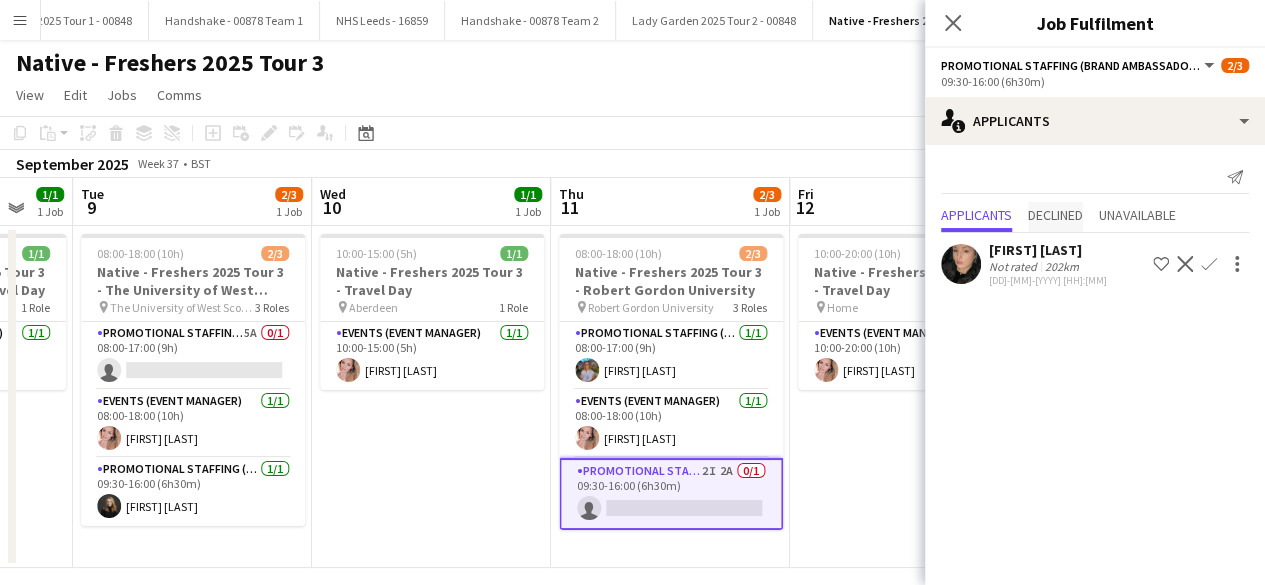 click on "Declined" at bounding box center [1055, 215] 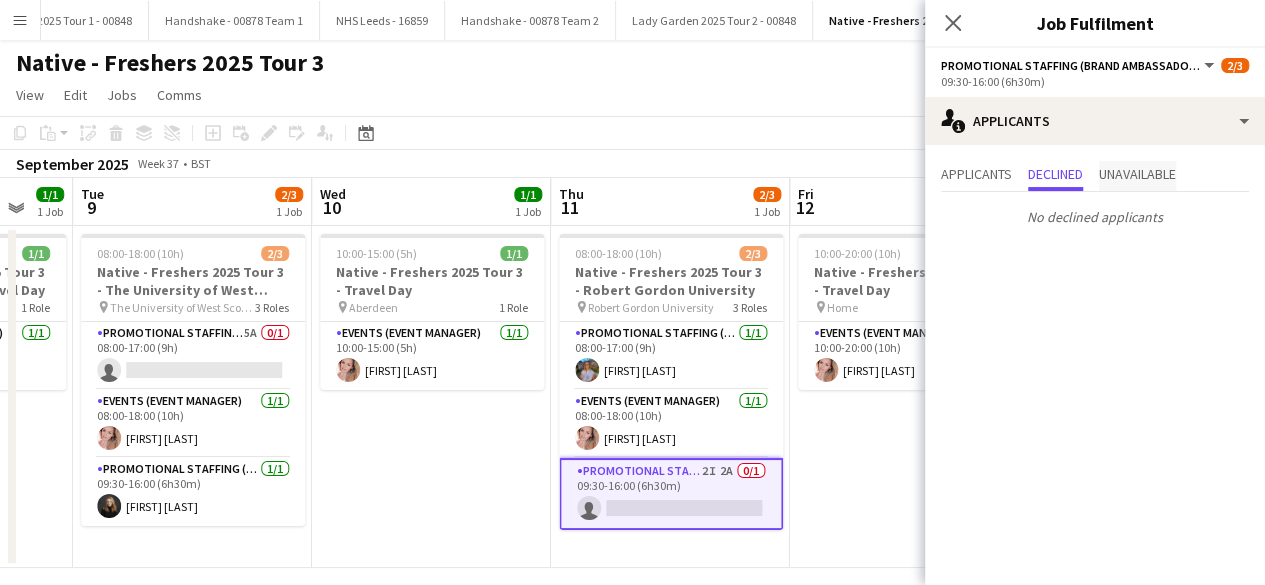 click on "Unavailable" at bounding box center (1137, 174) 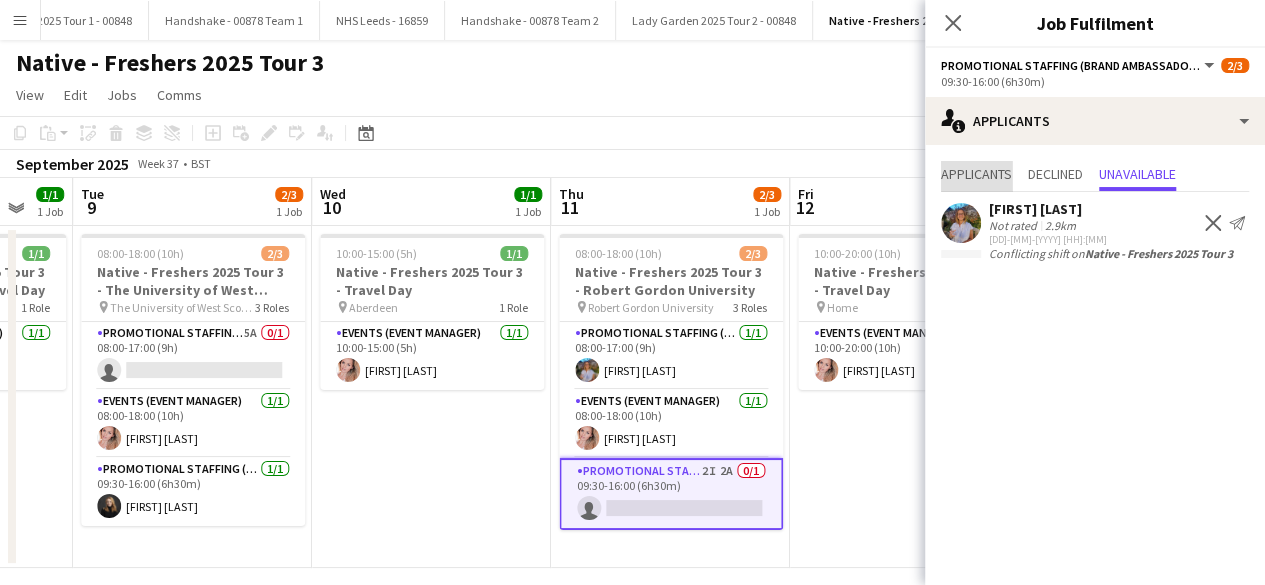 click on "Applicants" at bounding box center (976, 174) 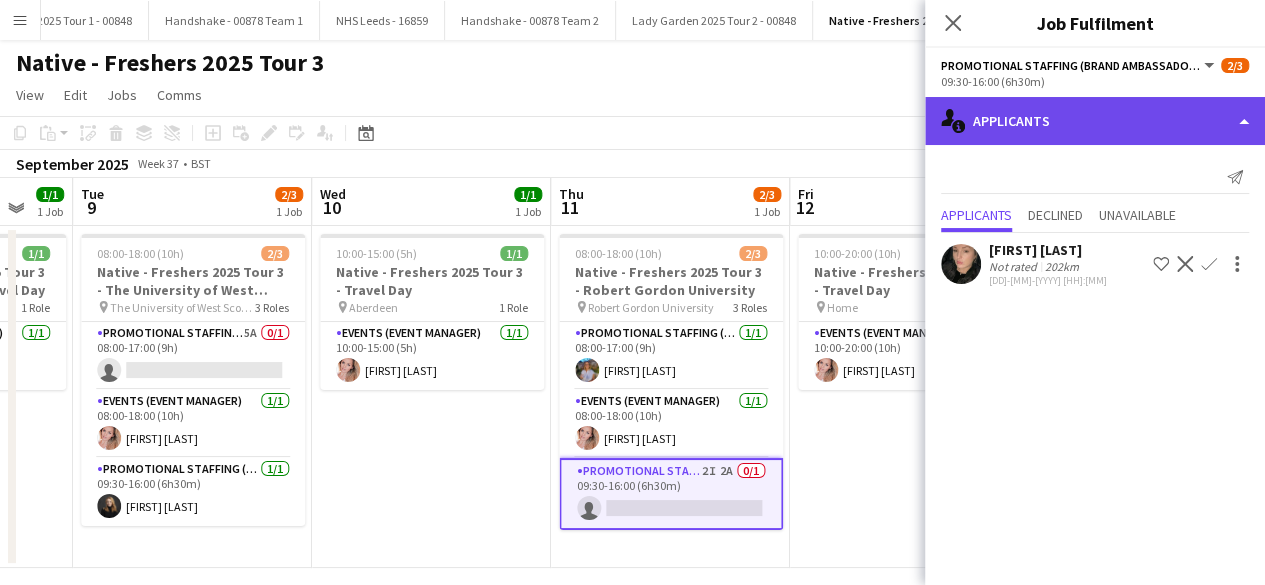 click on "single-neutral-actions-information
Applicants" 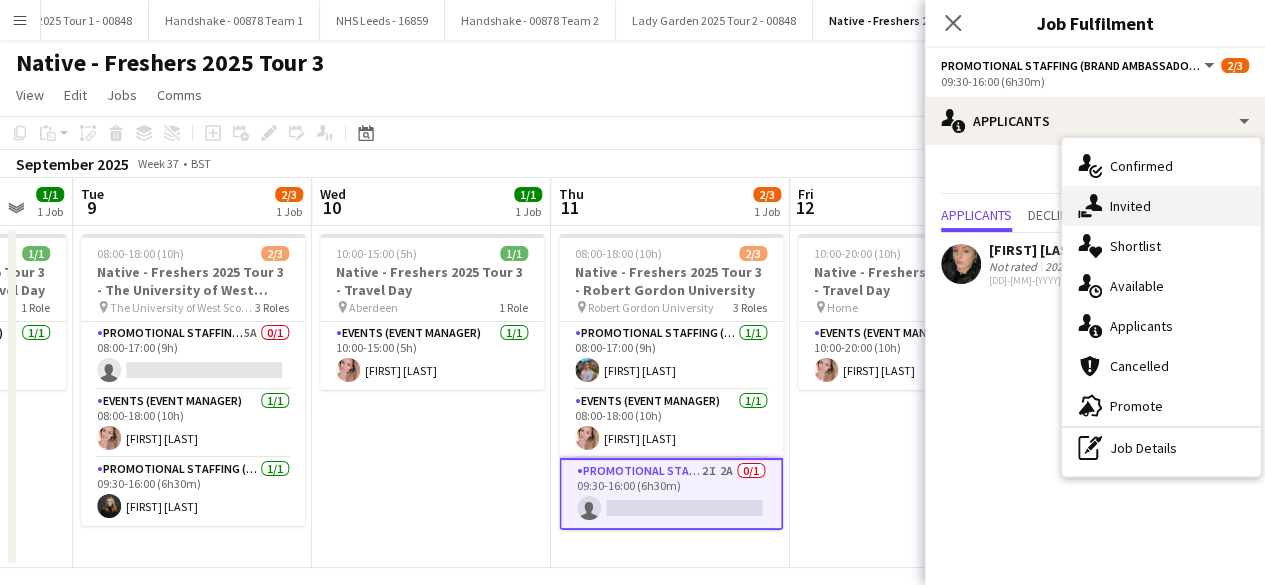 click on "single-neutral-actions-share-1
Invited" at bounding box center [1161, 206] 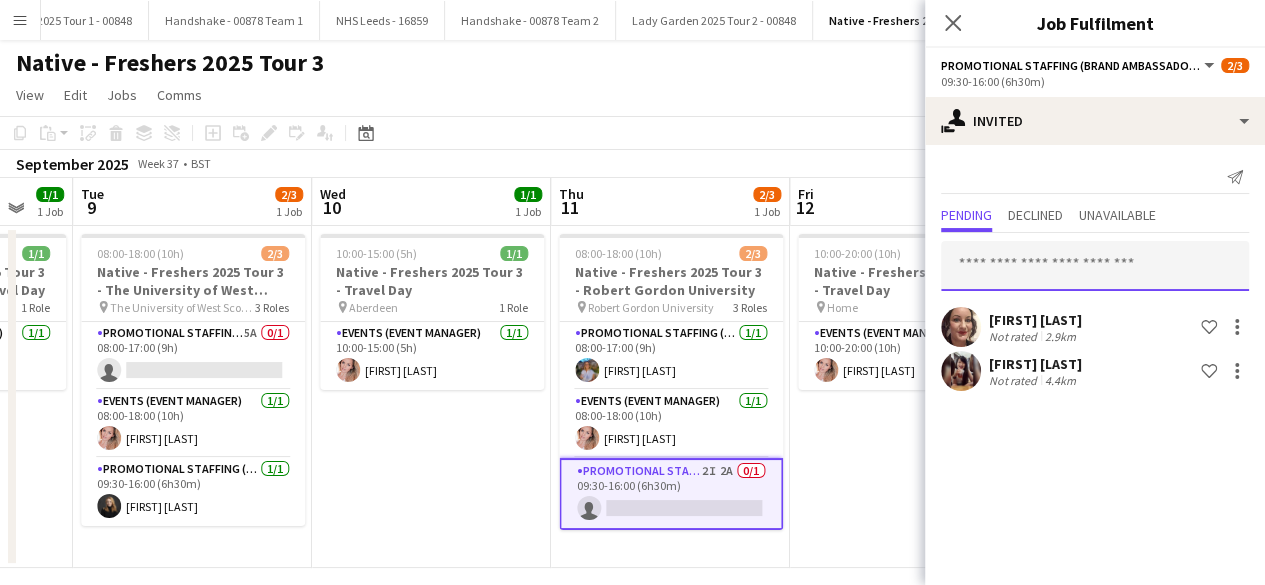 click at bounding box center [1095, 266] 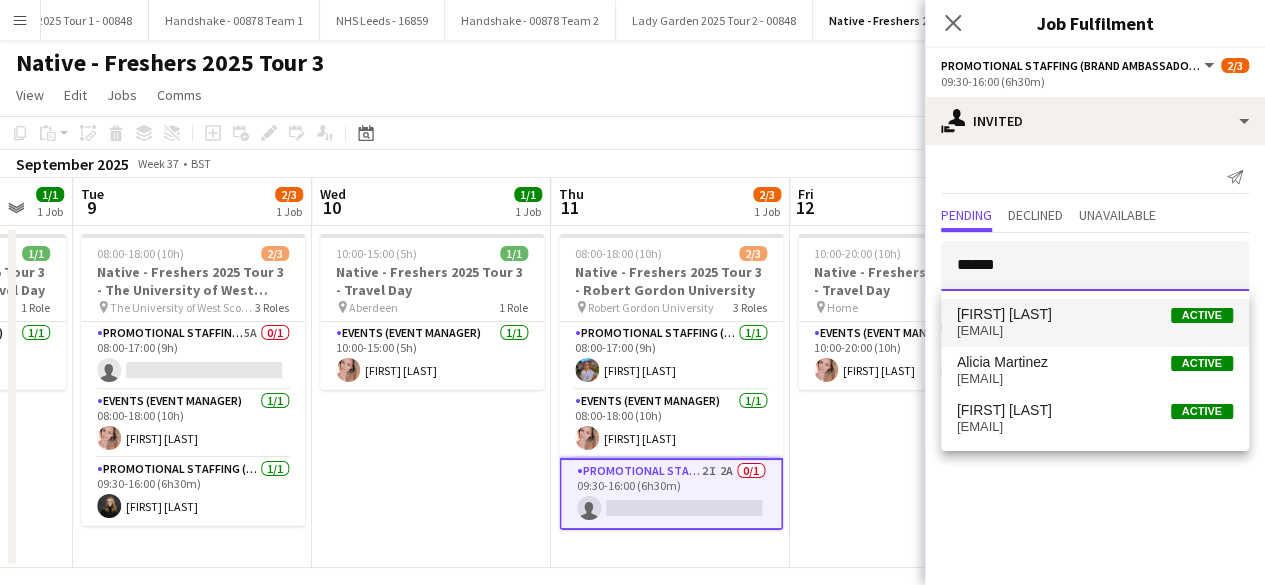 type on "******" 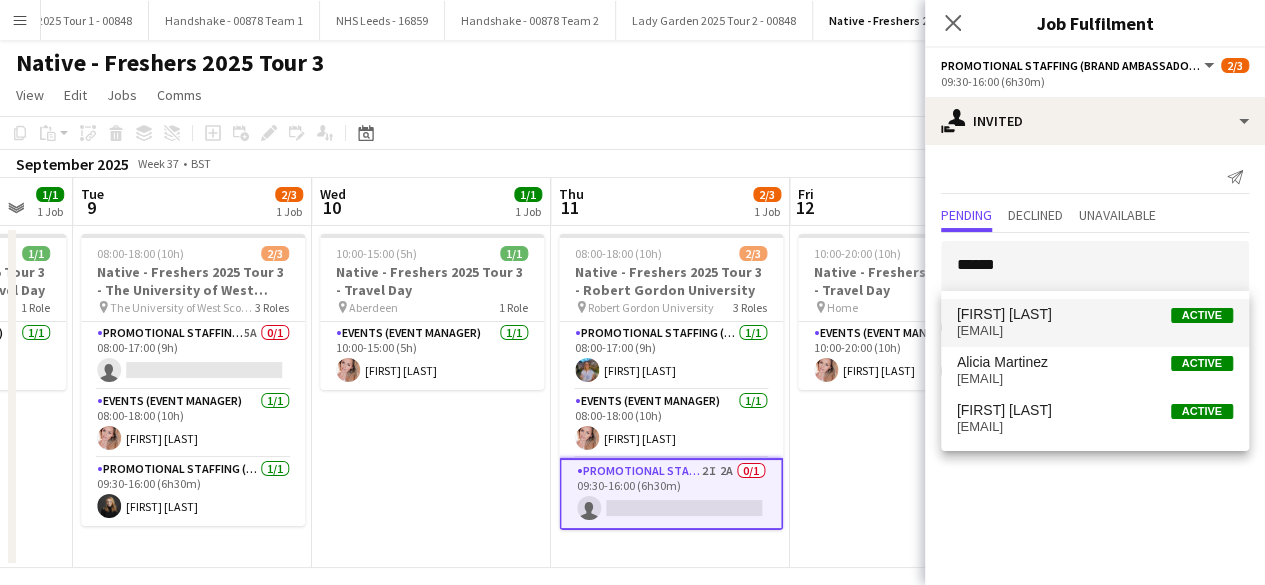 click on "[FIRST] [LAST]  Active" at bounding box center (1095, 314) 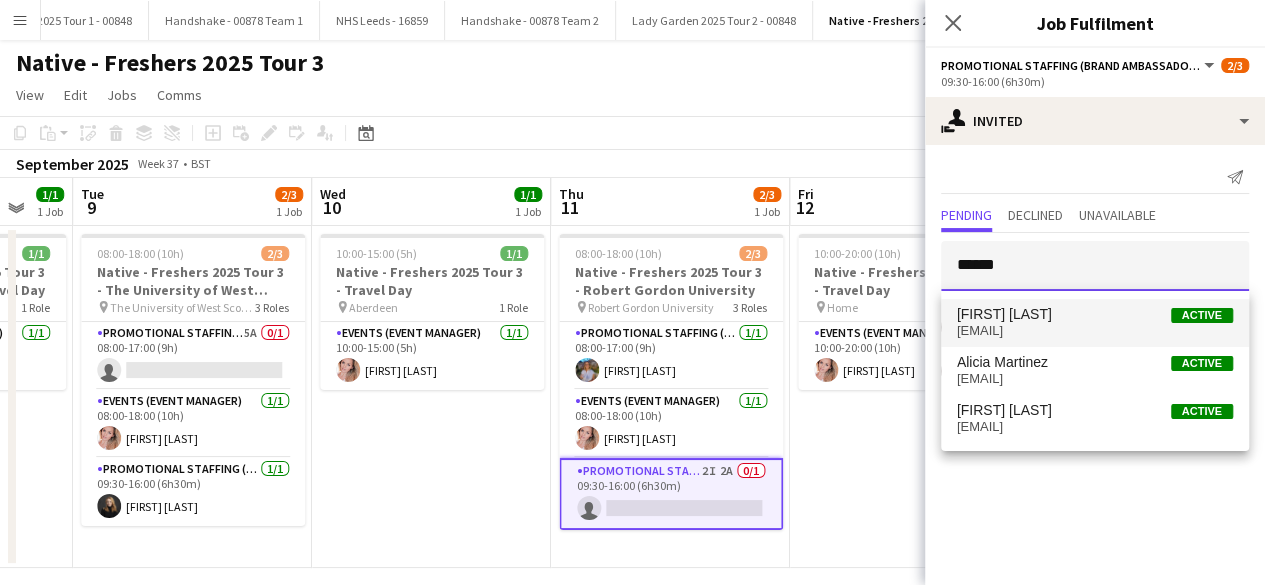 type 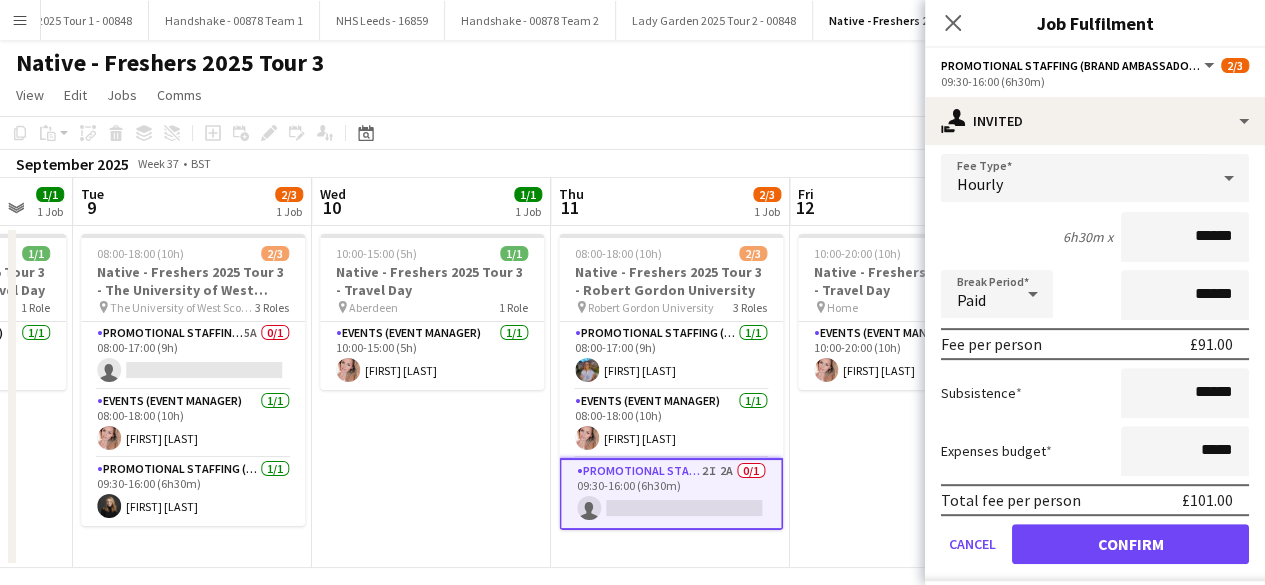 scroll, scrollTop: 317, scrollLeft: 0, axis: vertical 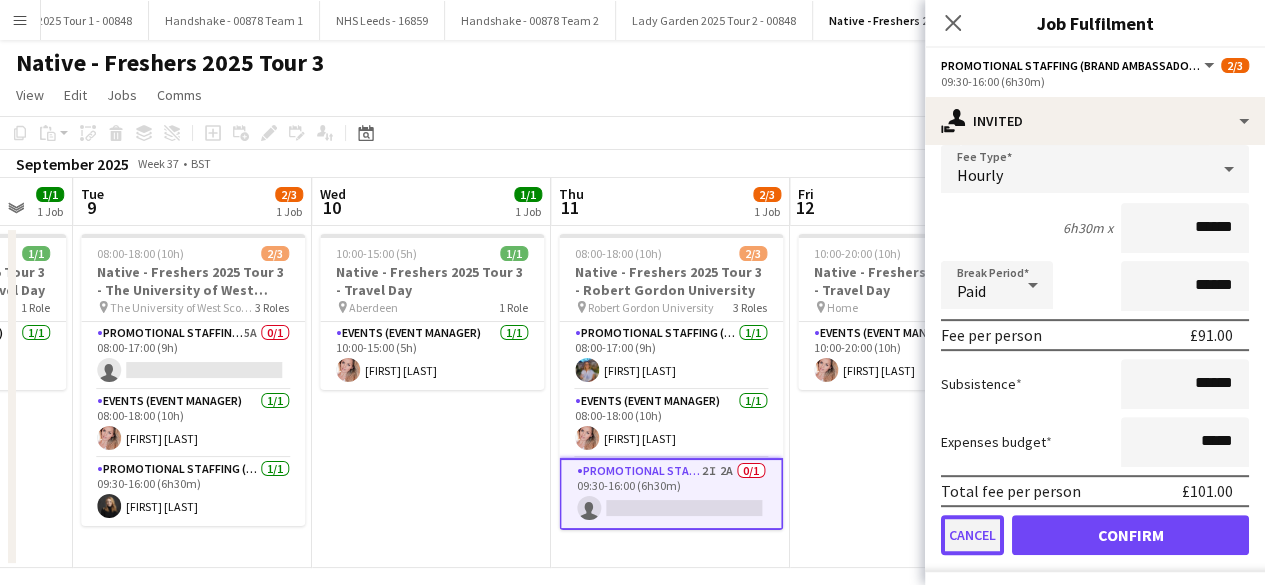 click on "Cancel" 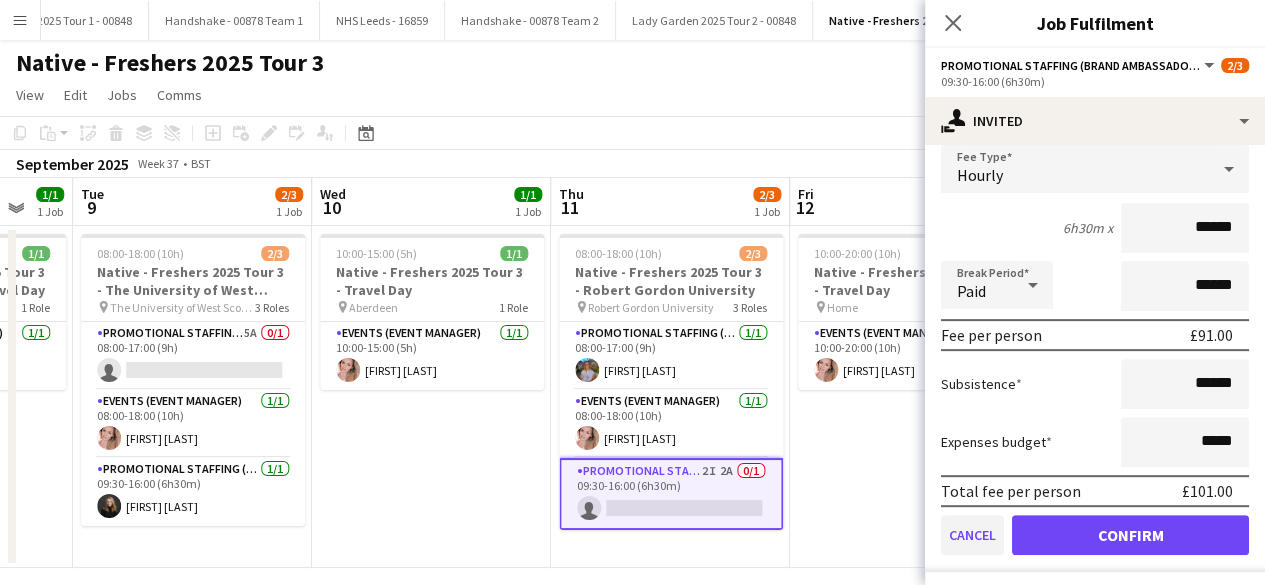 scroll, scrollTop: 0, scrollLeft: 0, axis: both 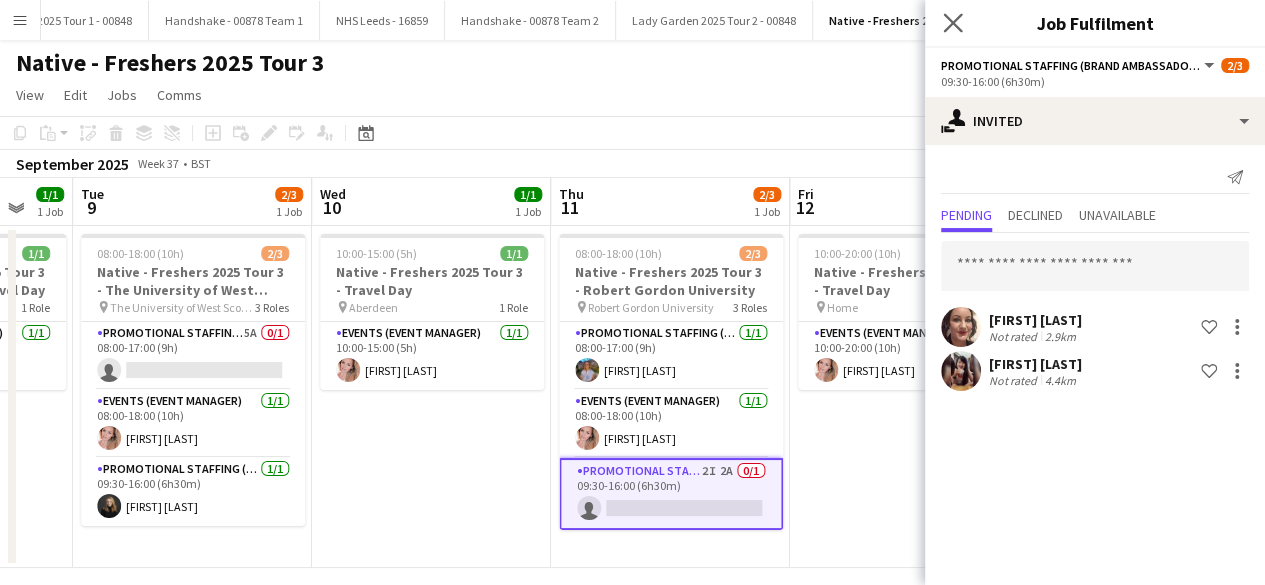 click on "Close pop-in" 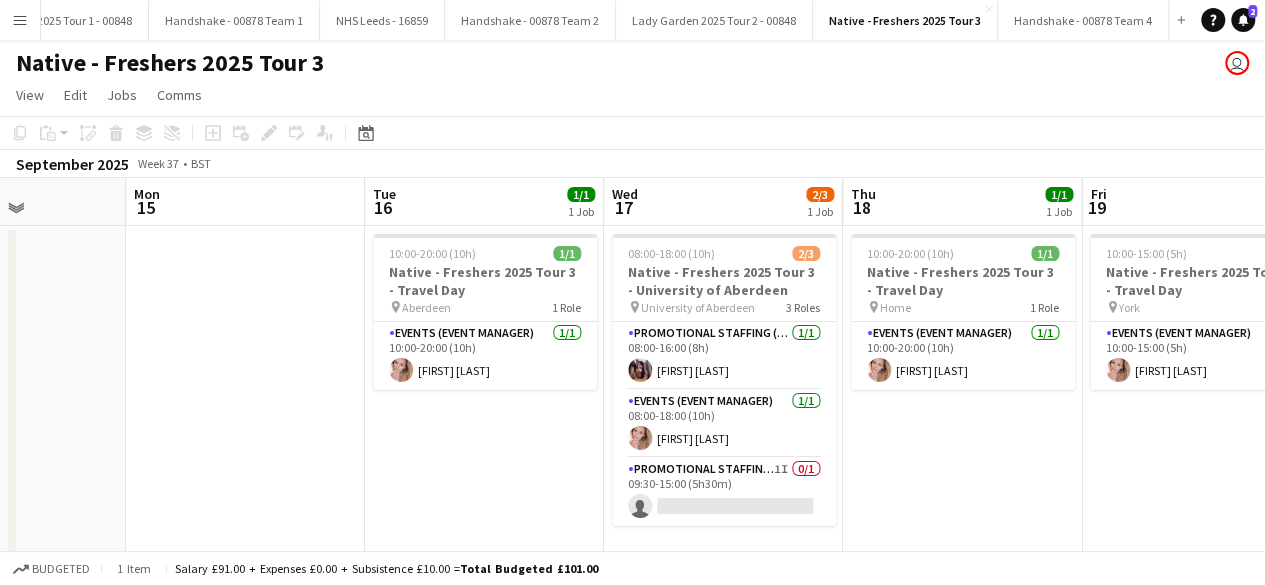 scroll, scrollTop: 0, scrollLeft: 828, axis: horizontal 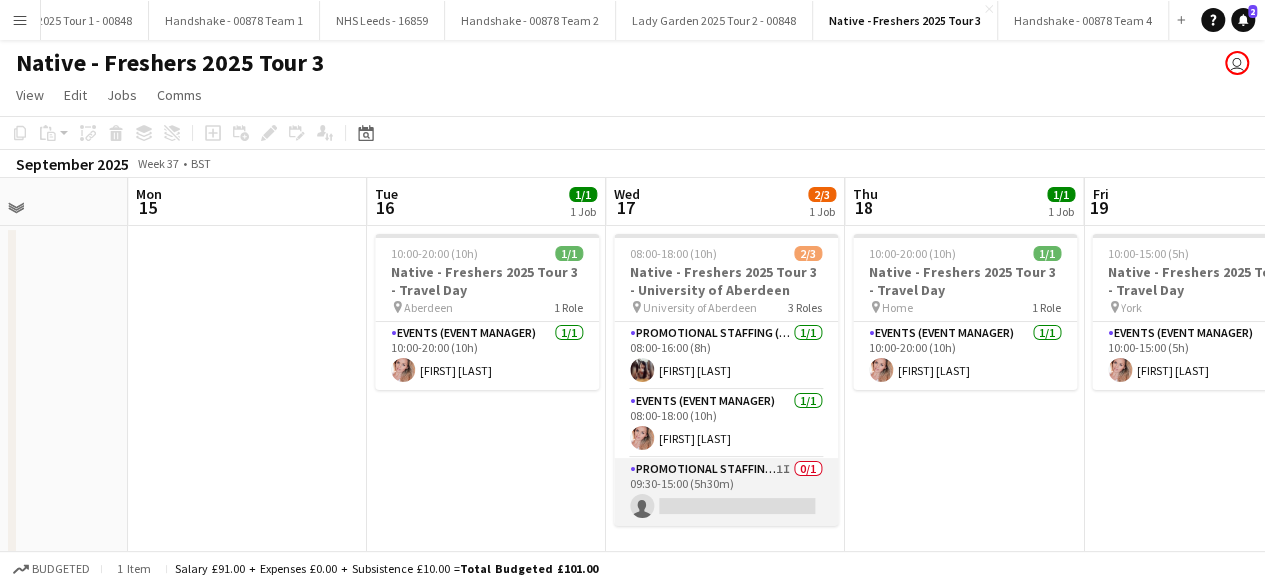 click on "Promotional Staffing (Brand Ambassadors)   1I   0/1   09:30-15:00 (5h30m)
single-neutral-actions" at bounding box center (726, 492) 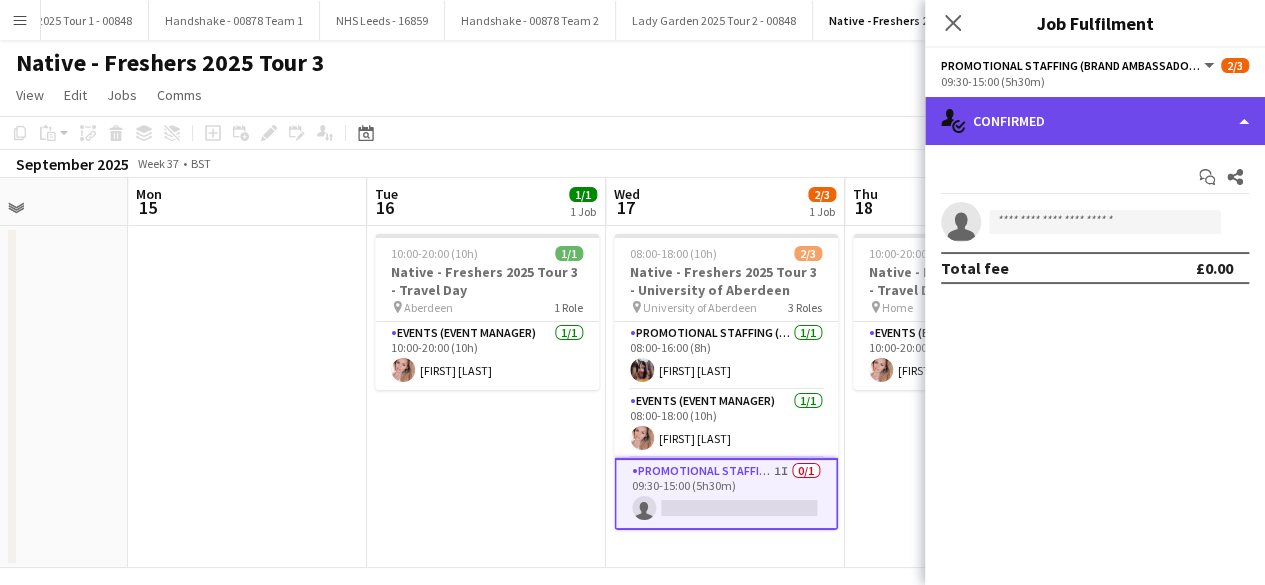 click on "single-neutral-actions-check-2
Confirmed" 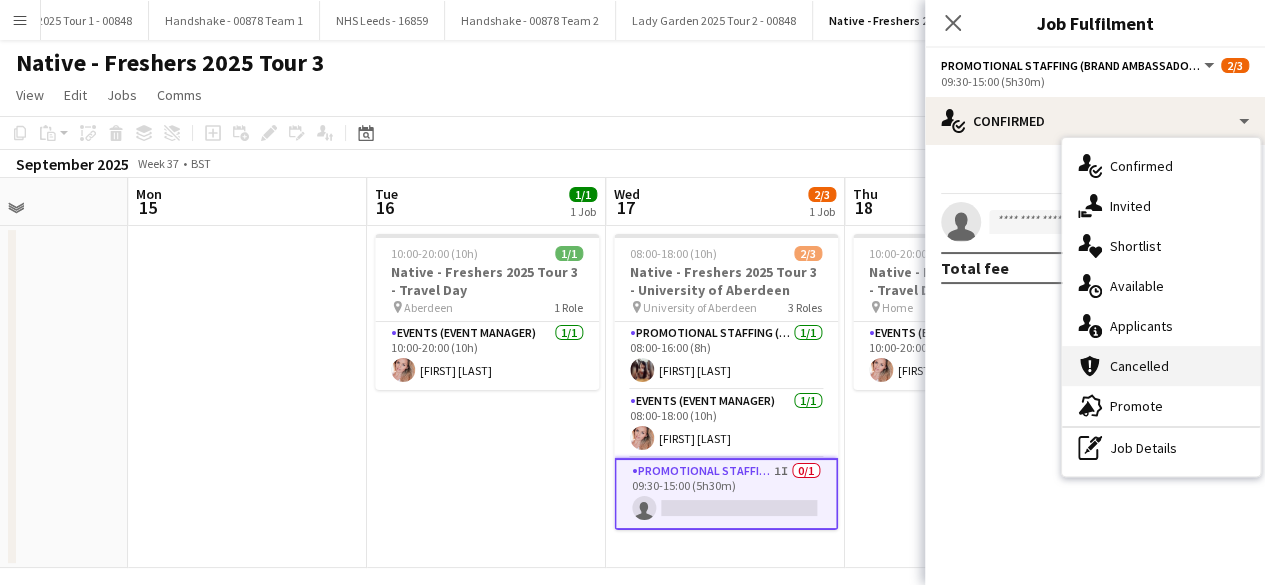 click on "cancellation
Cancelled" at bounding box center [1161, 366] 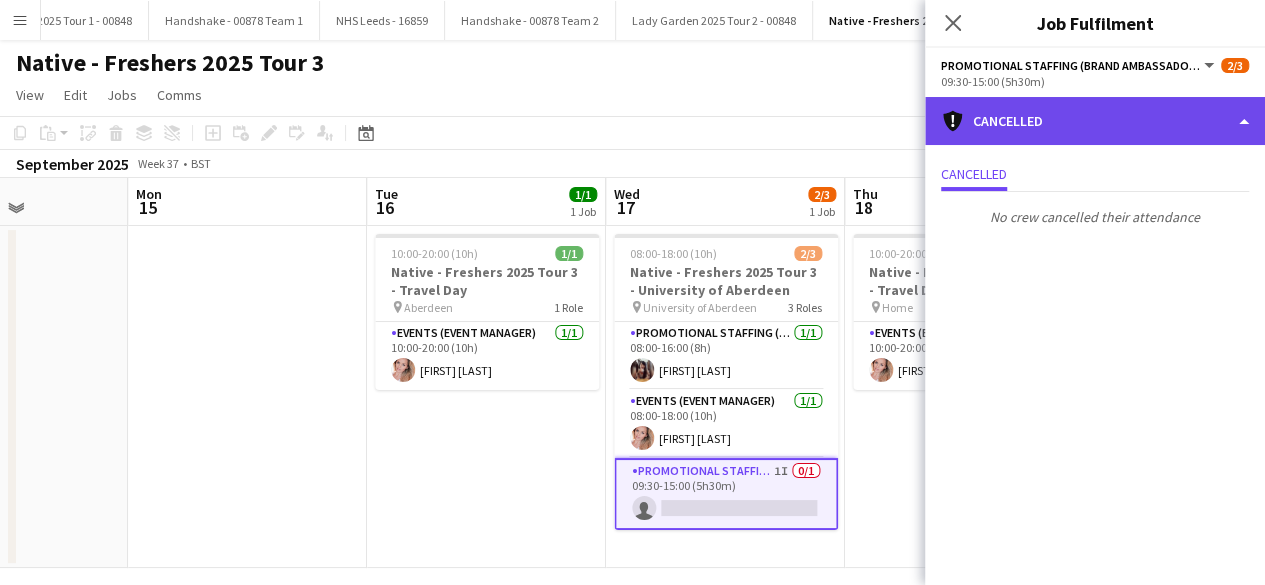 click on "cancellation
Cancelled" 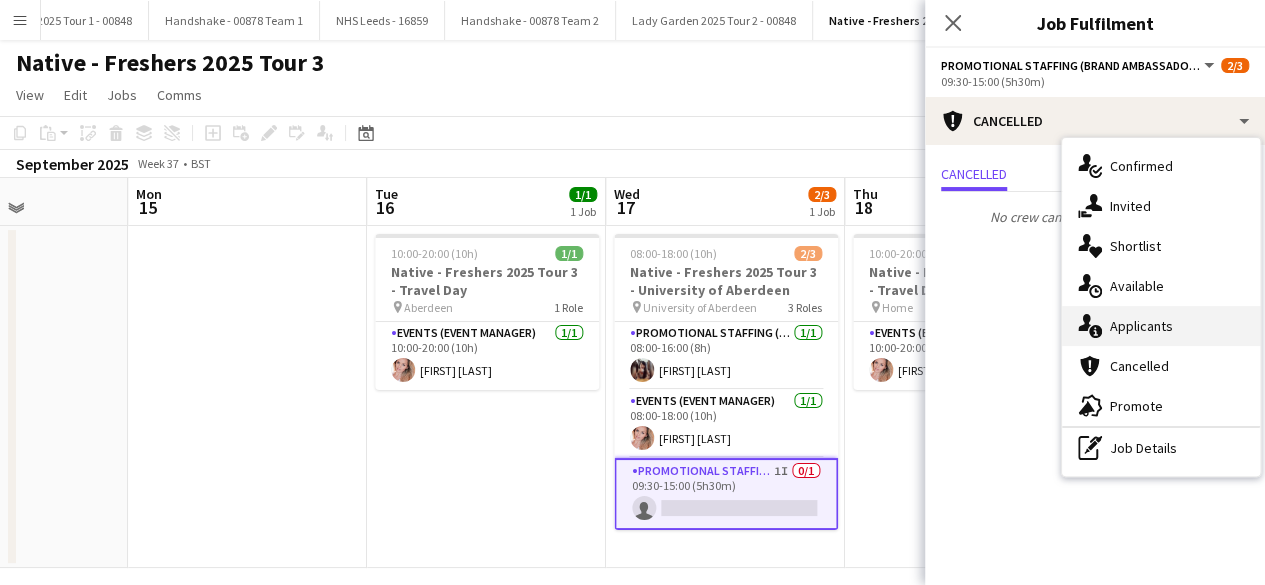 click on "single-neutral-actions-information
Applicants" at bounding box center (1161, 326) 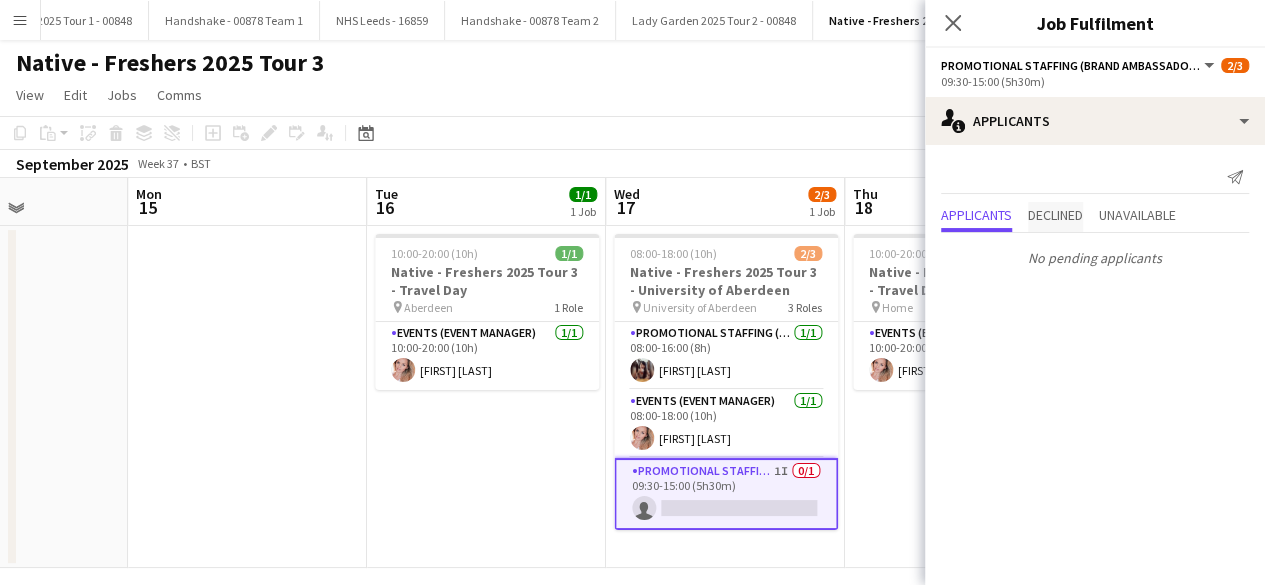 click on "Declined" at bounding box center [1055, 215] 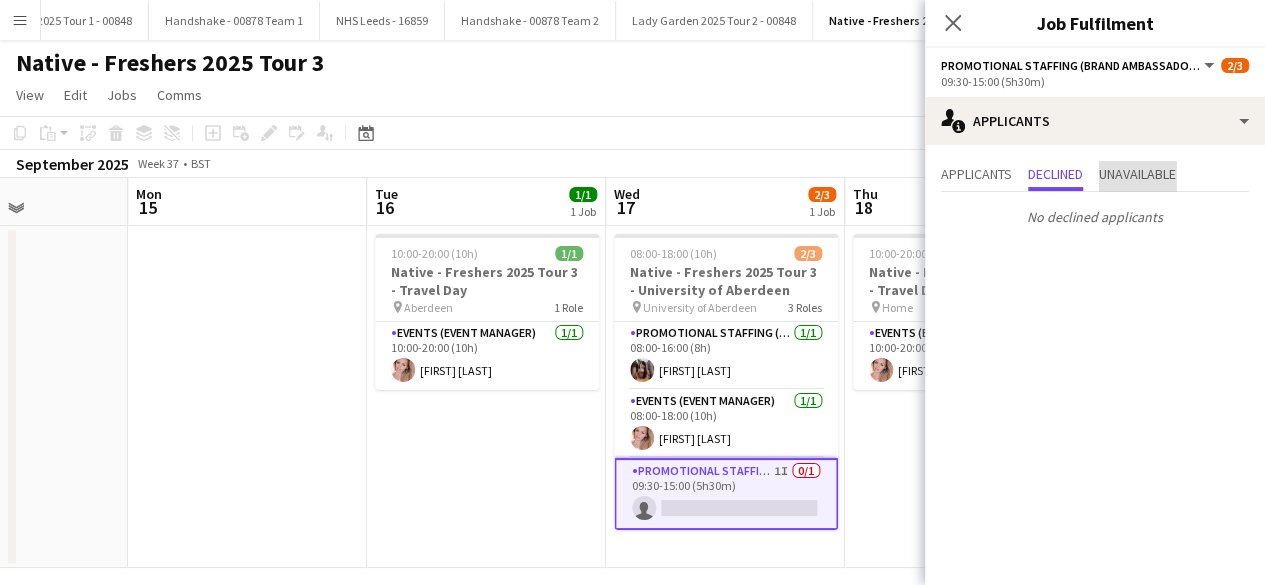 click on "Unavailable" at bounding box center (1137, 176) 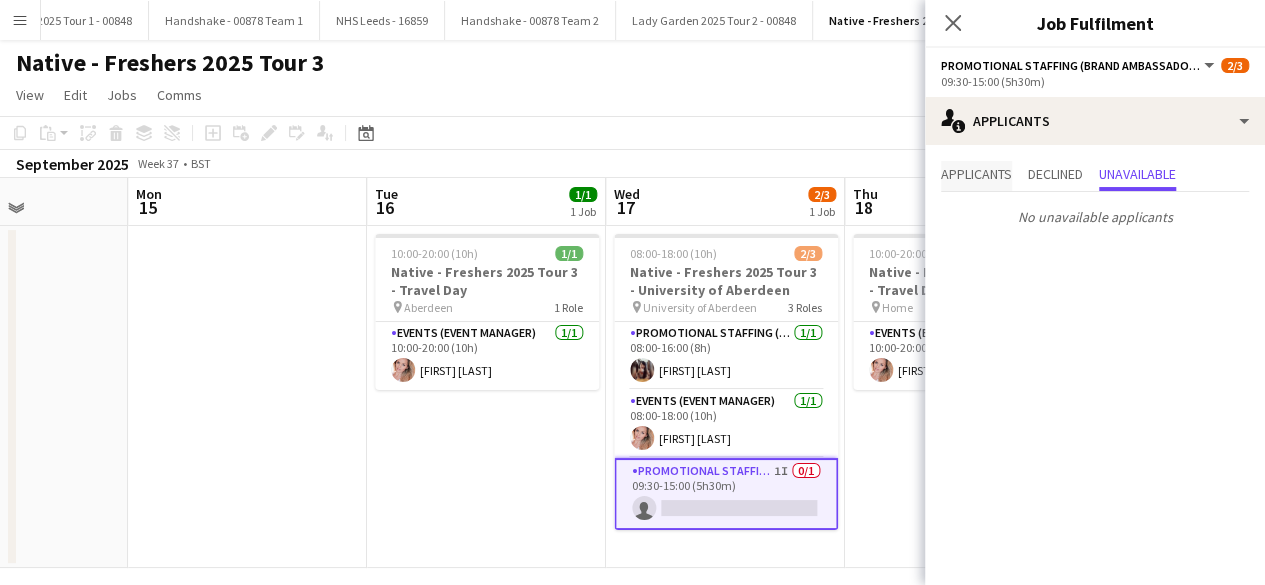 click on "Applicants" at bounding box center (976, 174) 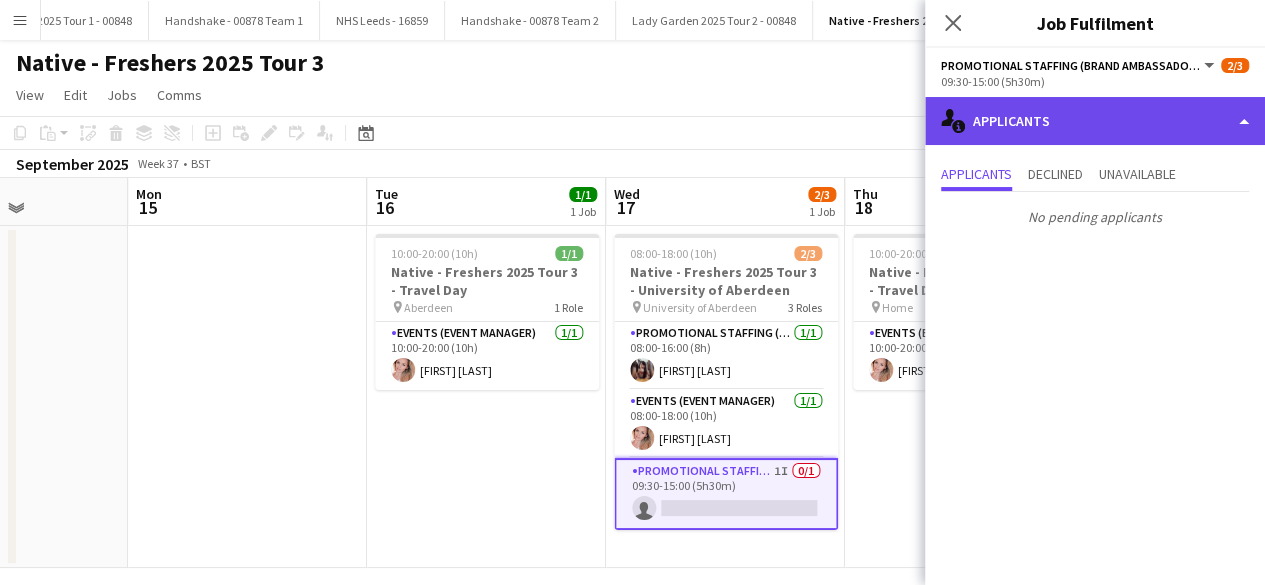 click on "single-neutral-actions-information
Applicants" 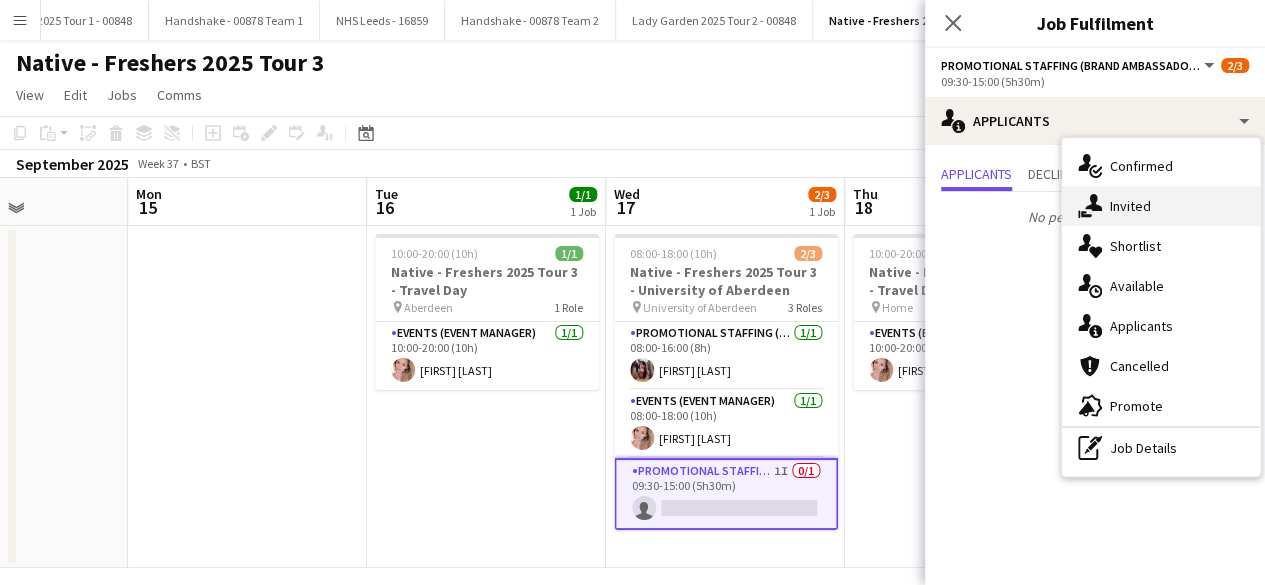 click on "single-neutral-actions-share-1
Invited" at bounding box center (1161, 206) 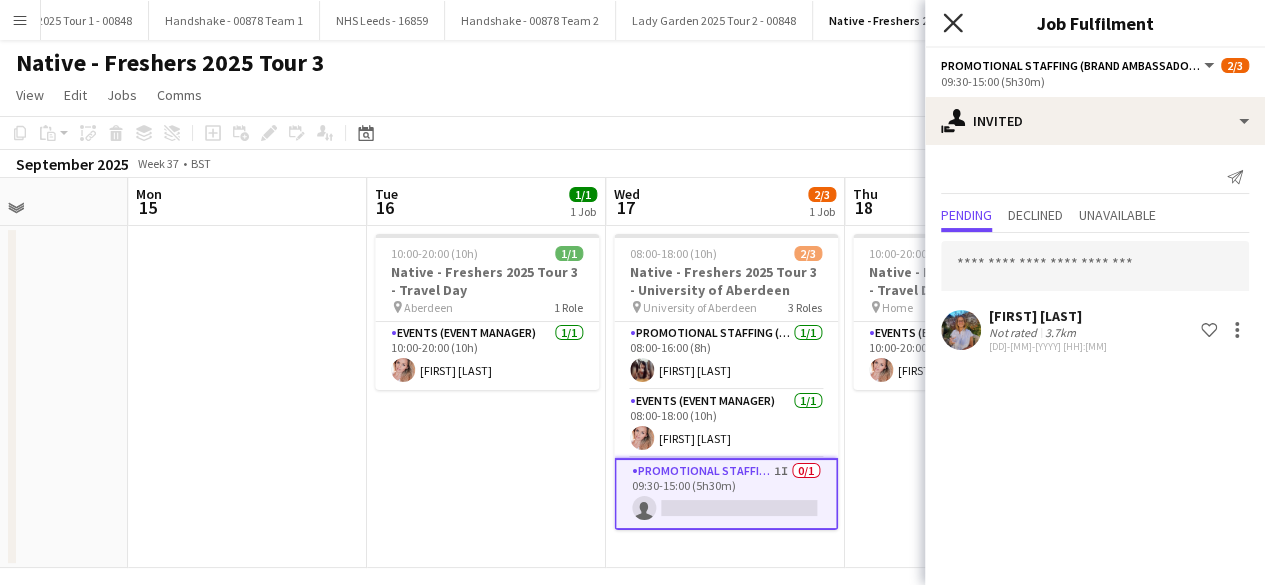 click 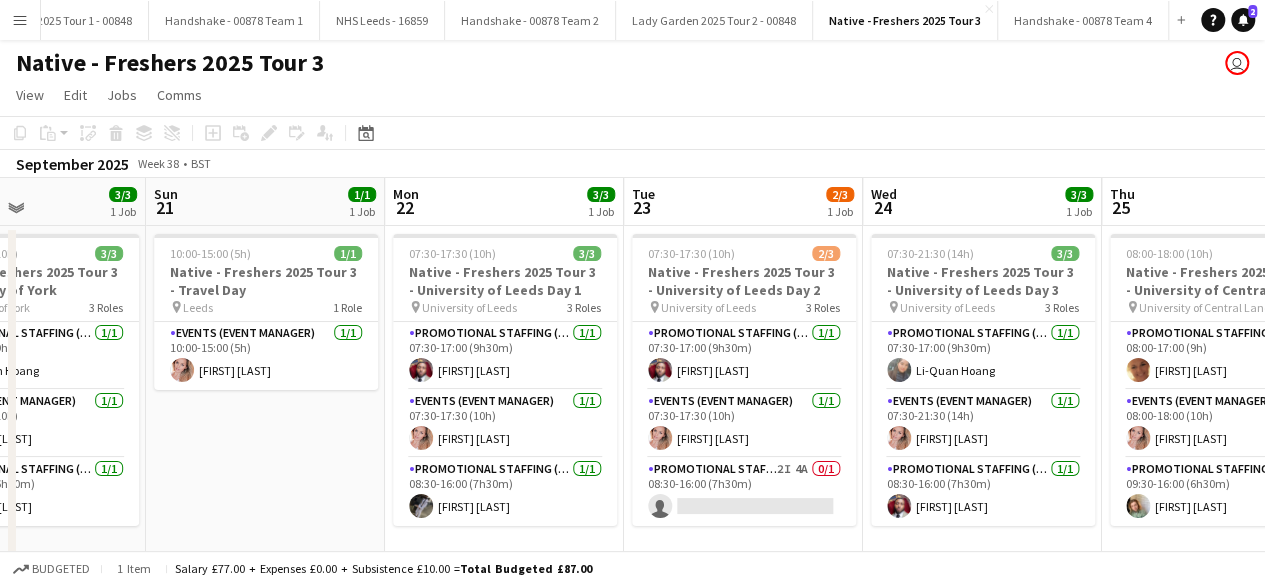 scroll, scrollTop: 0, scrollLeft: 612, axis: horizontal 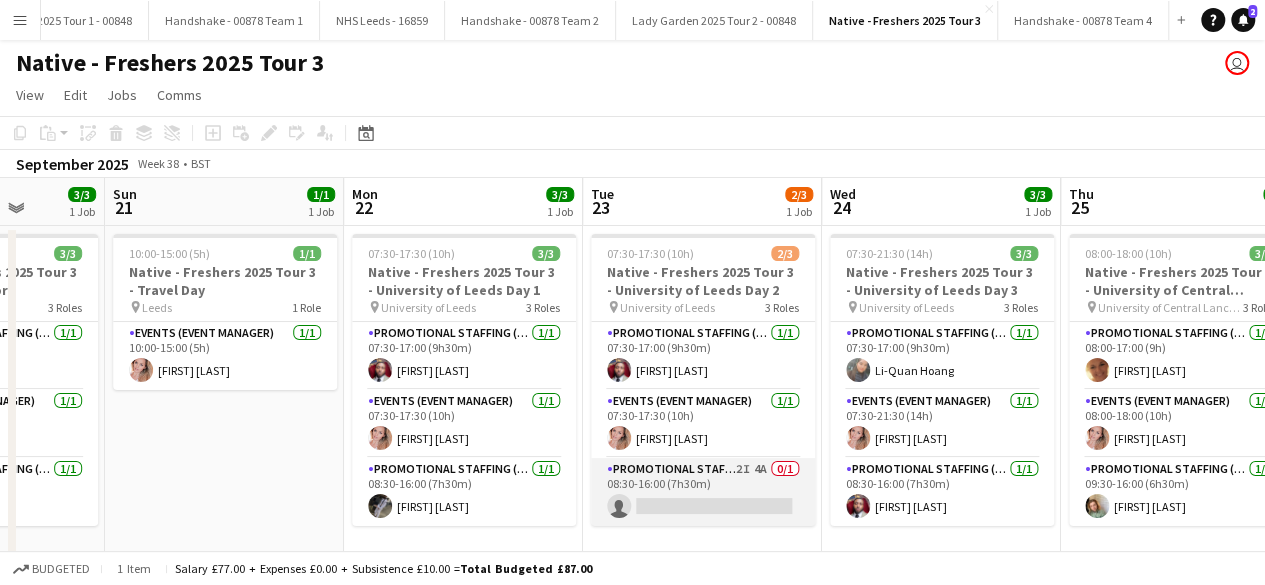 click on "Promotional Staffing (Brand Ambassadors)   2I   4A   0/1   08:30-16:00 (7h30m)
single-neutral-actions" at bounding box center [703, 492] 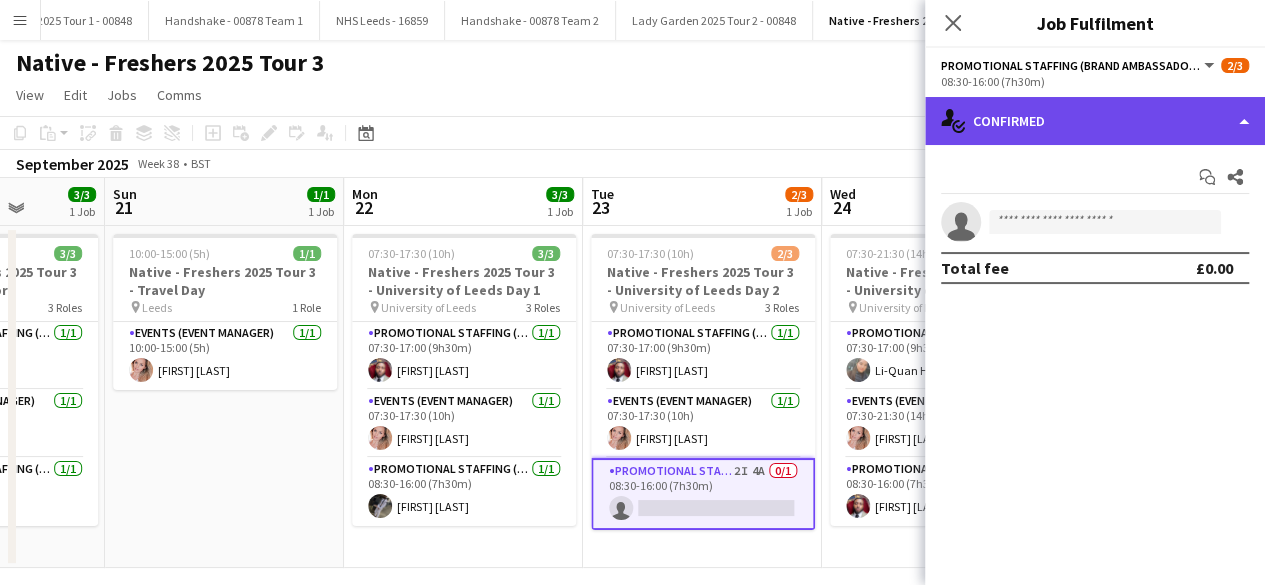 click on "single-neutral-actions-check-2
Confirmed" 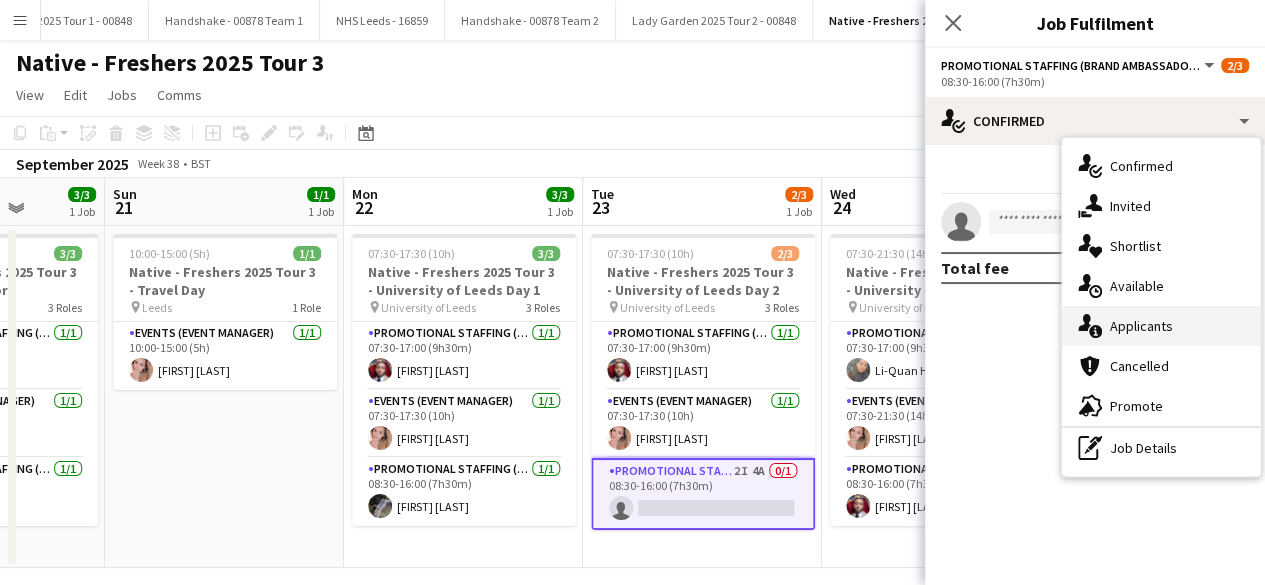 click on "single-neutral-actions-information
Applicants" at bounding box center (1161, 326) 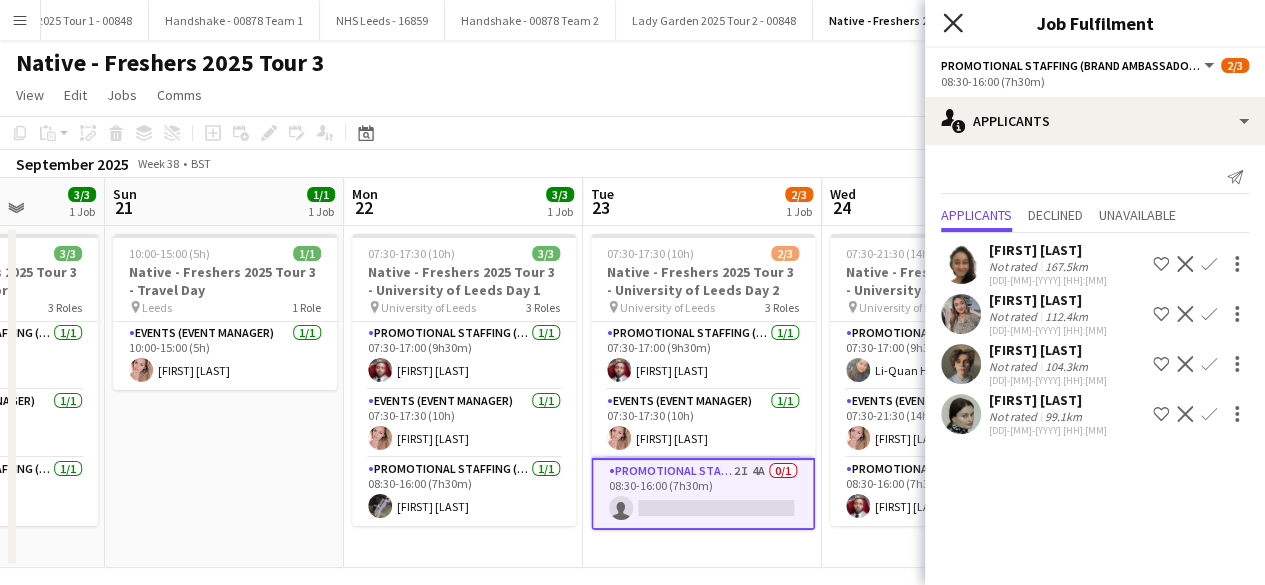 click 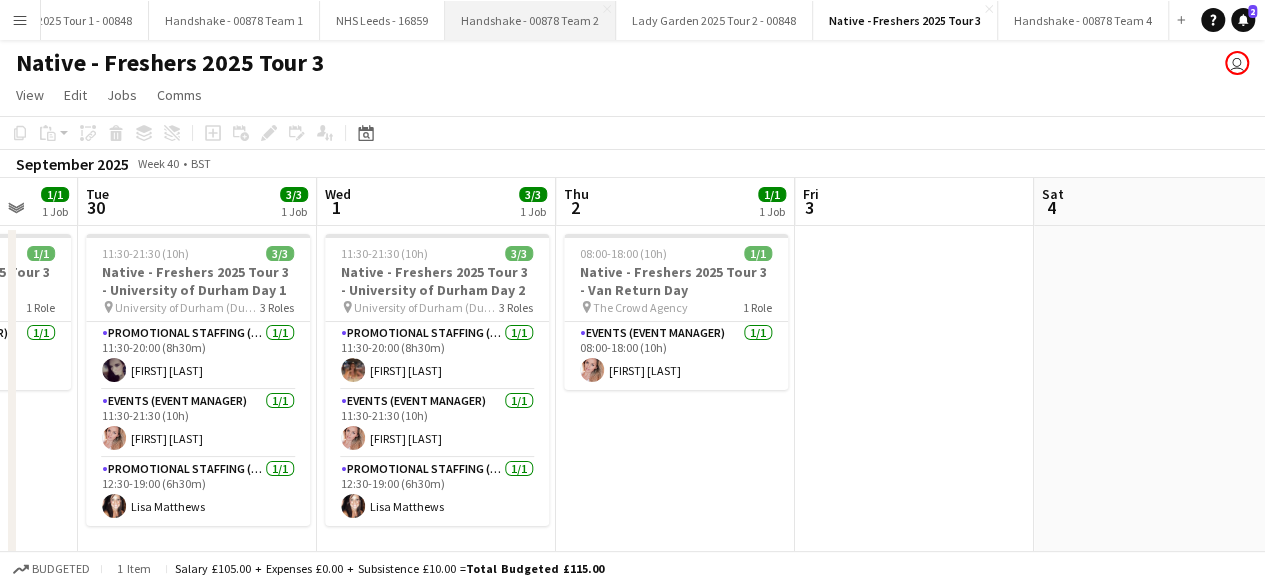 scroll, scrollTop: 0, scrollLeft: 573, axis: horizontal 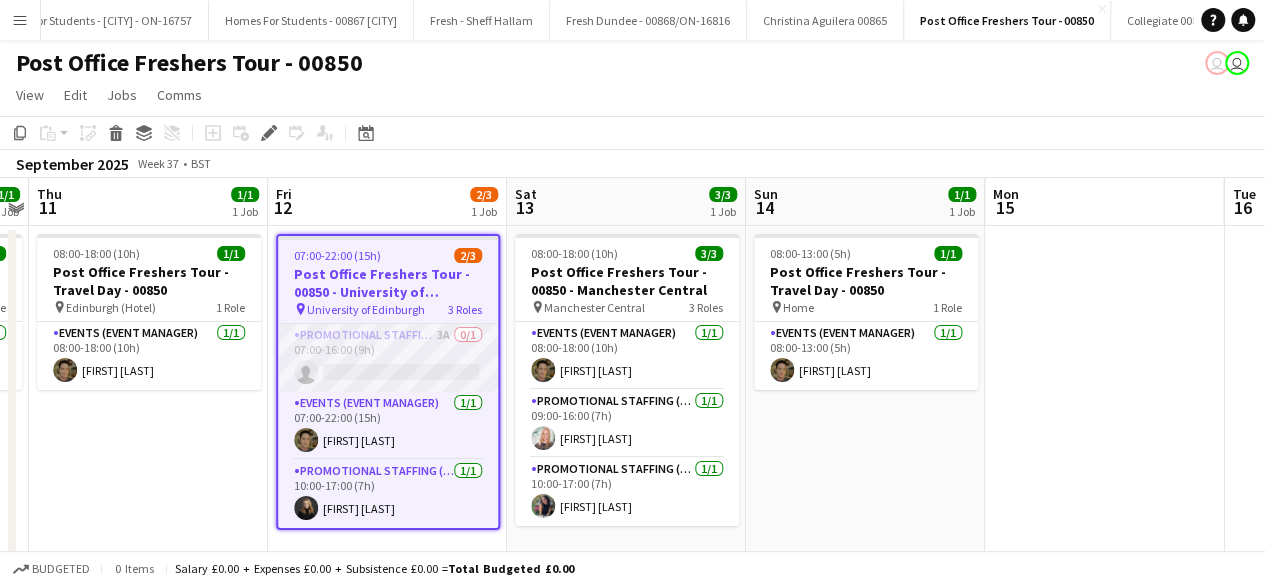 click on "Promotional Staffing (Brand Ambassadors)   3A   0/1   07:00-16:00 (9h)
single-neutral-actions" at bounding box center (388, 358) 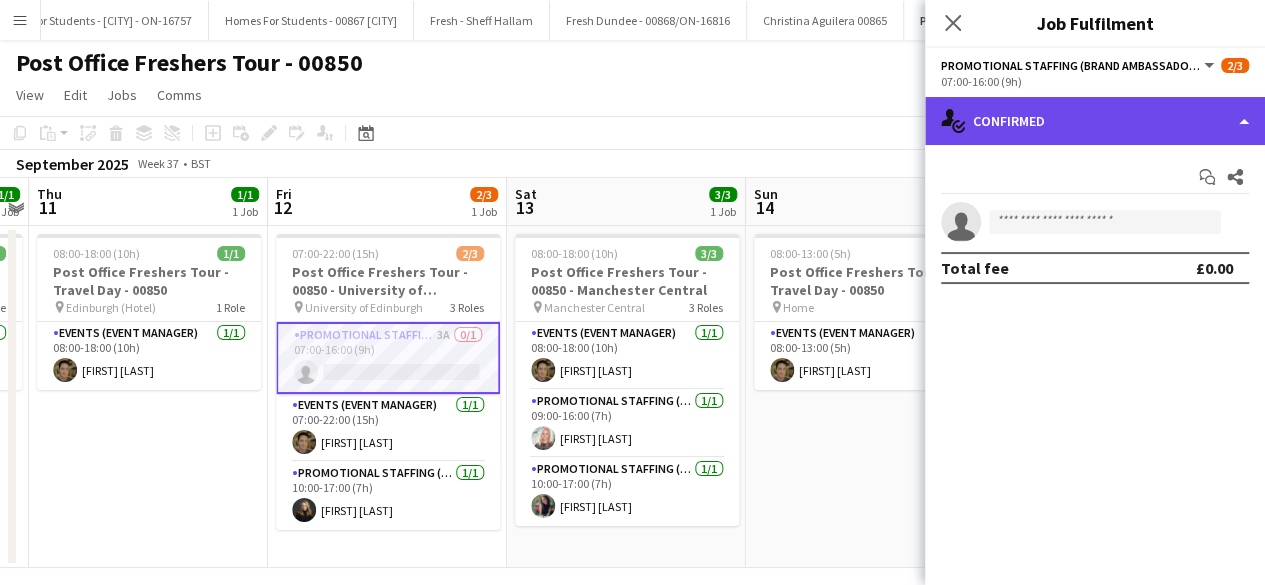 click on "single-neutral-actions-check-2
Confirmed" 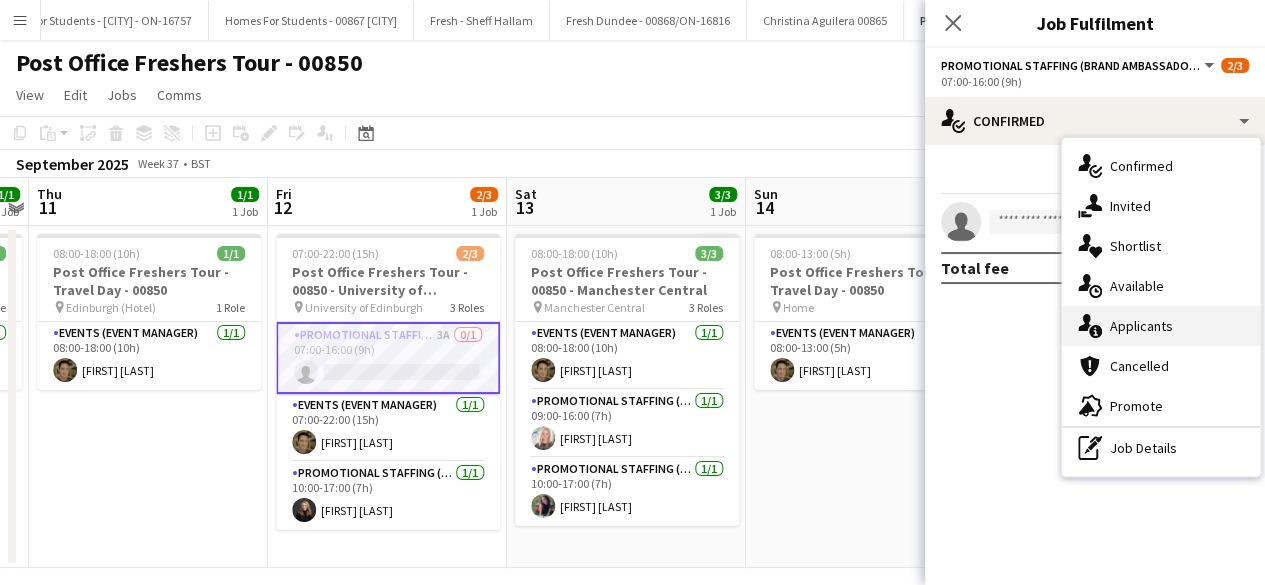 click on "single-neutral-actions-information
Applicants" at bounding box center [1161, 326] 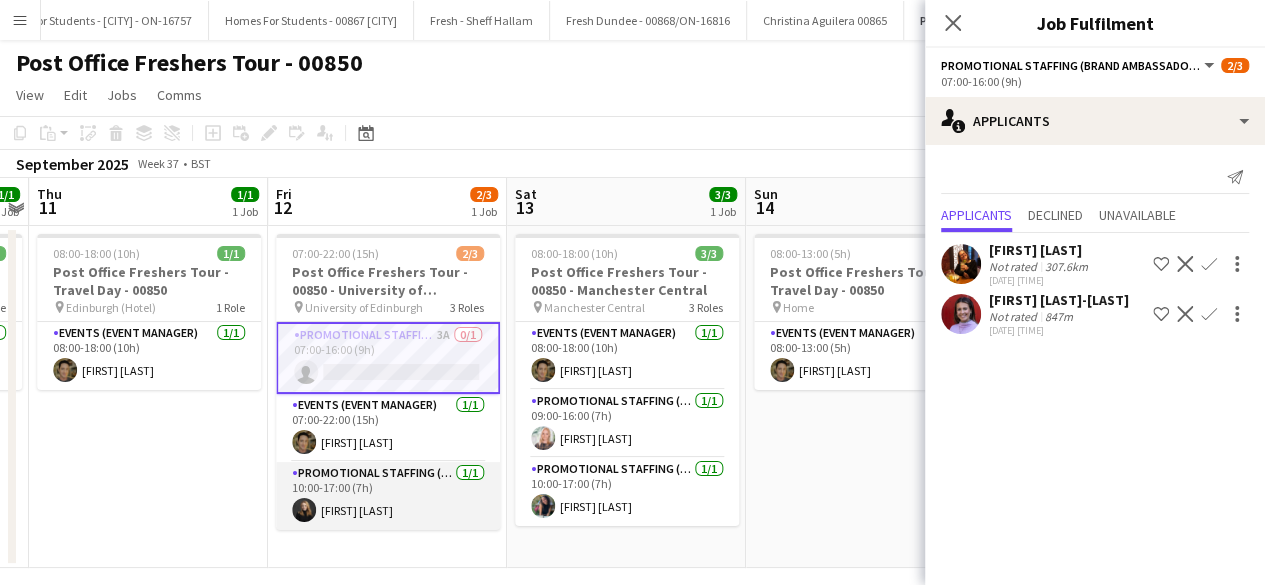click on "Promotional Staffing (Brand Ambassadors)   1/1   10:00-17:00 (7h)
[FIRST] [LAST]" at bounding box center [388, 496] 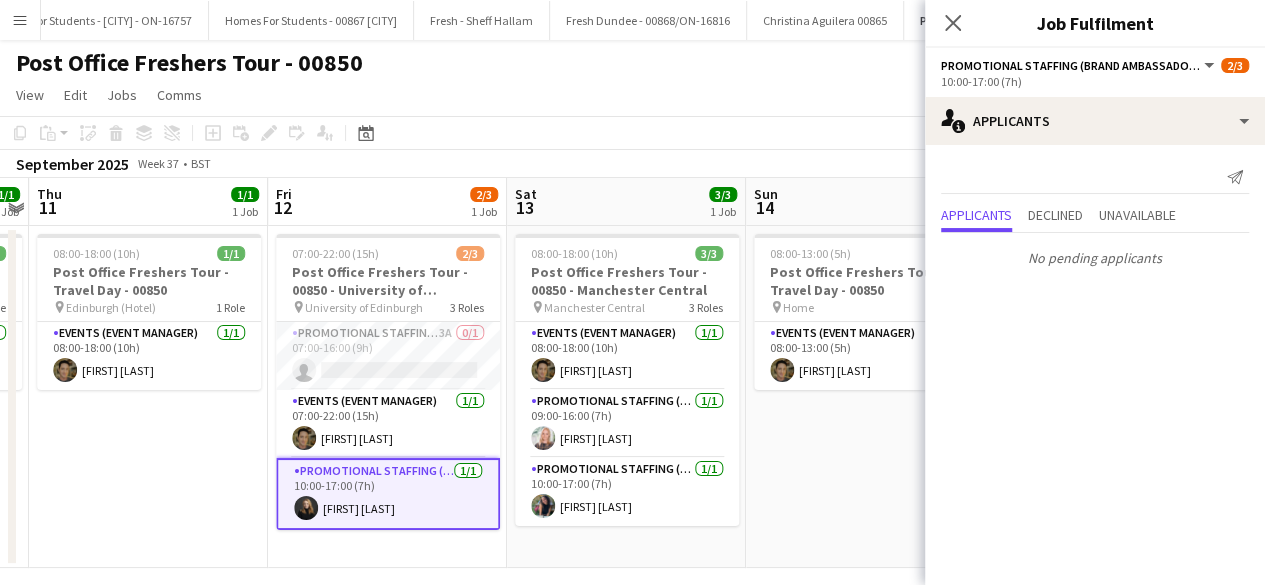 scroll, scrollTop: 0, scrollLeft: 0, axis: both 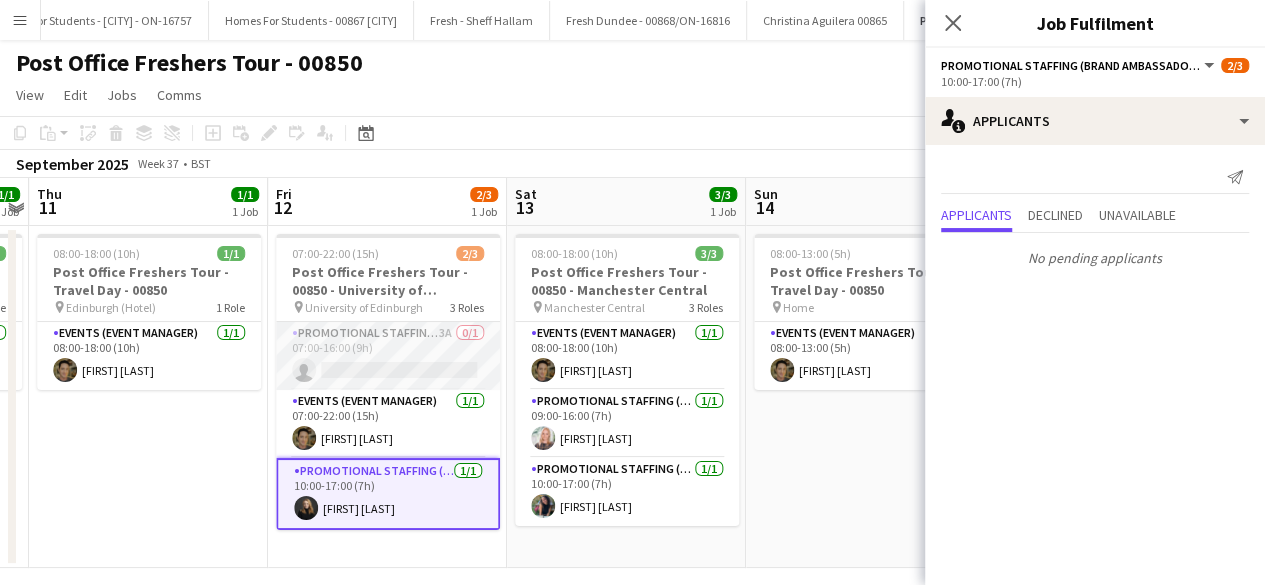 click on "Promotional Staffing (Brand Ambassadors)   3A   0/1   07:00-16:00 (9h)
single-neutral-actions" at bounding box center [388, 356] 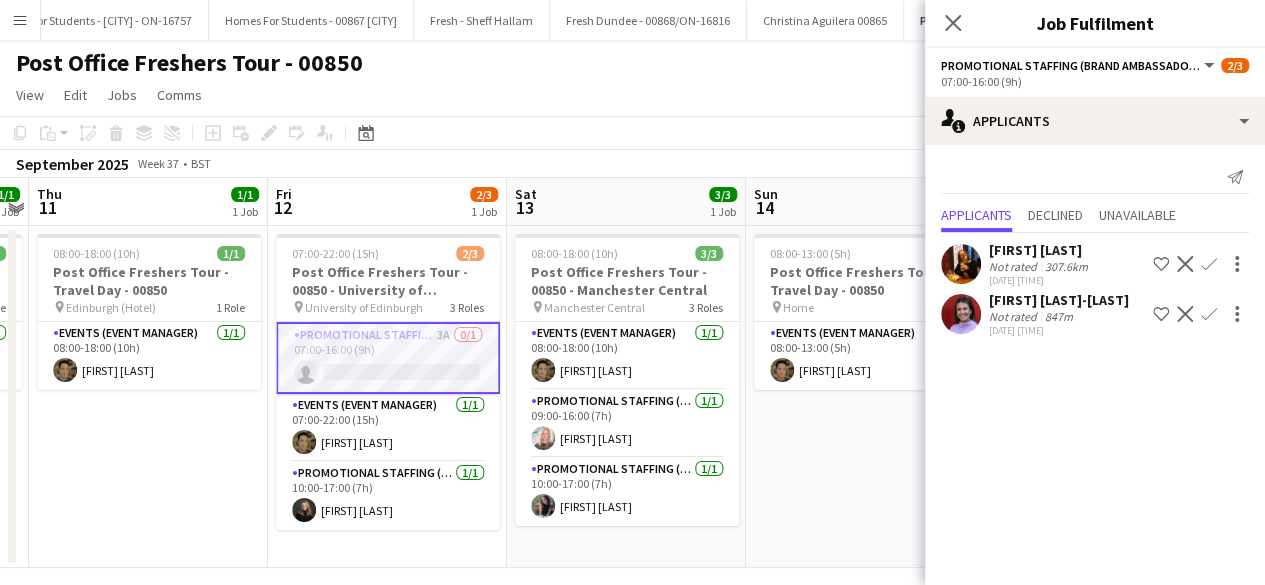 click on "Confirm" 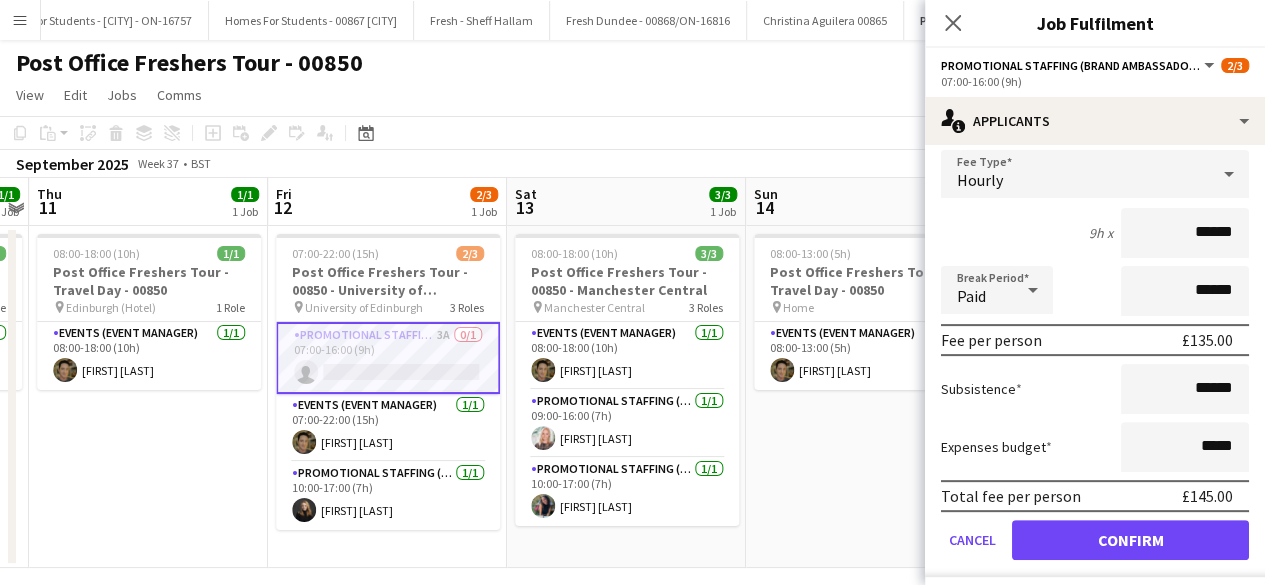 scroll, scrollTop: 224, scrollLeft: 0, axis: vertical 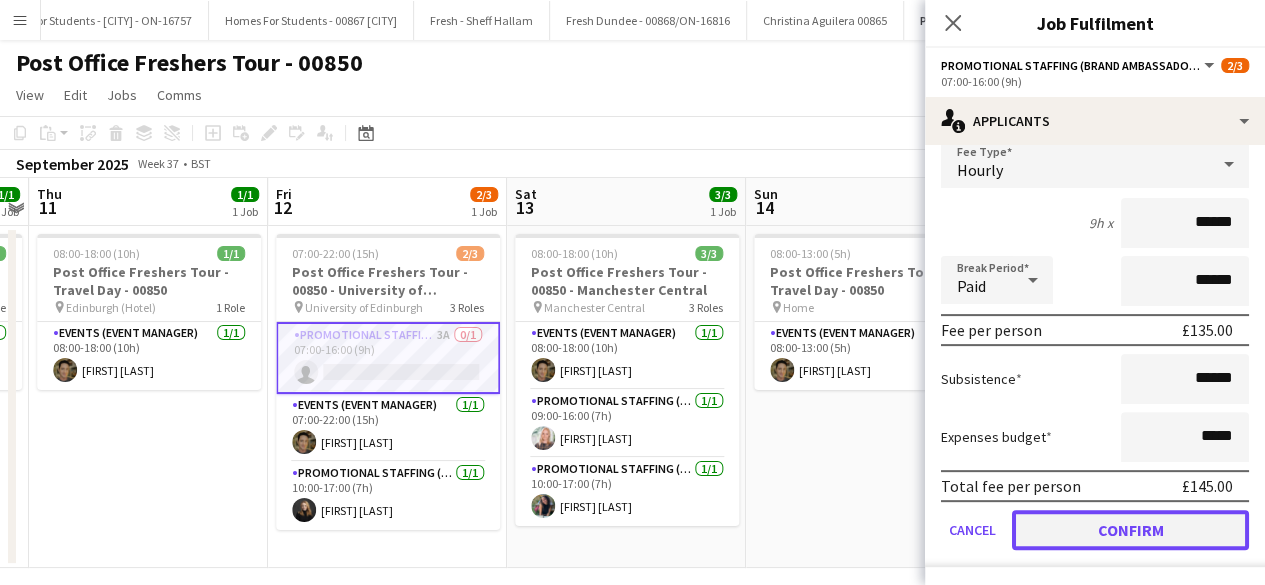 click on "Confirm" 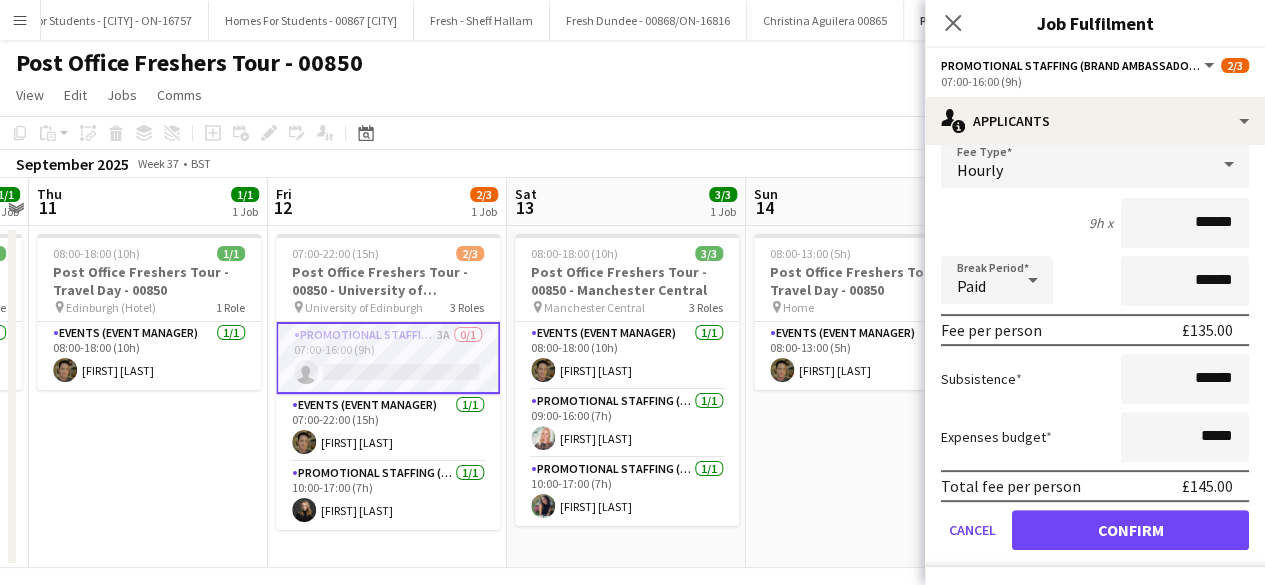 scroll, scrollTop: 0, scrollLeft: 0, axis: both 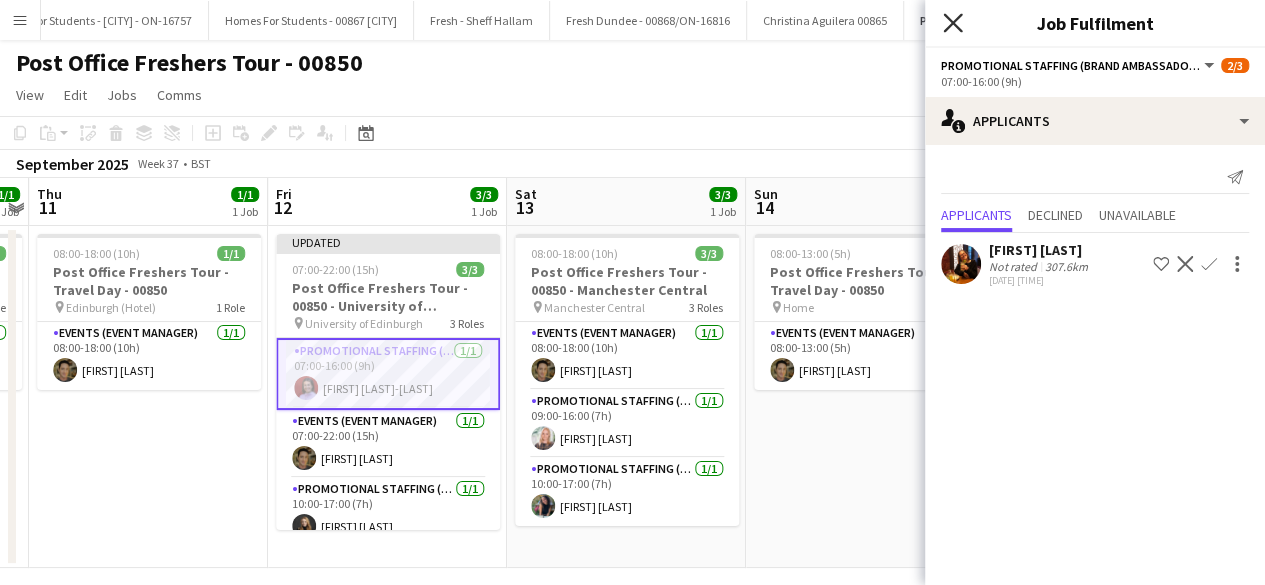 click on "Close pop-in" 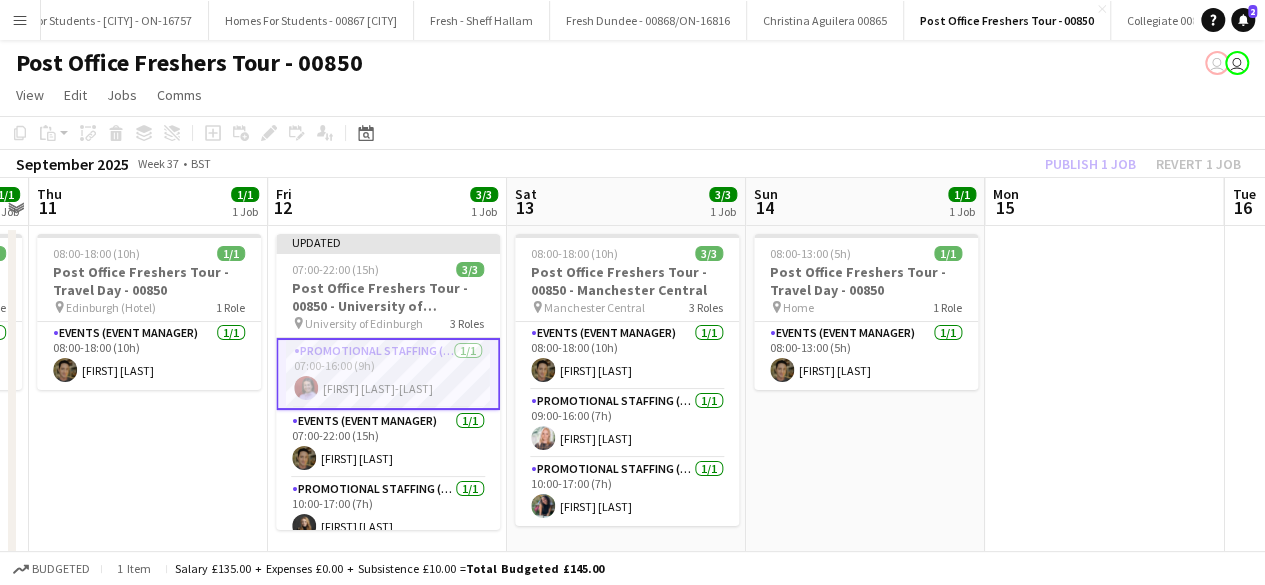click on "08:00-13:00 (5h)    1/1   Post Office Freshers Tour - Travel Day - 00850
pin
Home   1 Role   Events (Event Manager)   1/1   08:00-13:00 (5h)
[FIRST] [LAST]" at bounding box center (865, 397) 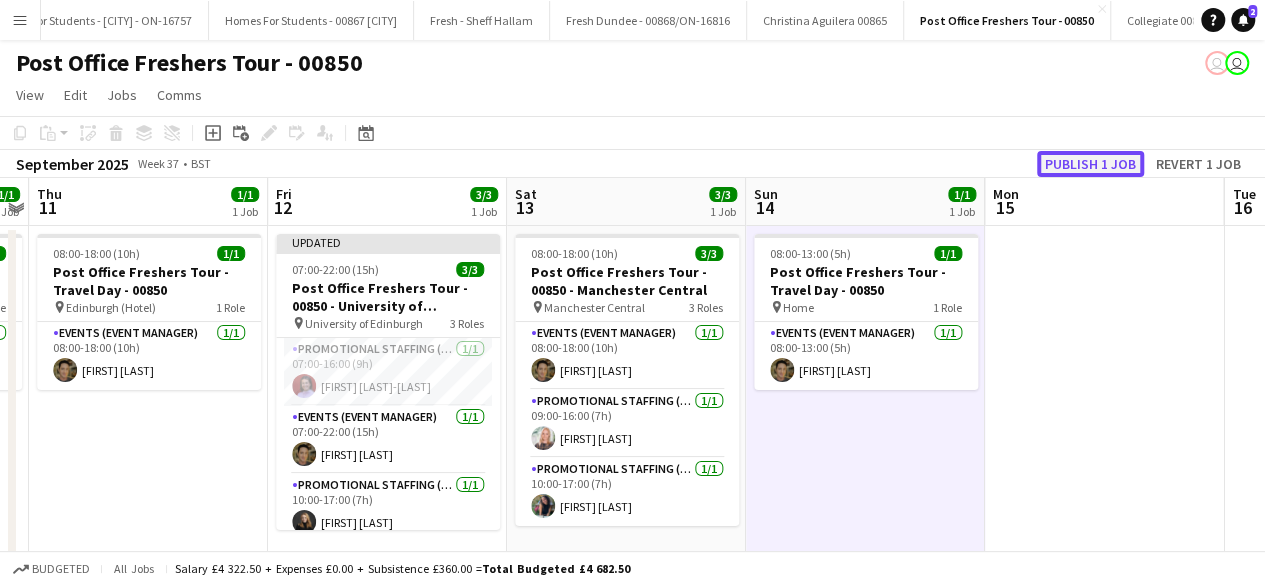 click on "Publish 1 job" 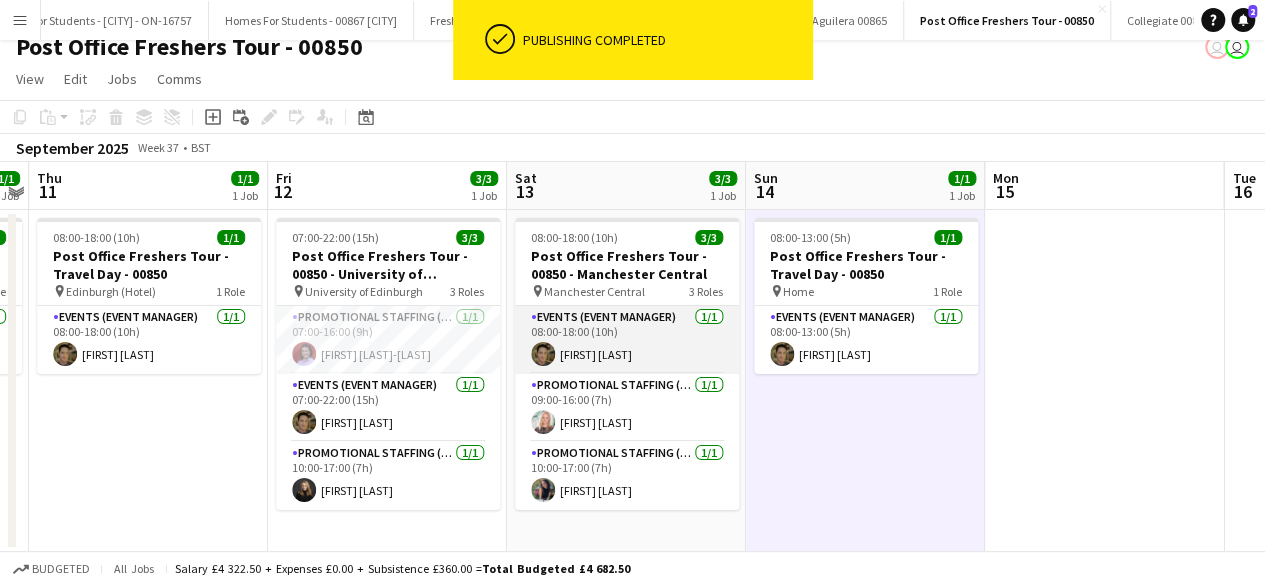 scroll, scrollTop: 0, scrollLeft: 0, axis: both 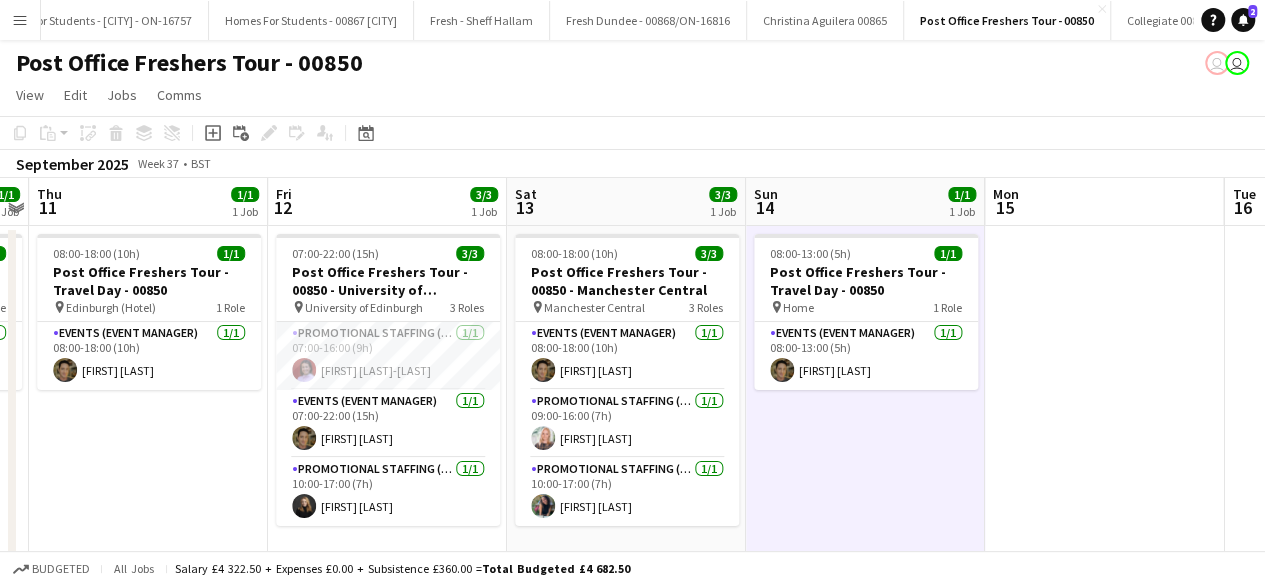 click on "07:00-22:00 (15h)    3/3   Post Office Freshers Tour - 00850 - University of [CITY]
pin
University of [CITY]   3 Roles   Promotional Staffing (Brand Ambassadors)   1/1   07:00-16:00 (9h)
[FIRST] [LAST]  Events (Event Manager)   1/1   07:00-22:00 (15h)
[FIRST] [LAST]  Promotional Staffing (Brand Ambassadors)   1/1   10:00-17:00 (7h)
[FIRST] [LAST]" at bounding box center (387, 397) 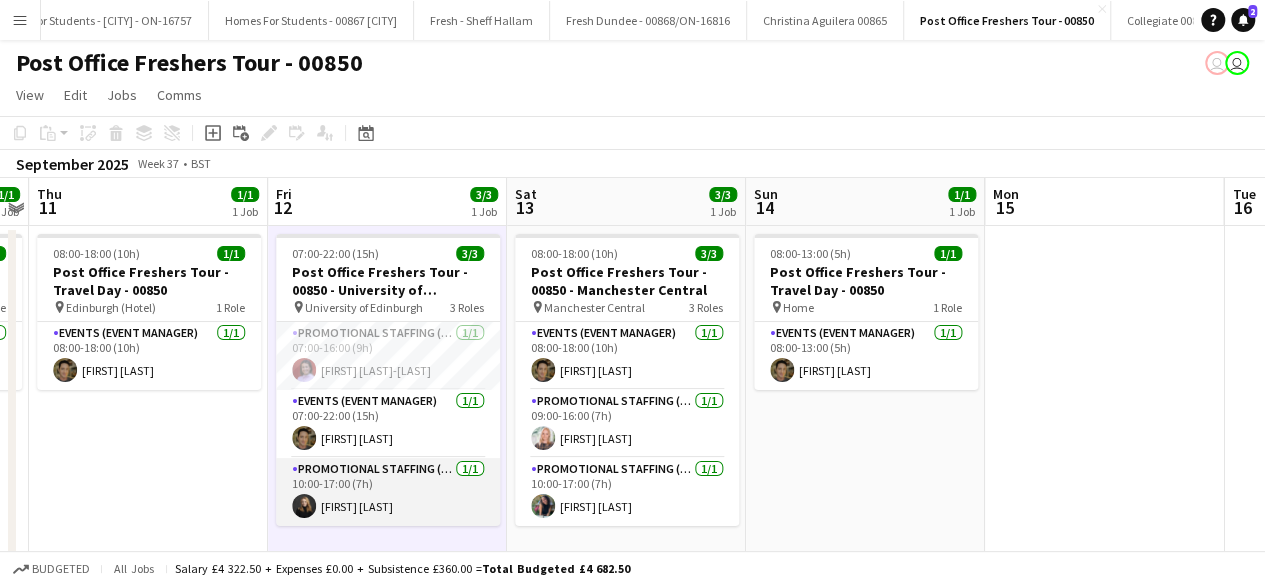 click on "Promotional Staffing (Brand Ambassadors)   1/1   10:00-17:00 (7h)
[FIRST] [LAST]" at bounding box center (388, 492) 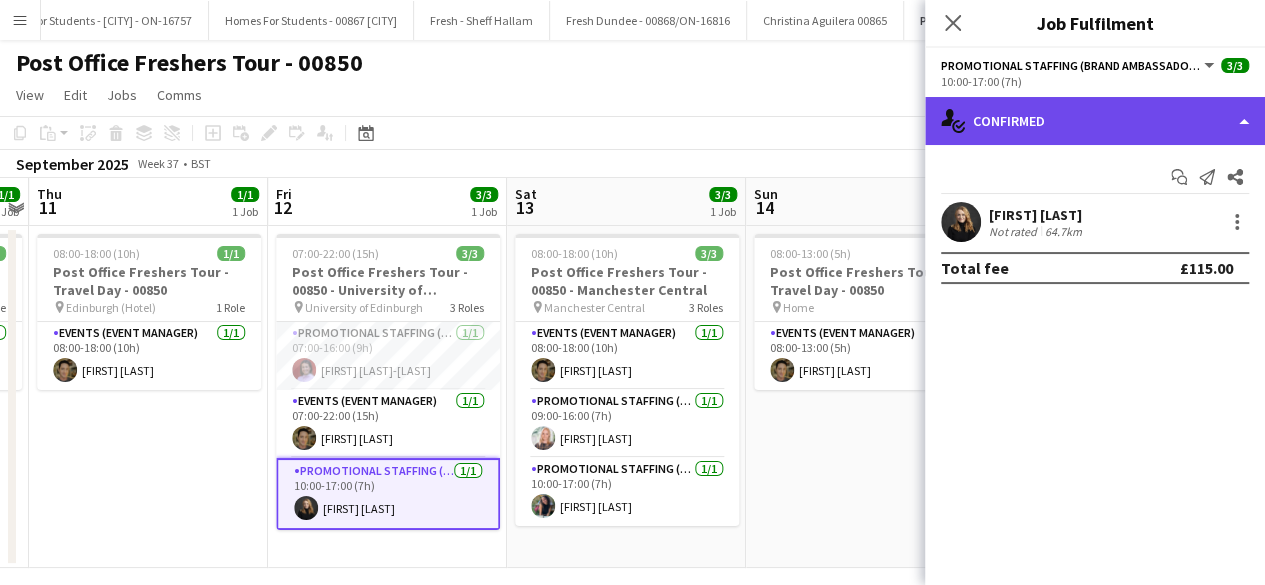 click on "single-neutral-actions-check-2
Confirmed" 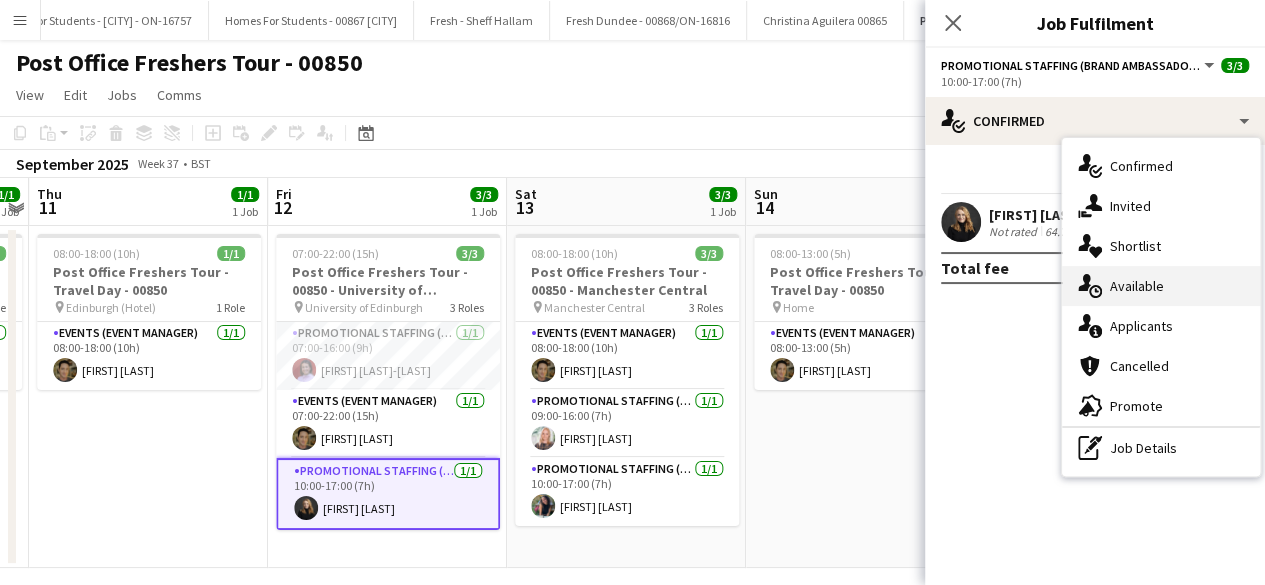 click on "single-neutral-actions-upload
Available" at bounding box center (1161, 286) 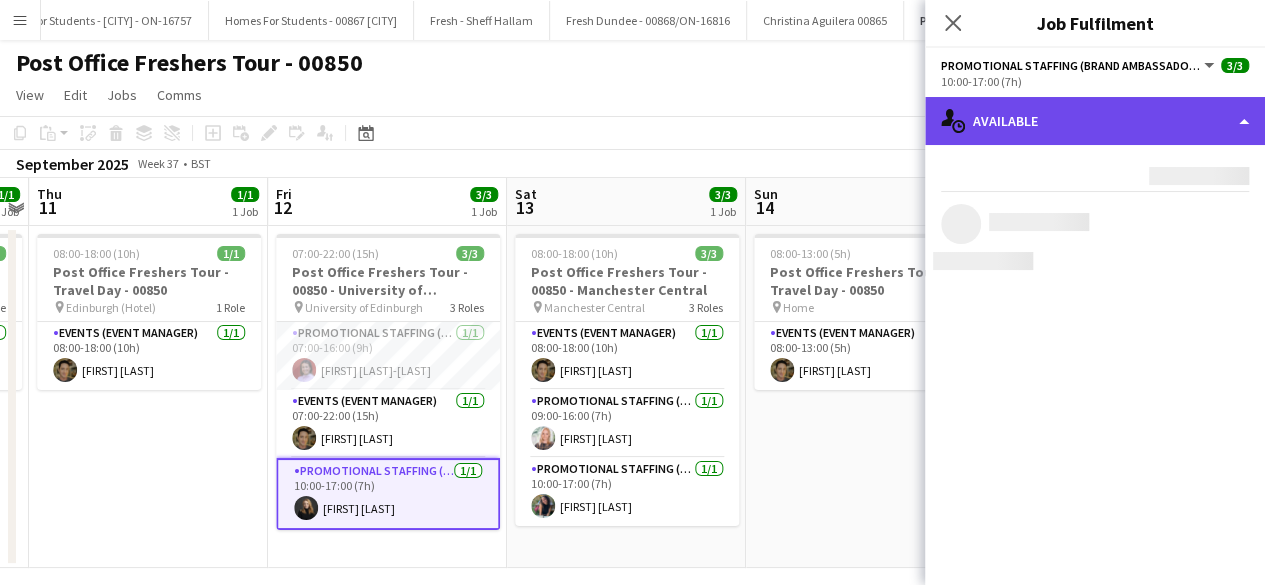 click on "single-neutral-actions-upload
Available" 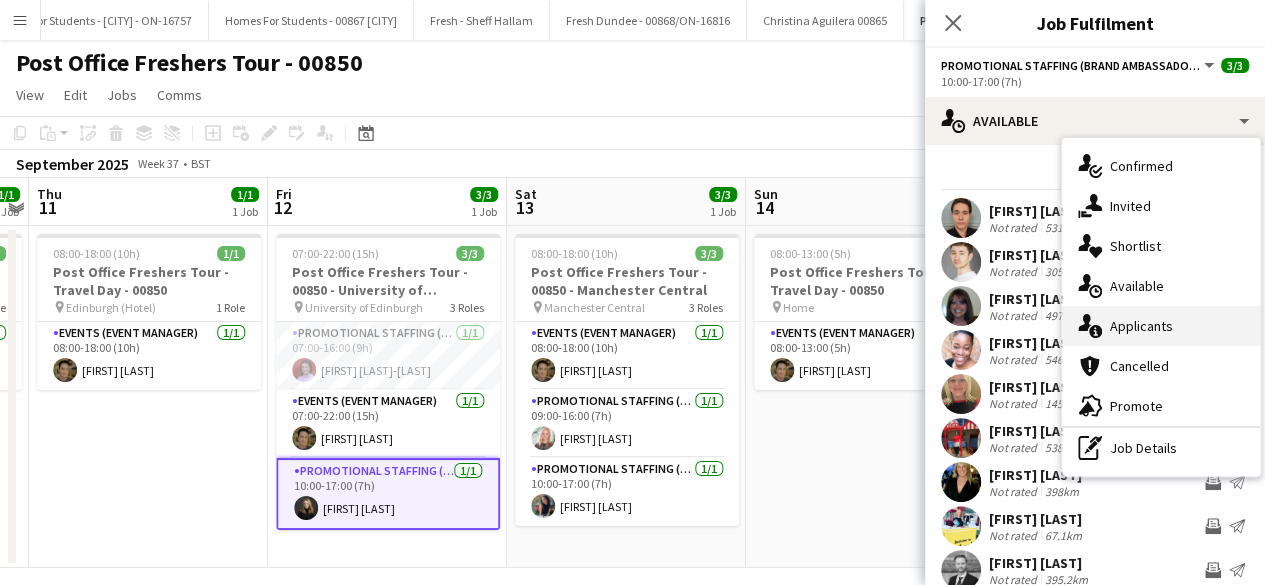 click on "single-neutral-actions-information
Applicants" at bounding box center [1161, 326] 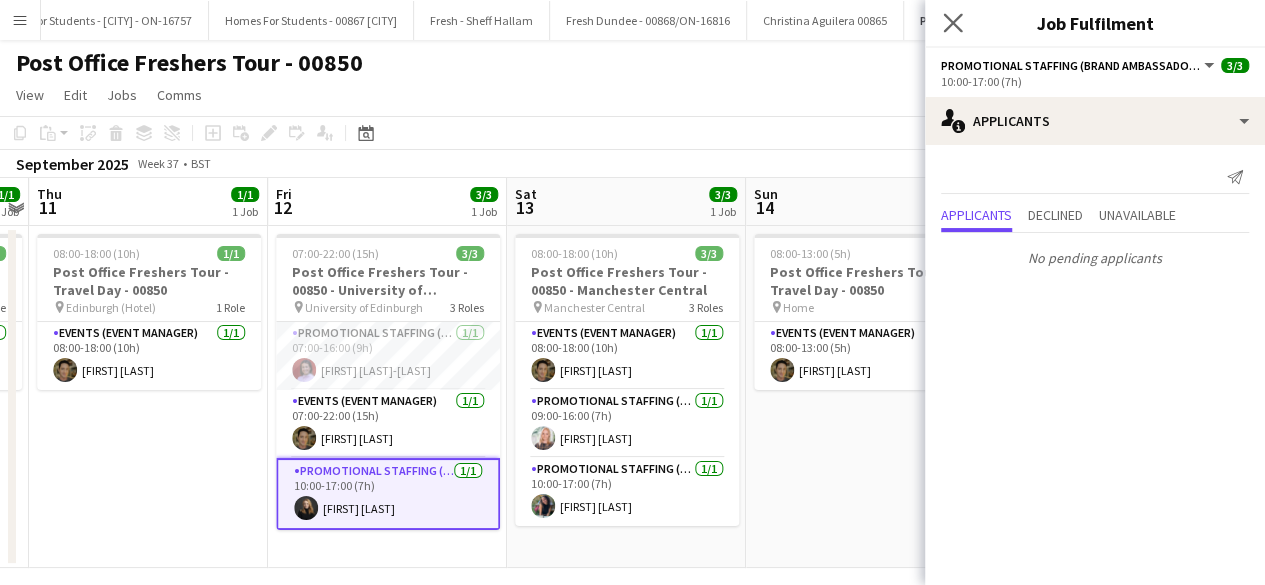 click on "Close pop-in" 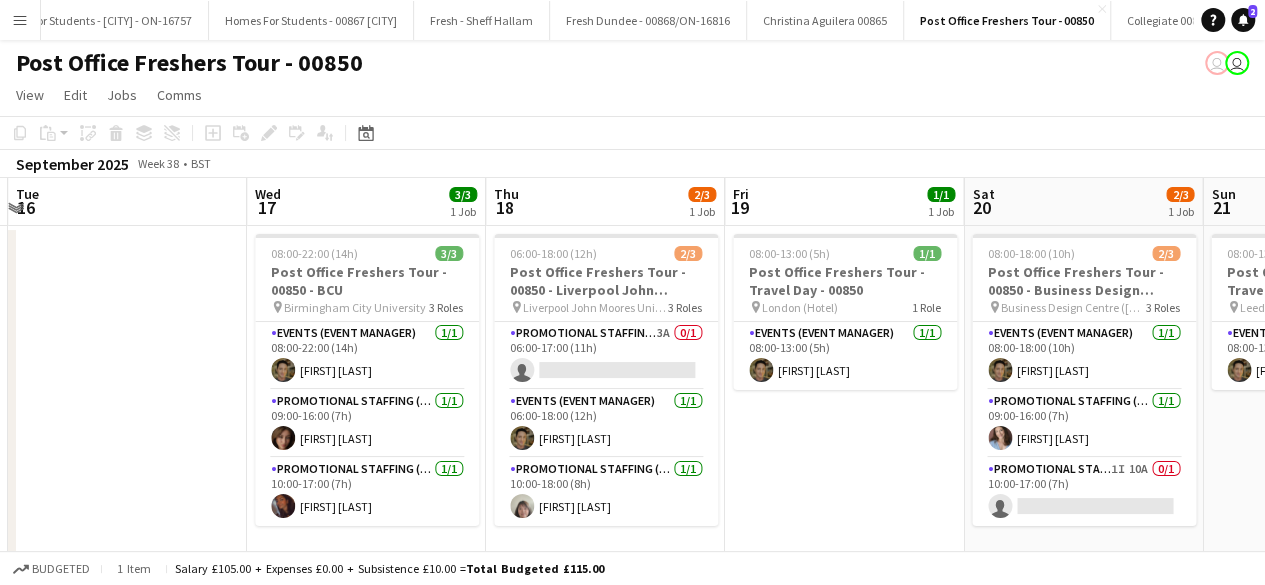 scroll, scrollTop: 0, scrollLeft: 948, axis: horizontal 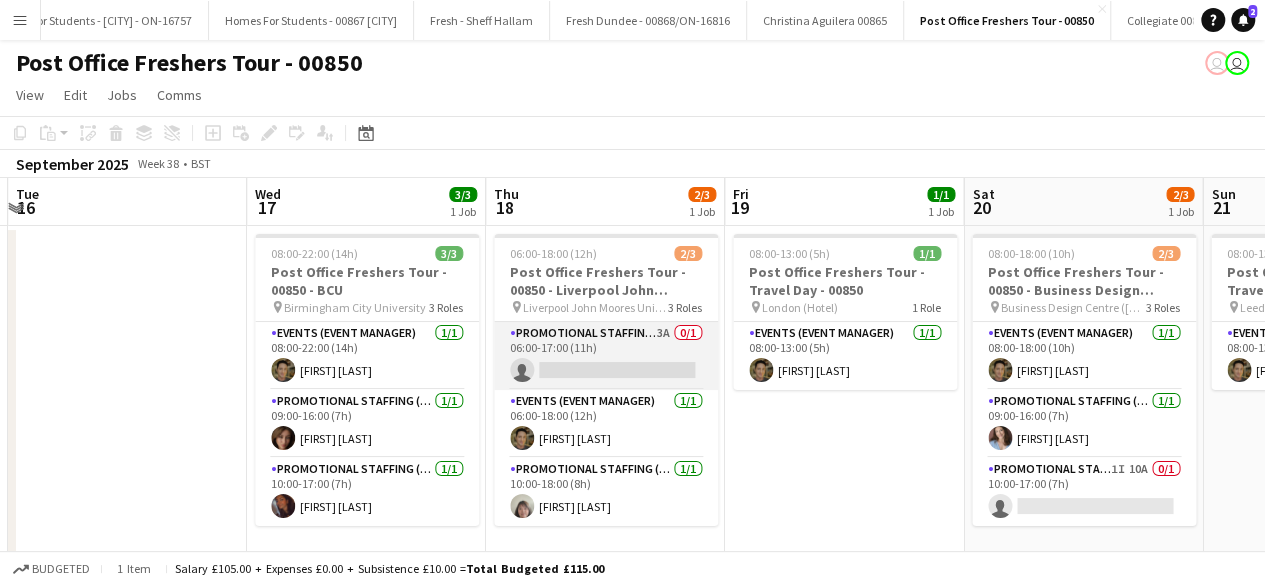 click on "Promotional Staffing (Brand Ambassadors)   3A   0/1   06:00-17:00 (11h)
single-neutral-actions" at bounding box center [606, 356] 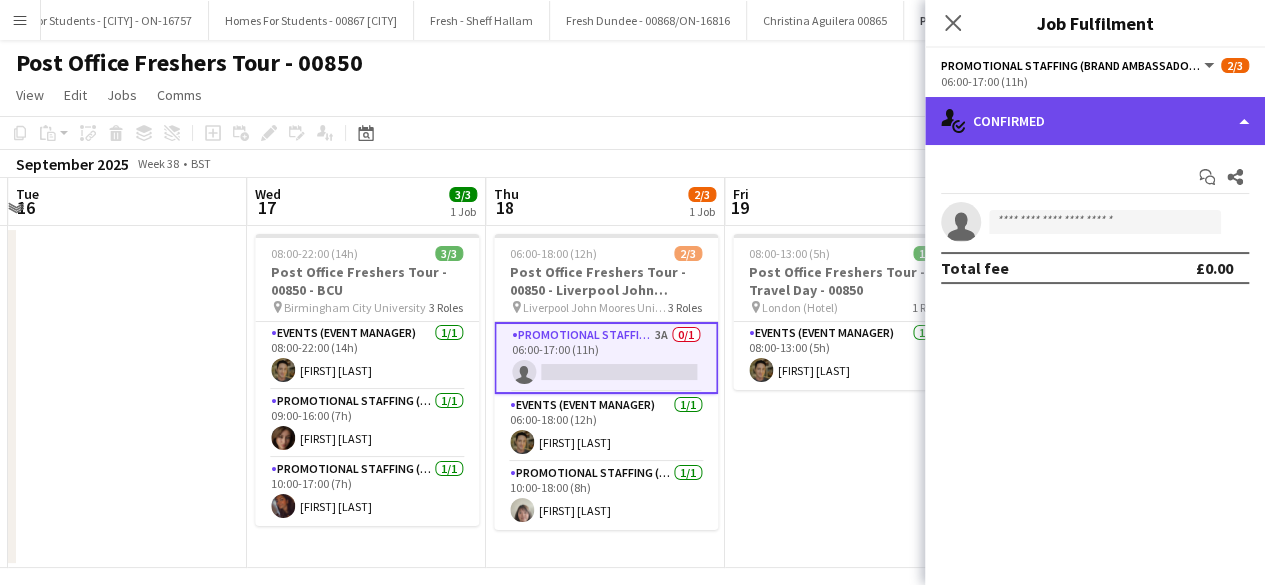 click on "single-neutral-actions-check-2
Confirmed" 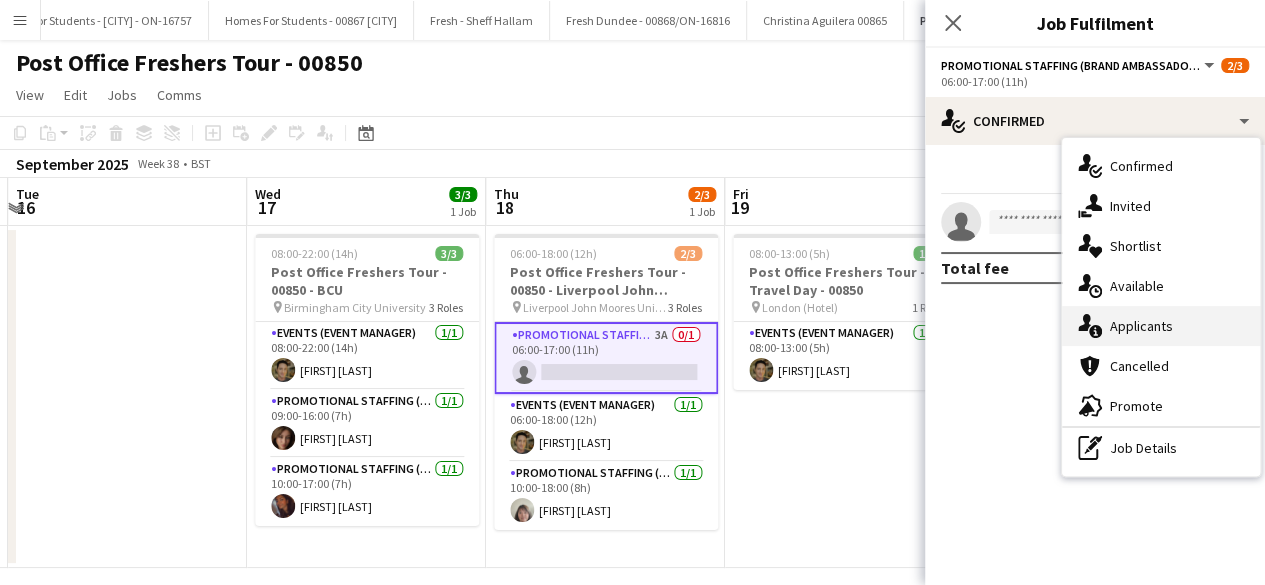 click on "single-neutral-actions-information
Applicants" at bounding box center [1161, 326] 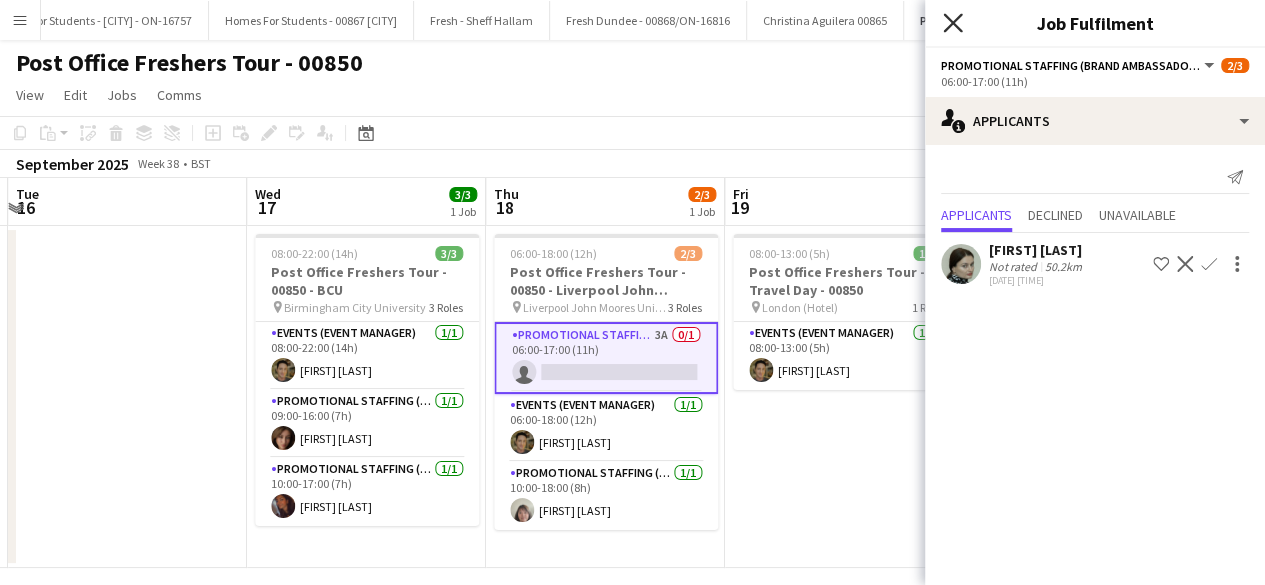 click on "Close pop-in" 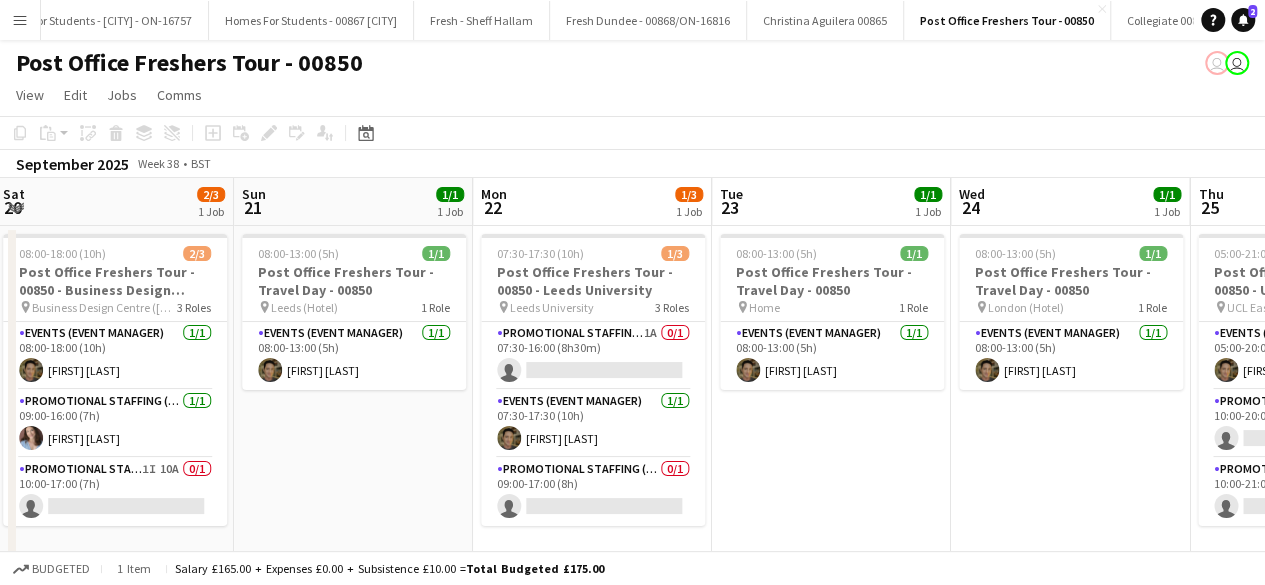 scroll, scrollTop: 0, scrollLeft: 722, axis: horizontal 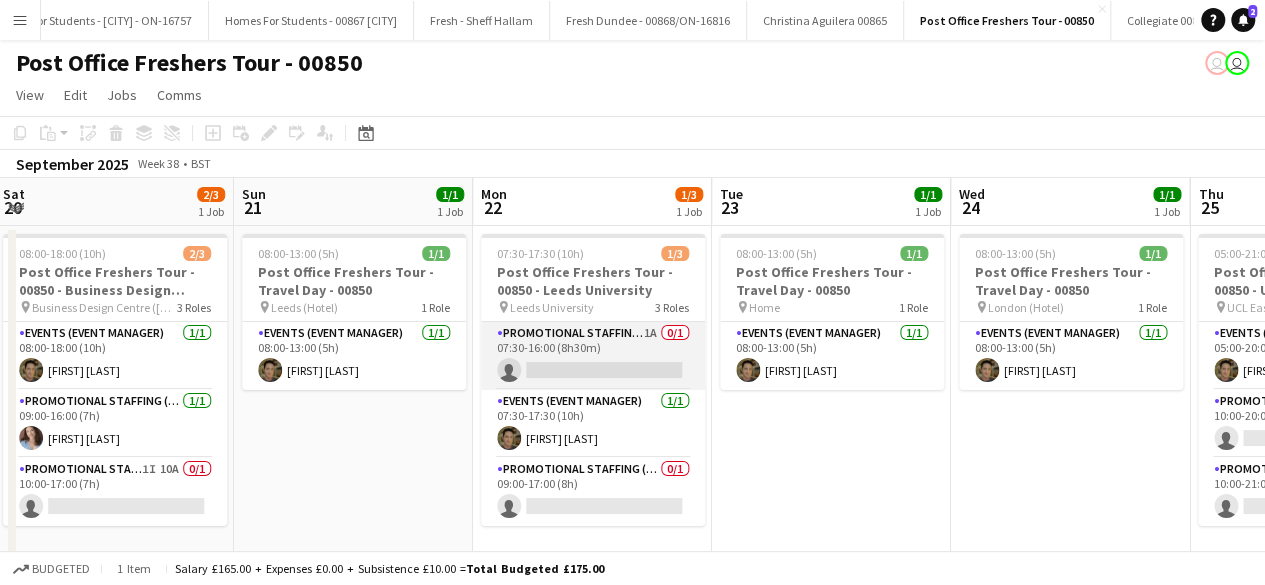 click on "Promotional Staffing (Brand Ambassadors)   1A   0/1   07:30-16:00 (8h30m)
single-neutral-actions" at bounding box center (593, 356) 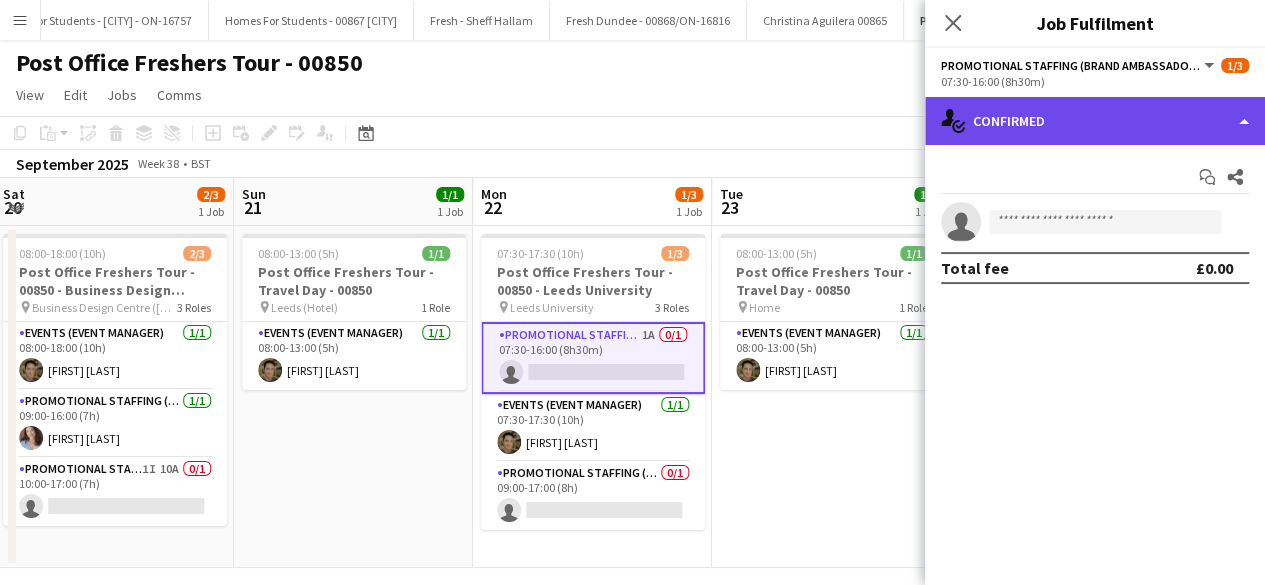 click on "single-neutral-actions-check-2
Confirmed" 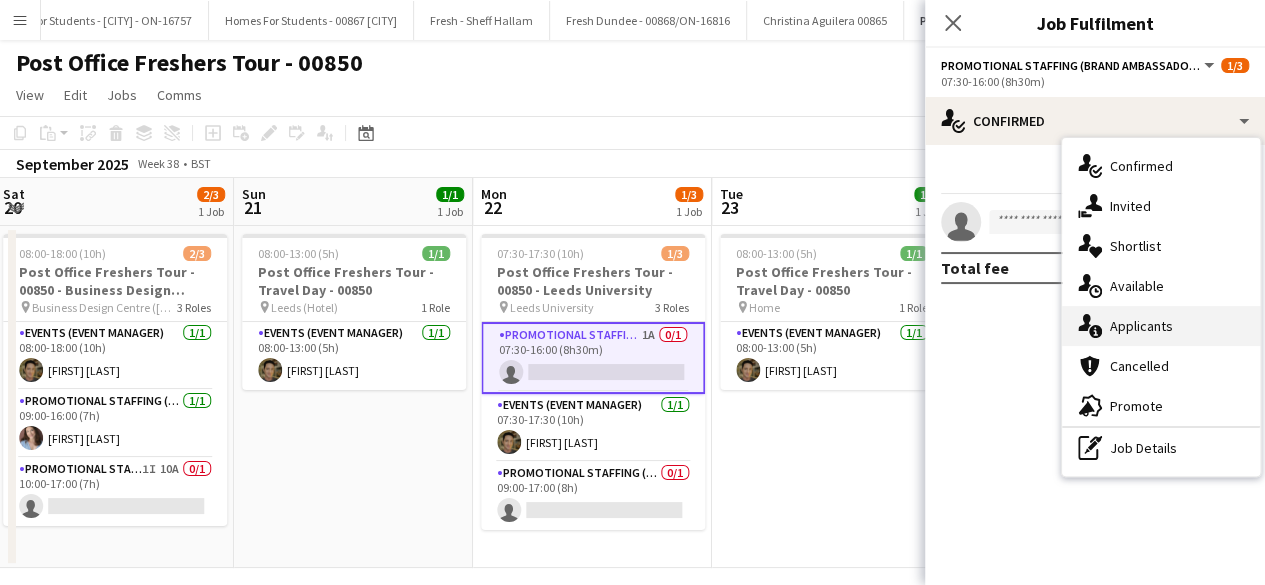 click on "single-neutral-actions-information
Applicants" at bounding box center [1161, 326] 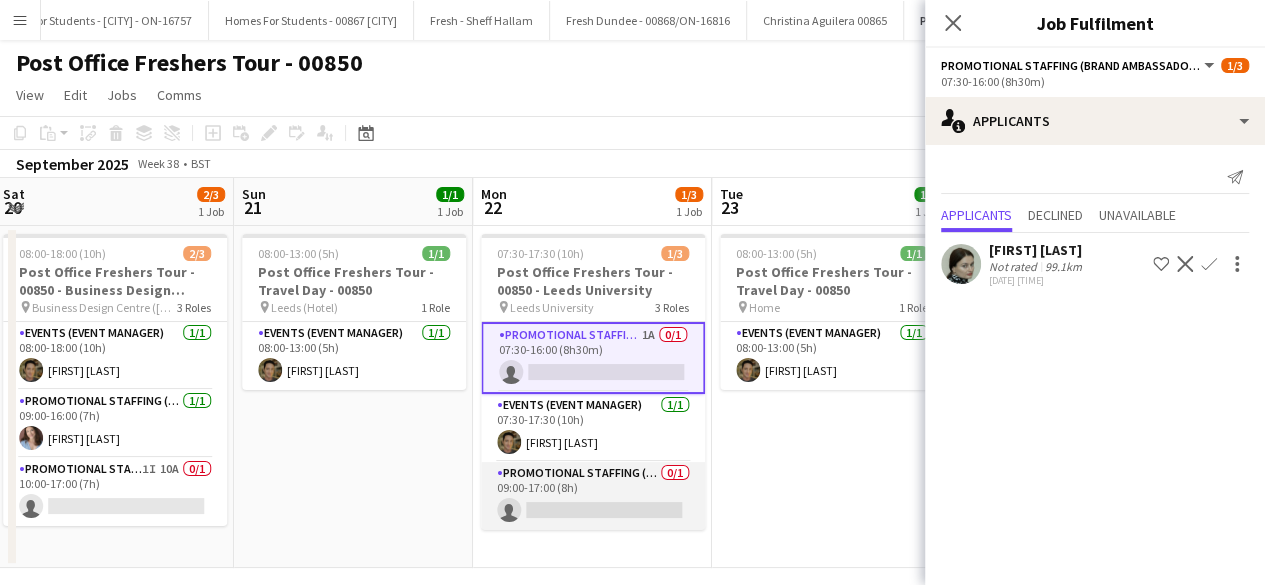 click on "Promotional Staffing (Brand Ambassadors)   0/1   09:00-17:00 (8h)
single-neutral-actions" at bounding box center (593, 496) 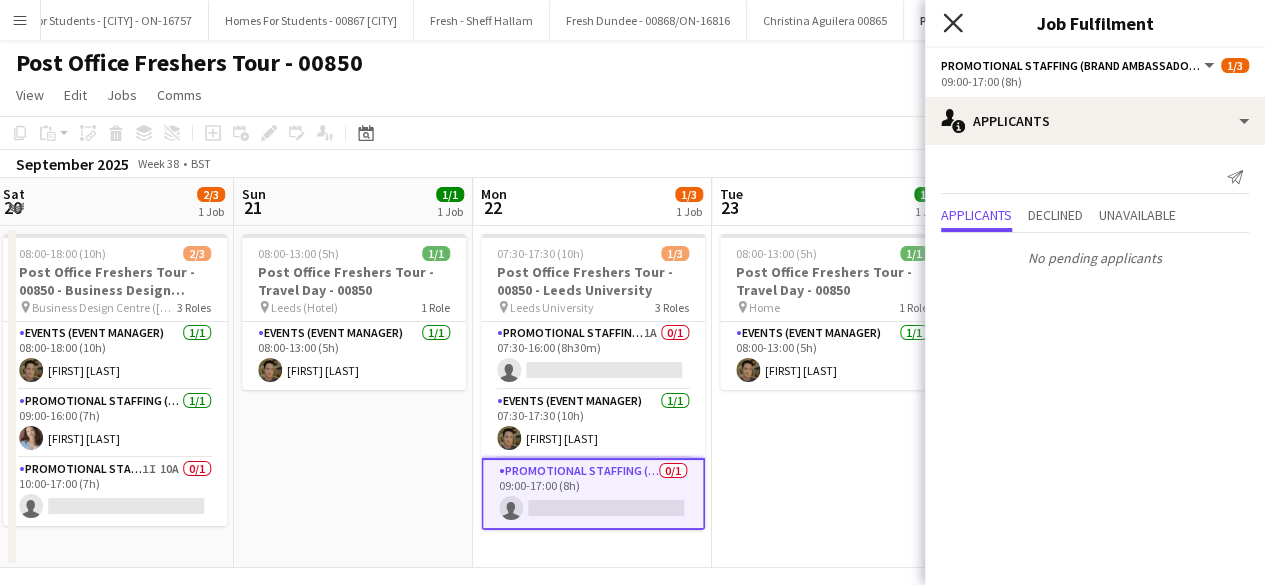 click 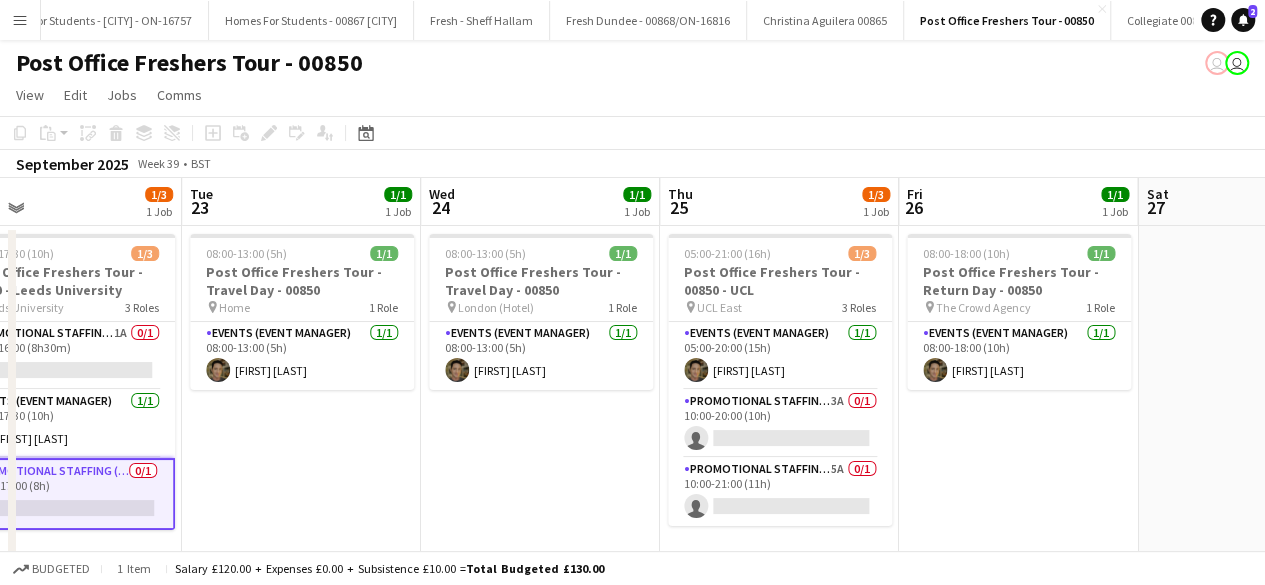 scroll, scrollTop: 0, scrollLeft: 774, axis: horizontal 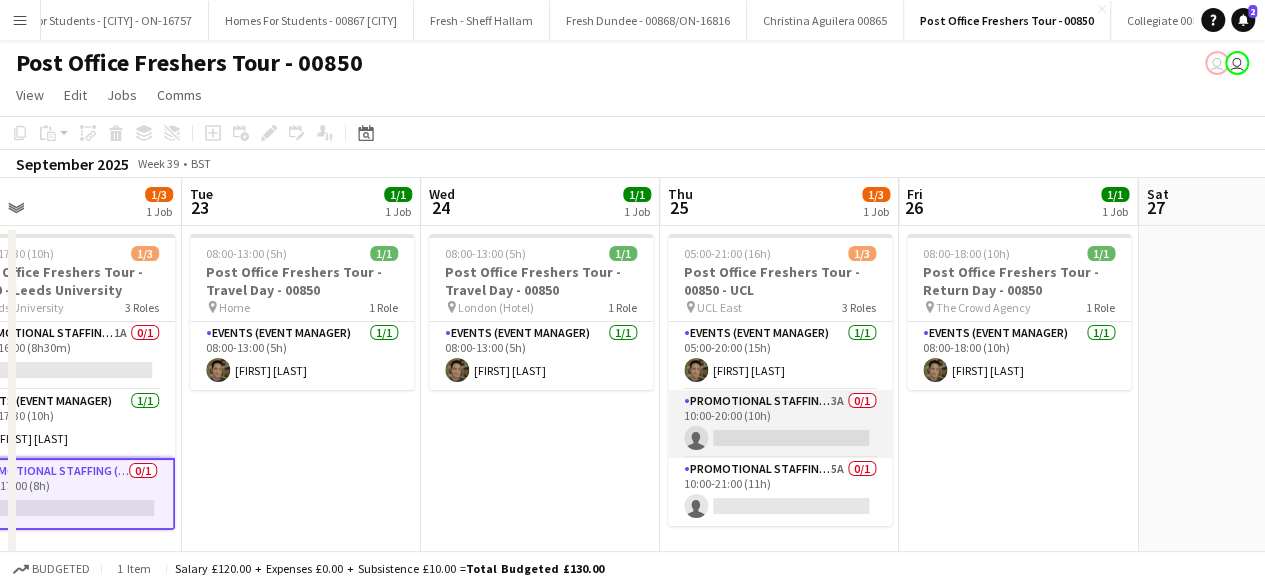 click on "Promotional Staffing (Brand Ambassadors)   3A   0/1   10:00-20:00 (10h)
single-neutral-actions" at bounding box center [780, 424] 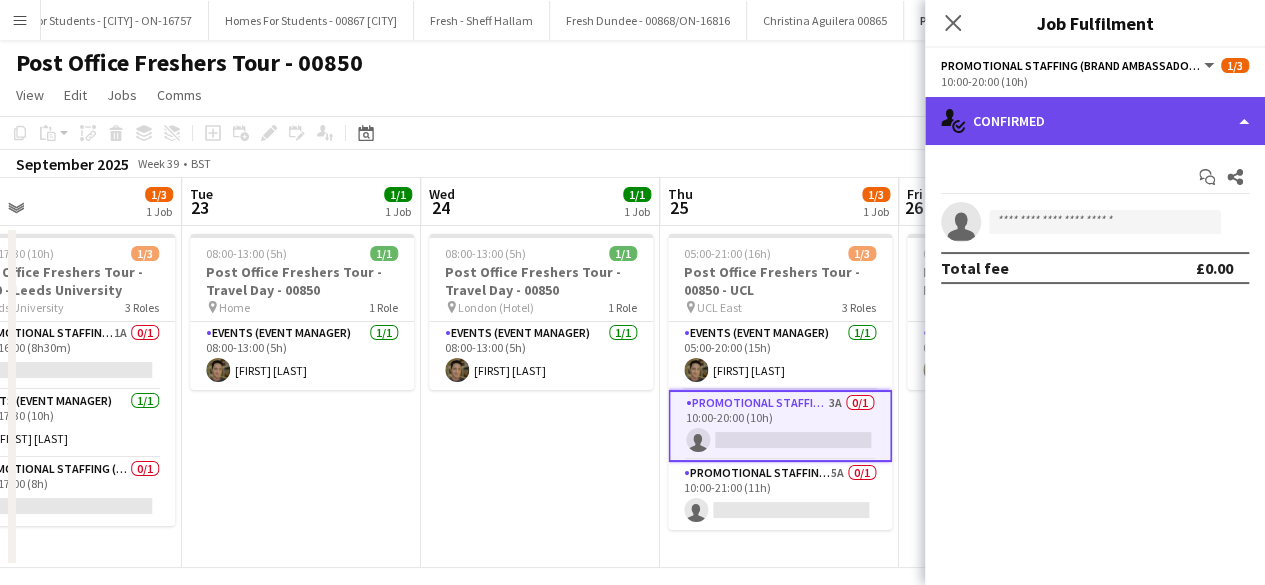 click on "single-neutral-actions-check-2
Confirmed" 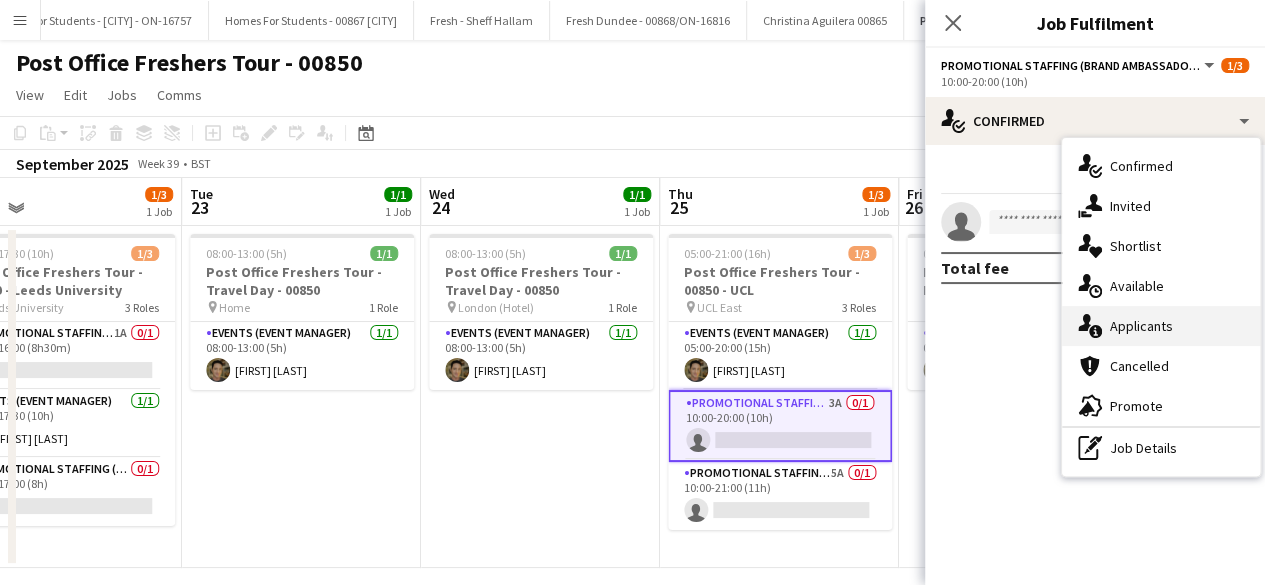 click on "single-neutral-actions-information
Applicants" at bounding box center [1161, 326] 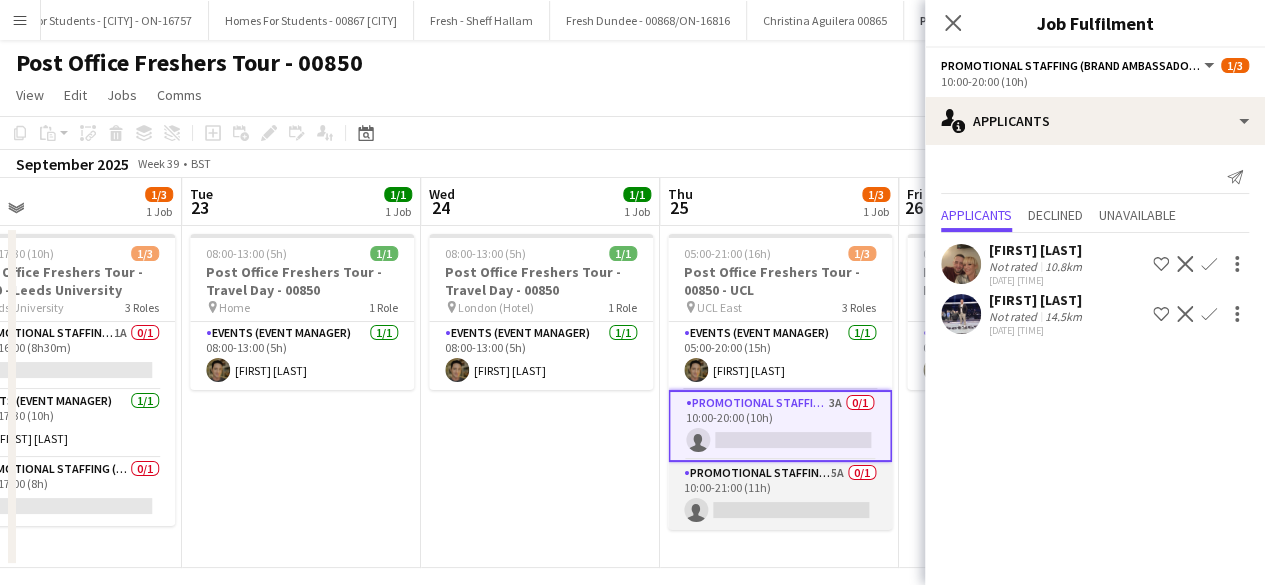 click on "Promotional Staffing (Brand Ambassadors)   5A   0/1   10:00-21:00 (11h)
single-neutral-actions" at bounding box center [780, 496] 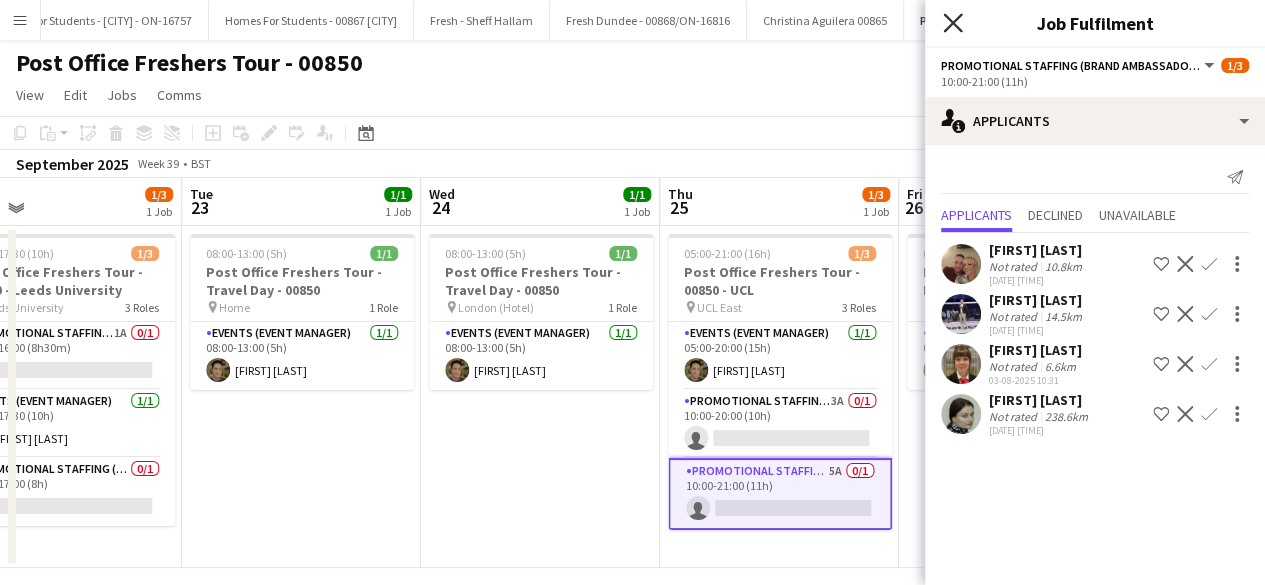 click on "Close pop-in" 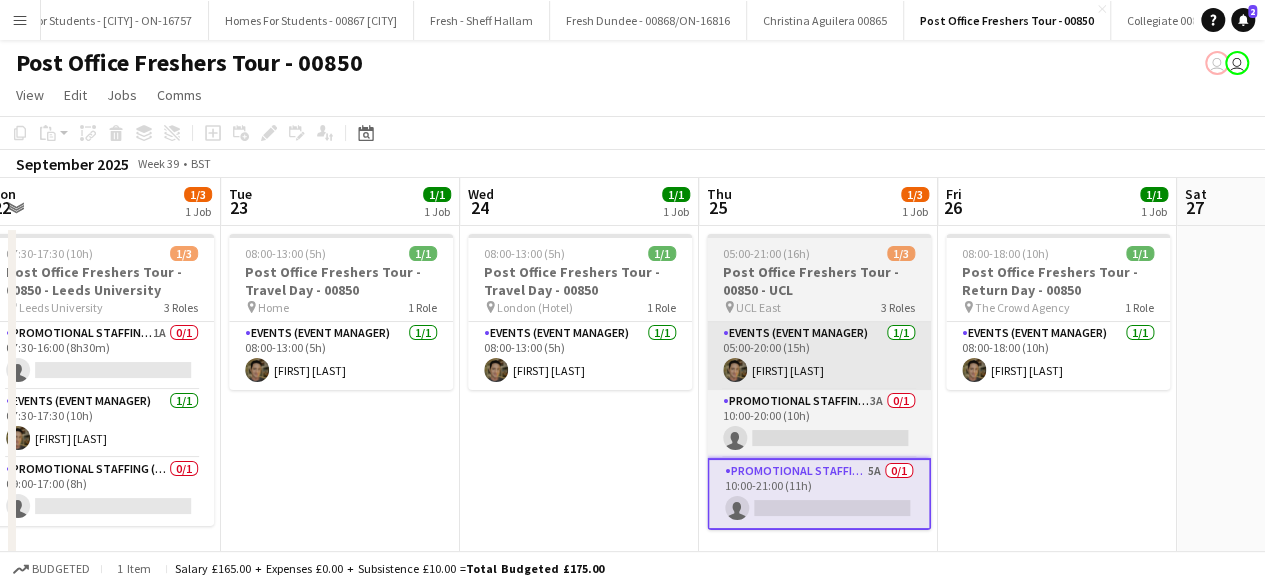 scroll, scrollTop: 0, scrollLeft: 483, axis: horizontal 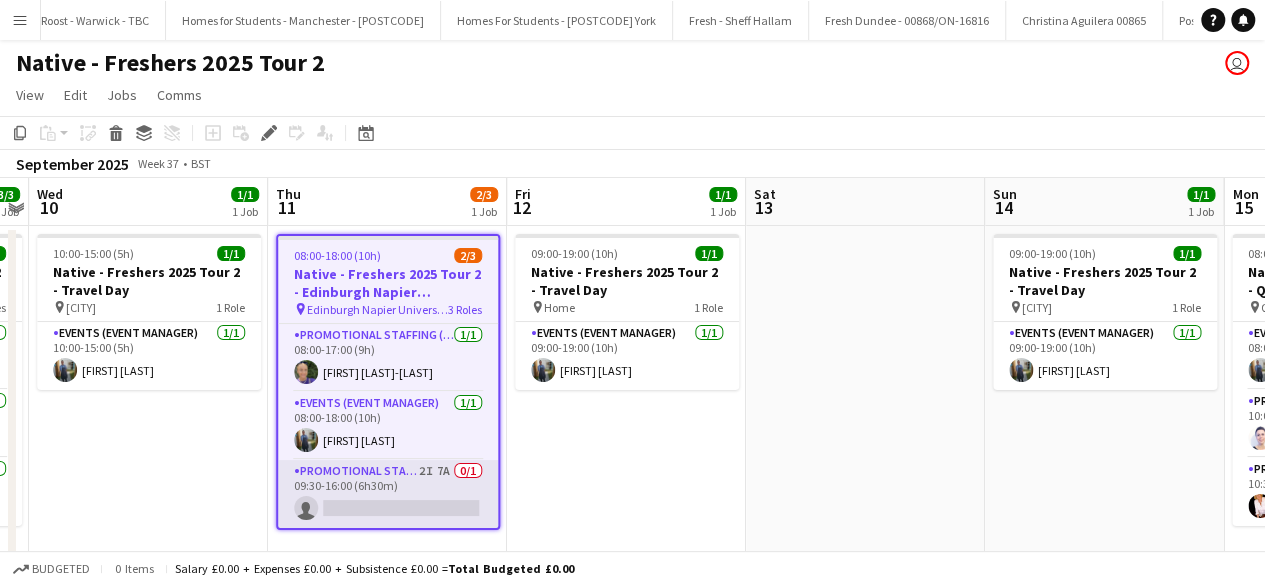 click on "Promotional Staffing (Brand Ambassadors)   2I   7A   0/1   09:30-16:00 (6h30m)
single-neutral-actions" at bounding box center [388, 494] 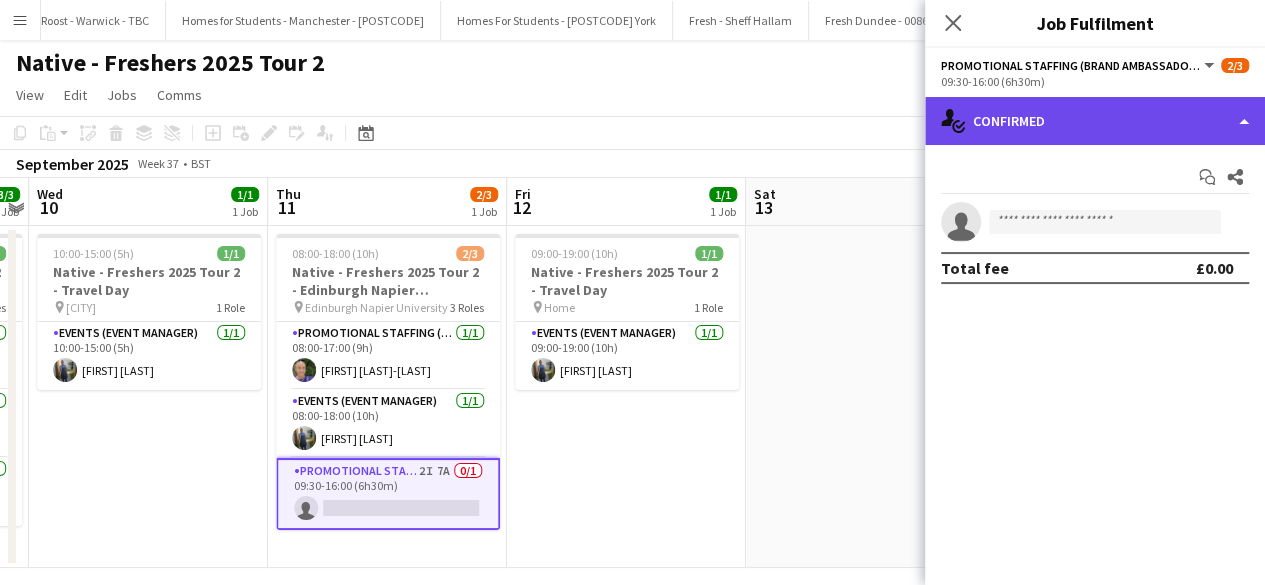click on "single-neutral-actions-check-2
Confirmed" 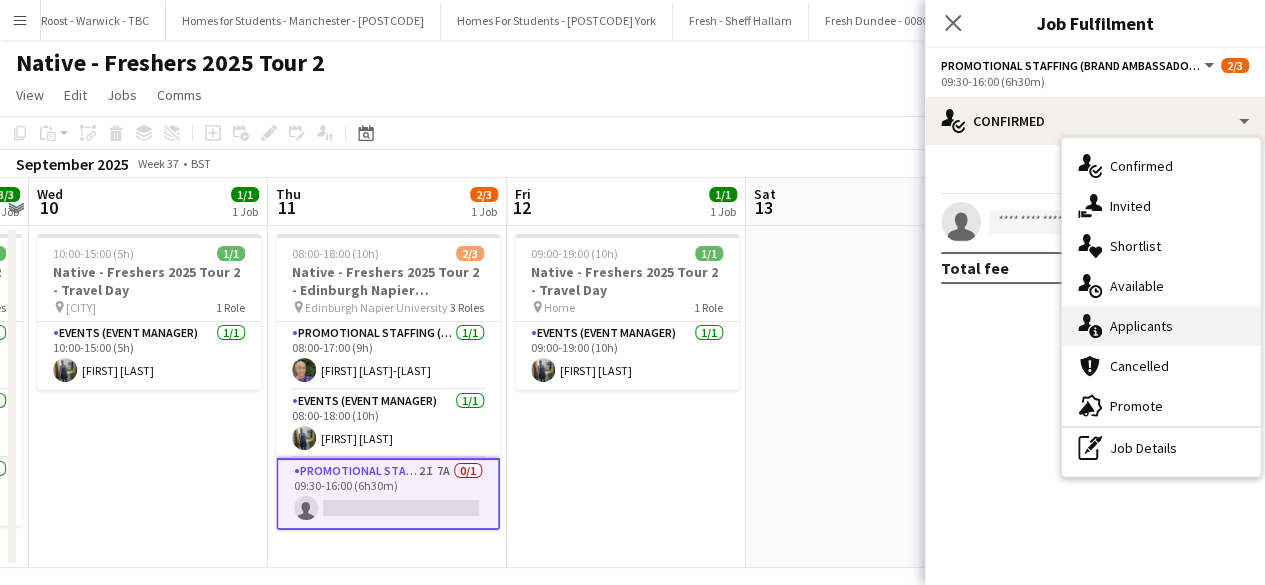 click on "single-neutral-actions-information
Applicants" at bounding box center (1161, 326) 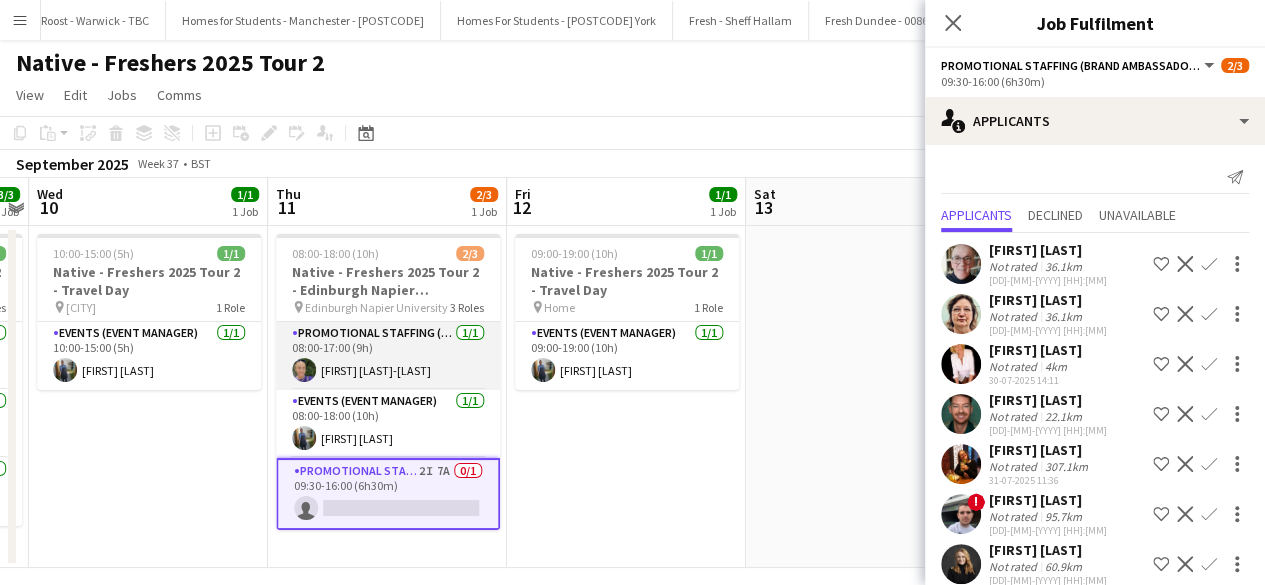 click on "Promotional Staffing (Brand Ambassadors)   1/1   08:00-17:00 (9h)
[FIRST] [LAST]-[LAST]" at bounding box center (388, 356) 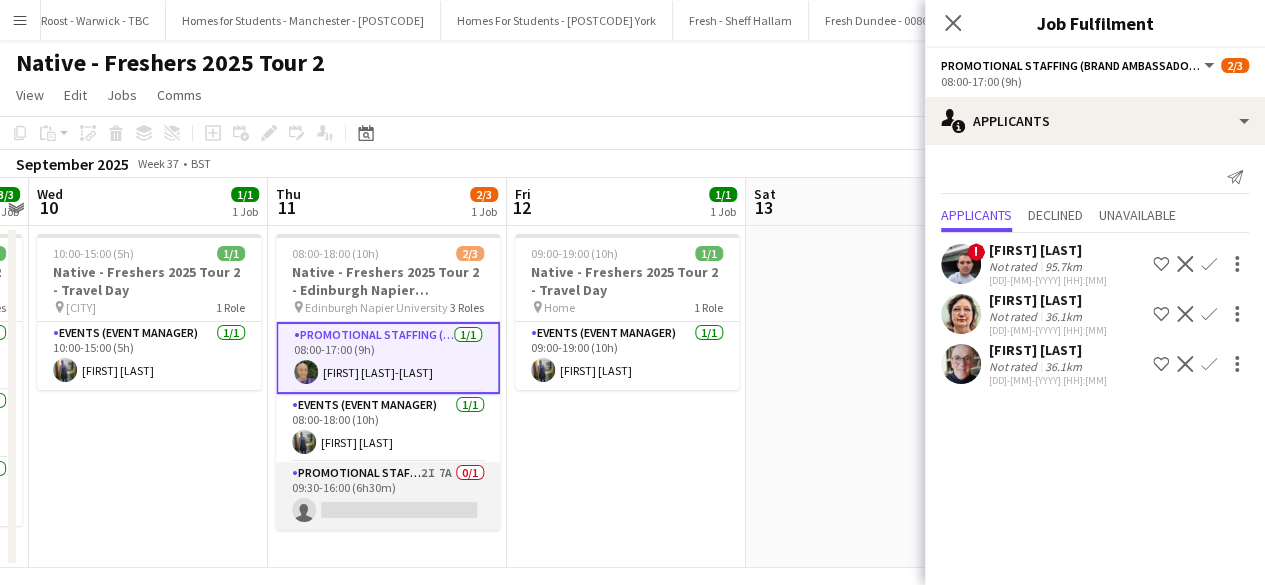 click on "Promotional Staffing (Brand Ambassadors)   2I   7A   0/1   09:30-16:00 (6h30m)
single-neutral-actions" at bounding box center (388, 496) 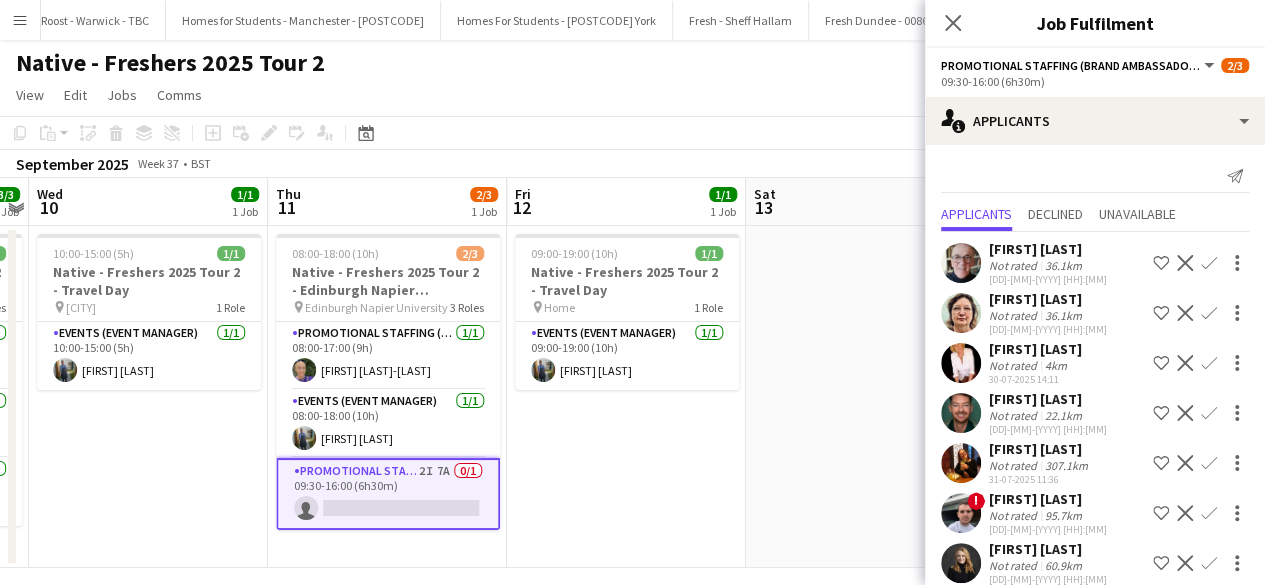 scroll, scrollTop: 0, scrollLeft: 0, axis: both 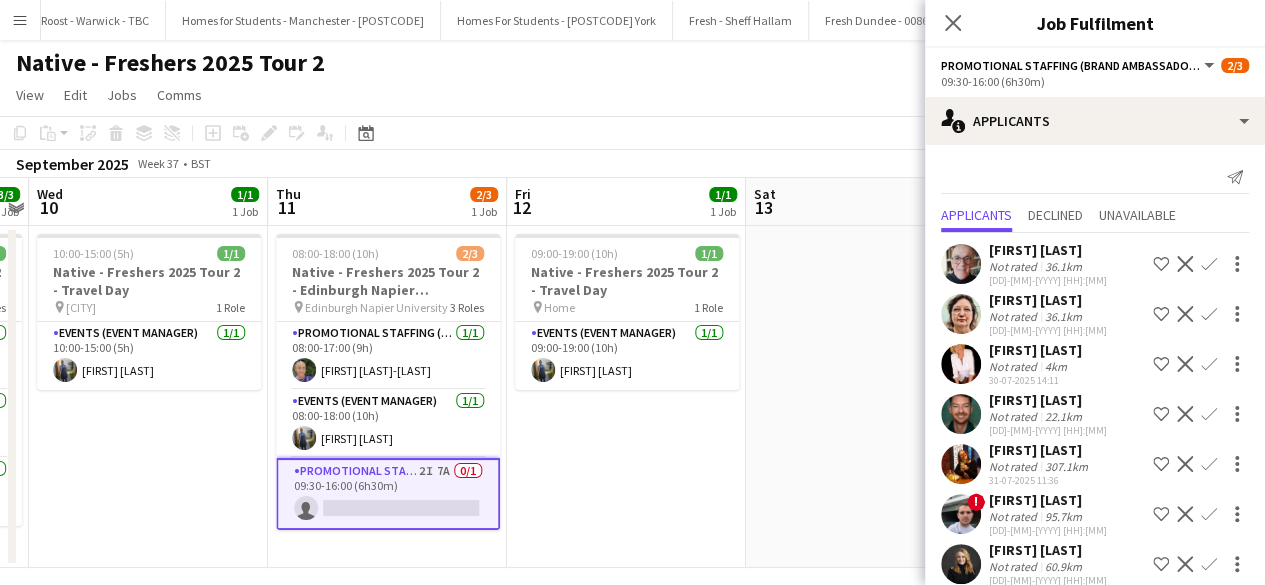 click at bounding box center [961, 364] 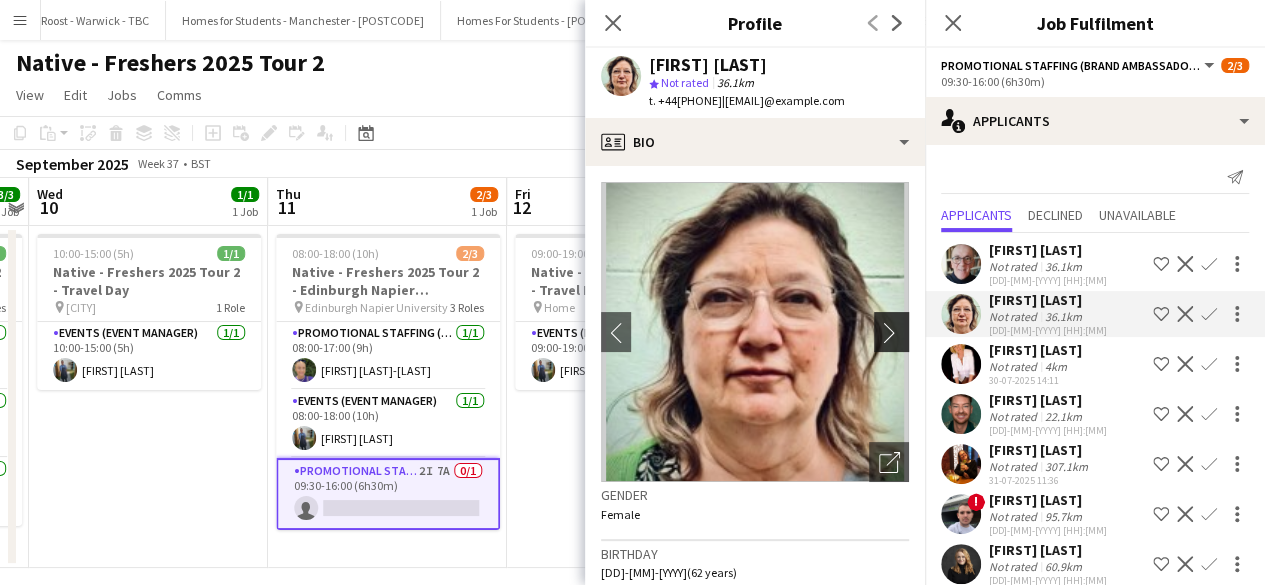 click on "chevron-right" 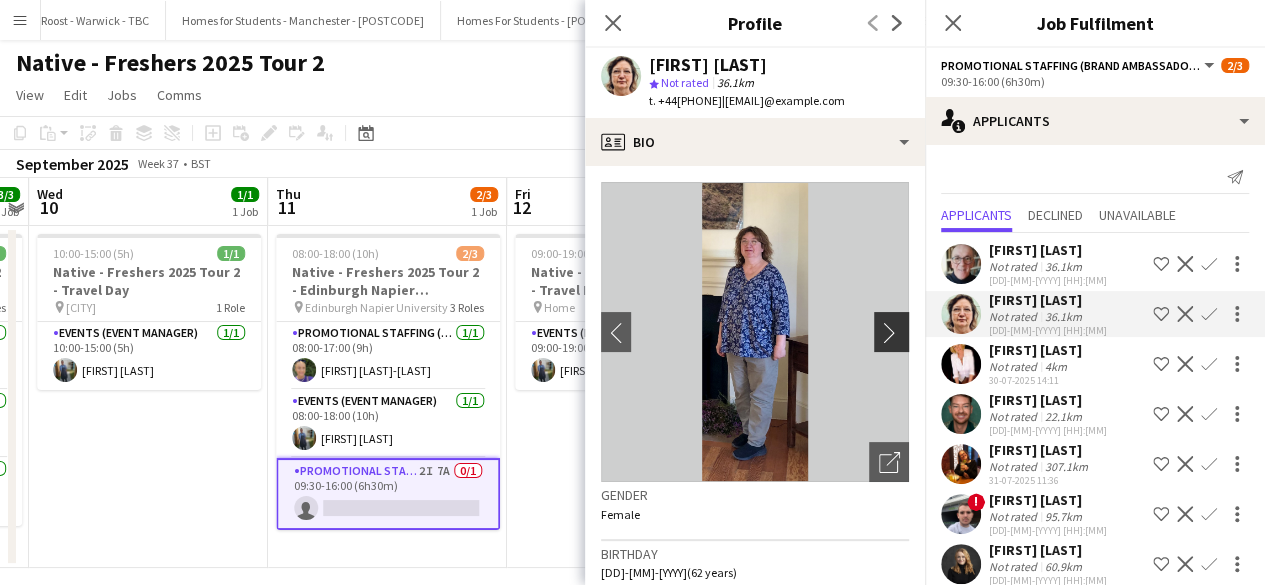 click on "chevron-right" 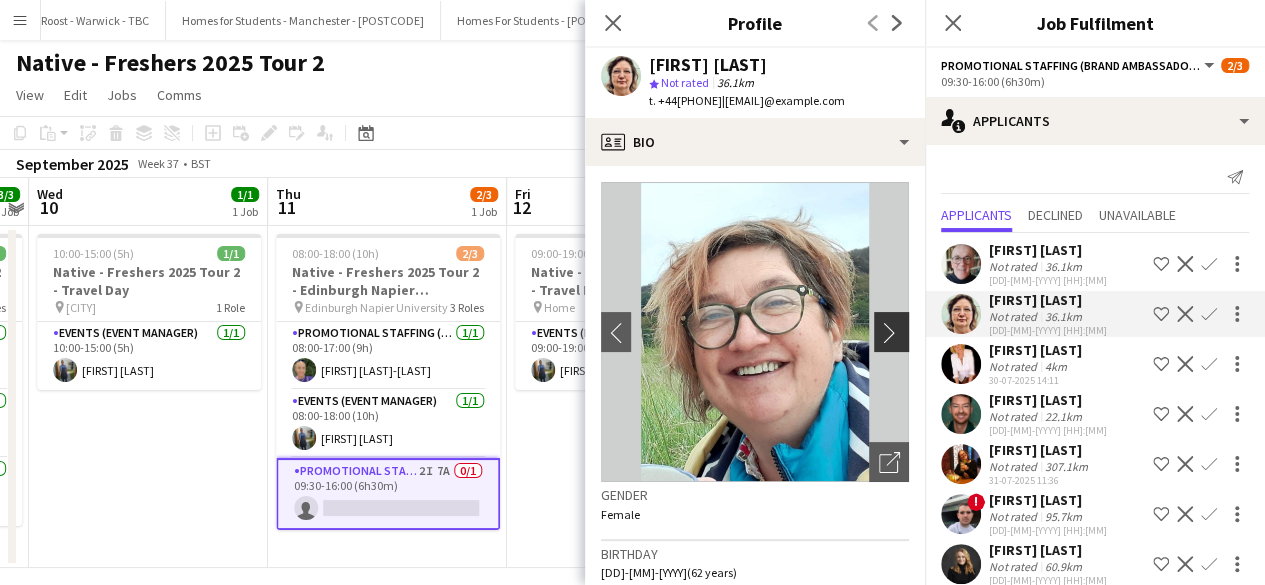 click on "chevron-right" 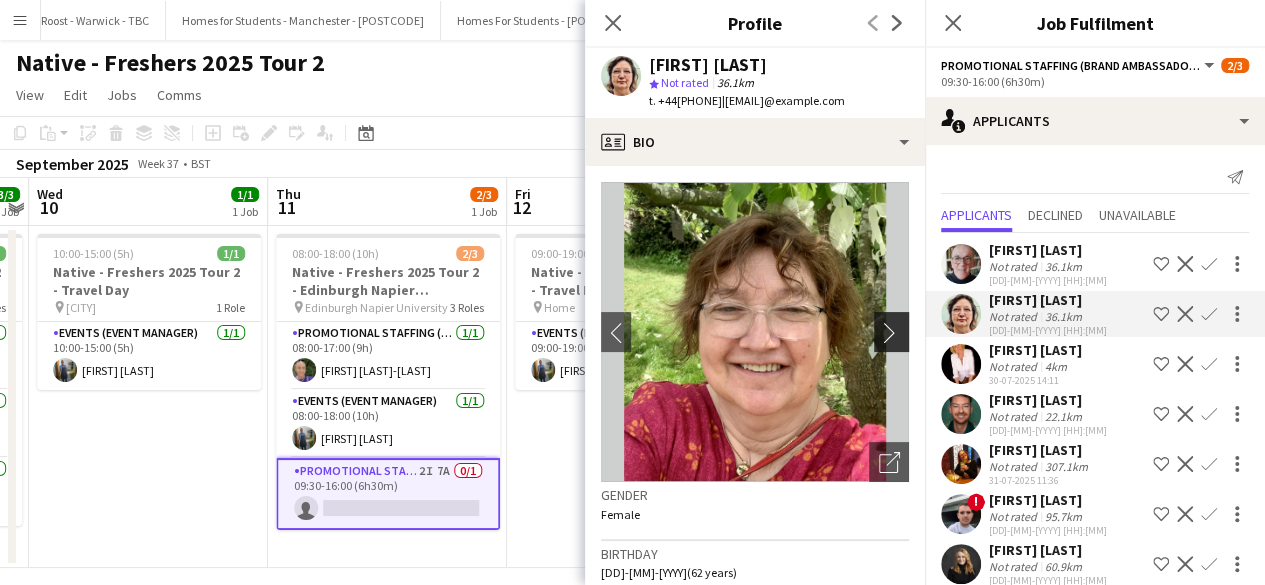 click on "chevron-right" 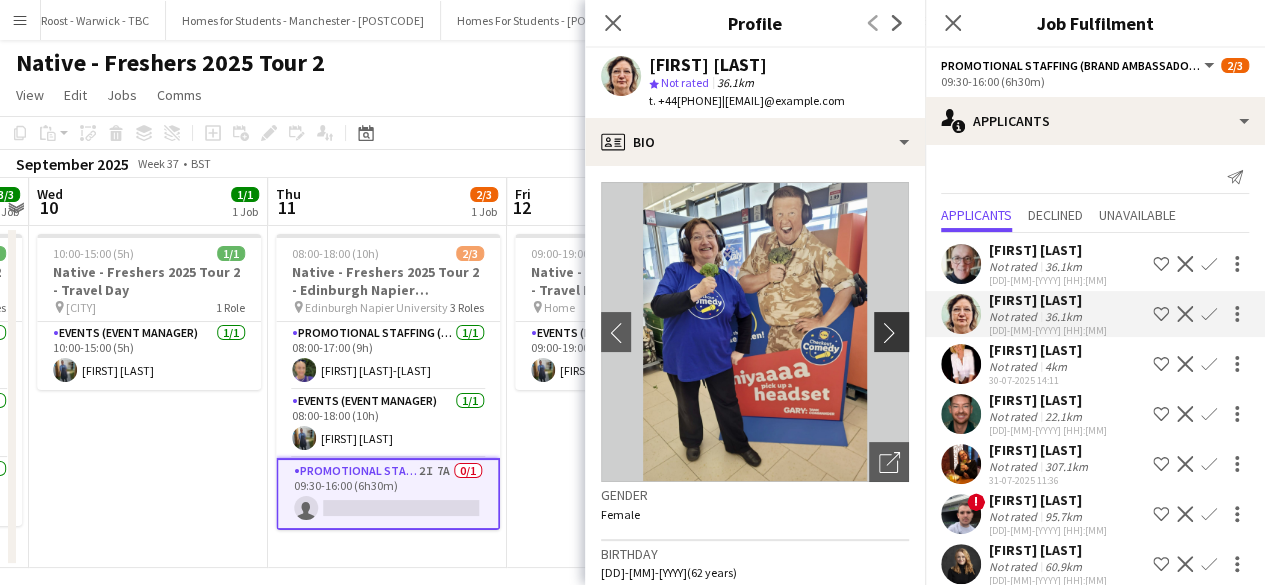 click on "chevron-right" 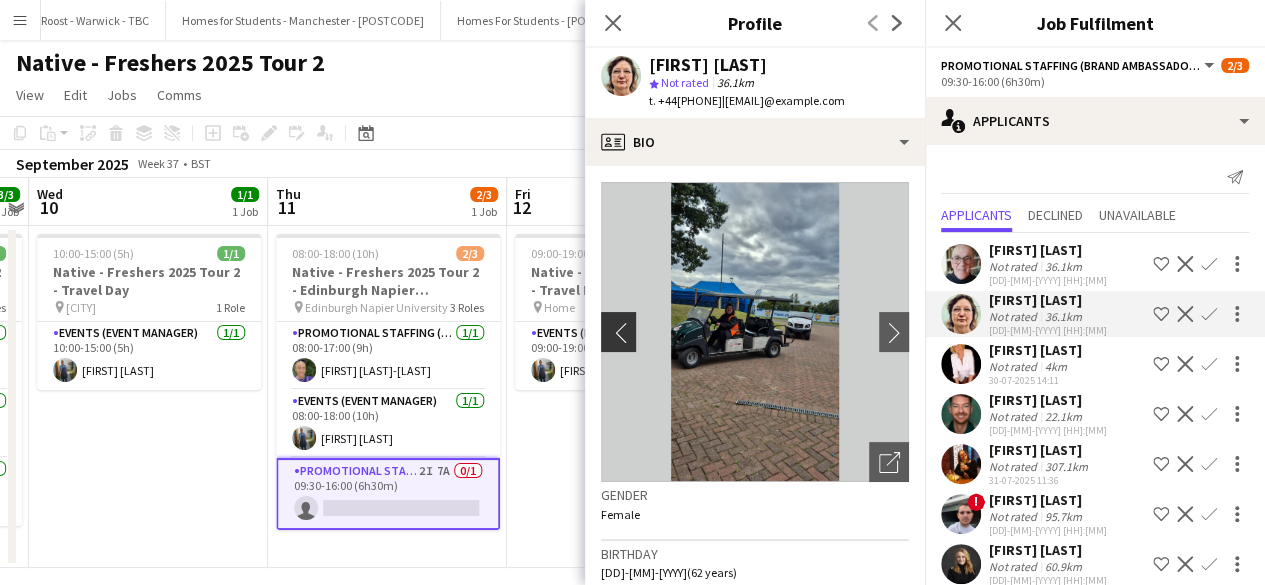 click on "chevron-left" 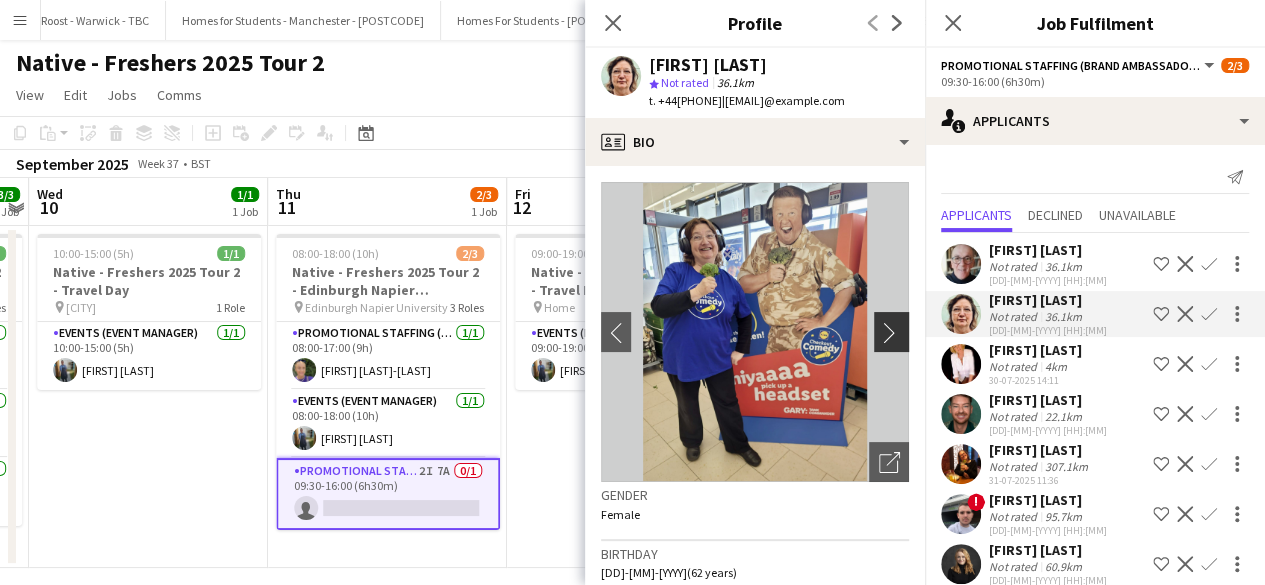 click on "chevron-right" 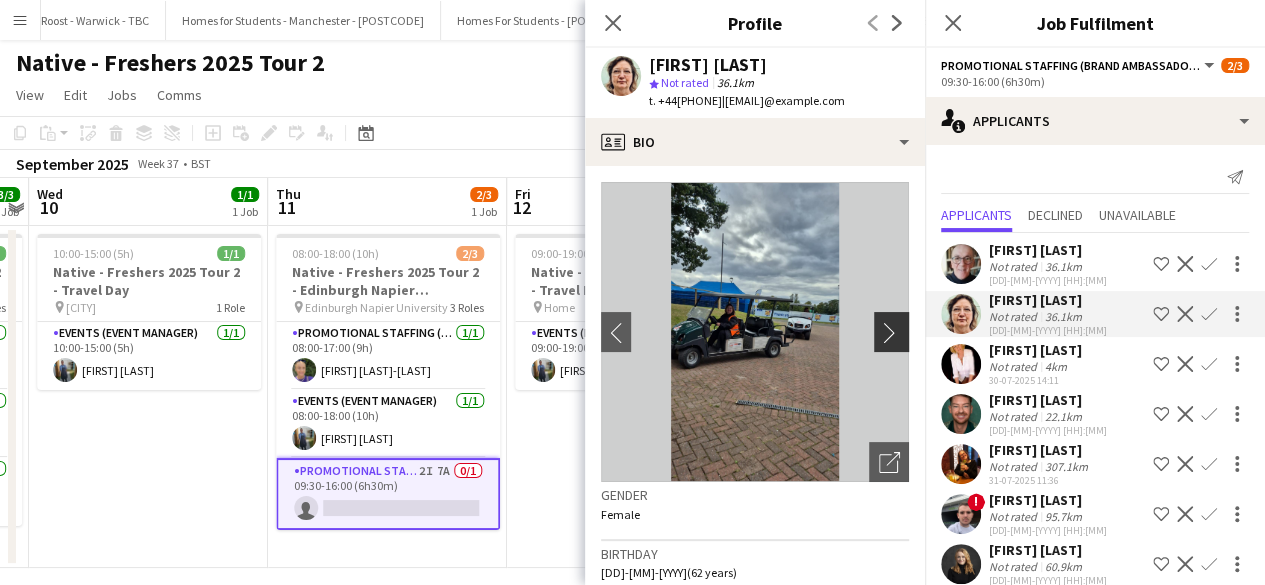 click on "chevron-right" 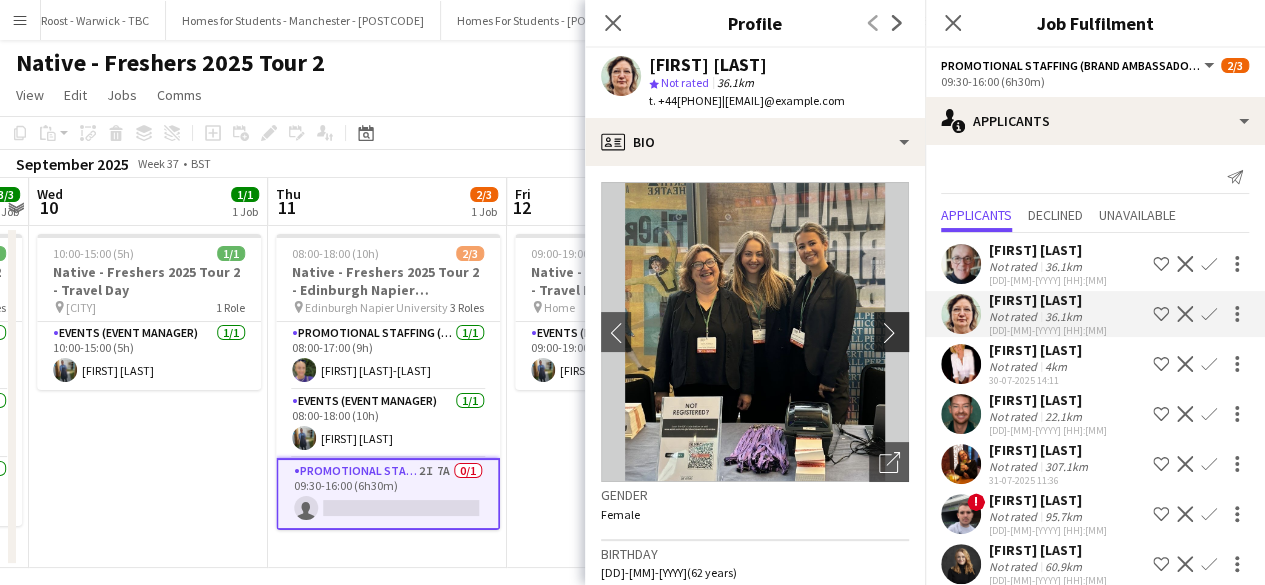 click on "chevron-right" 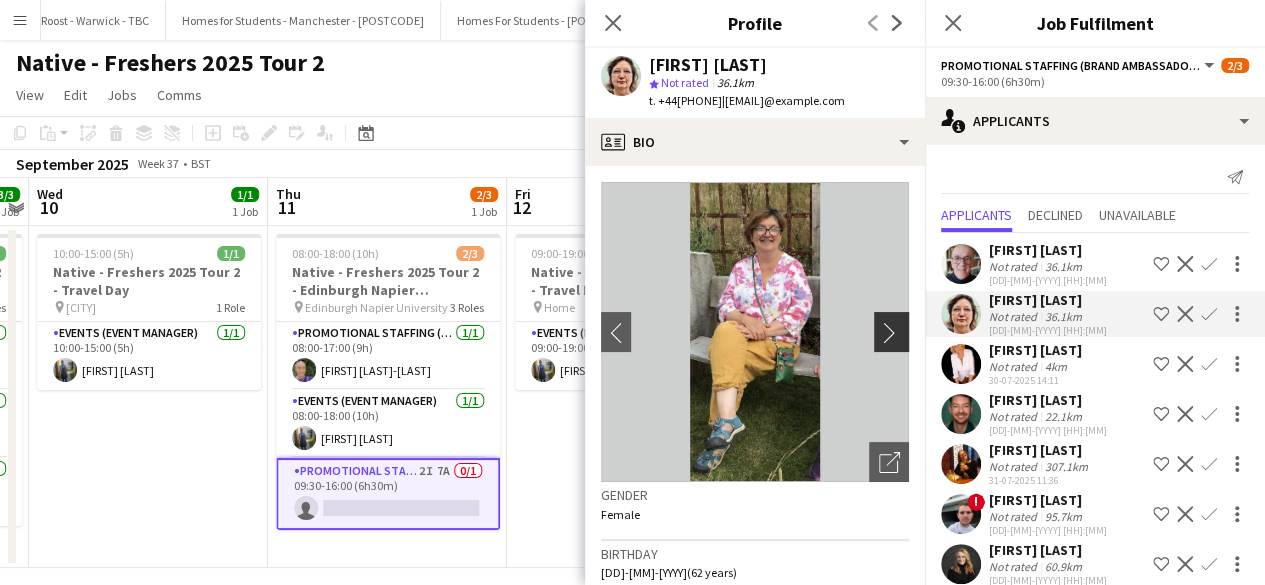 click on "chevron-right" 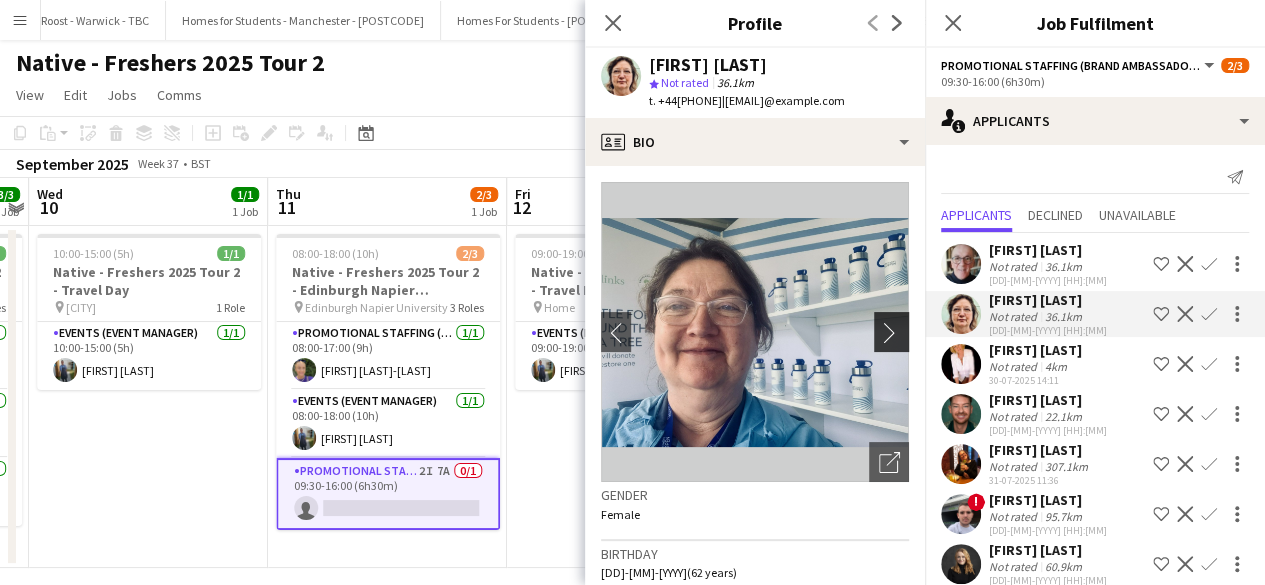 click on "chevron-right" 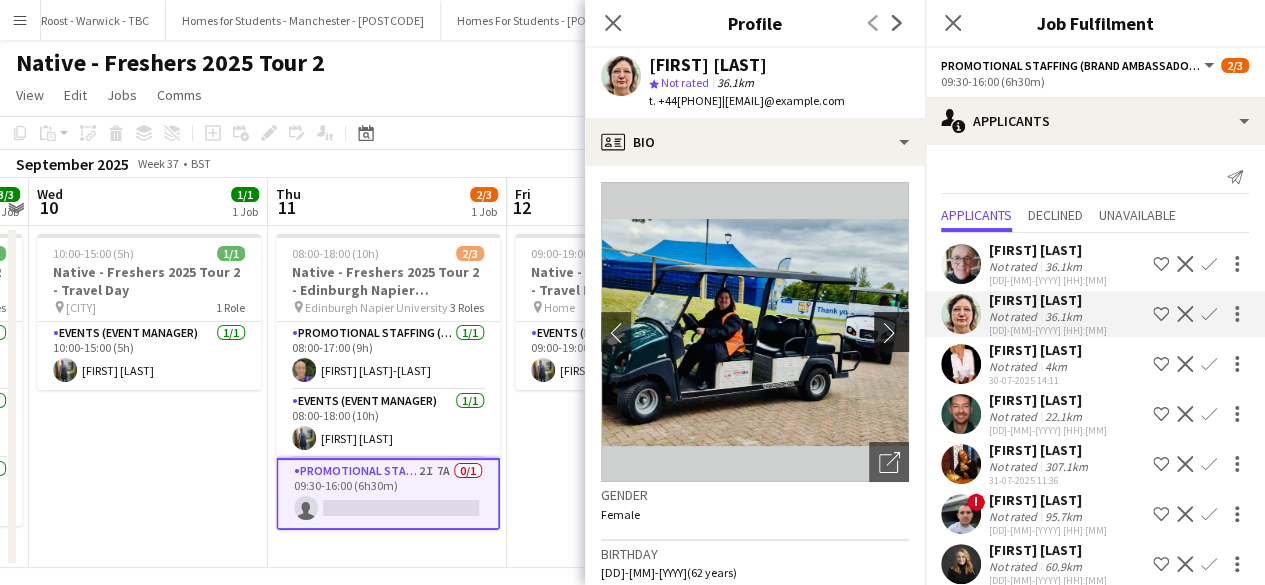 click on "chevron-right" 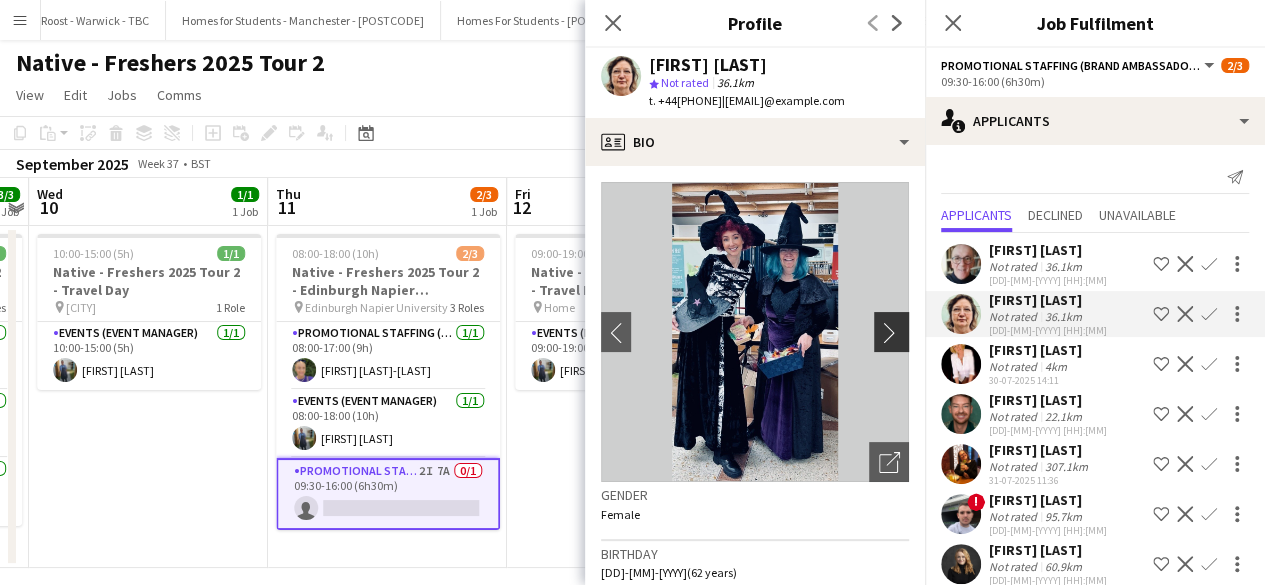 click on "chevron-right" 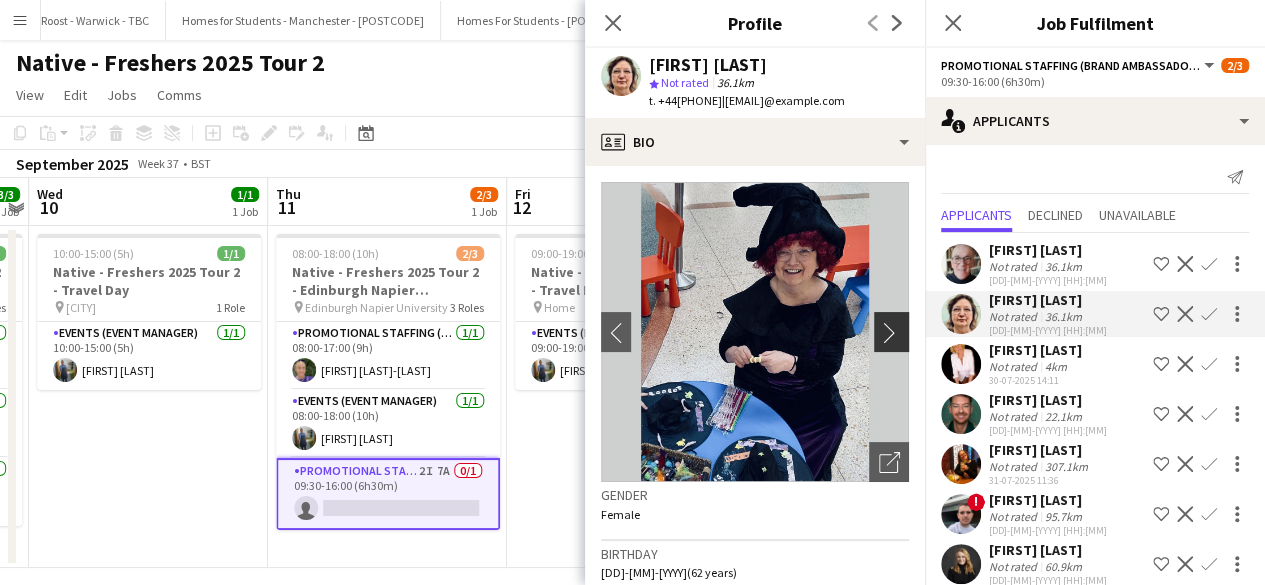 click on "chevron-right" 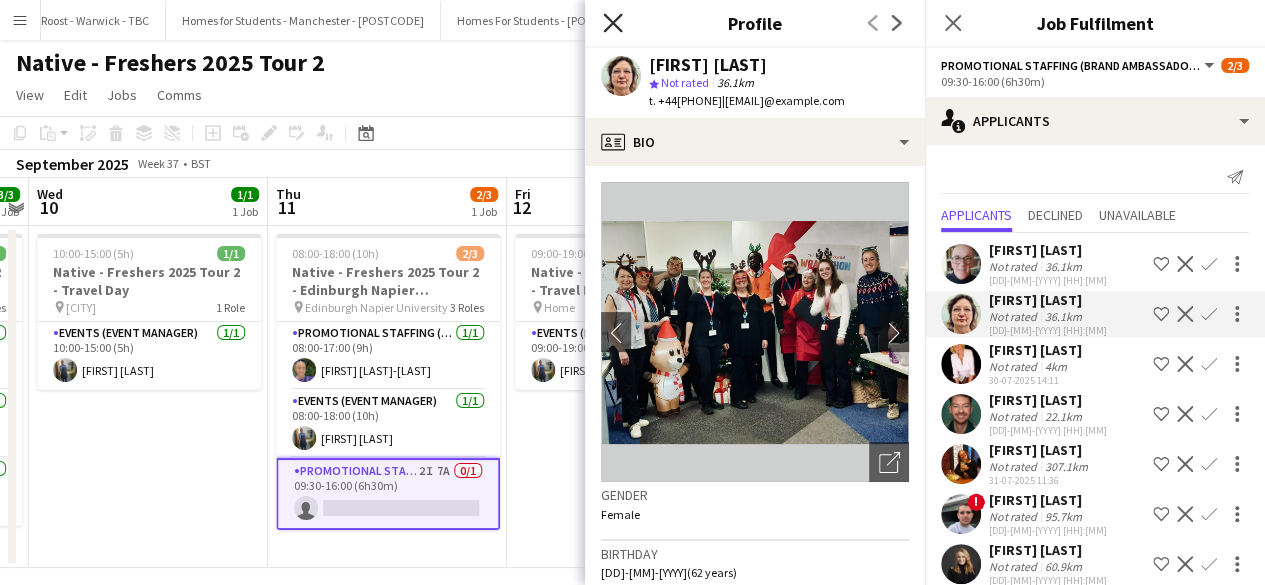 click on "Close pop-in" 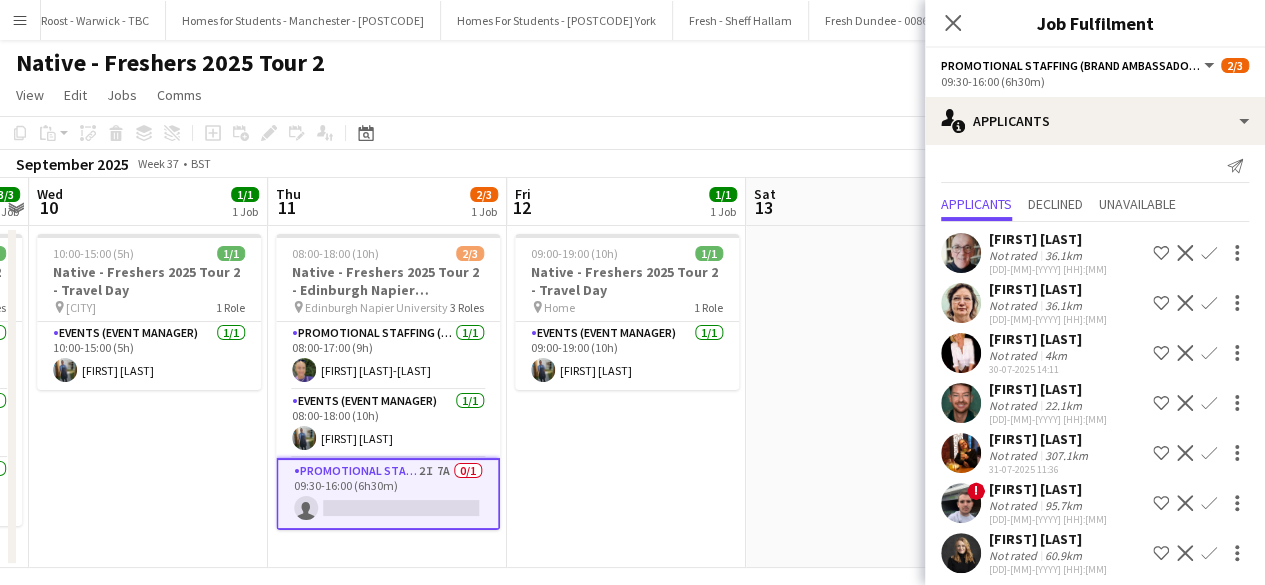 scroll, scrollTop: 21, scrollLeft: 0, axis: vertical 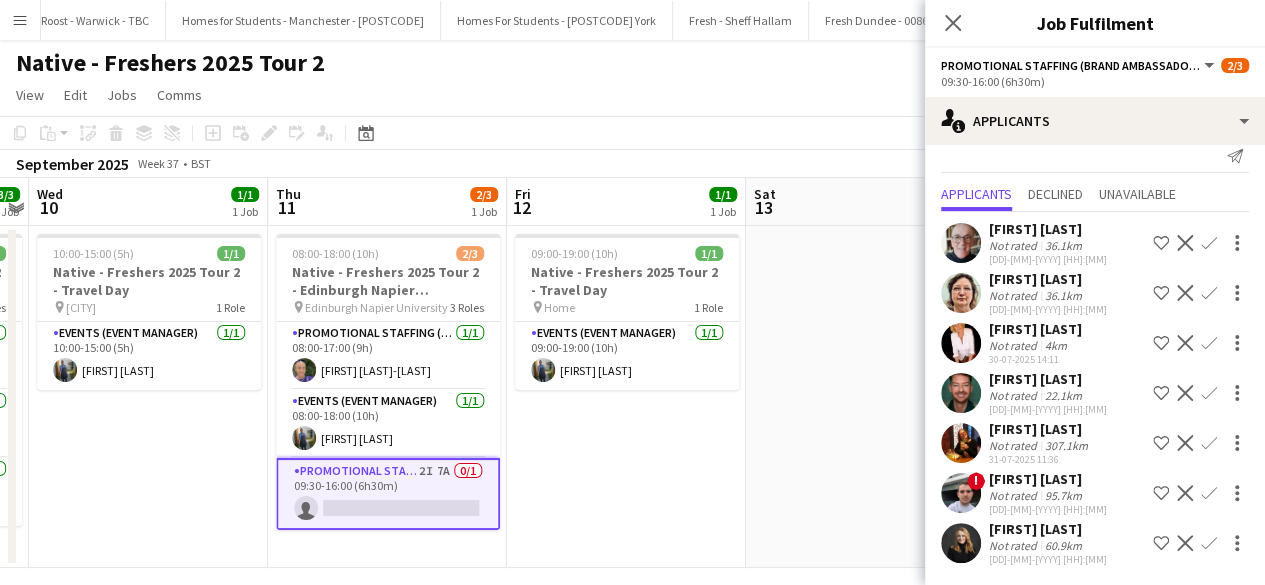 click 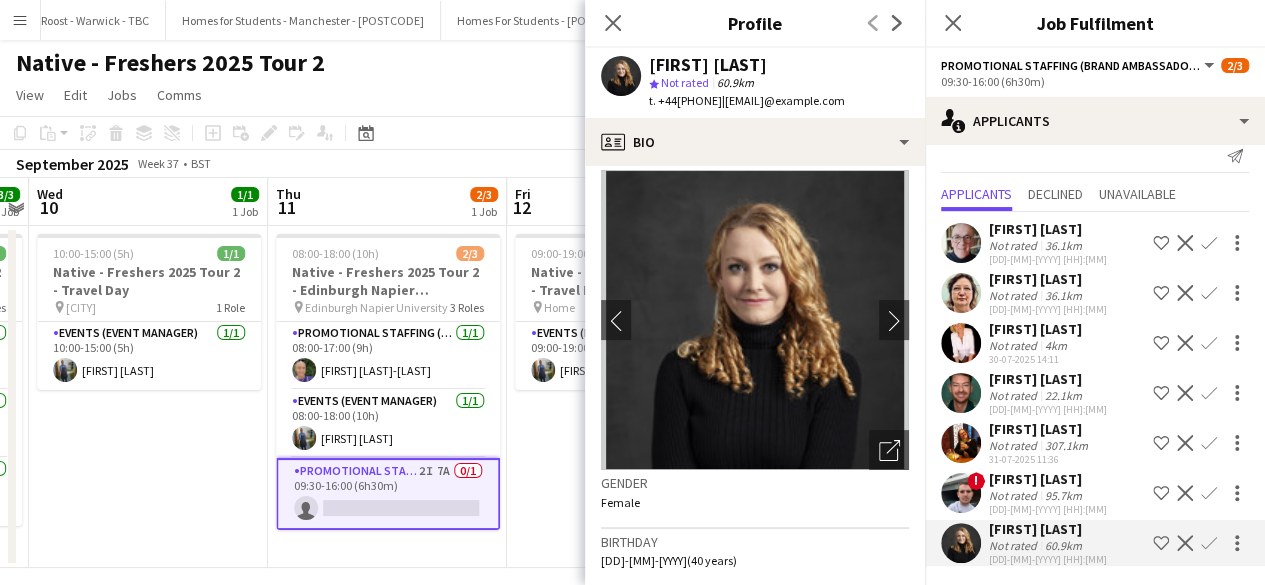 scroll, scrollTop: 0, scrollLeft: 0, axis: both 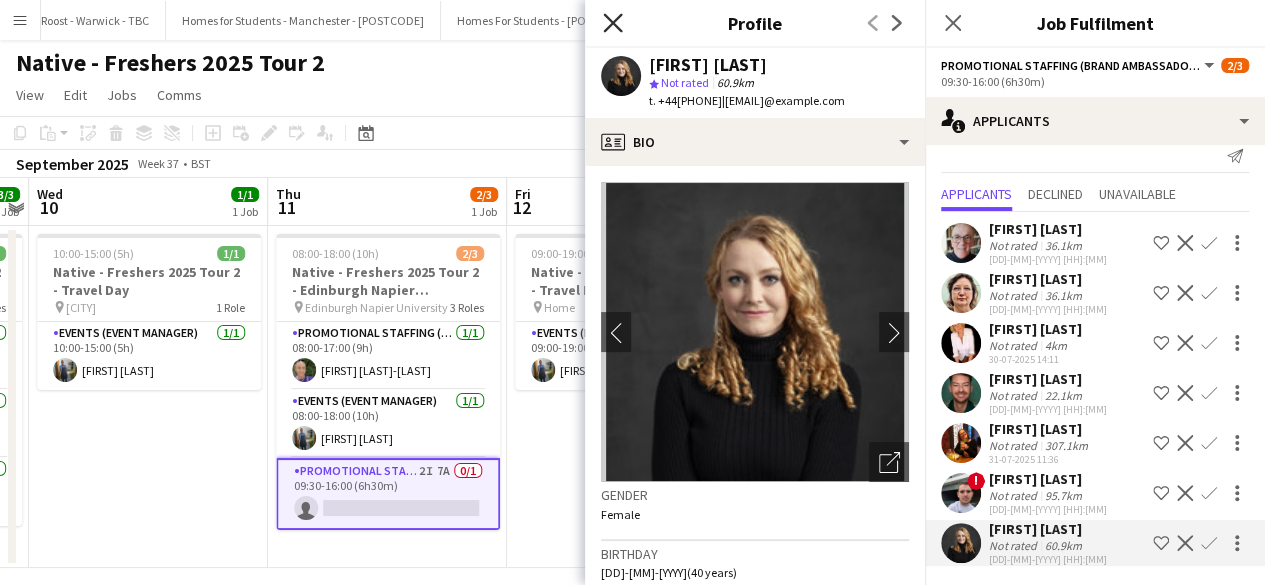 click on "Close pop-in" 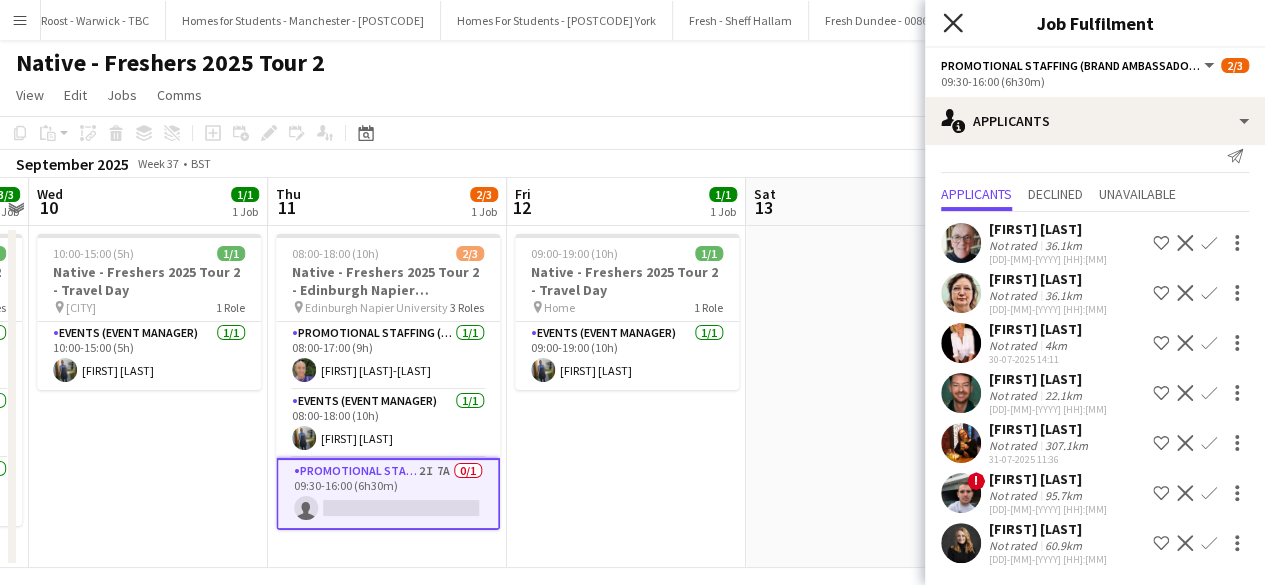 click on "Close pop-in" 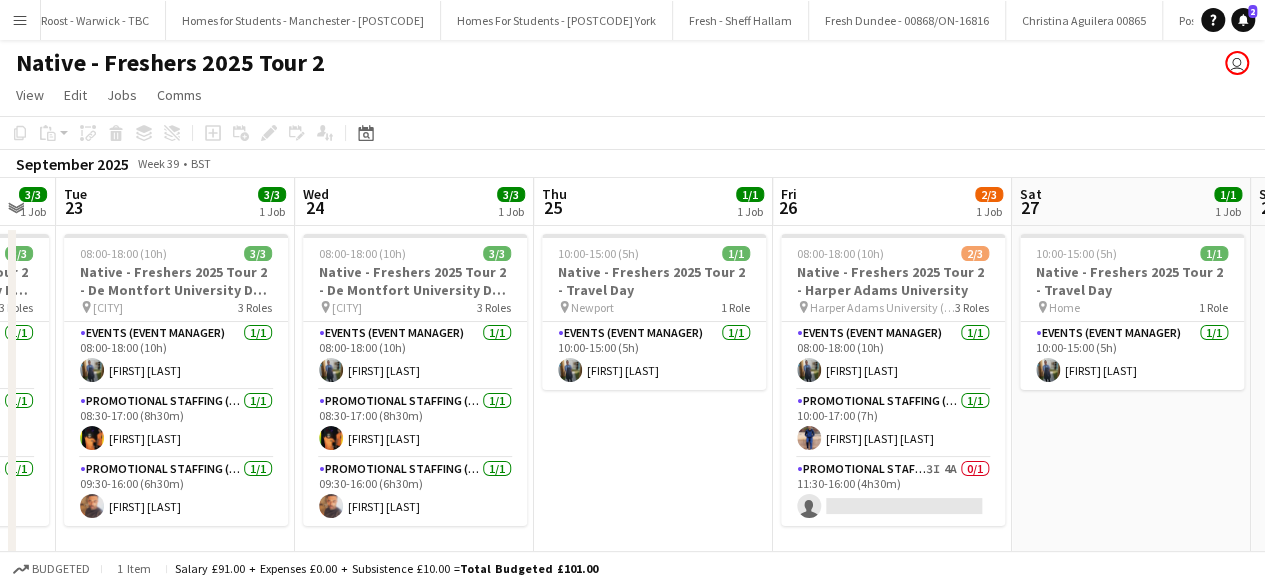 scroll, scrollTop: 0, scrollLeft: 424, axis: horizontal 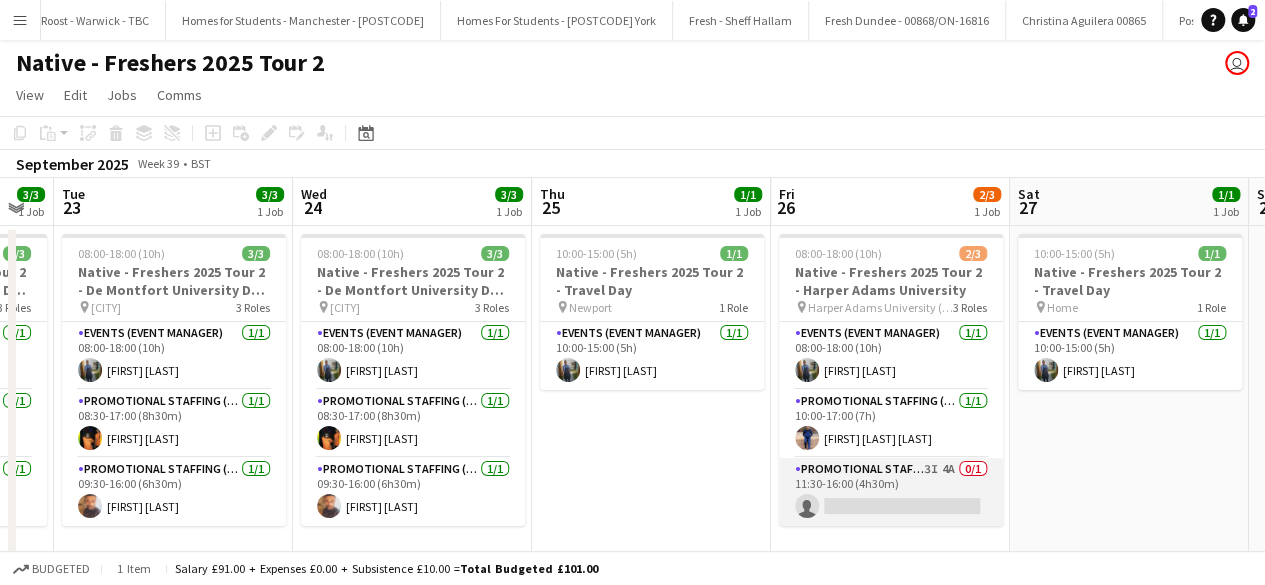 click on "Promotional Staffing (Brand Ambassadors)   3I   4A   0/1   11:30-16:00 (4h30m)
single-neutral-actions" at bounding box center (891, 492) 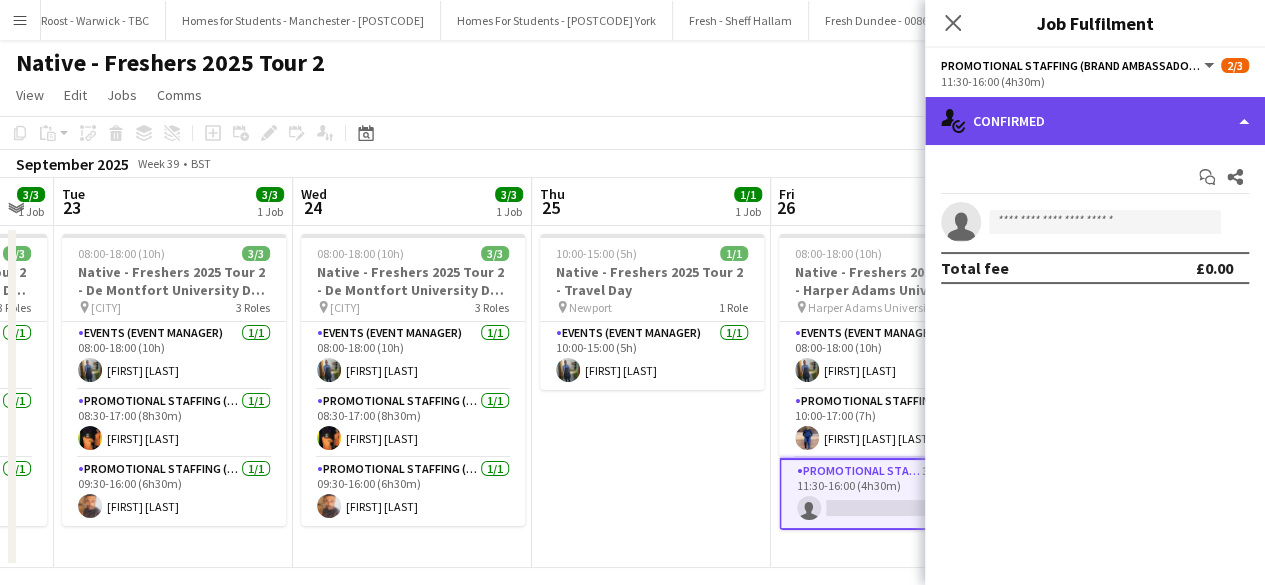 click on "single-neutral-actions-check-2
Confirmed" 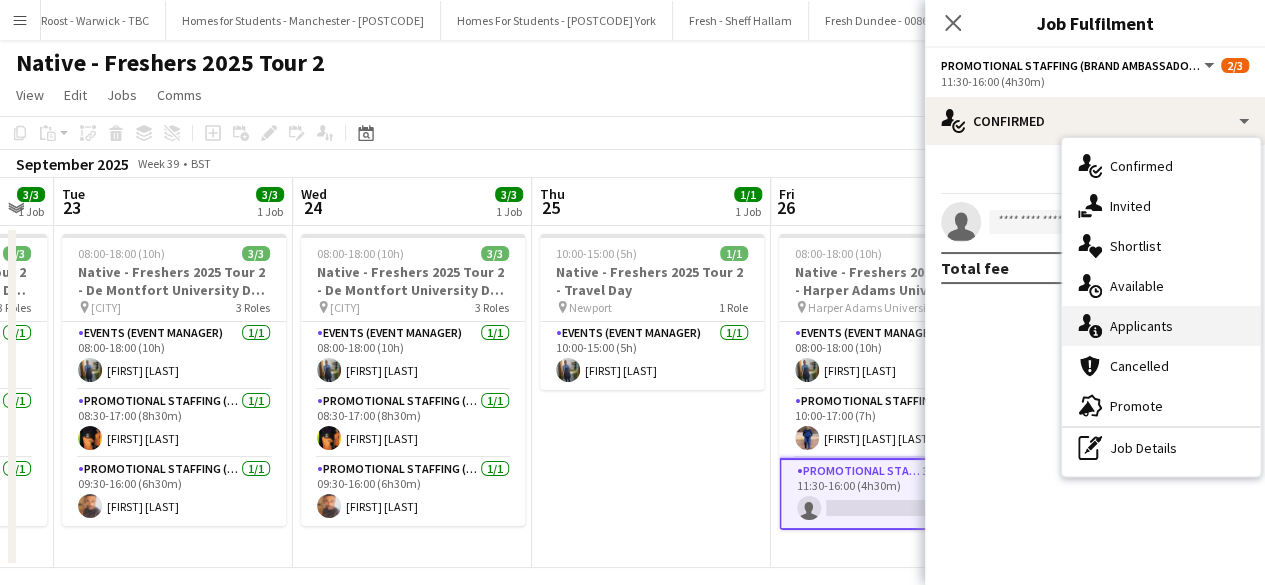 click on "single-neutral-actions-information
Applicants" at bounding box center (1161, 326) 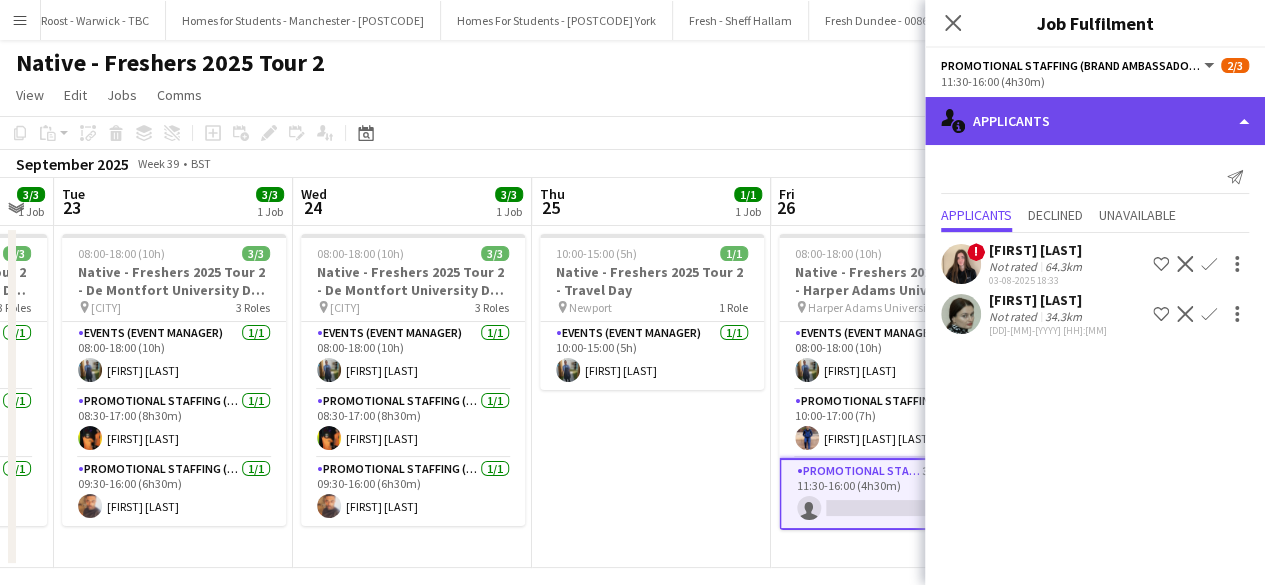 click on "single-neutral-actions-information
Applicants" 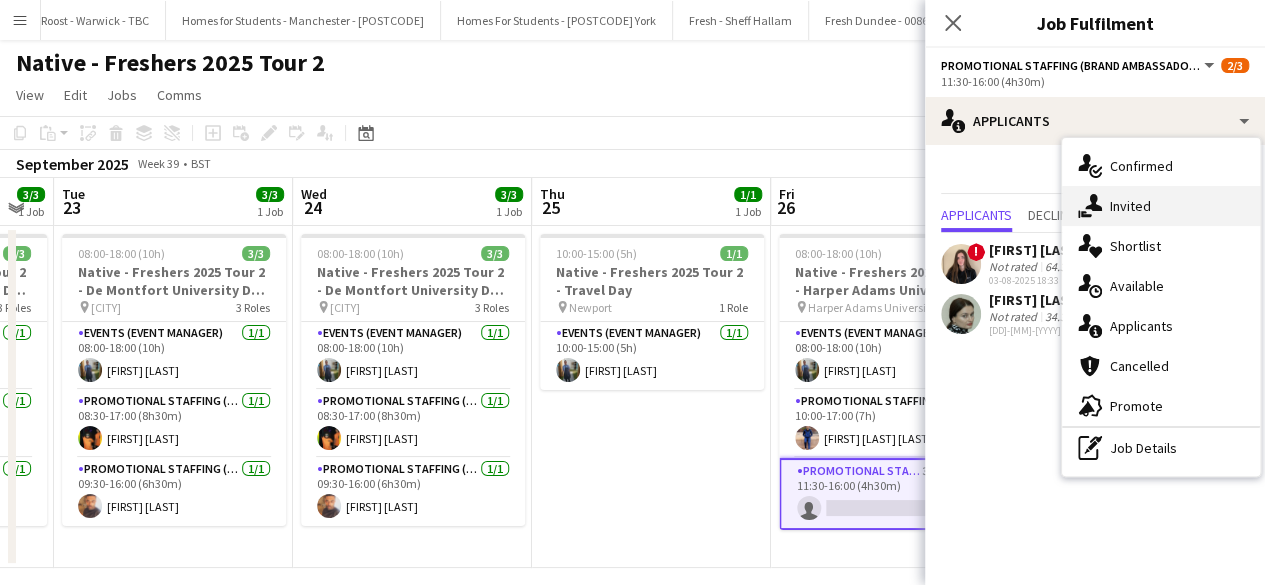 click on "single-neutral-actions-share-1
Invited" at bounding box center (1161, 206) 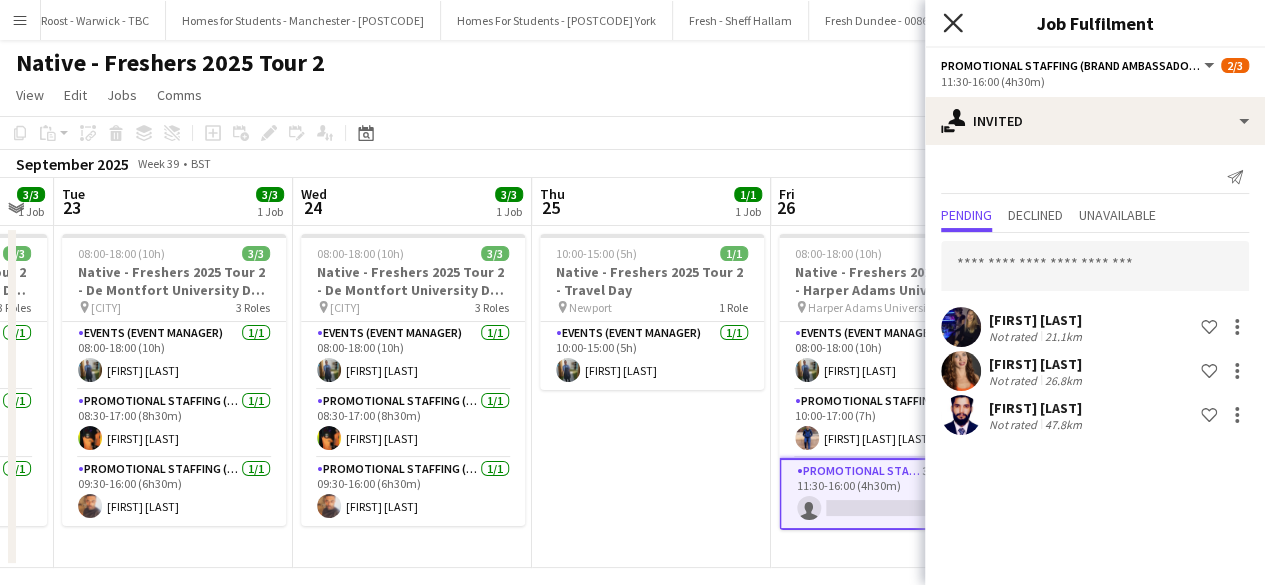 click on "Close pop-in" 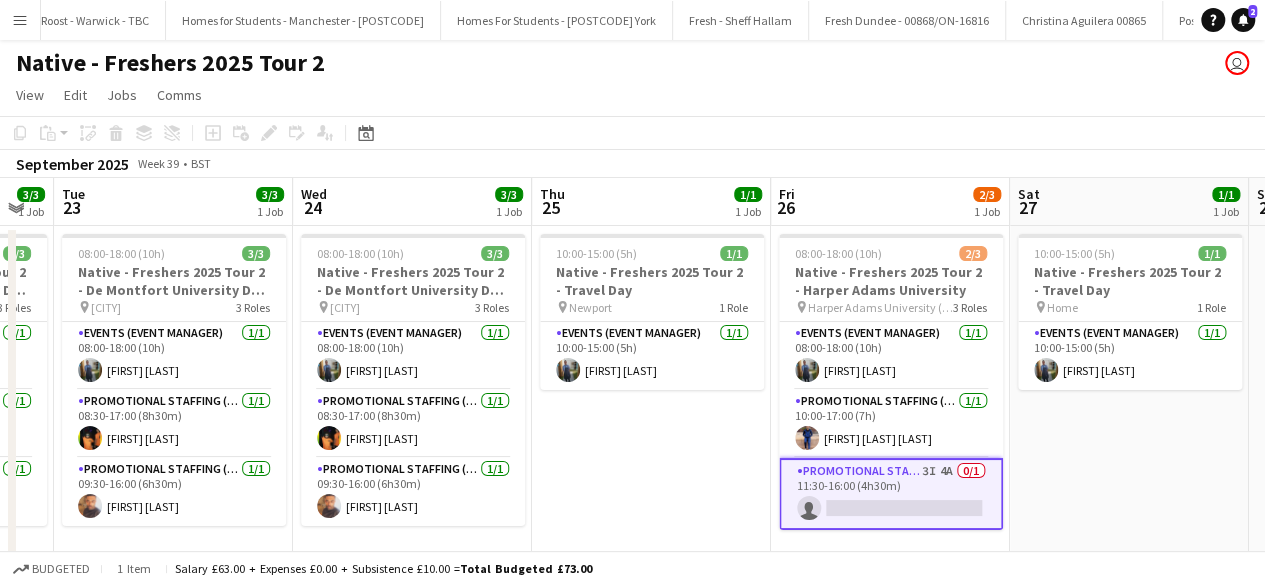 click on "10:00-15:00 (5h)    1/1   Native - Freshers 2025 Tour 2 - Travel Day
pin
Home   1 Role   Events (Event Manager)   1/1   10:00-15:00 (5h)
Andrew Donald" at bounding box center [1129, 397] 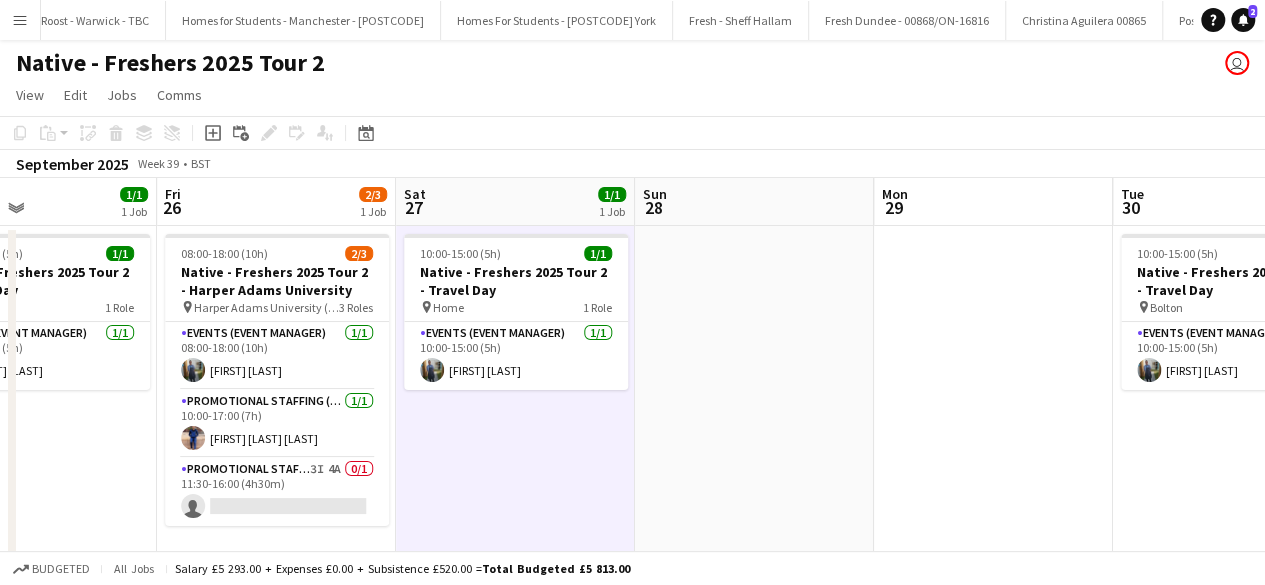 scroll, scrollTop: 0, scrollLeft: 518, axis: horizontal 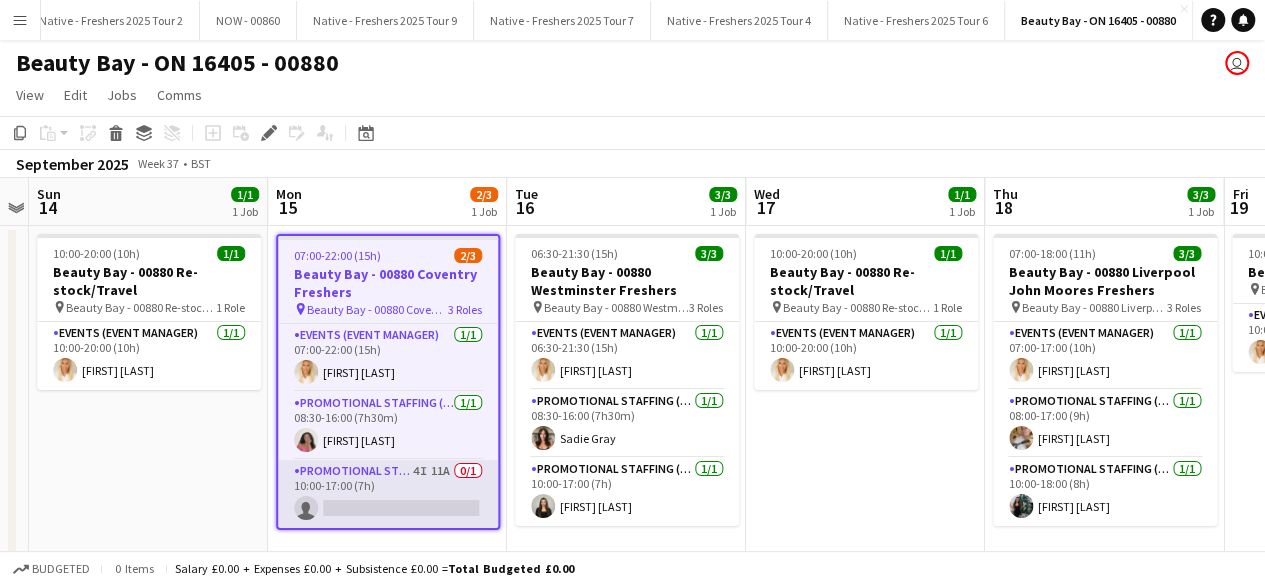 click on "Promotional Staffing (Brand Ambassadors)   4I   11A   0/1   10:00-17:00 (7h)
single-neutral-actions" at bounding box center (388, 494) 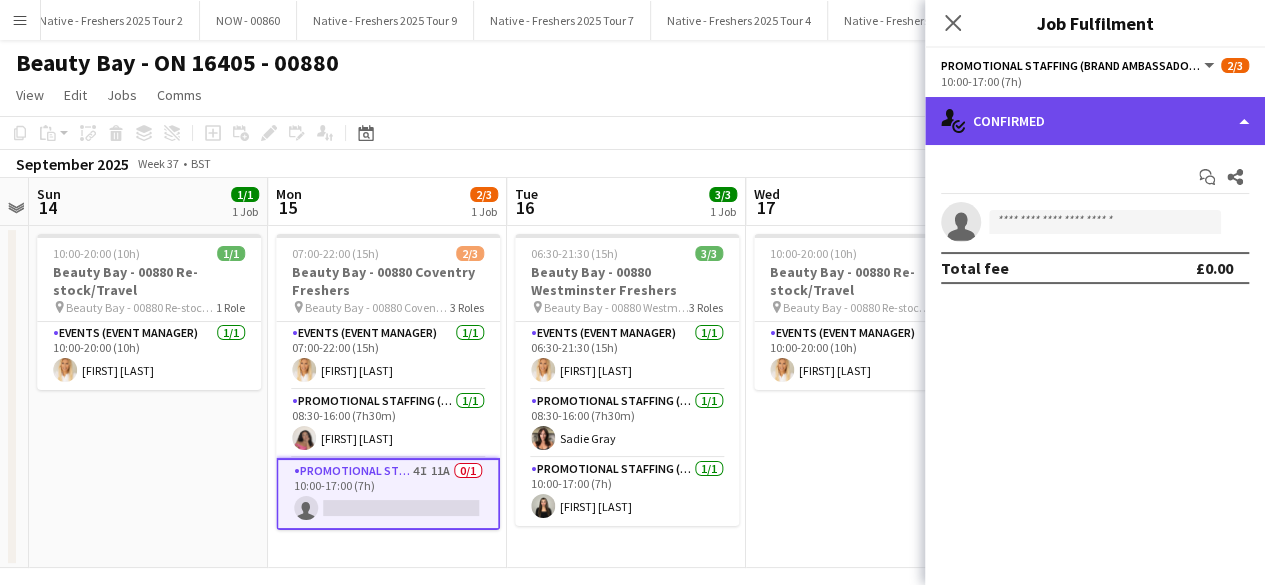 click on "single-neutral-actions-check-2
Confirmed" 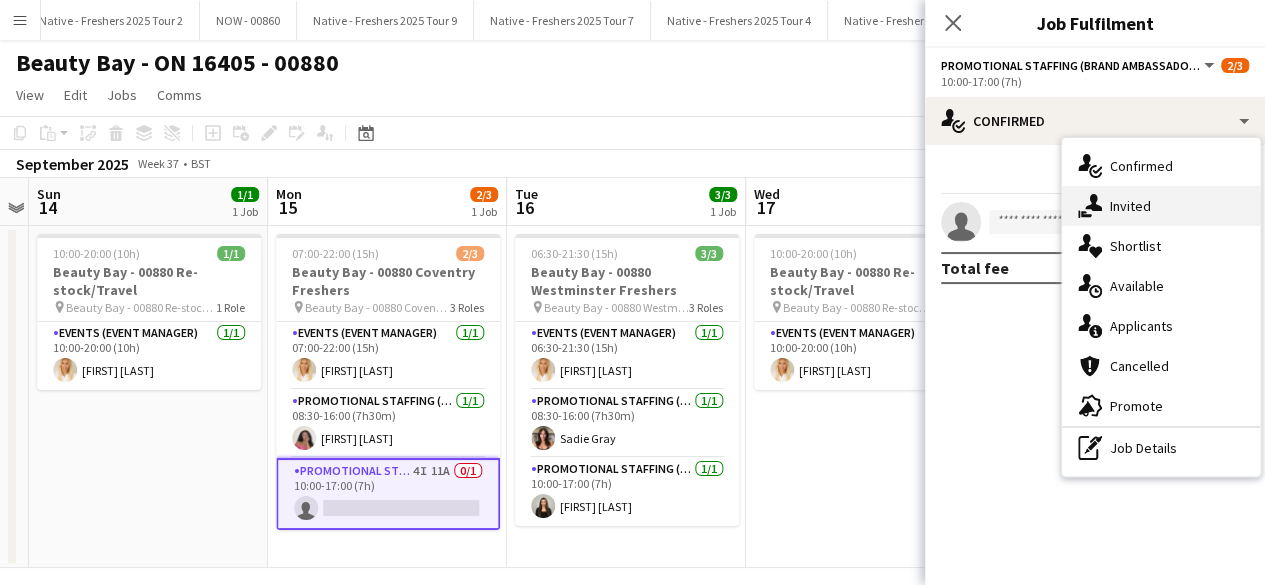 click on "single-neutral-actions-share-1
Invited" at bounding box center [1161, 206] 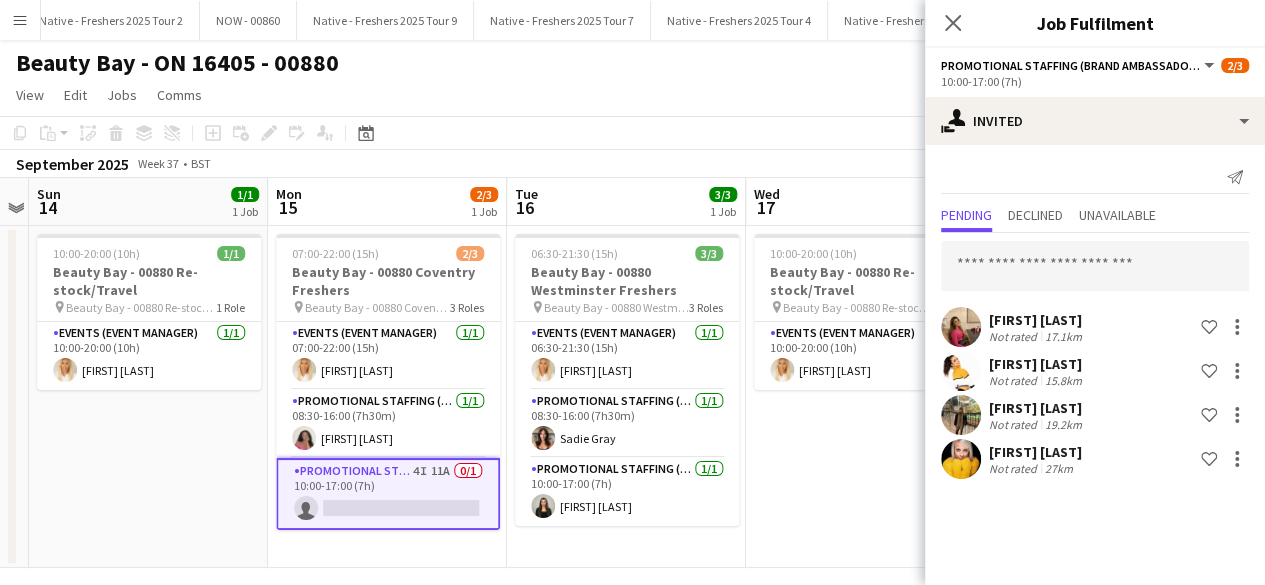 click at bounding box center (961, 415) 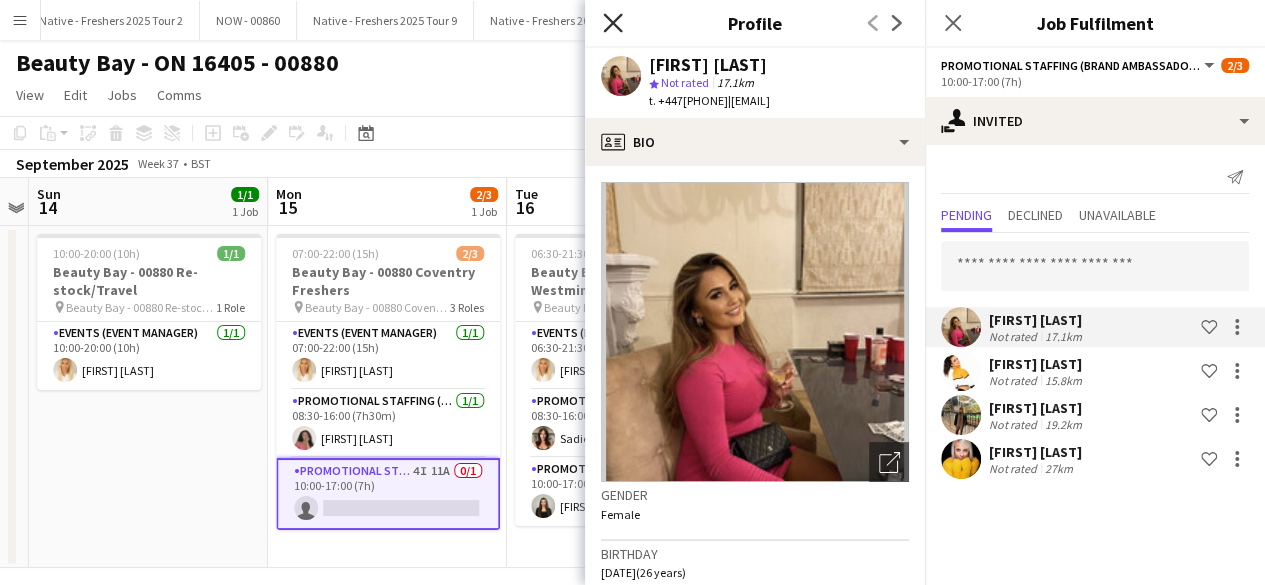 click 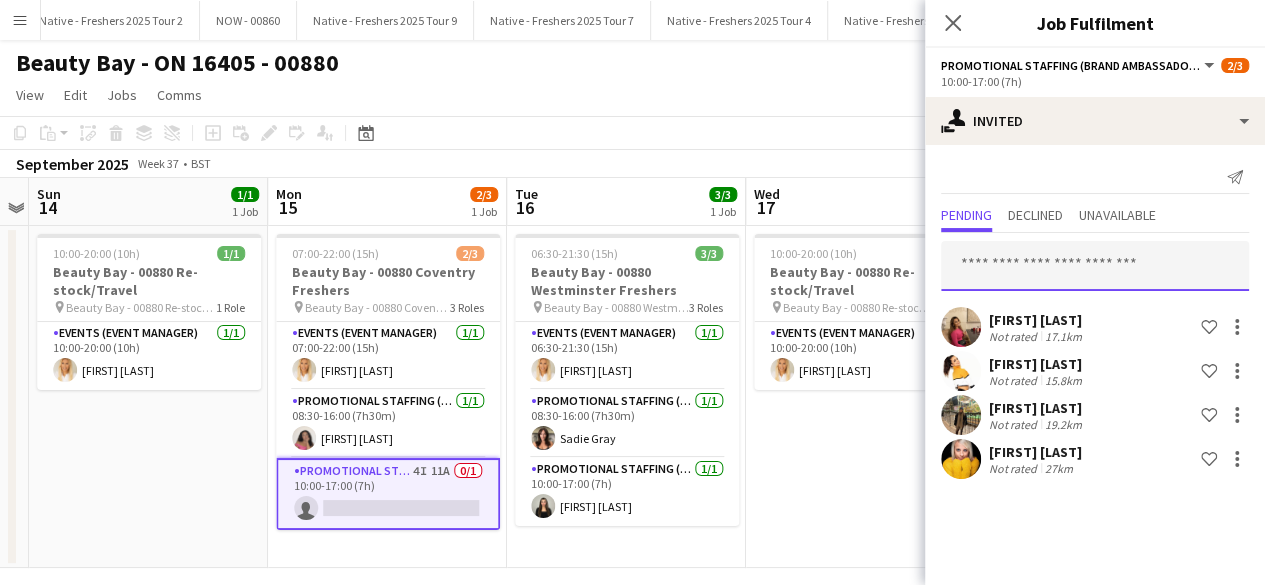 click at bounding box center [1095, 266] 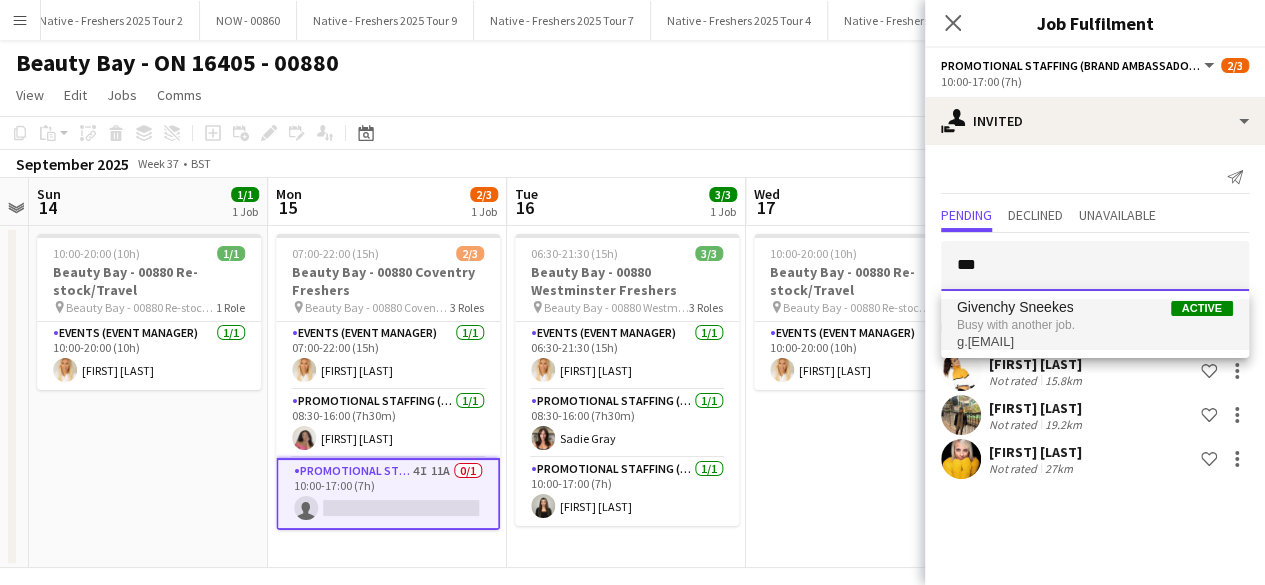 type on "***" 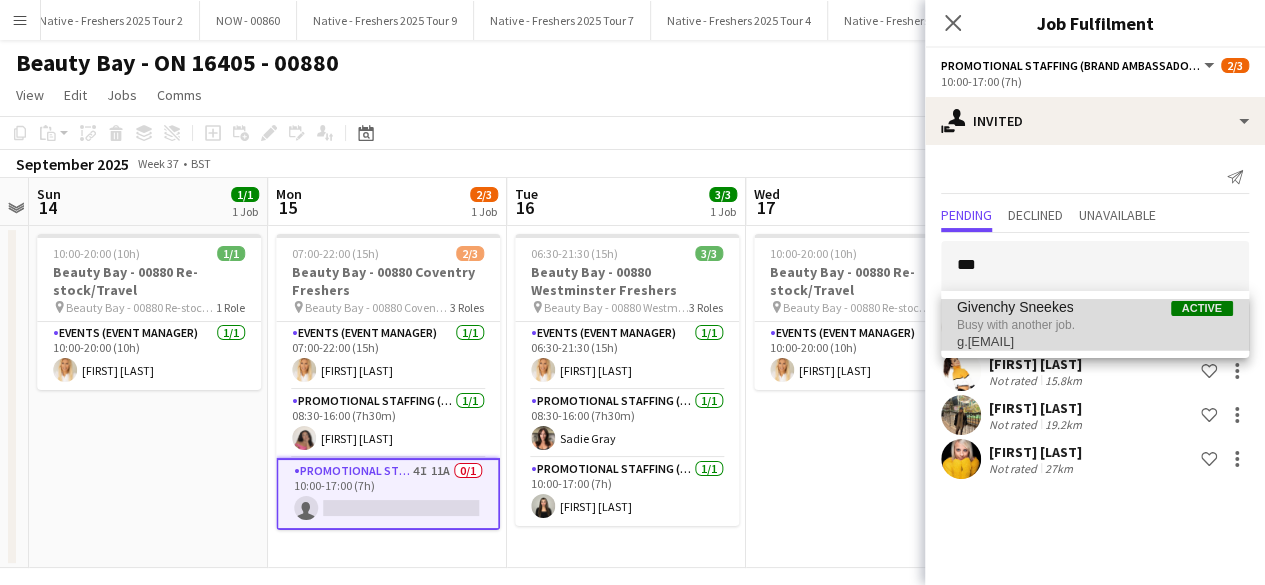 click on "Busy with another job." at bounding box center (1095, 325) 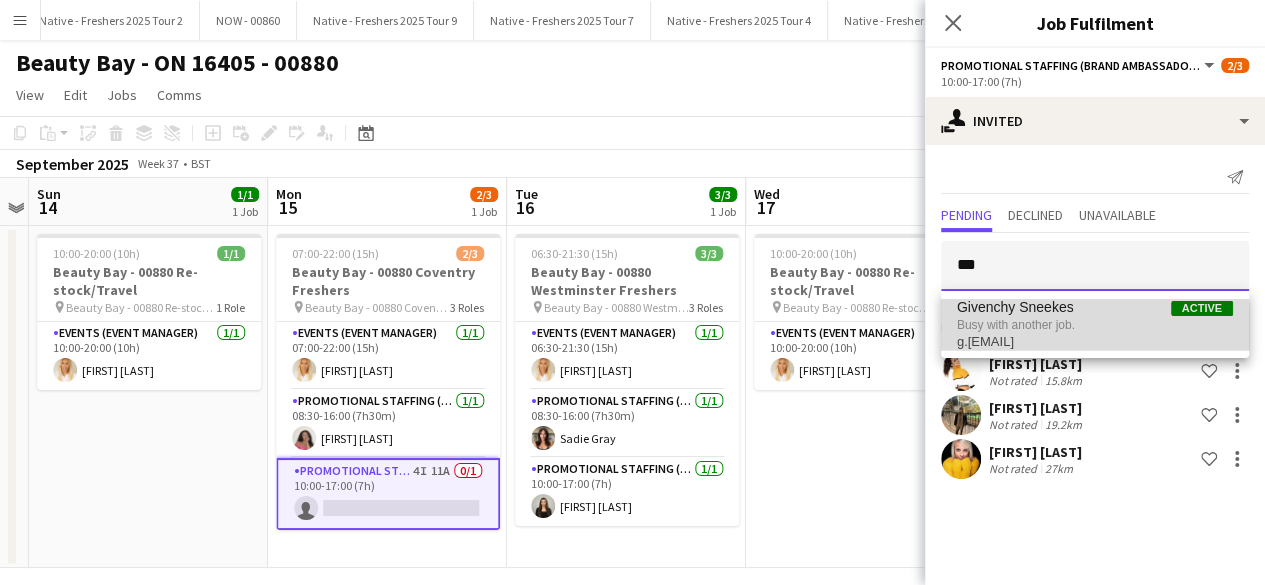 type 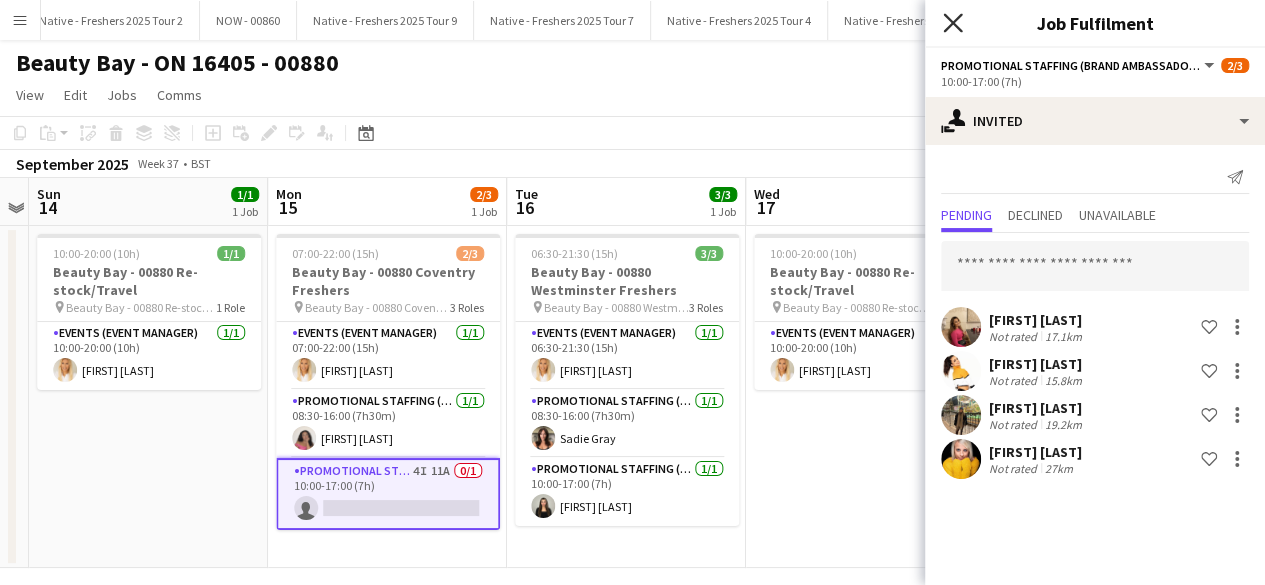 click on "Close pop-in" 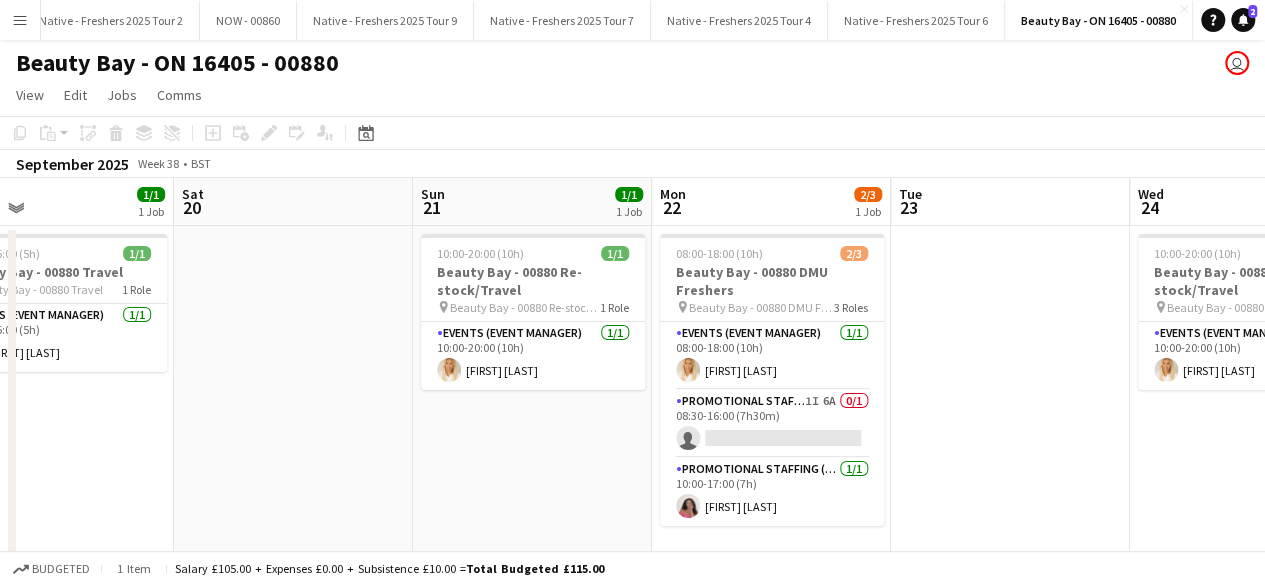 scroll, scrollTop: 0, scrollLeft: 542, axis: horizontal 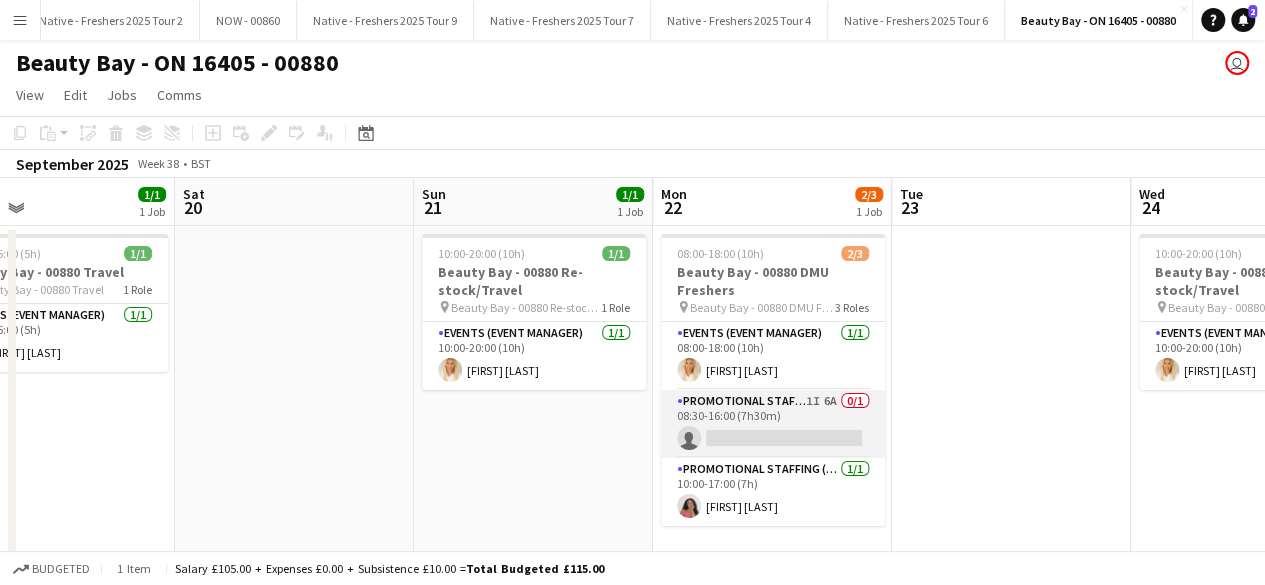 click on "Promotional Staffing (Brand Ambassadors)   1I   6A   0/1   08:30-16:00 (7h30m)
single-neutral-actions" at bounding box center [773, 424] 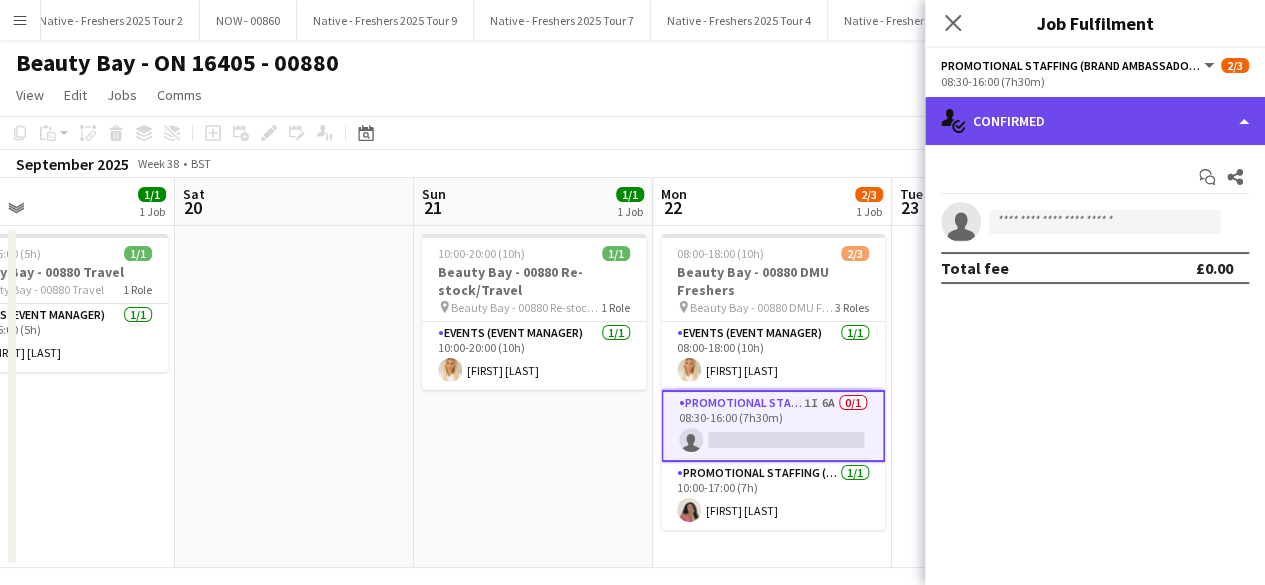 click on "single-neutral-actions-check-2
Confirmed" 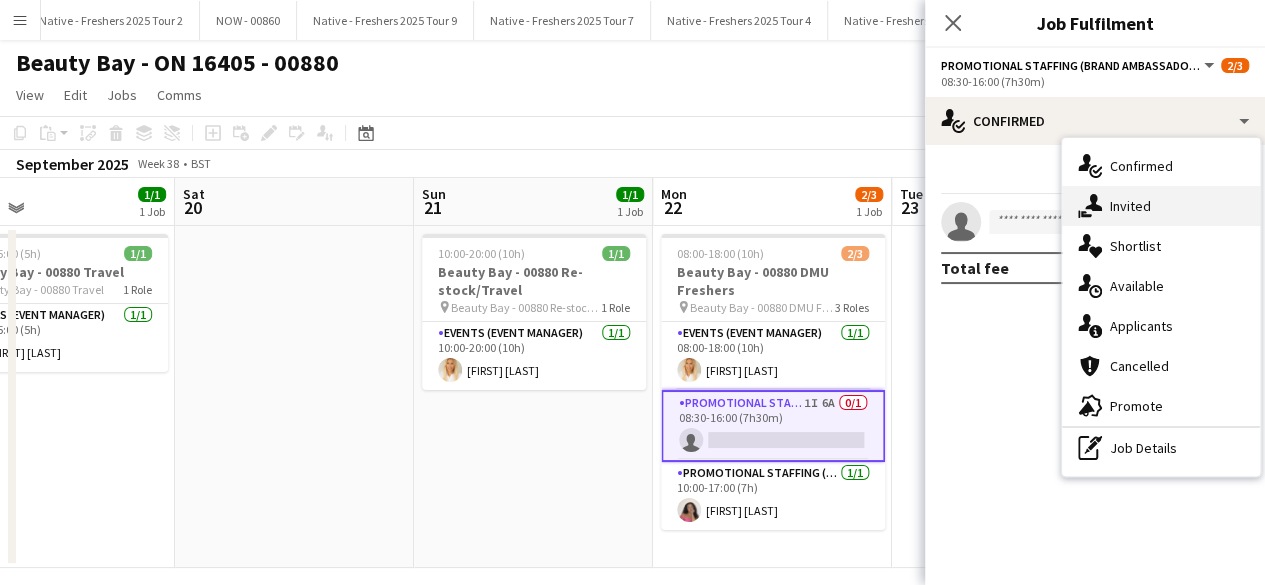 click on "single-neutral-actions-share-1
Invited" at bounding box center (1161, 206) 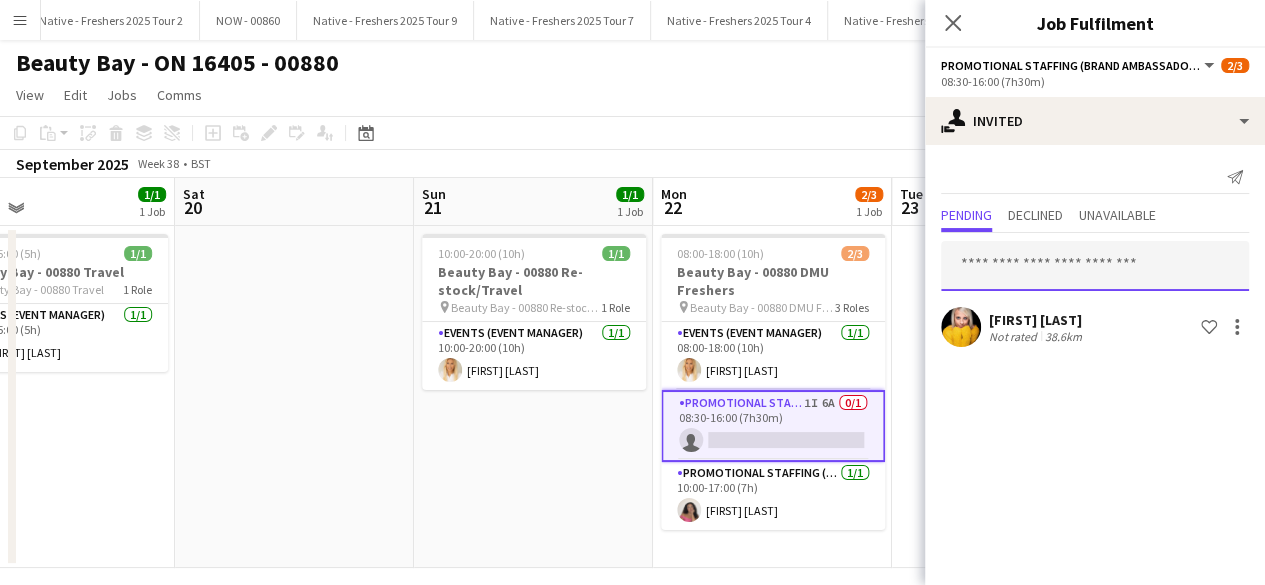 click at bounding box center (1095, 266) 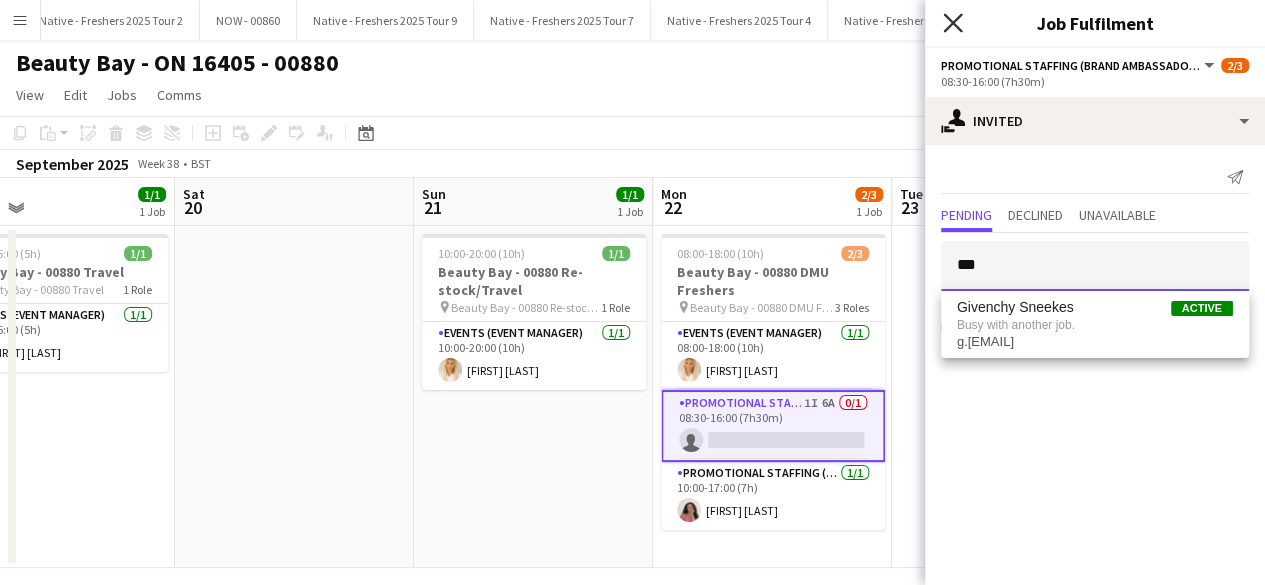 type on "***" 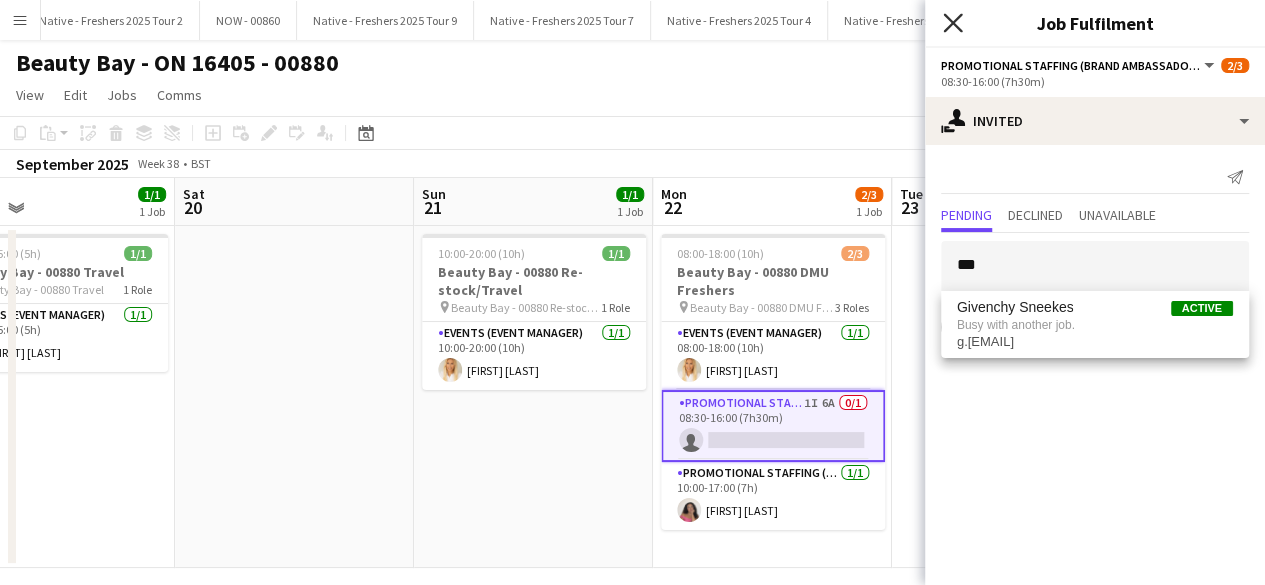 click on "Close pop-in" 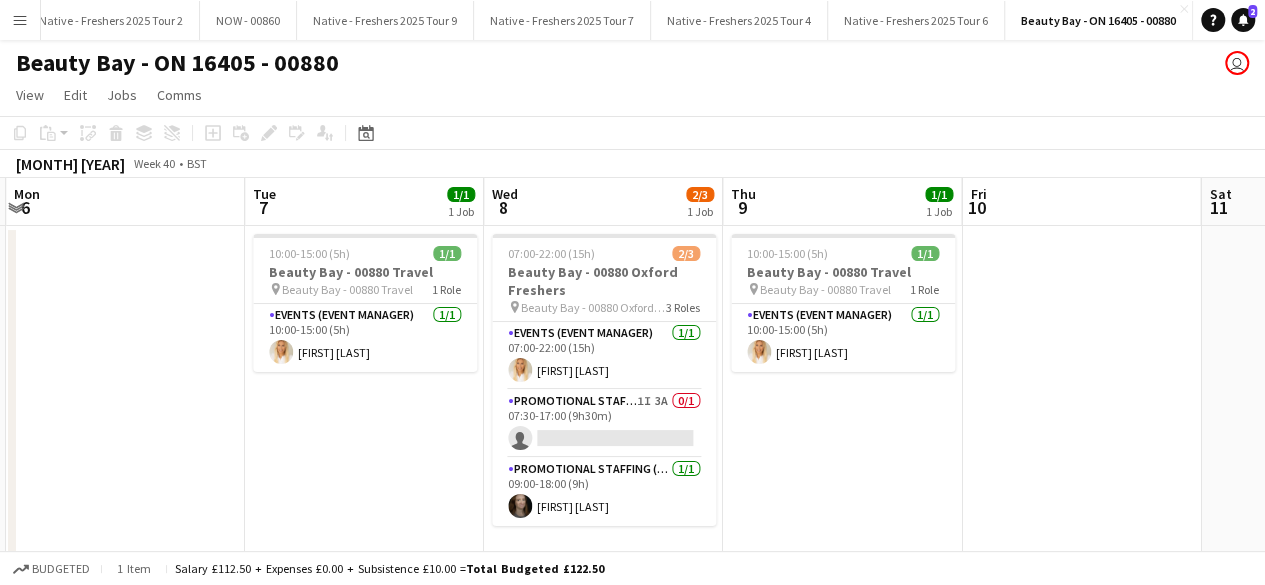 scroll, scrollTop: 0, scrollLeft: 714, axis: horizontal 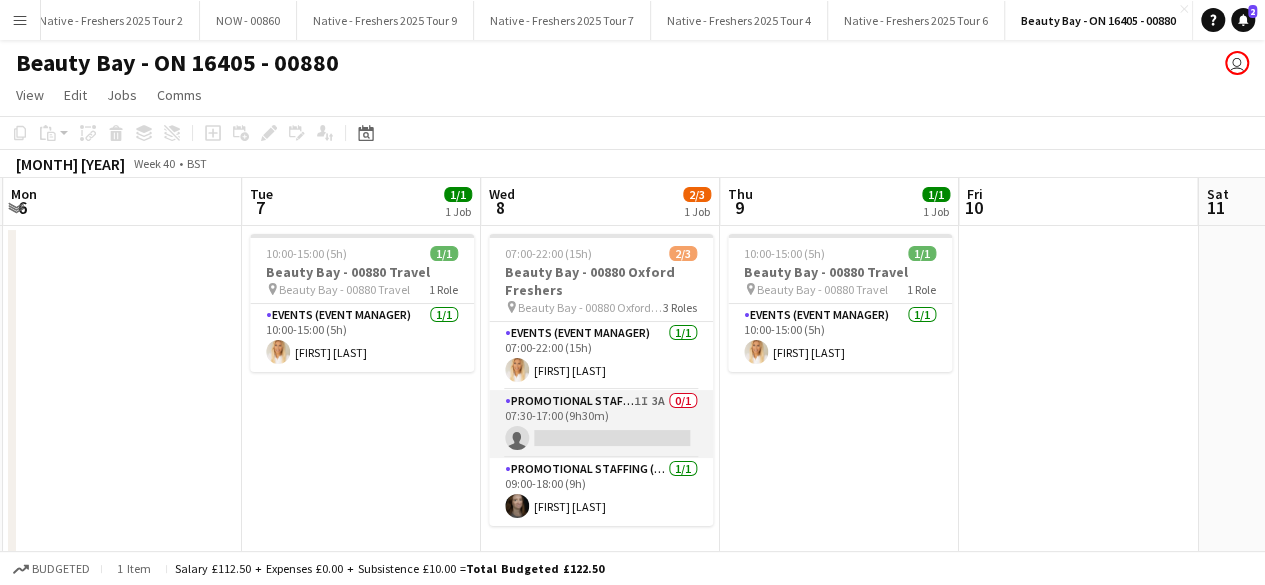 click on "Promotional Staffing (Brand Ambassadors)   1I   3A   0/1   07:30-17:00 (9h30m)
single-neutral-actions" at bounding box center (601, 424) 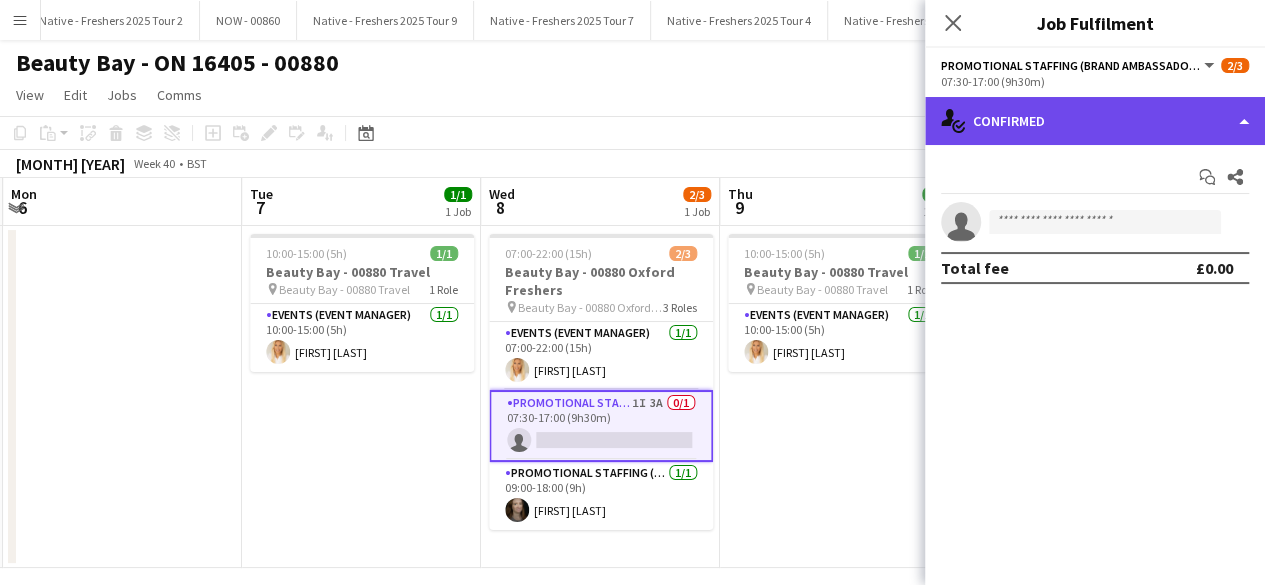 click on "single-neutral-actions-check-2
Confirmed" 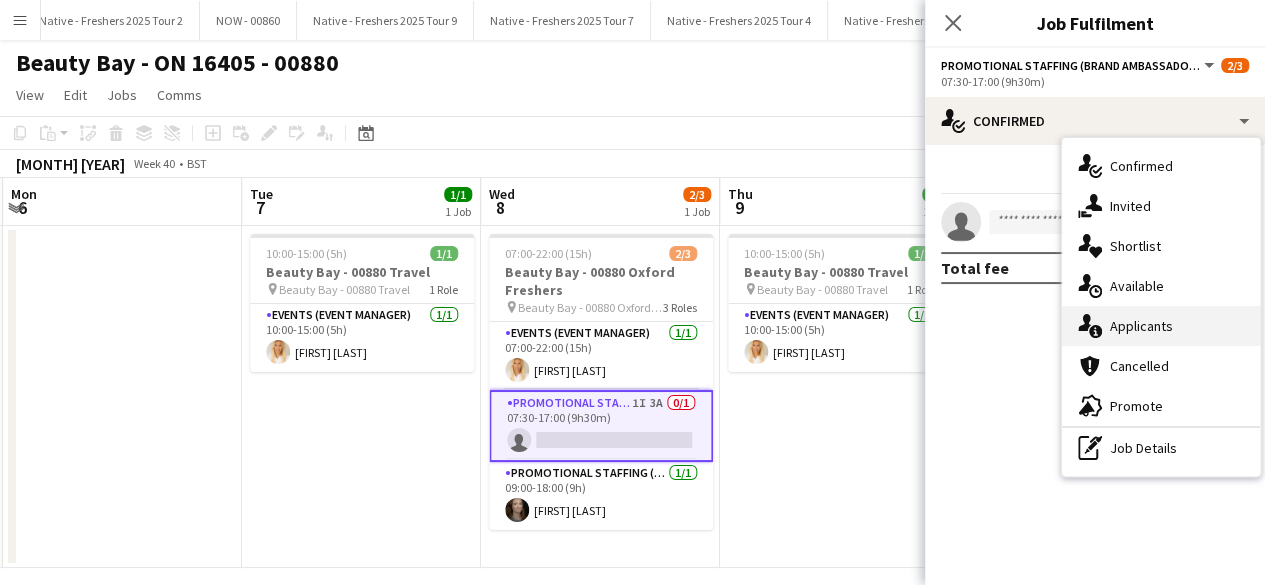 click on "single-neutral-actions-information
Applicants" at bounding box center [1161, 326] 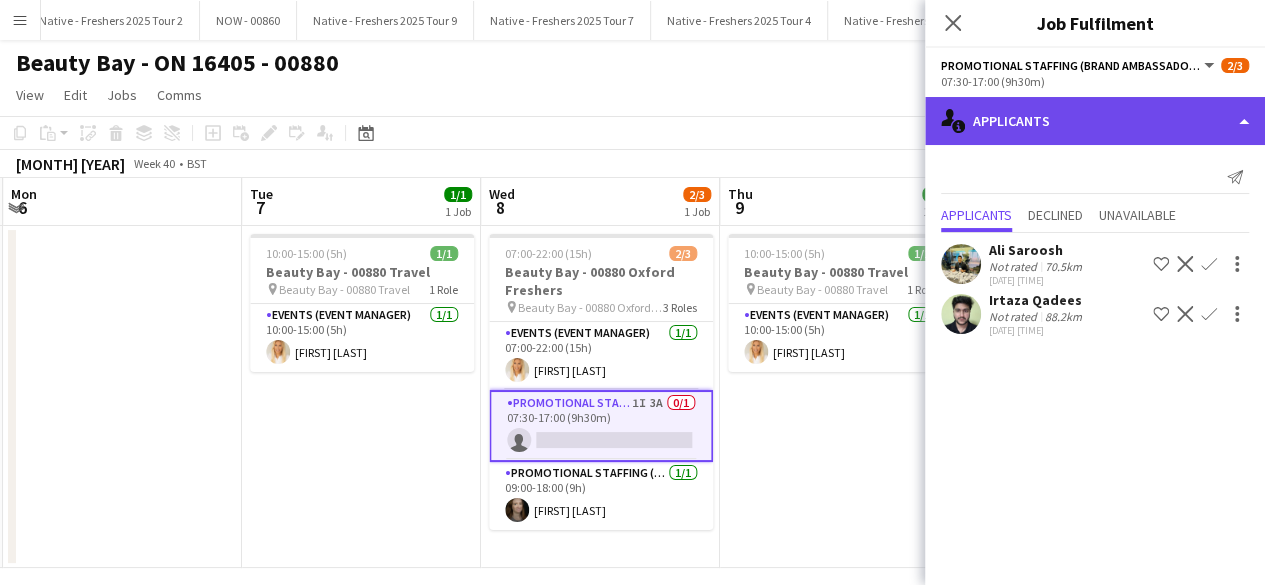 click on "single-neutral-actions-information
Applicants" 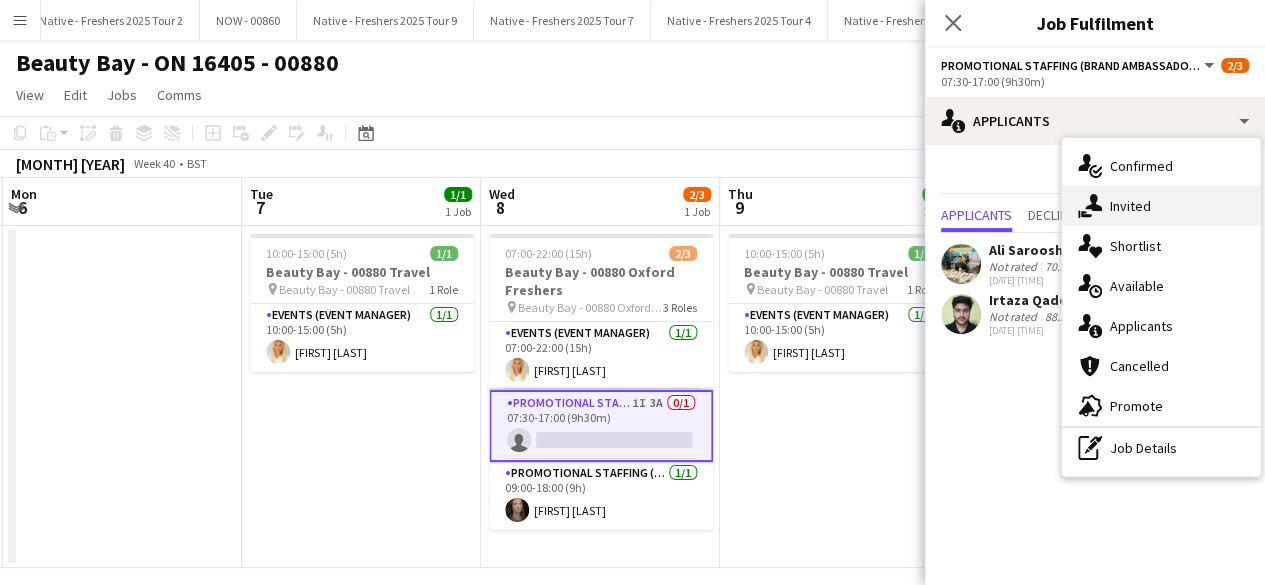click on "single-neutral-actions-share-1
Invited" at bounding box center [1161, 206] 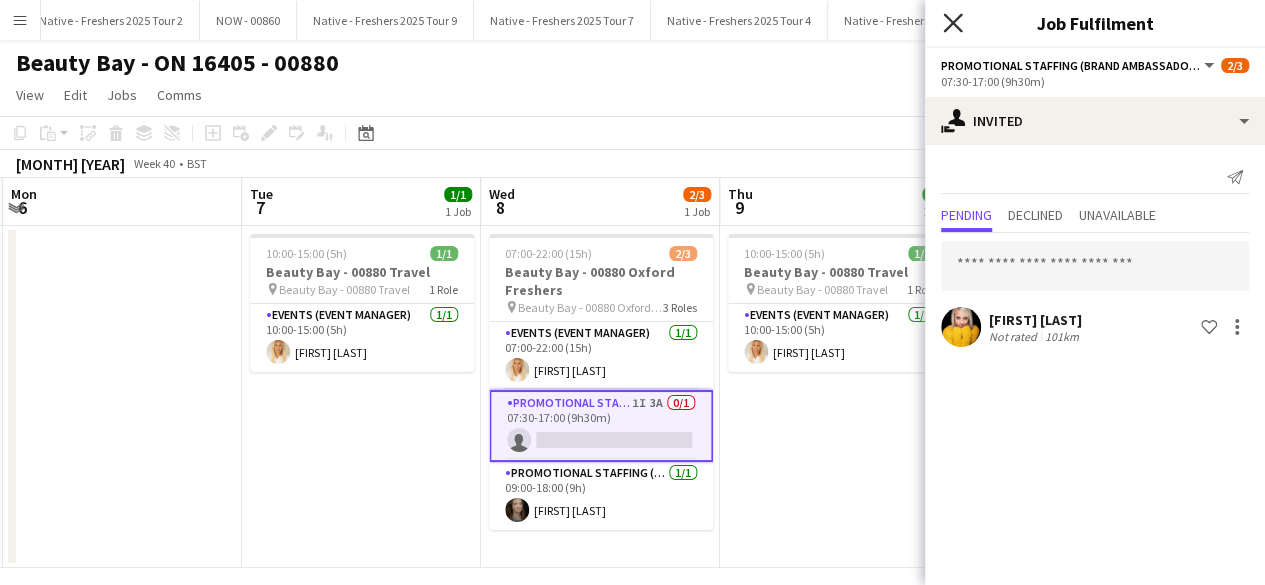 click on "Close pop-in" 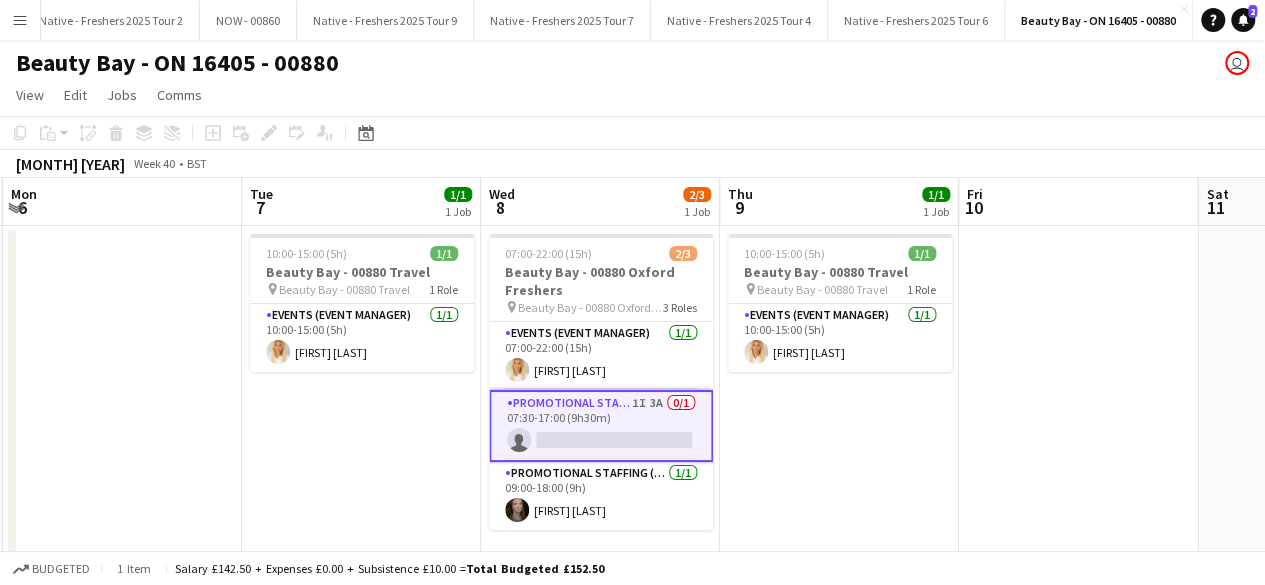 click on "10:00-15:00 (5h)    1/1   Beauty Bay - 00880 Travel
pin
Beauty Bay - 00880 Travel    1 Role   Events (Event Manager)   1/1   10:00-15:00 (5h)
[FIRST] [LAST]" at bounding box center [839, 397] 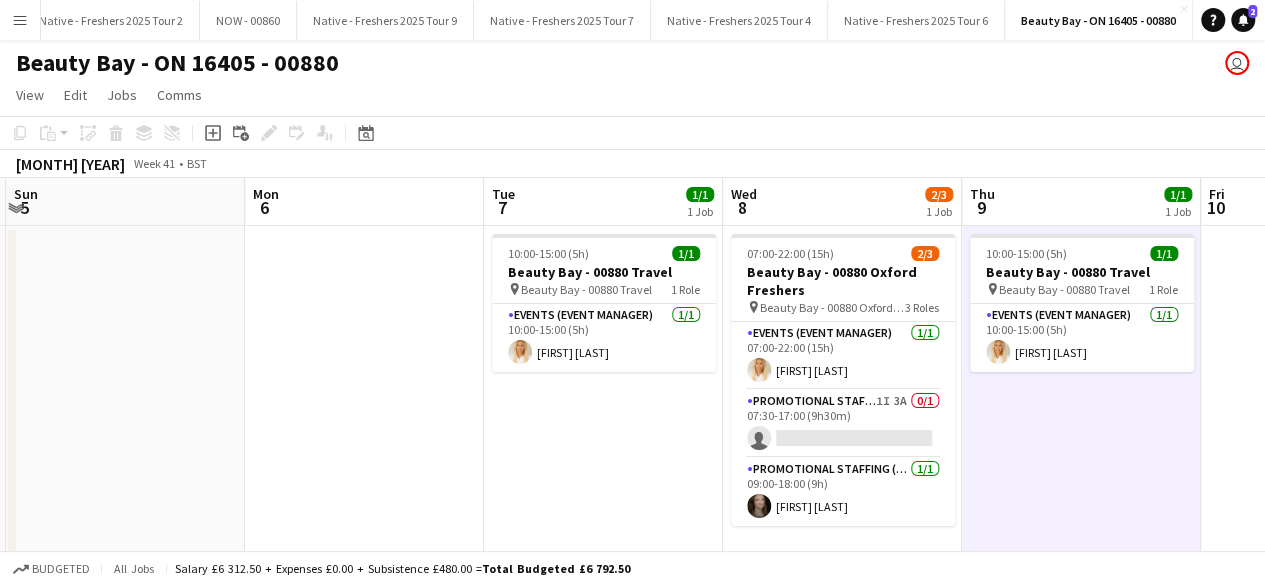 scroll, scrollTop: 0, scrollLeft: 441, axis: horizontal 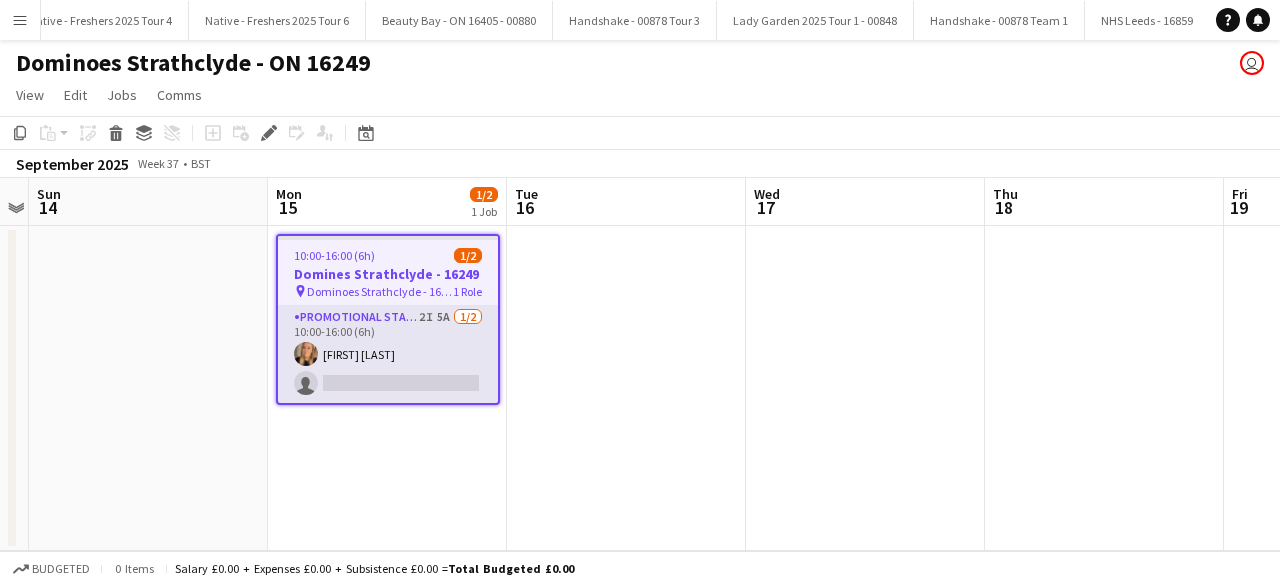 click on "Promotional Staffing (Brand Ambassadors)   2I   5A   1/2   10:00-16:00 (6h)
[FIRST] [LAST]
single-neutral-actions" at bounding box center [388, 354] 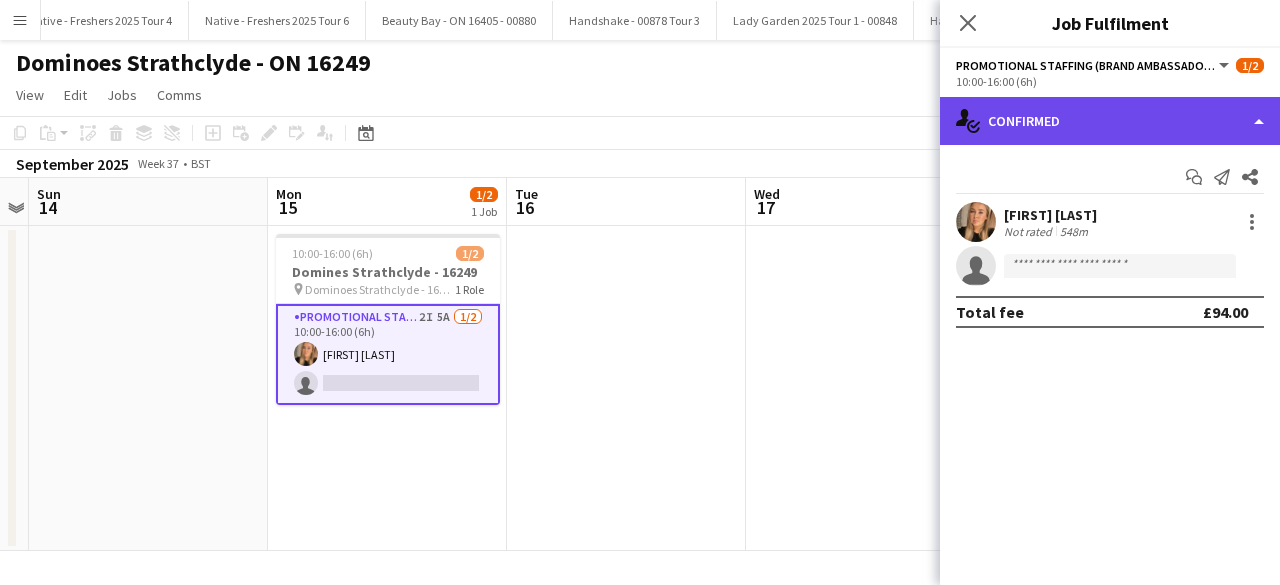 click on "single-neutral-actions-check-2
Confirmed" 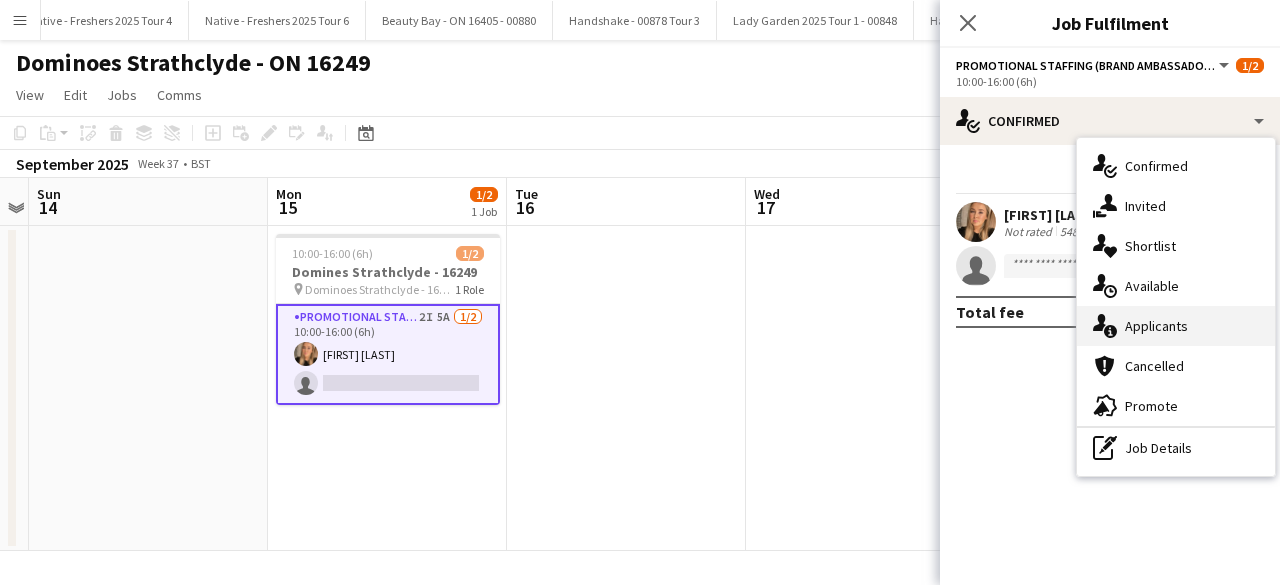 click on "single-neutral-actions-information
Applicants" at bounding box center (1176, 326) 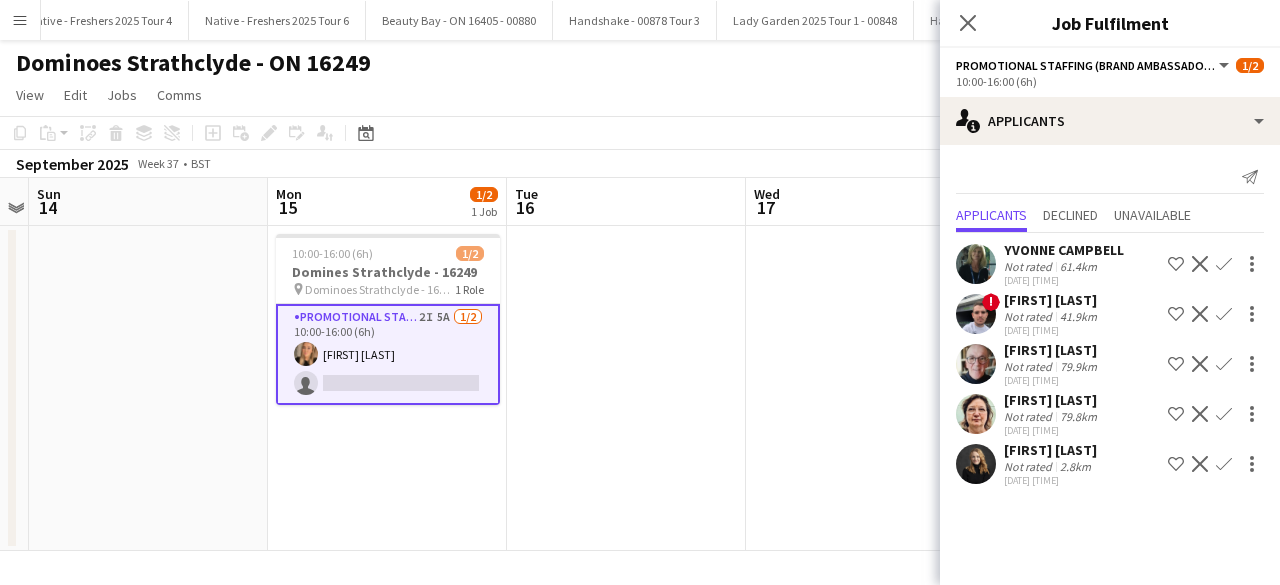 click on "Confirm" 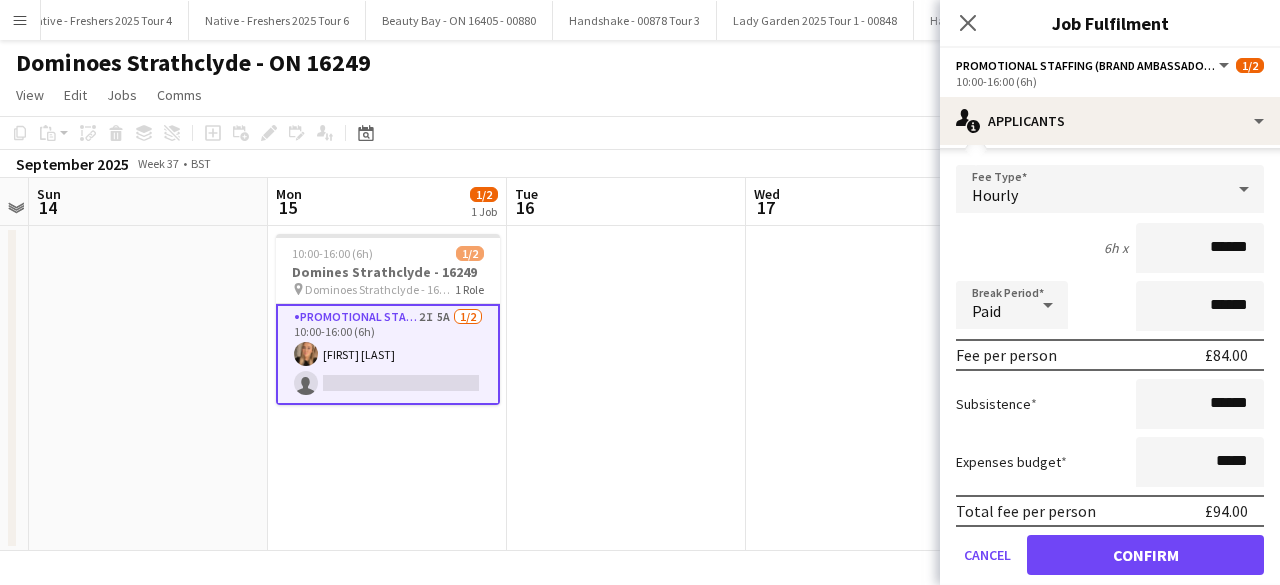 scroll, scrollTop: 350, scrollLeft: 0, axis: vertical 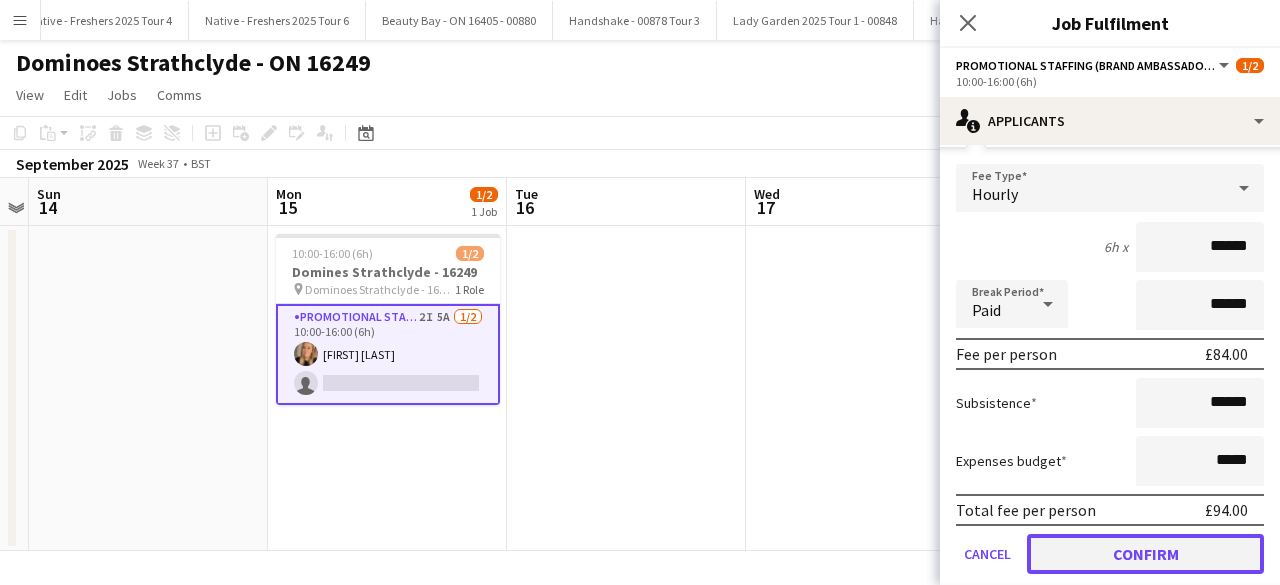 click on "Confirm" 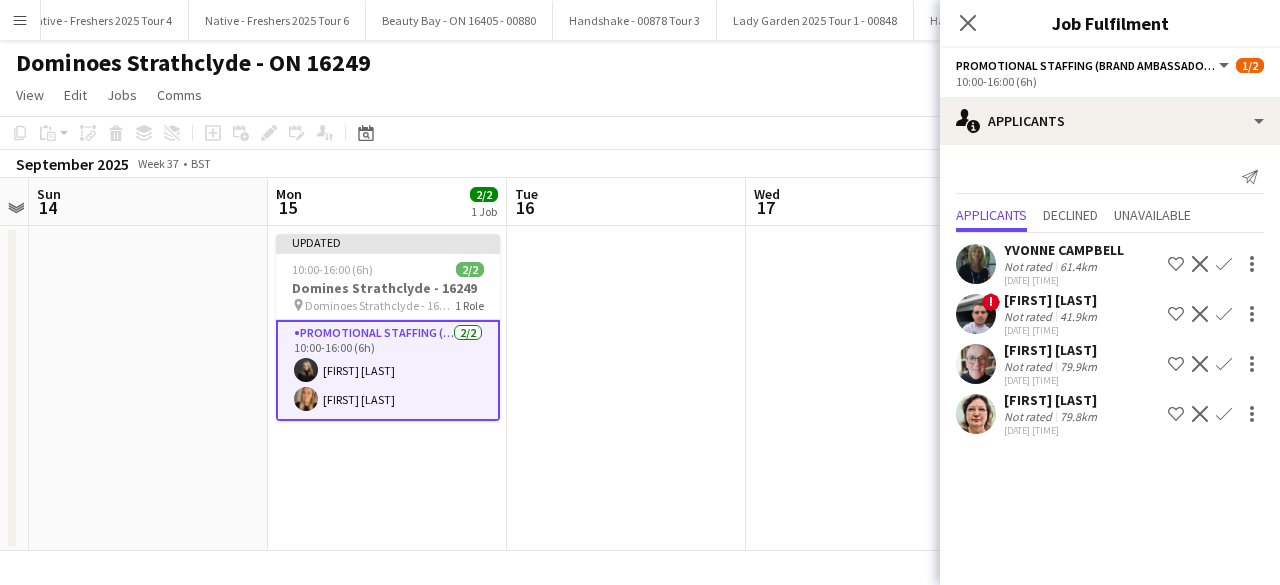 scroll, scrollTop: 0, scrollLeft: 0, axis: both 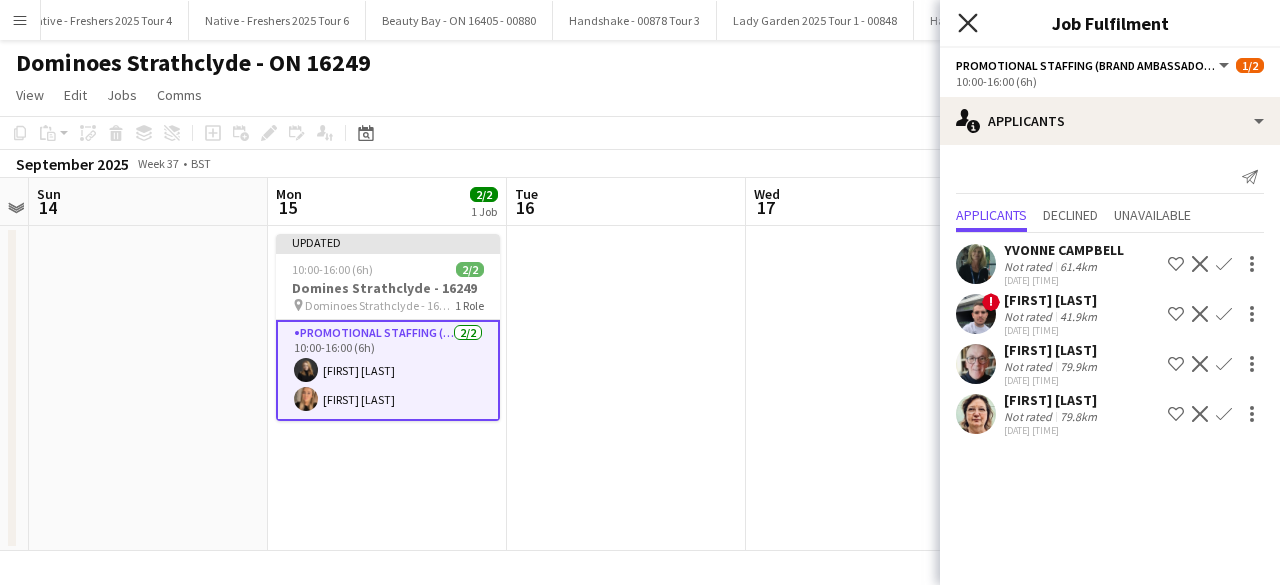 click on "Close pop-in" 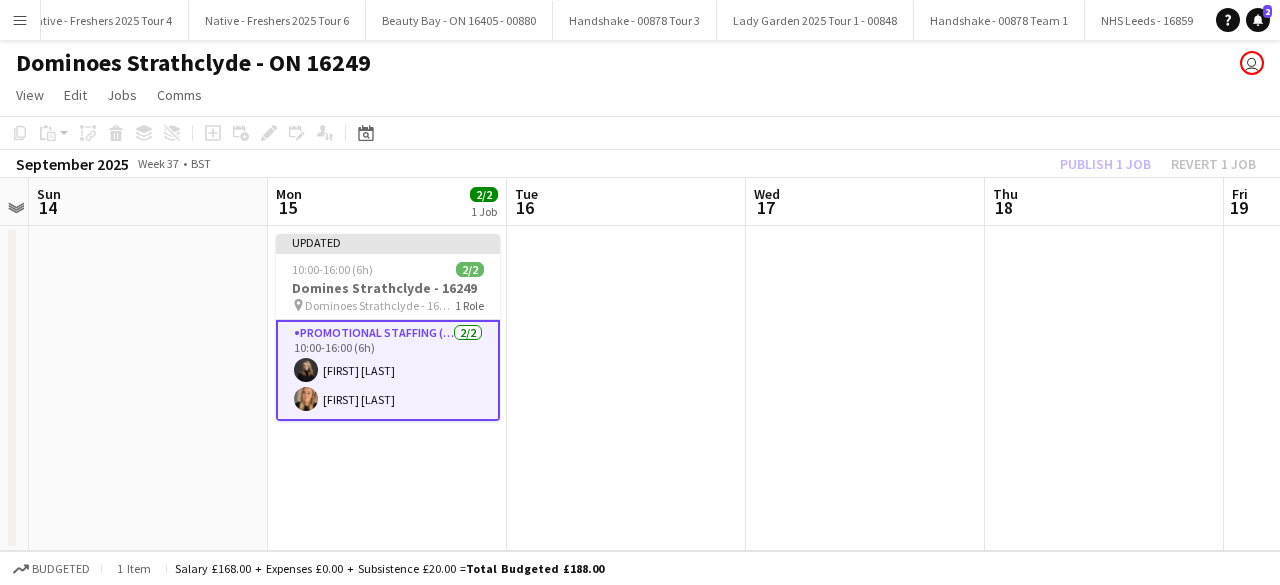 click at bounding box center [626, 388] 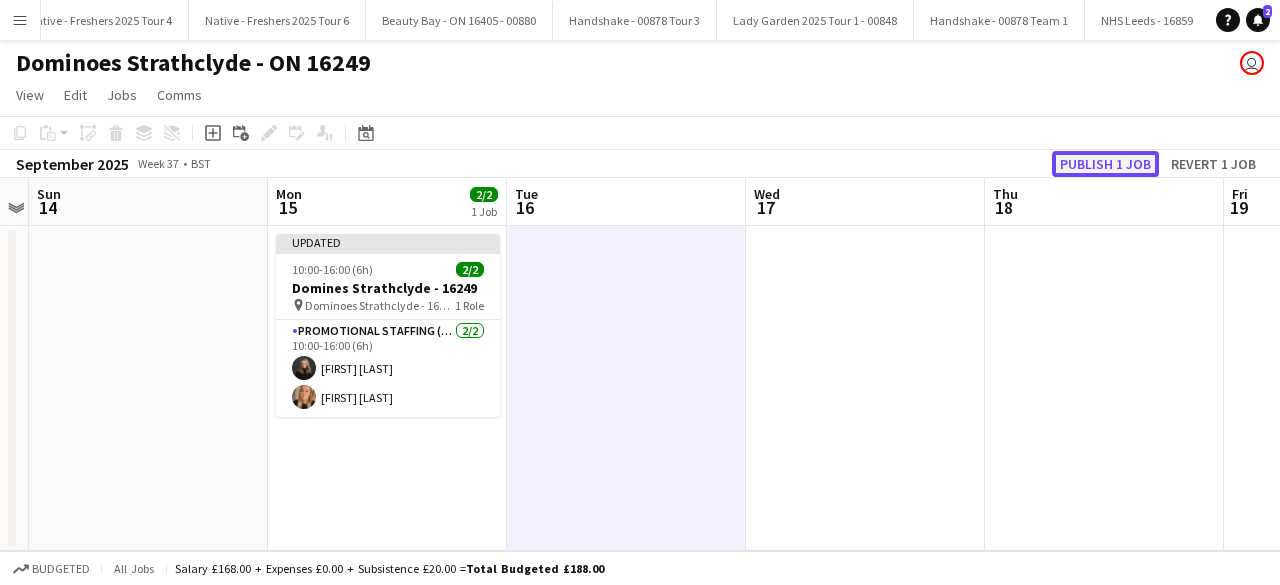 click on "Publish 1 job" 